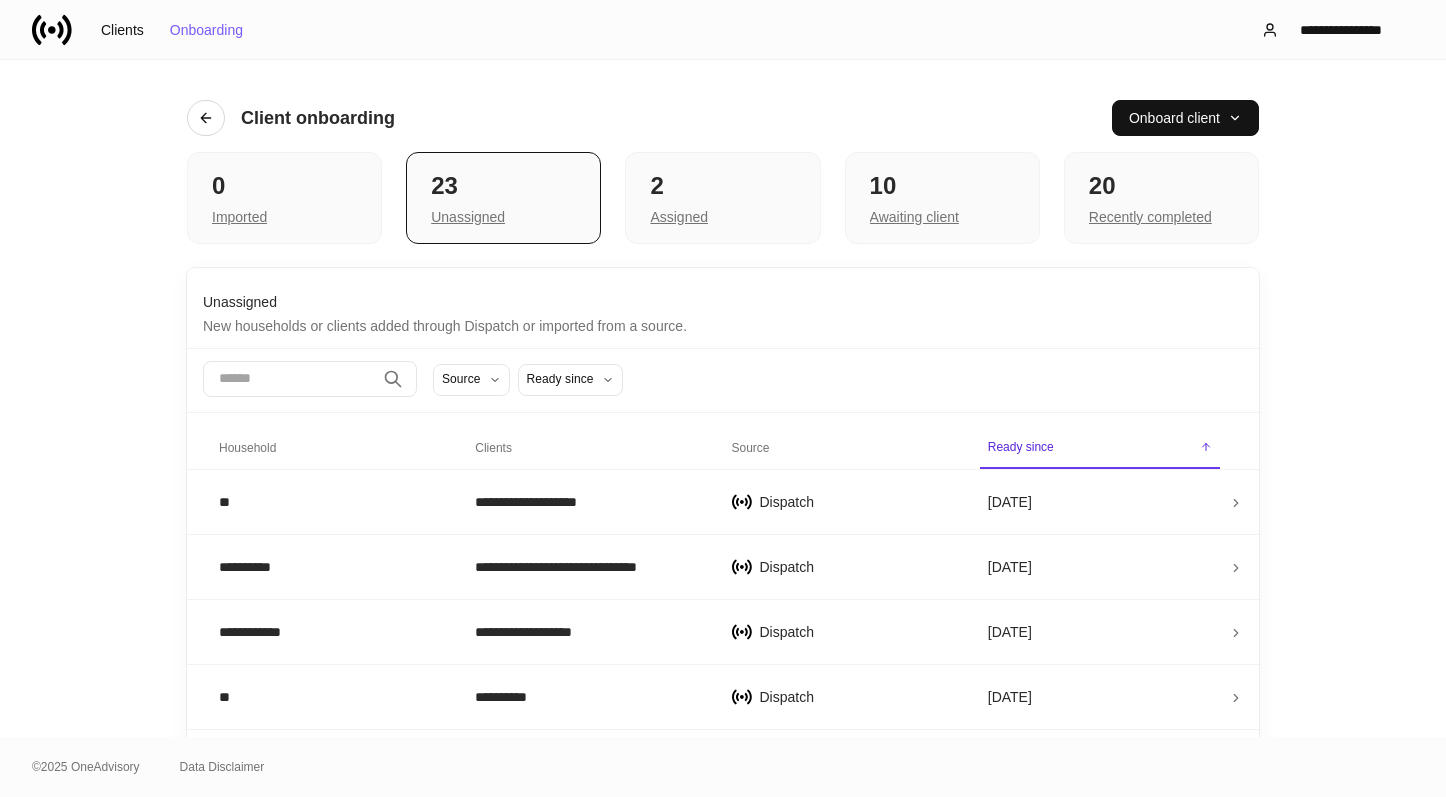 scroll, scrollTop: 0, scrollLeft: 0, axis: both 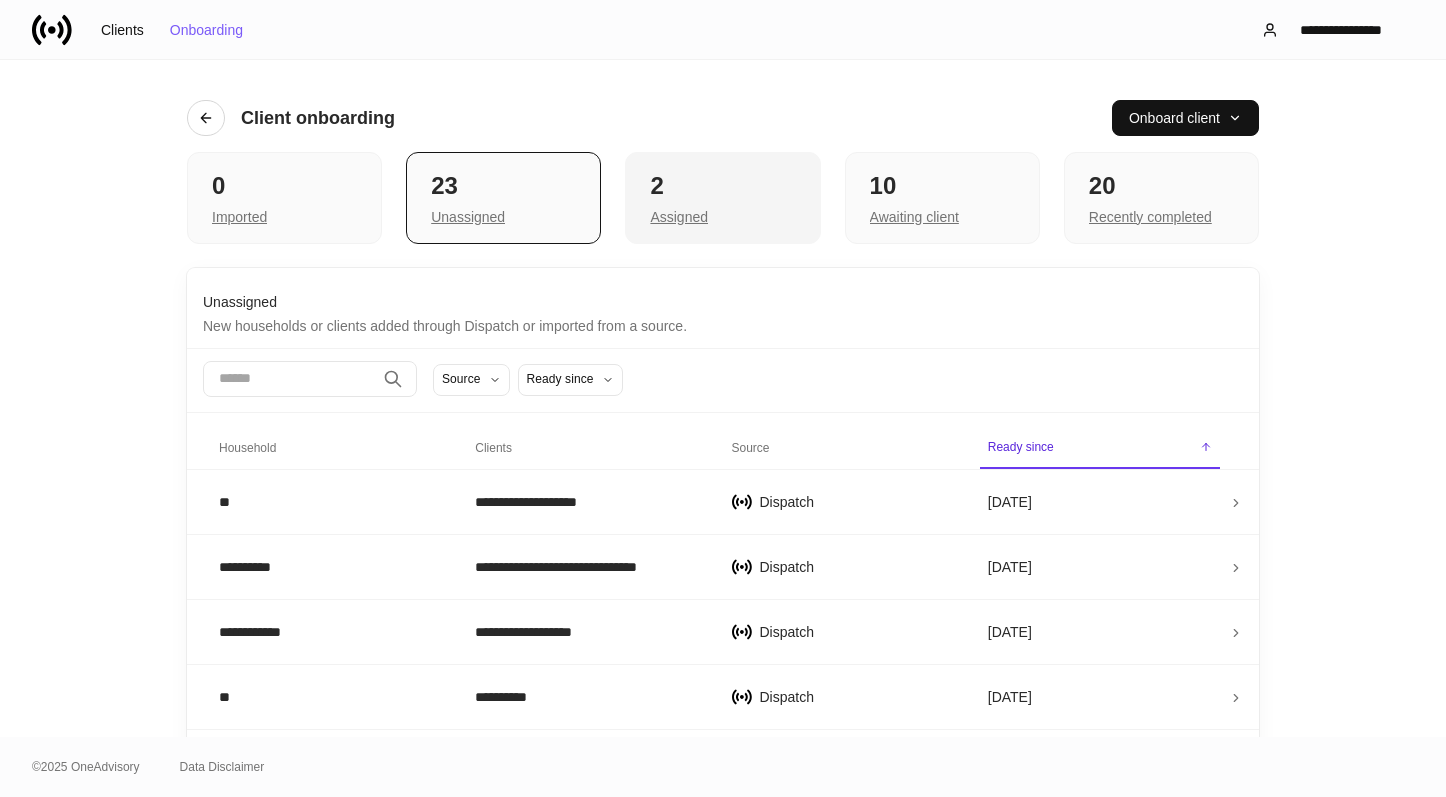 click on "2" at bounding box center [722, 186] 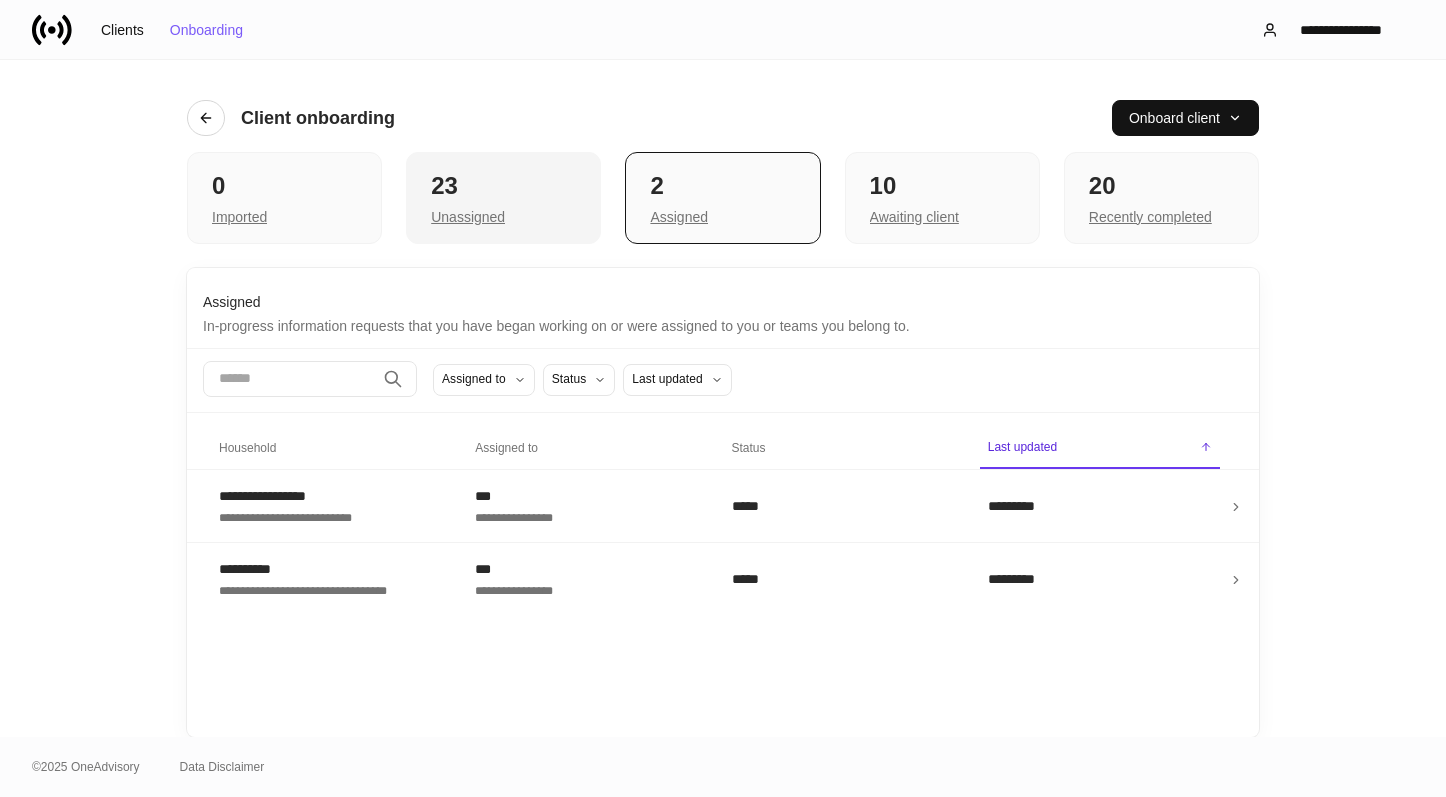 click on "Unassigned" at bounding box center (503, 215) 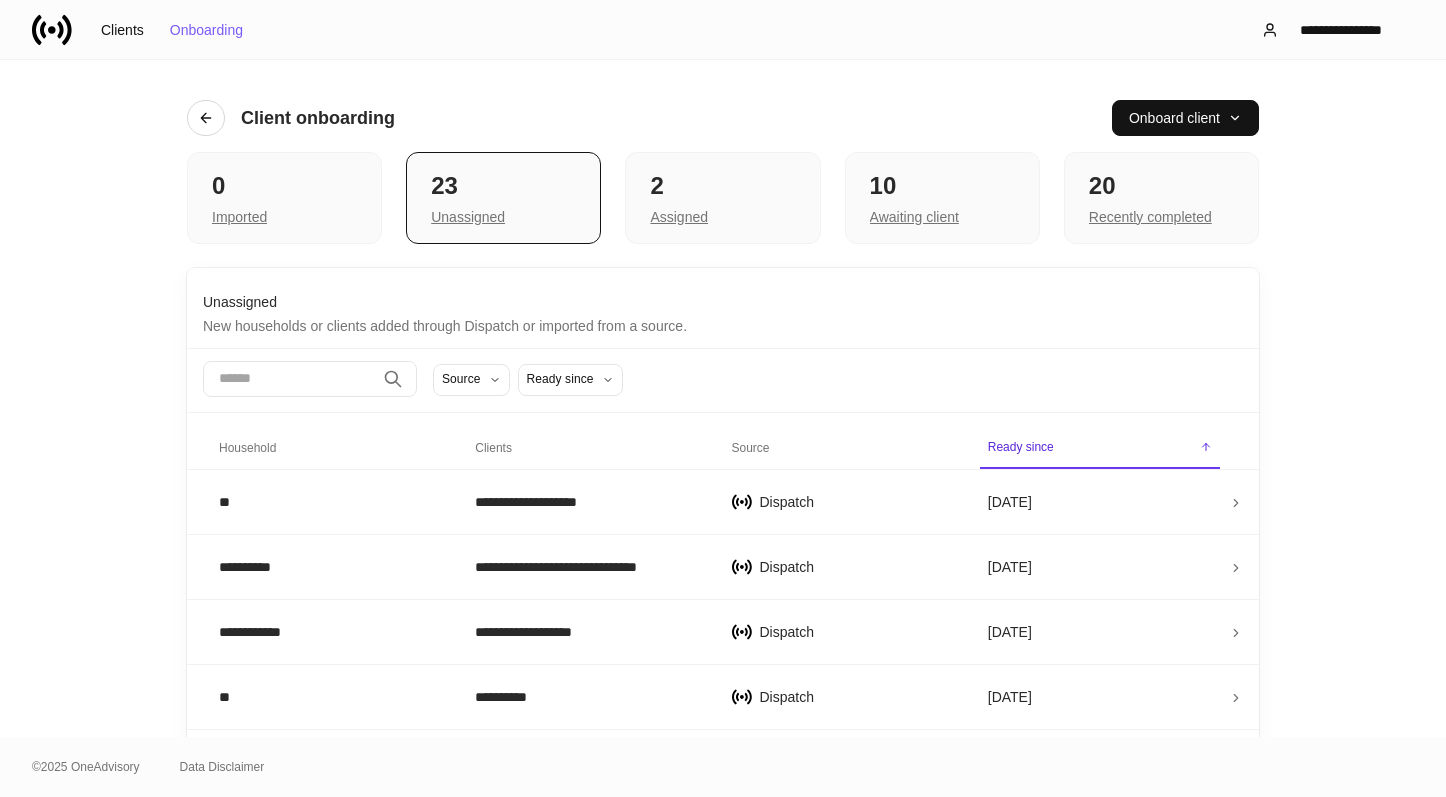 click at bounding box center [289, 379] 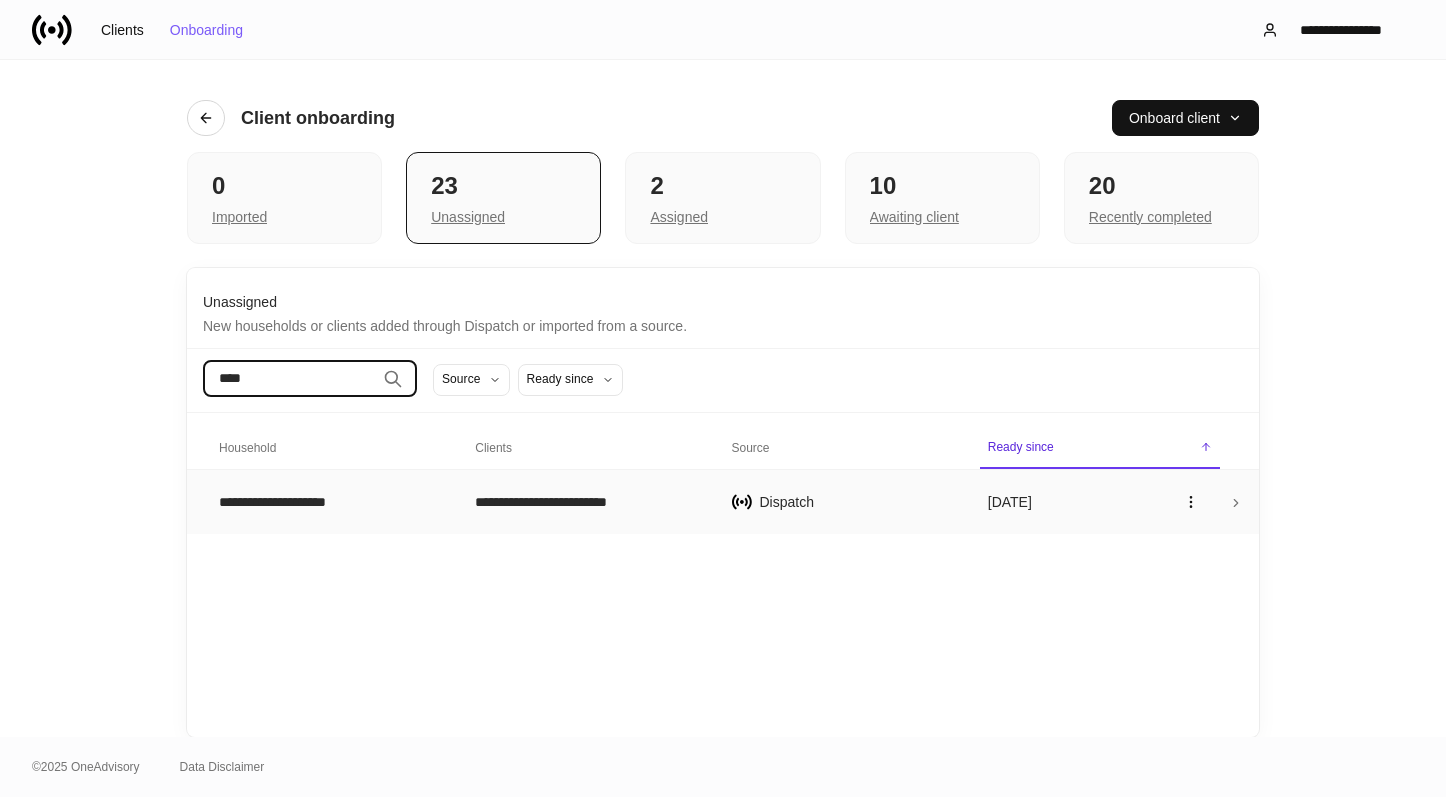 type on "****" 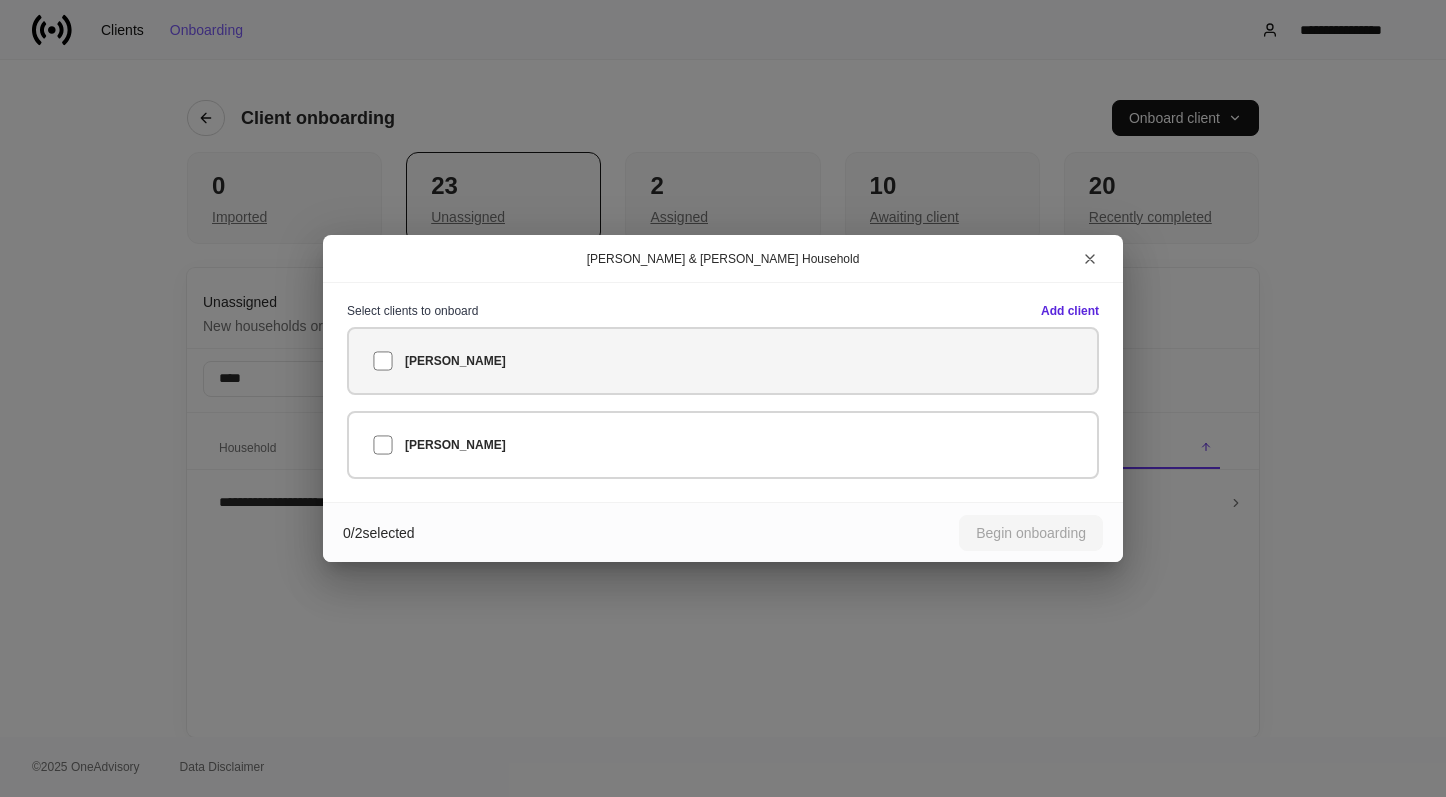 click on "[PERSON_NAME]" at bounding box center [455, 361] 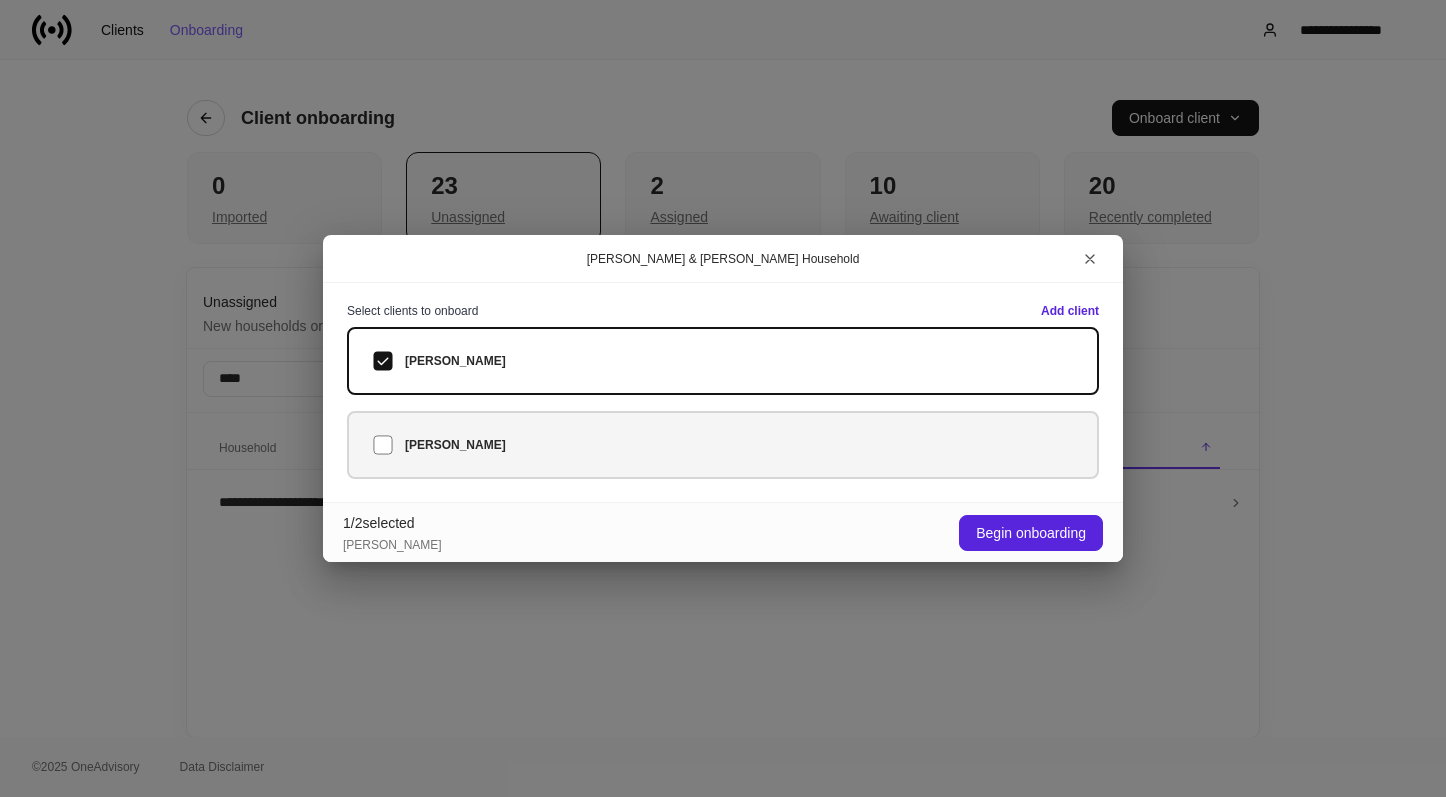 click on "[PERSON_NAME]" at bounding box center [455, 445] 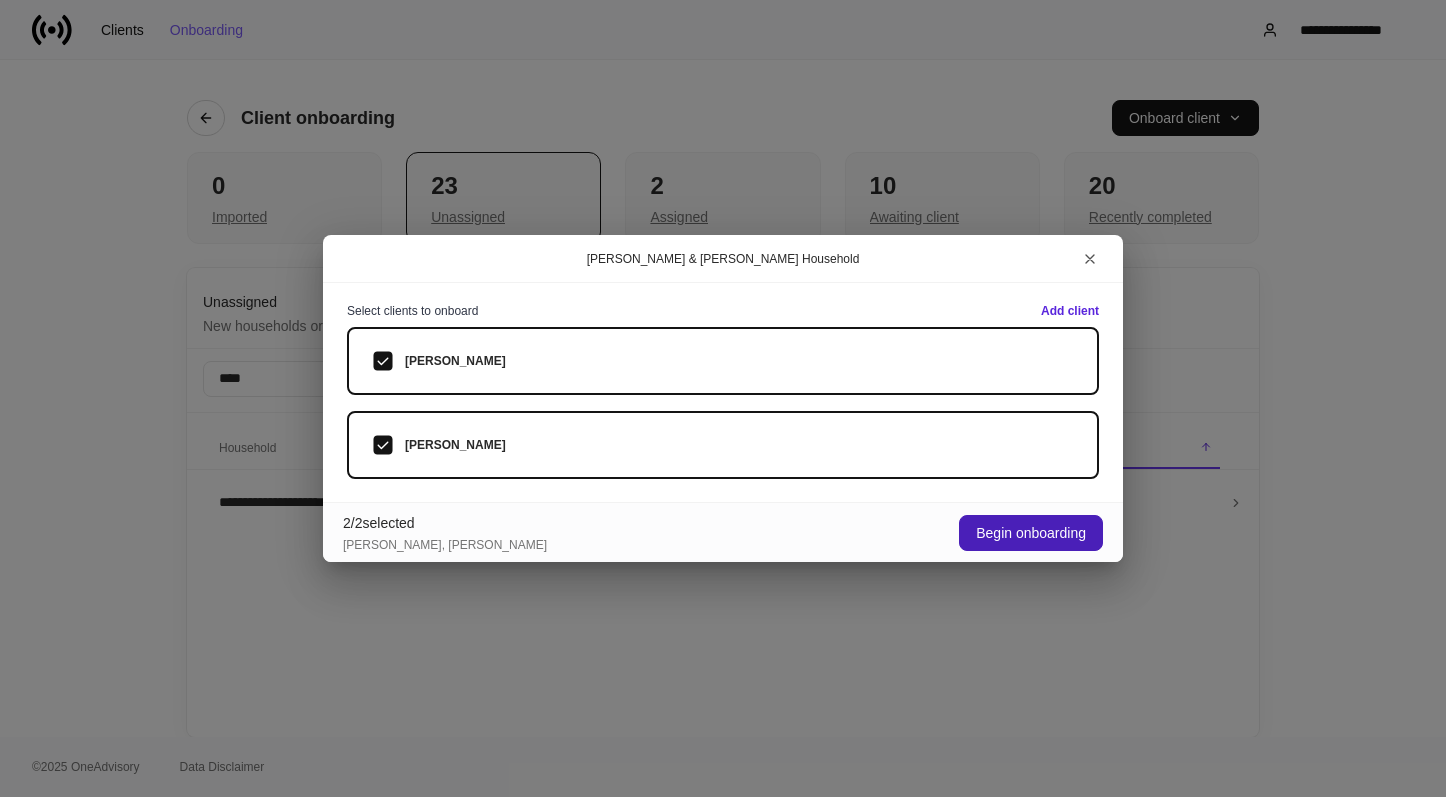 click on "Begin onboarding" at bounding box center [1031, 533] 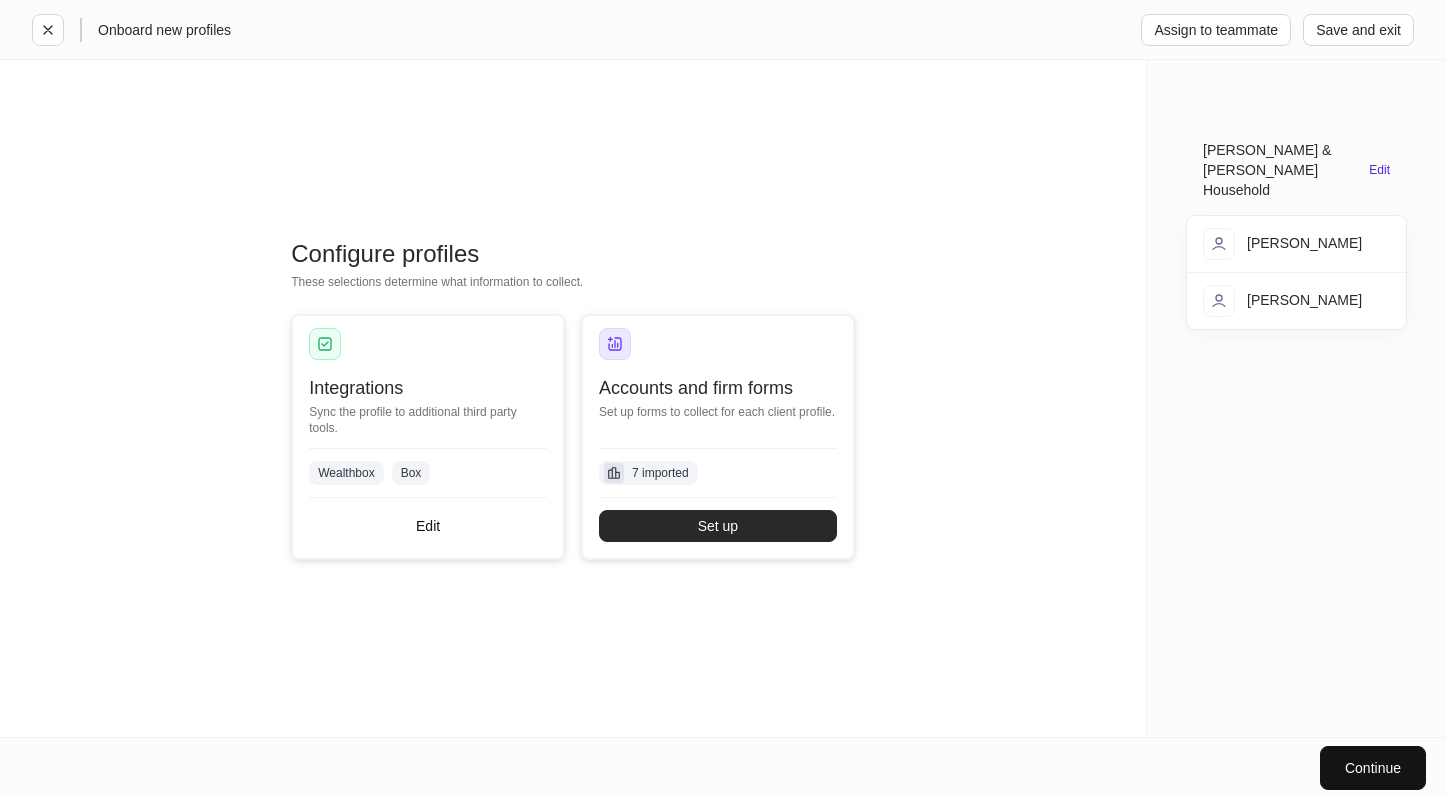 click on "Set up" at bounding box center [718, 526] 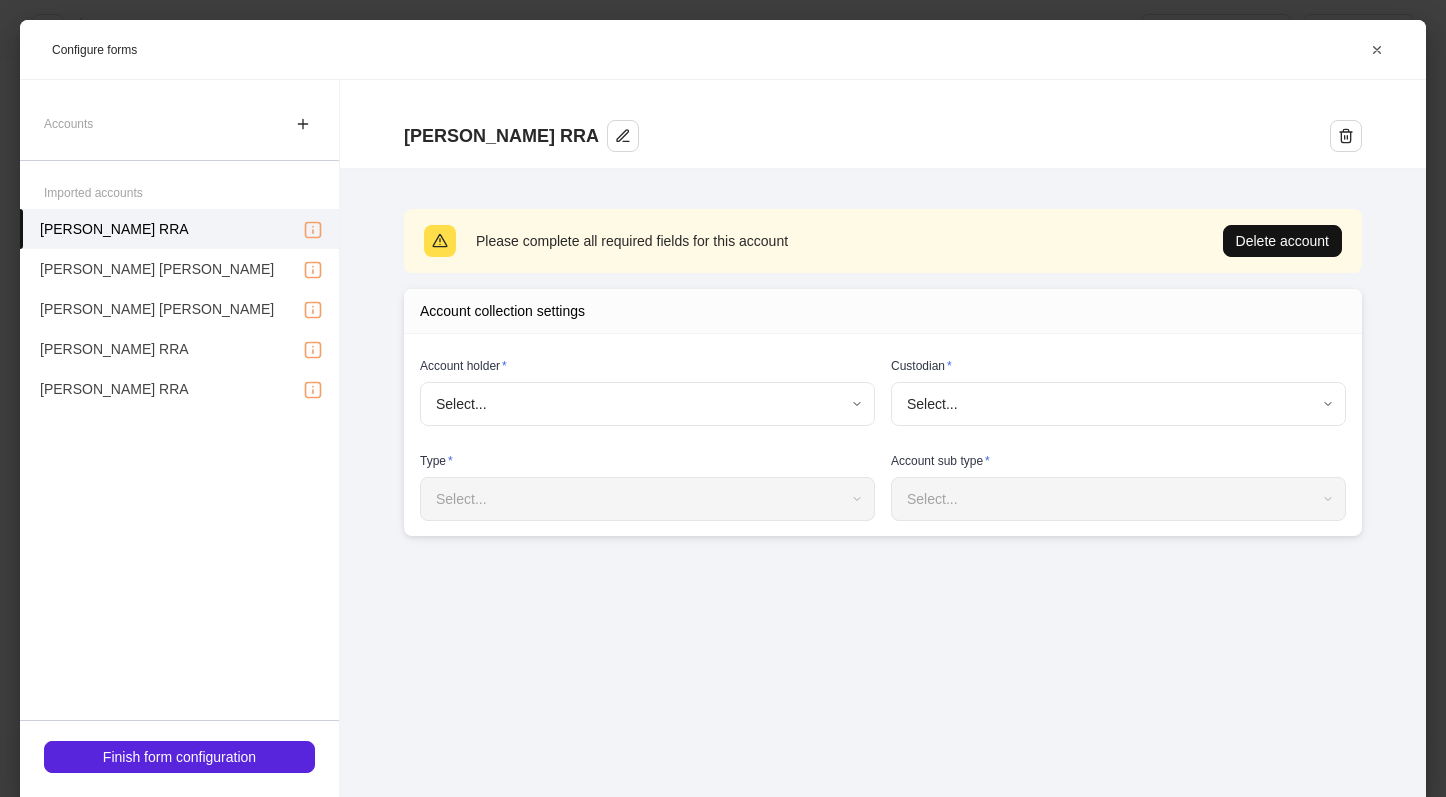 click on "Onboard new profiles Assign to teammate Save and exit Configure profiles These selections determine what information to collect. Integrations Sync the profile to additional third party tools. Wealthbox Box Edit Accounts and firm forms Set up forms to collect for each client profile. 7 imported Set up [PERSON_NAME] & [PERSON_NAME] Edit [PERSON_NAME] [PERSON_NAME] Continue
Configure forms [PERSON_NAME] RRA Please complete all required fields for this account Delete account Account collection settings Account holder * Select... ​ Custodian * Select... ​ Type * Select... ​ Account sub type * Select... ​ Accounts Imported accounts [PERSON_NAME] RRA [PERSON_NAME] [PERSON_NAME] [PERSON_NAME] RRA [PERSON_NAME] RRA [PERSON_NAME] IRA [PERSON_NAME] IRA Firm forms Finish form configuration" at bounding box center (723, 398) 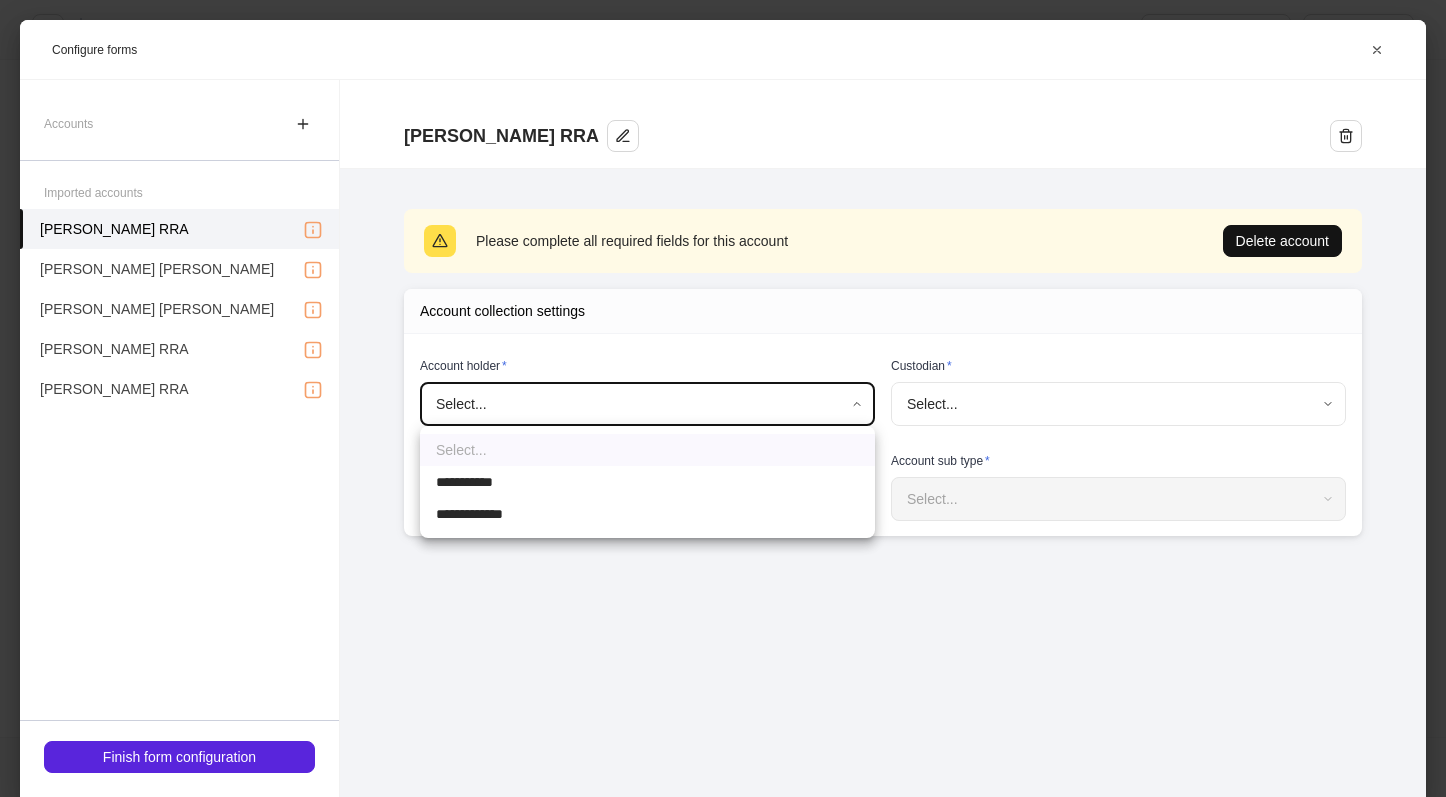 click on "**********" at bounding box center [647, 482] 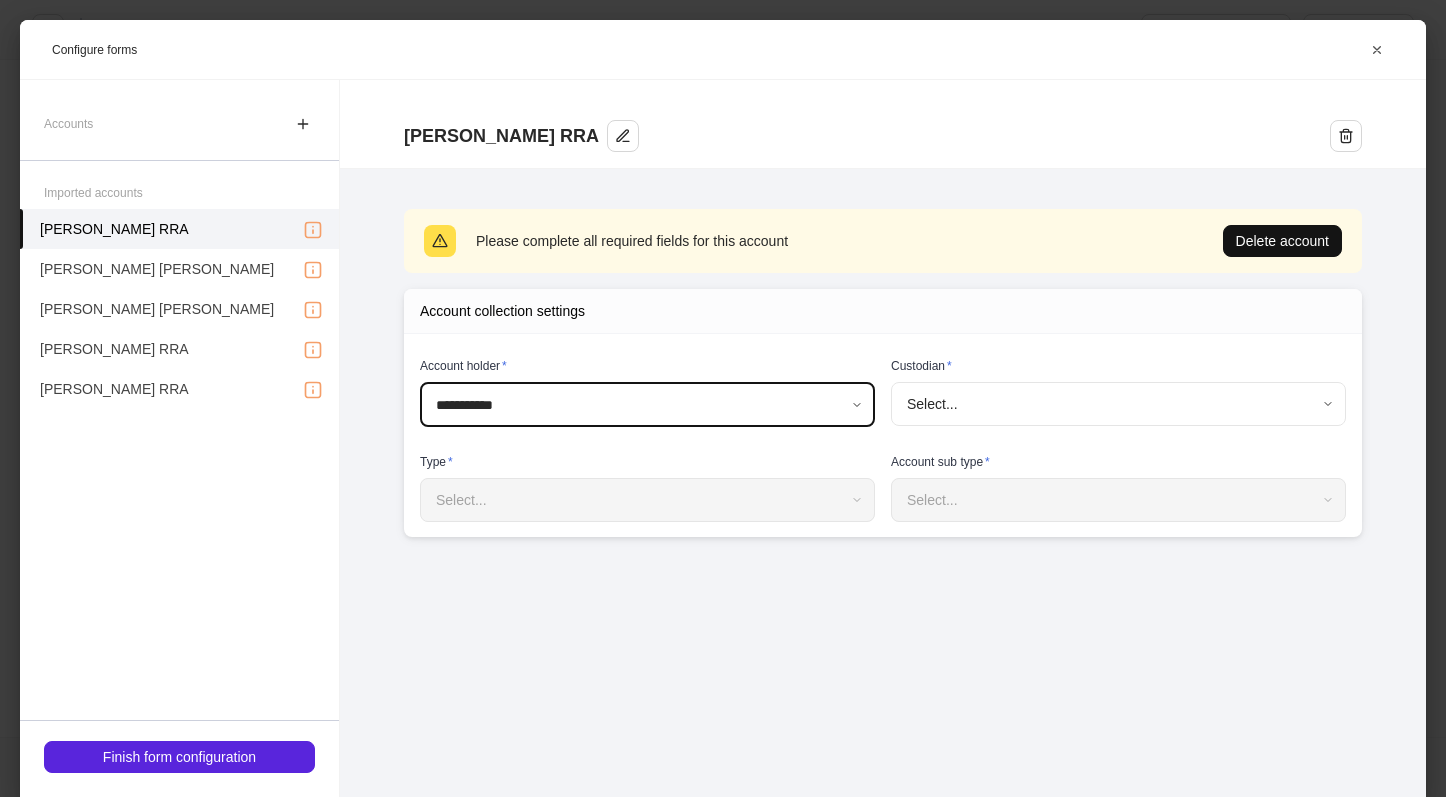 click on "**********" at bounding box center (723, 398) 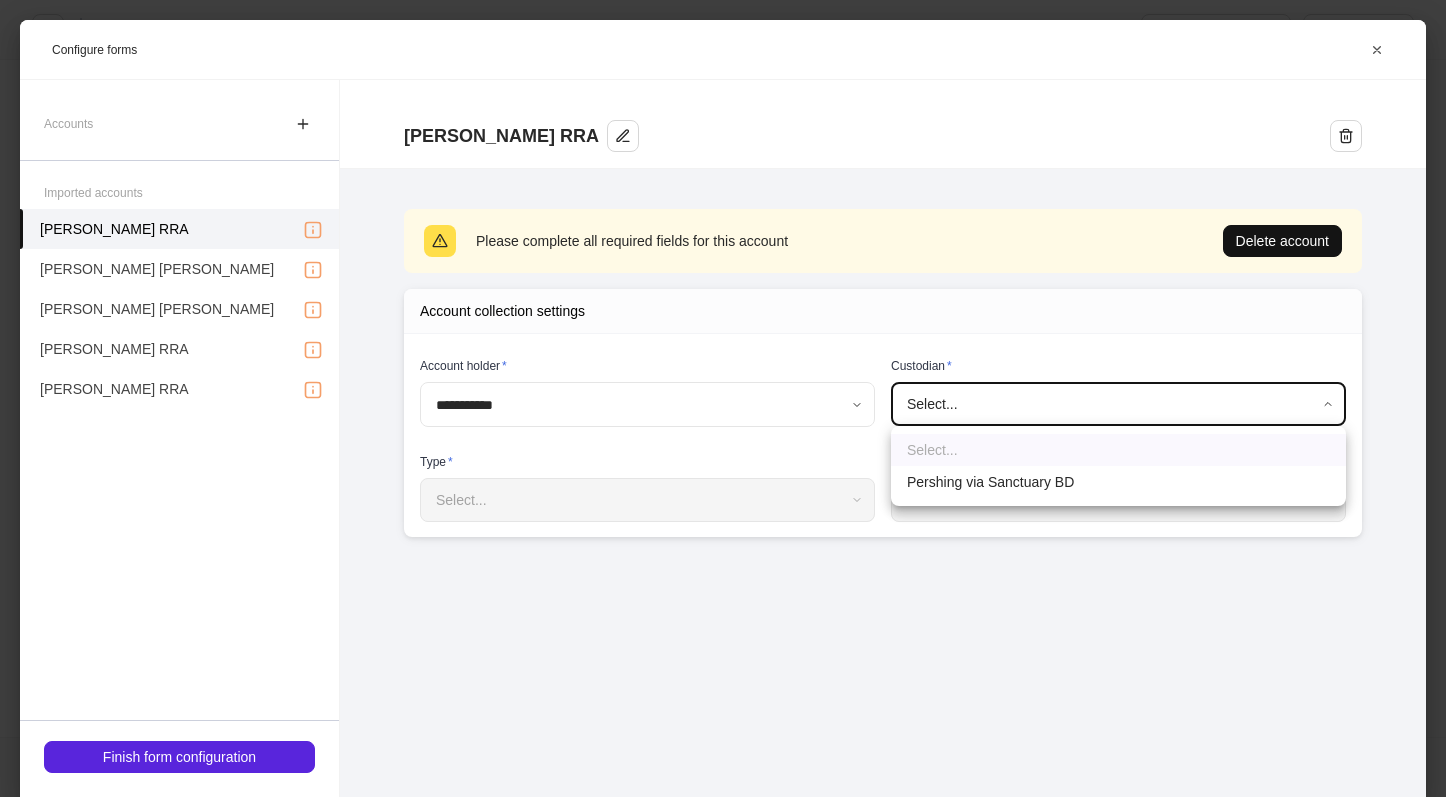 click on "Pershing via Sanctuary BD" at bounding box center (1118, 482) 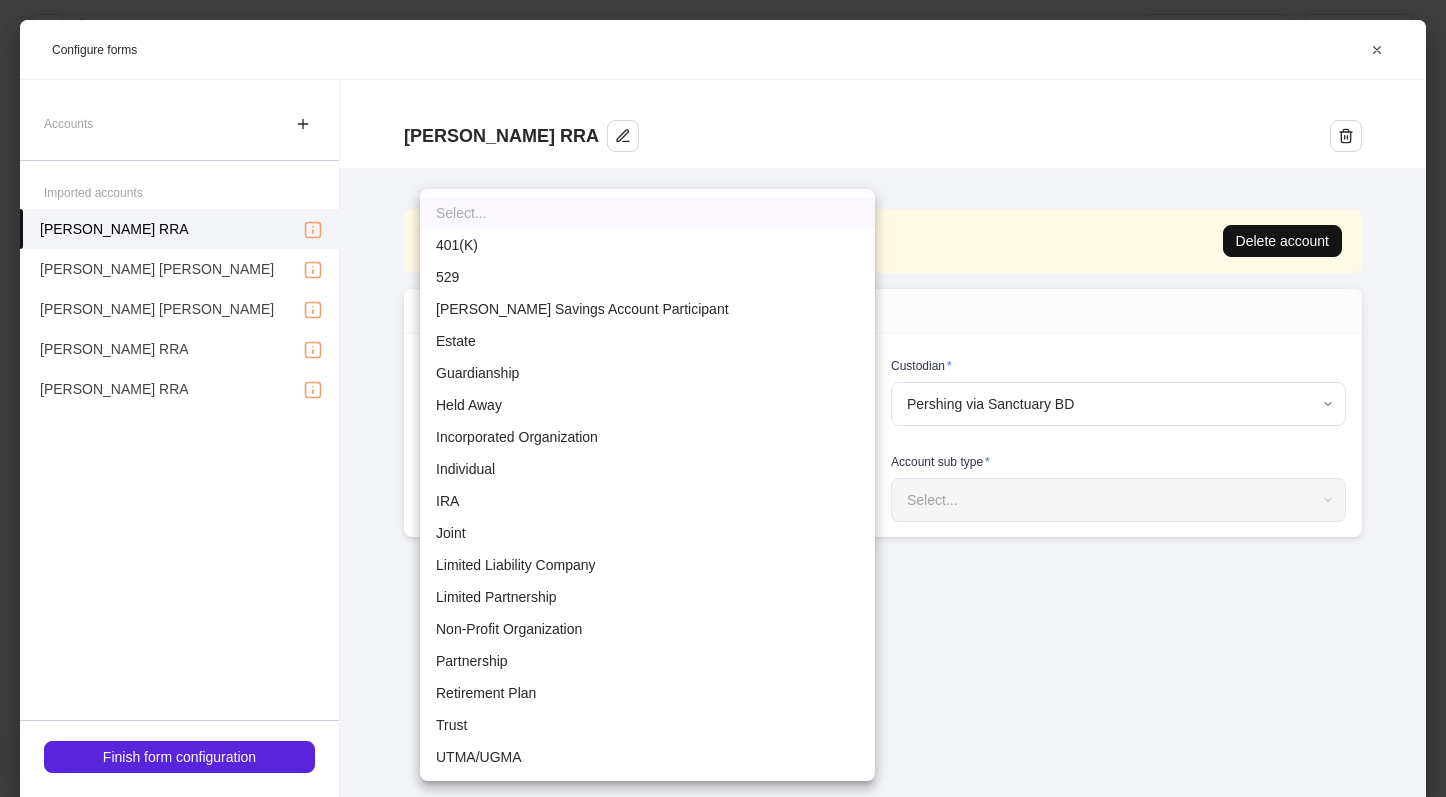click on "**********" at bounding box center [723, 398] 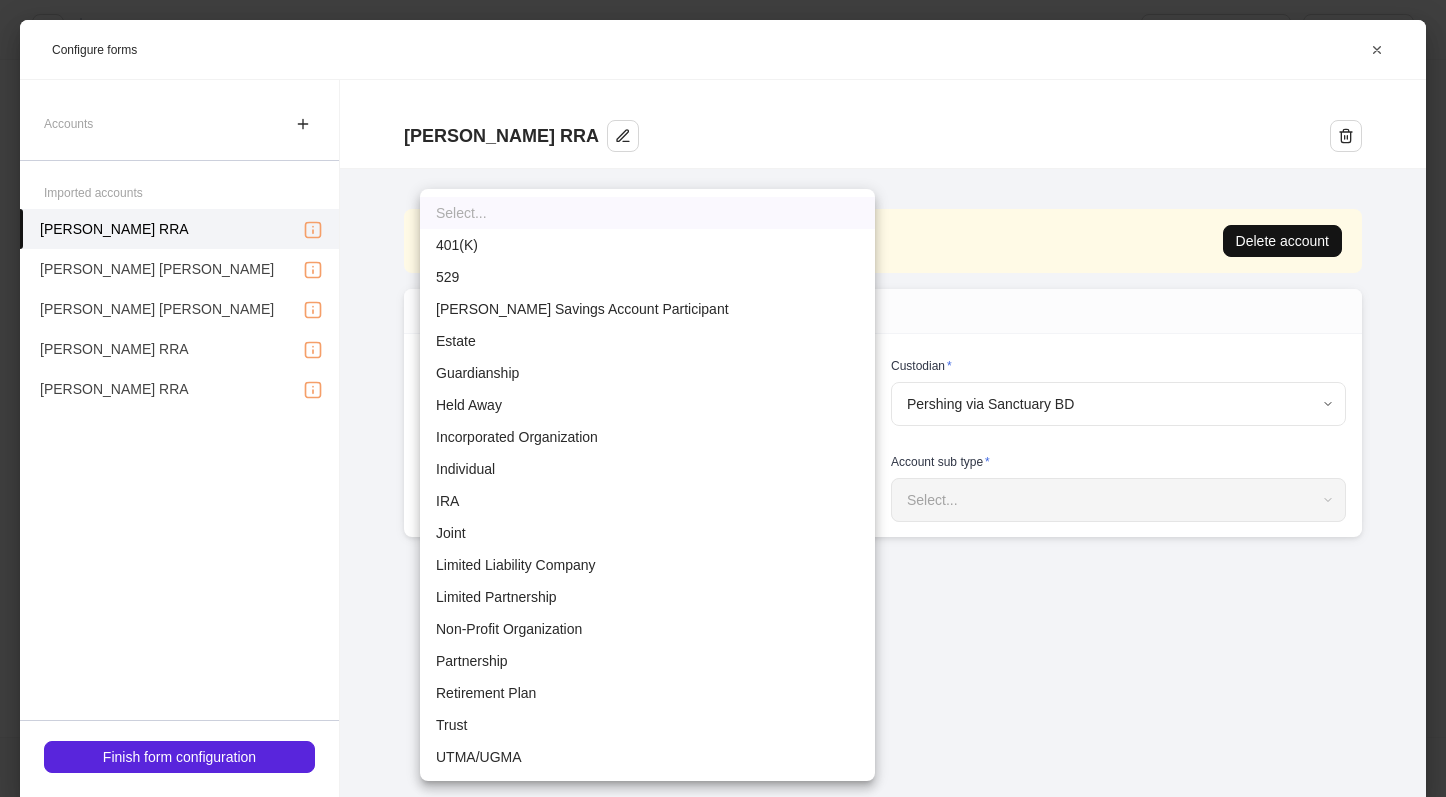 click on "IRA" at bounding box center [647, 501] 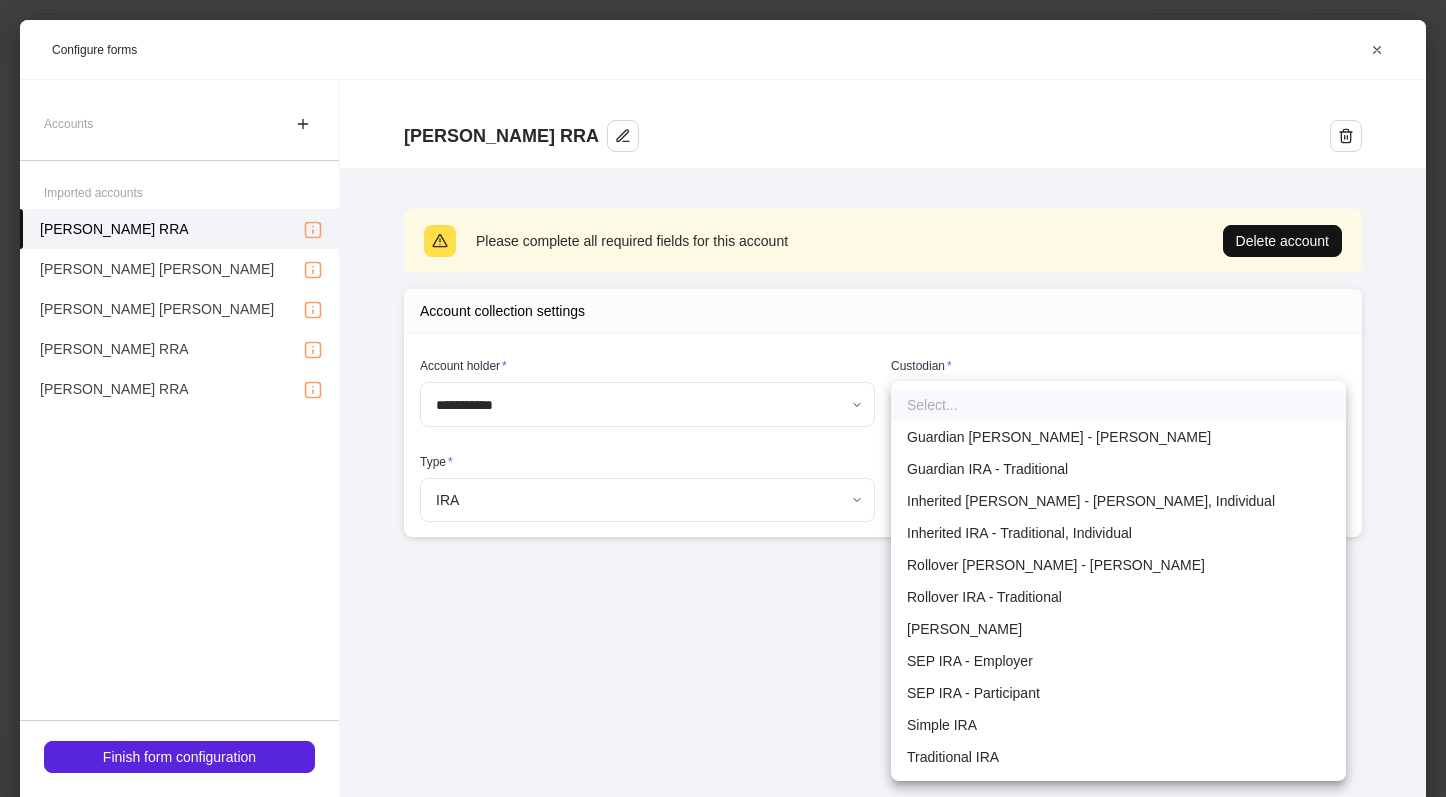 click on "**********" at bounding box center (723, 398) 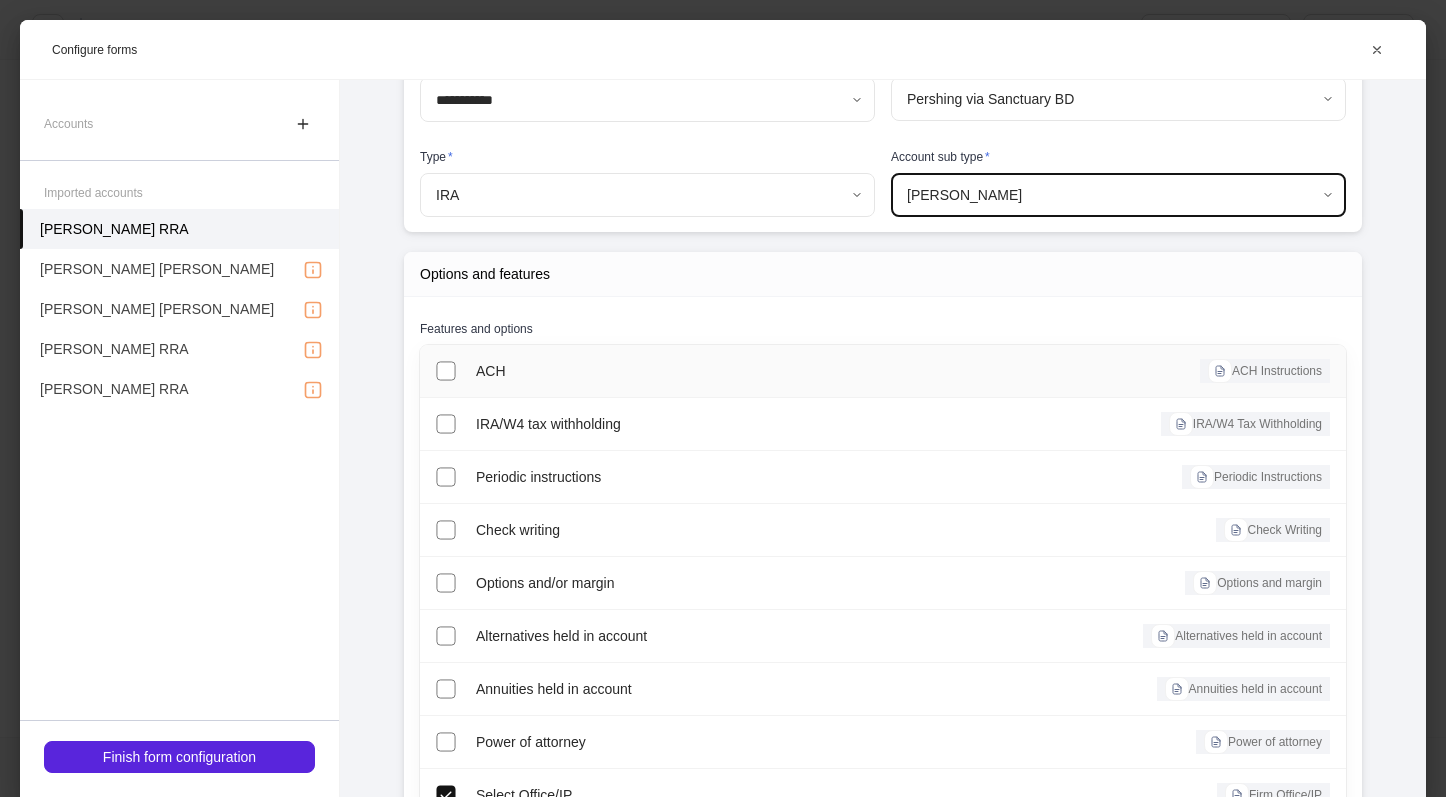 scroll, scrollTop: 300, scrollLeft: 0, axis: vertical 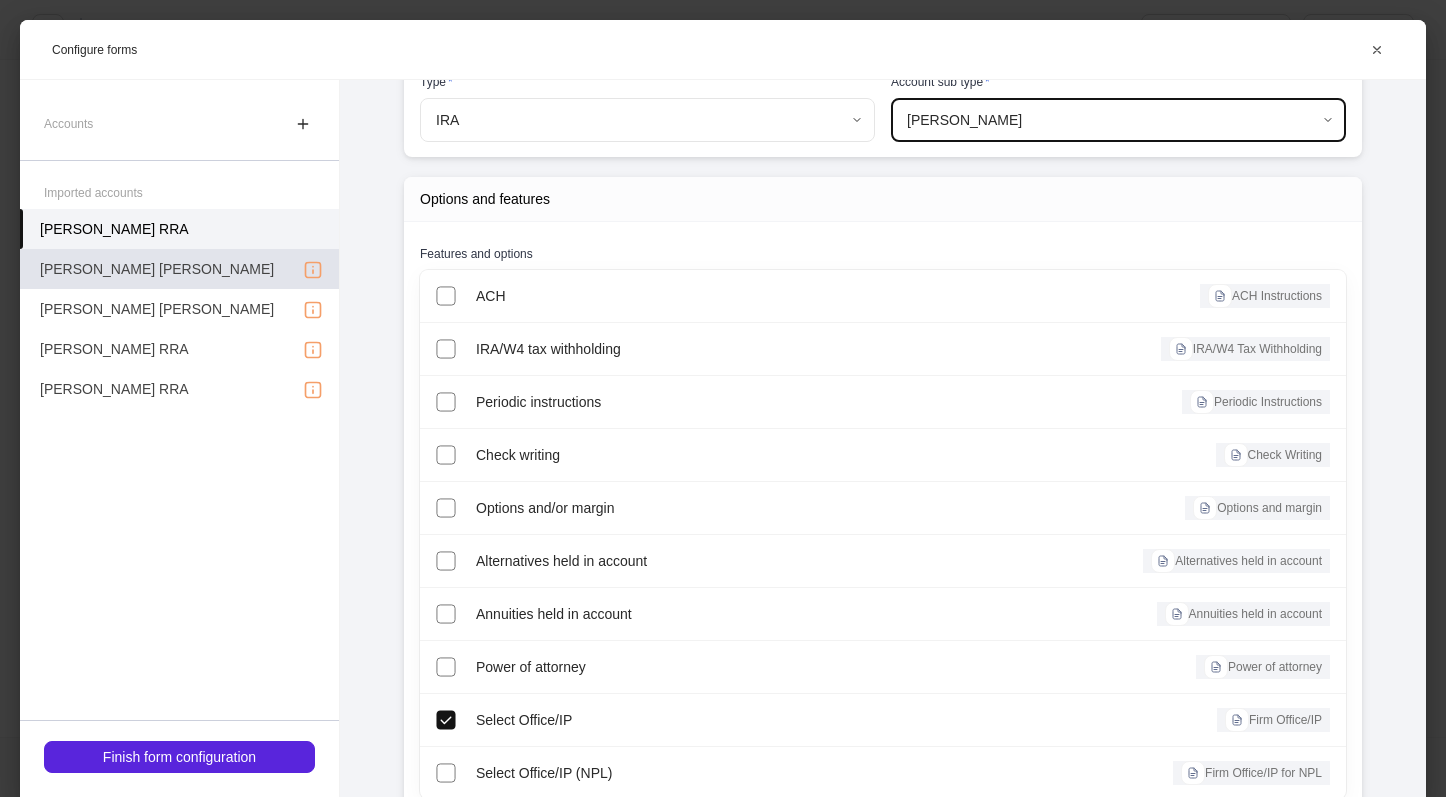 click on "[PERSON_NAME] [PERSON_NAME]" at bounding box center [157, 269] 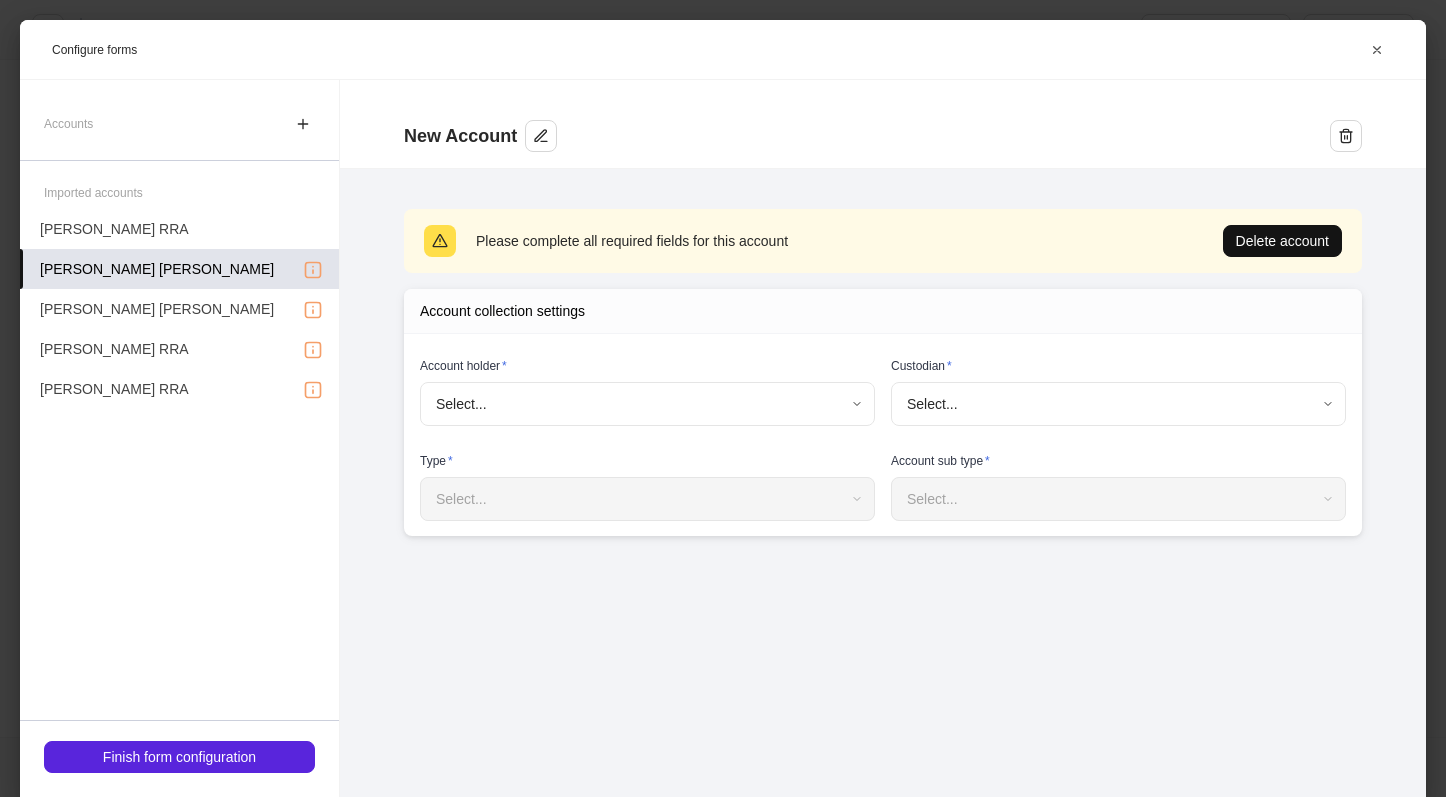 scroll, scrollTop: 0, scrollLeft: 0, axis: both 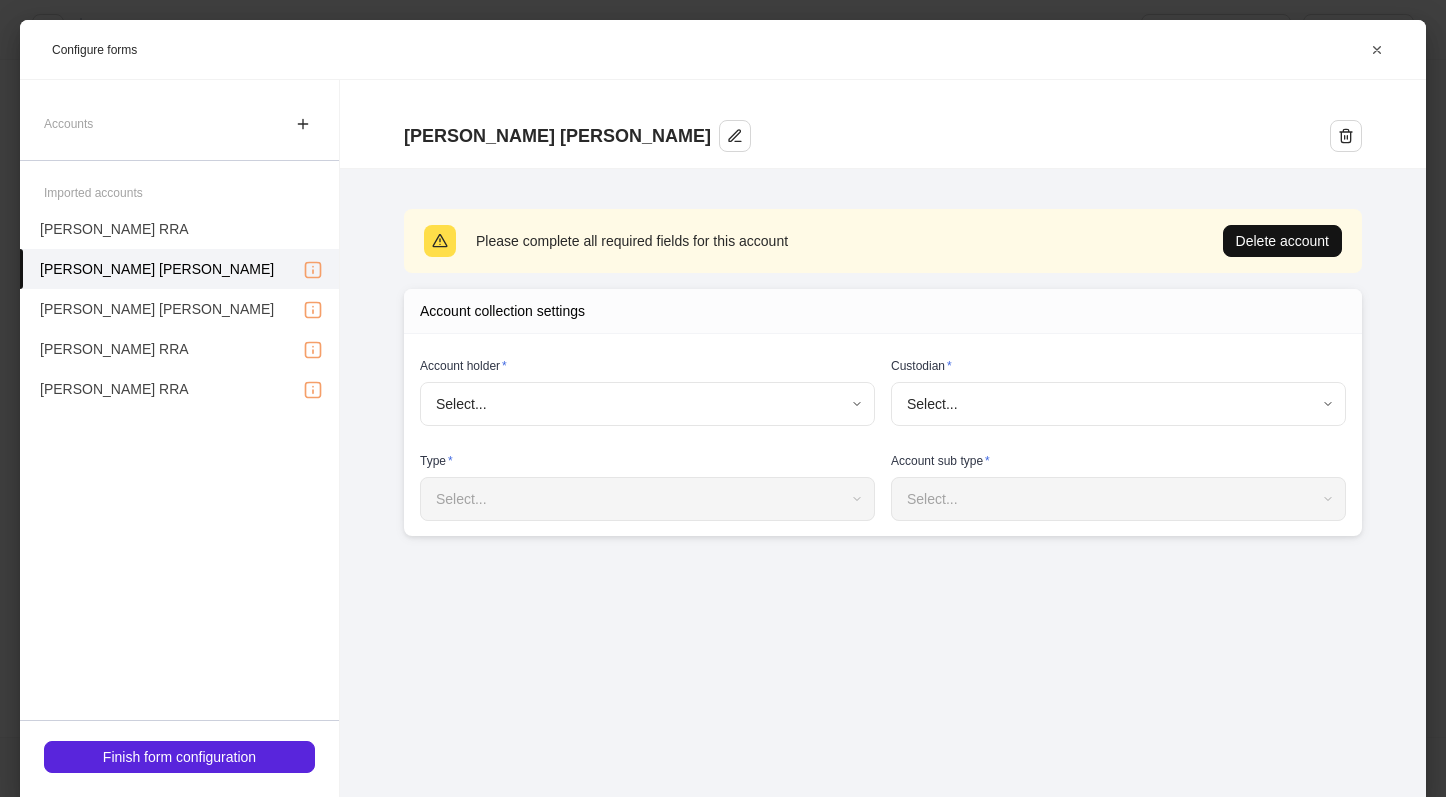 click on "Onboard new profiles Assign to teammate Save and exit Configure profiles These selections determine what information to collect. Integrations Sync the profile to additional third party tools. Wealthbox Box Edit Accounts and firm forms Set up forms to collect for each client profile. 7 imported Set up [PERSON_NAME] & [PERSON_NAME] Edit [PERSON_NAME] [PERSON_NAME] Continue
Configure forms [PERSON_NAME] IRA Please complete all required fields for this account Delete account Account collection settings Account holder * Select... ​ Custodian * Select... ​ Type * Select... ​ Account sub type * Select... ​ Accounts Imported accounts [PERSON_NAME] RRA [PERSON_NAME] [PERSON_NAME] [PERSON_NAME] RRA [PERSON_NAME] RRA [PERSON_NAME] IRA [PERSON_NAME] IRA Firm forms Finish form configuration" at bounding box center (723, 398) 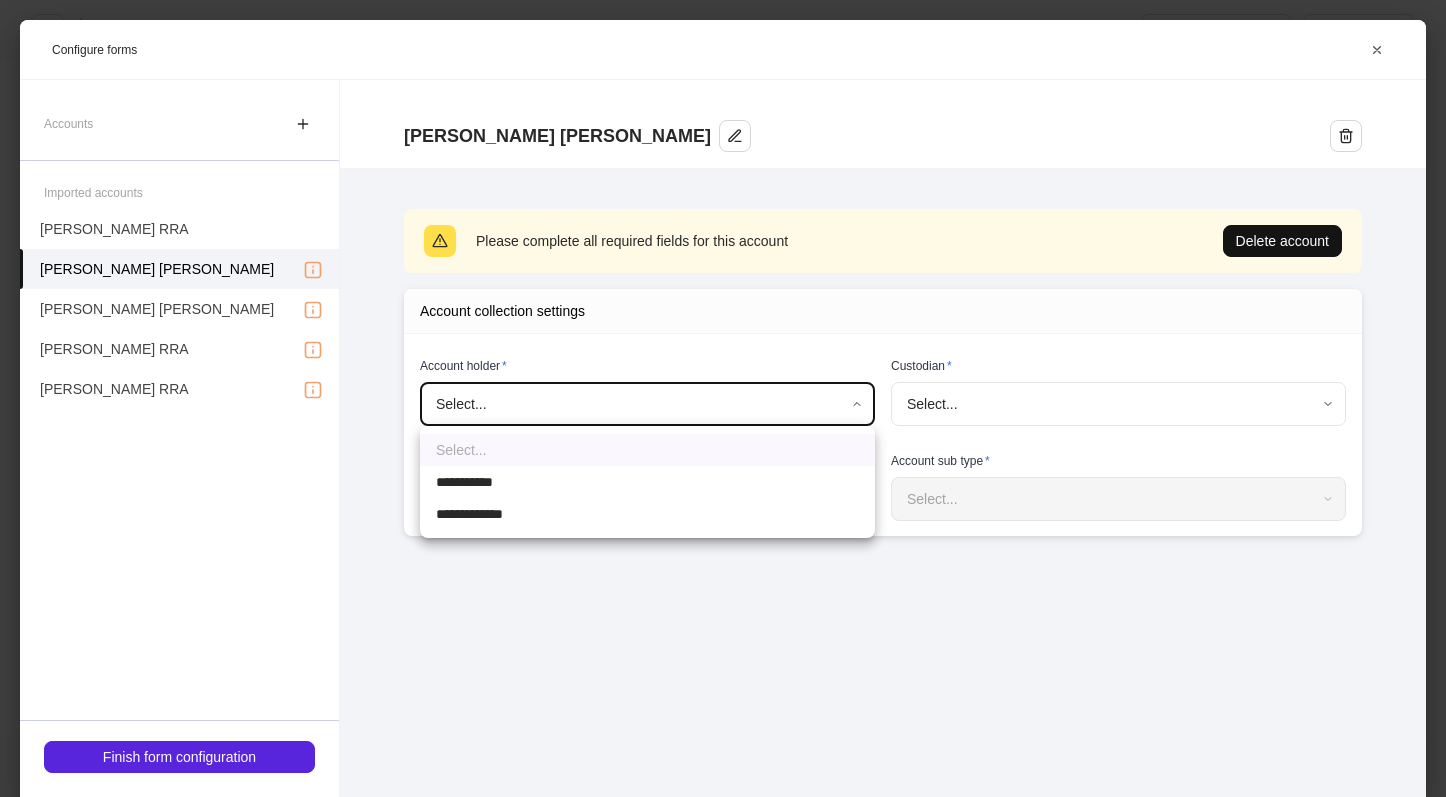 click on "**********" at bounding box center (647, 482) 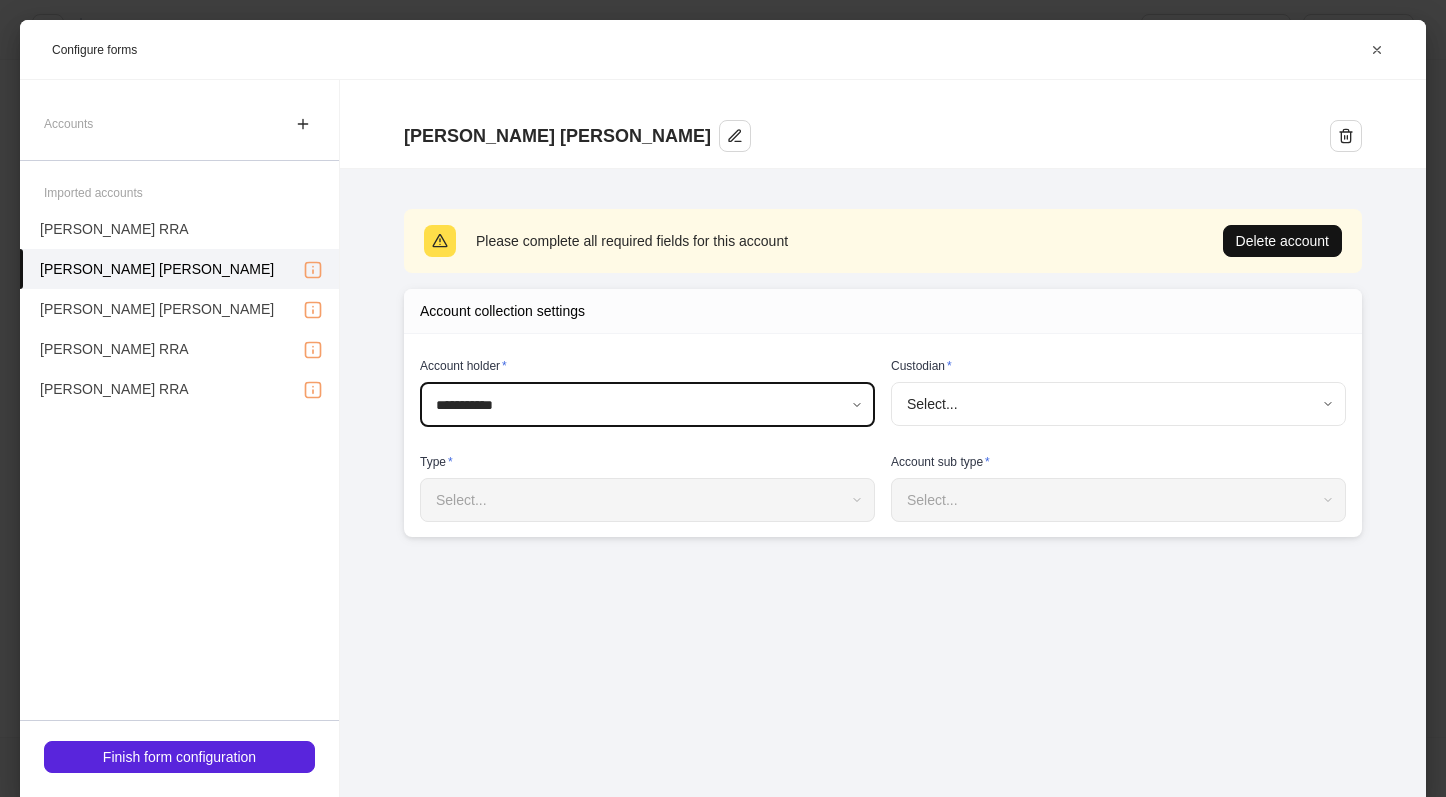 click on "**********" at bounding box center [723, 398] 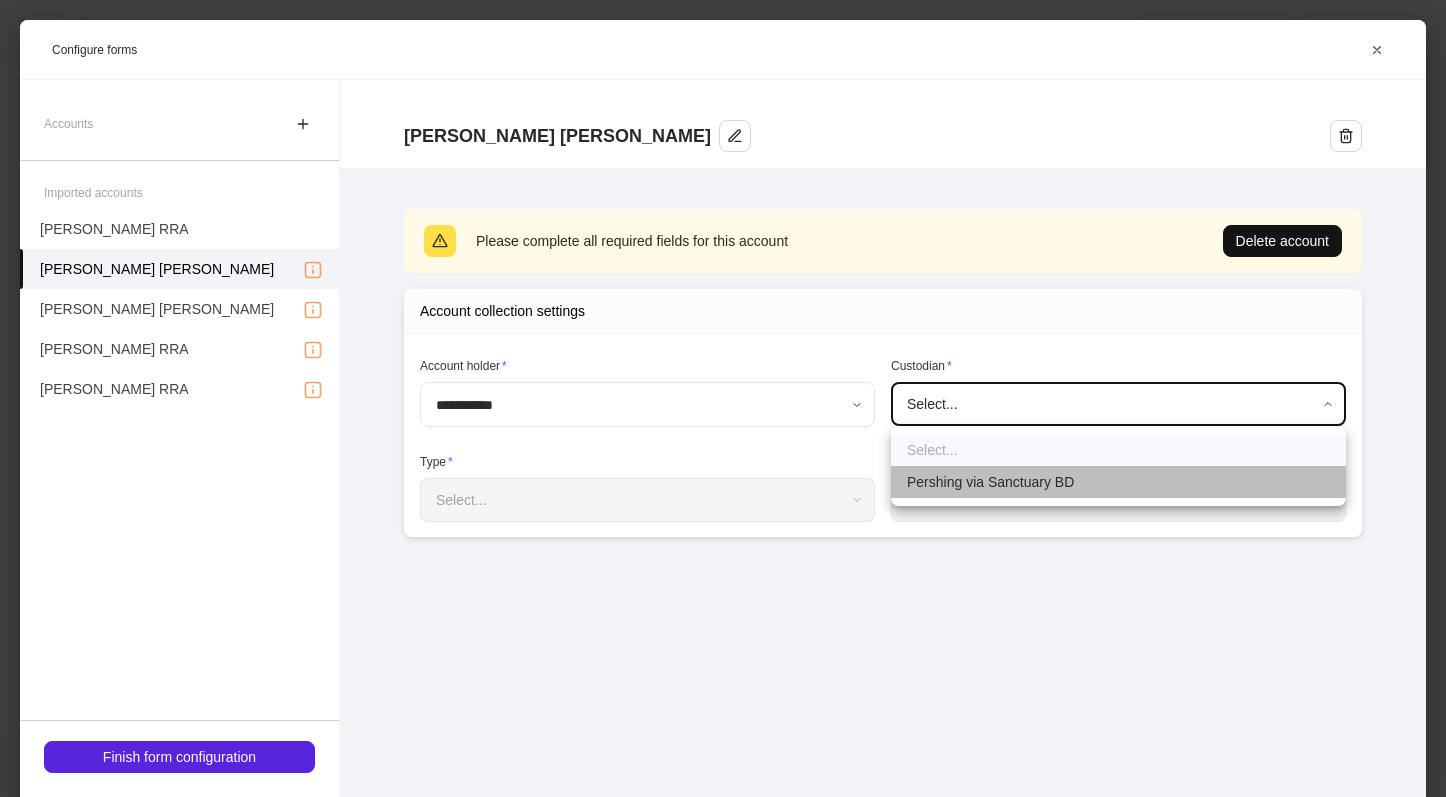 click on "Pershing via Sanctuary BD" at bounding box center [1118, 482] 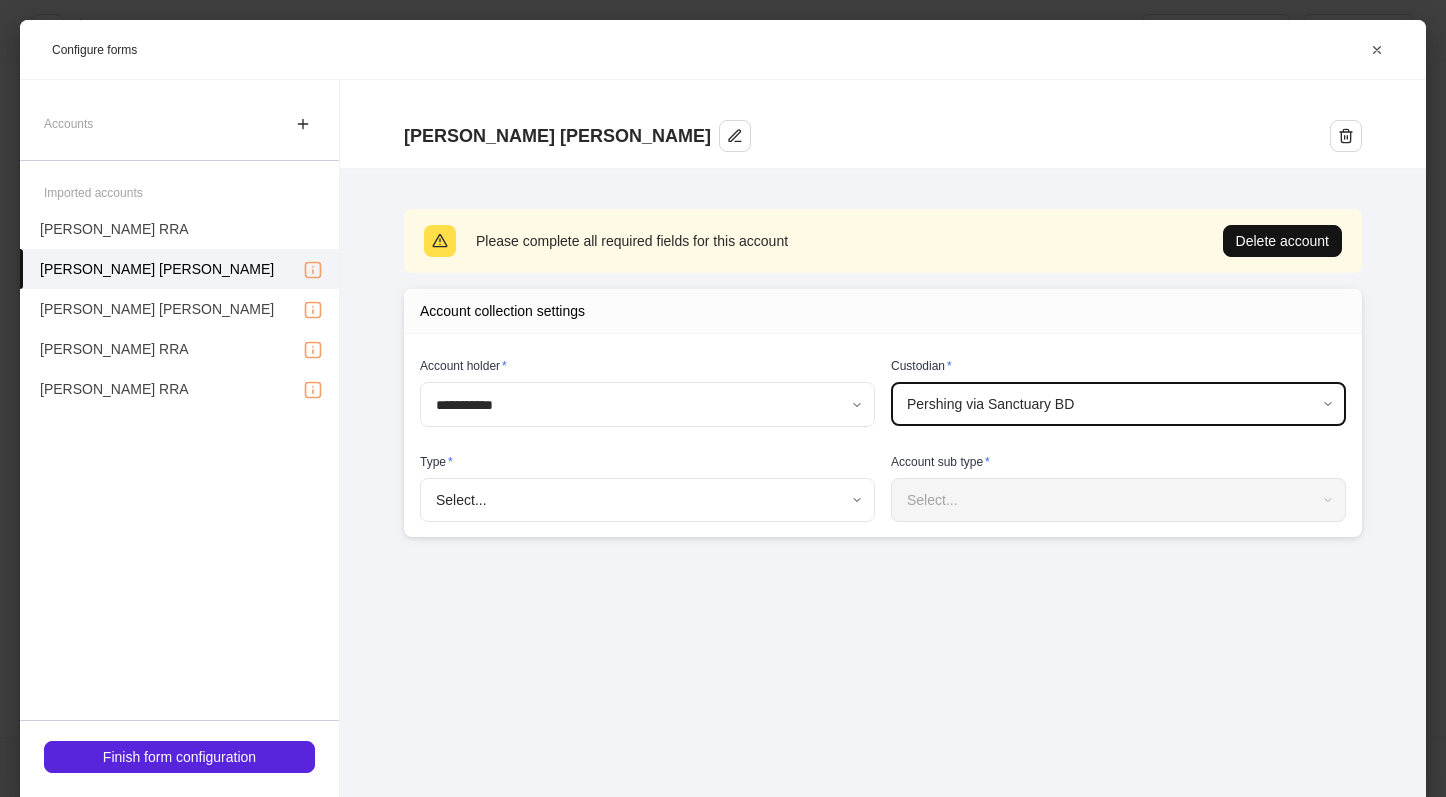 click on "**********" at bounding box center (723, 398) 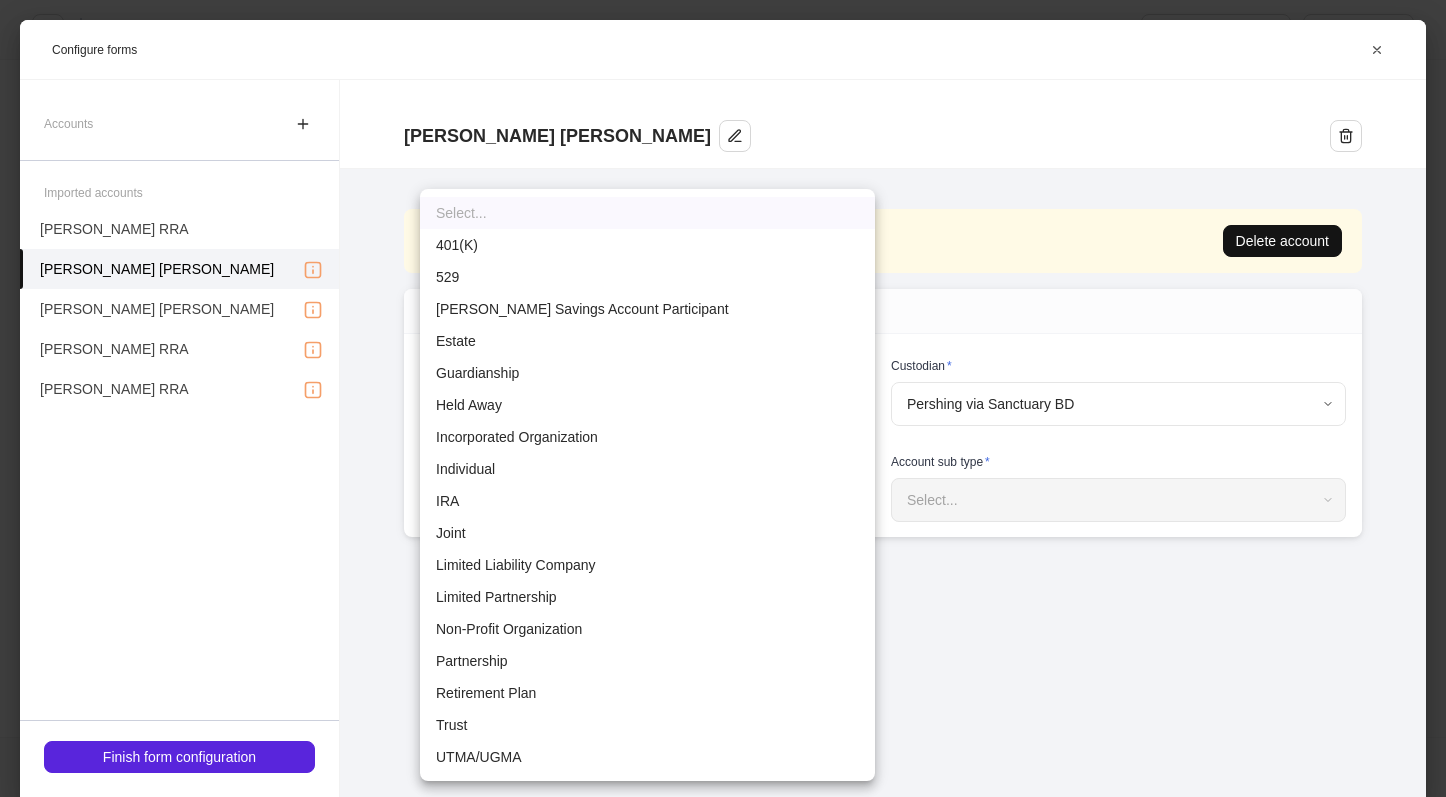 click on "IRA" at bounding box center [647, 501] 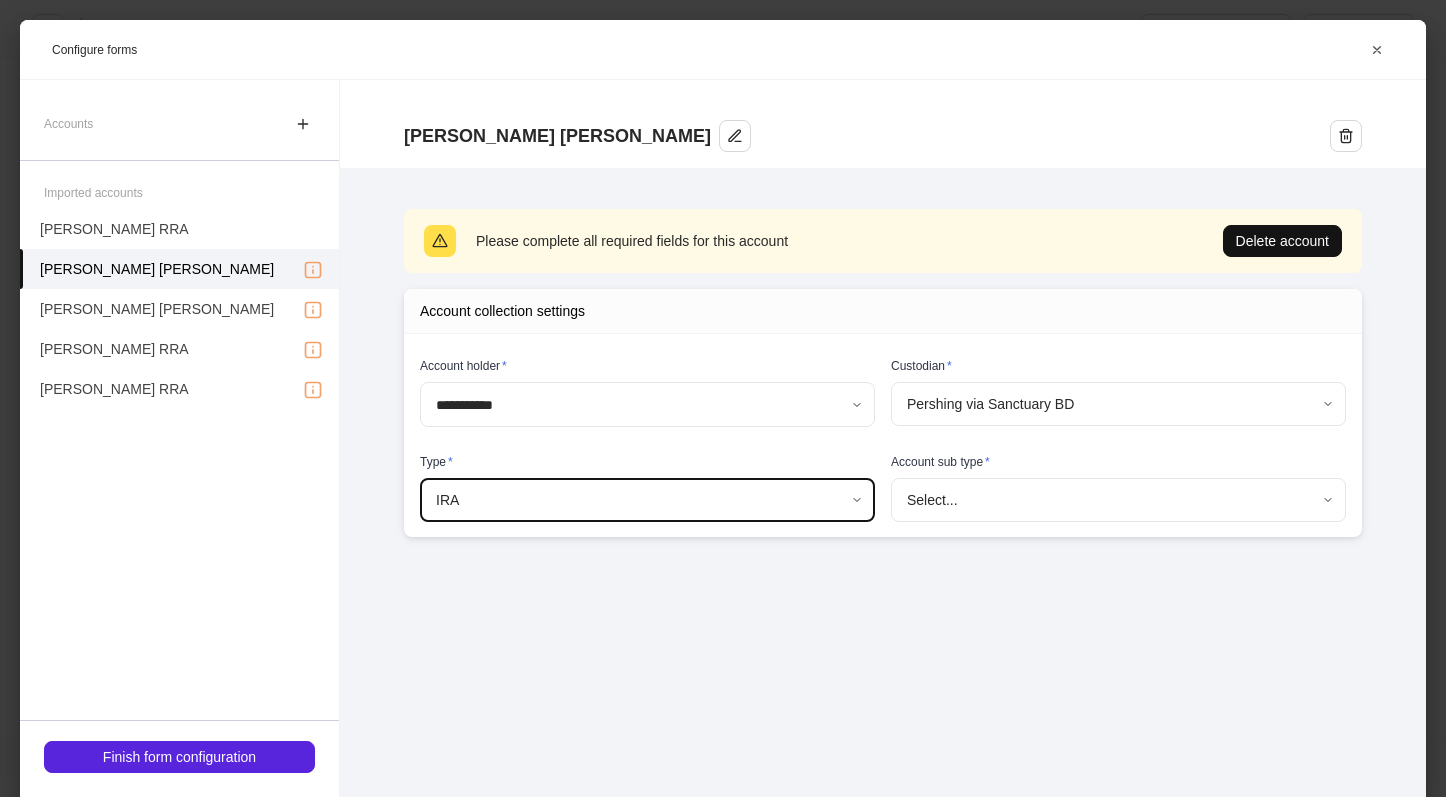 click on "**********" at bounding box center [723, 398] 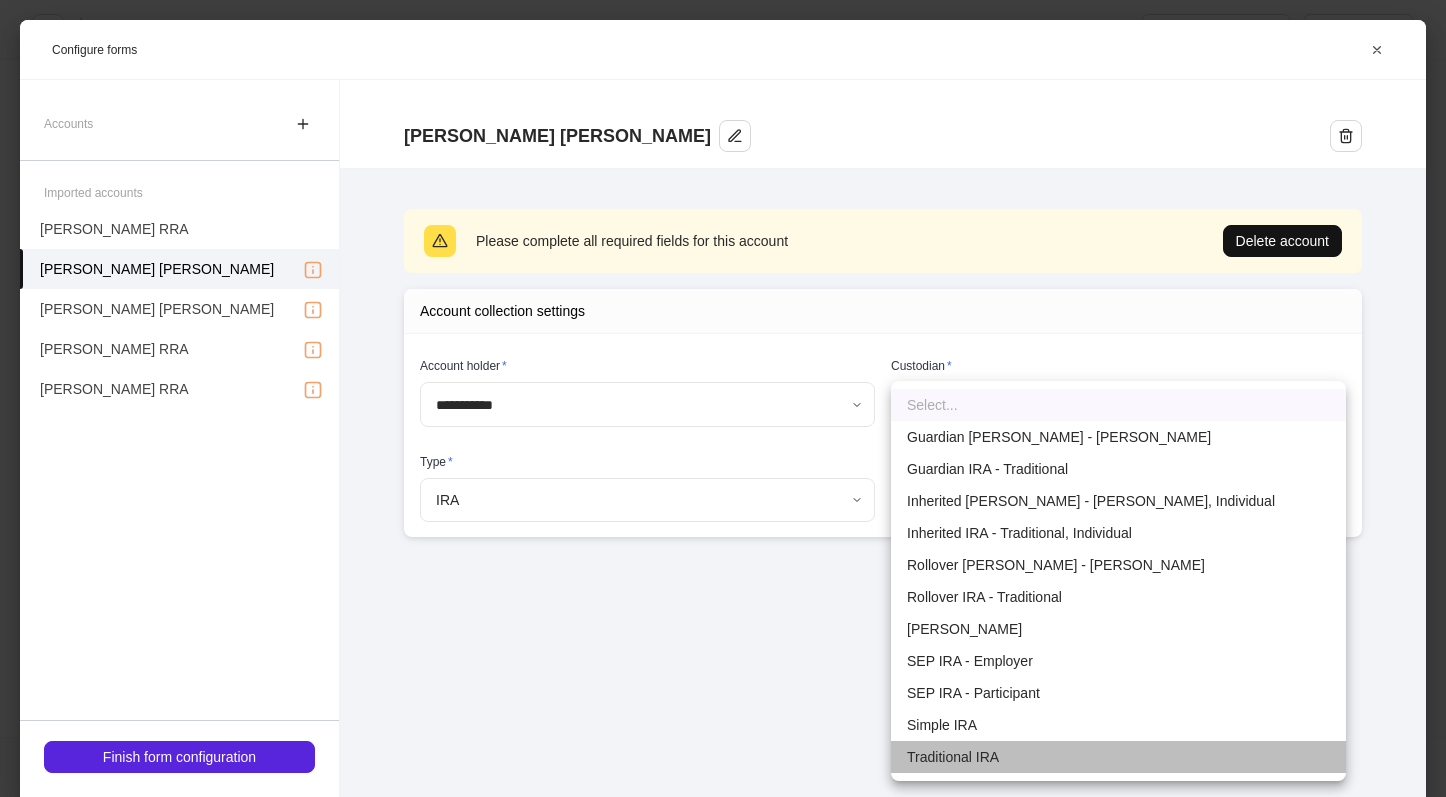 click on "Traditional IRA" at bounding box center [1118, 757] 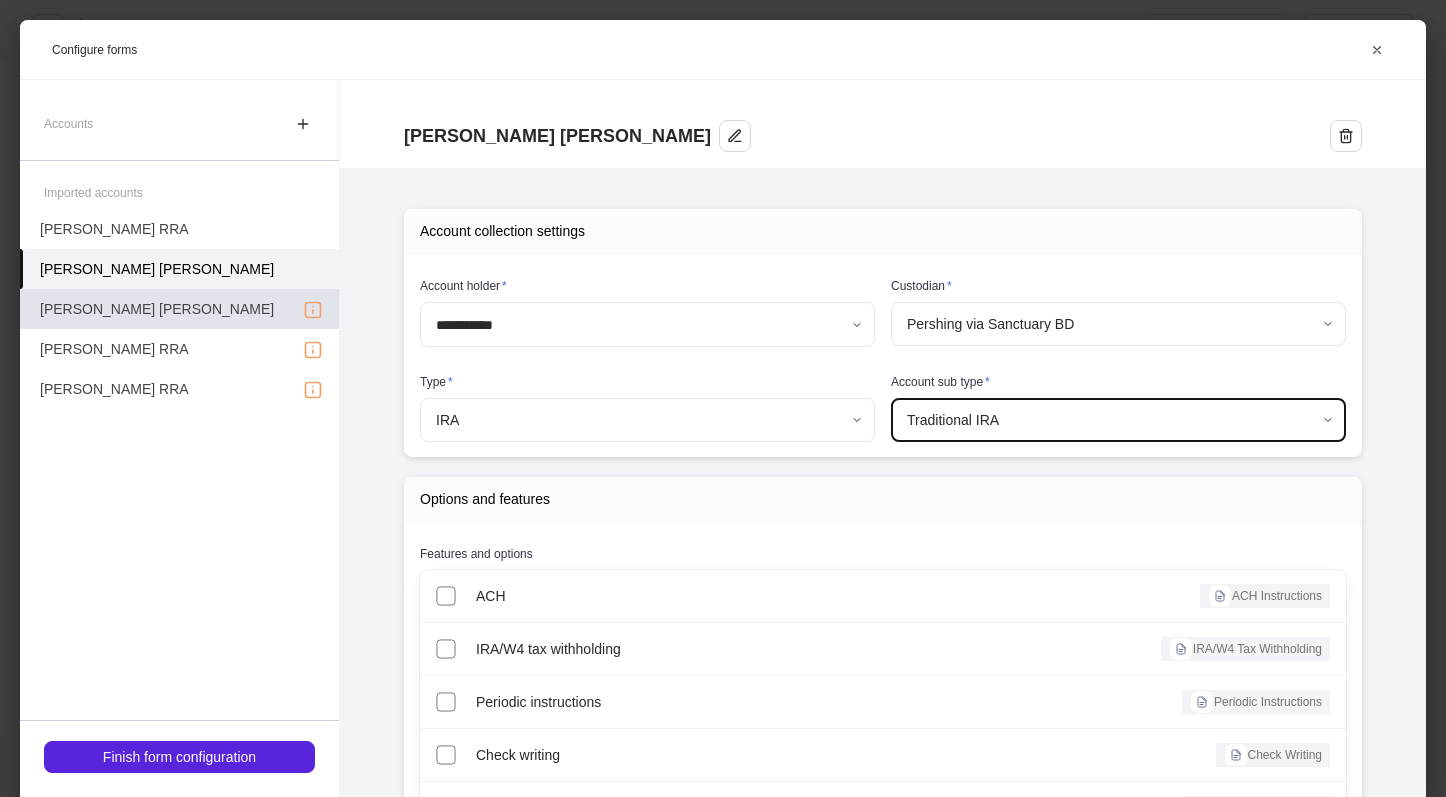 click on "[PERSON_NAME] [PERSON_NAME]" at bounding box center [179, 309] 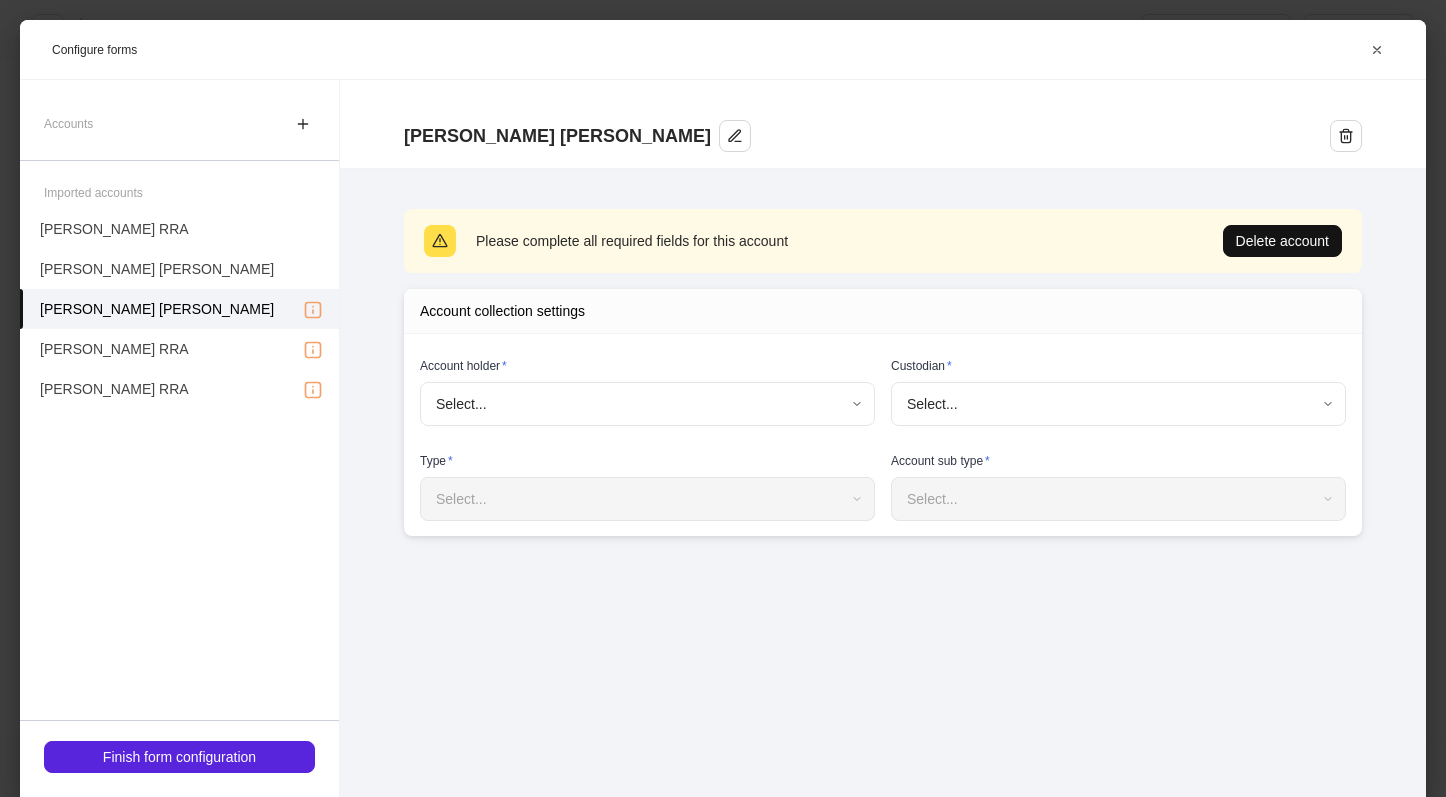 click on "Account holder *" at bounding box center [647, 370] 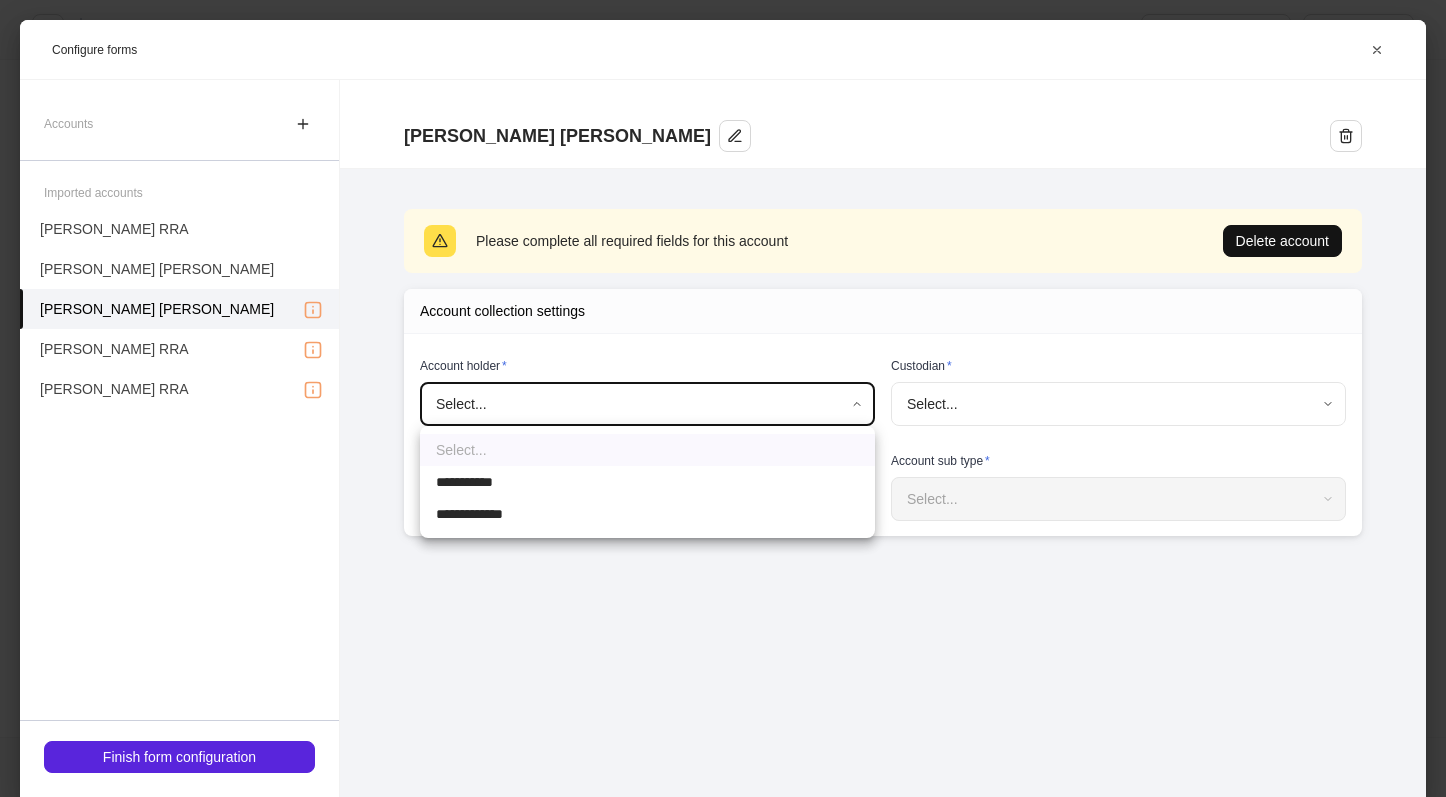 click on "**********" at bounding box center [647, 482] 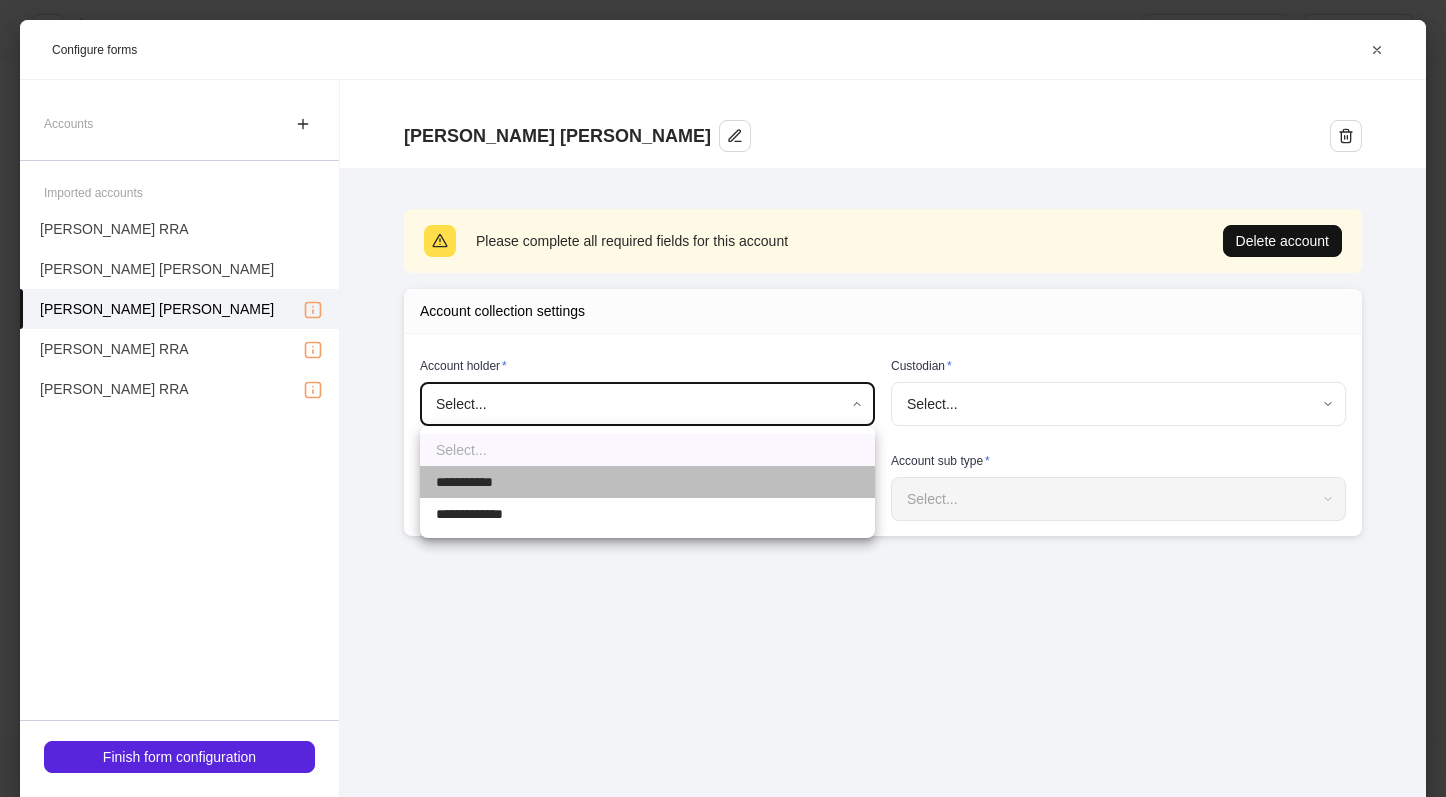 click on "**********" at bounding box center [647, 482] 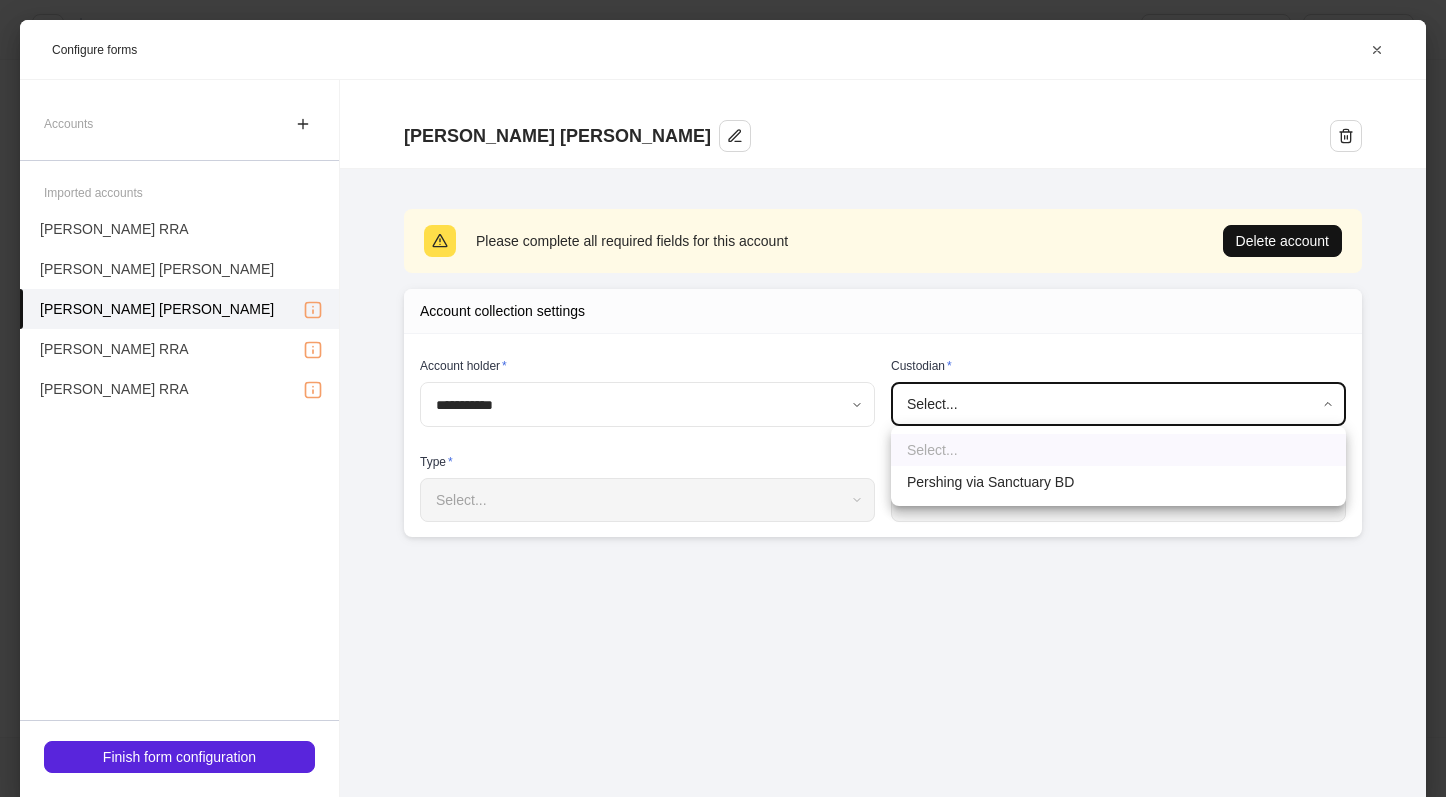 click on "**********" at bounding box center [723, 398] 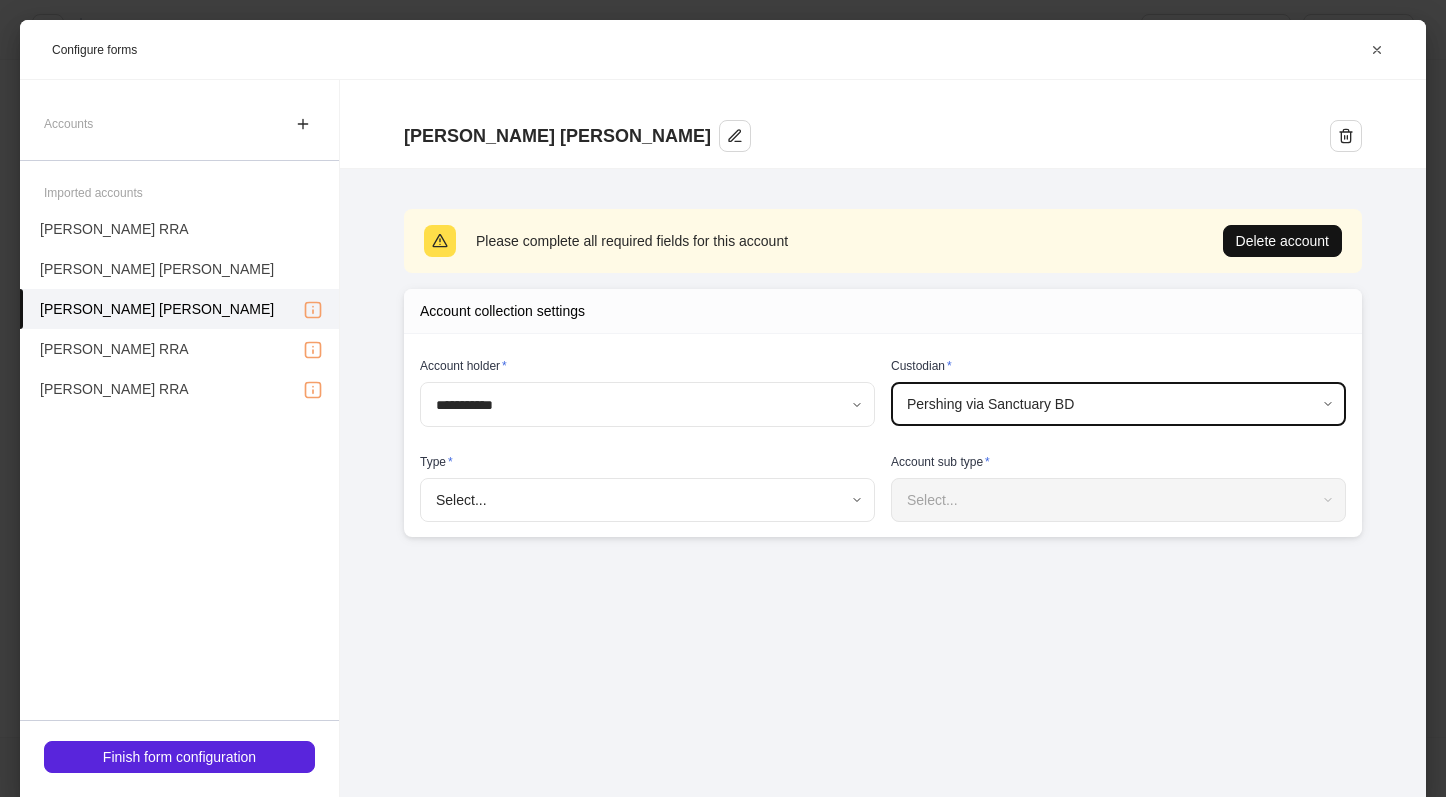 click on "**********" at bounding box center [723, 398] 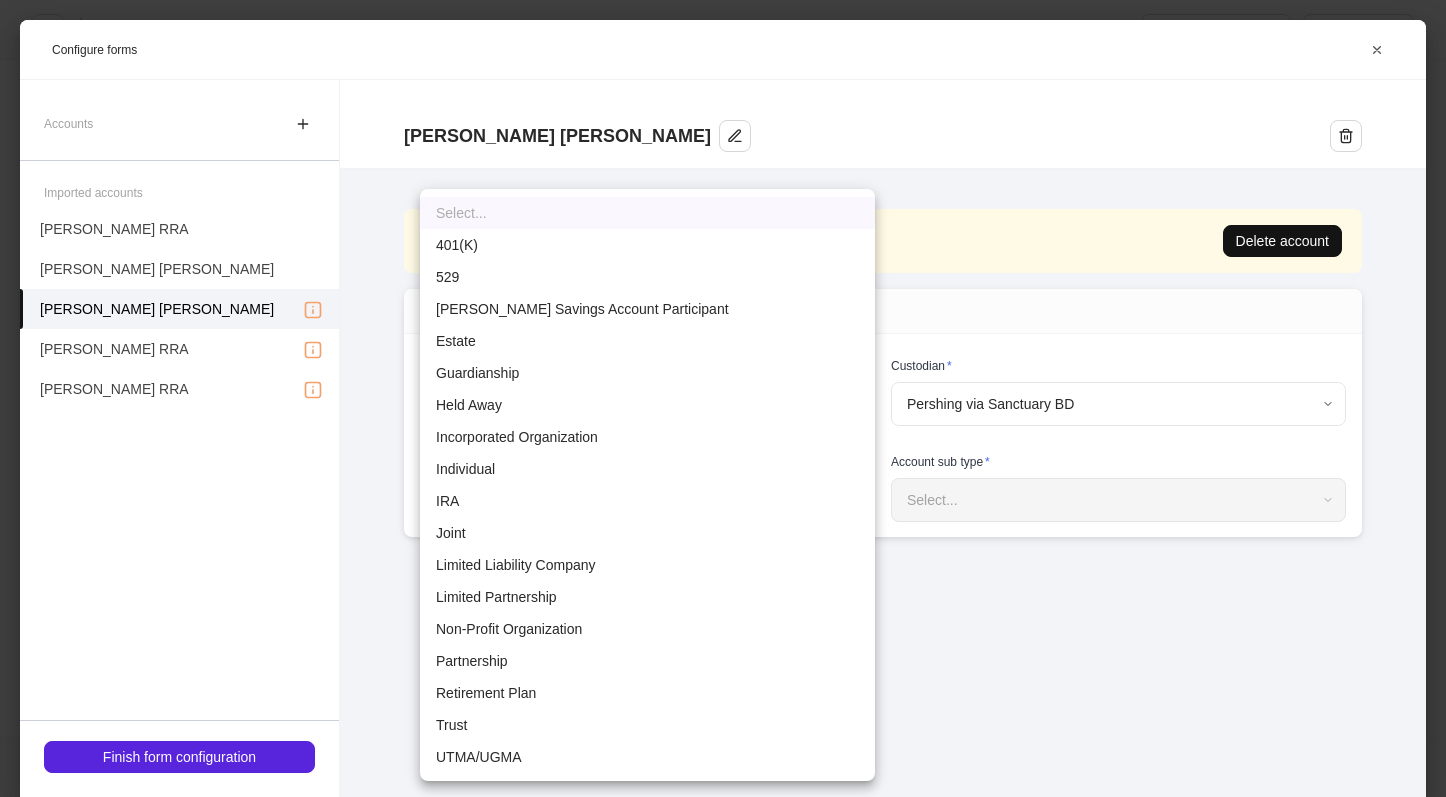click on "IRA" at bounding box center (647, 501) 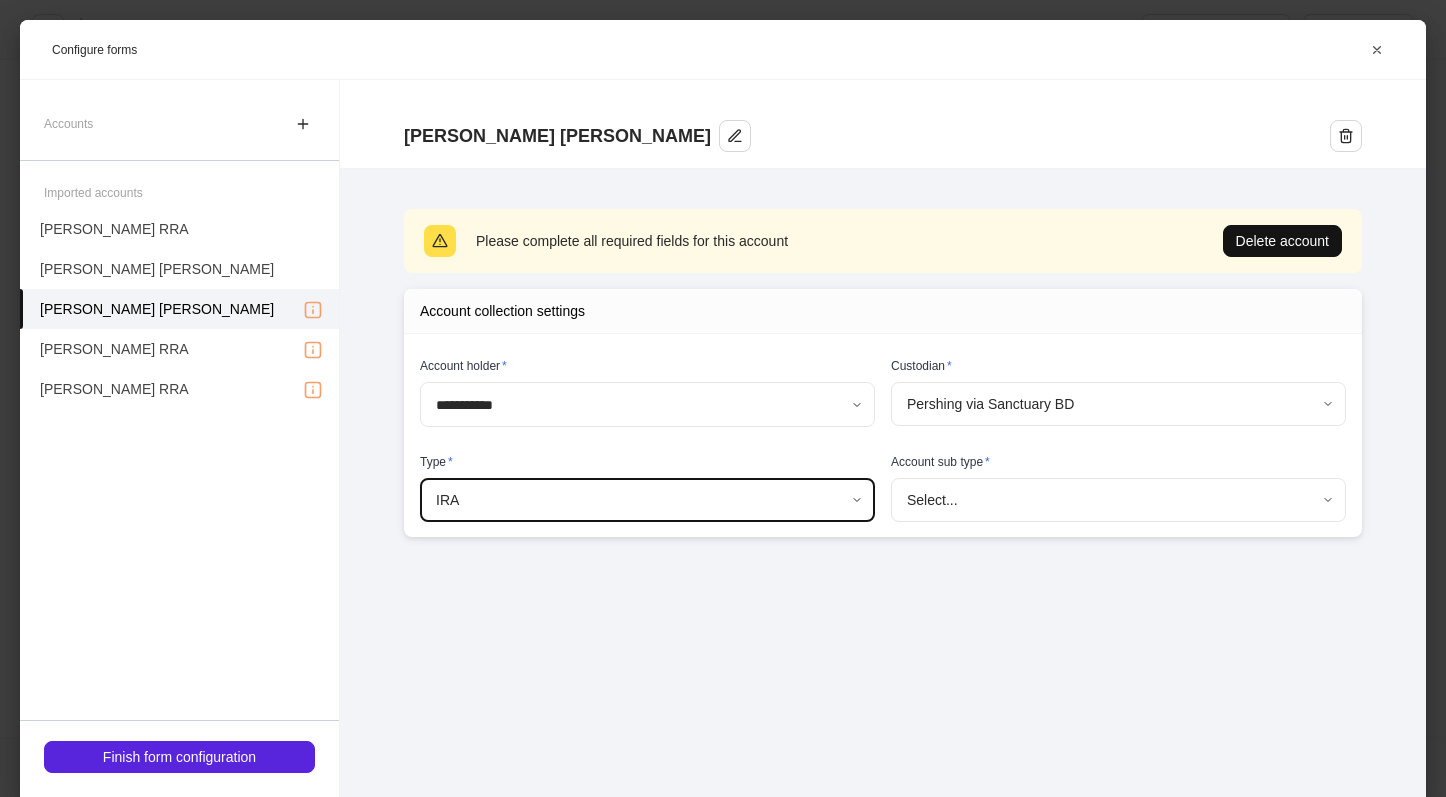 click on "**********" at bounding box center (723, 398) 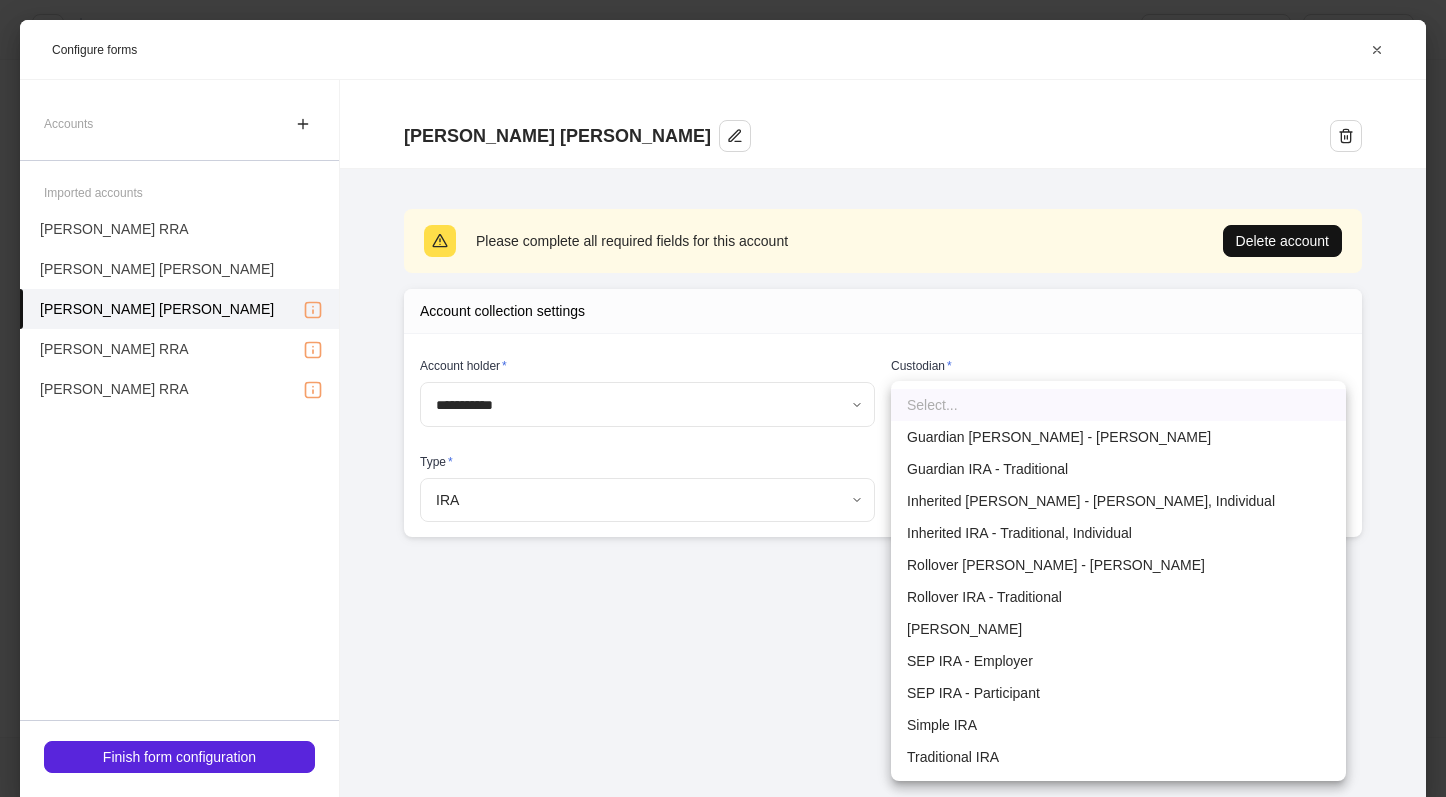 click on "Traditional IRA" at bounding box center (1118, 757) 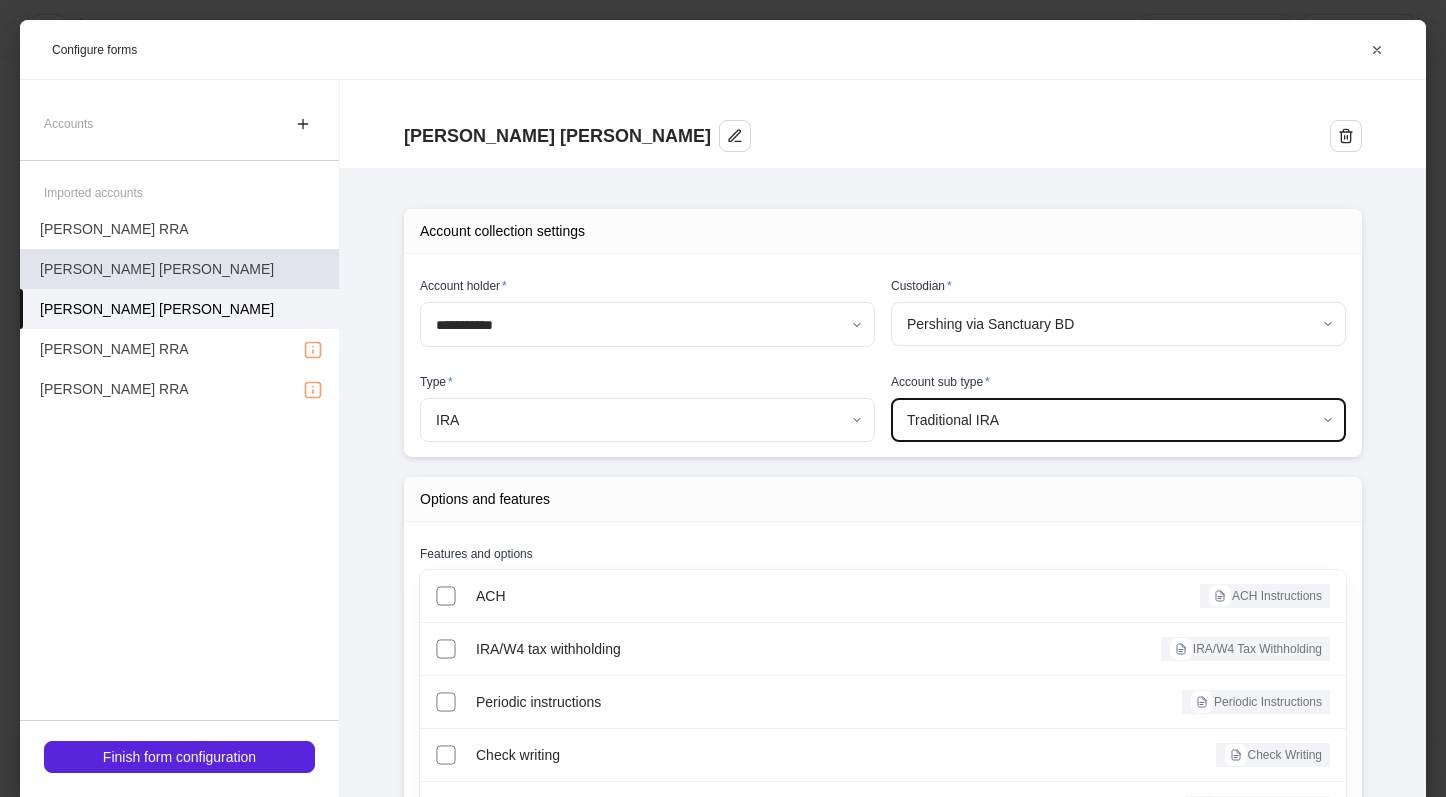 click on "[PERSON_NAME] [PERSON_NAME]" at bounding box center [179, 269] 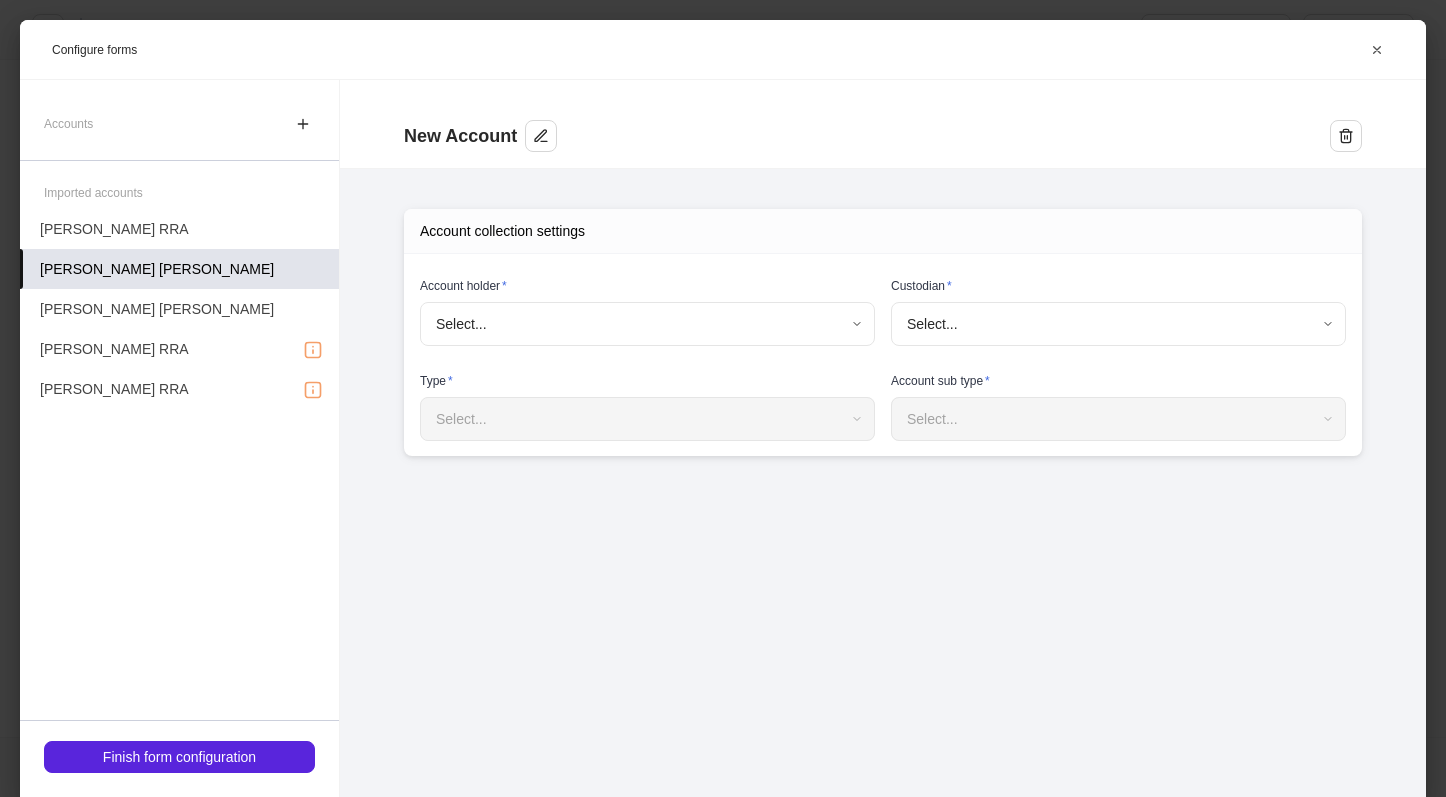 type on "**********" 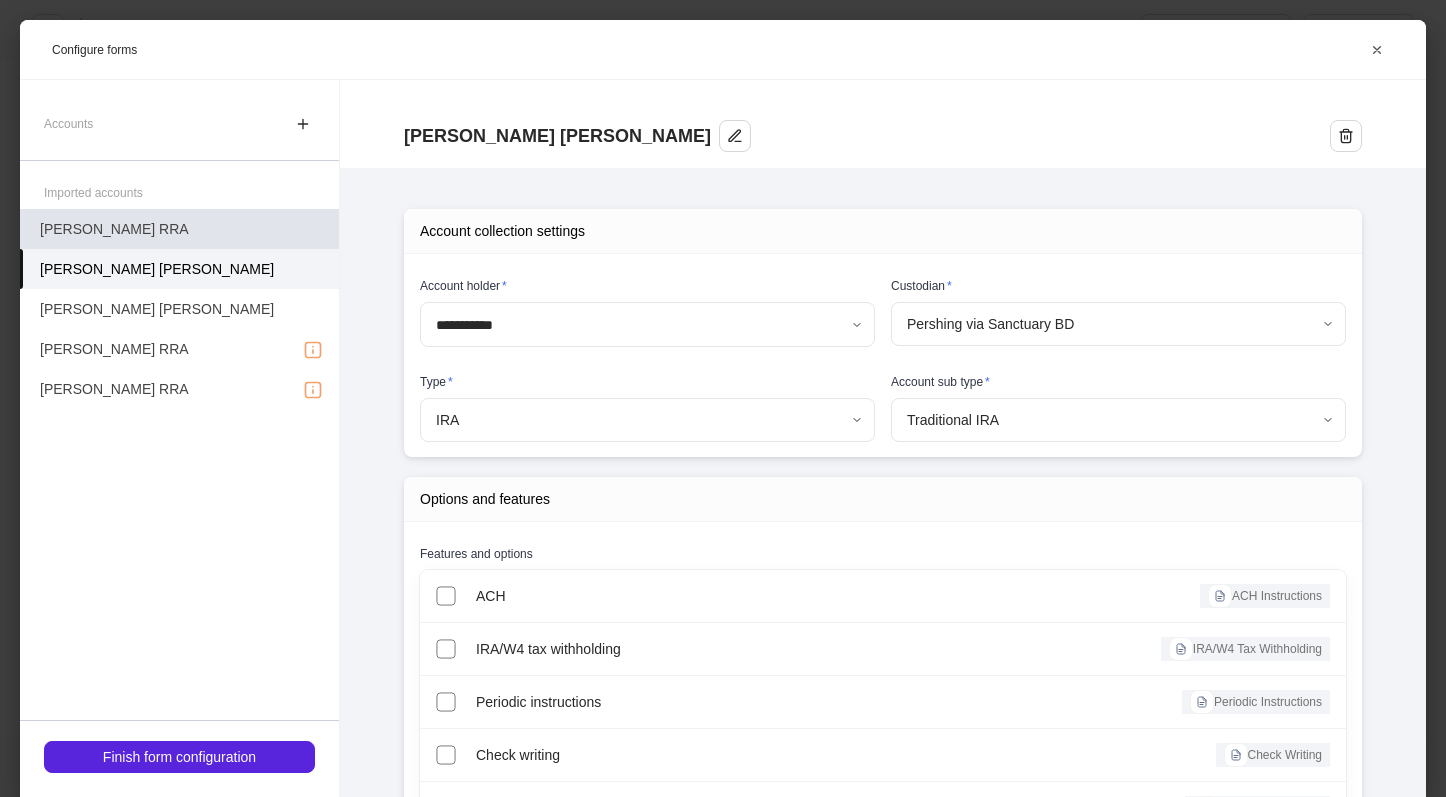 click on "[PERSON_NAME] RRA" at bounding box center [179, 229] 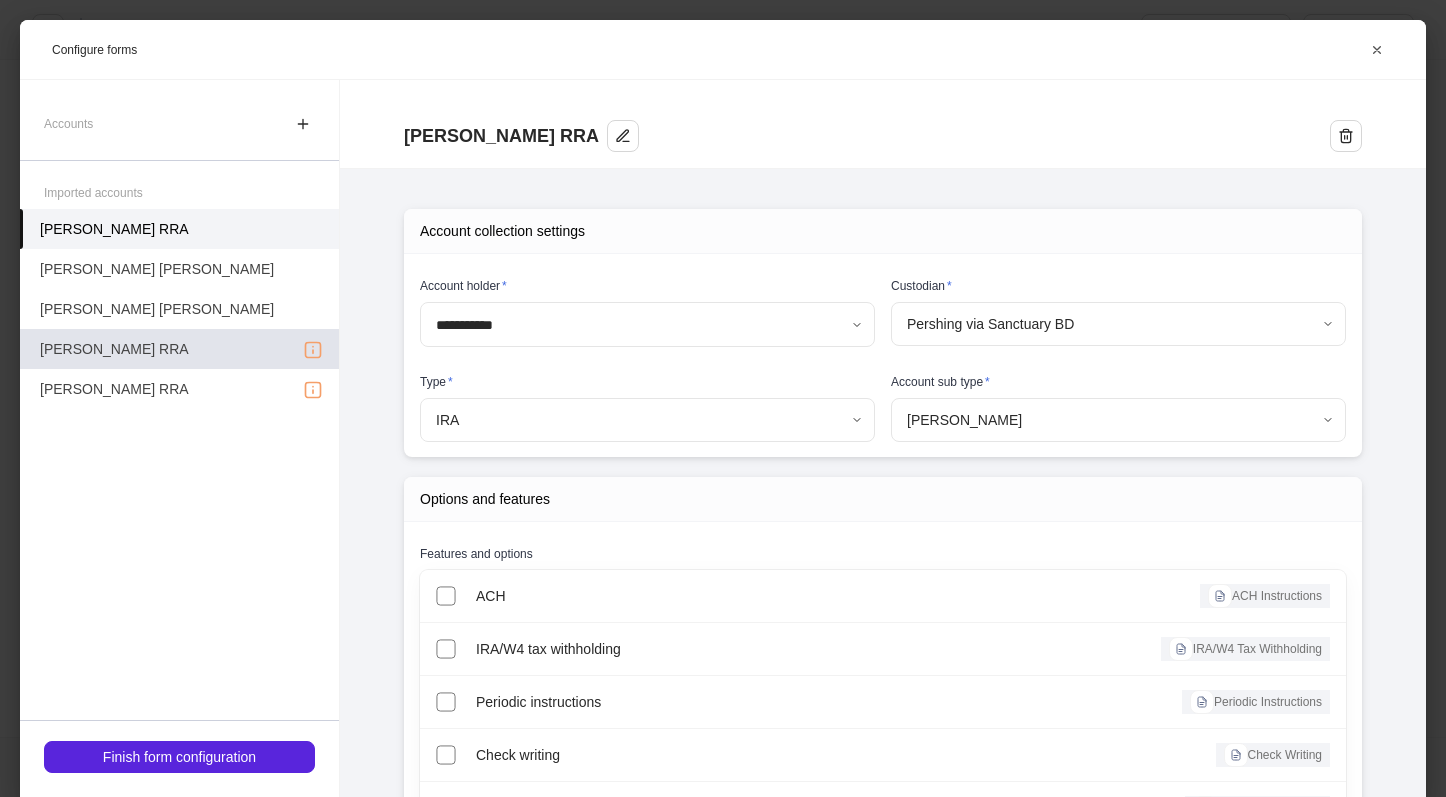 click on "[PERSON_NAME] RRA" at bounding box center (179, 349) 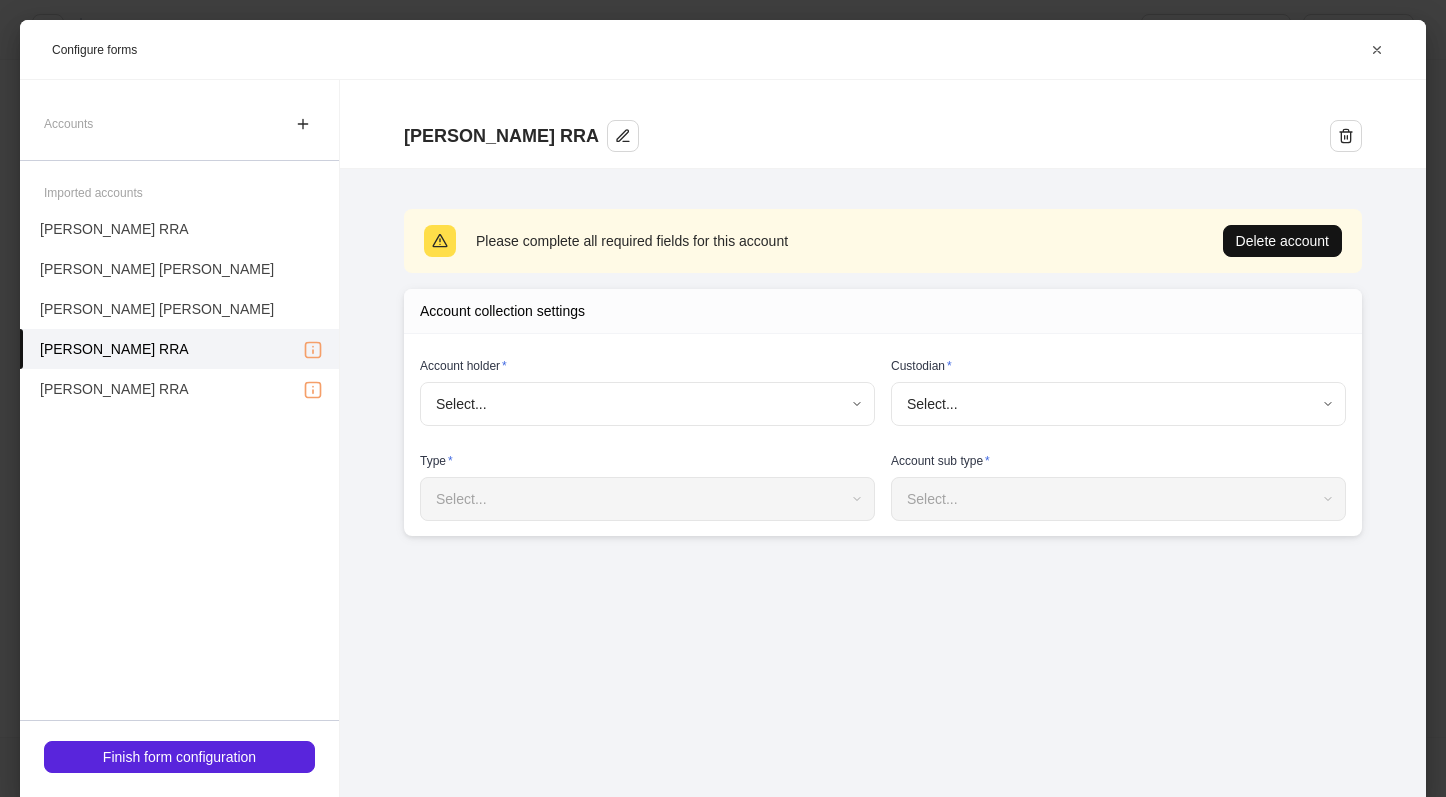 click on "Onboard new profiles Assign to teammate Save and exit Configure profiles These selections determine what information to collect. Integrations Sync the profile to additional third party tools. Wealthbox Box Edit Accounts and firm forms Set up forms to collect for each client profile. 7 imported Set up [PERSON_NAME] & [PERSON_NAME] Edit [PERSON_NAME] [PERSON_NAME] Continue
Configure forms [PERSON_NAME] RRA Please complete all required fields for this account Delete account Account collection settings Account holder * Select... ​ Custodian * Select... ​ Type * Select... ​ Account sub type * Select... ​ Accounts Imported accounts [PERSON_NAME] RRA [PERSON_NAME] [PERSON_NAME] [PERSON_NAME] RRA [PERSON_NAME] RRA [PERSON_NAME] IRA [PERSON_NAME] IRA Firm forms Finish form configuration" at bounding box center (723, 398) 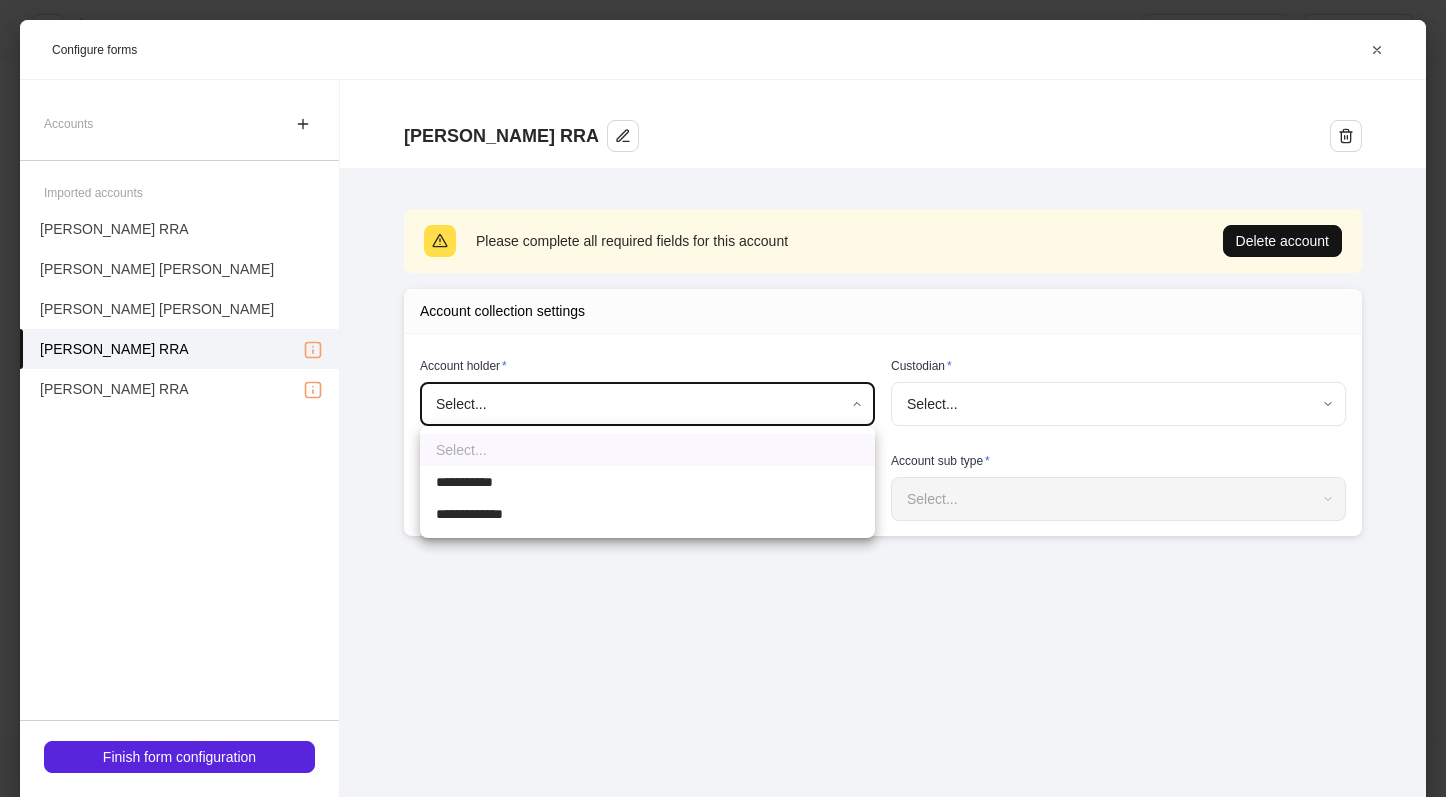 click on "**********" at bounding box center [647, 482] 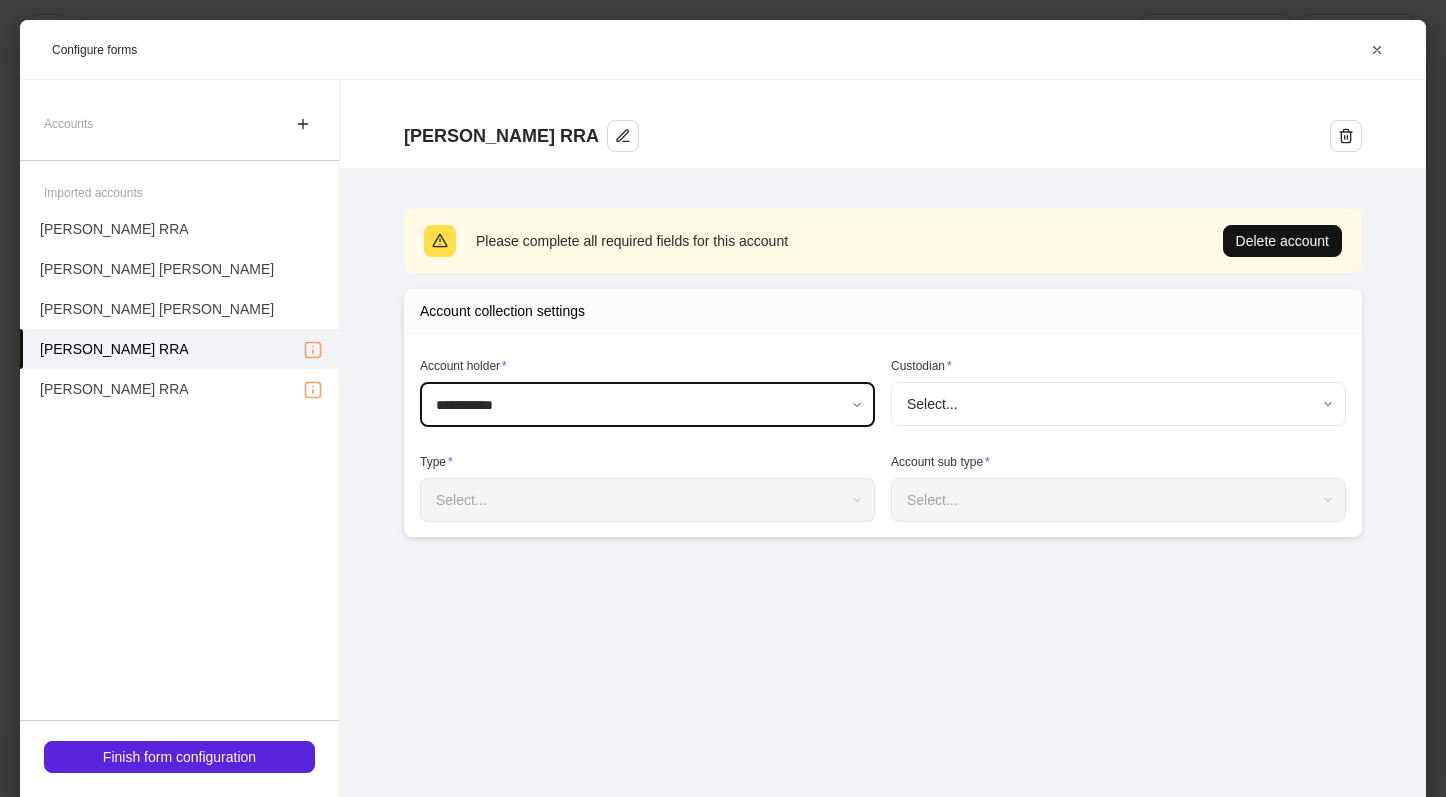 click on "**********" at bounding box center [723, 398] 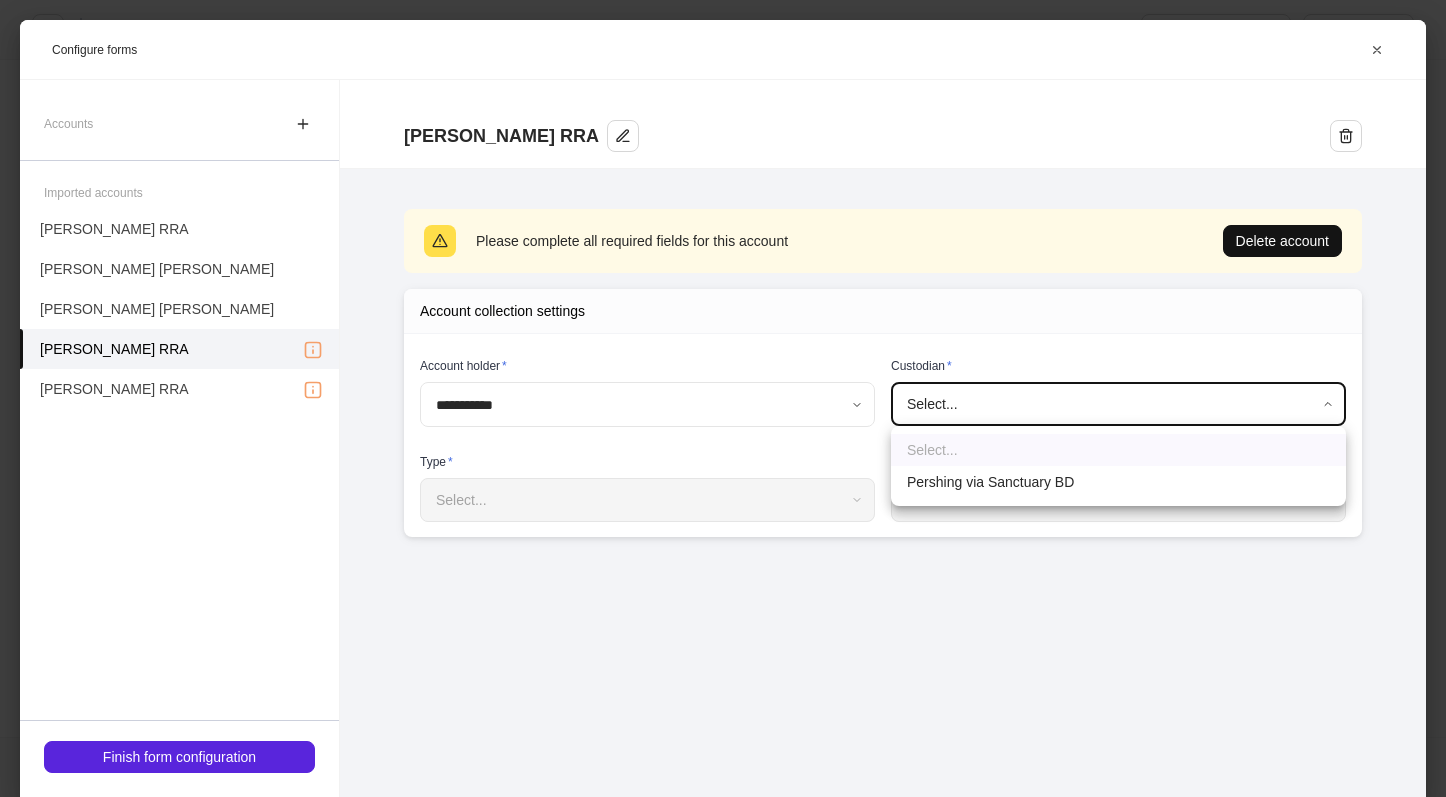 click on "Pershing via Sanctuary BD" at bounding box center (1118, 482) 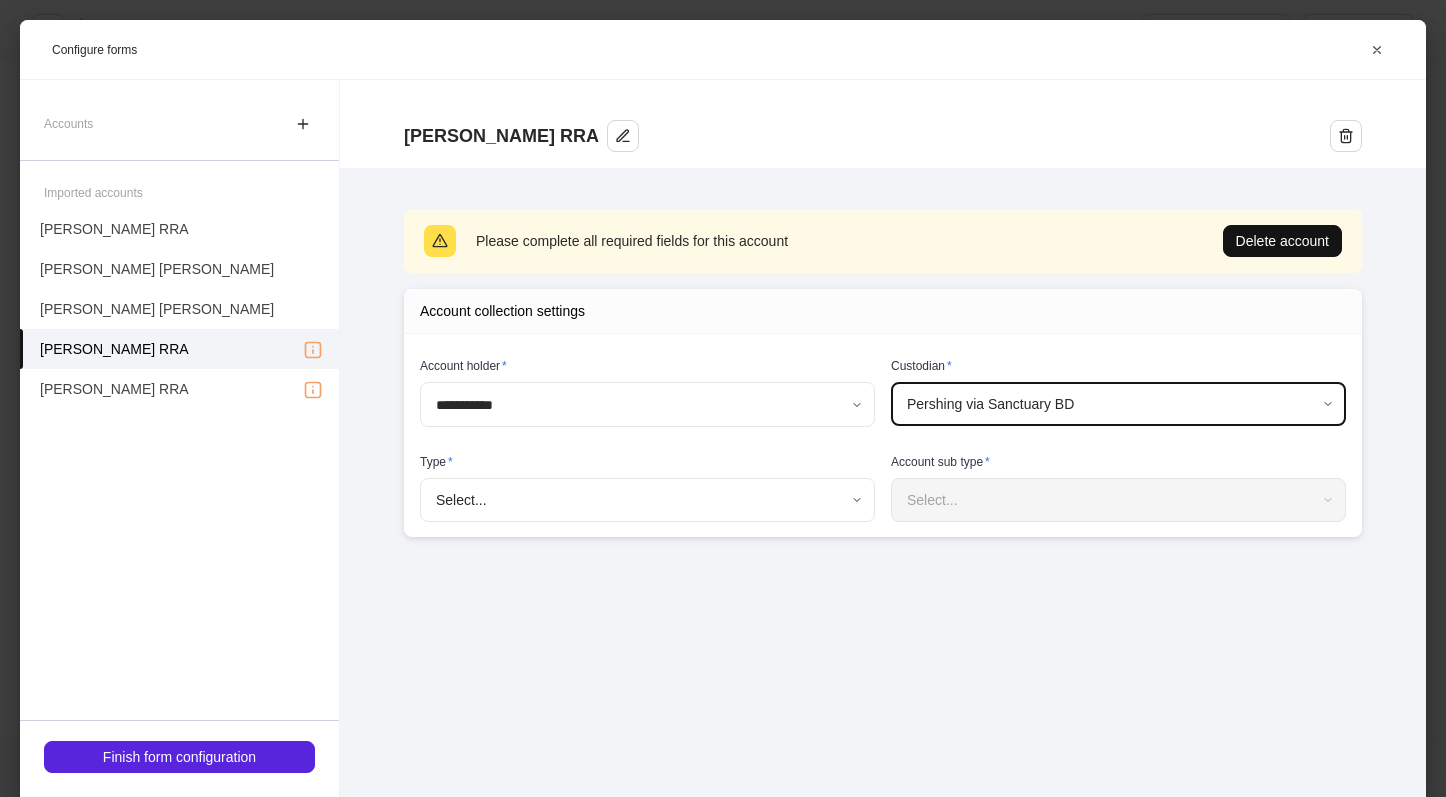 click on "**********" at bounding box center (723, 398) 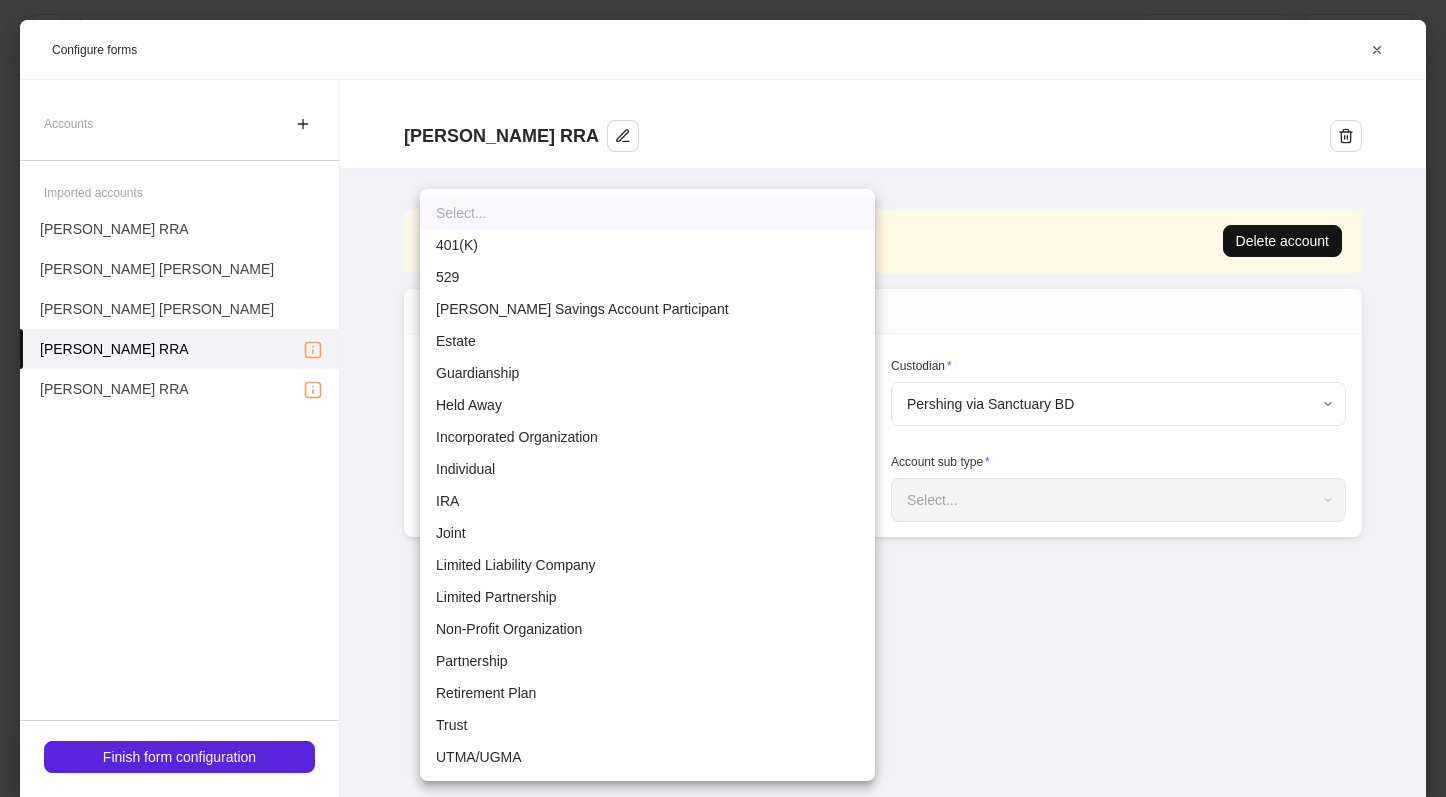 click on "IRA" at bounding box center [647, 501] 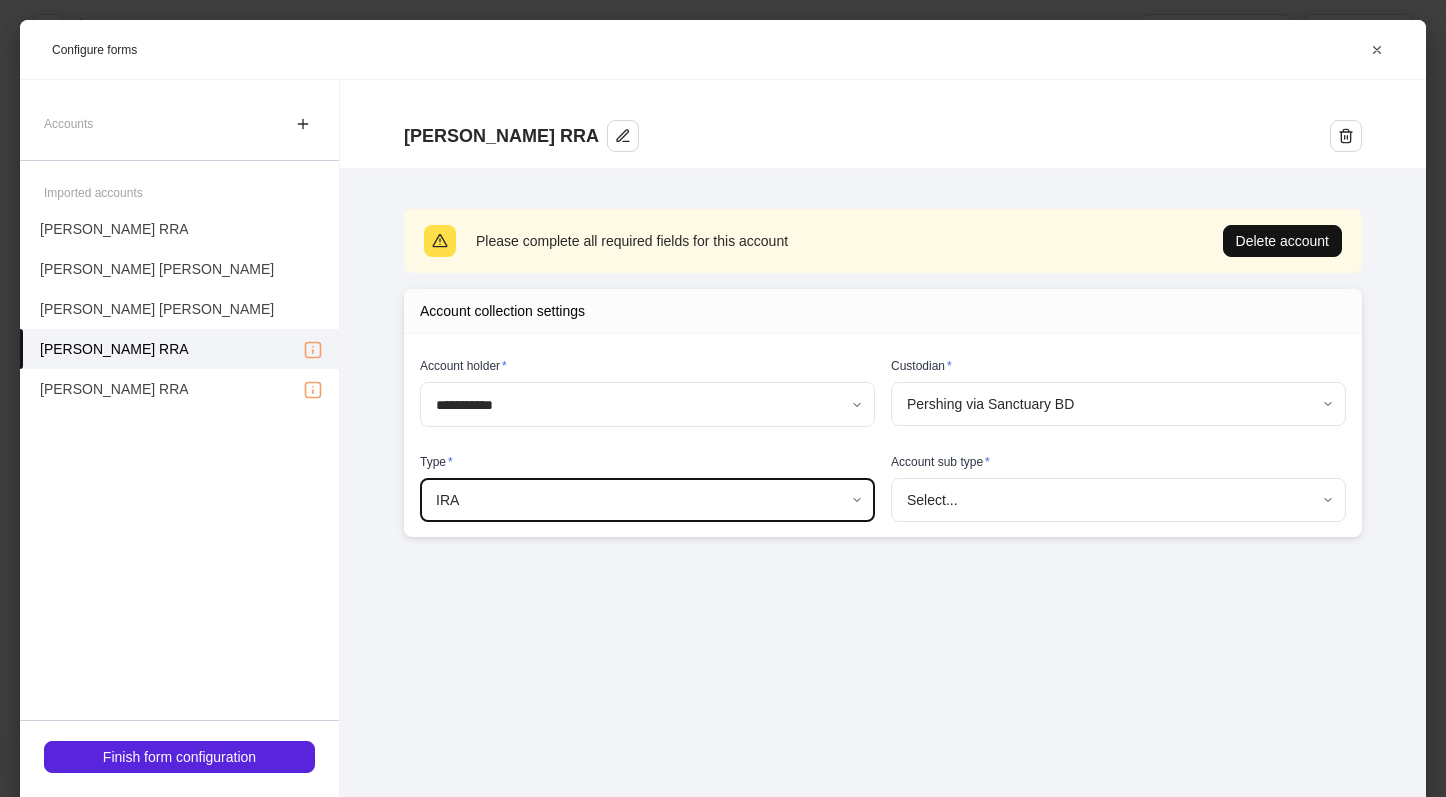 click on "**********" at bounding box center (723, 398) 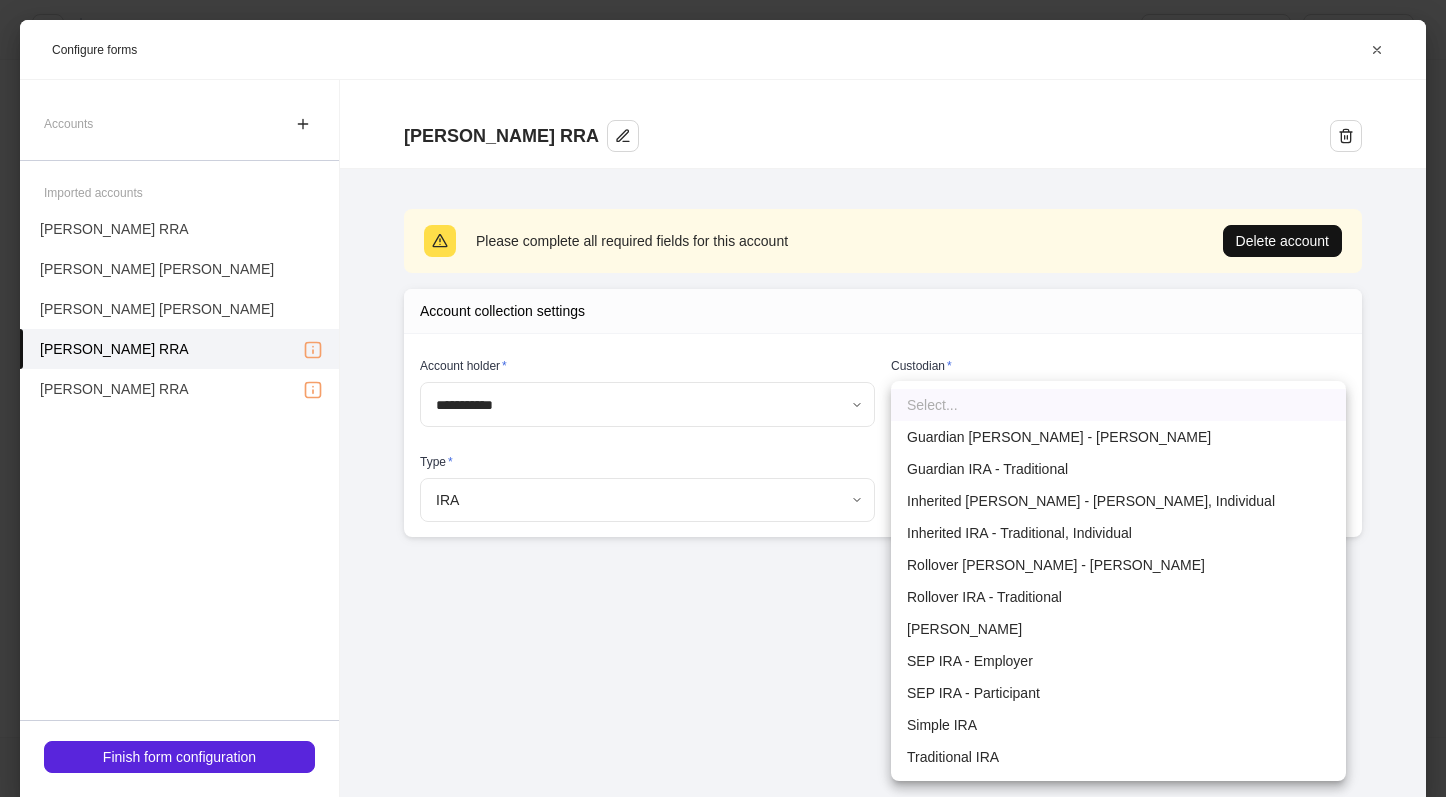 click on "[PERSON_NAME]" at bounding box center (1118, 629) 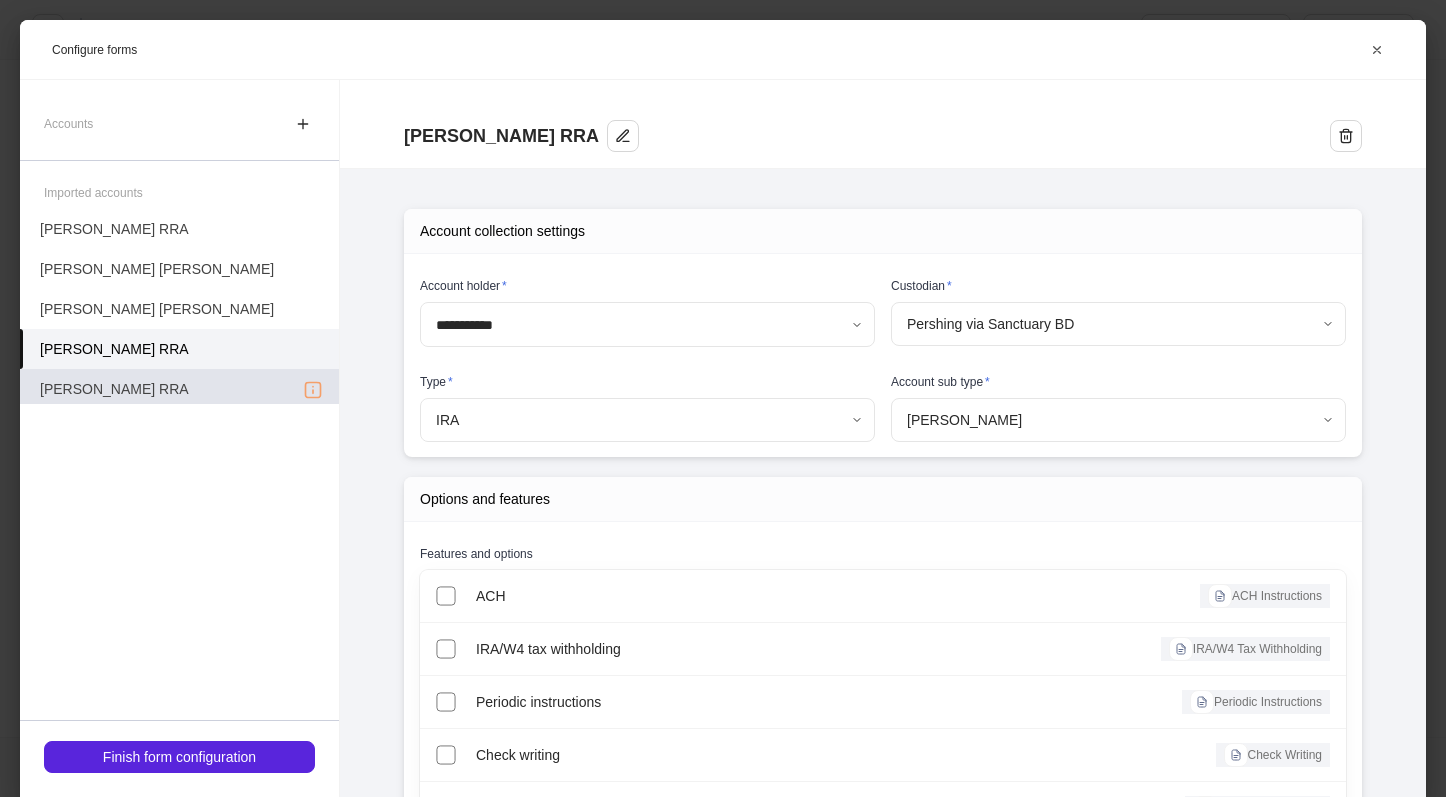 click on "[PERSON_NAME] RRA" at bounding box center [114, 389] 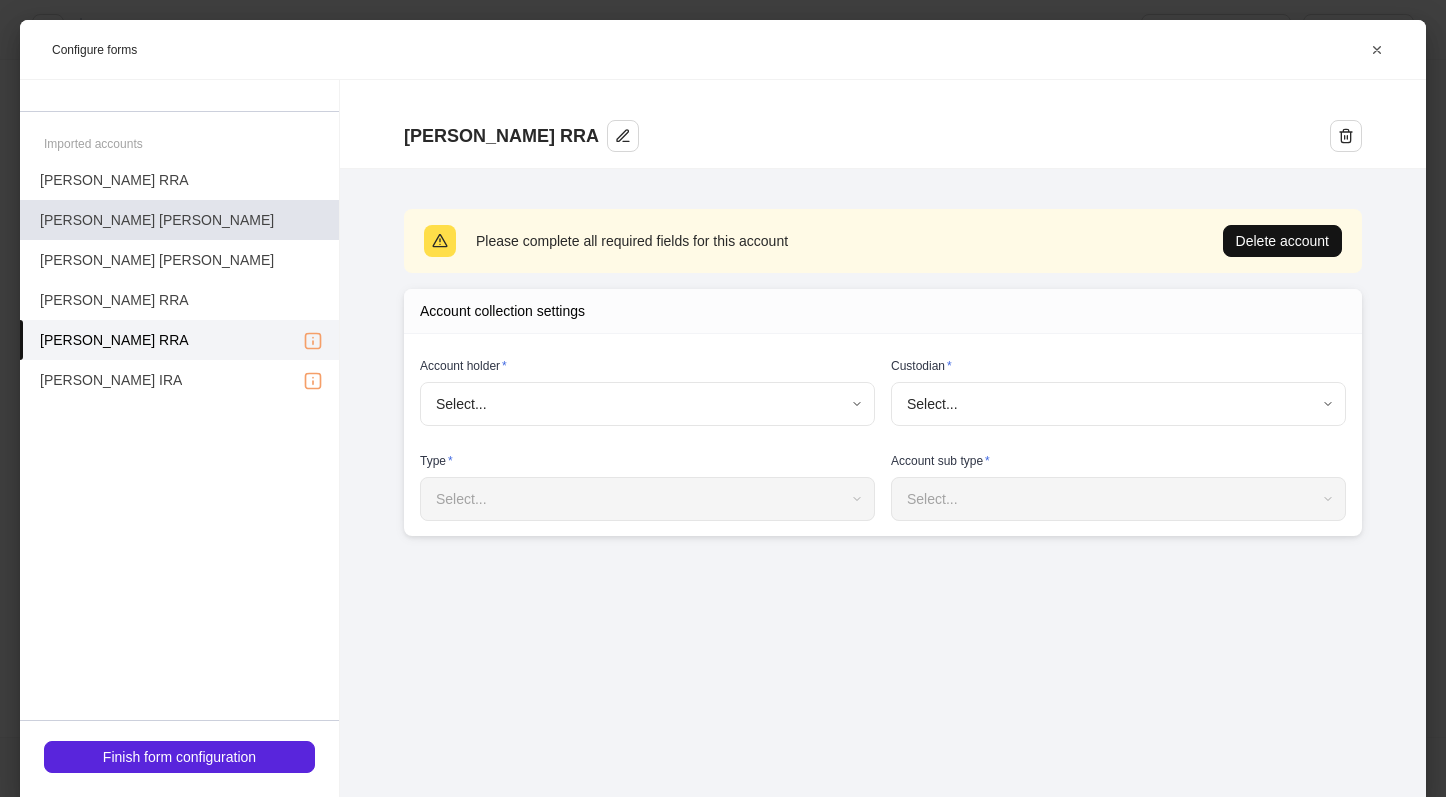 scroll, scrollTop: 100, scrollLeft: 0, axis: vertical 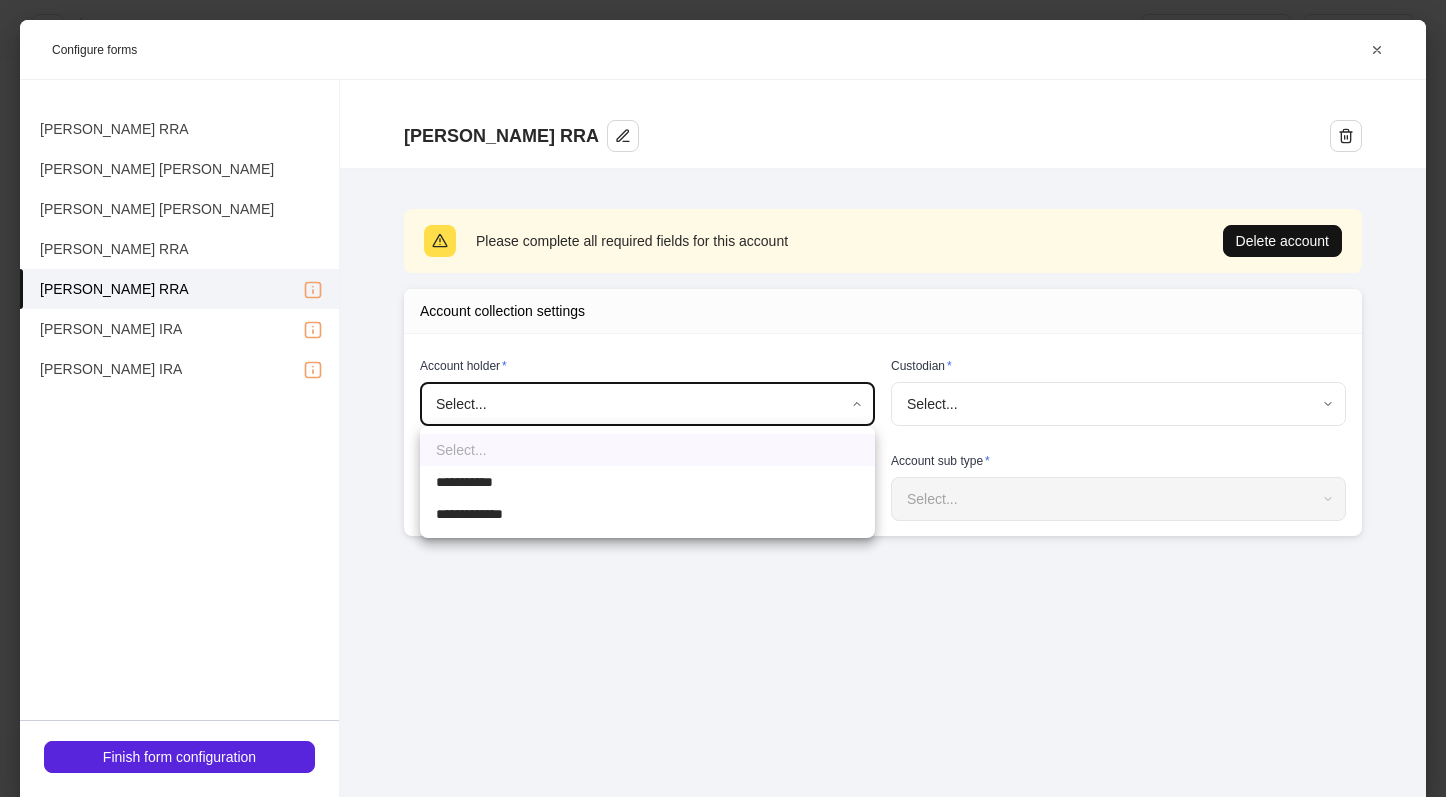 click on "**********" at bounding box center [723, 398] 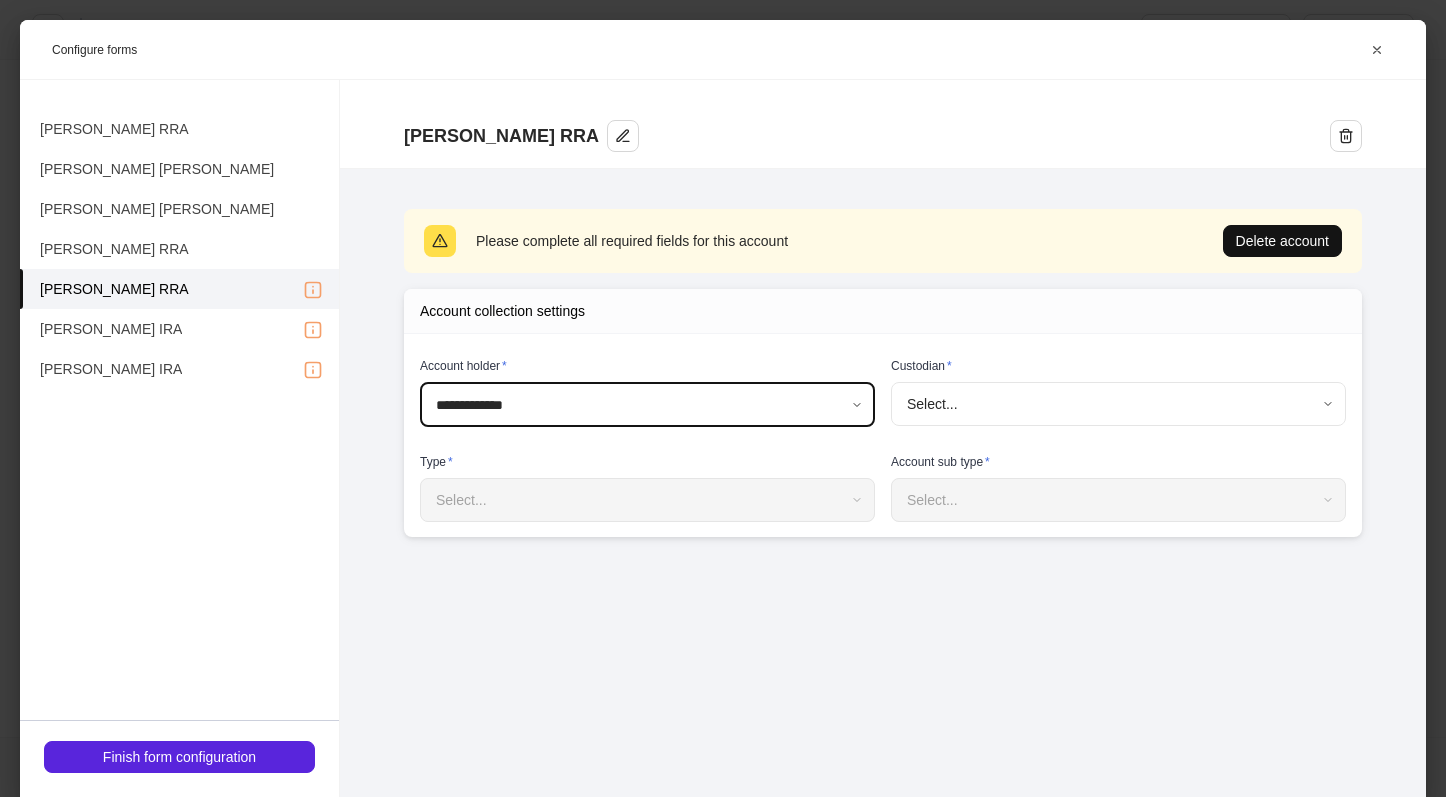 click on "**********" at bounding box center [723, 398] 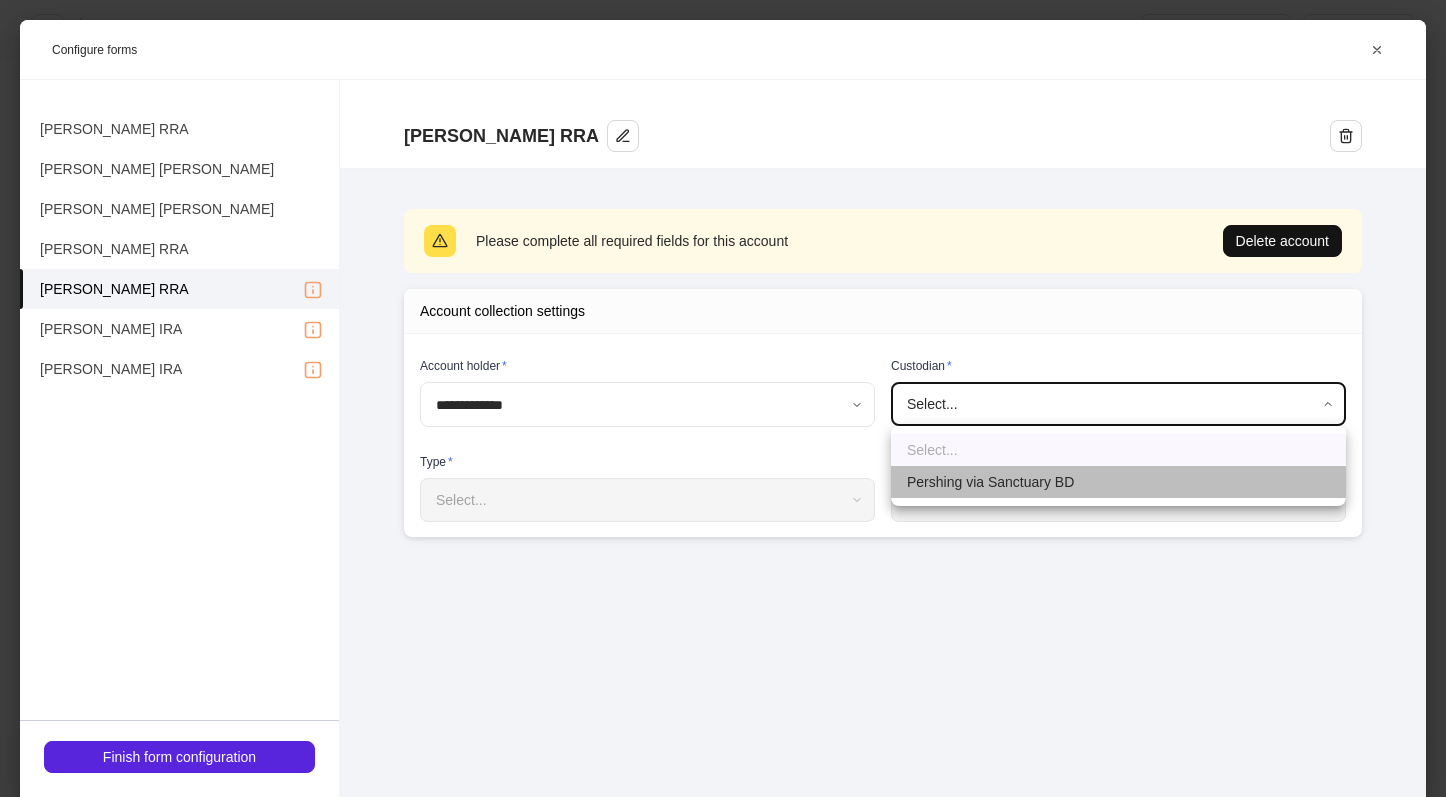 click on "Pershing via Sanctuary BD" at bounding box center [1118, 482] 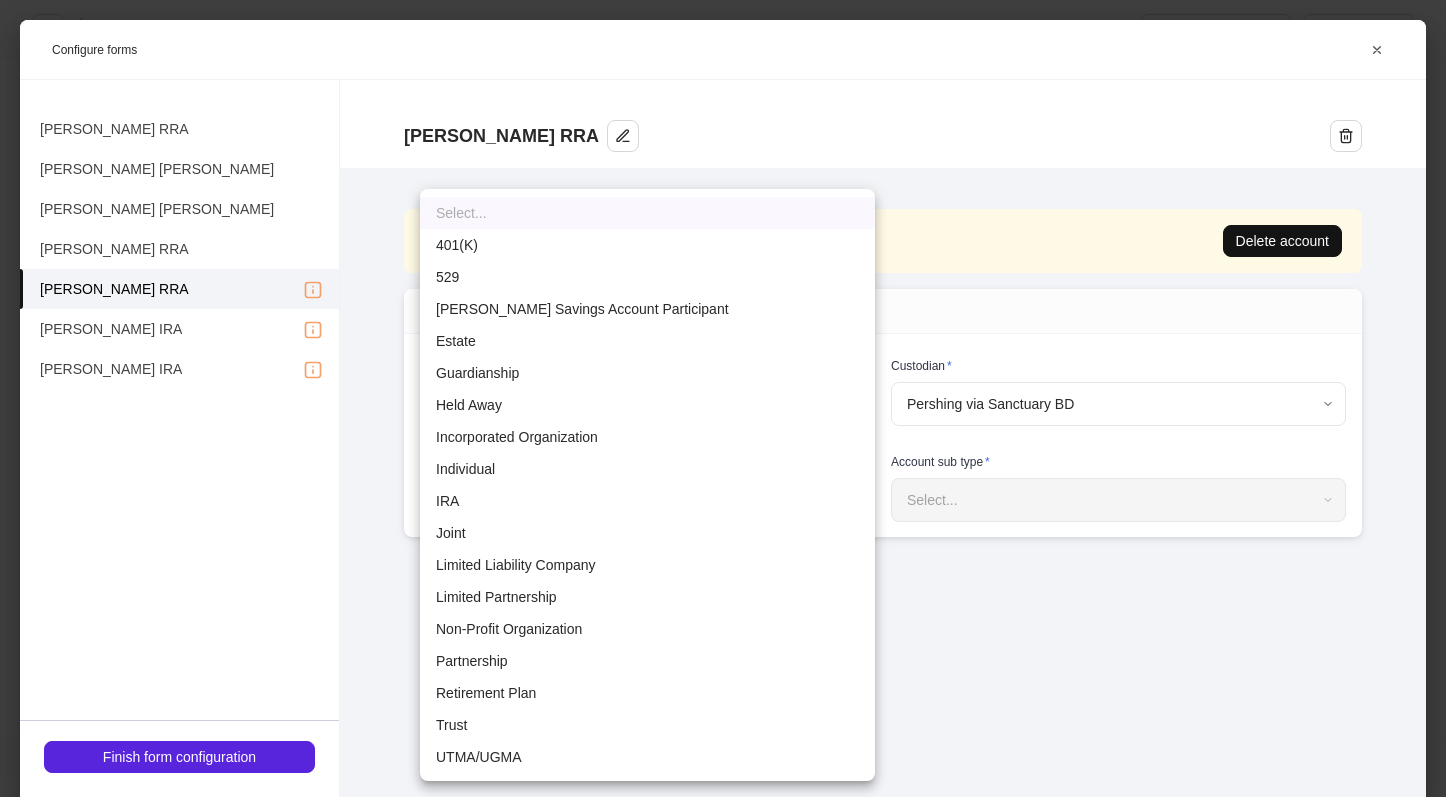 click on "**********" at bounding box center [723, 398] 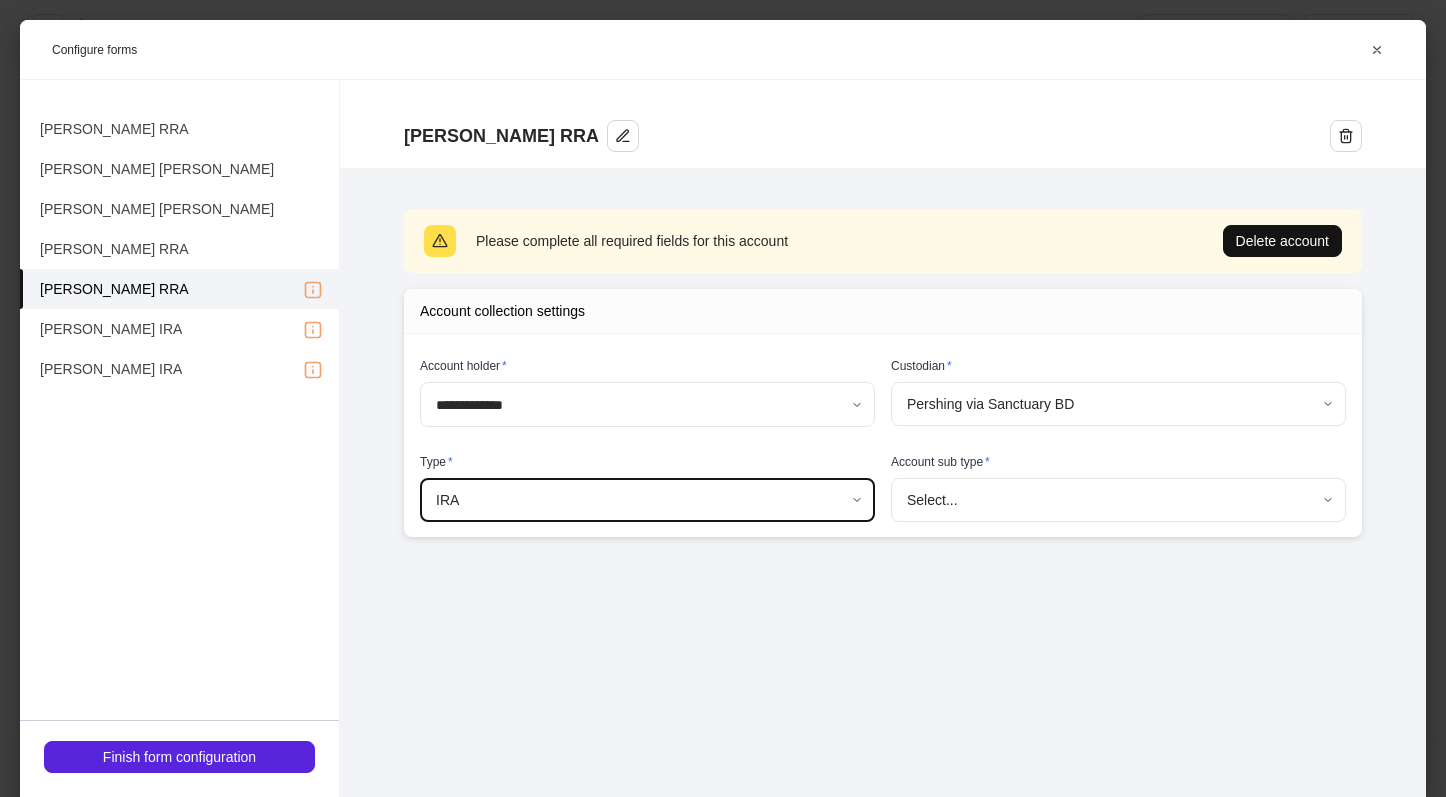 click on "Account sub type *" at bounding box center [1118, 466] 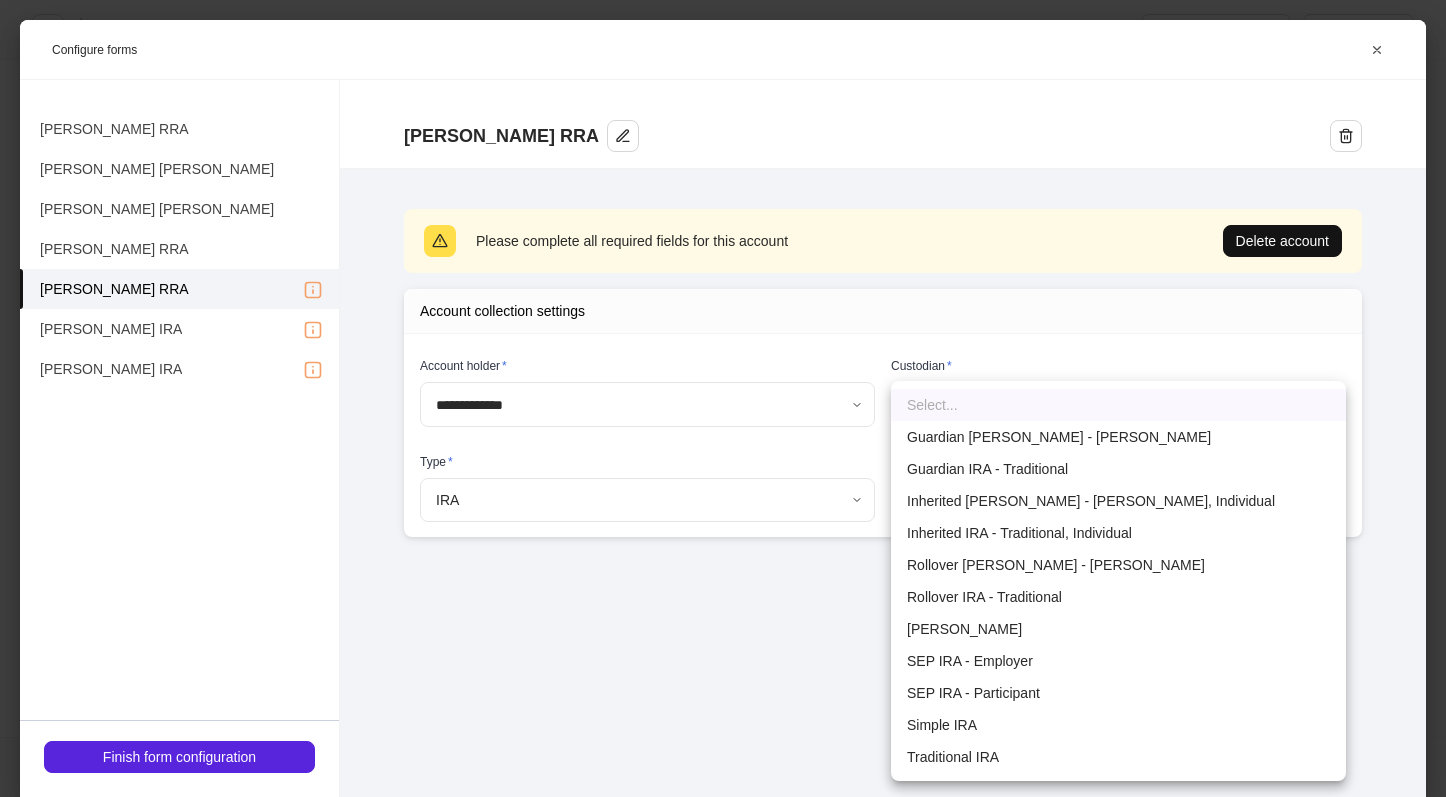 click on "**********" at bounding box center (723, 398) 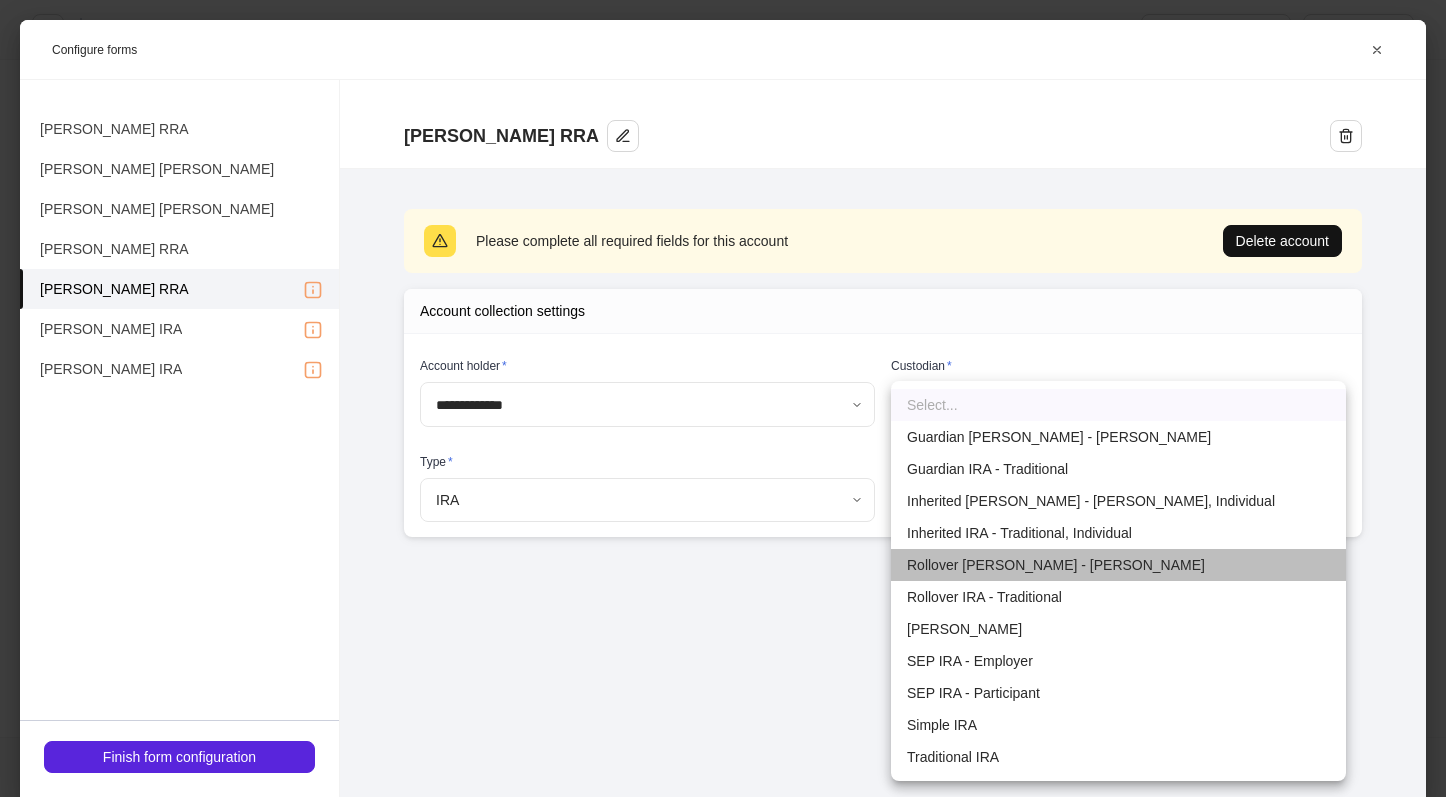 click on "Rollover [PERSON_NAME] - [PERSON_NAME]" at bounding box center (1118, 565) 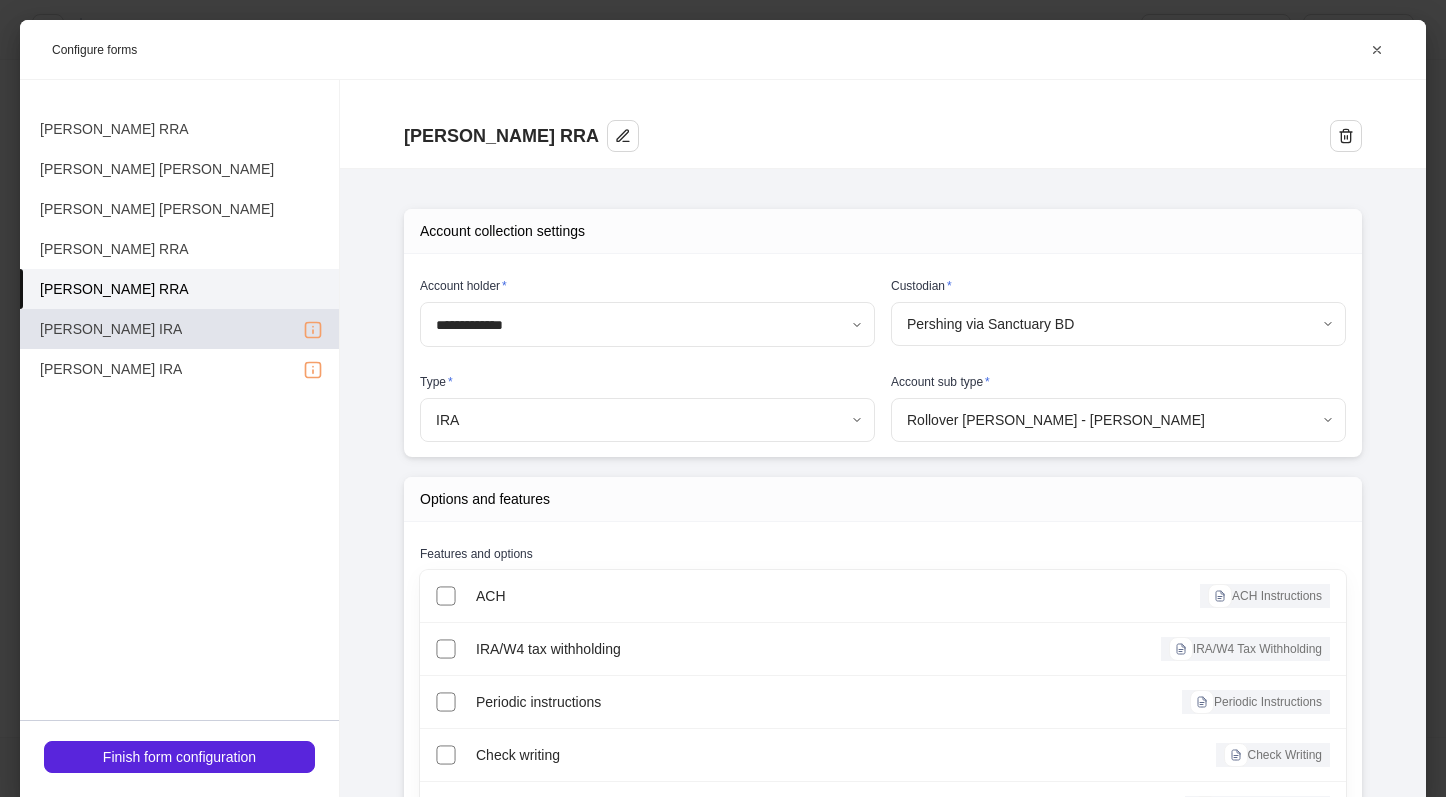 click on "[PERSON_NAME] IRA" at bounding box center (179, 329) 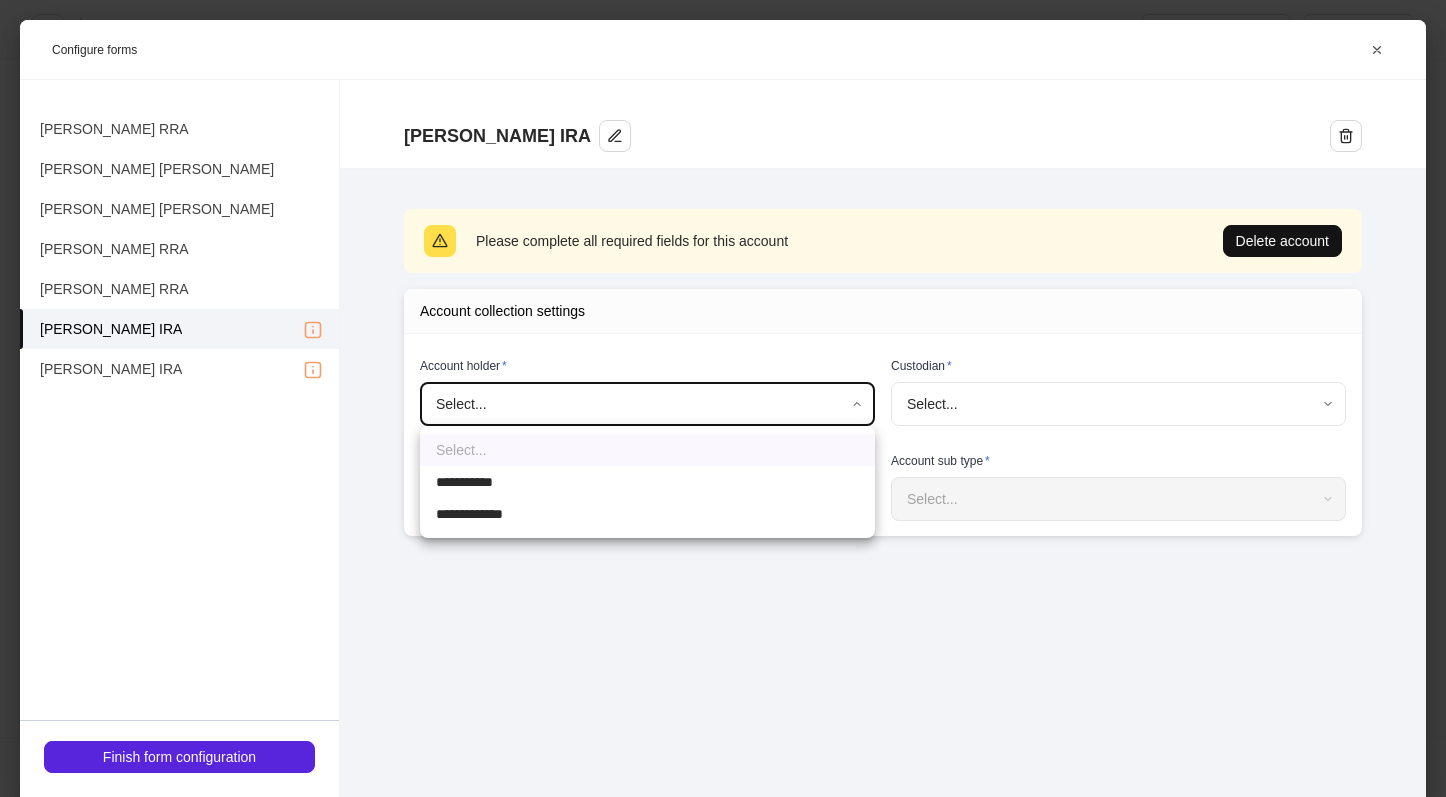 click on "**********" at bounding box center [723, 398] 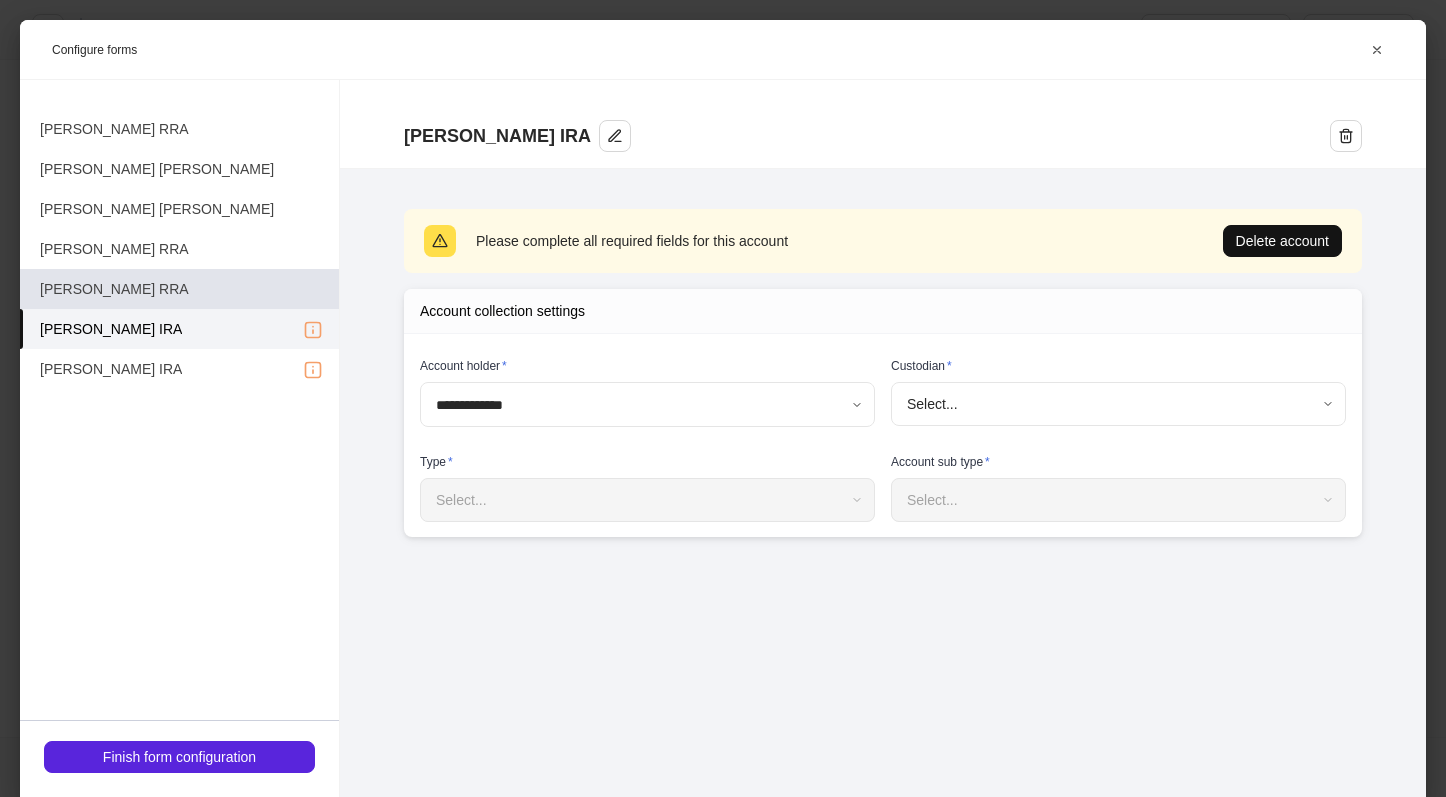 click on "[PERSON_NAME] RRA" at bounding box center [179, 289] 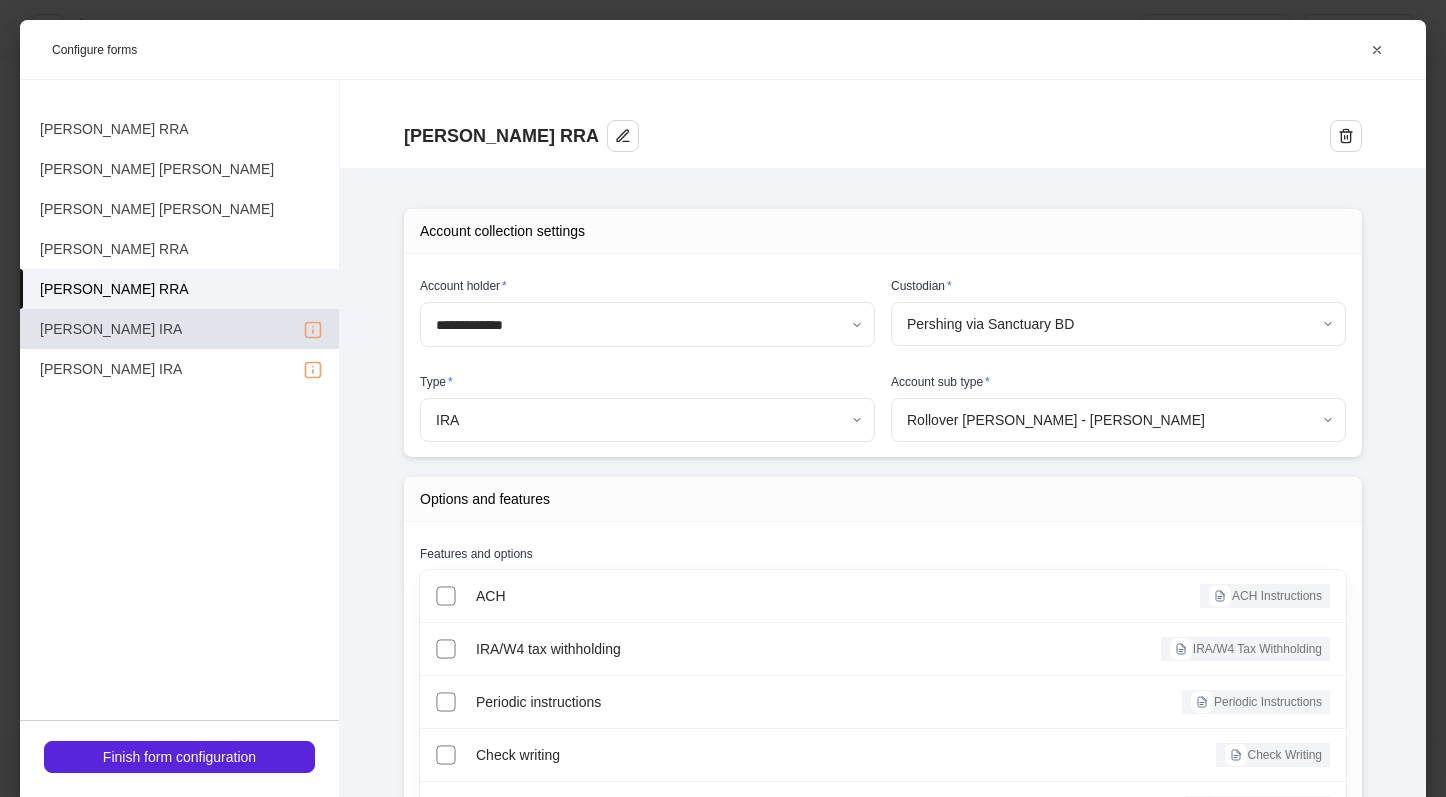 click on "[PERSON_NAME] IRA" at bounding box center [179, 329] 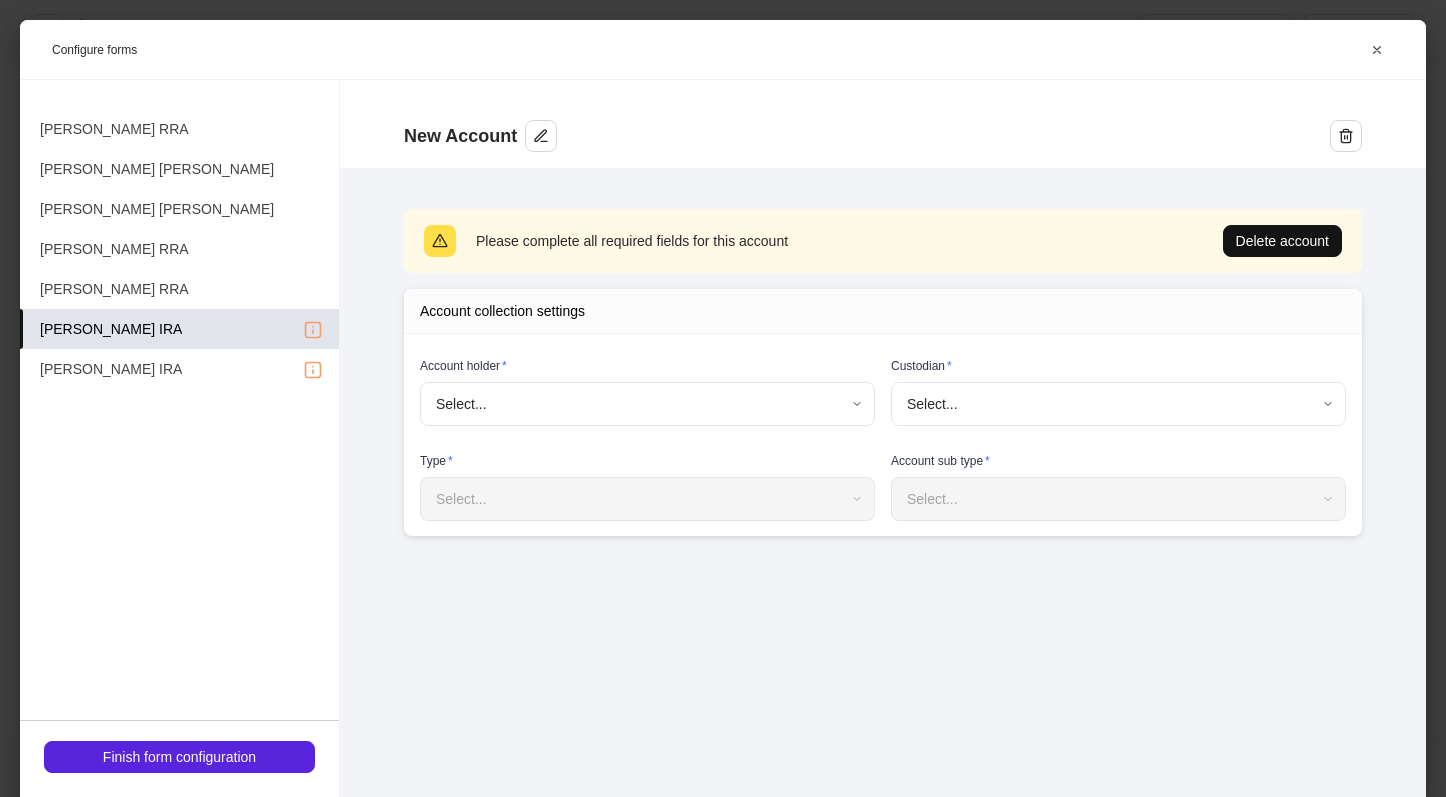 type on "**********" 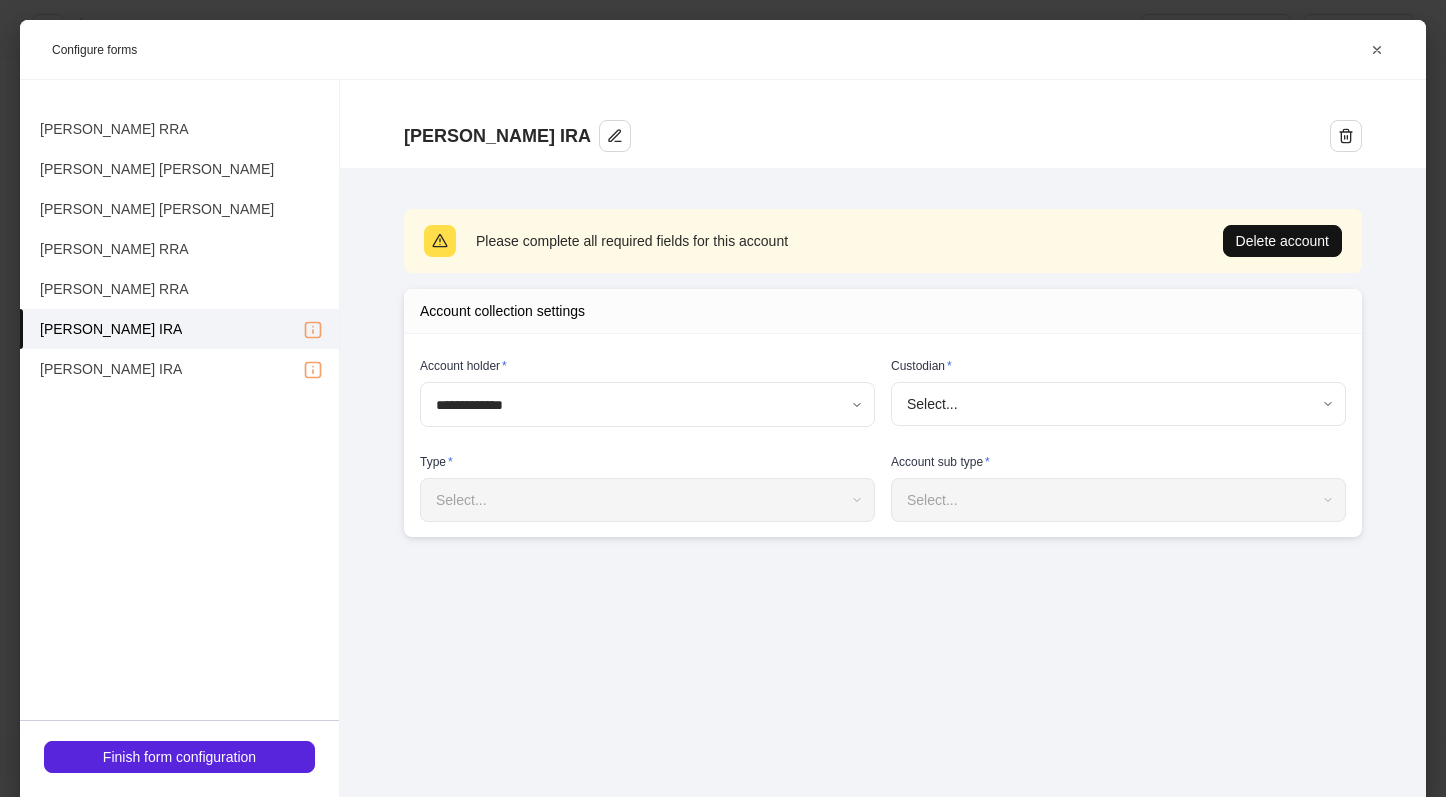 click on "**********" at bounding box center [723, 398] 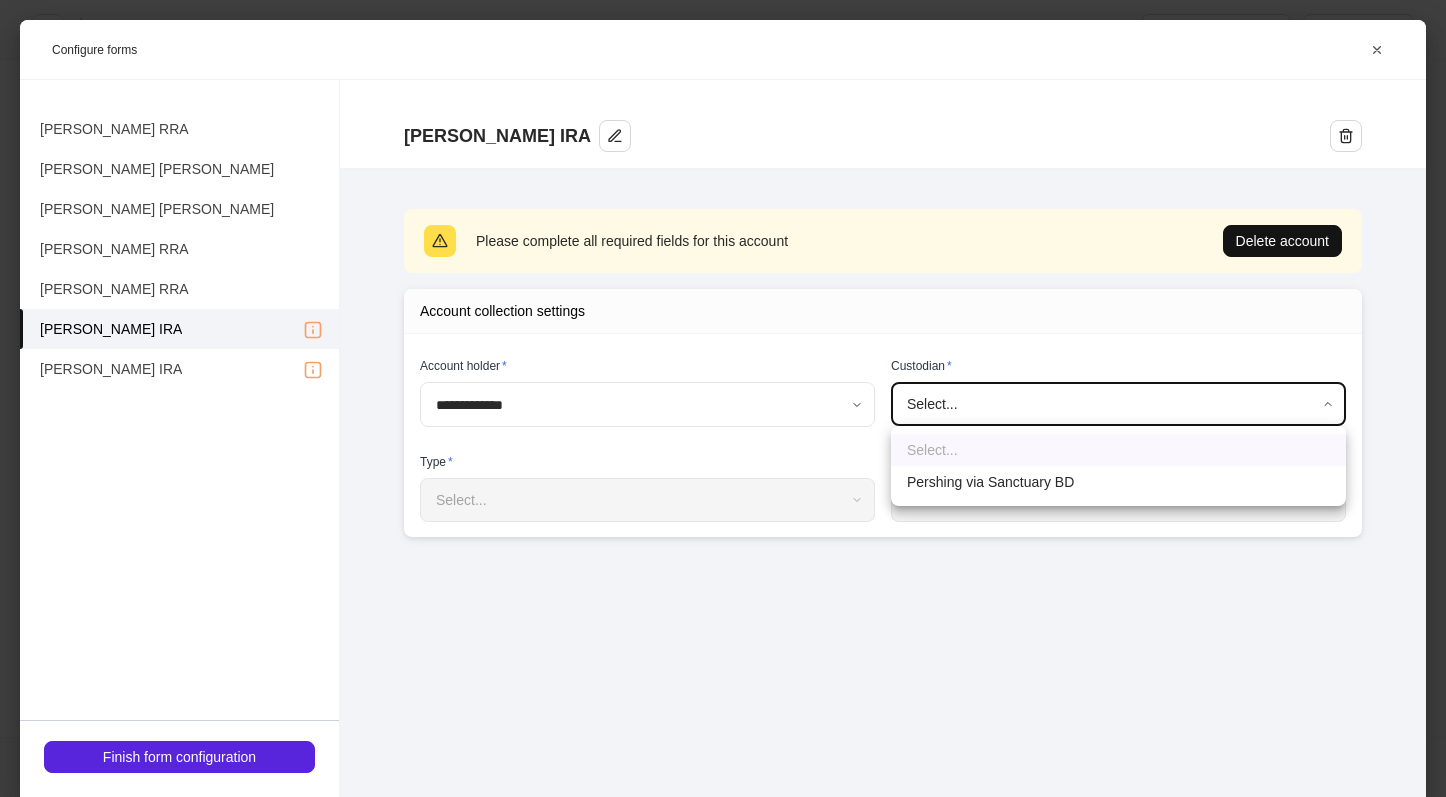 click on "Pershing via Sanctuary BD" at bounding box center (1118, 482) 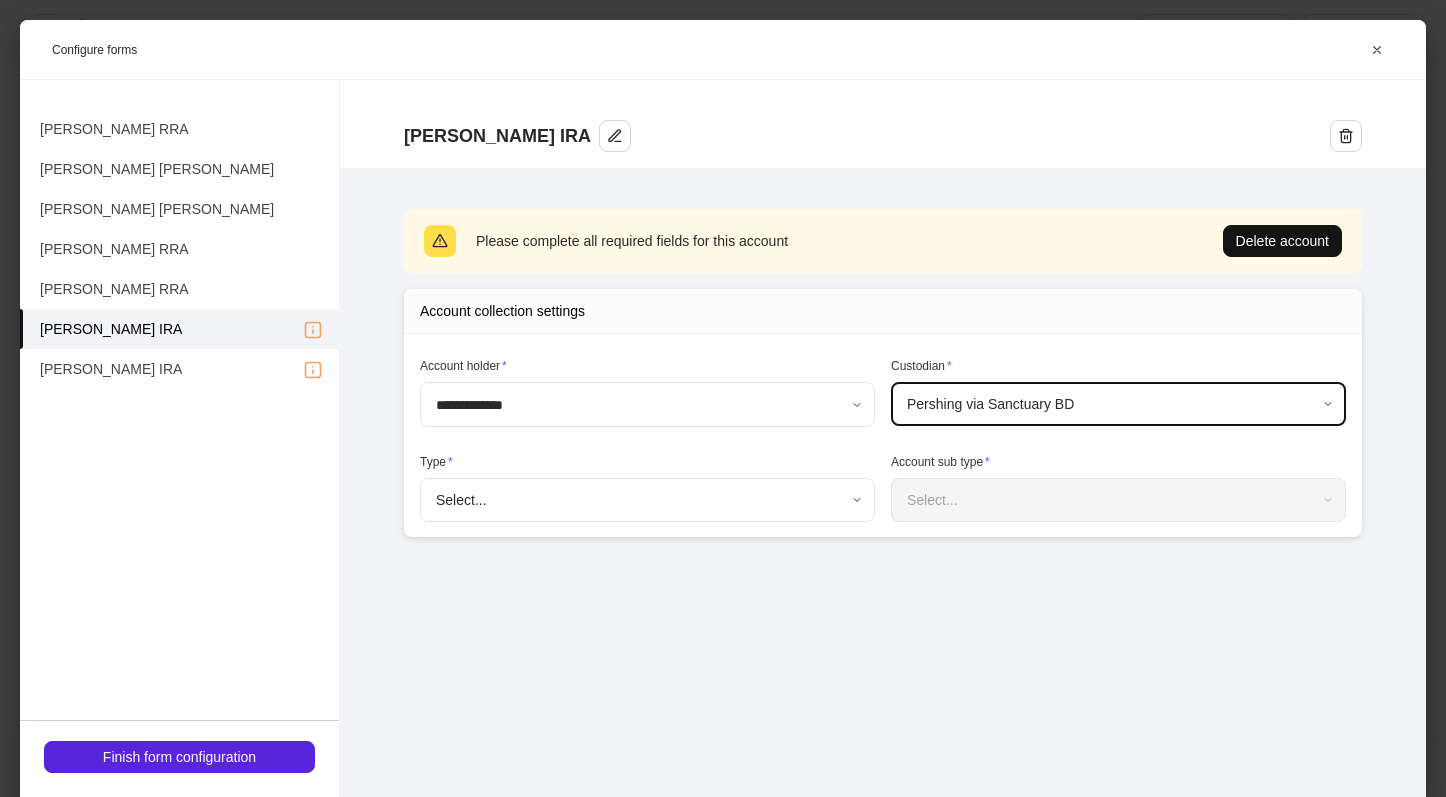click on "**********" at bounding box center (723, 398) 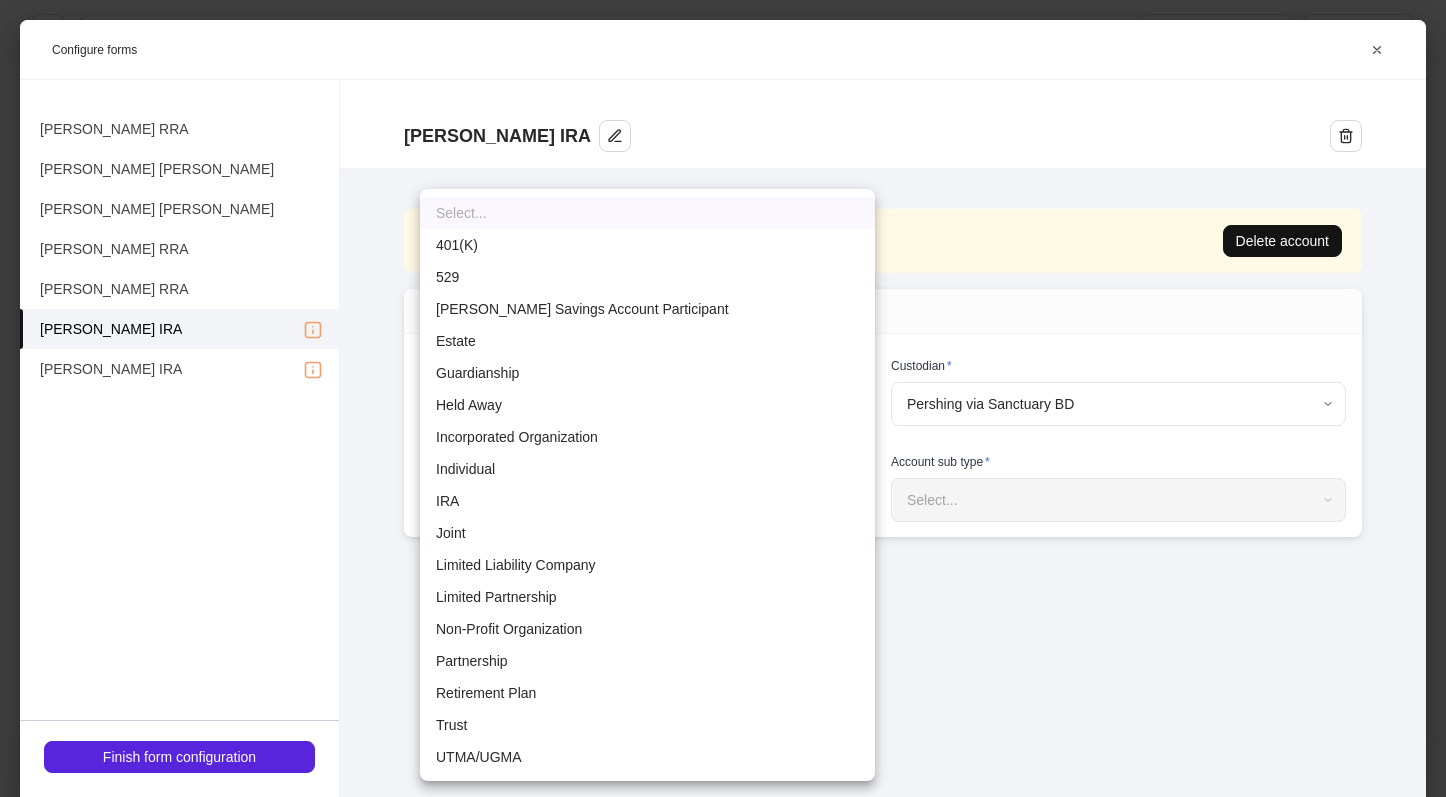 click on "IRA" at bounding box center [647, 501] 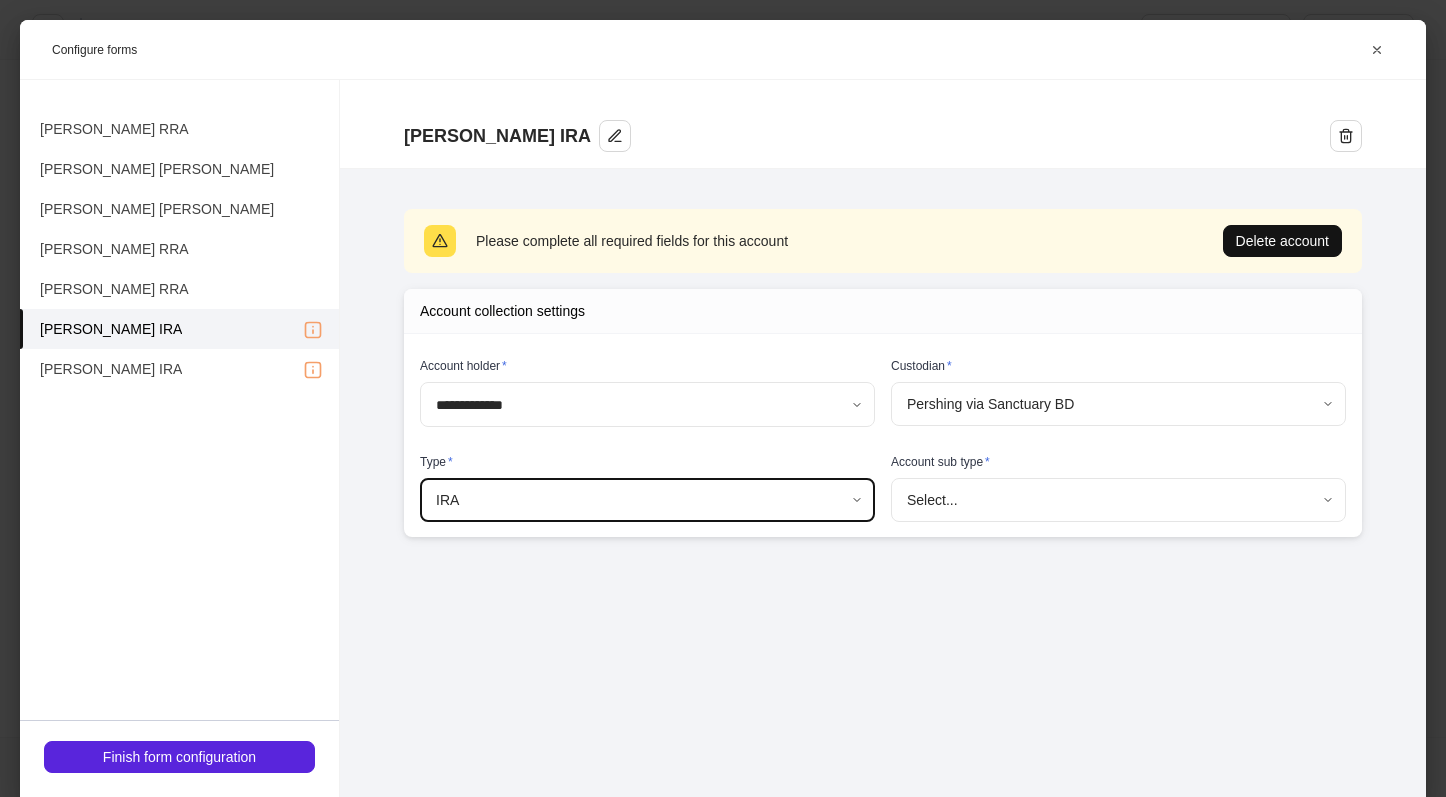 click on "**********" at bounding box center (723, 398) 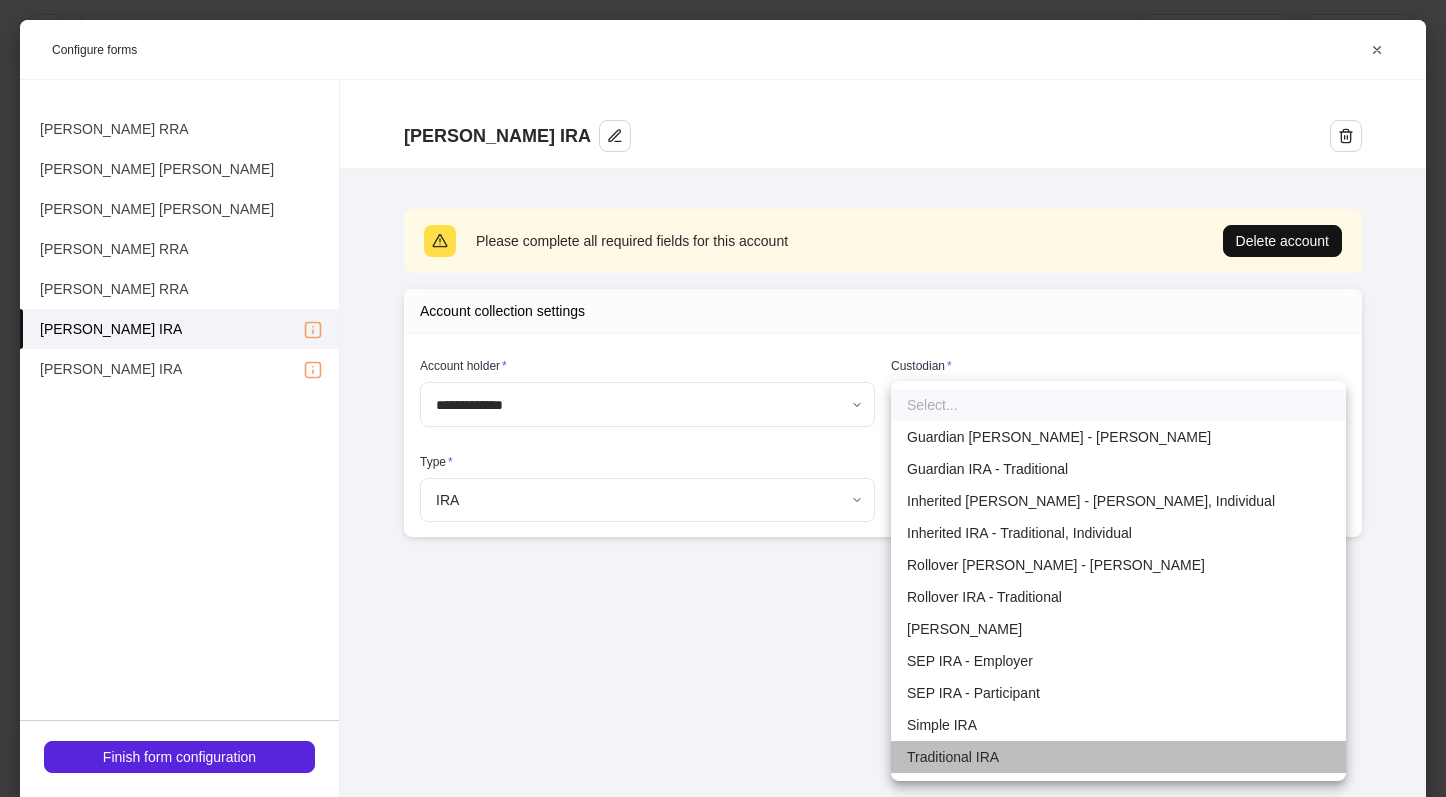 click on "Traditional IRA" at bounding box center (1118, 757) 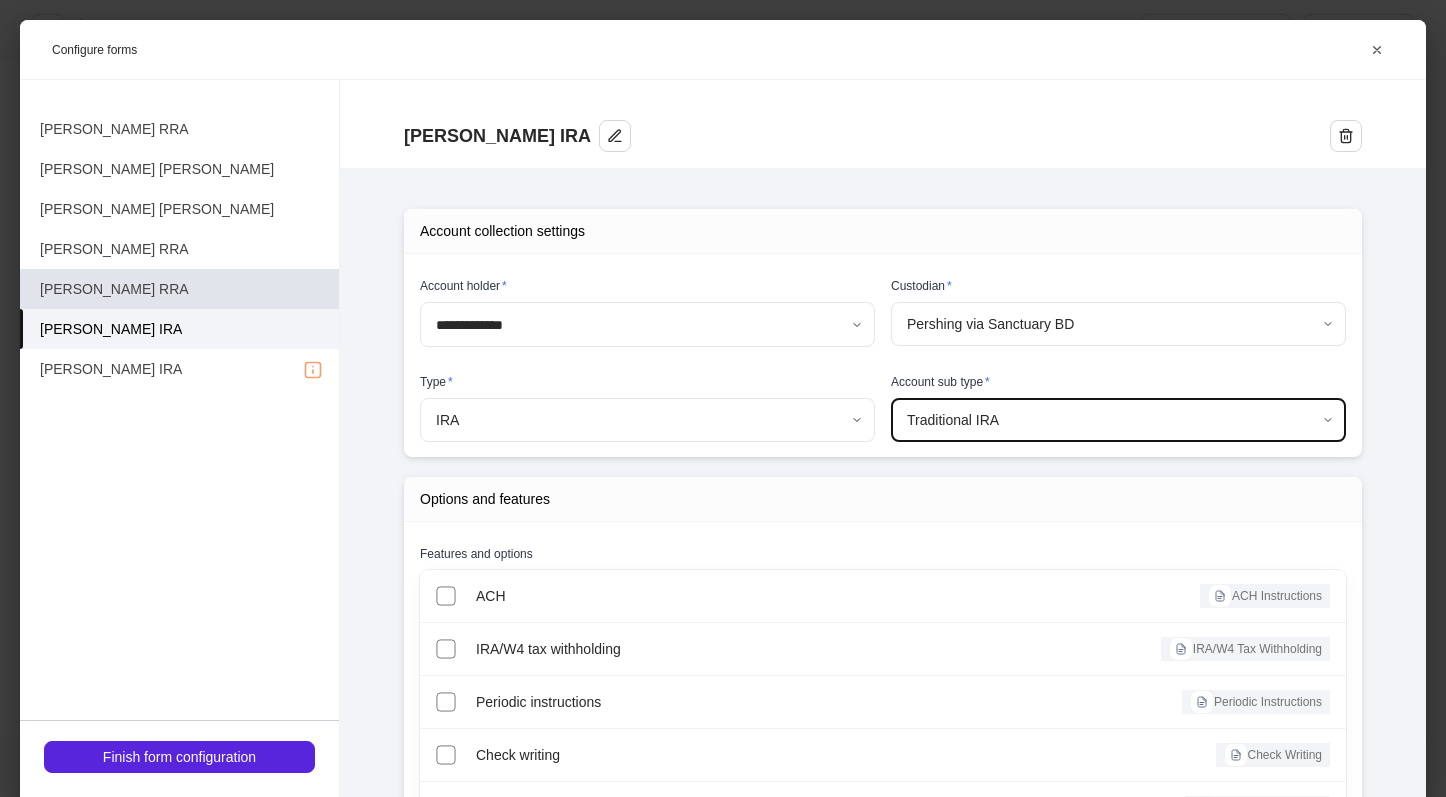 click on "[PERSON_NAME] RRA" at bounding box center [179, 289] 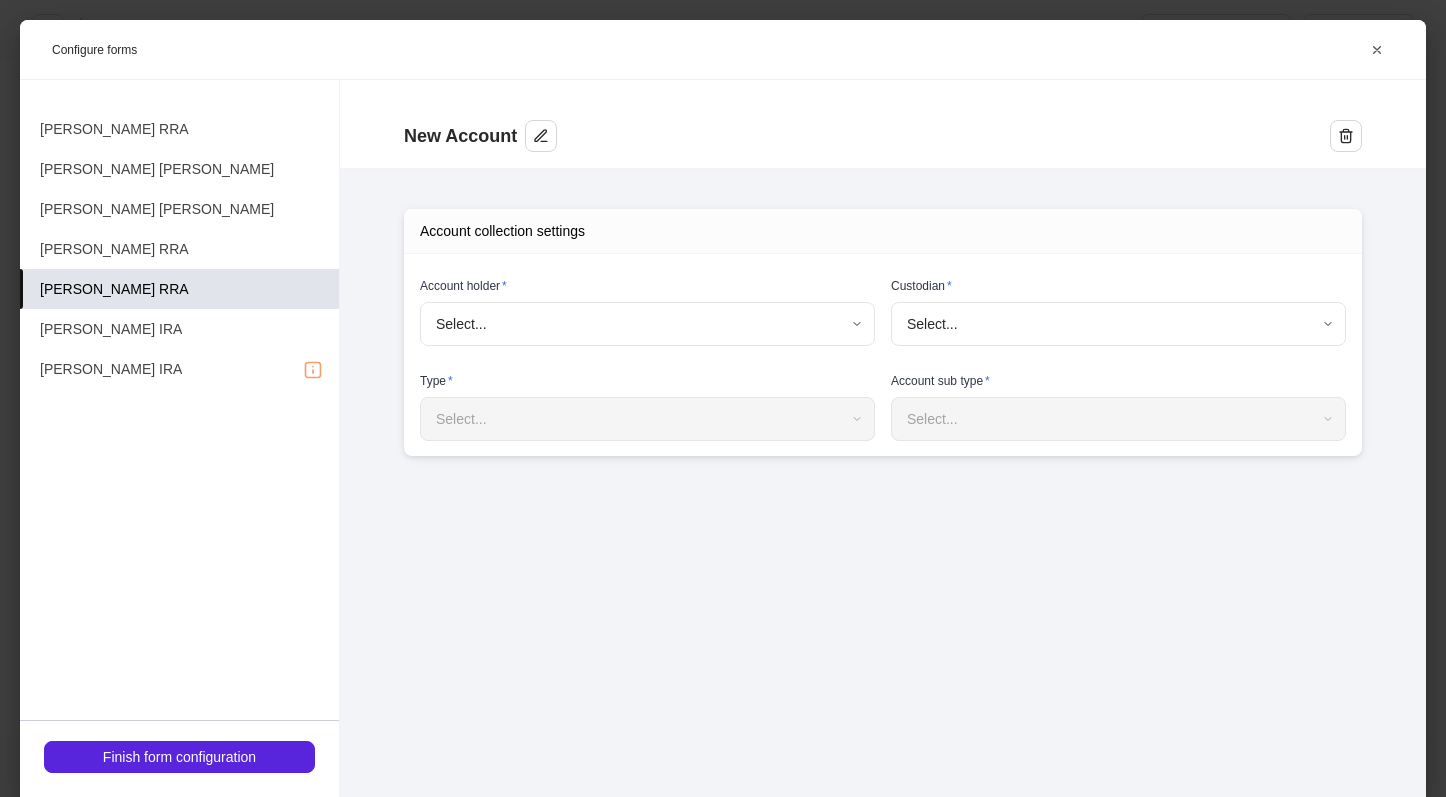 type on "**********" 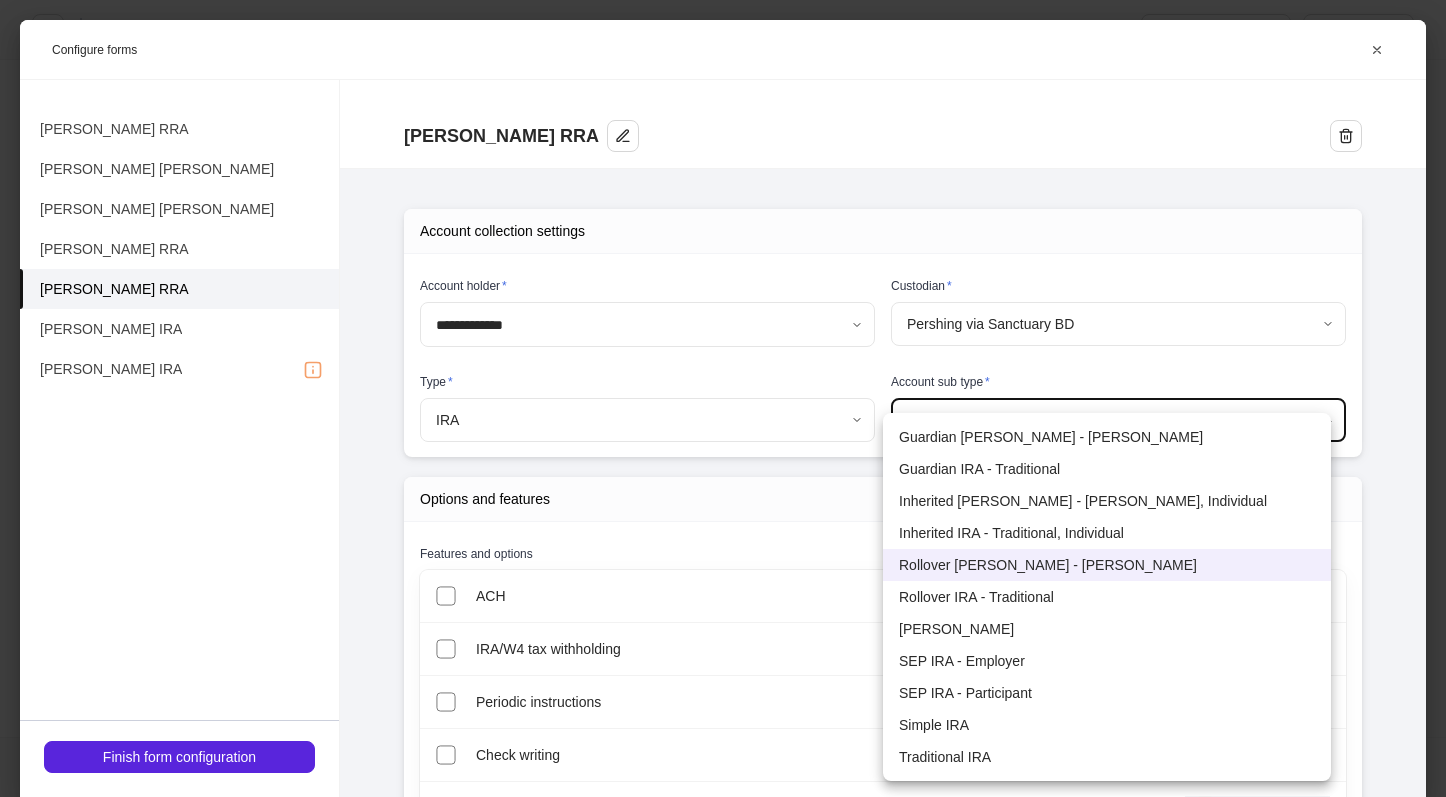 click on "**********" at bounding box center [723, 398] 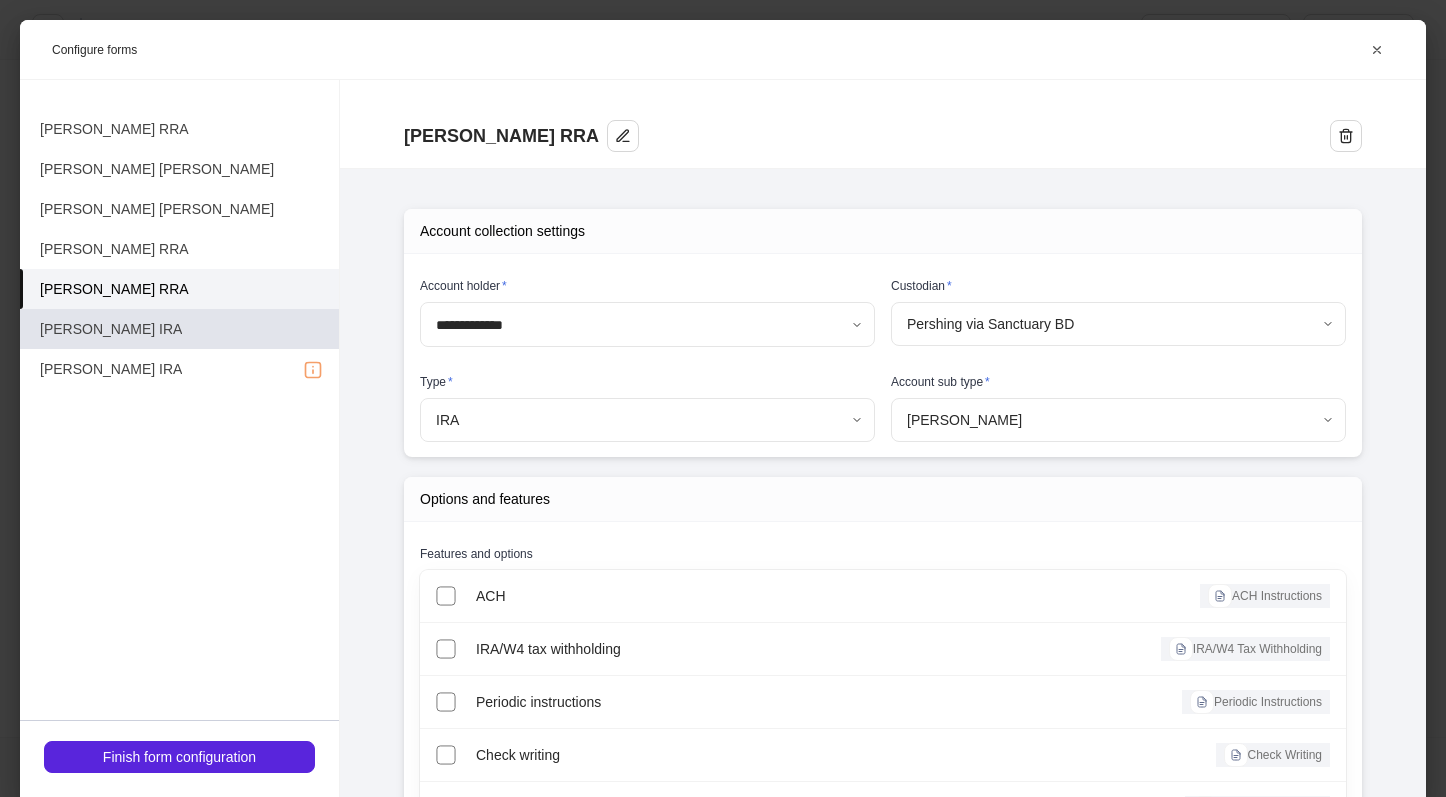 click on "[PERSON_NAME] IRA" at bounding box center (179, 329) 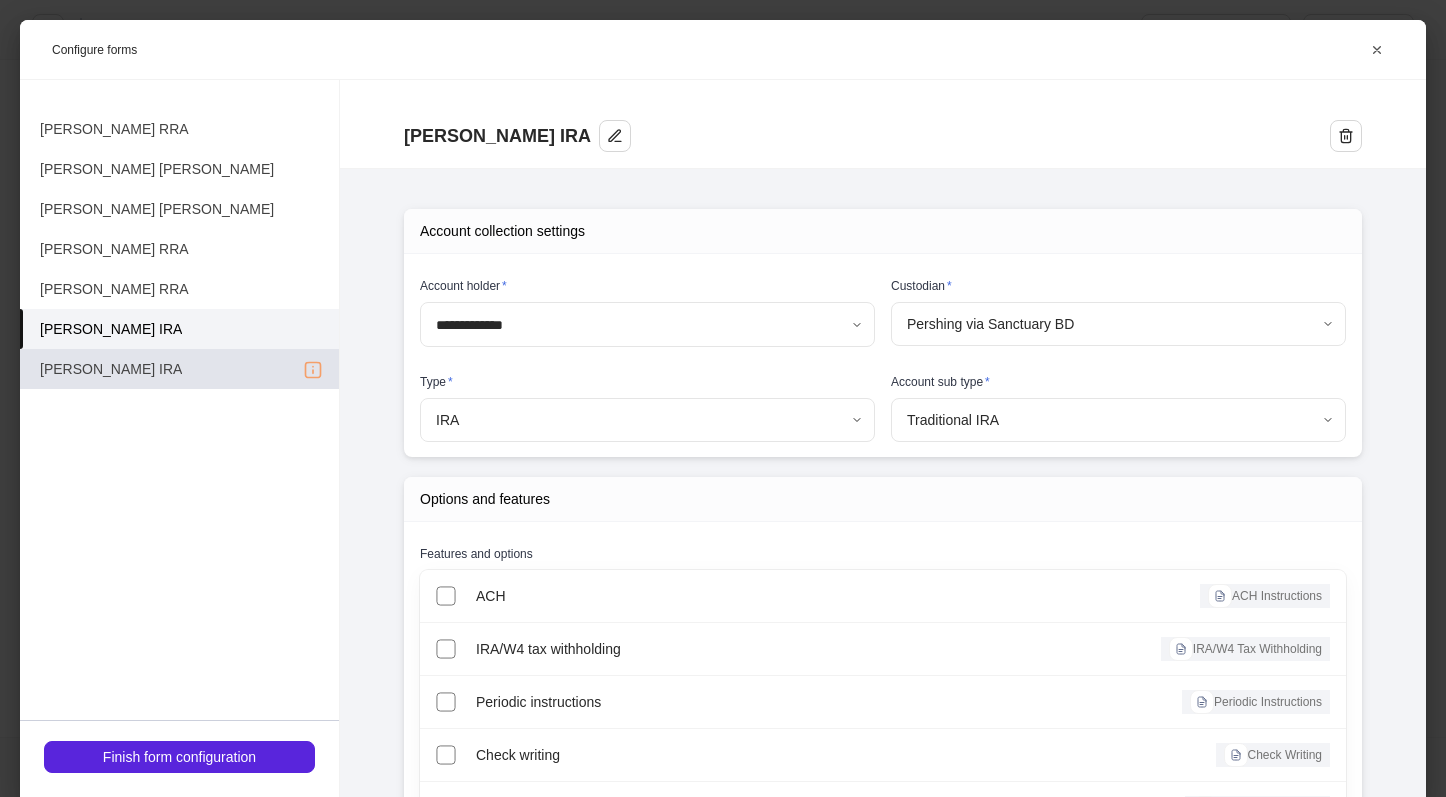 click on "[PERSON_NAME] IRA" at bounding box center (179, 369) 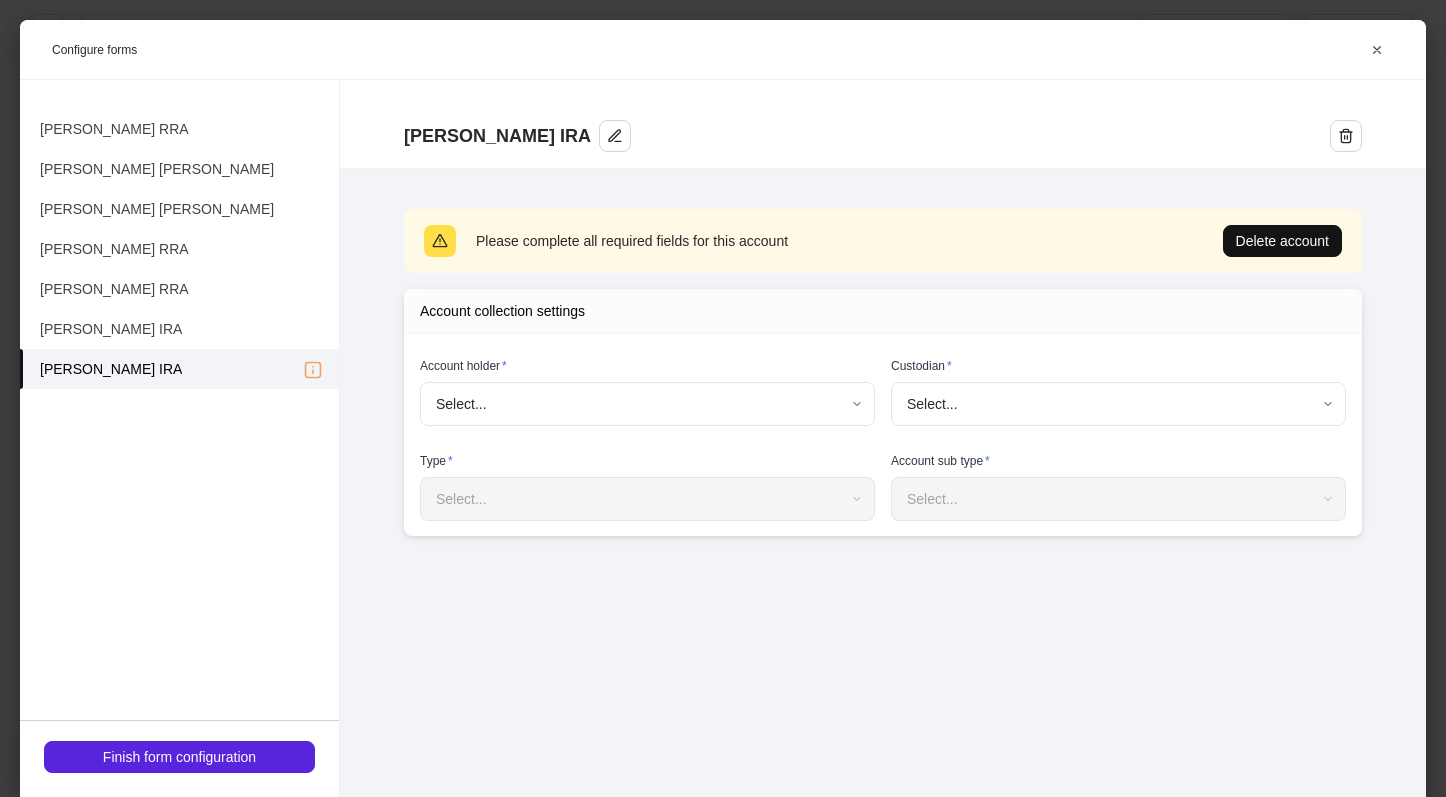 click on "Onboard new profiles Assign to teammate Save and exit Configure profiles These selections determine what information to collect. Integrations Sync the profile to additional third party tools. Wealthbox Box Edit Accounts and firm forms Set up forms to collect for each client profile. 7 imported Set up [PERSON_NAME] & [PERSON_NAME] Edit [PERSON_NAME] [PERSON_NAME] Continue
Configure forms [PERSON_NAME] IRA Please complete all required fields for this account Delete account Account collection settings Account holder * Select... ​ Custodian * Select... ​ Type * Select... ​ Account sub type * Select... ​ Accounts Imported accounts [PERSON_NAME] RRA [PERSON_NAME] [PERSON_NAME] [PERSON_NAME] RRA [PERSON_NAME] RRA [PERSON_NAME] IRA [PERSON_NAME] IRA Firm forms Finish form configuration" at bounding box center (723, 398) 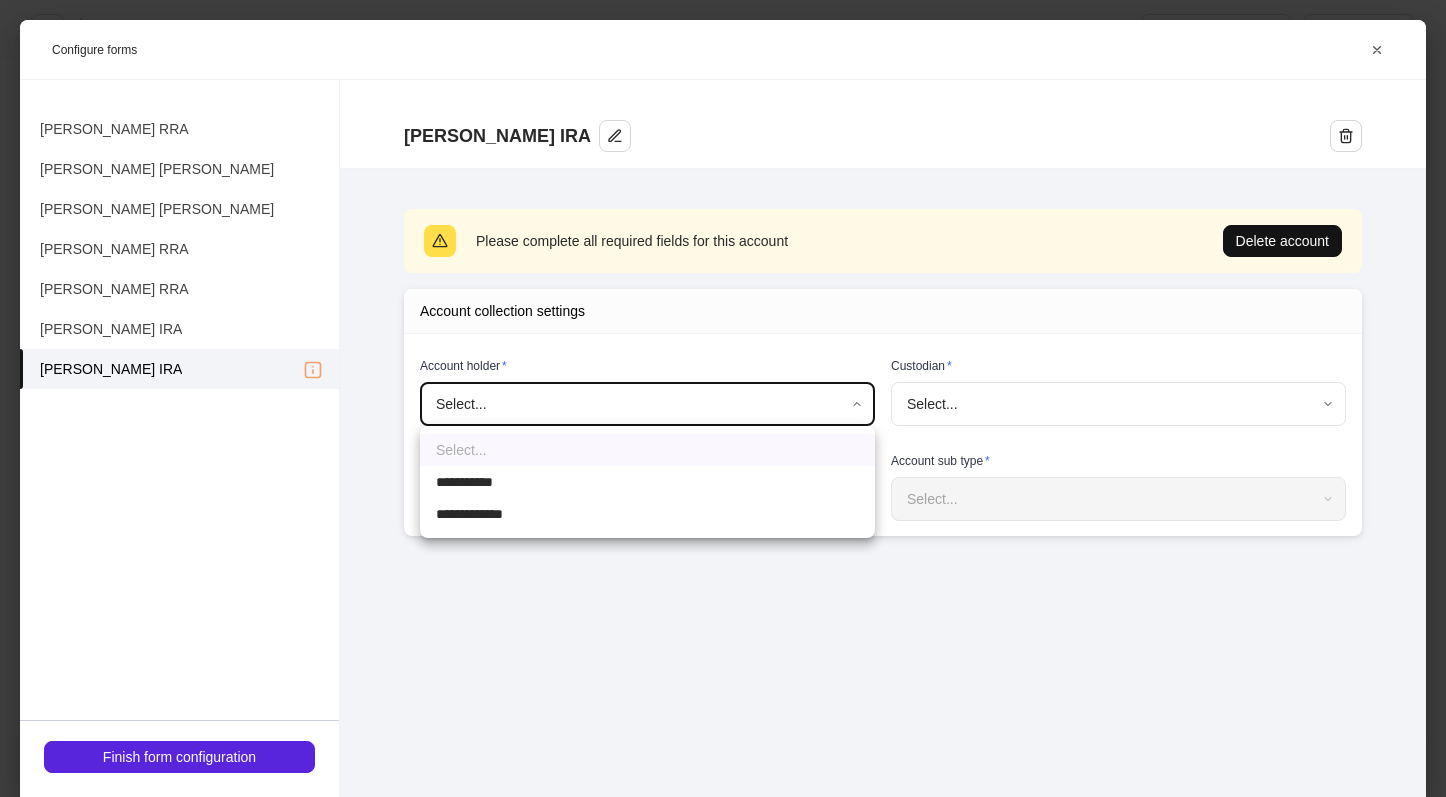 click on "**********" at bounding box center [647, 514] 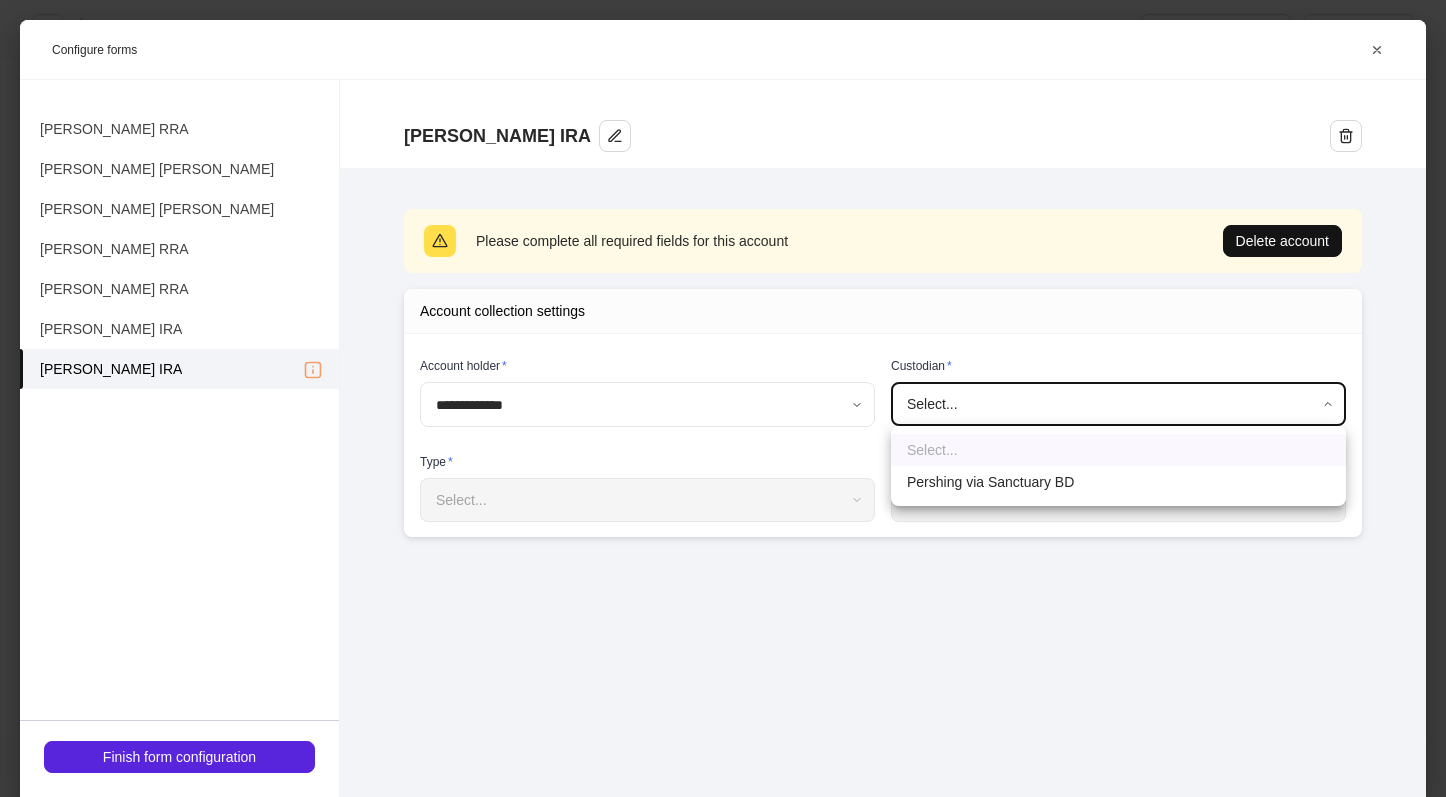 click on "**********" at bounding box center (723, 398) 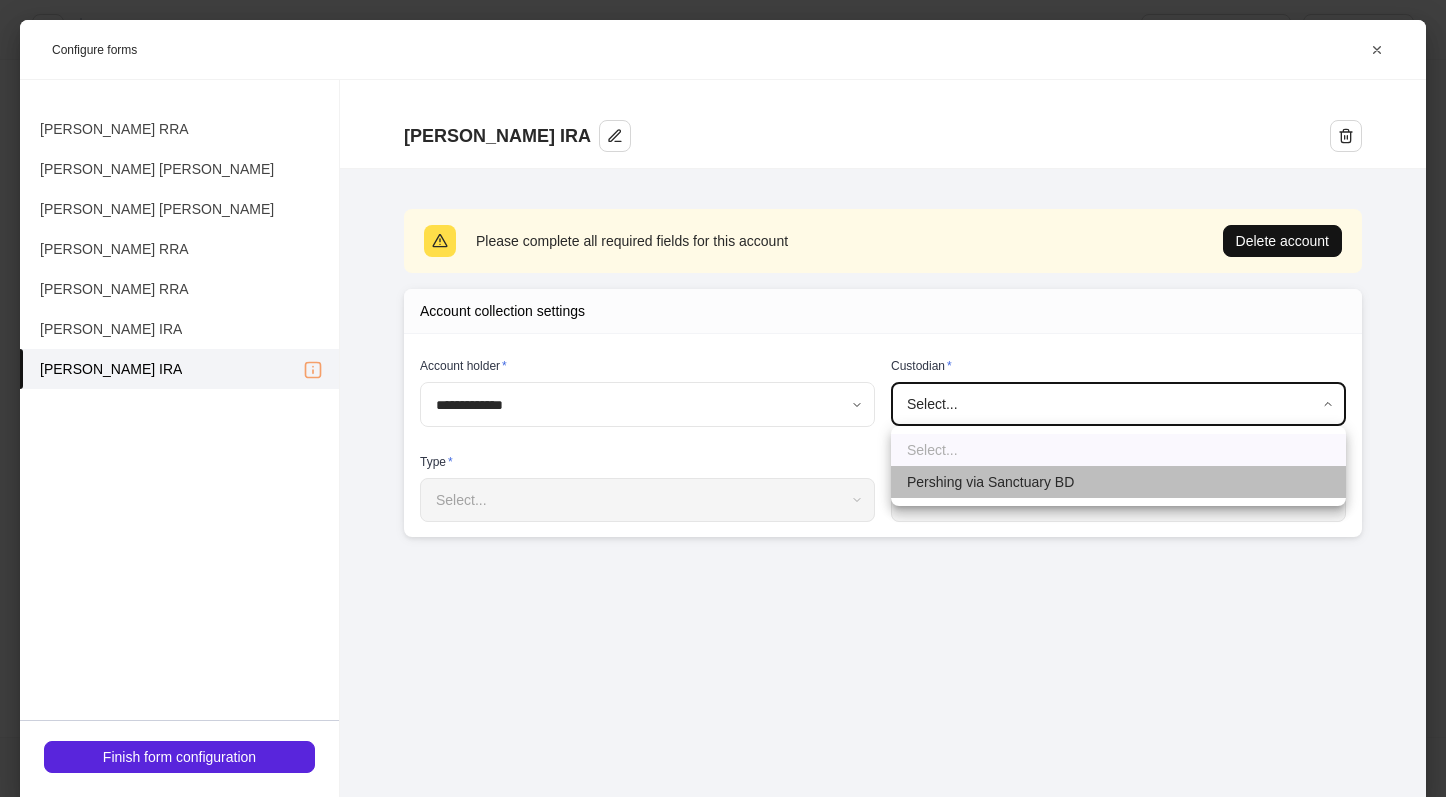 click on "Pershing via Sanctuary BD" at bounding box center [1118, 482] 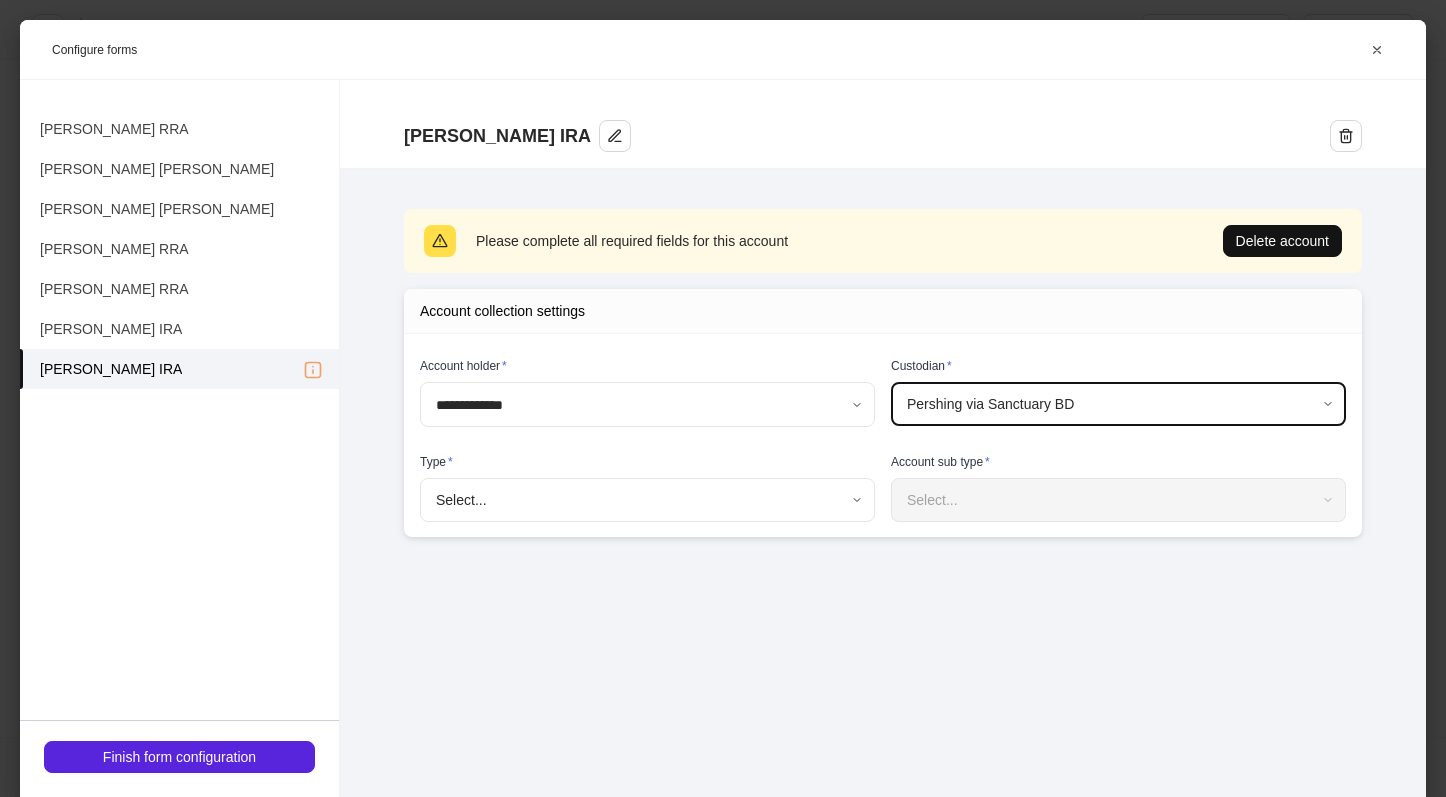 click on "**********" at bounding box center (723, 398) 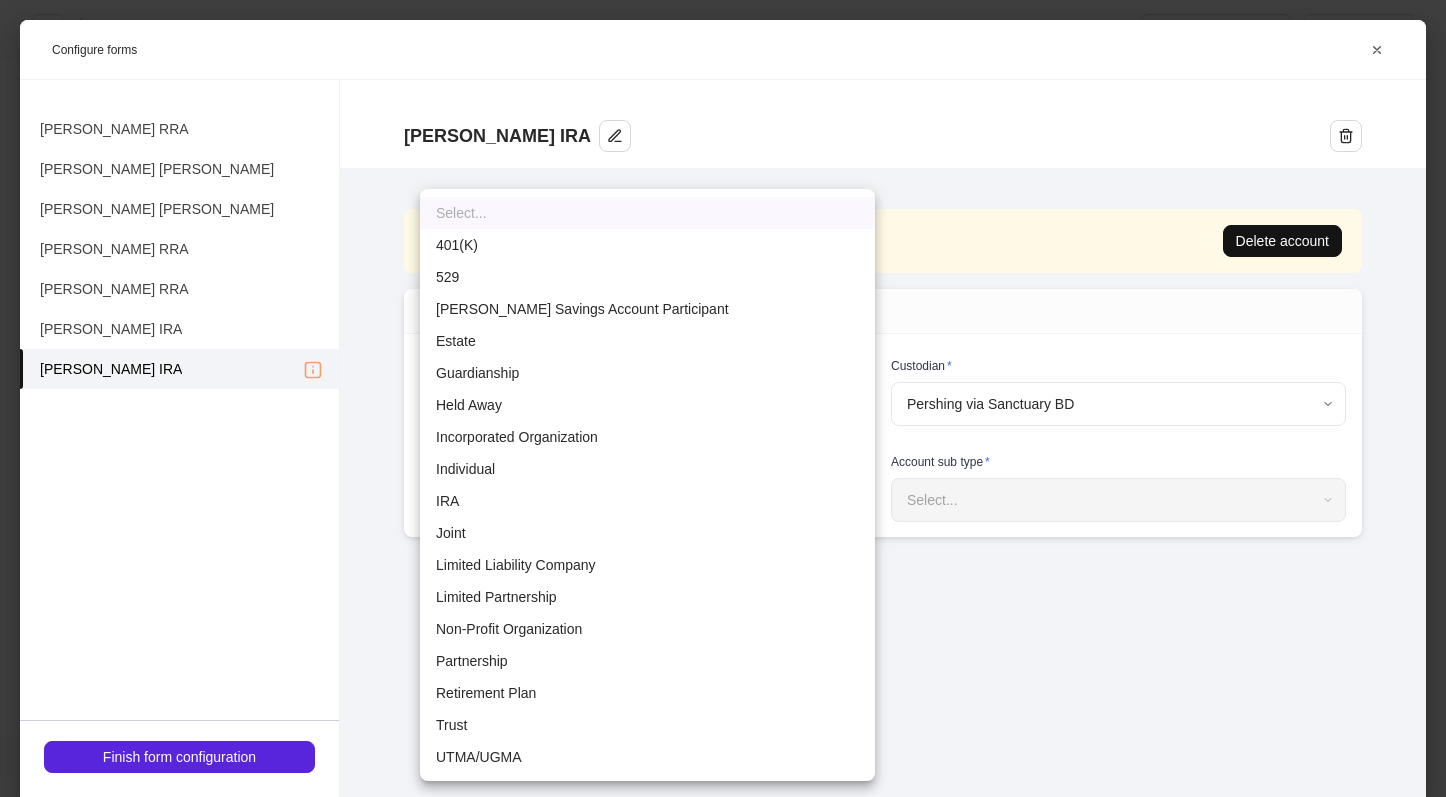 click on "IRA" at bounding box center [647, 501] 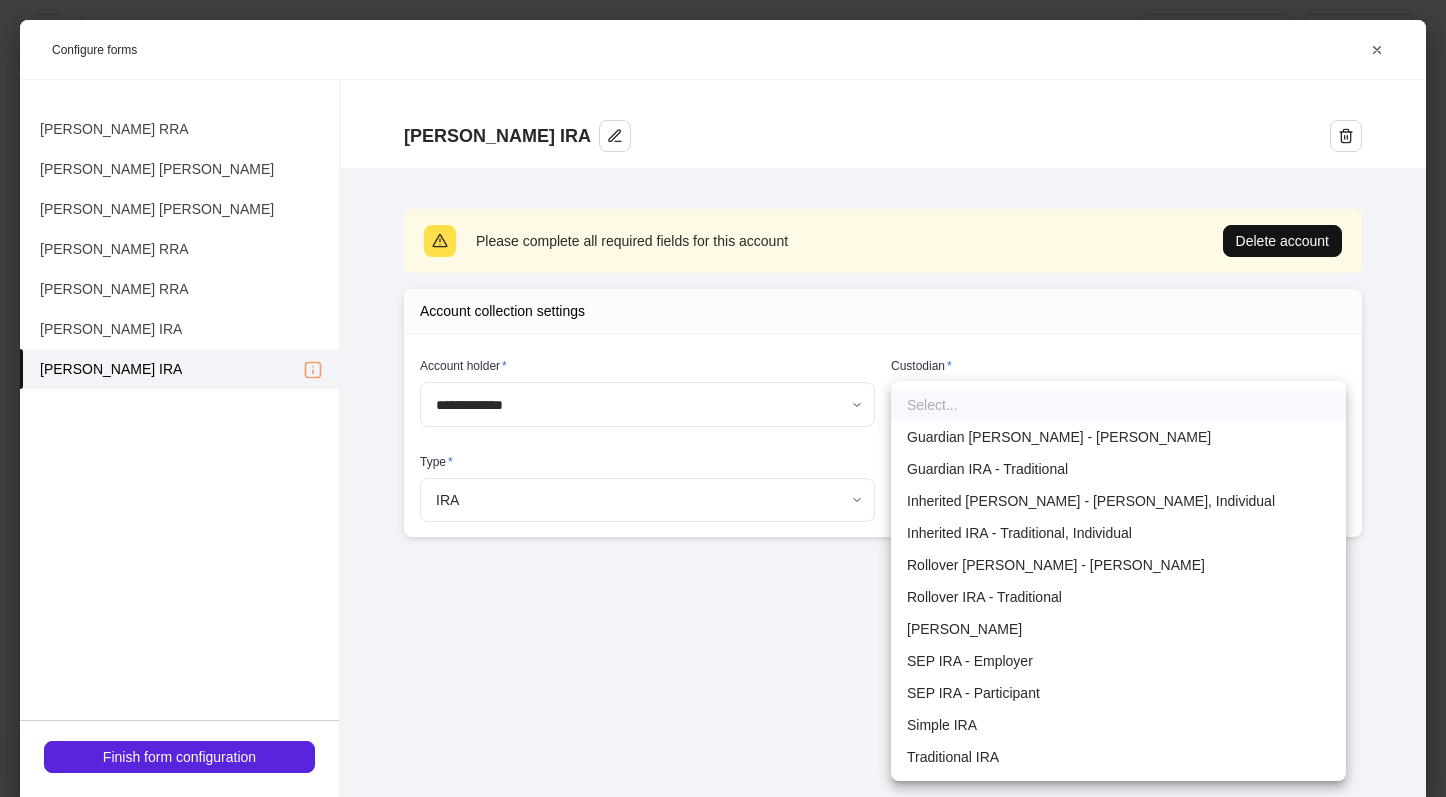click on "**********" at bounding box center [723, 398] 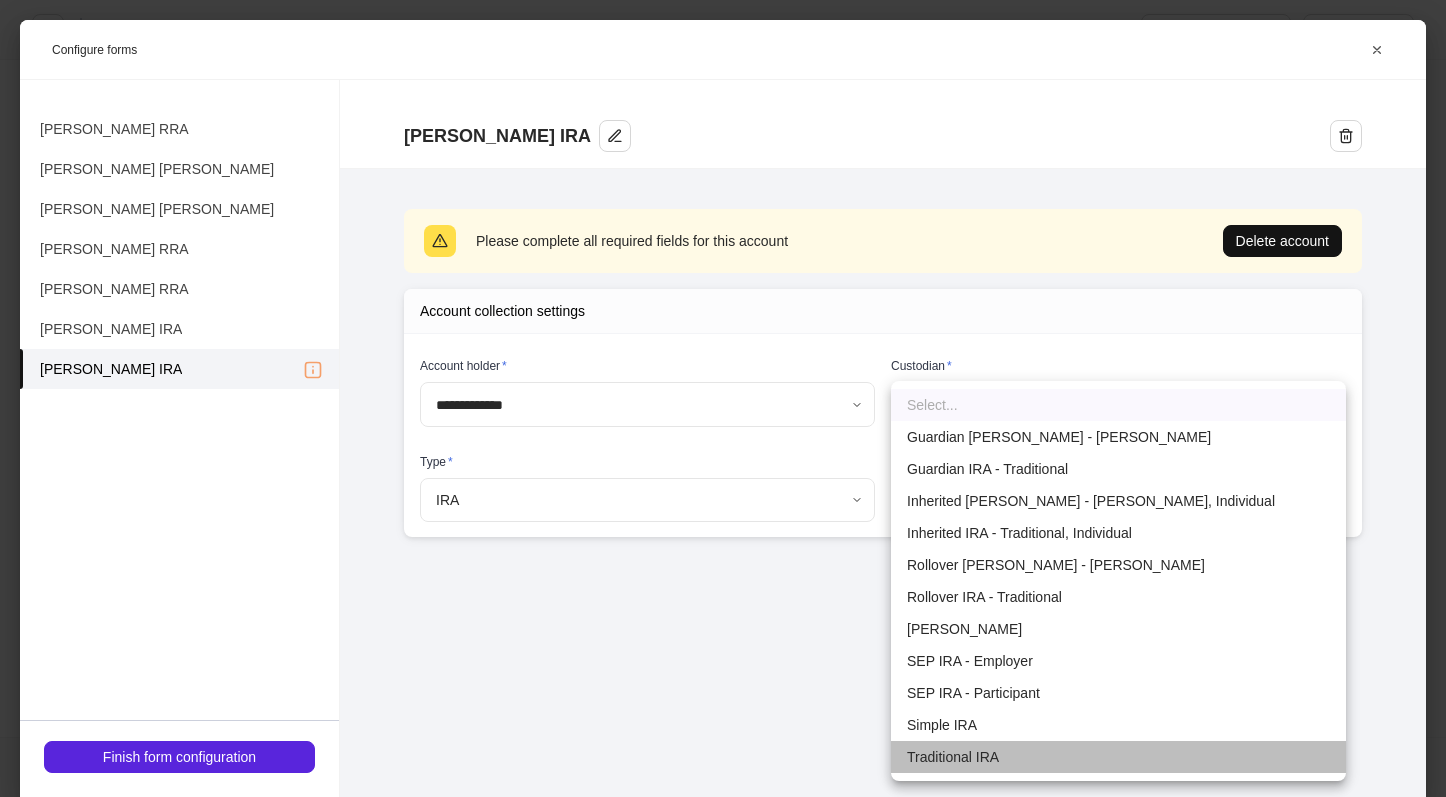 click on "Traditional IRA" at bounding box center [1118, 757] 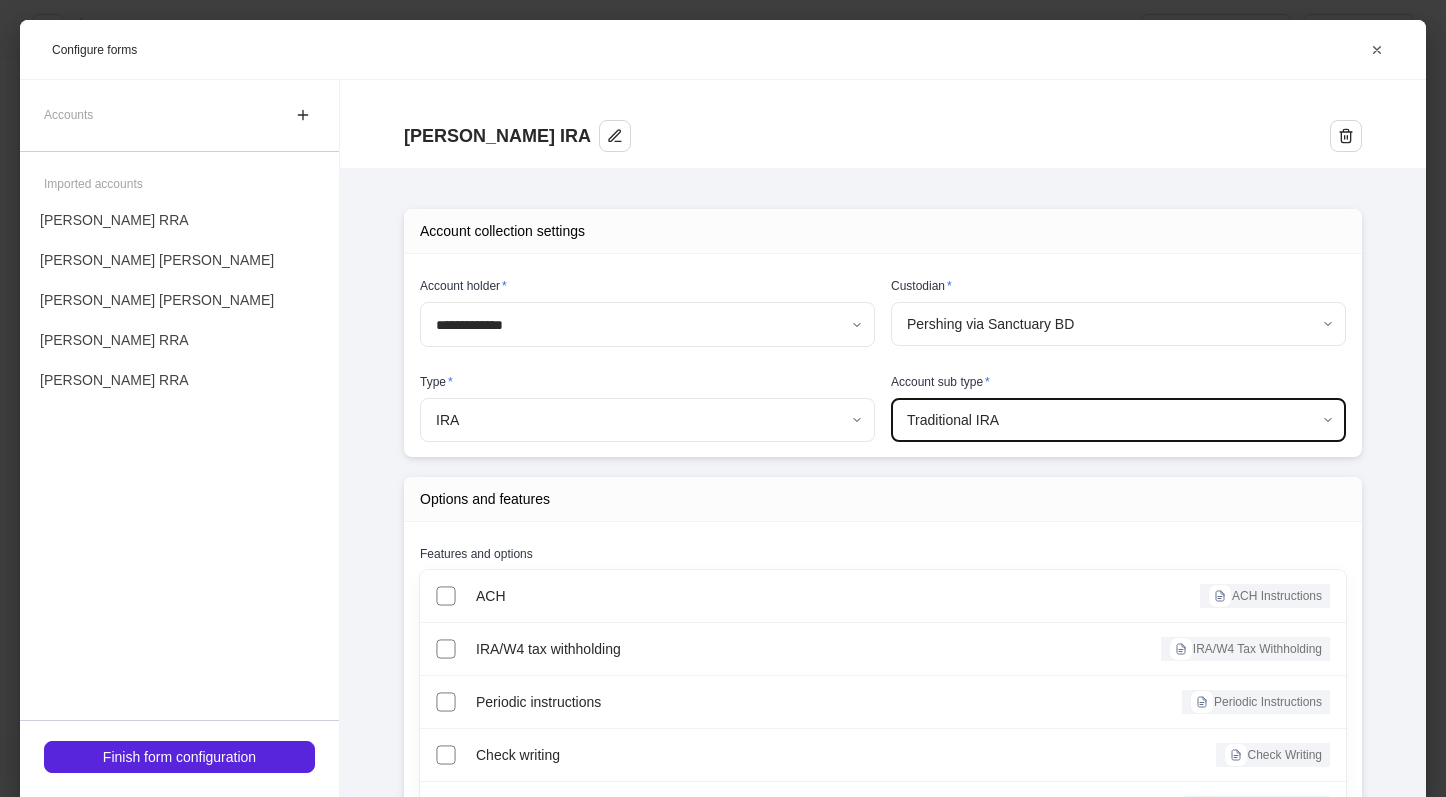 scroll, scrollTop: 0, scrollLeft: 0, axis: both 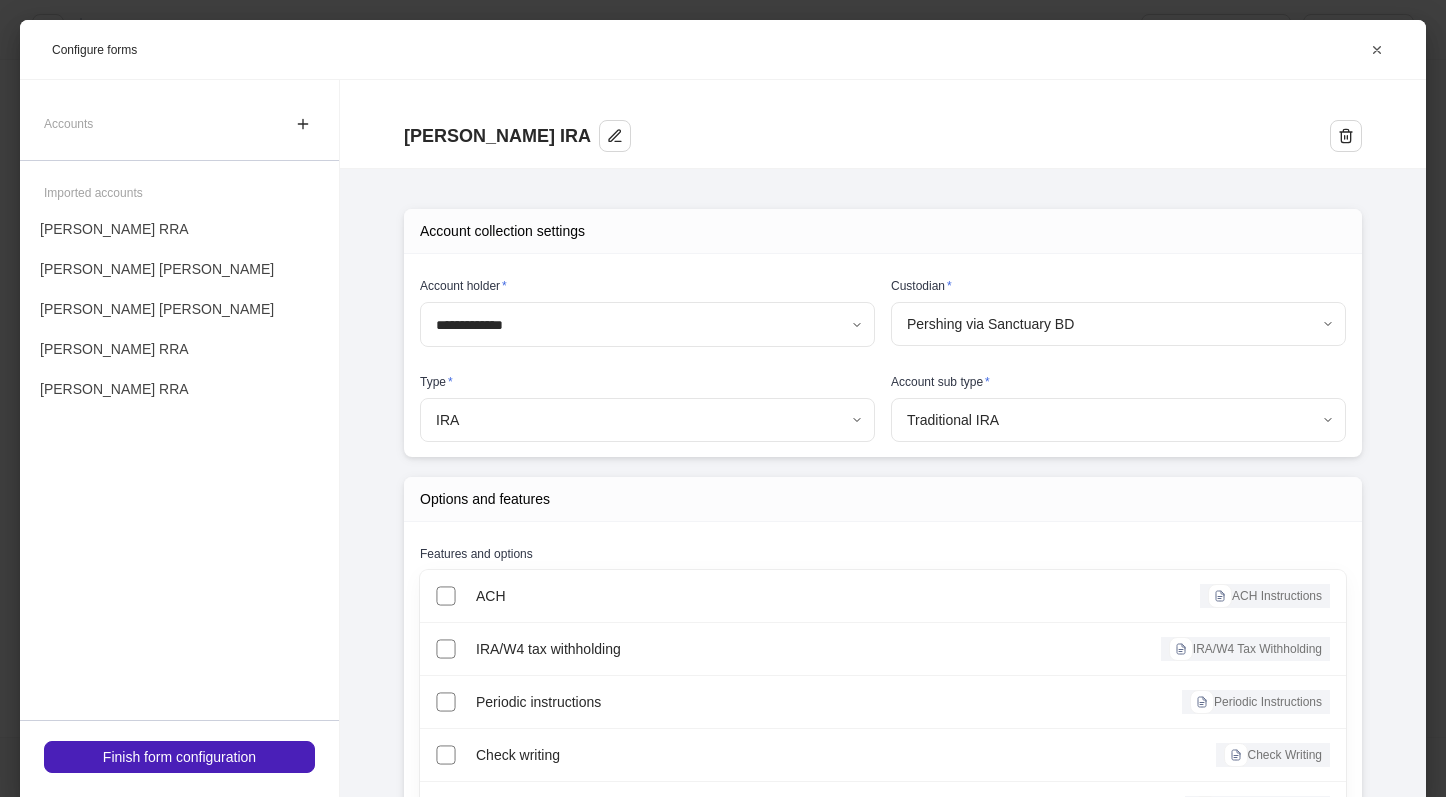 click on "Finish form configuration" at bounding box center [179, 757] 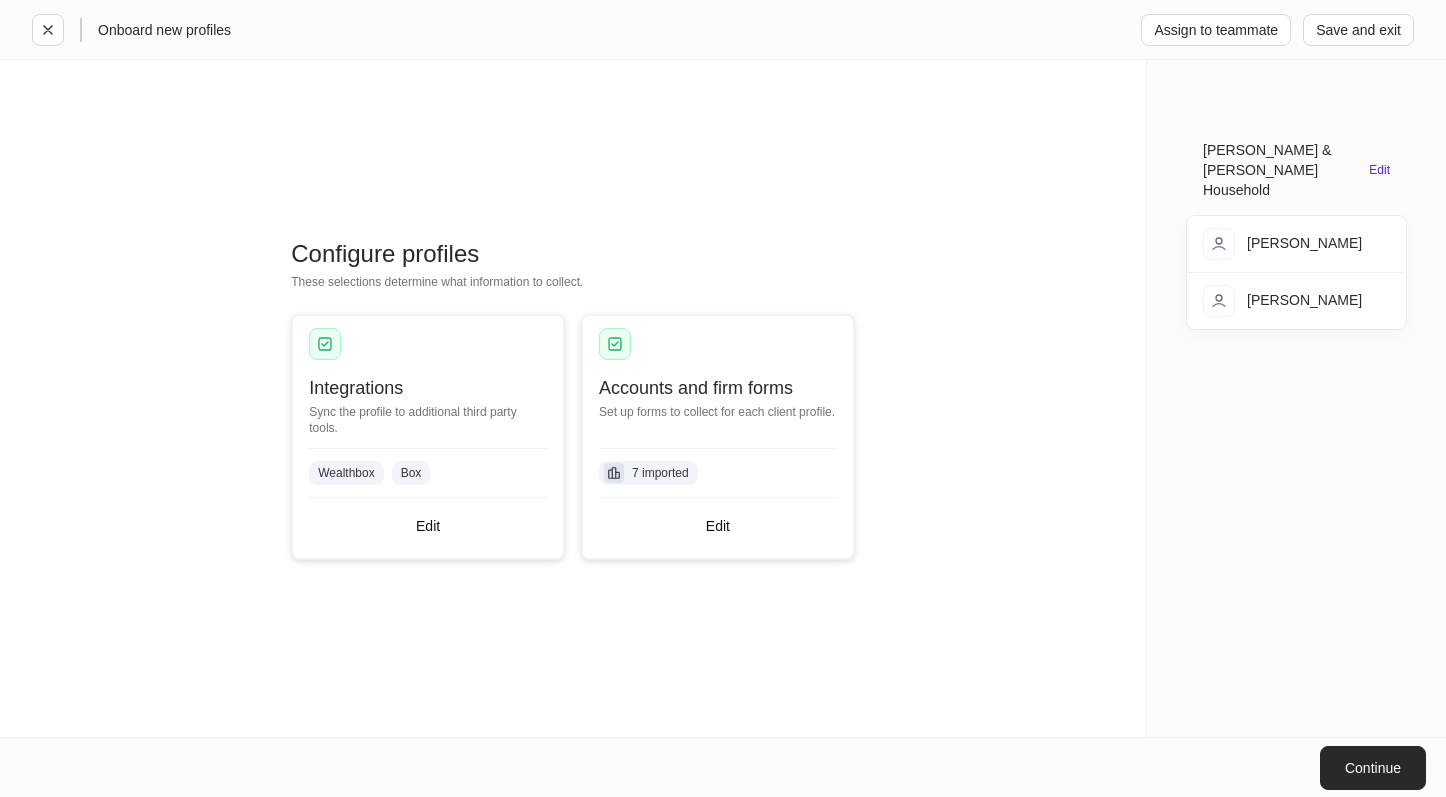 click on "Continue" at bounding box center (1373, 768) 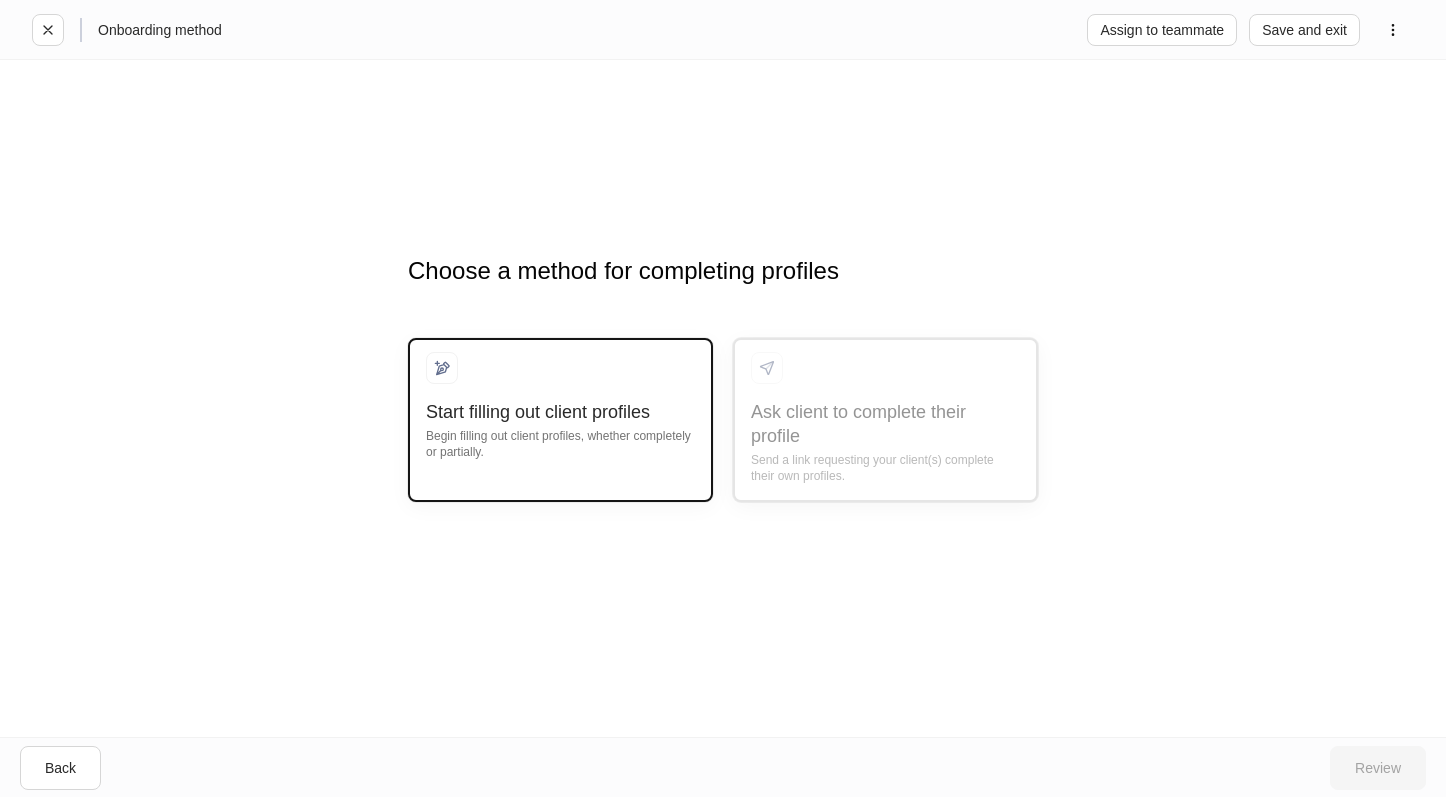 click on "Begin filling out client profiles, whether completely or partially." at bounding box center [560, 442] 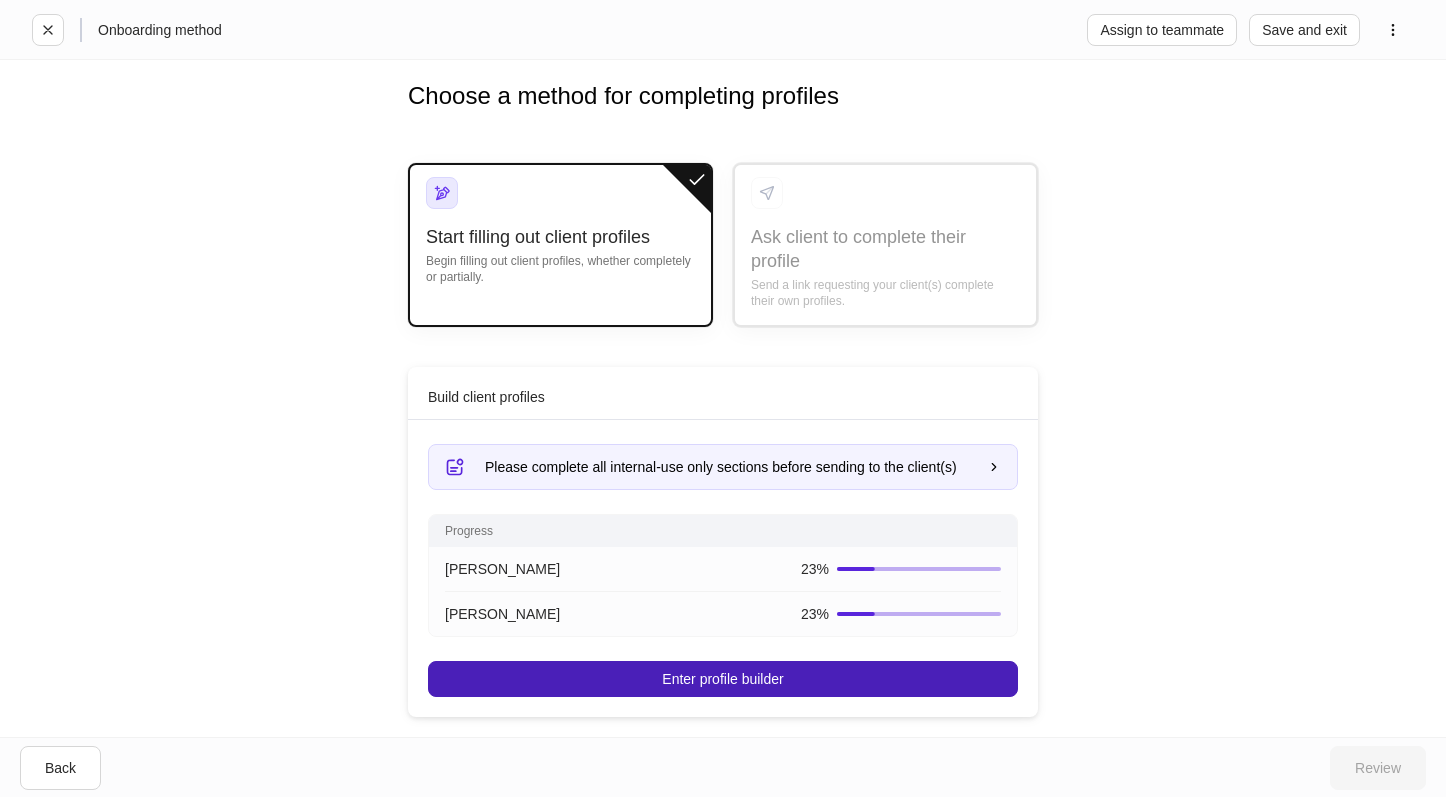 click on "Enter profile builder" at bounding box center (722, 679) 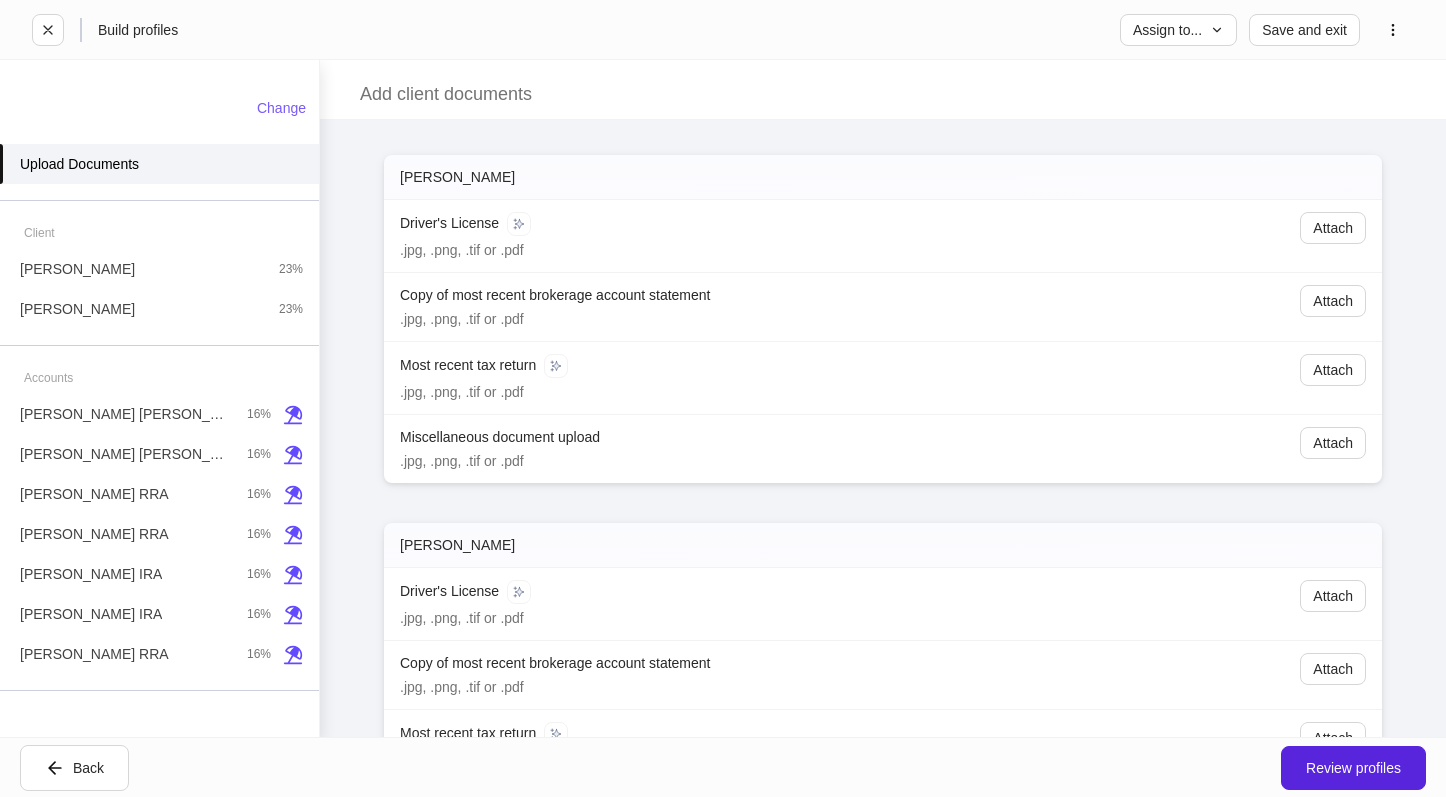 scroll, scrollTop: 0, scrollLeft: 0, axis: both 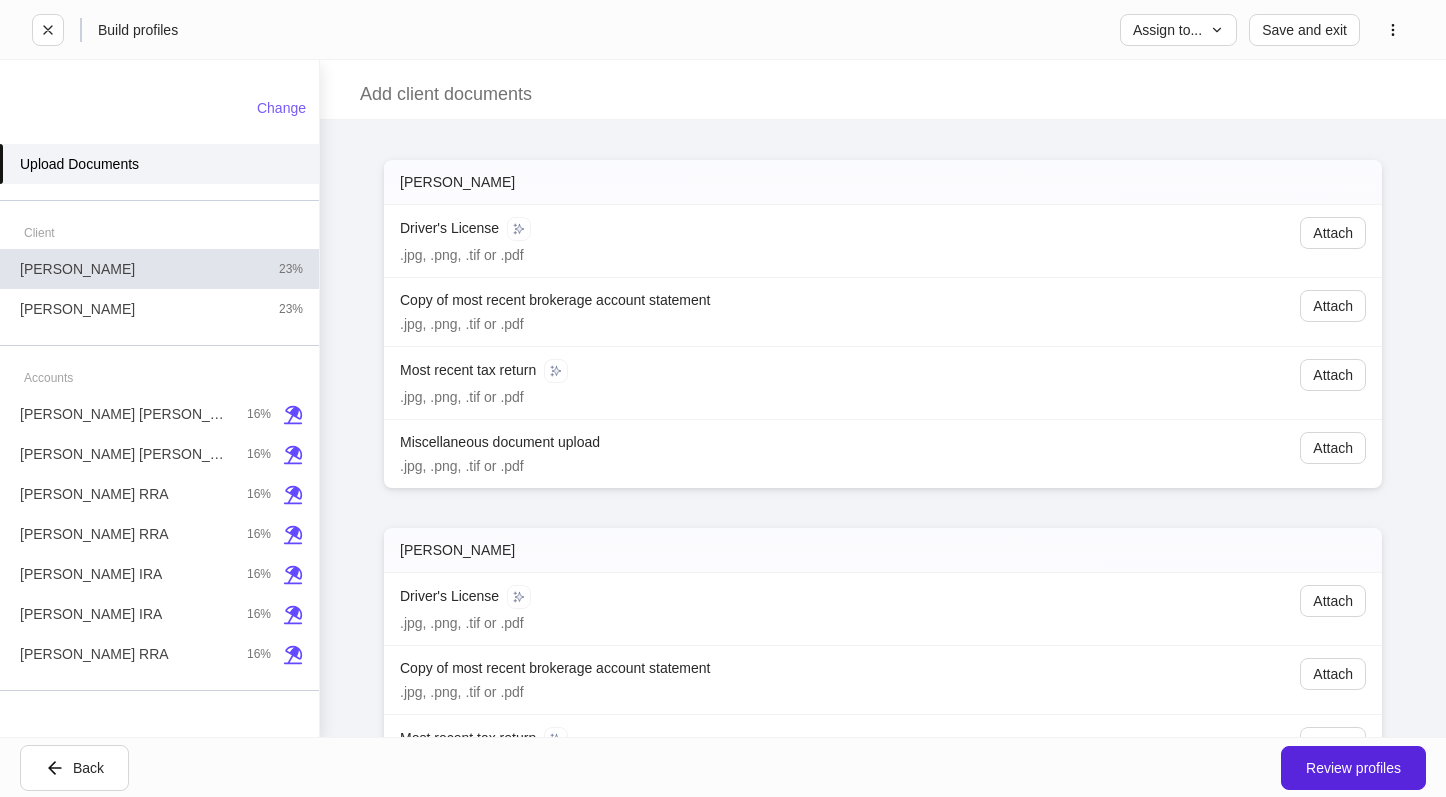 click on "[PERSON_NAME] 23%" at bounding box center (159, 269) 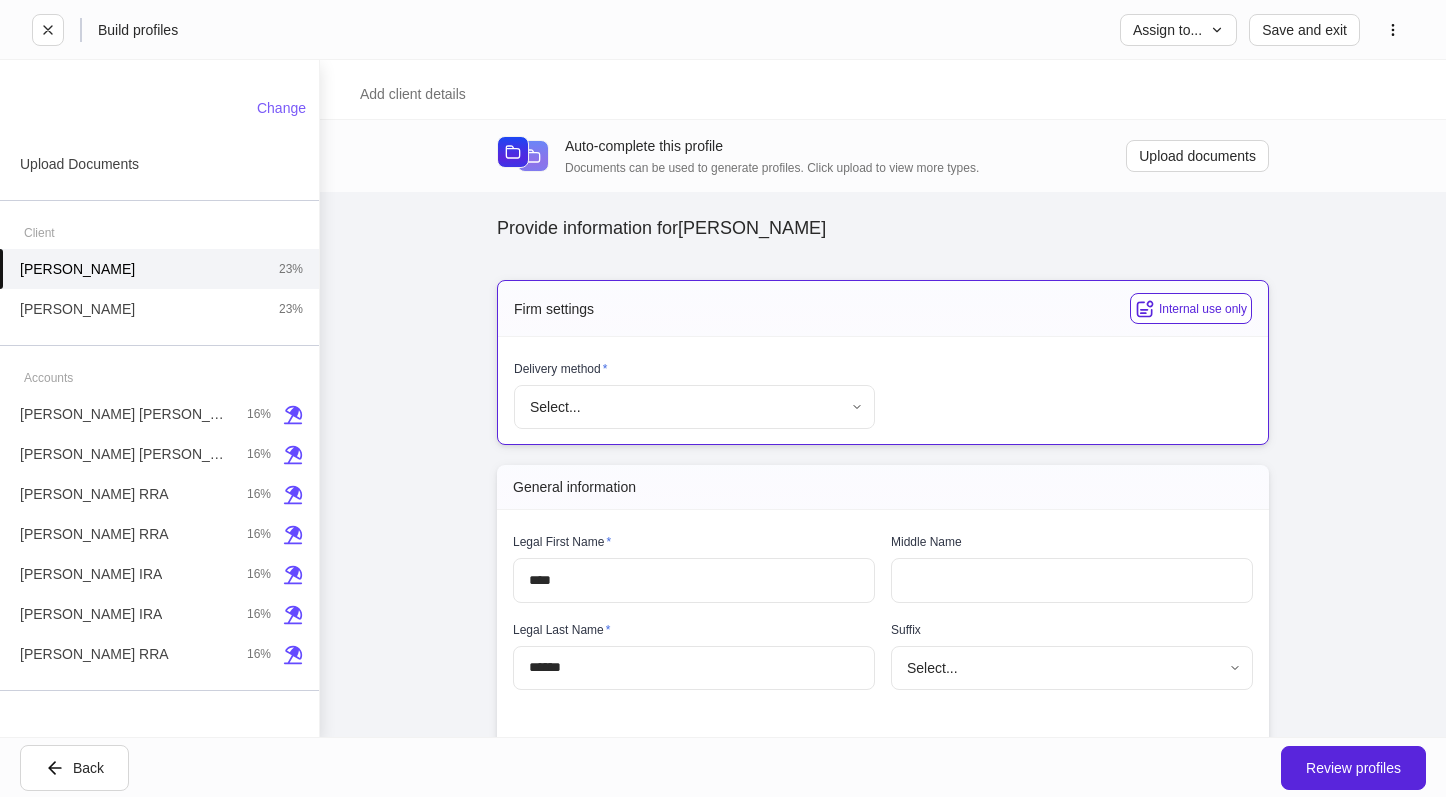 click on "**********" at bounding box center (723, 398) 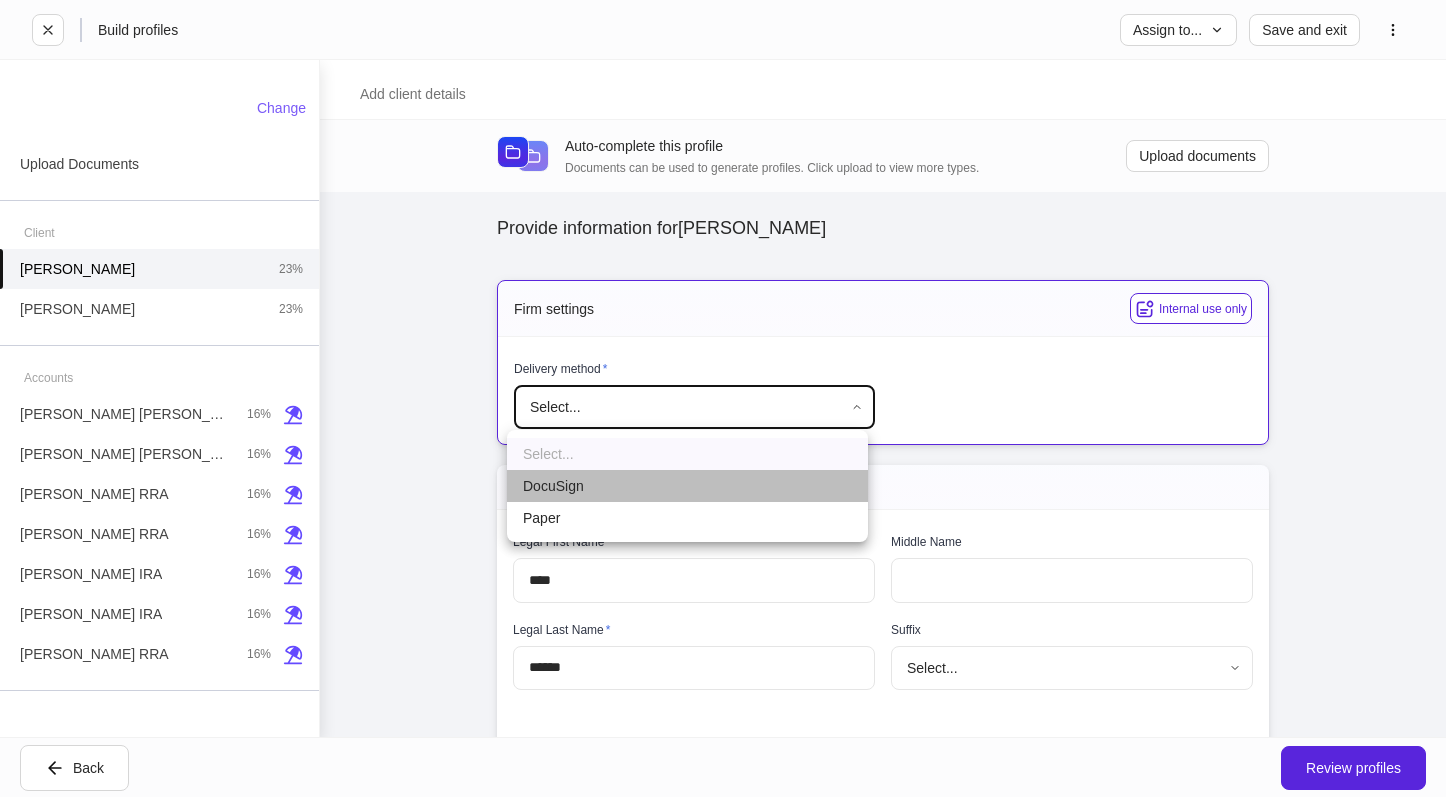 click on "DocuSign" at bounding box center [687, 486] 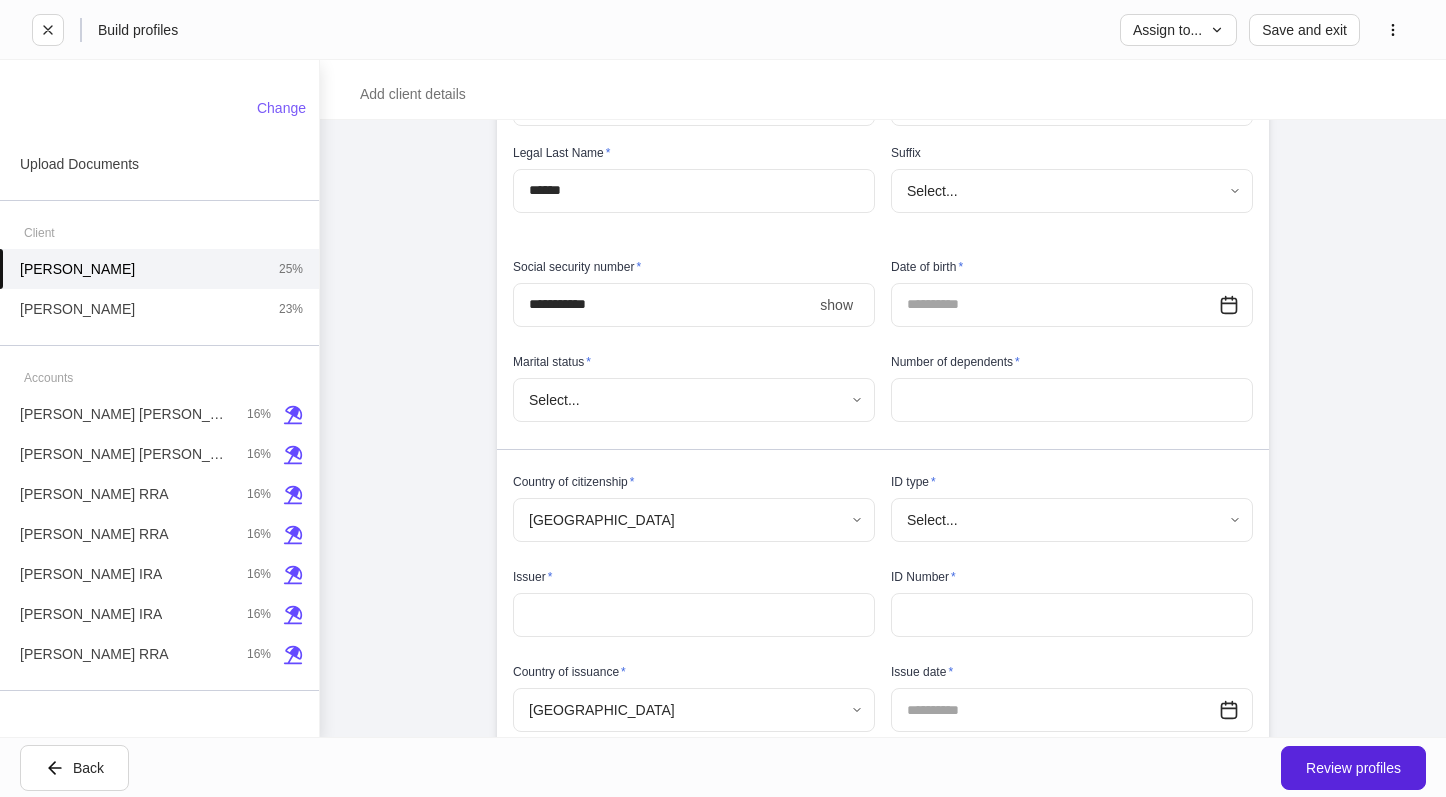 scroll, scrollTop: 500, scrollLeft: 0, axis: vertical 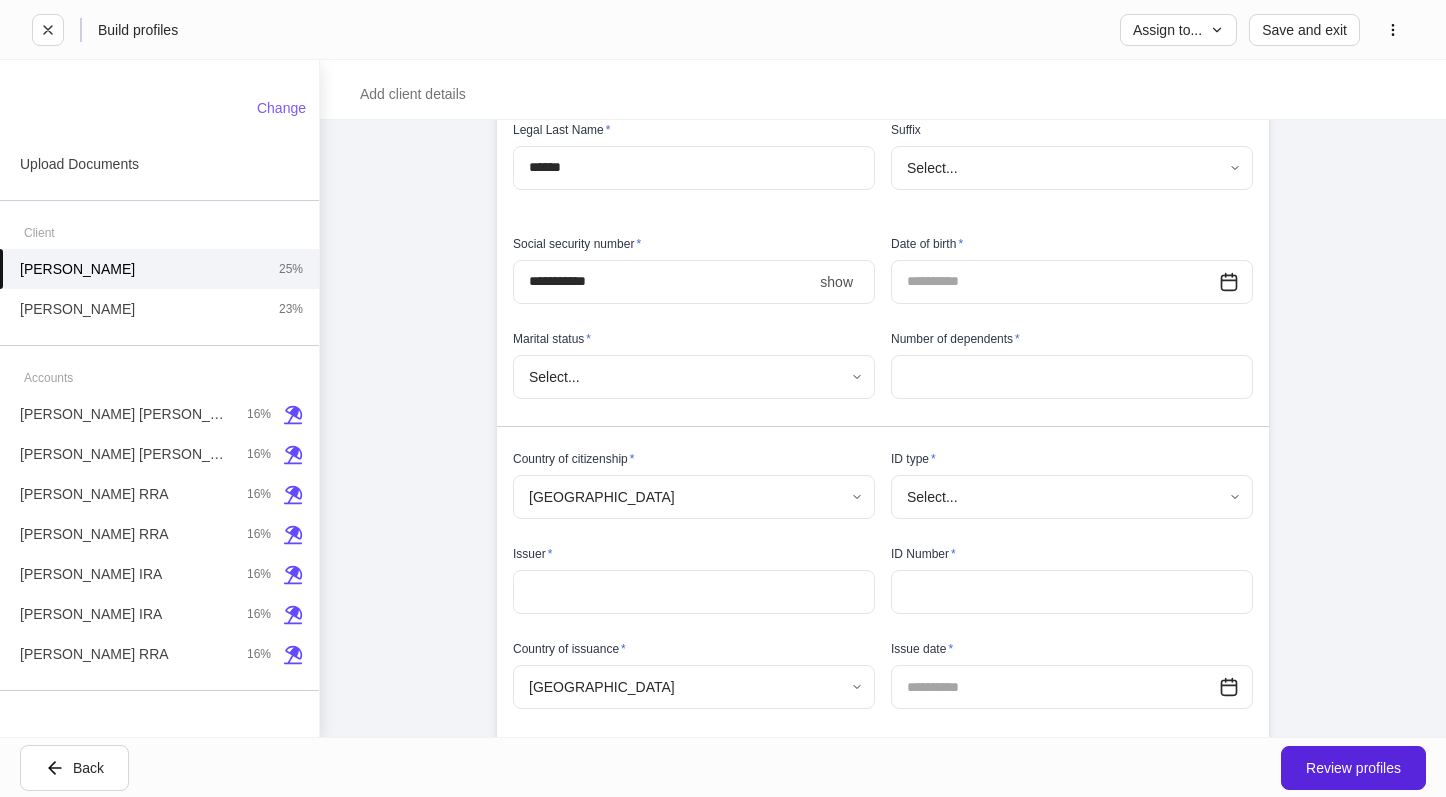 click on "**********" at bounding box center [723, 398] 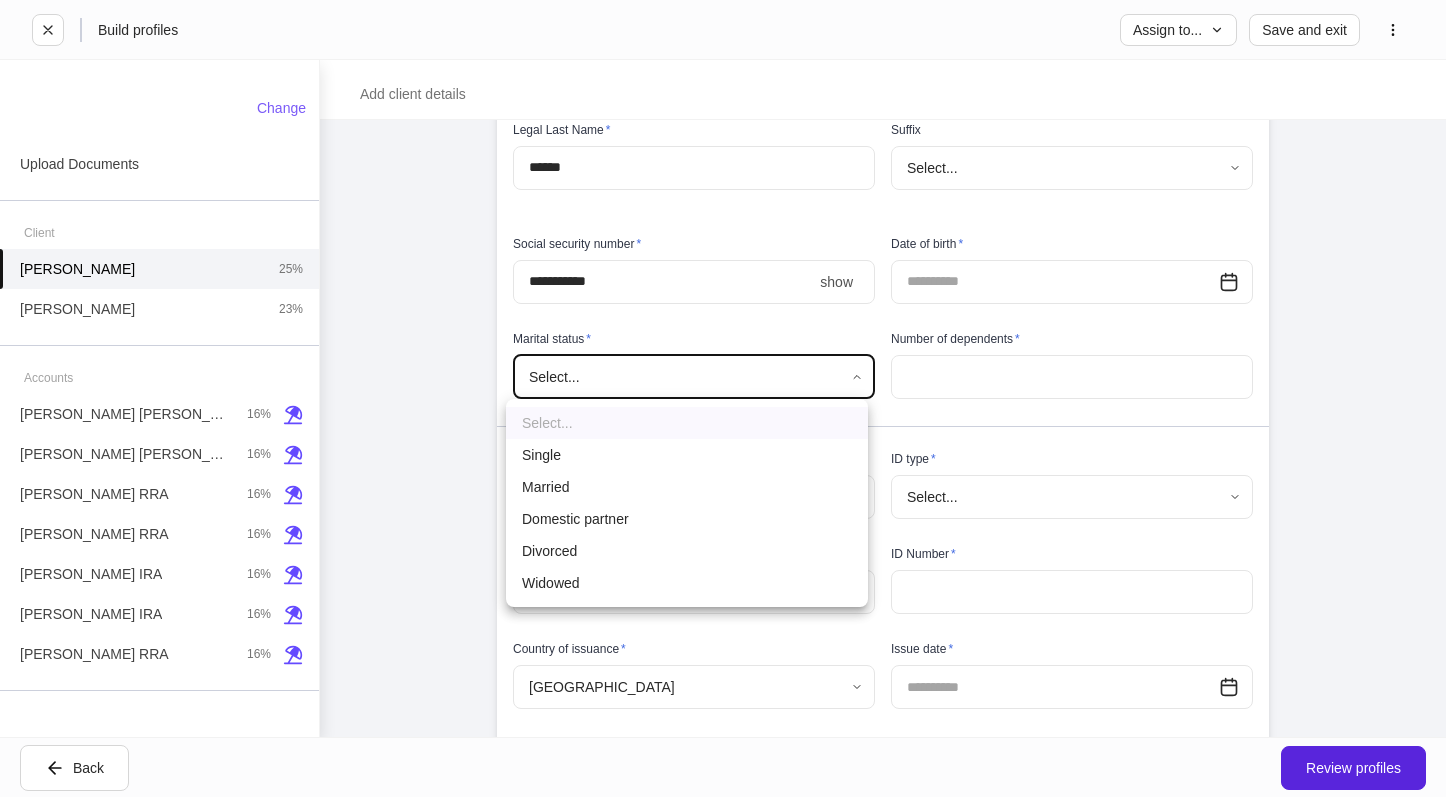 click on "Married" at bounding box center [687, 487] 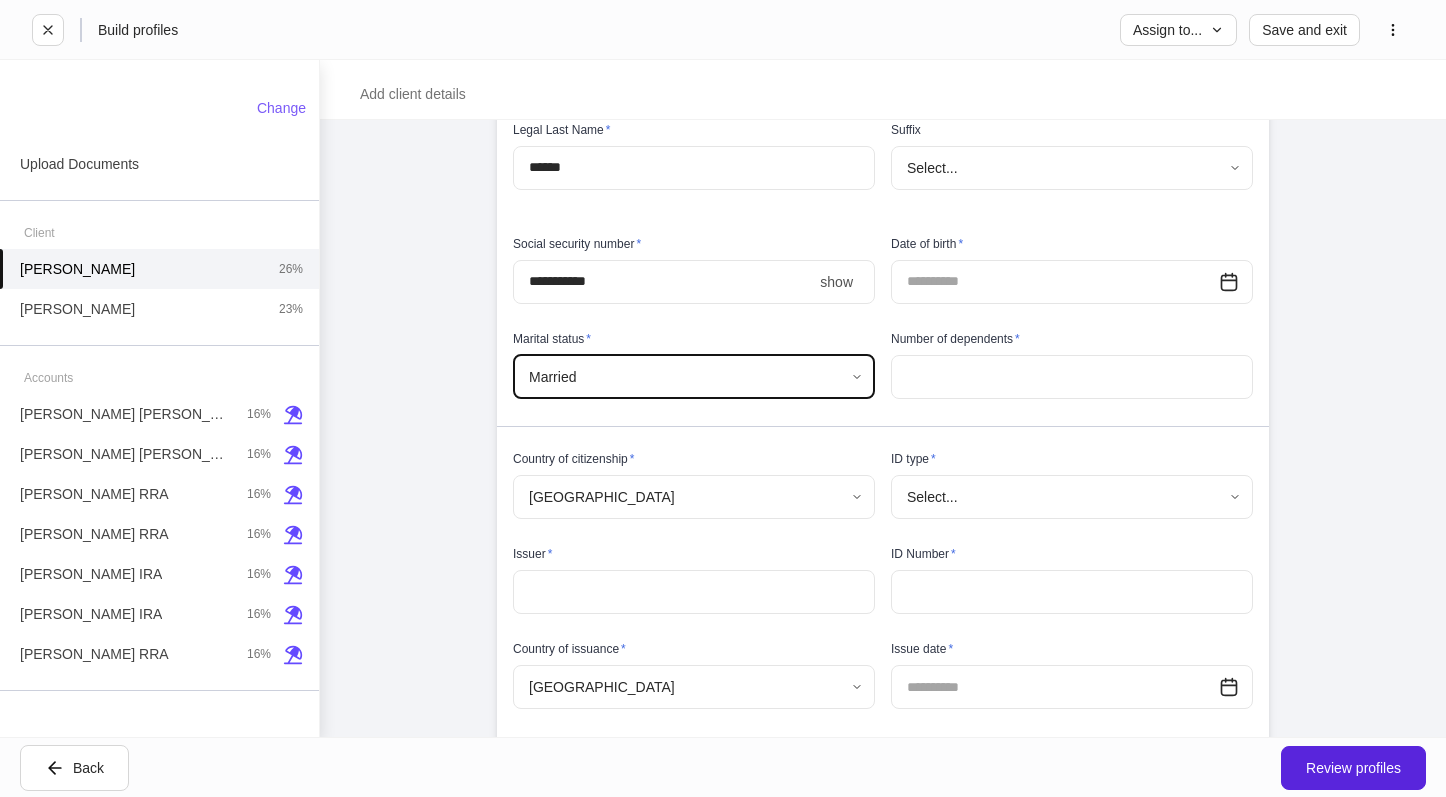 click at bounding box center [1072, 377] 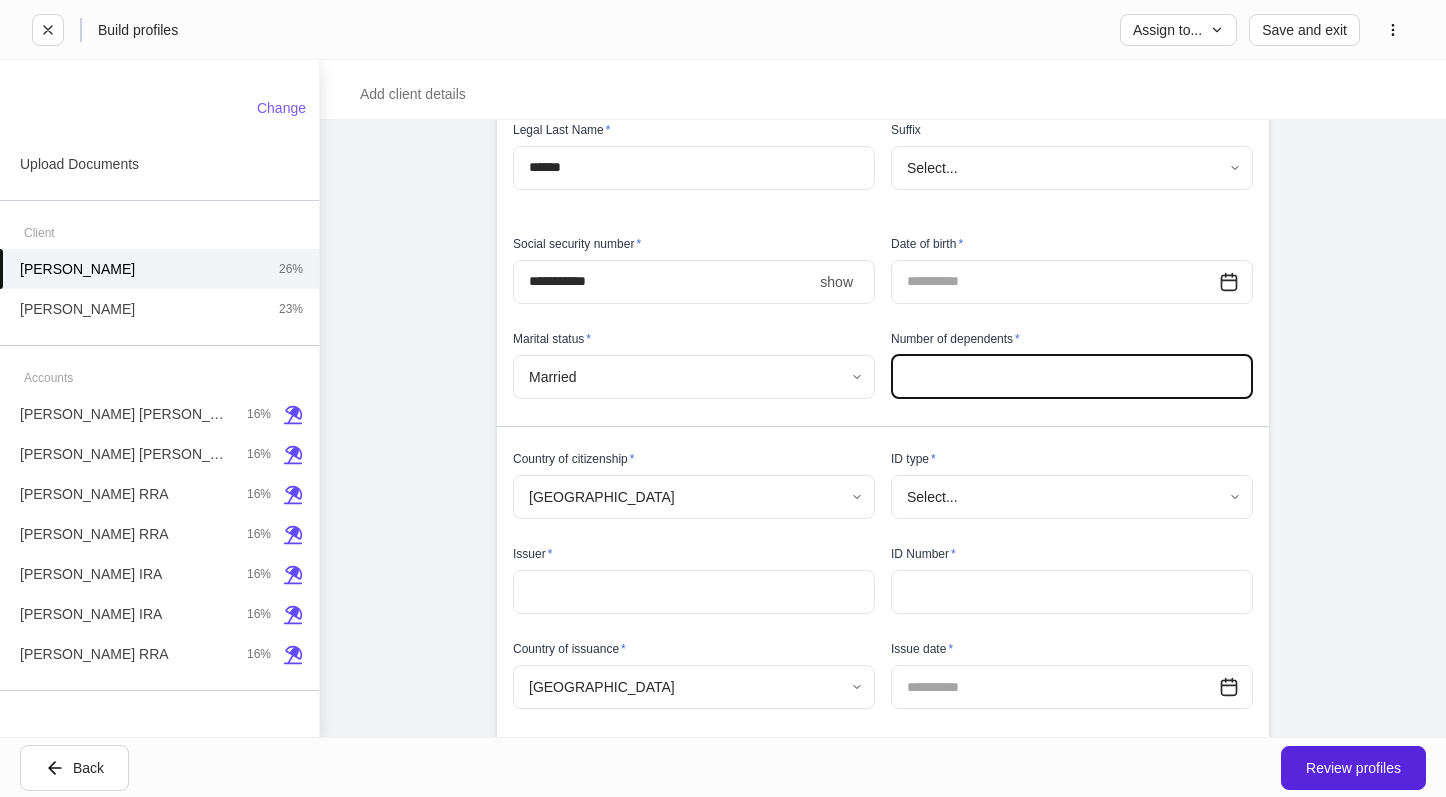 type on "*" 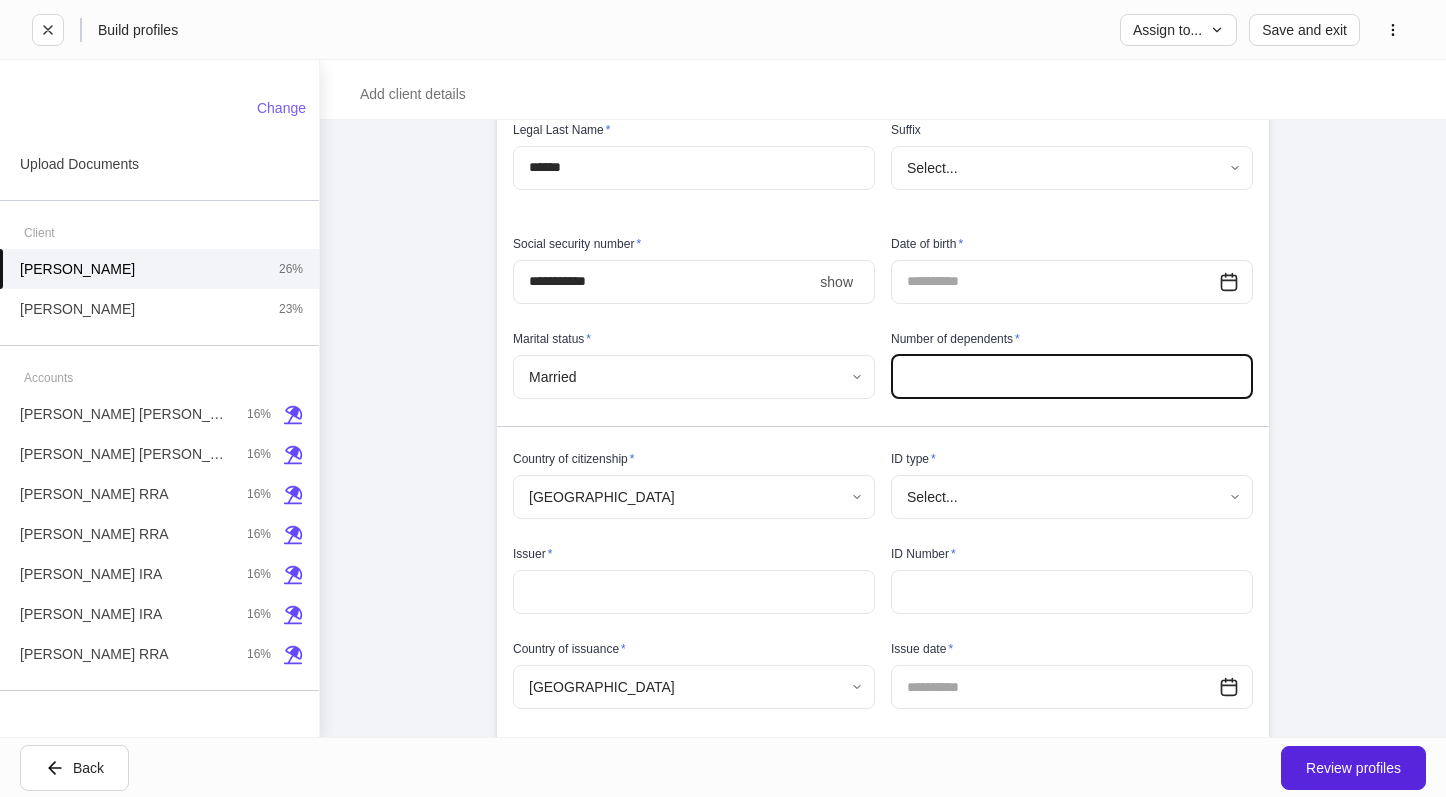 click on "**********" at bounding box center (883, 428) 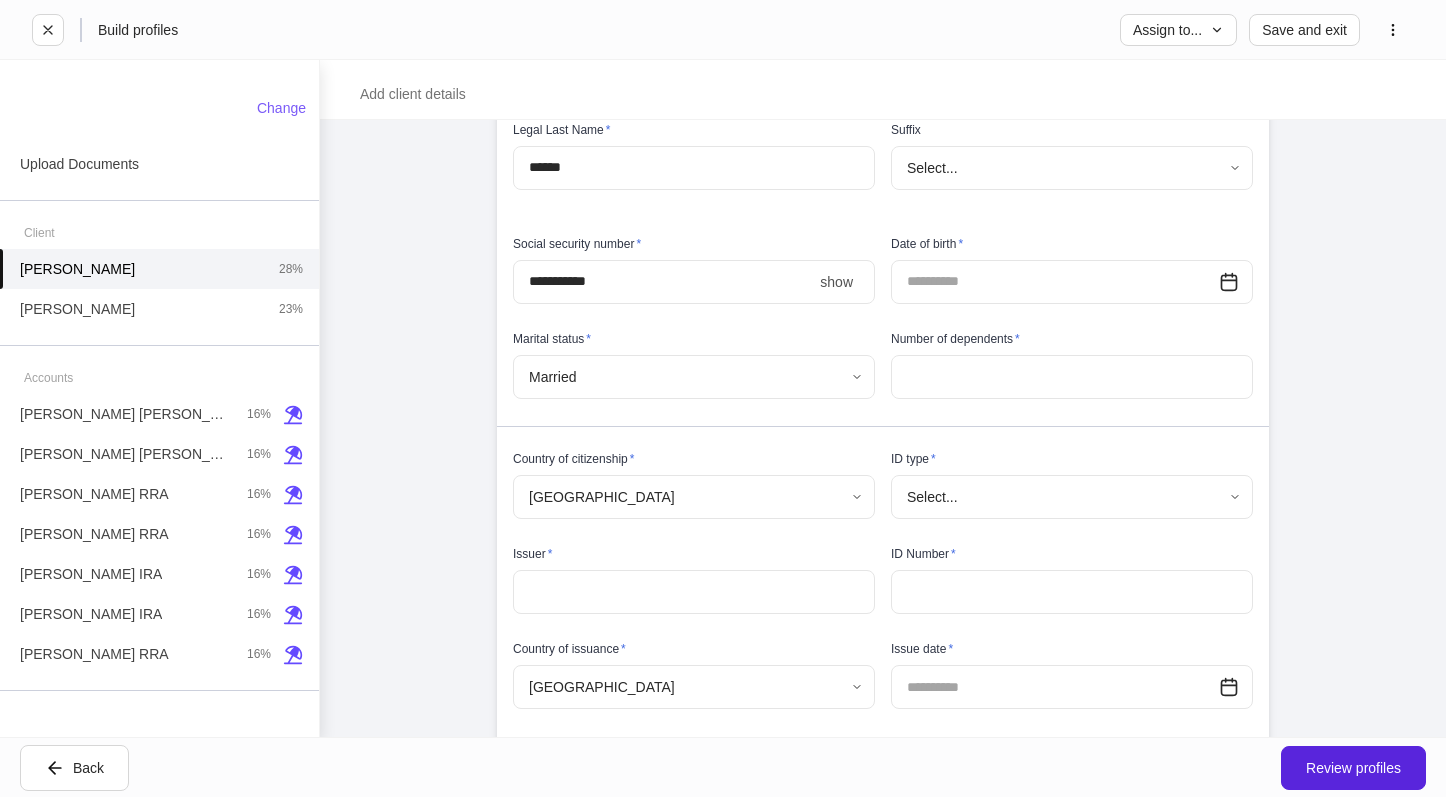 click on "**********" at bounding box center [723, 398] 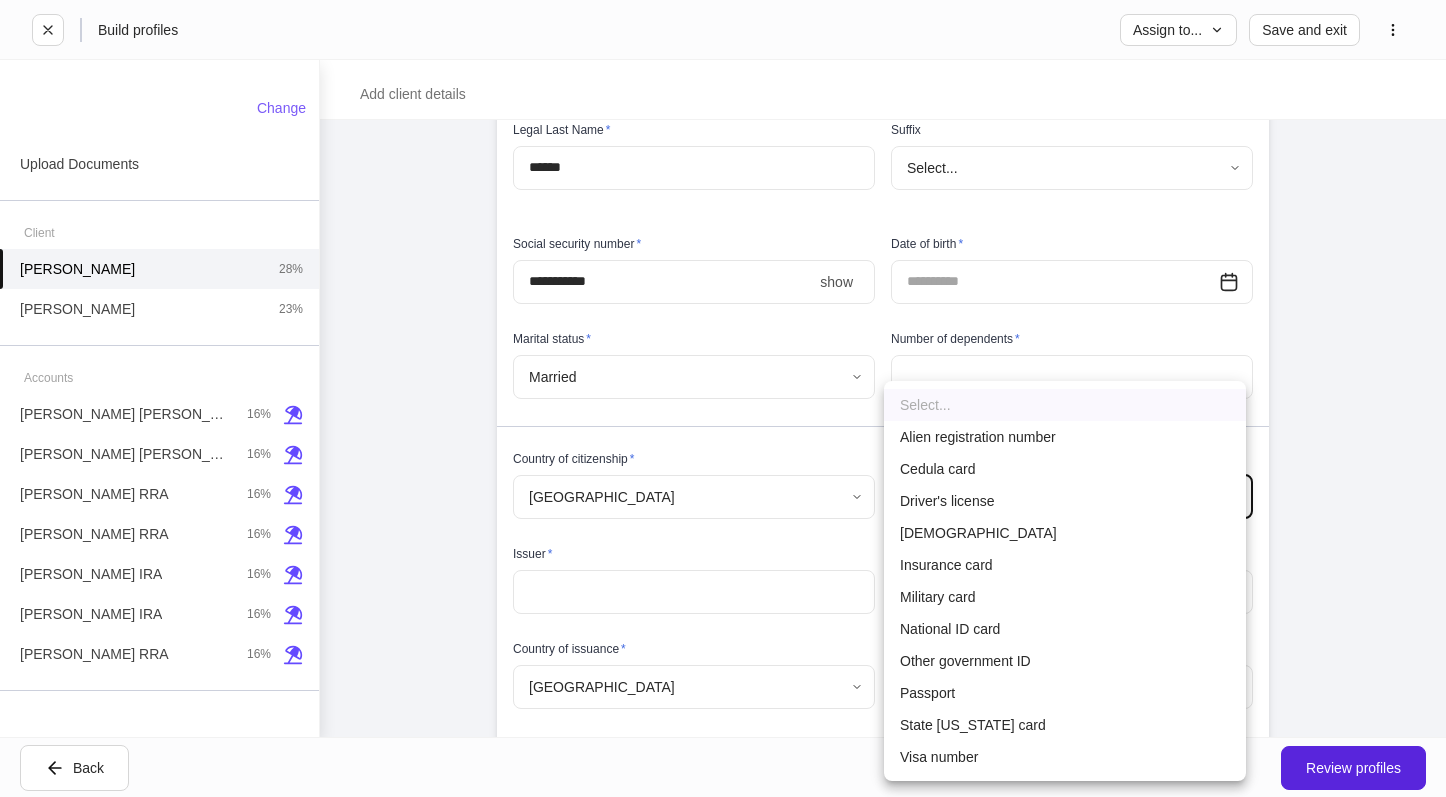 click on "Driver's license" at bounding box center (1065, 501) 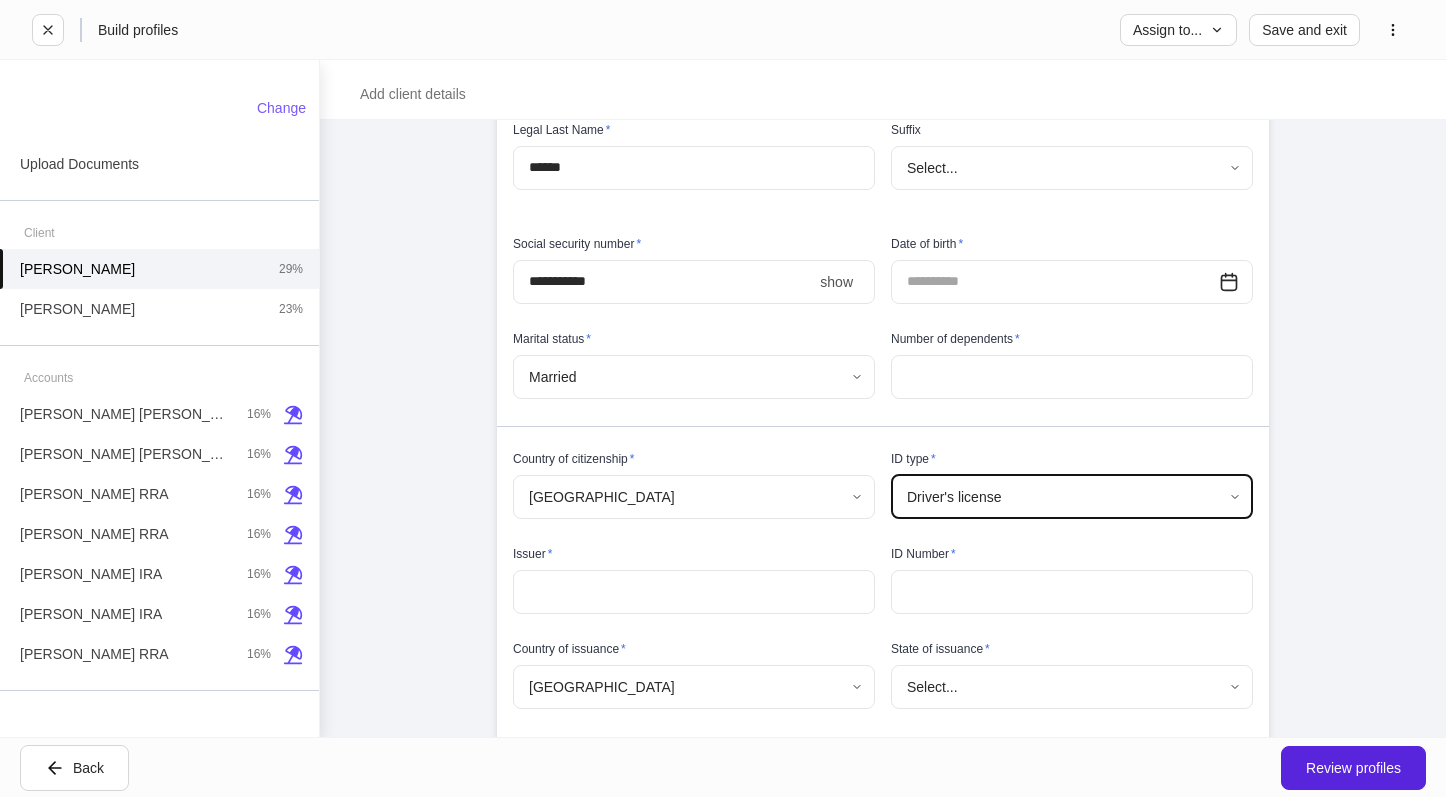 click at bounding box center [694, 592] 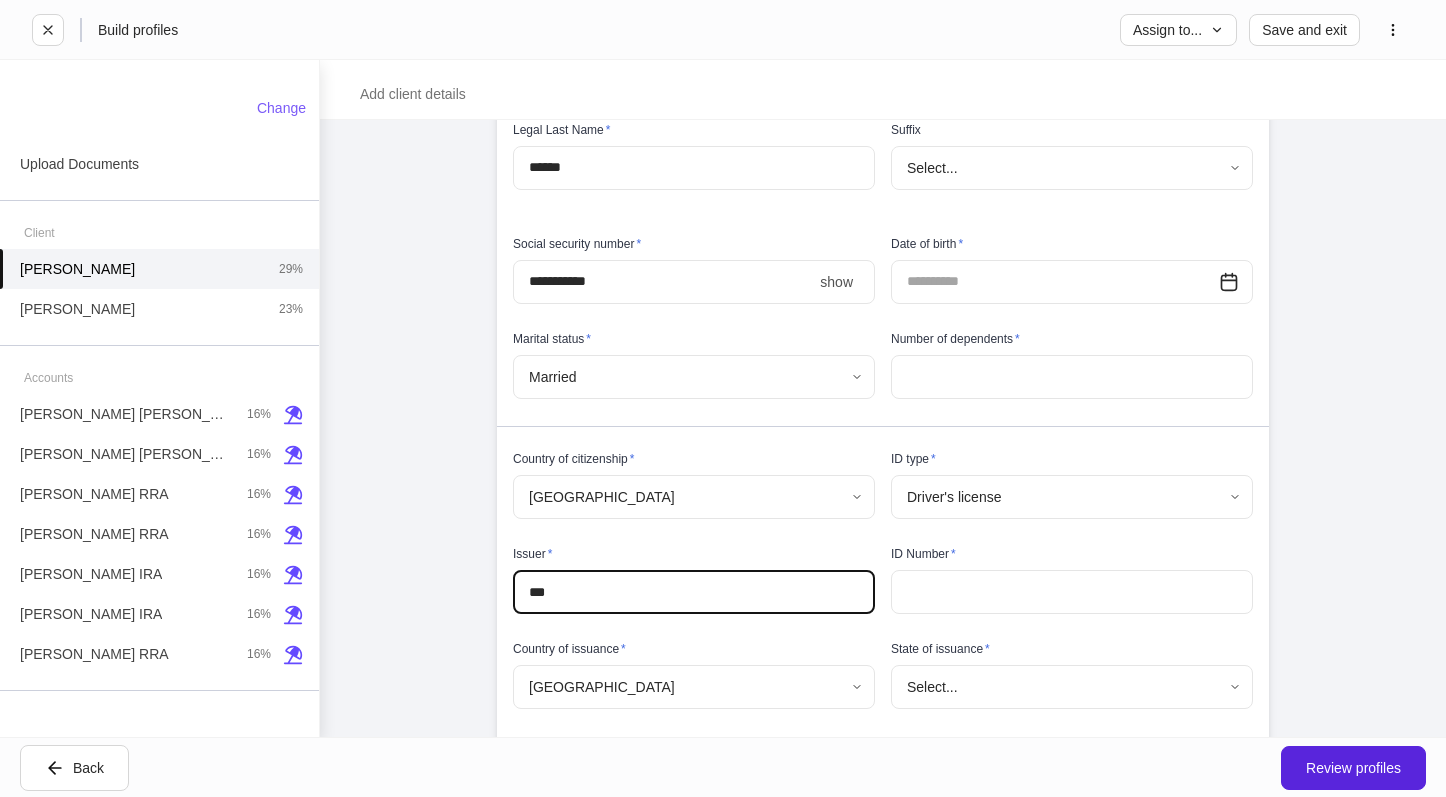 type on "***" 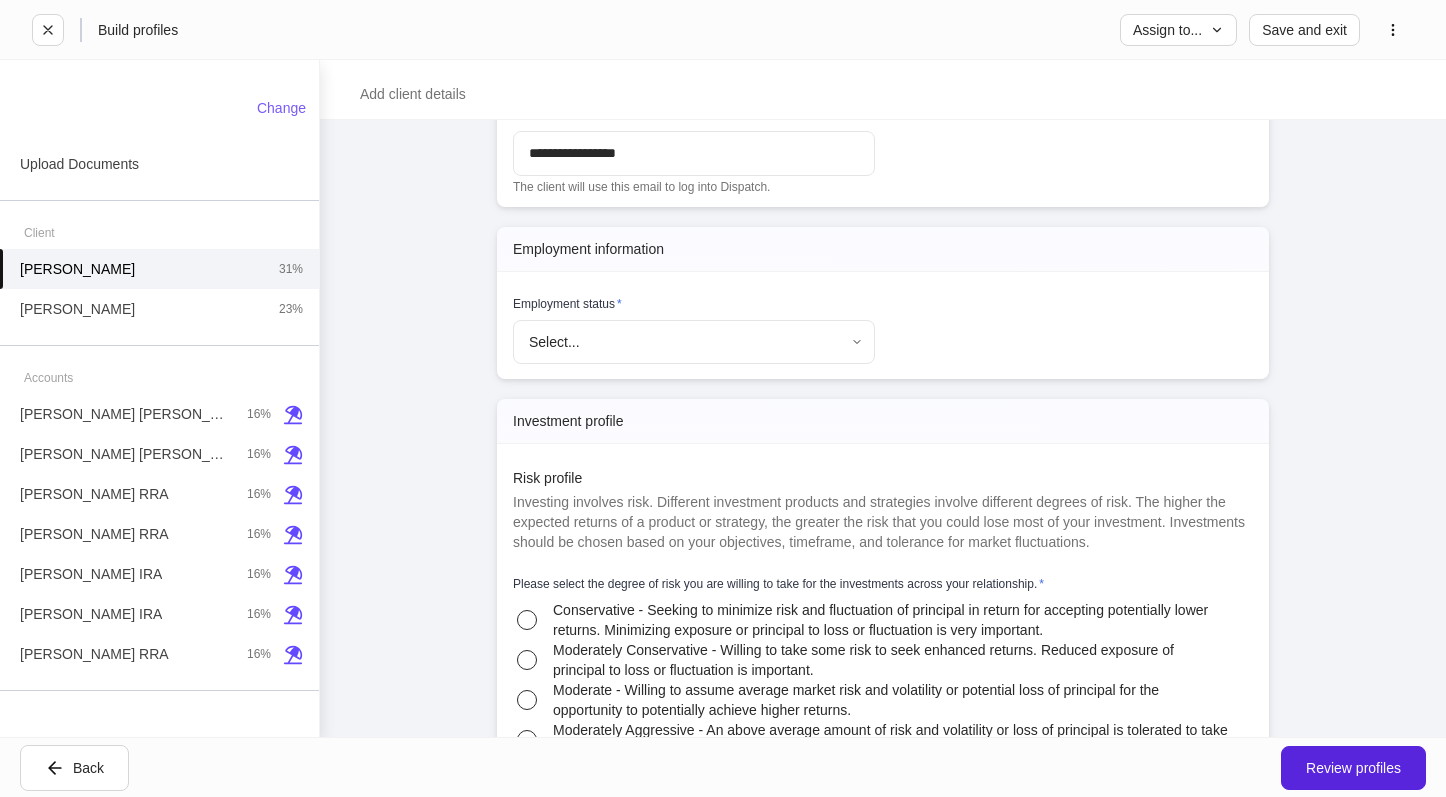 scroll, scrollTop: 1900, scrollLeft: 0, axis: vertical 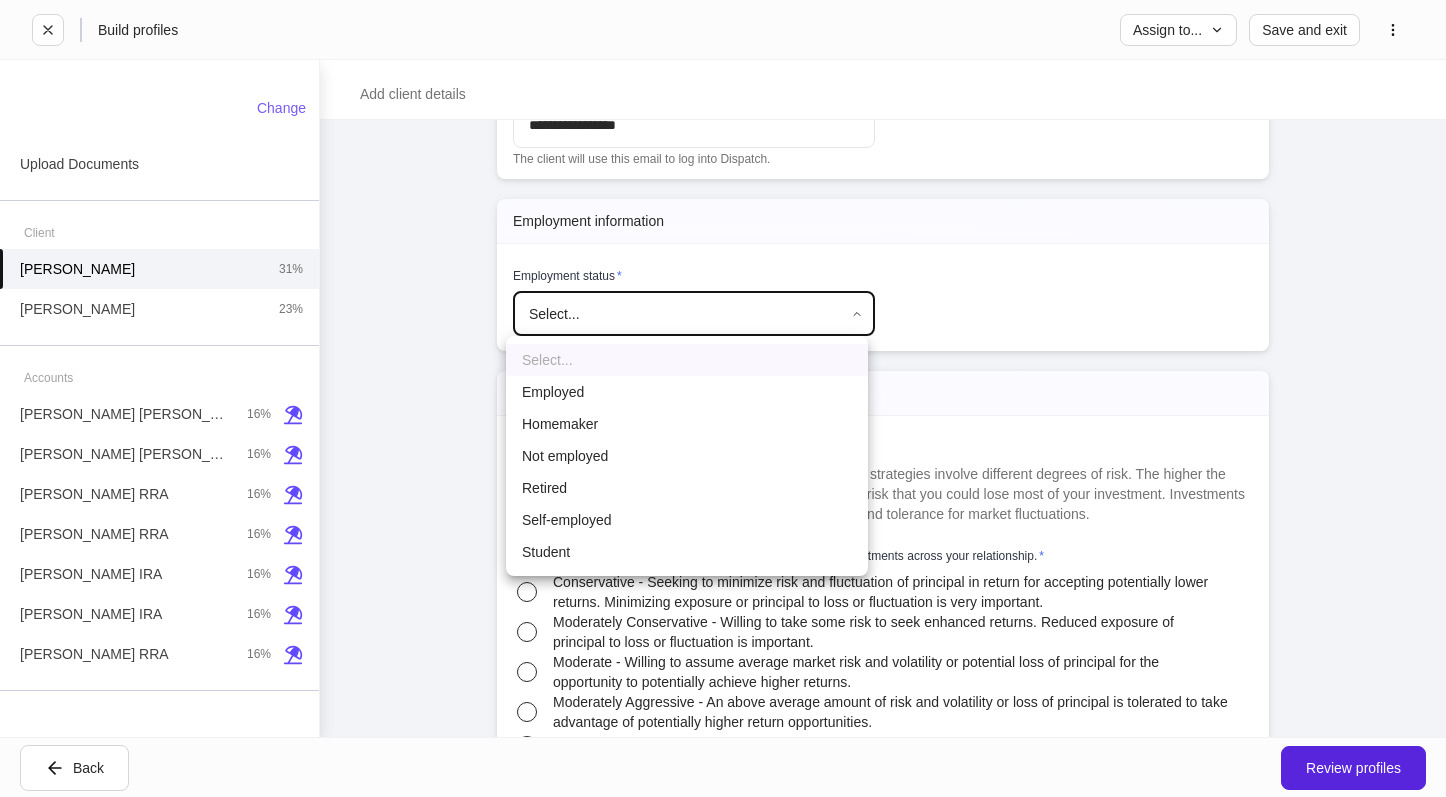 click on "**********" at bounding box center (723, 398) 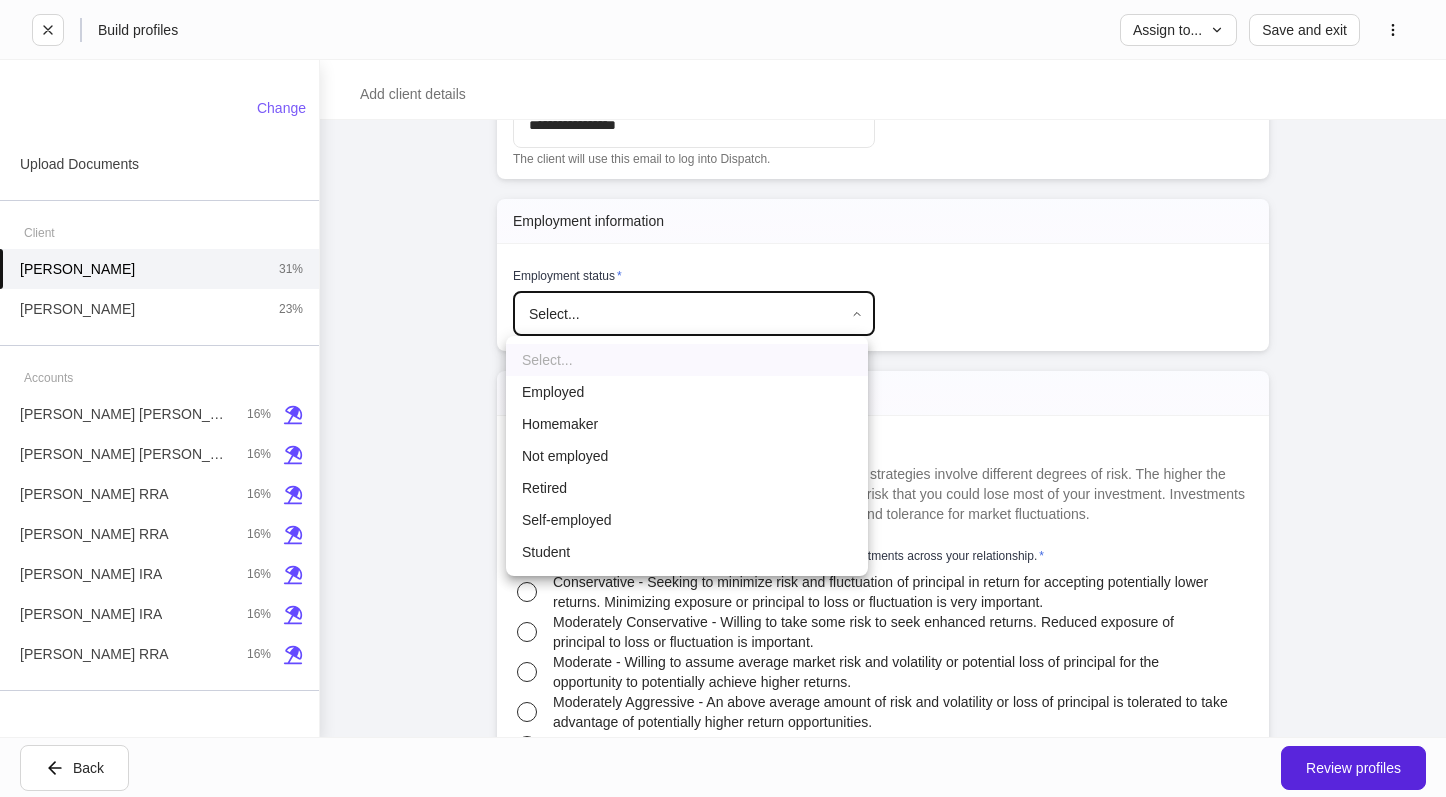 click on "Employed" at bounding box center (687, 392) 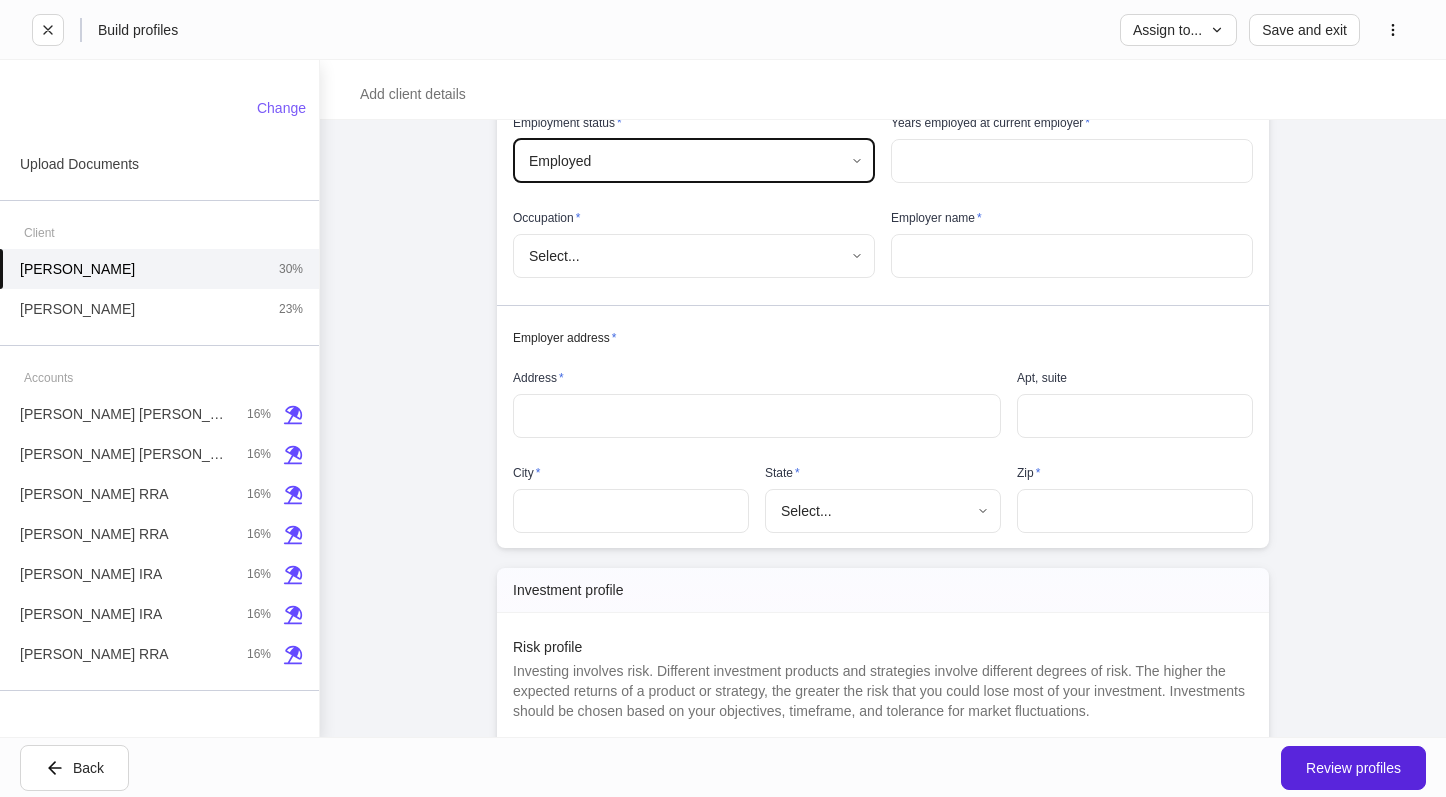 scroll, scrollTop: 1900, scrollLeft: 0, axis: vertical 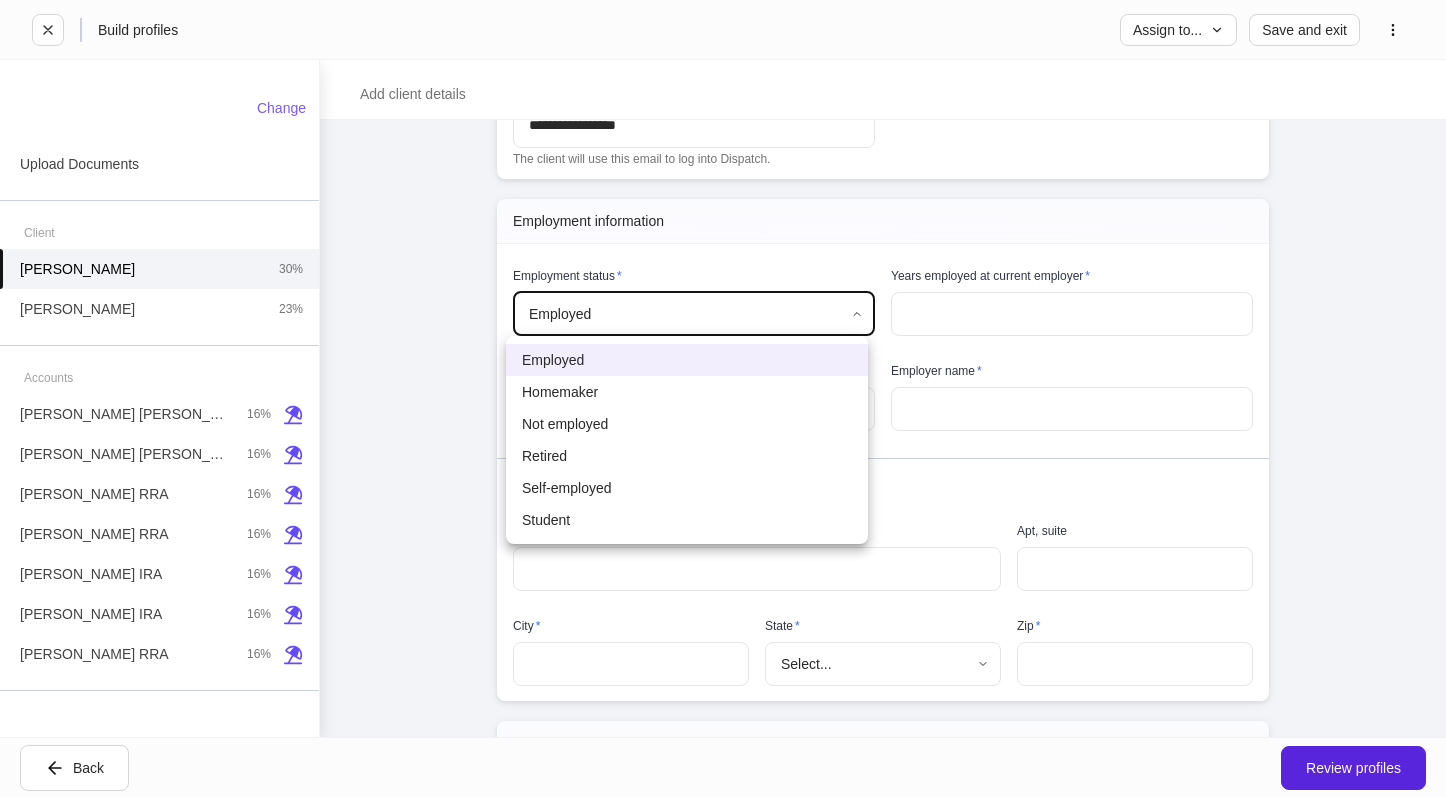 click on "**********" at bounding box center [723, 398] 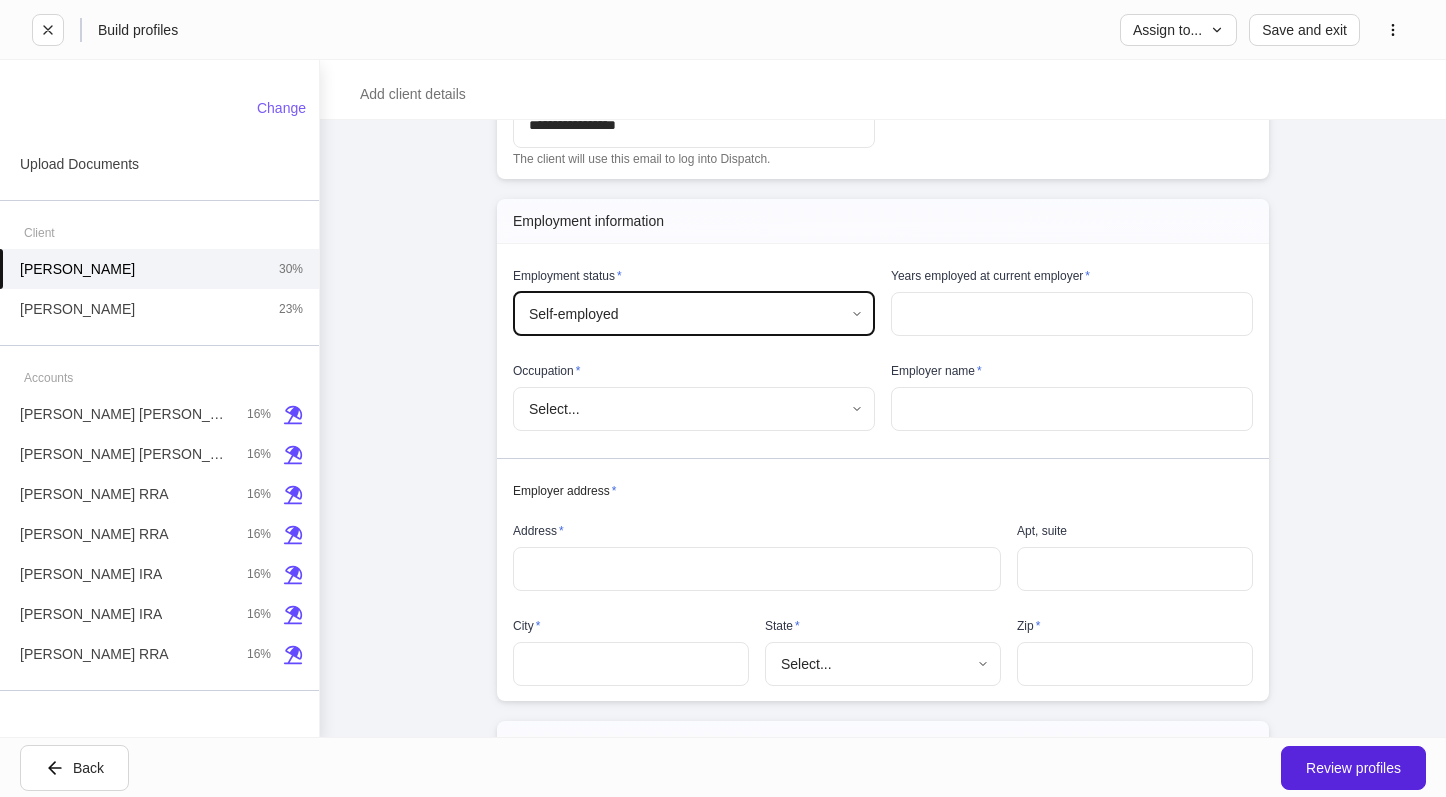 click on "**********" at bounding box center [883, 428] 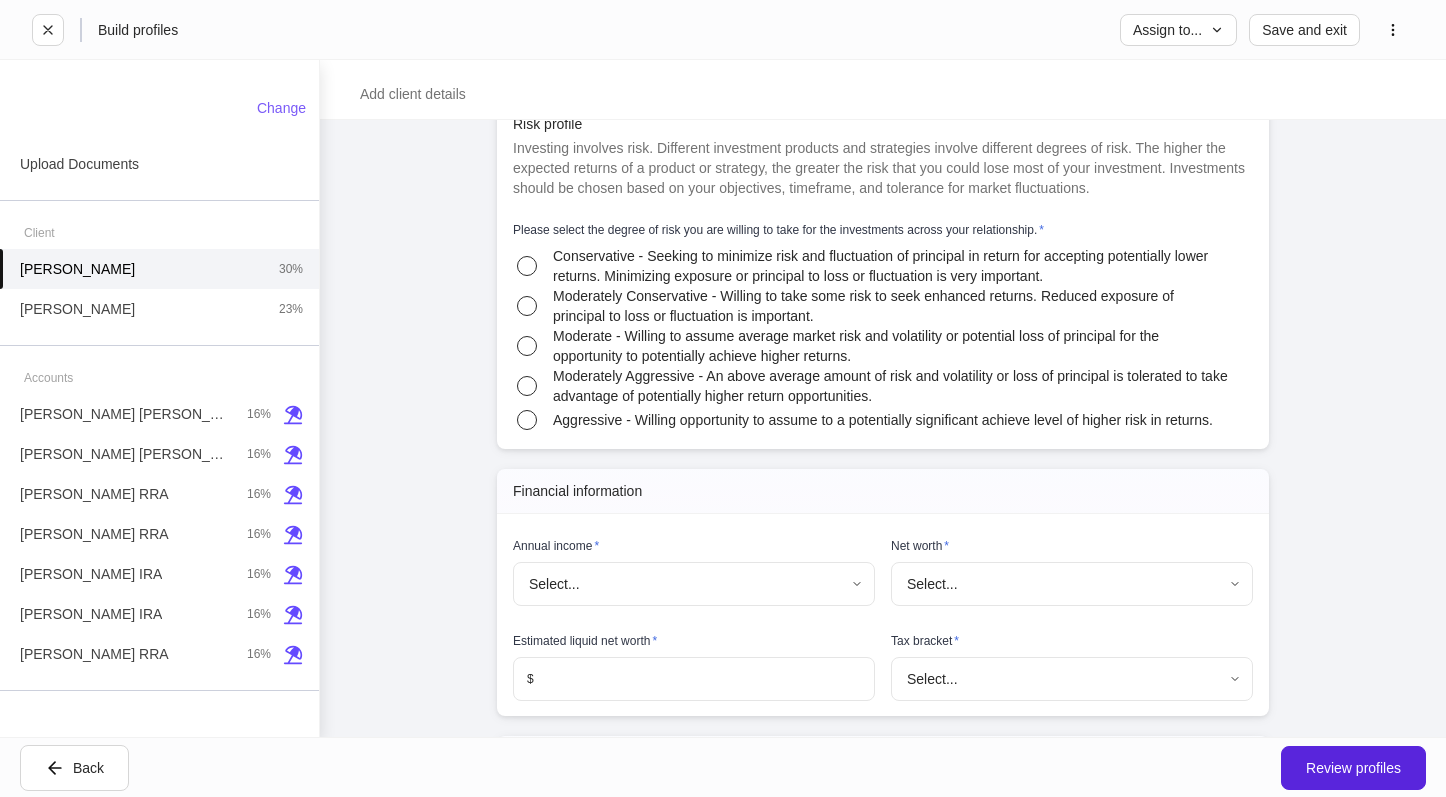 scroll, scrollTop: 2600, scrollLeft: 0, axis: vertical 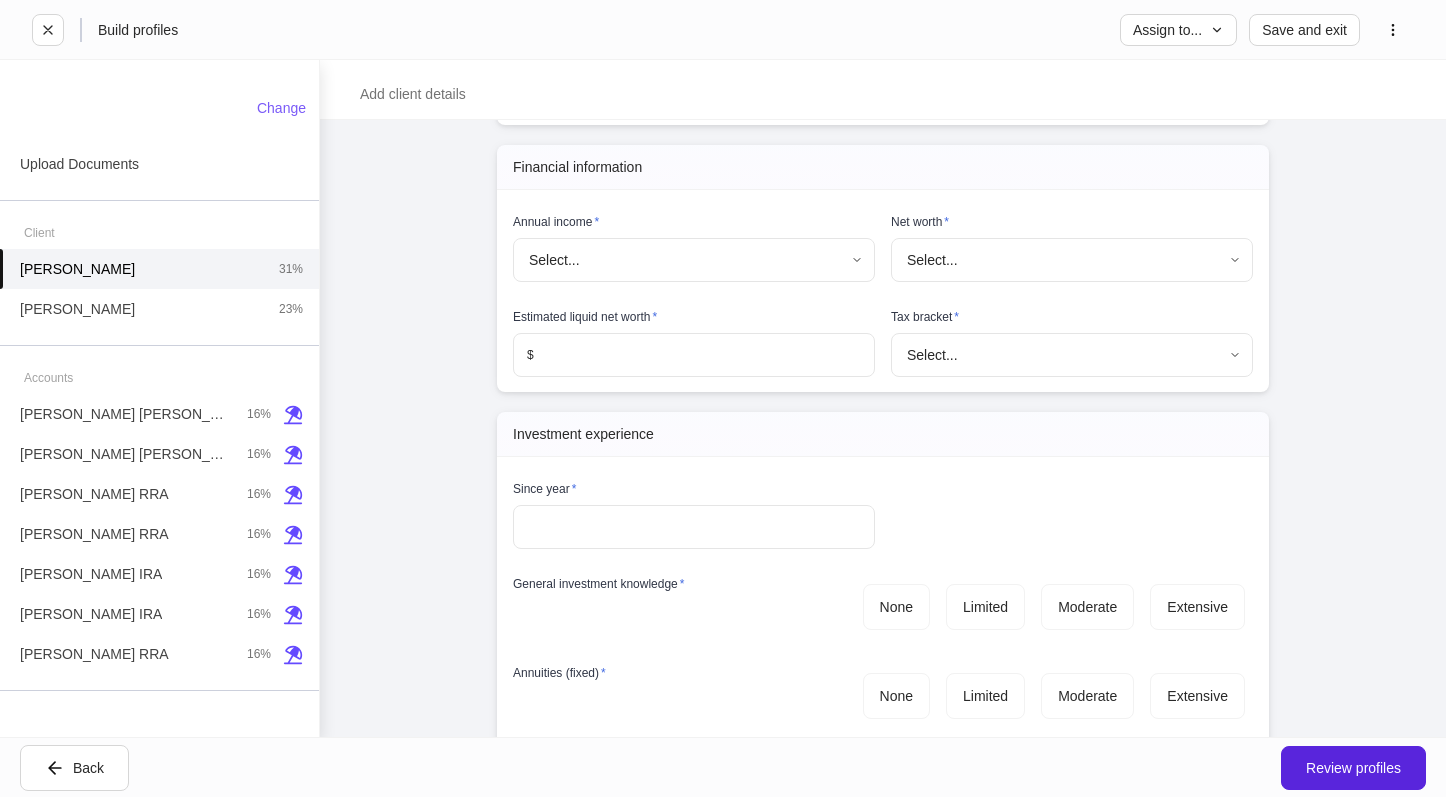 click on "**********" at bounding box center (723, 398) 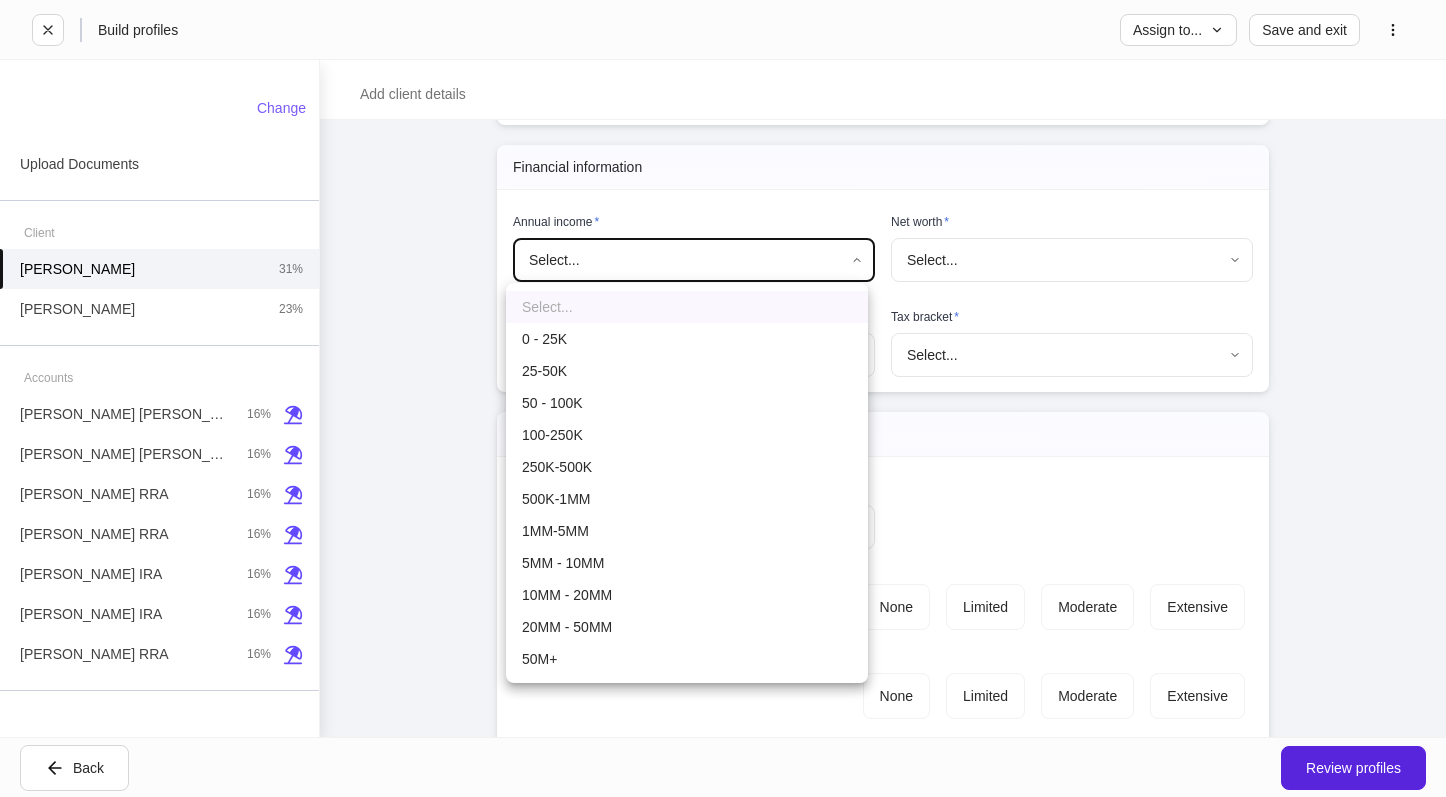 click on "250K-500K" at bounding box center [687, 467] 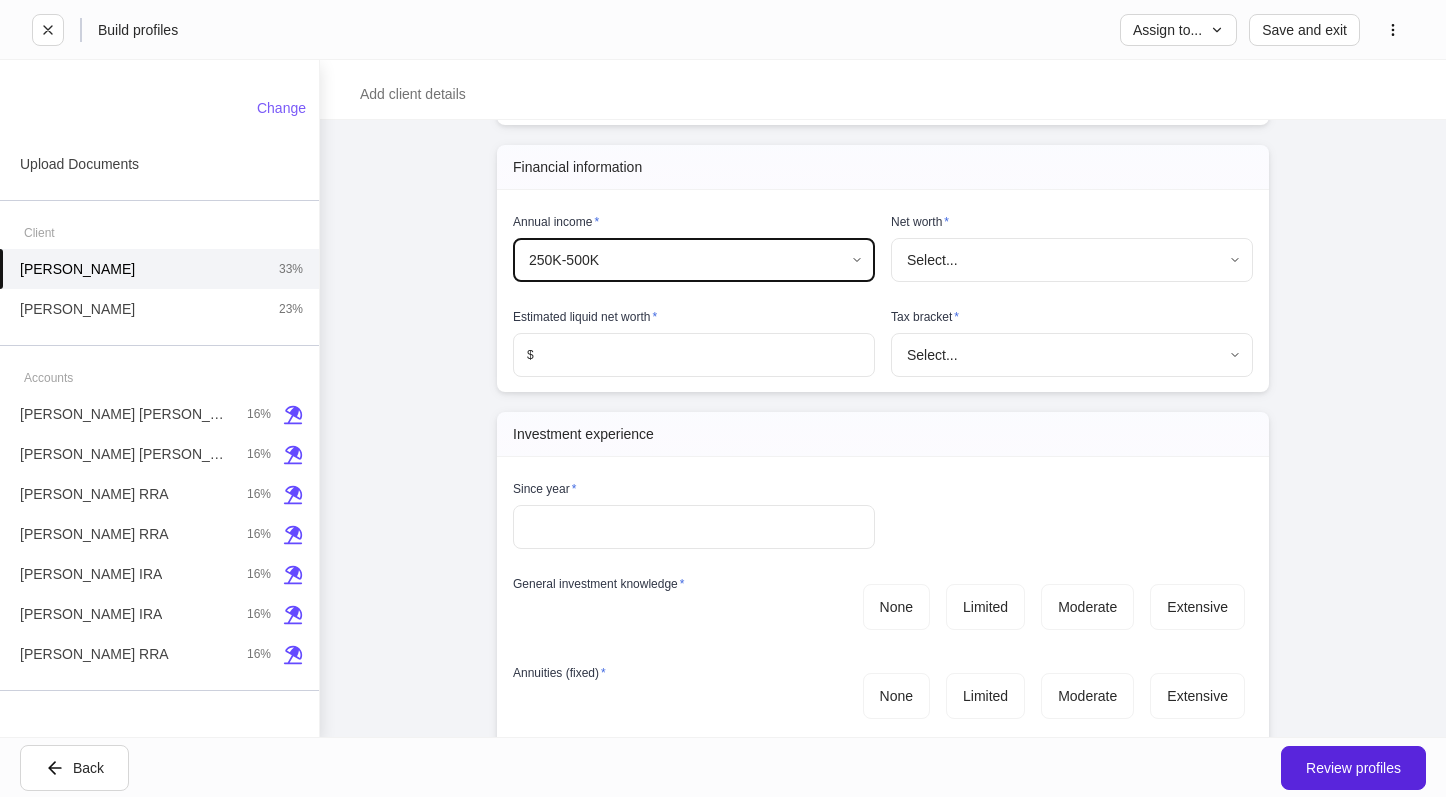 click on "**********" at bounding box center [723, 398] 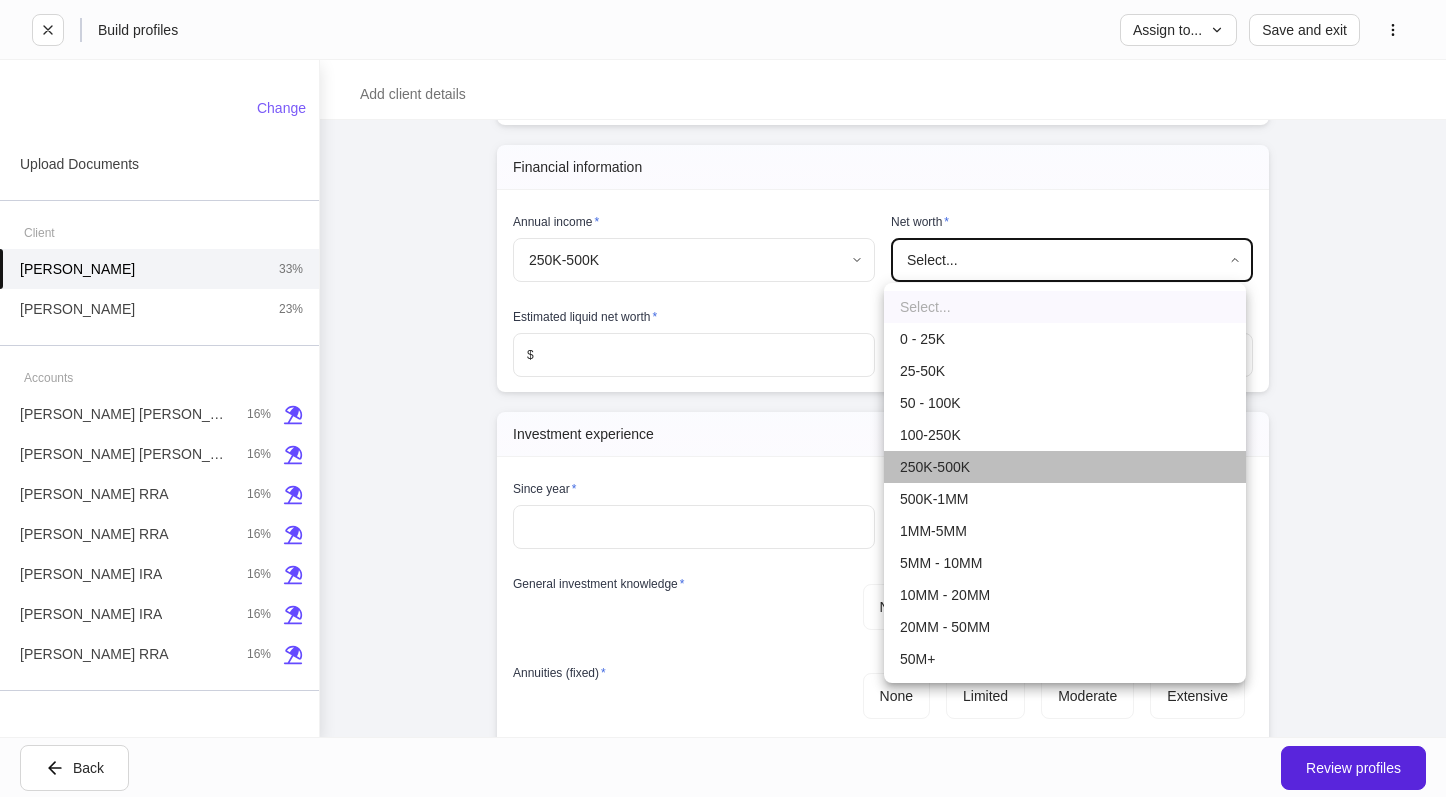 click on "250K-500K" at bounding box center (1065, 467) 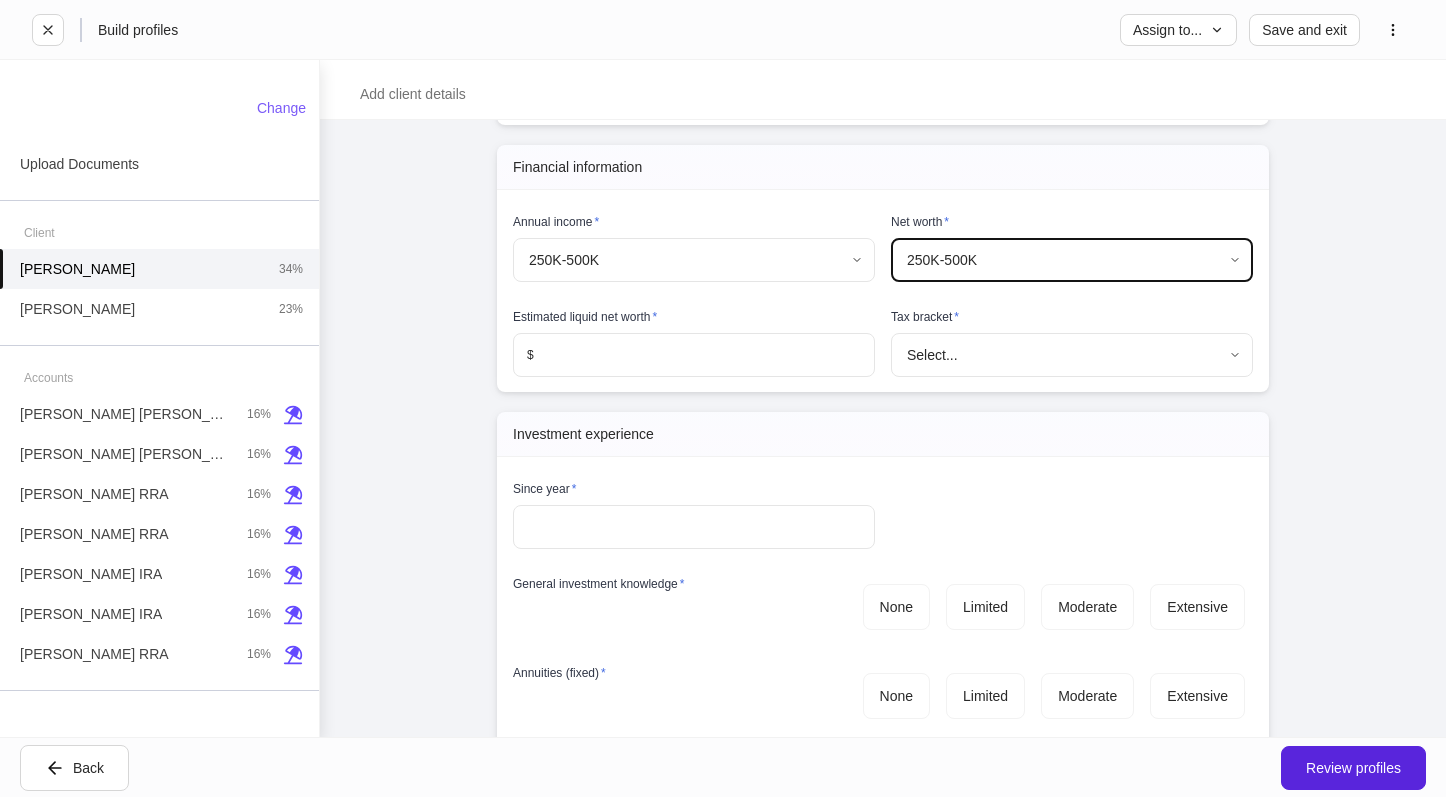 click at bounding box center (704, 355) 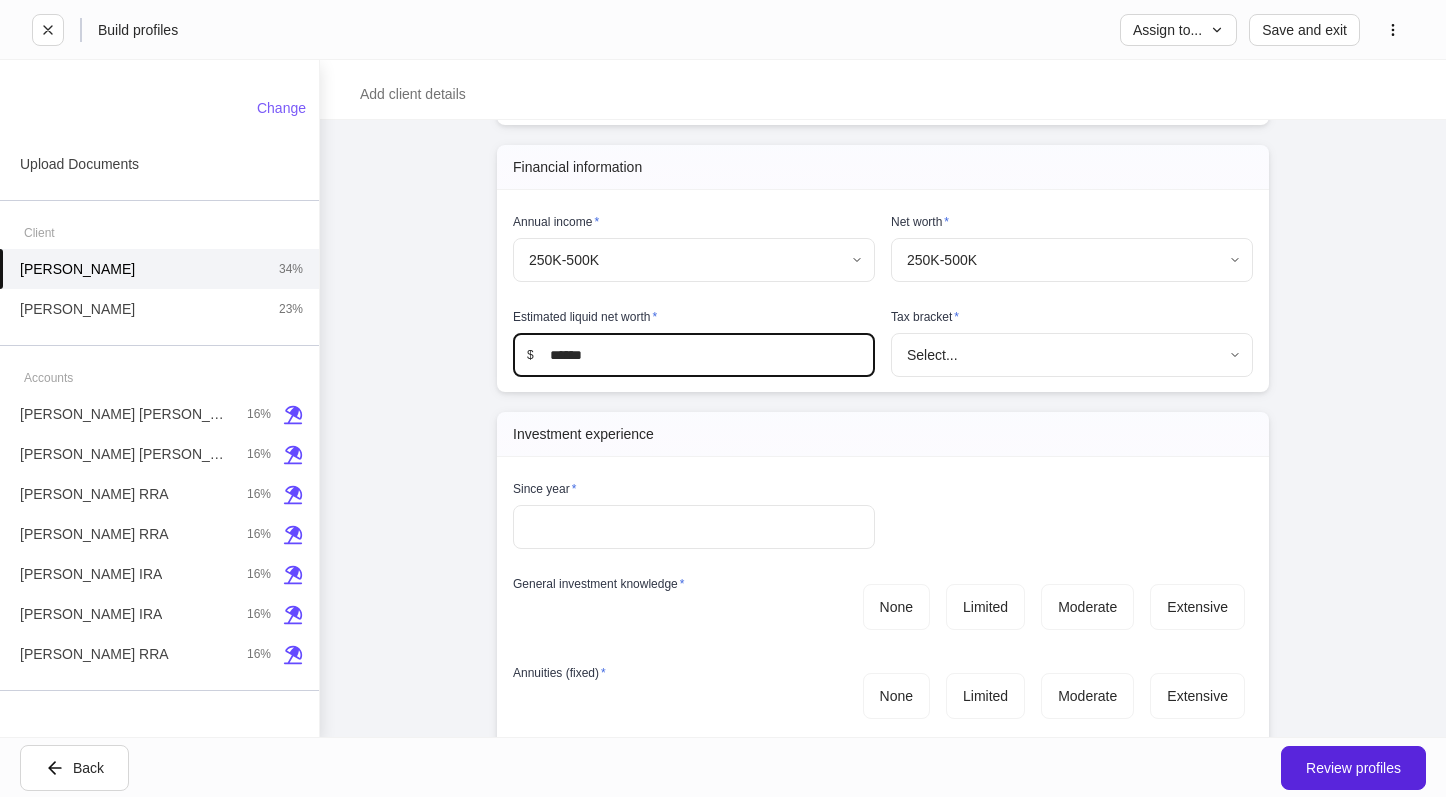 type on "******" 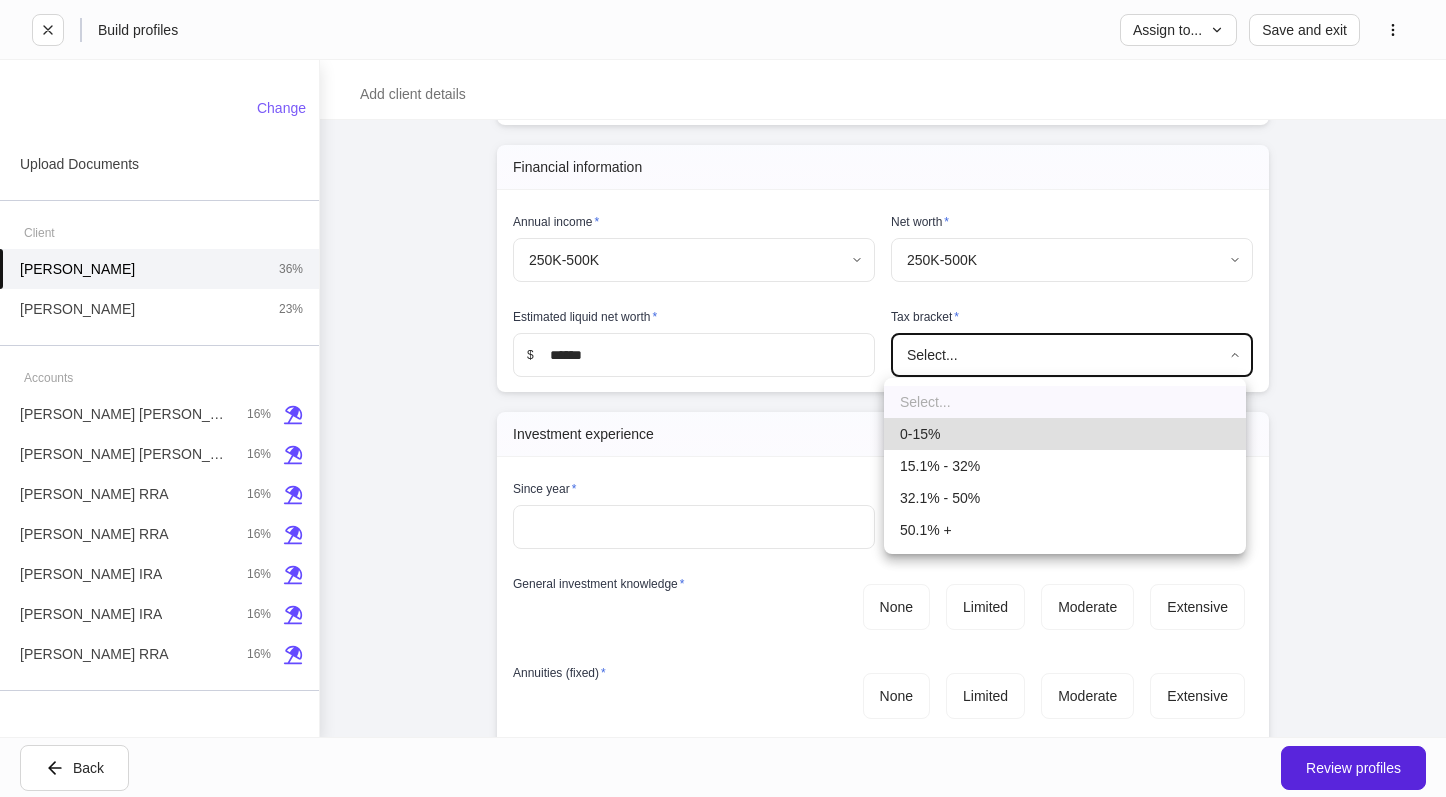 click on "32.1% - 50%" at bounding box center (1065, 498) 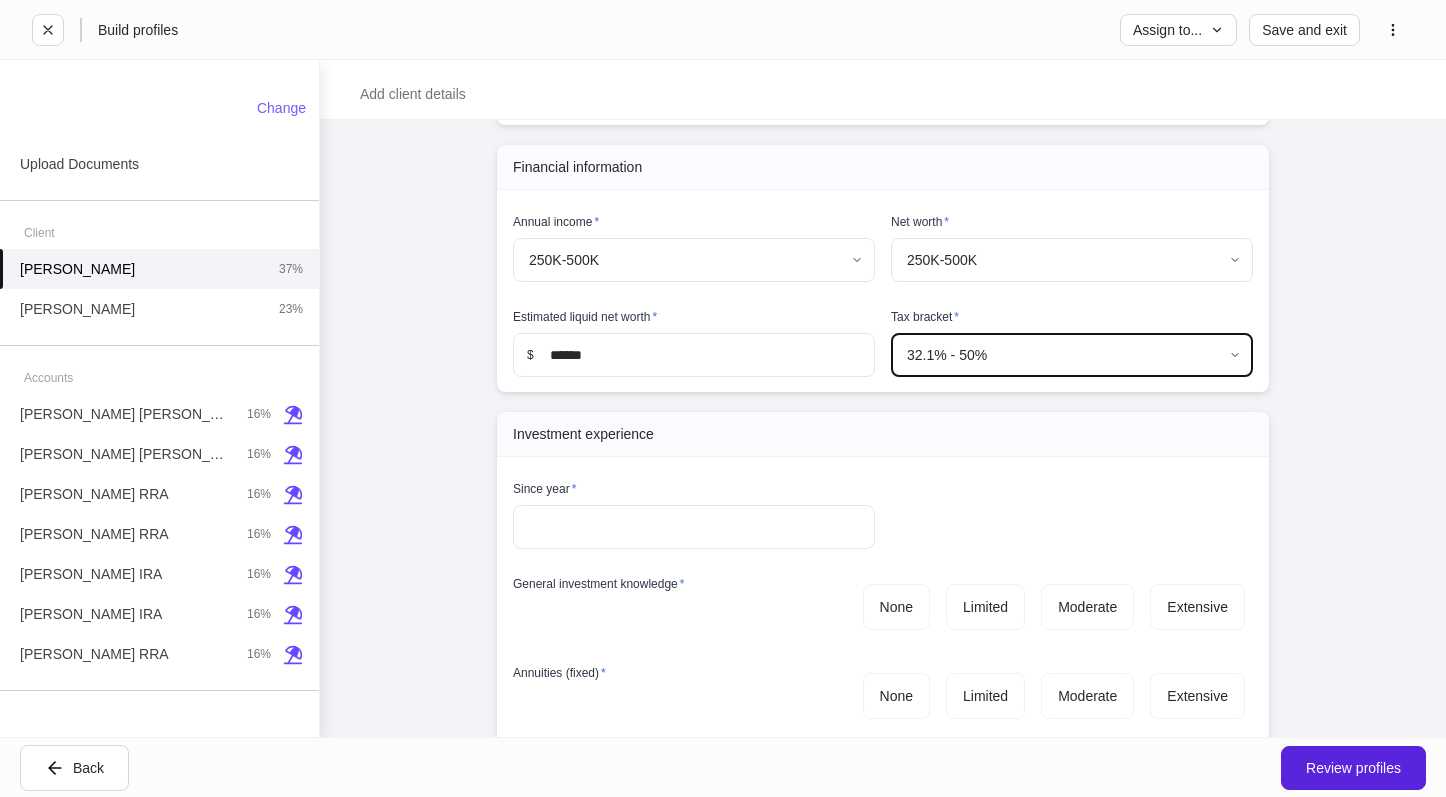 click at bounding box center [694, 527] 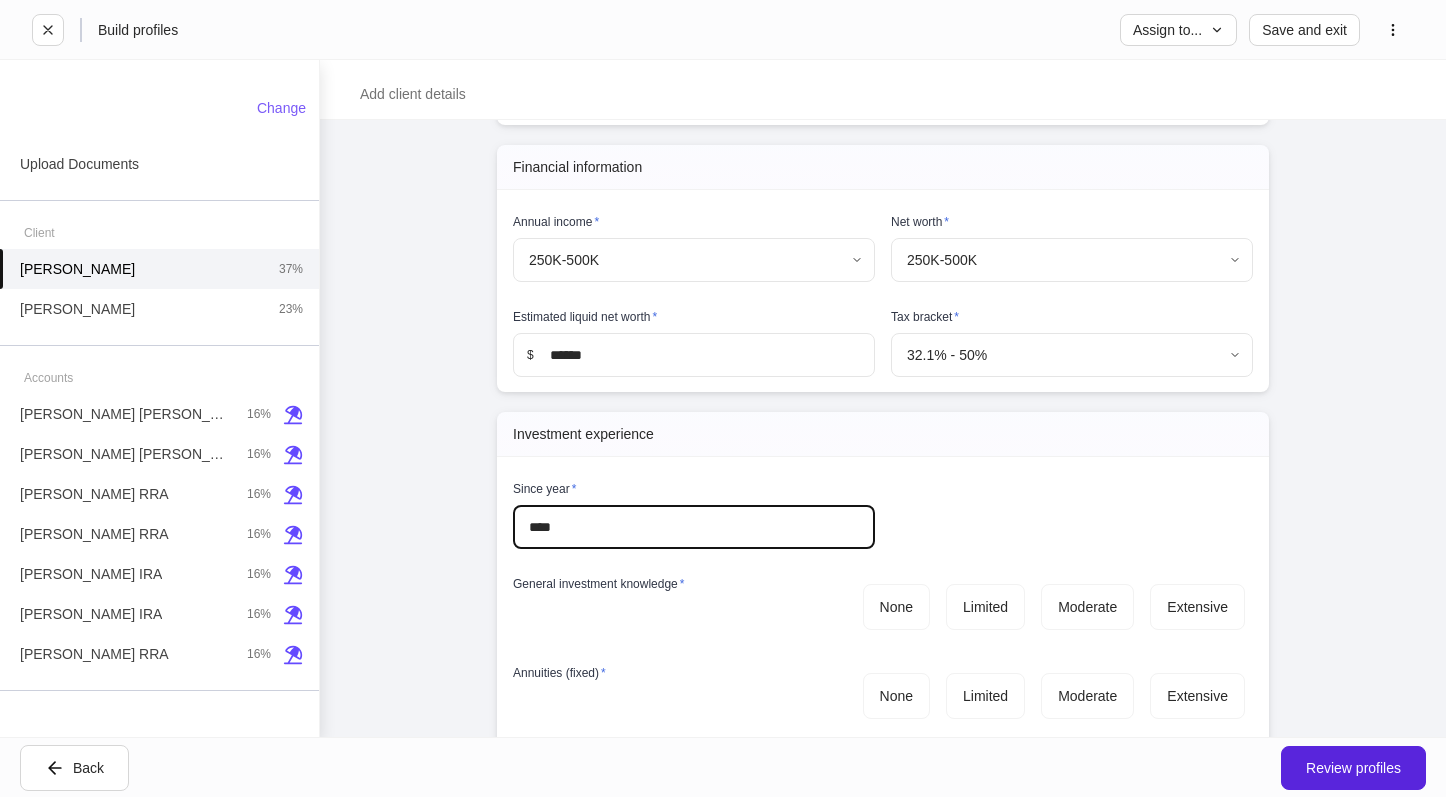 type on "****" 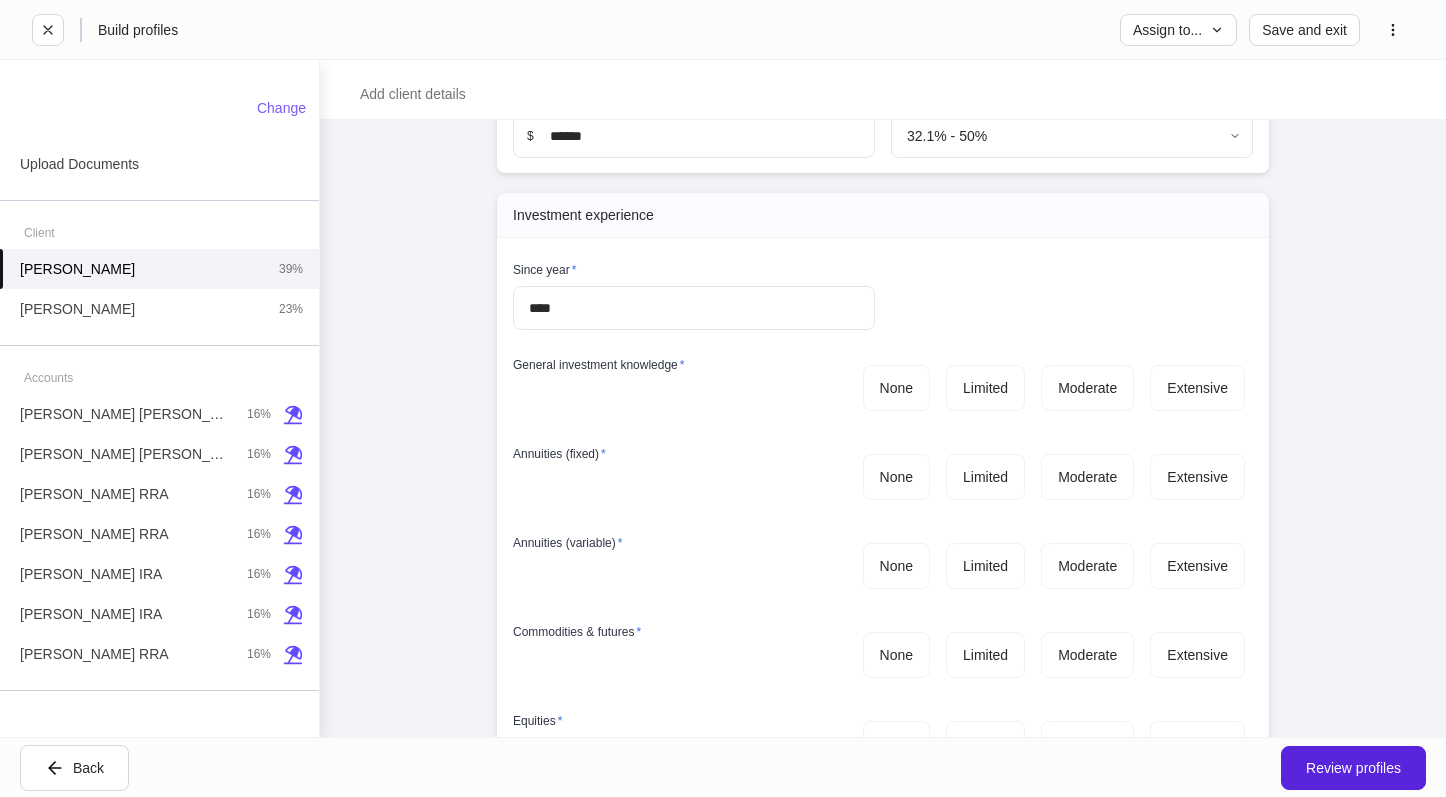 scroll, scrollTop: 3200, scrollLeft: 0, axis: vertical 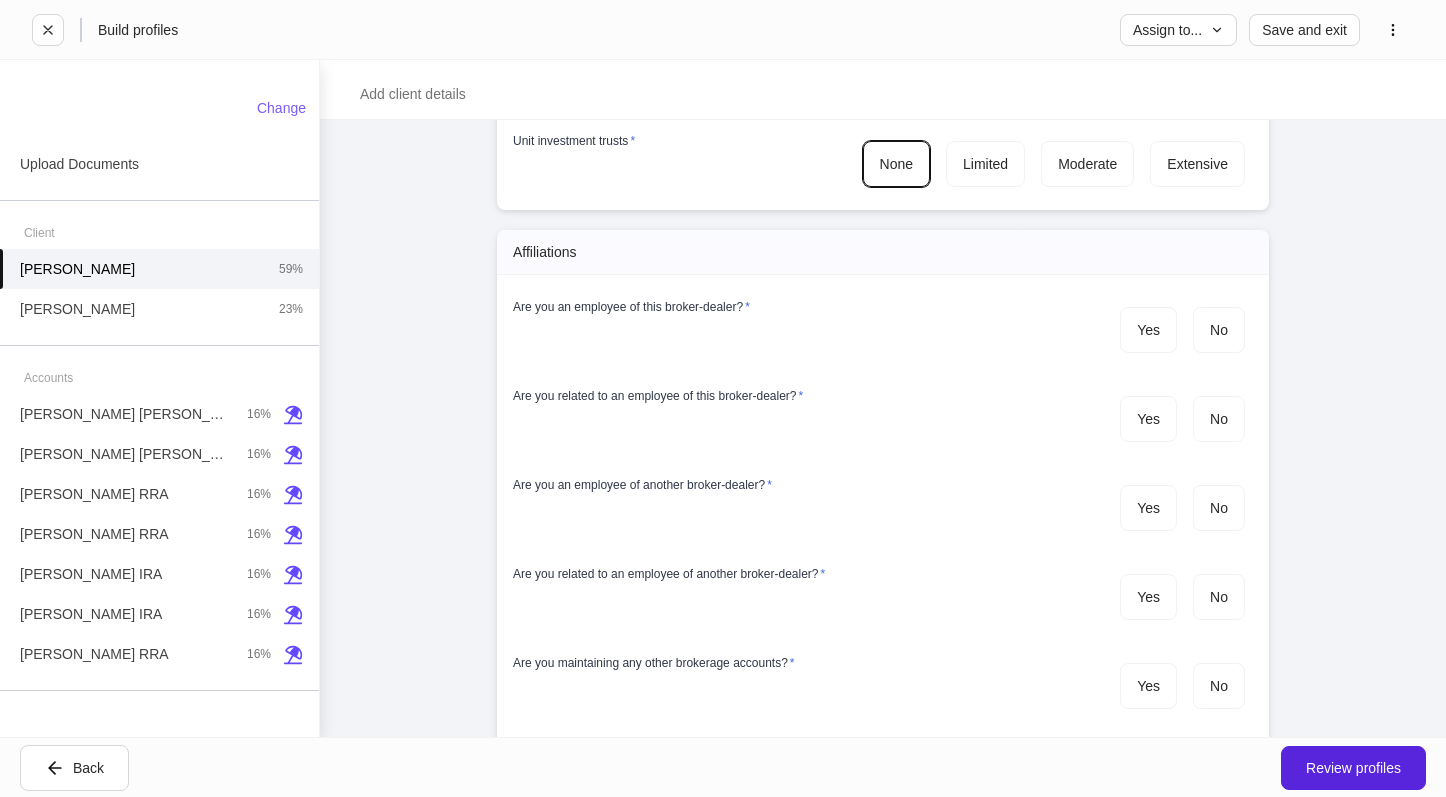 click on "Are you related to an employee of another broker-dealer? * Yes No" at bounding box center (875, 586) 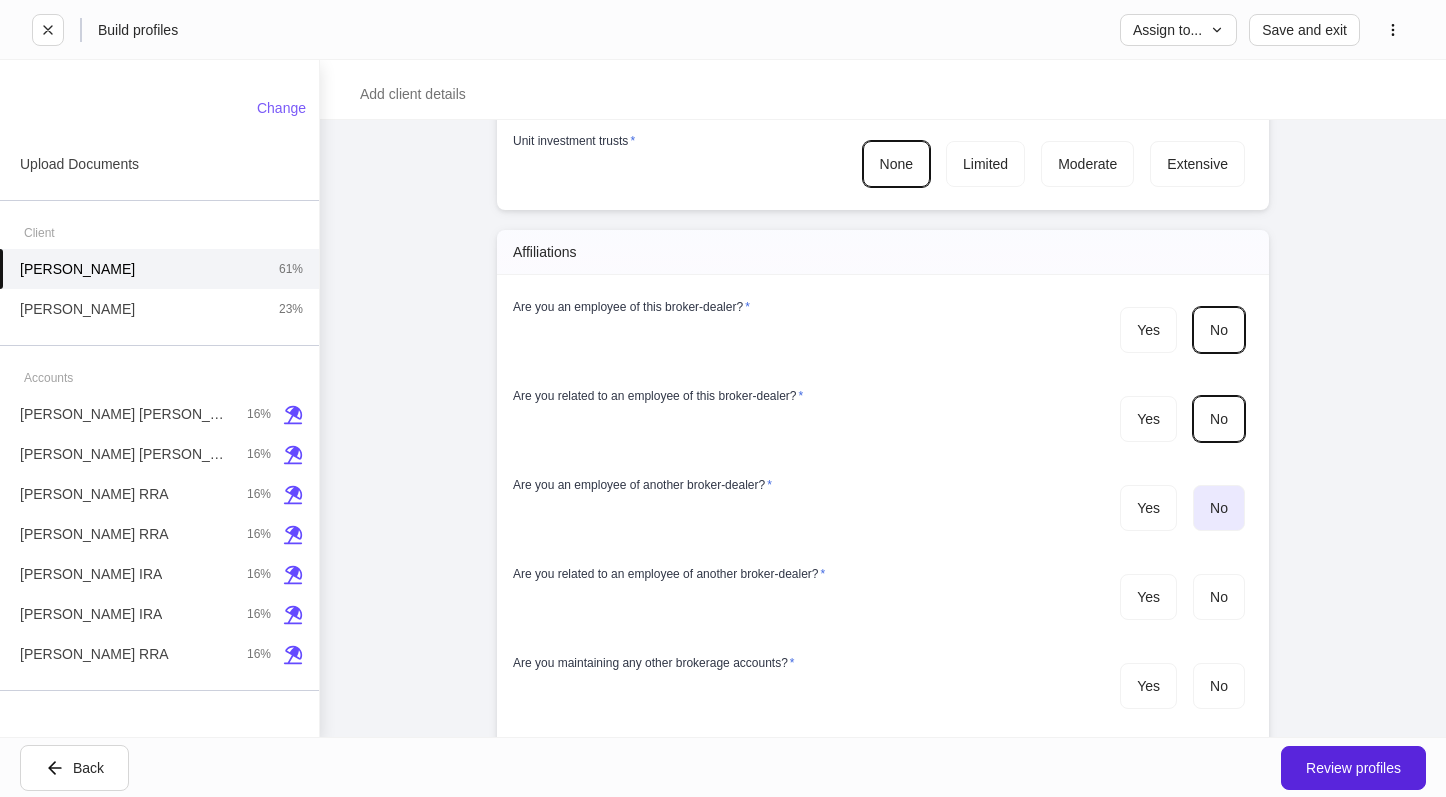 click on "No" at bounding box center [1219, 508] 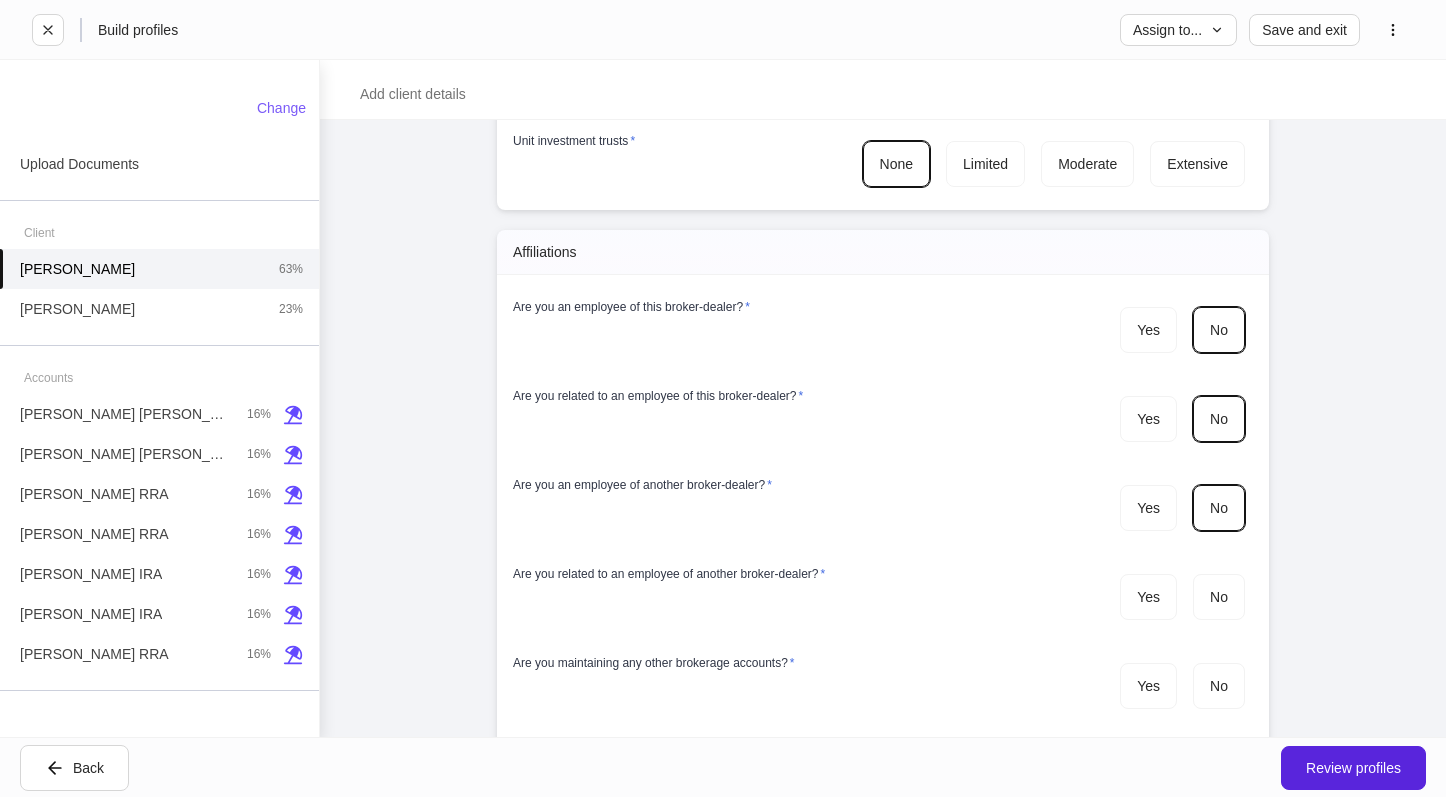 click on "Yes No" at bounding box center (1182, 597) 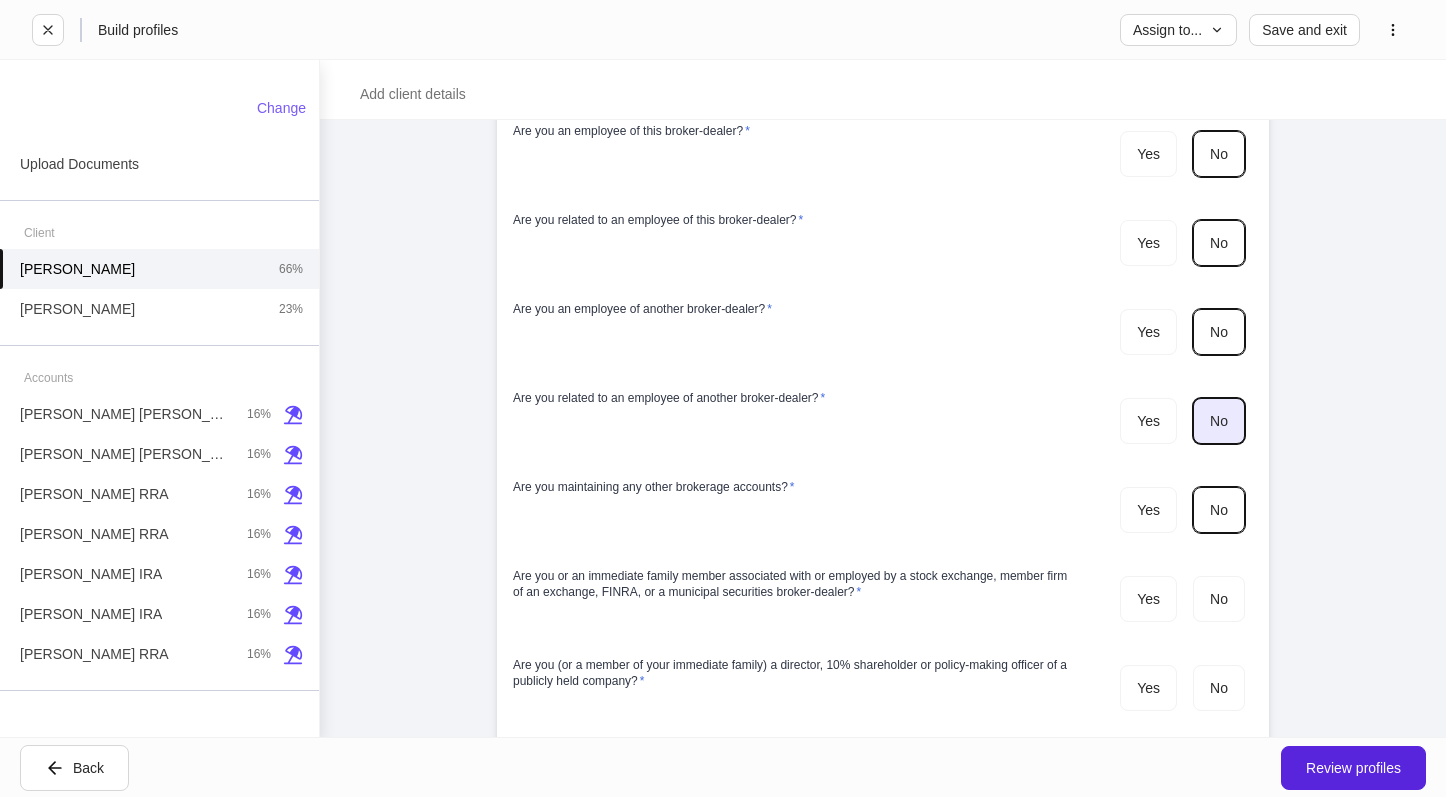 scroll, scrollTop: 4700, scrollLeft: 0, axis: vertical 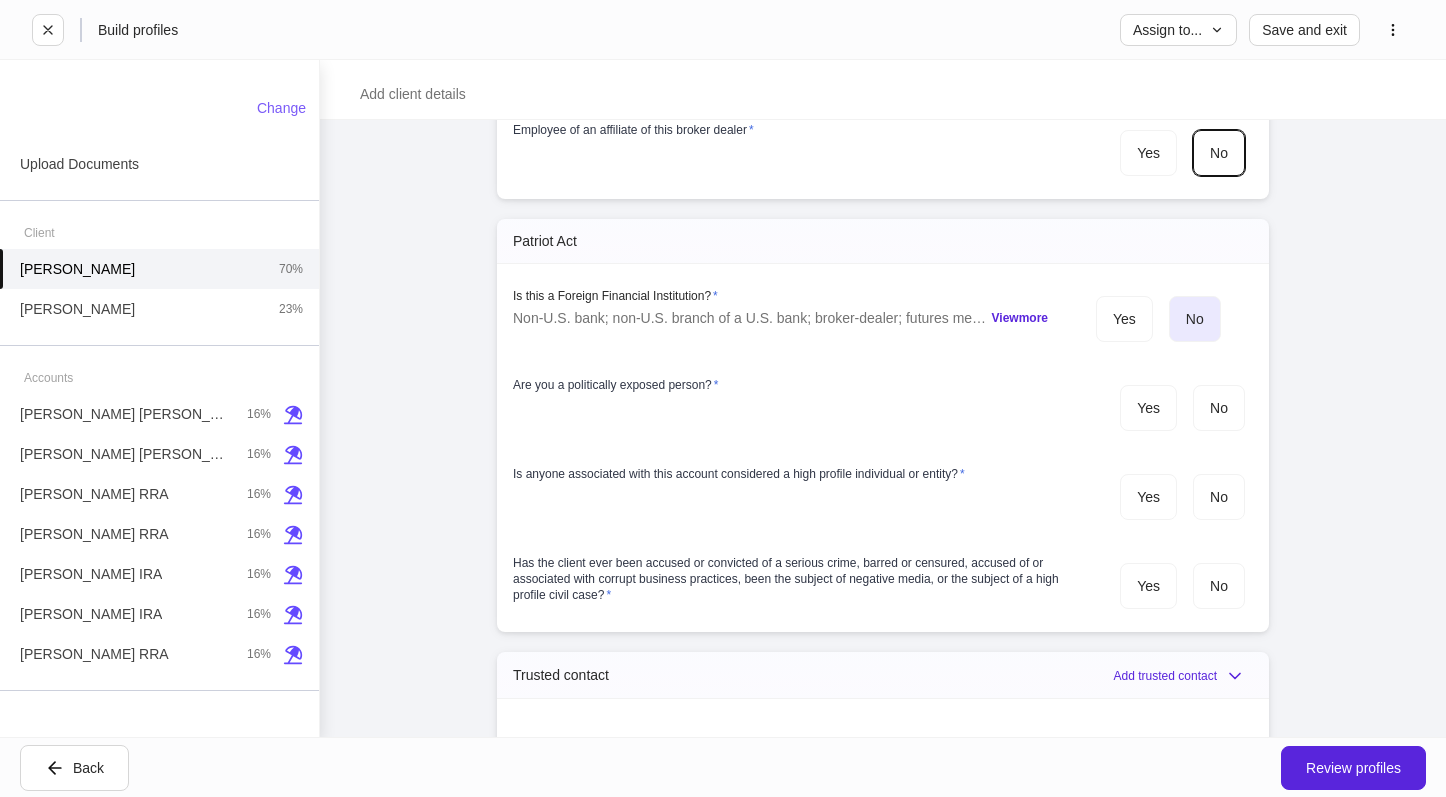 click on "Yes No" at bounding box center (1170, 319) 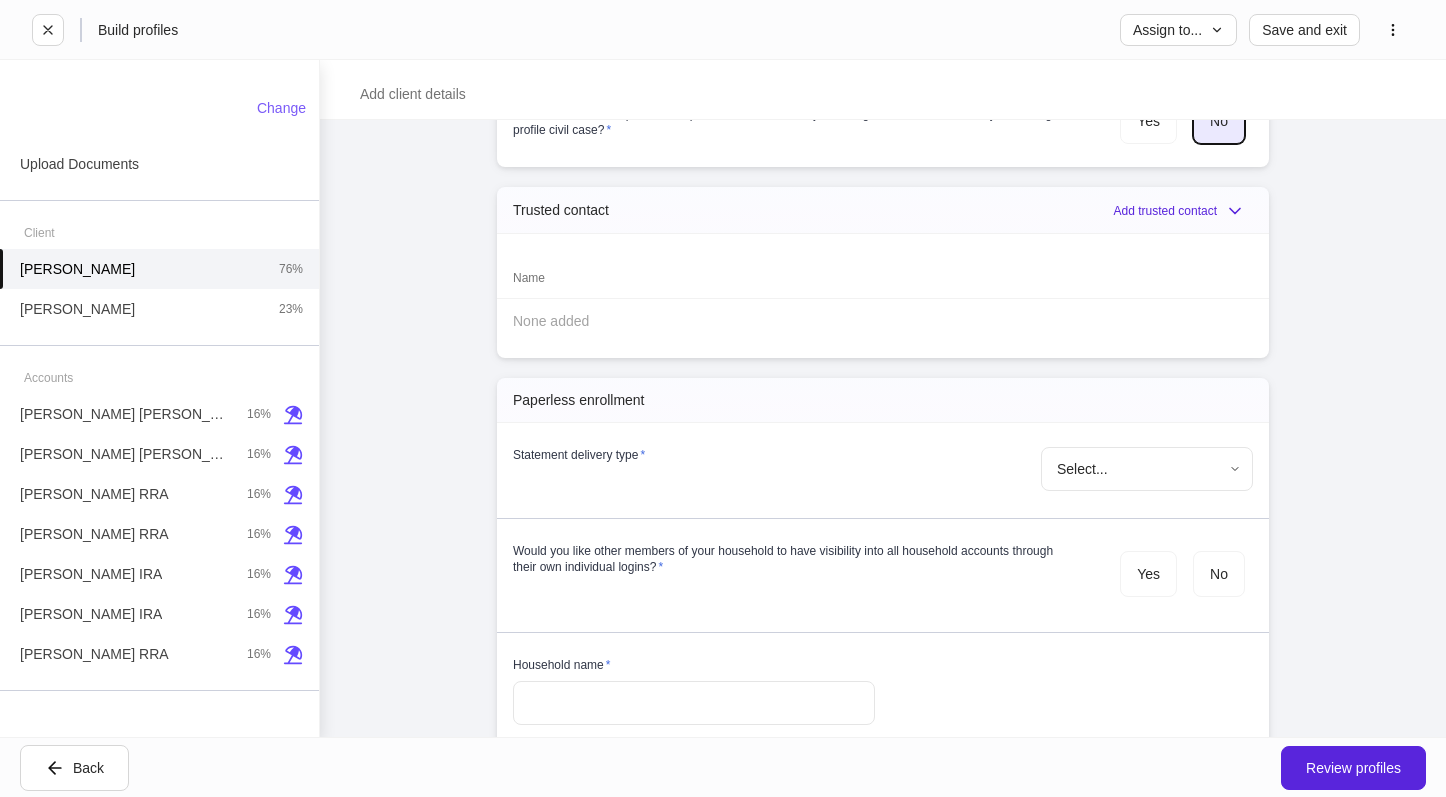 scroll, scrollTop: 5900, scrollLeft: 0, axis: vertical 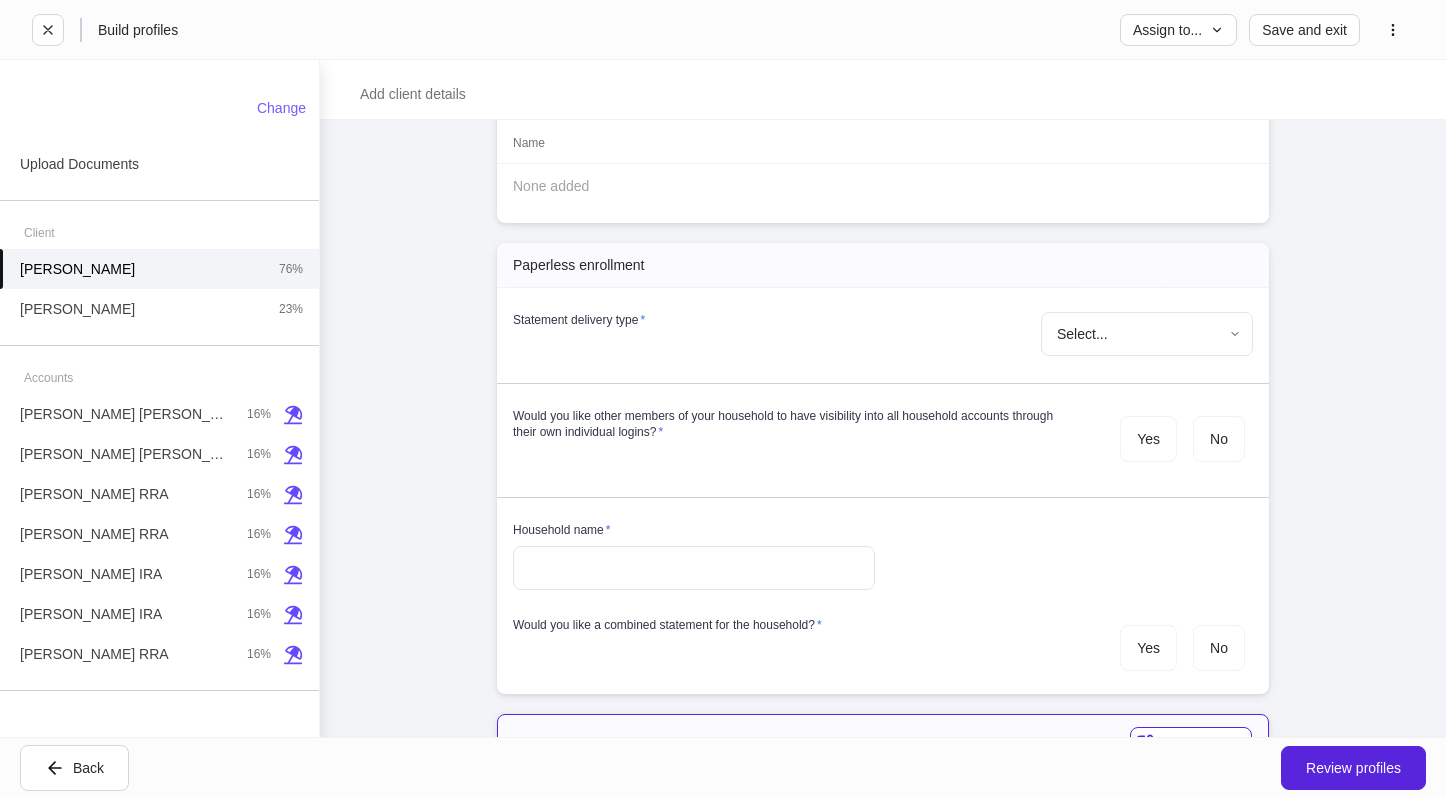 click on "**********" at bounding box center [723, 398] 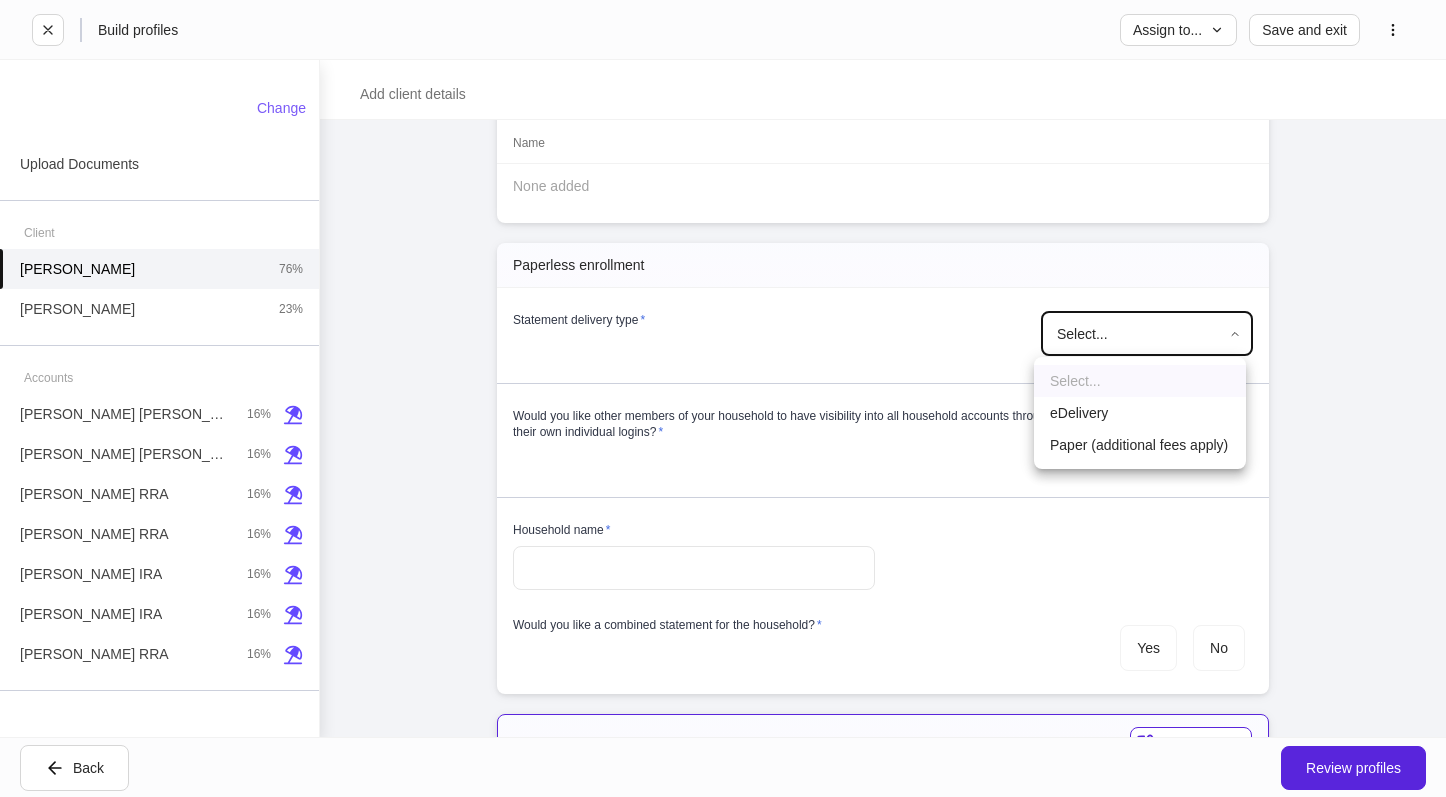 click on "eDelivery" at bounding box center [1140, 413] 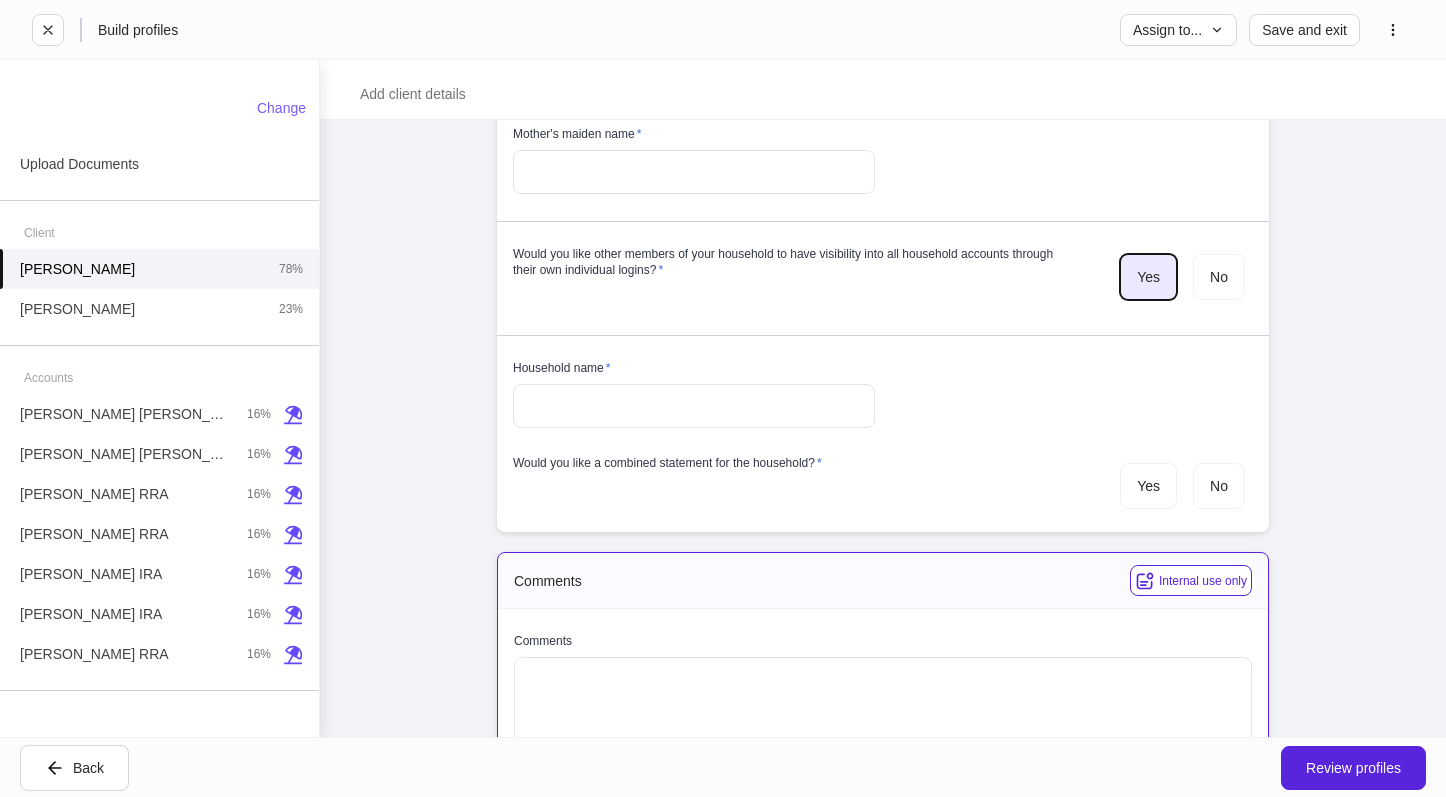 scroll, scrollTop: 6300, scrollLeft: 0, axis: vertical 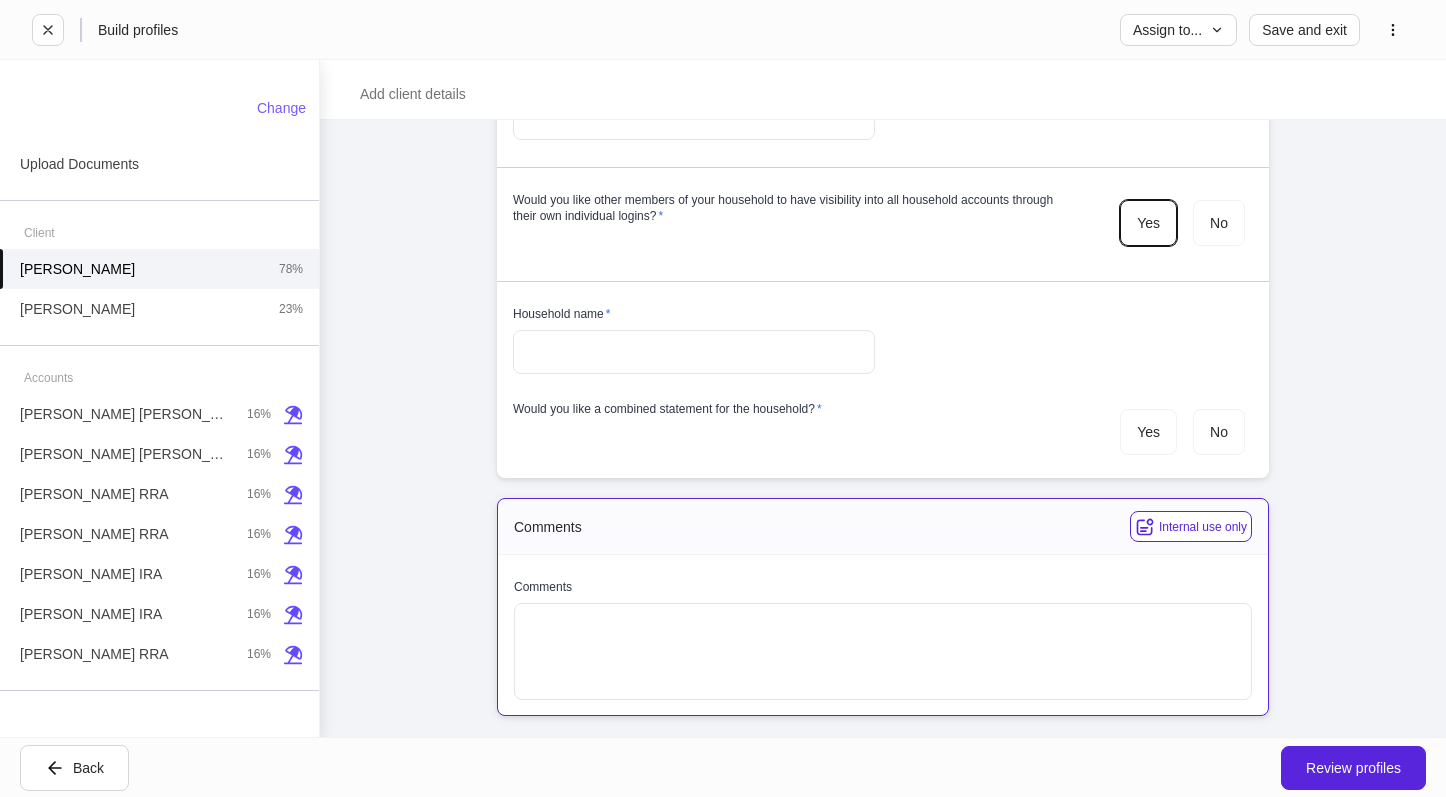 click at bounding box center [694, 352] 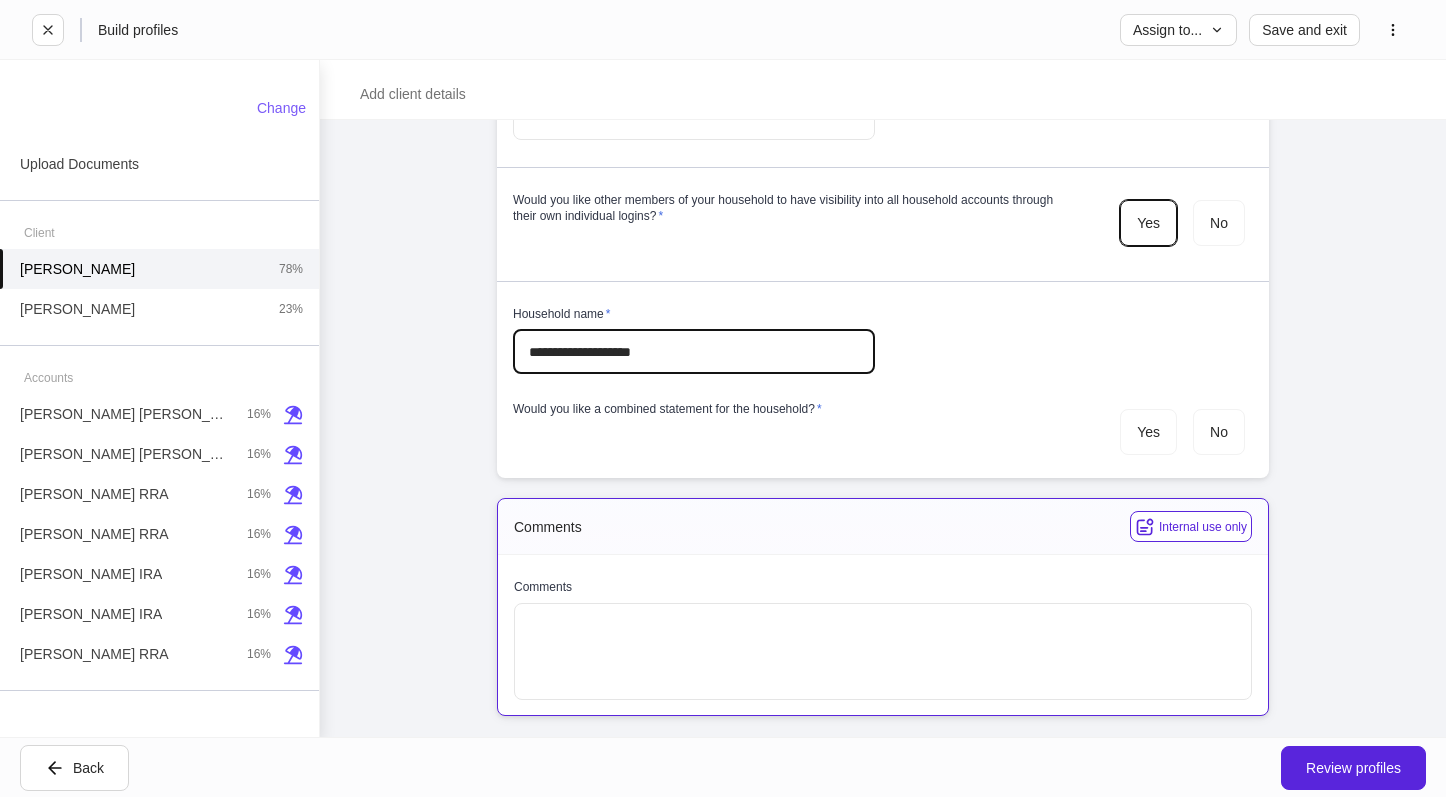 type on "**********" 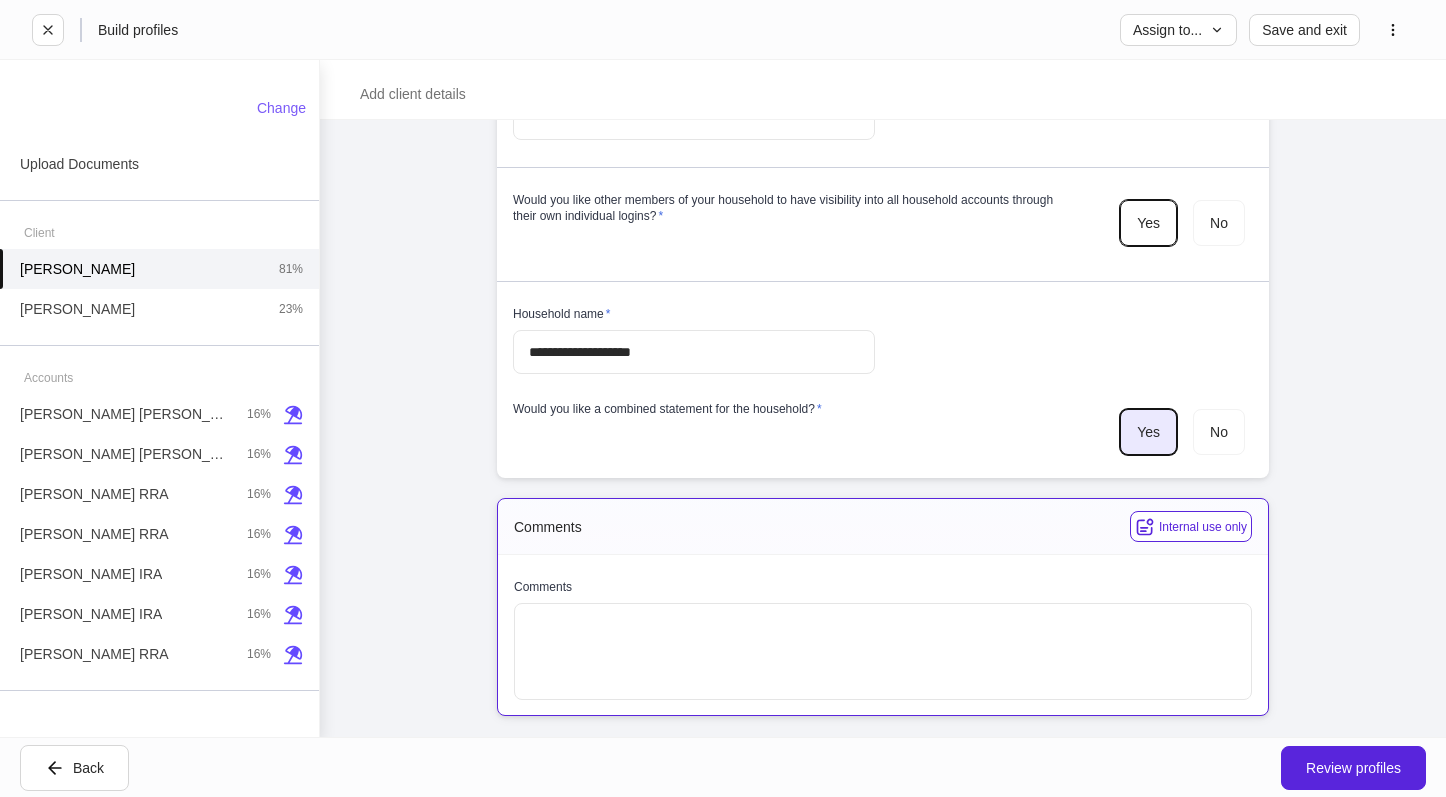 scroll, scrollTop: 6344, scrollLeft: 0, axis: vertical 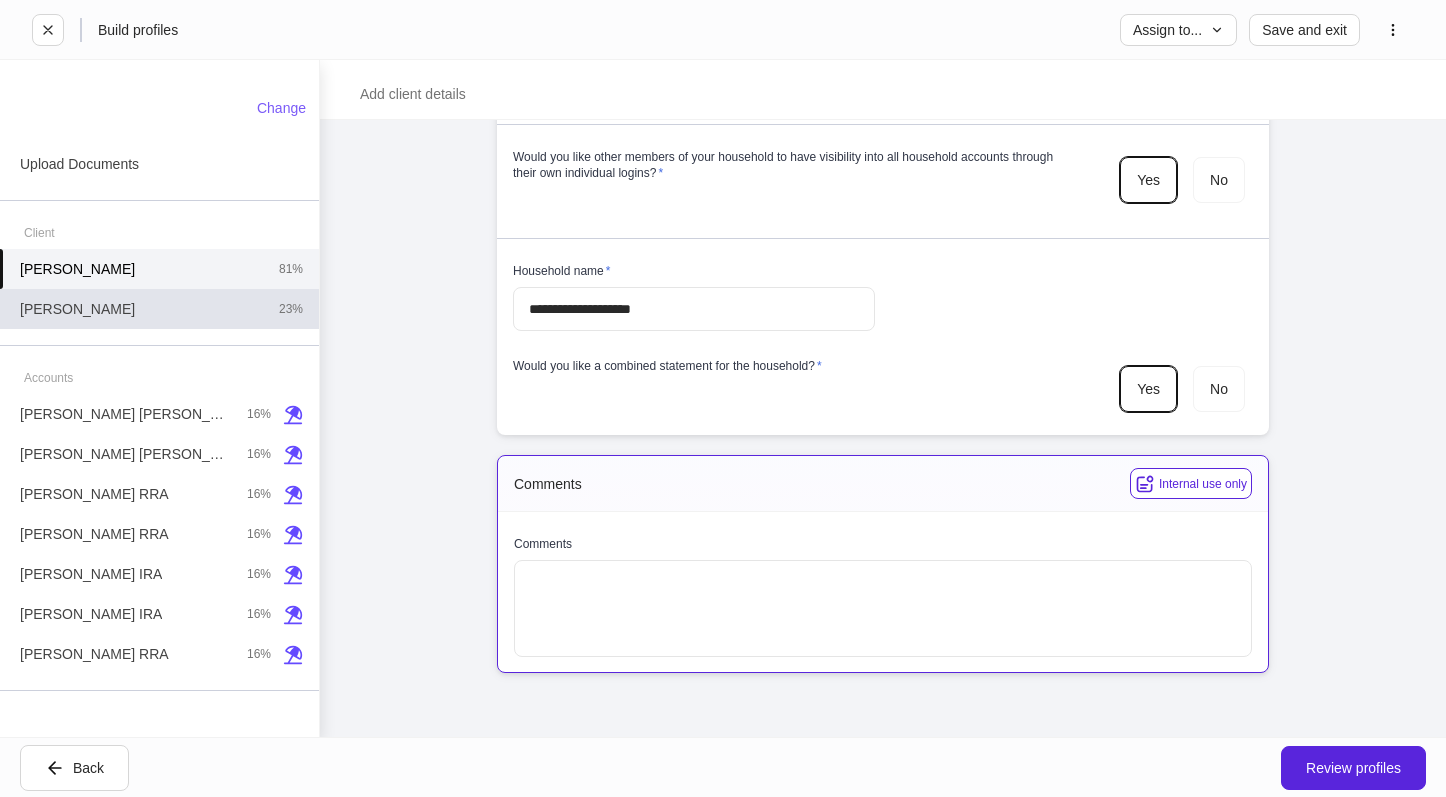 drag, startPoint x: 255, startPoint y: 299, endPoint x: 289, endPoint y: 307, distance: 34.928497 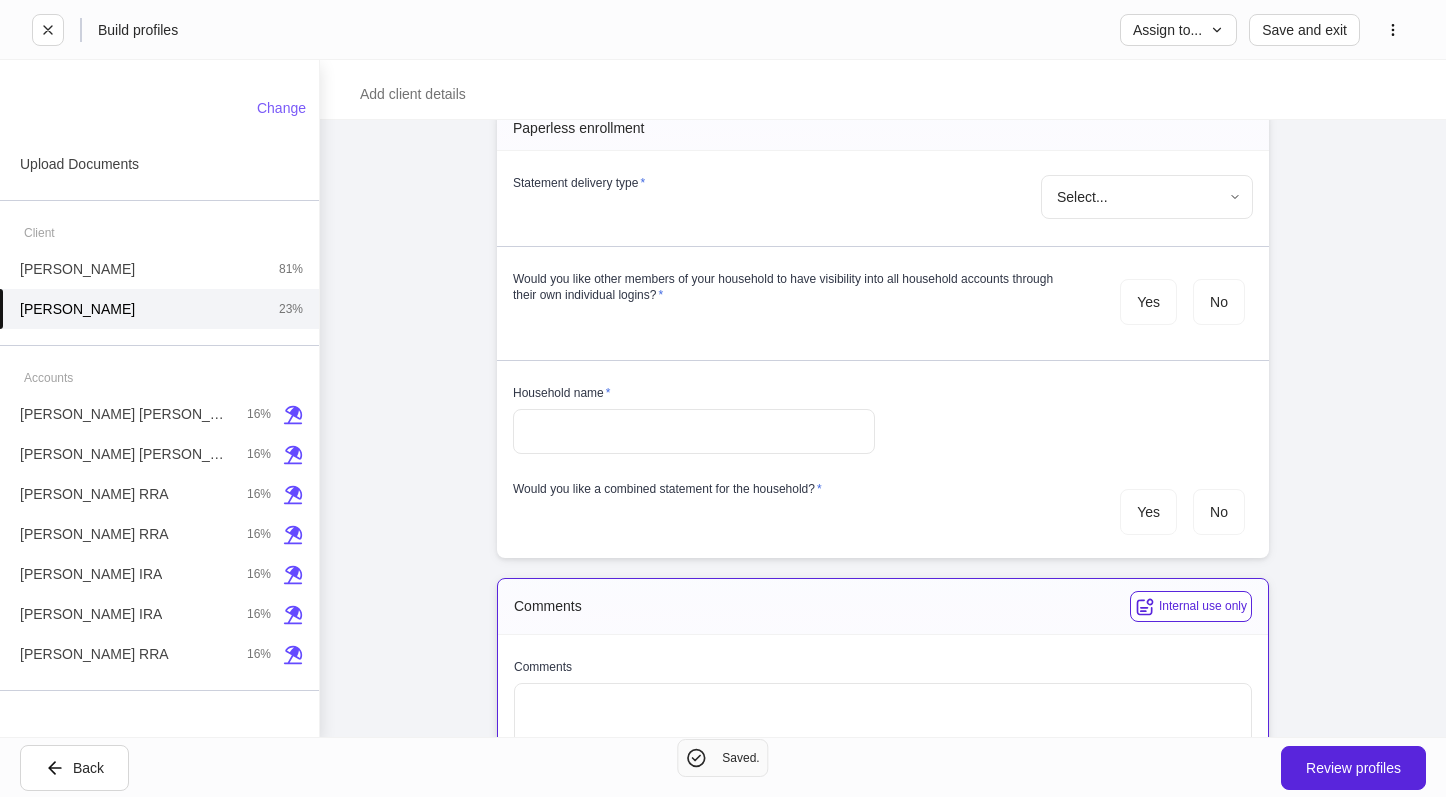 scroll, scrollTop: 5810, scrollLeft: 0, axis: vertical 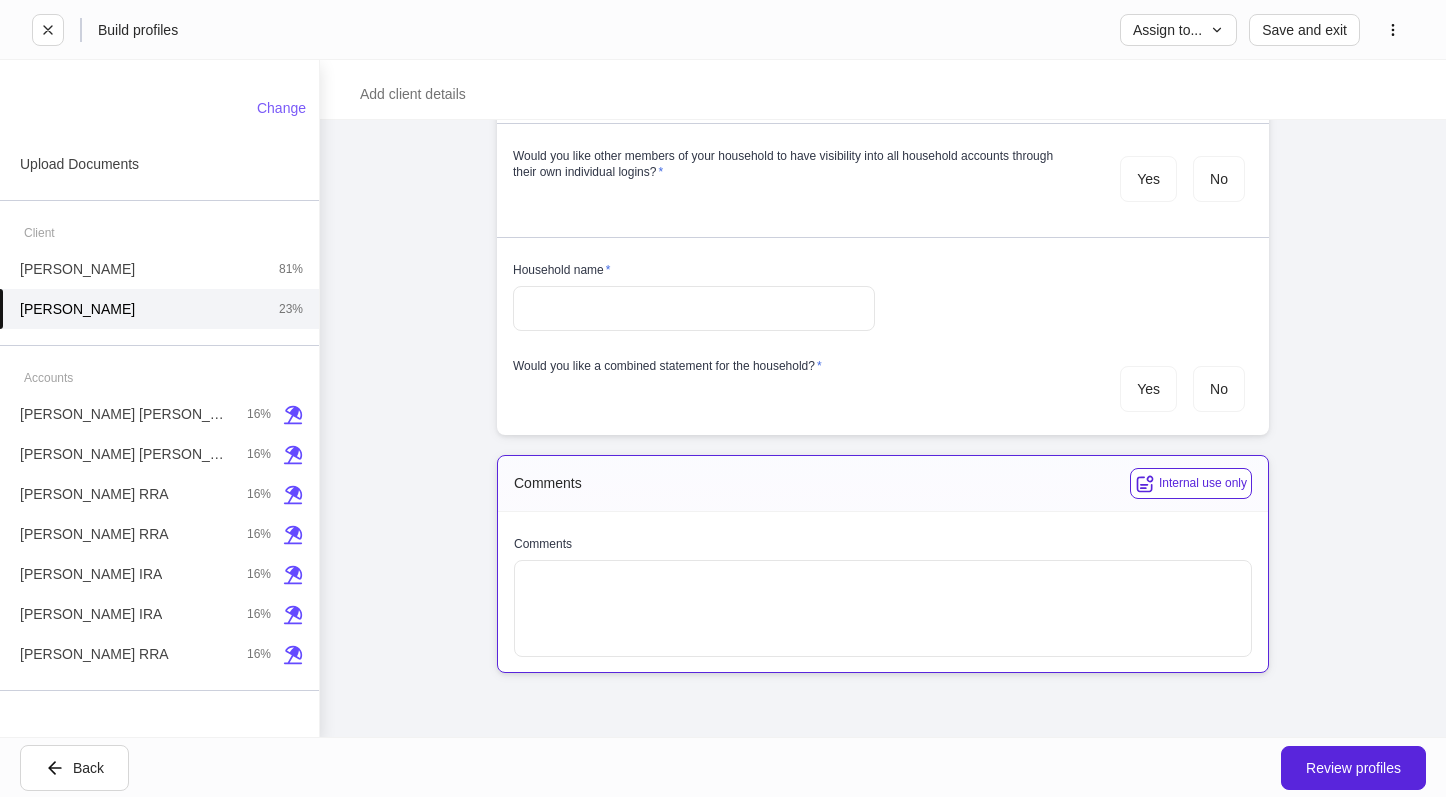 click at bounding box center (694, 308) 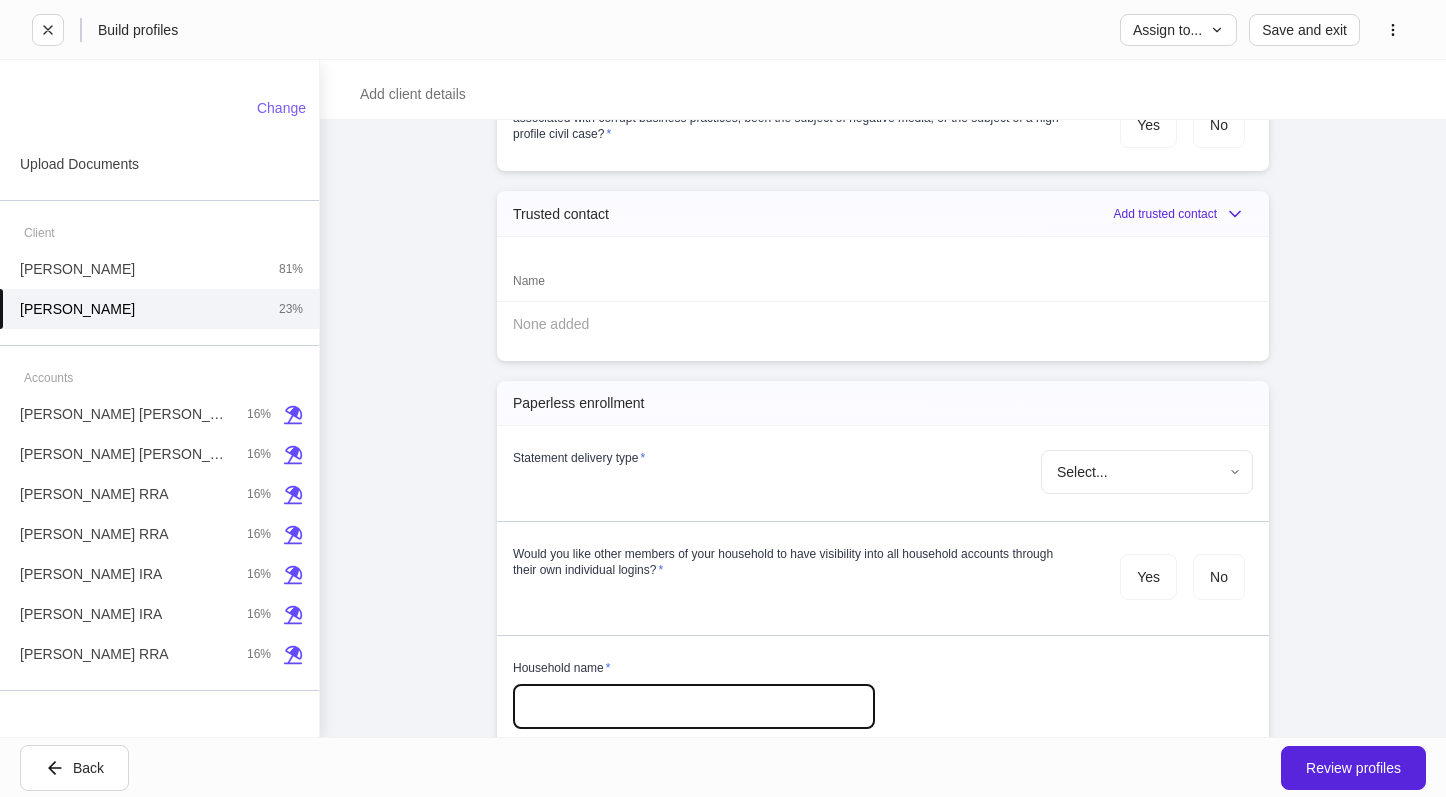 scroll, scrollTop: 5310, scrollLeft: 0, axis: vertical 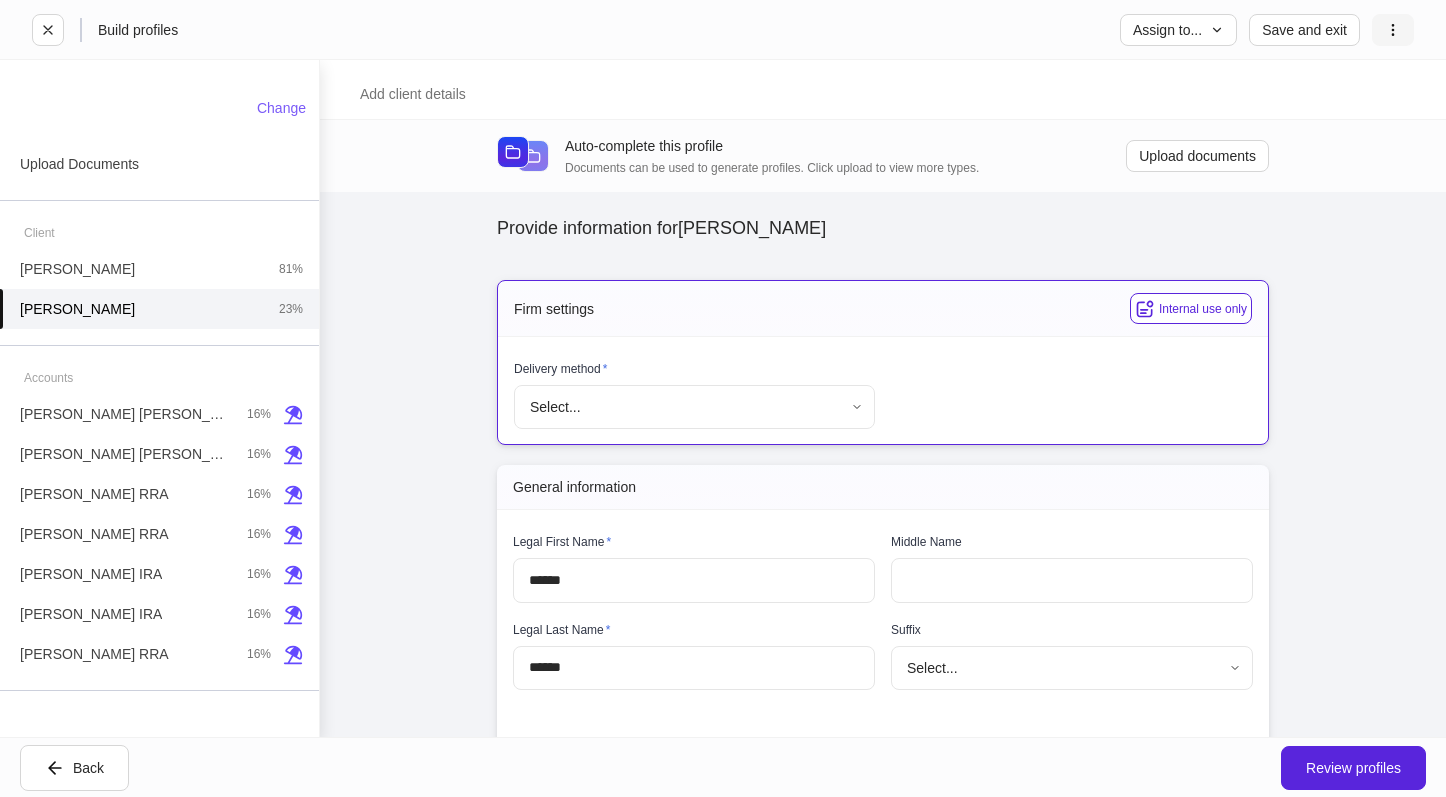 click at bounding box center (1393, 30) 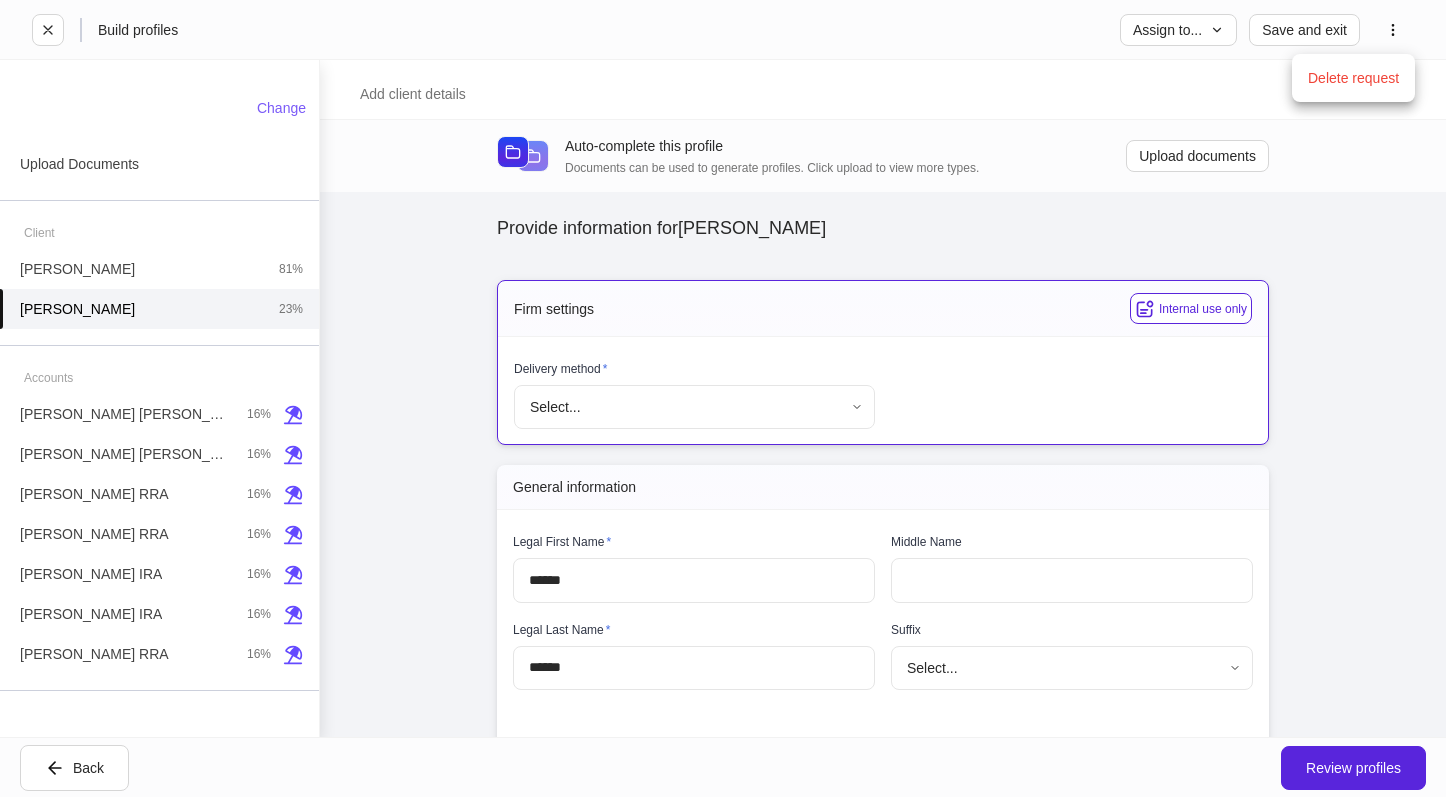click at bounding box center (723, 398) 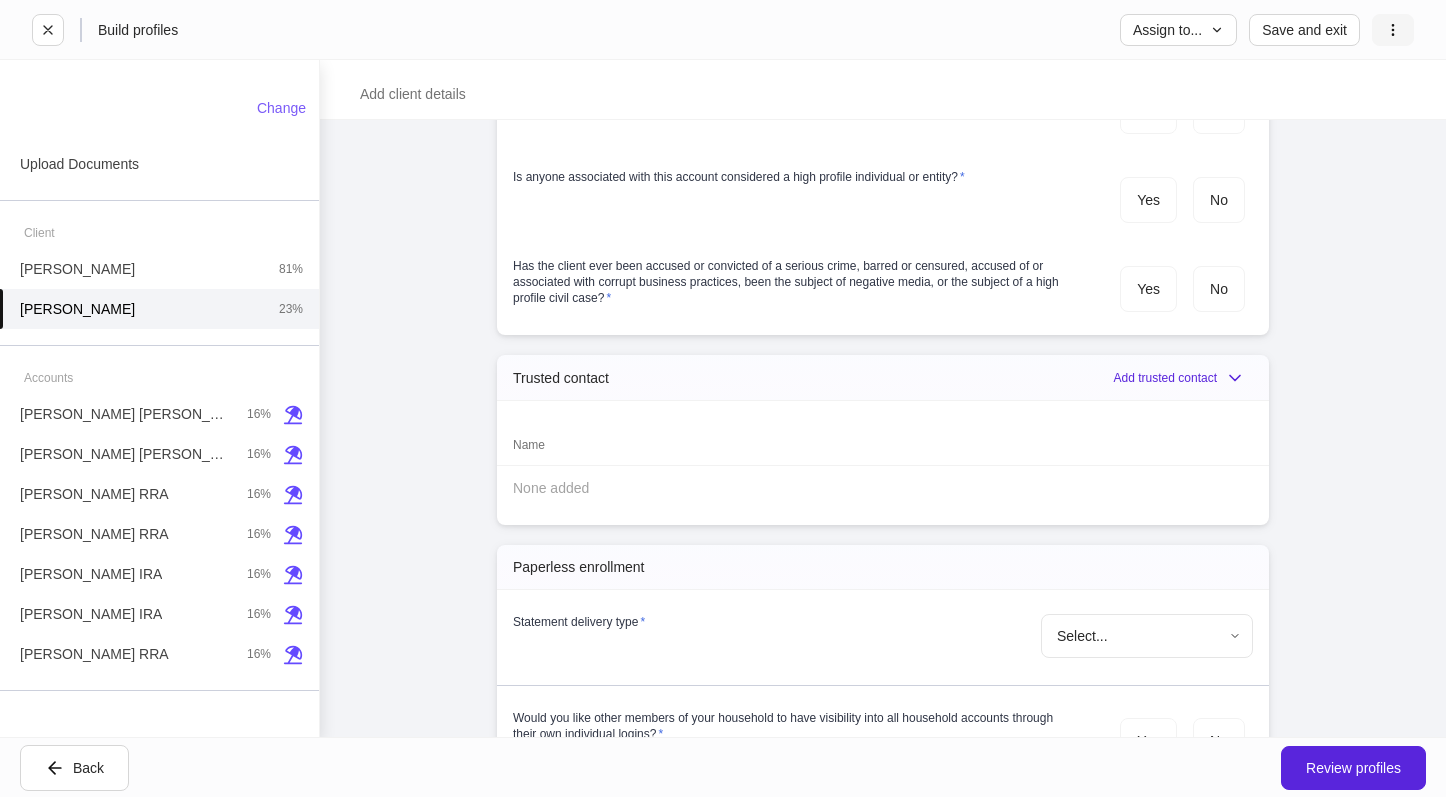 scroll, scrollTop: 5810, scrollLeft: 0, axis: vertical 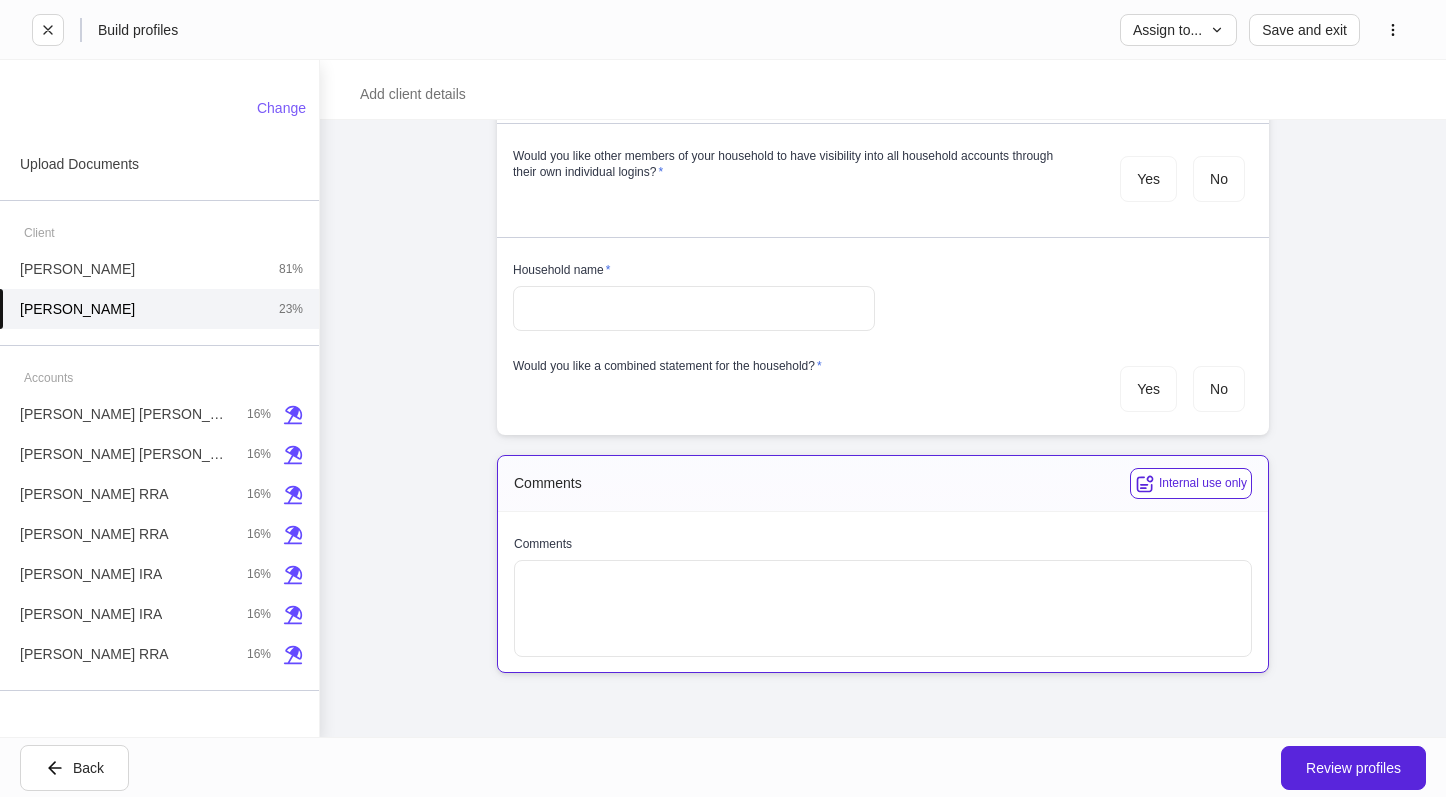 click at bounding box center [694, 308] 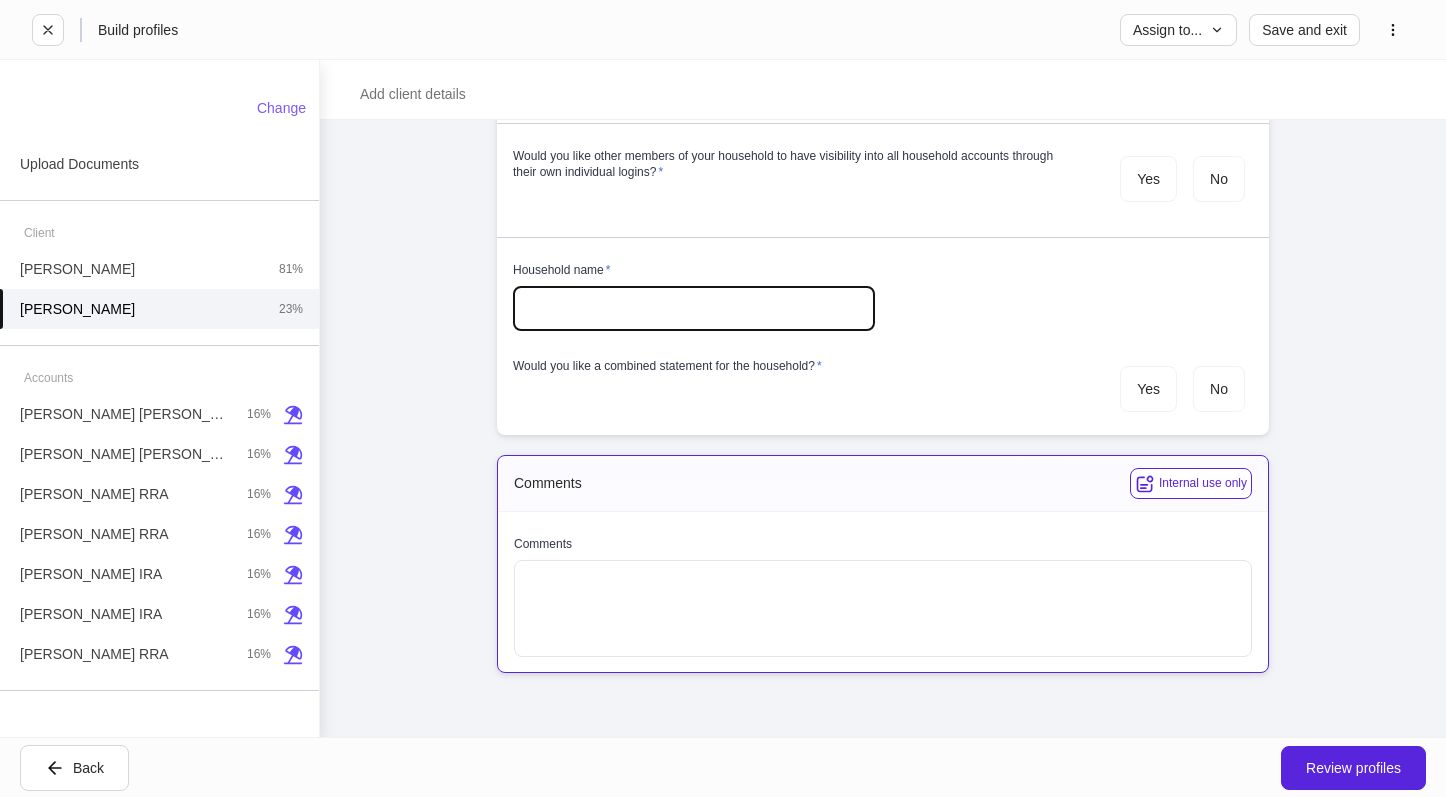 paste on "**********" 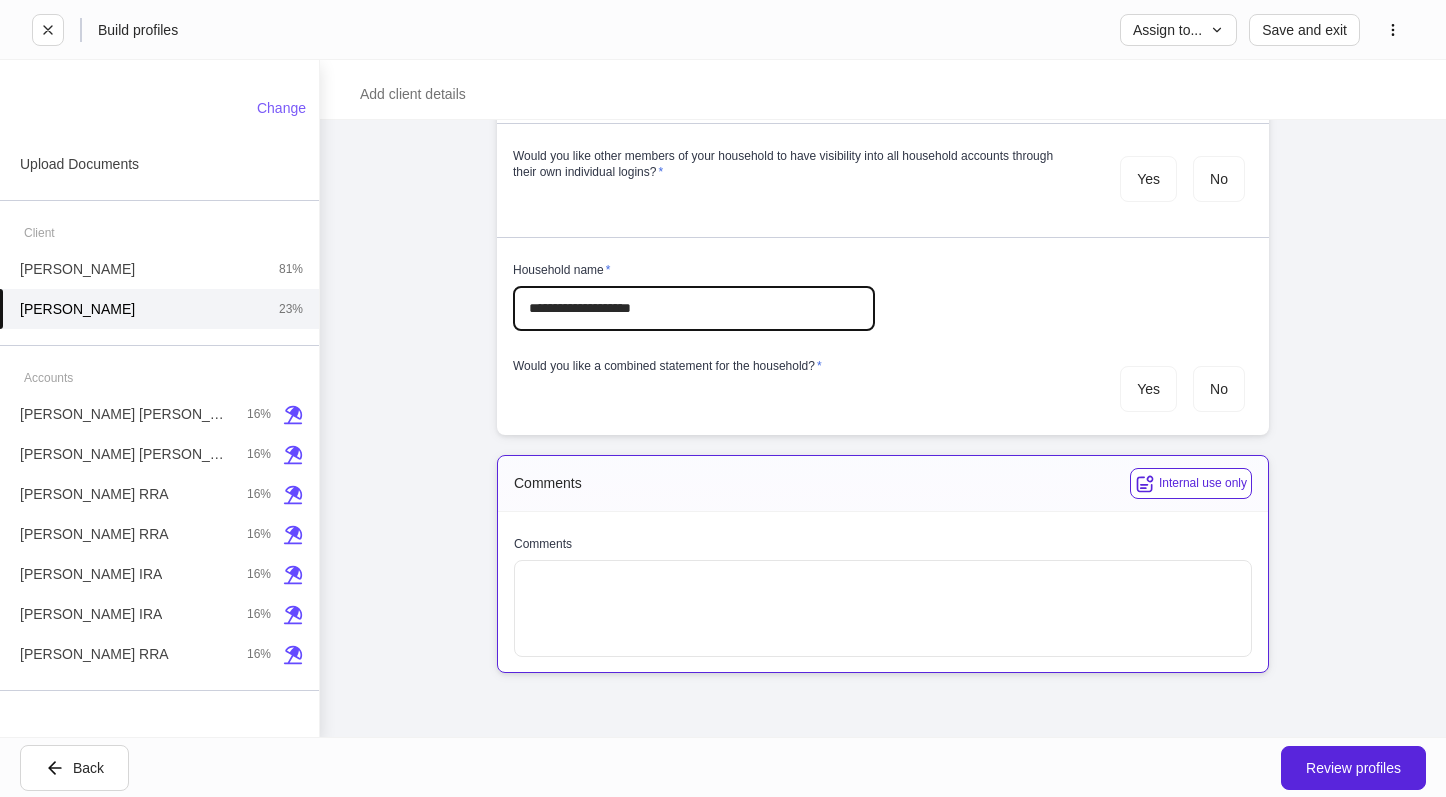 type on "**********" 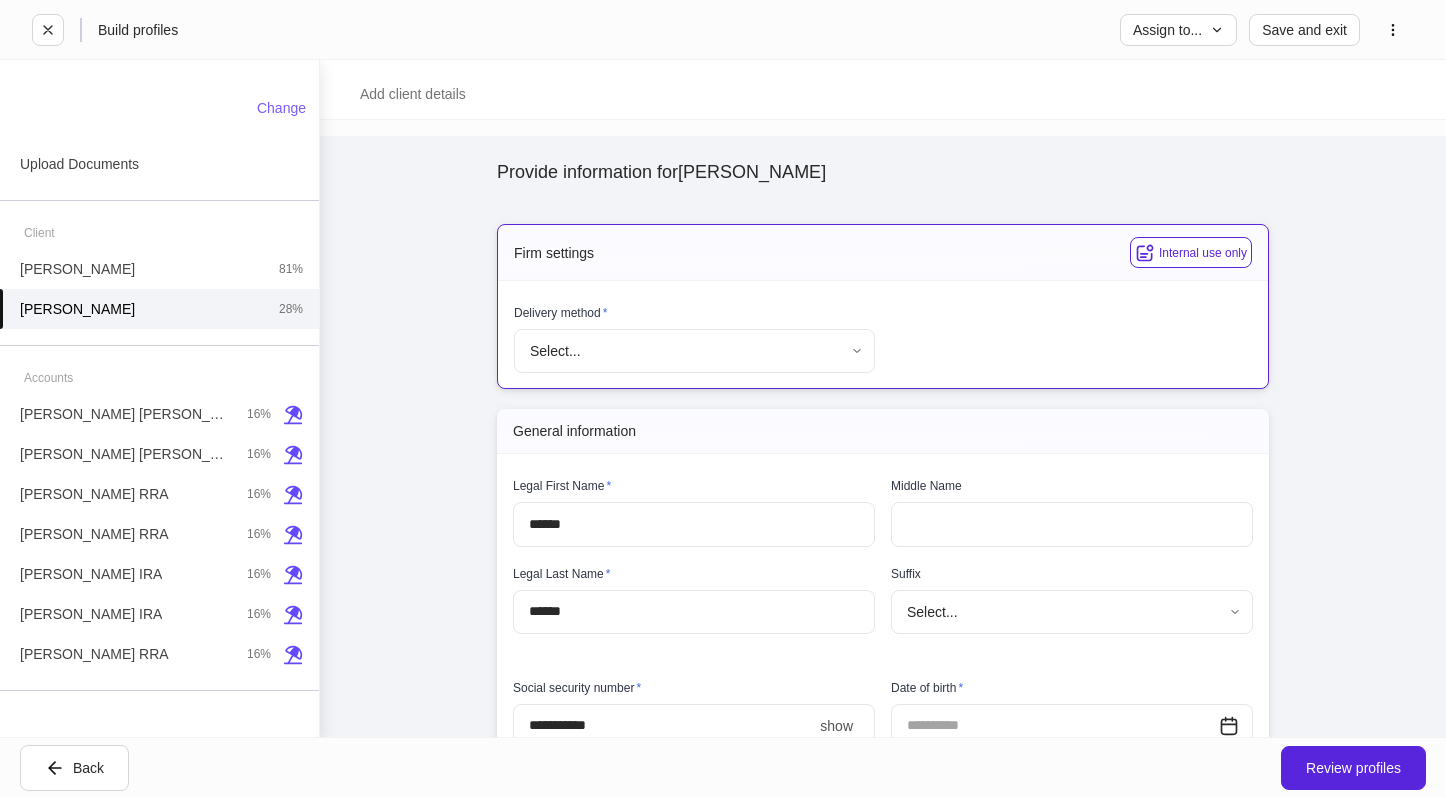 scroll, scrollTop: 0, scrollLeft: 0, axis: both 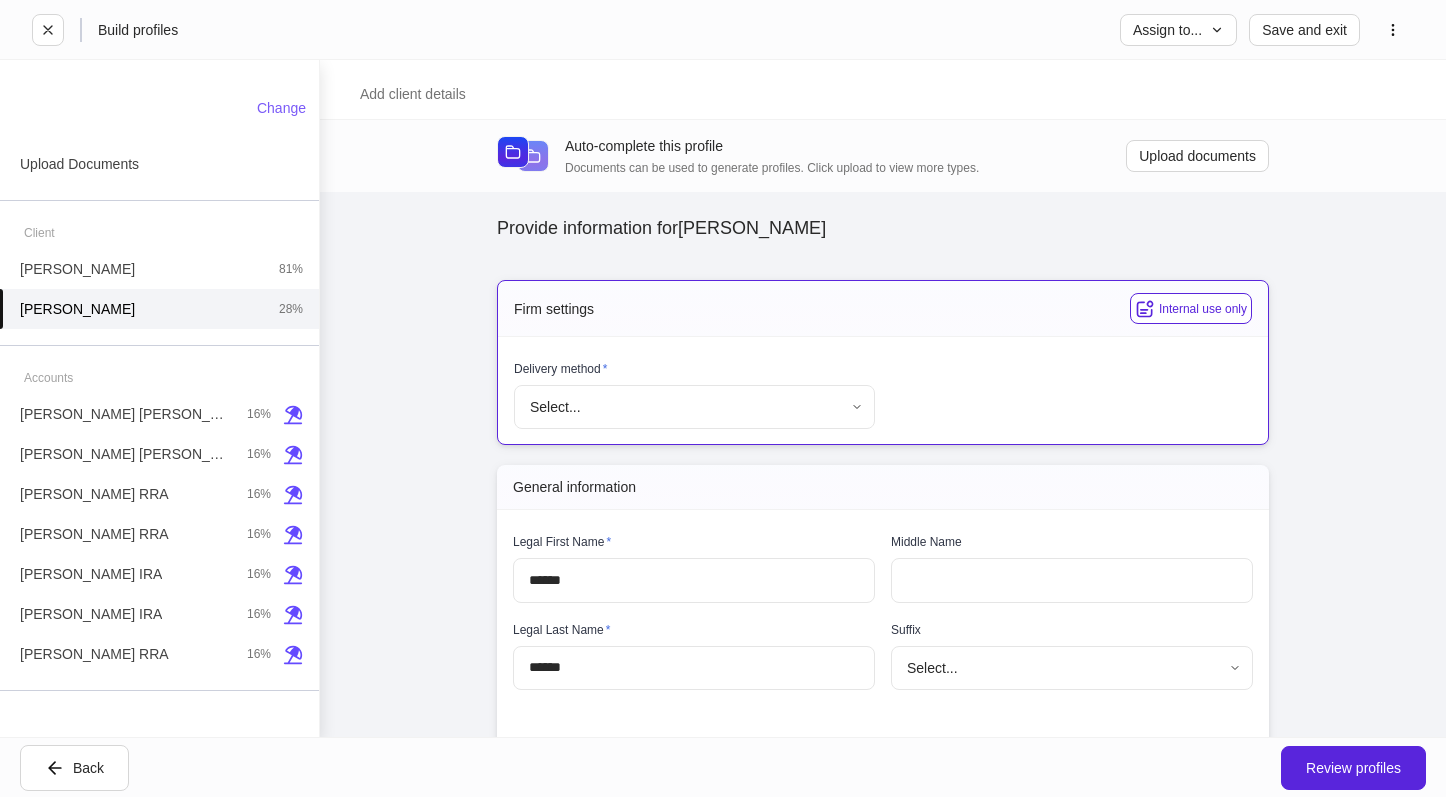 click on "**********" at bounding box center (723, 398) 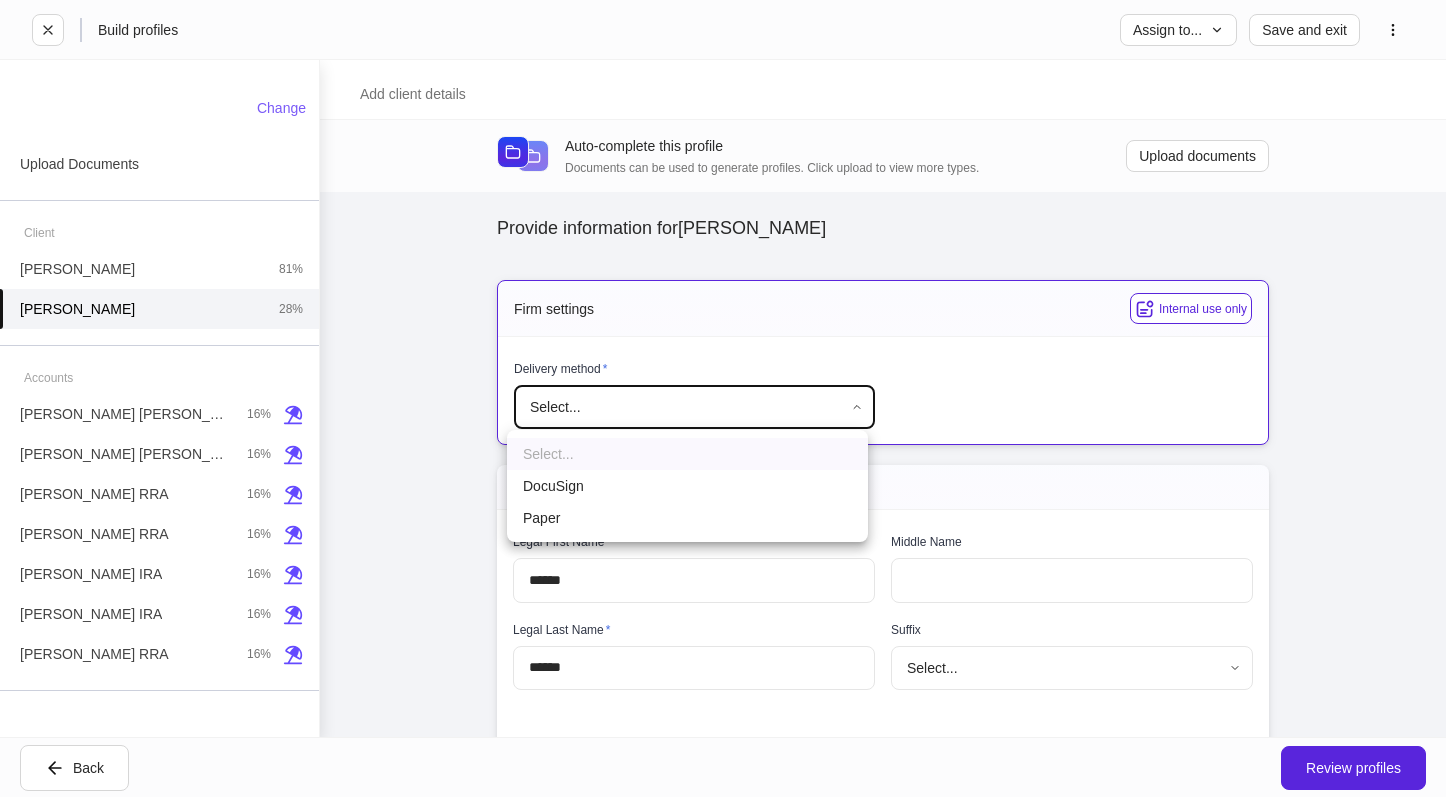 click on "DocuSign" at bounding box center [687, 486] 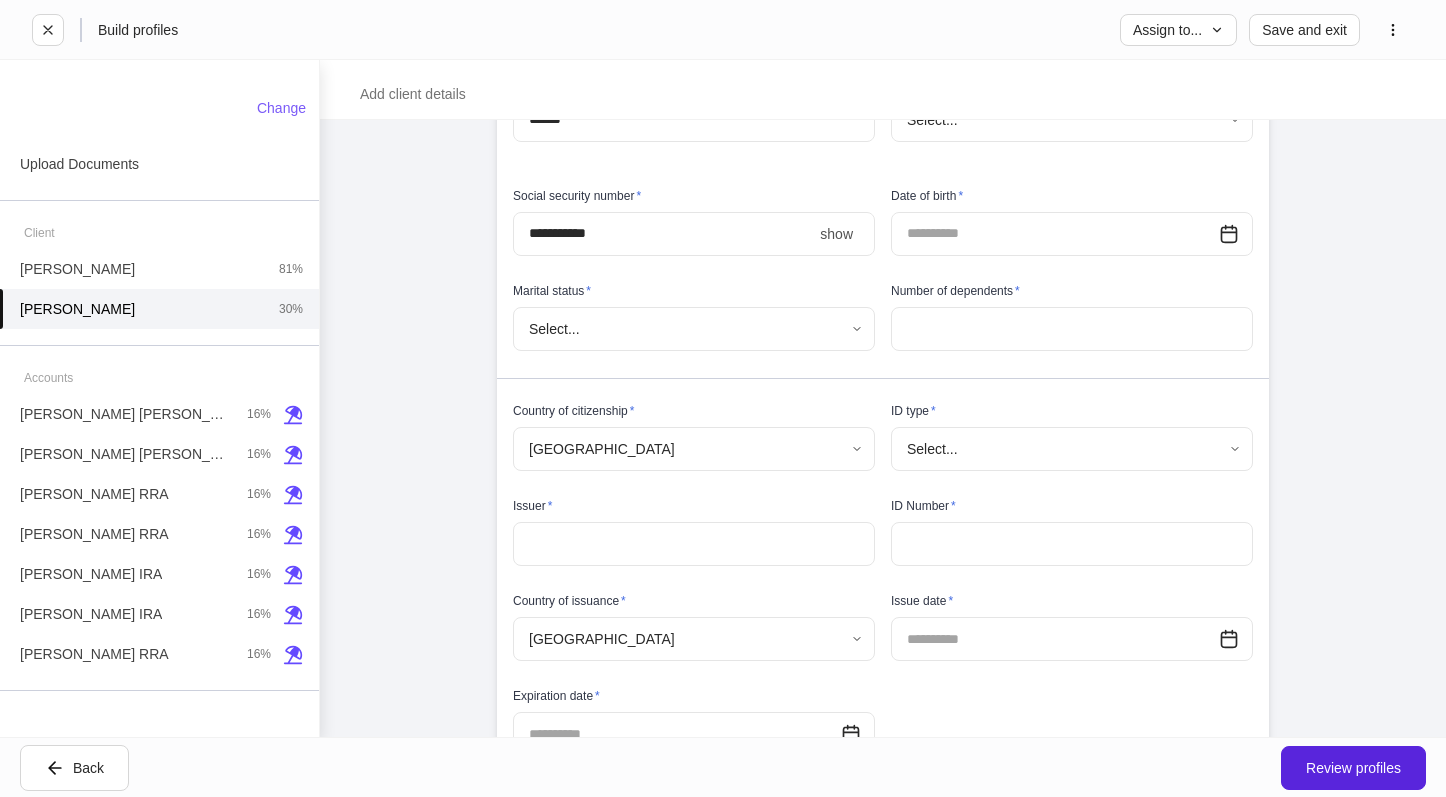 scroll, scrollTop: 600, scrollLeft: 0, axis: vertical 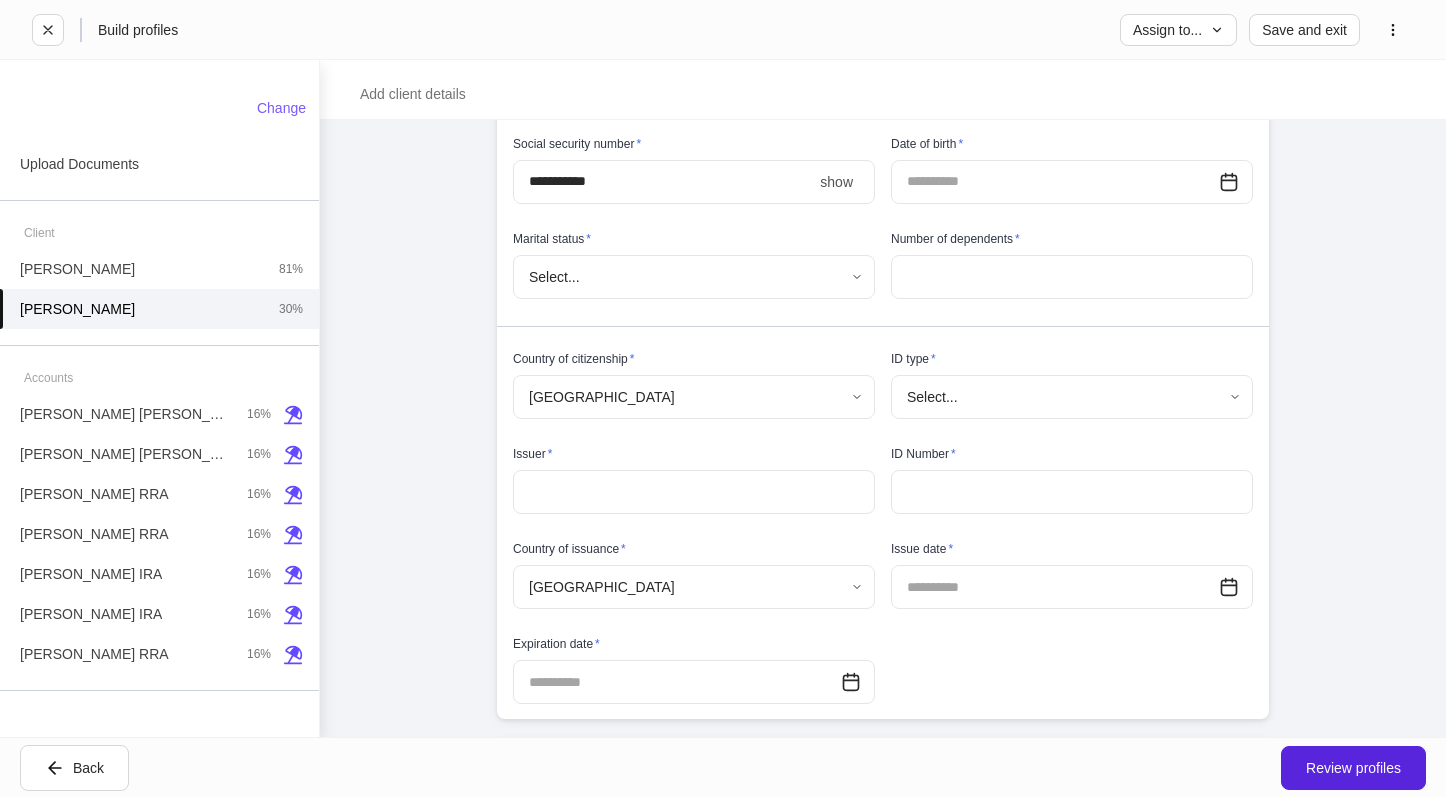 click on "**********" at bounding box center (723, 398) 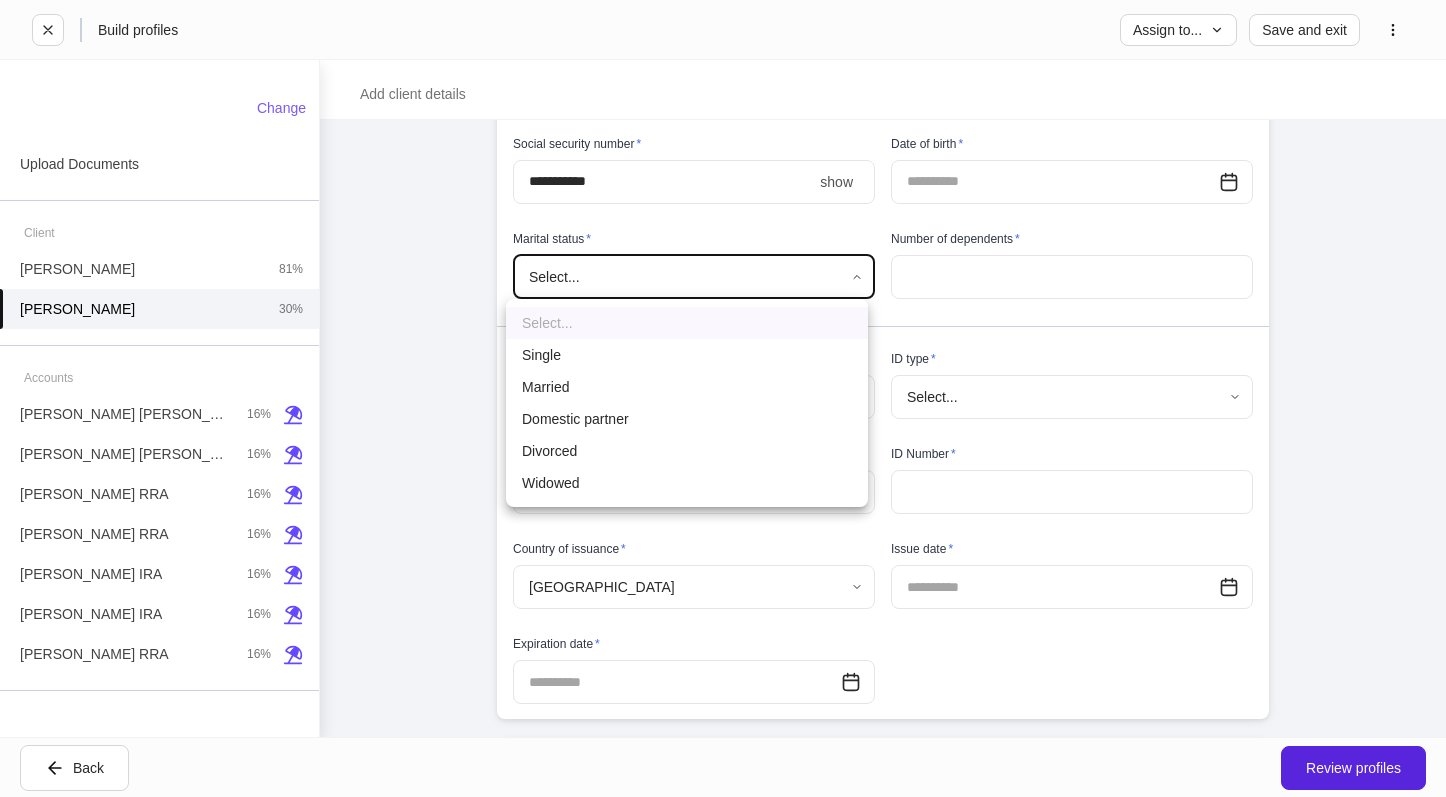 click on "Married" at bounding box center [687, 387] 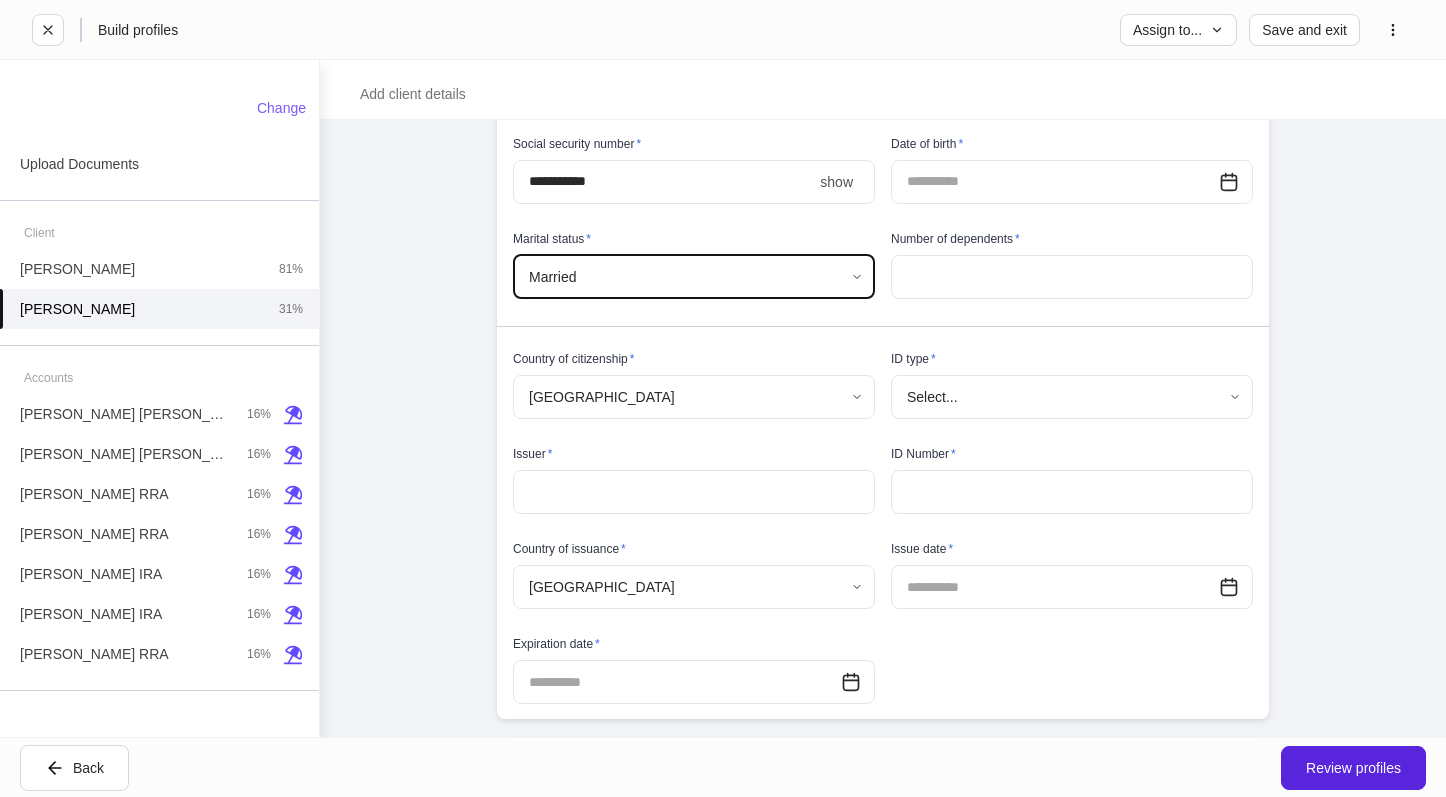 click on "Number of dependents *" at bounding box center (955, 239) 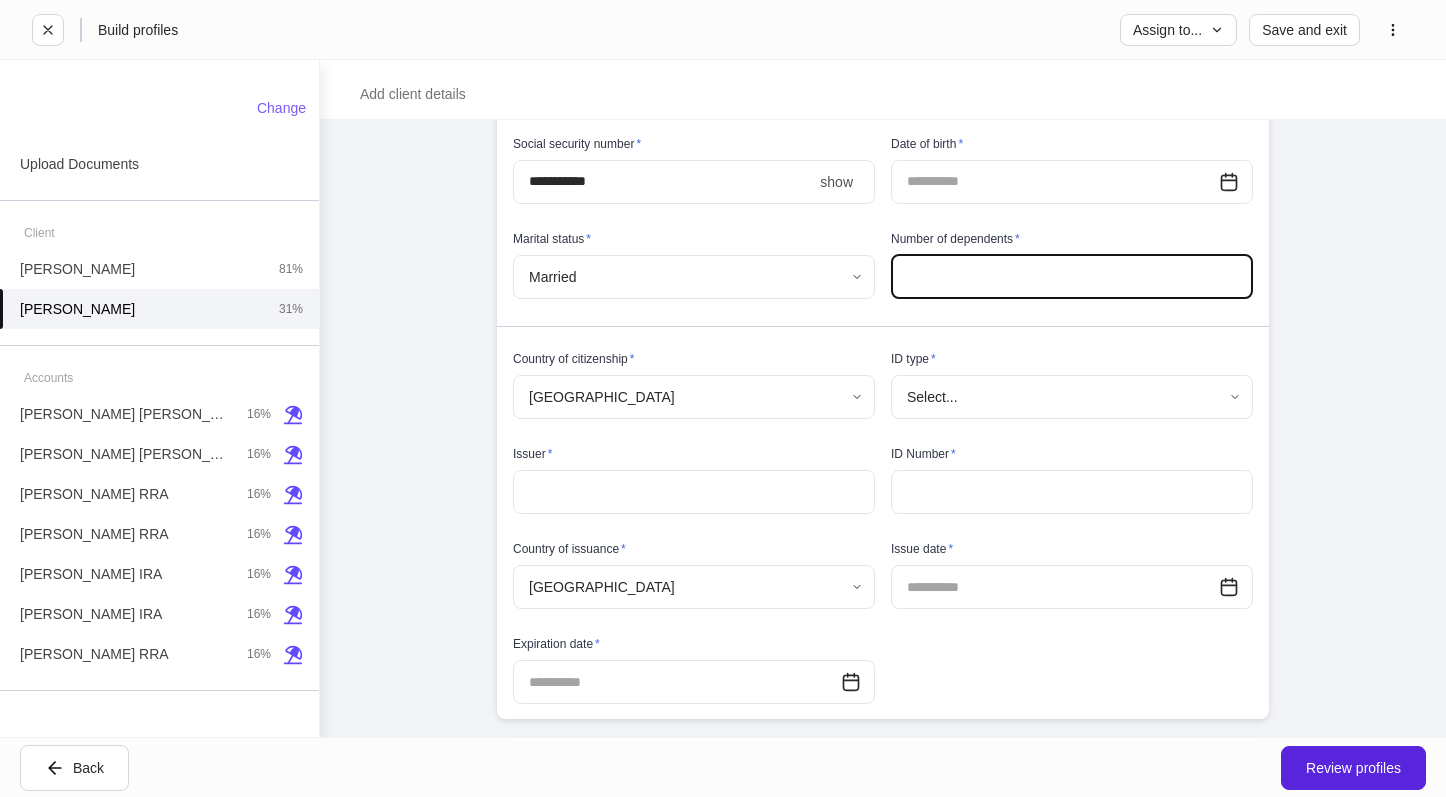click at bounding box center [1072, 277] 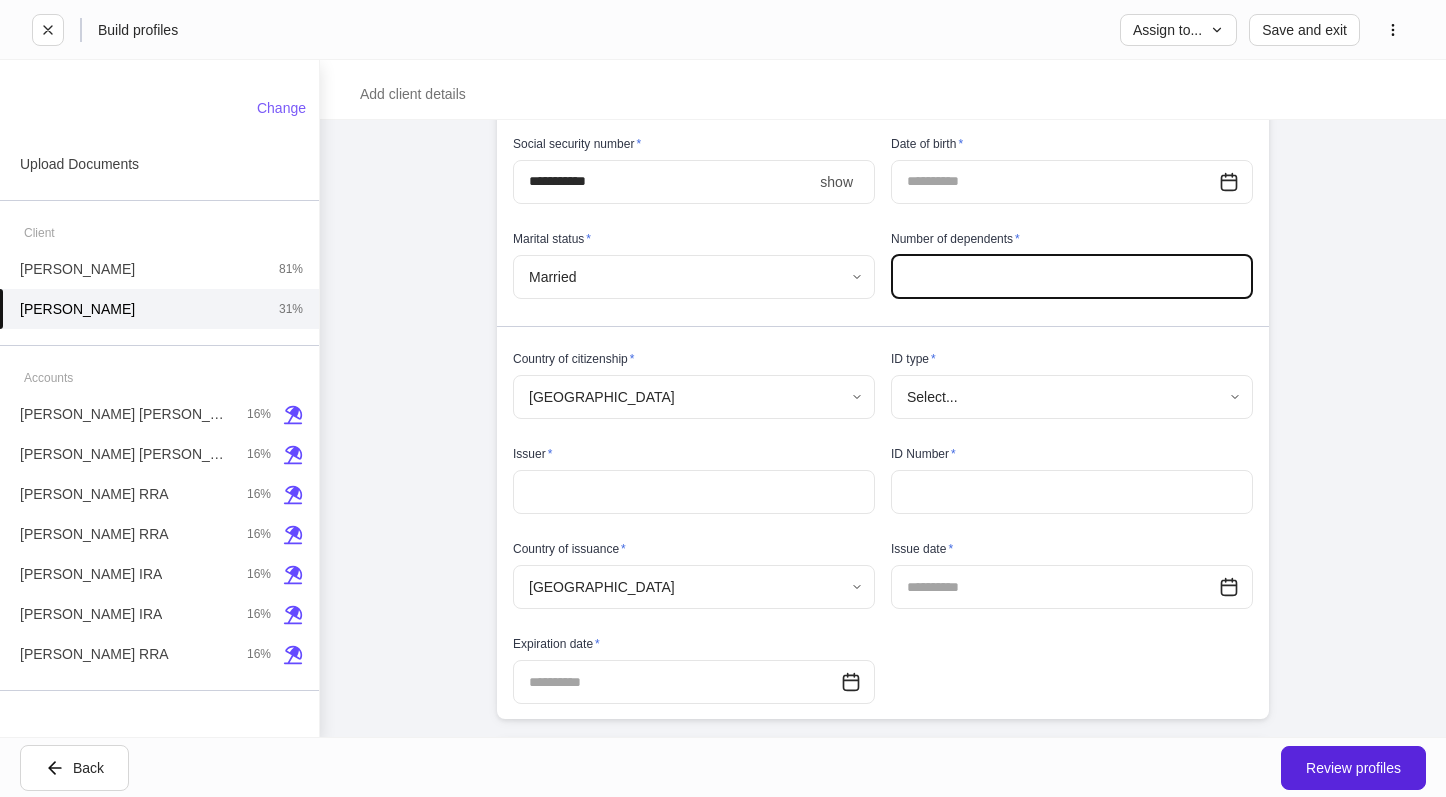 type on "*" 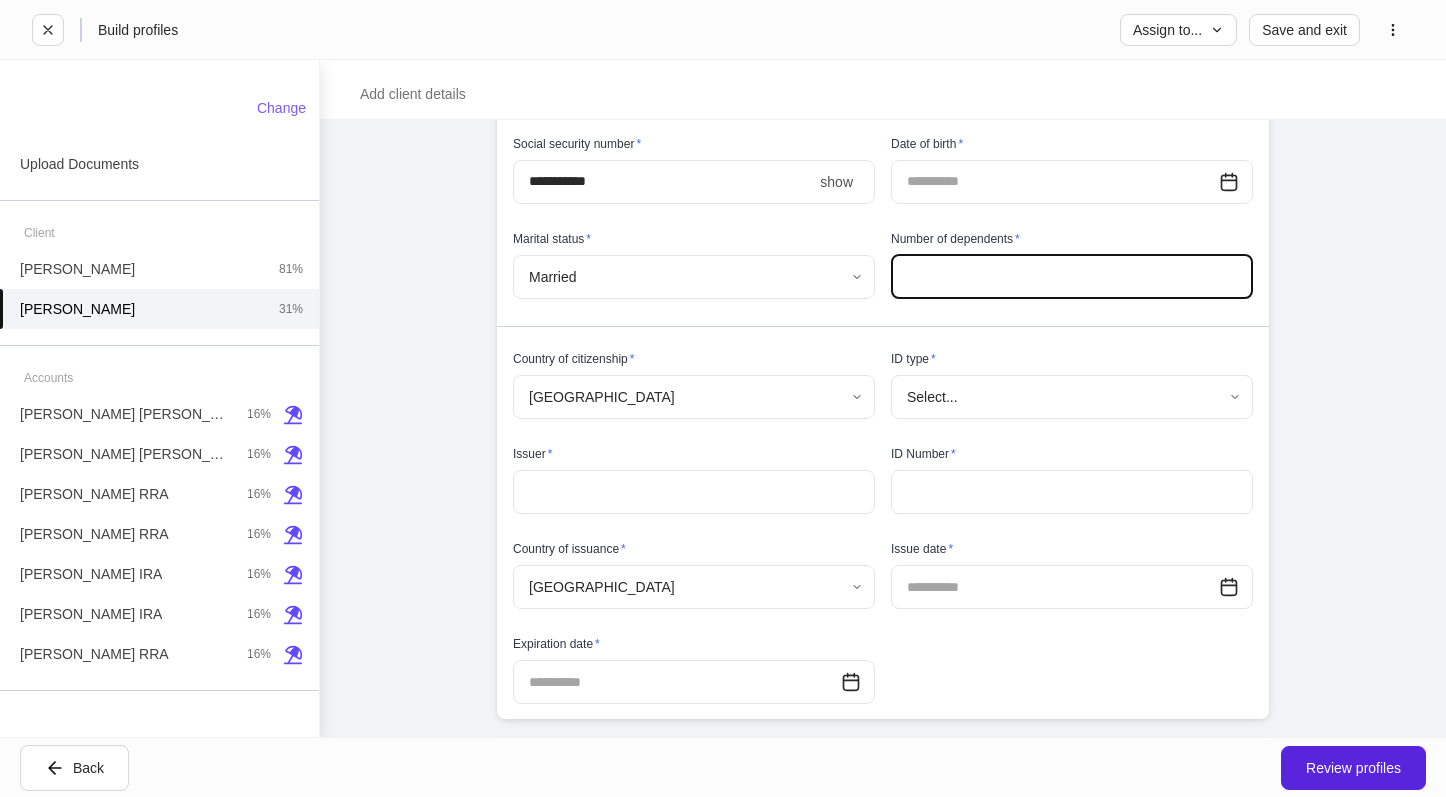 click on "**********" at bounding box center (883, 2769) 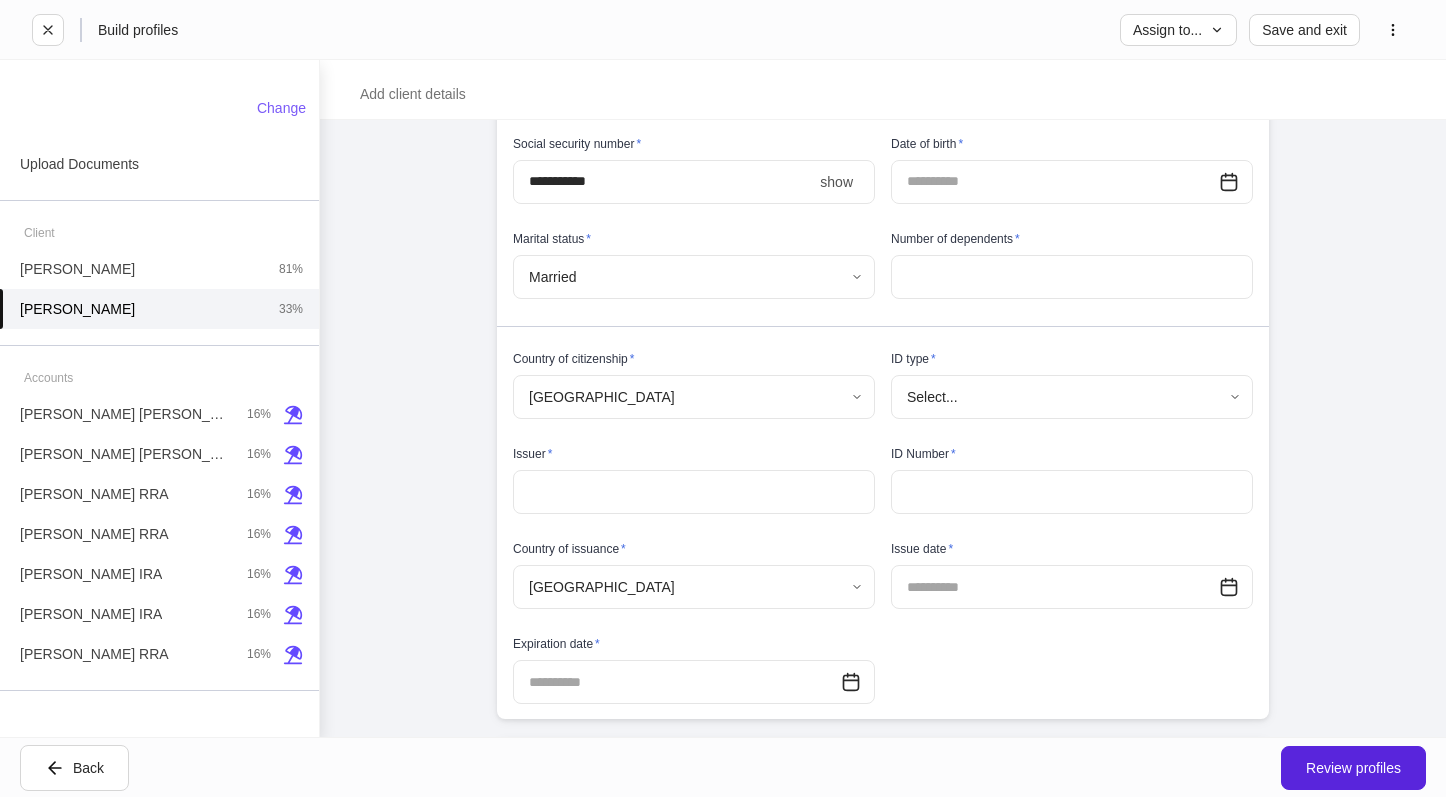 click on "**********" at bounding box center (723, 398) 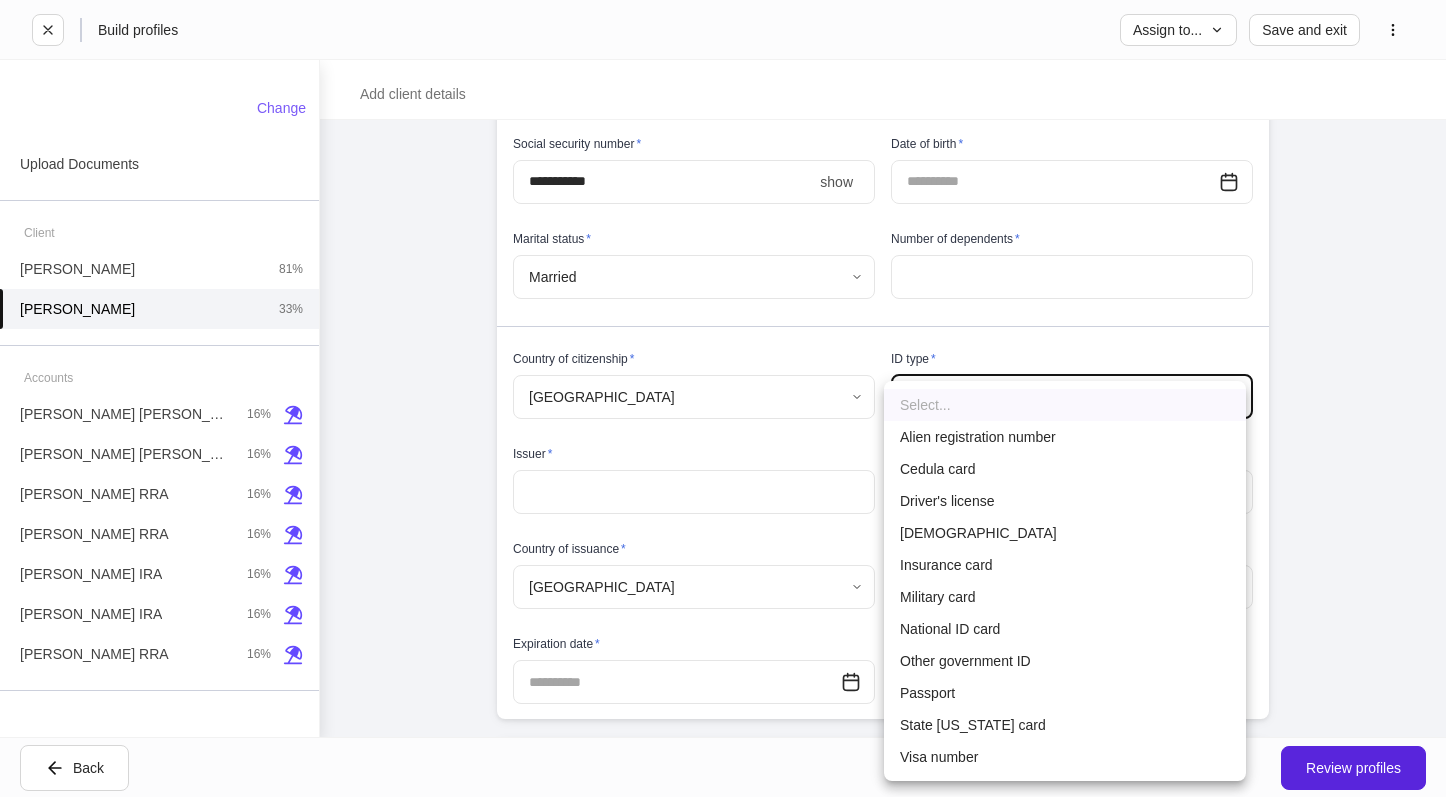 click on "Driver's license" at bounding box center [1065, 501] 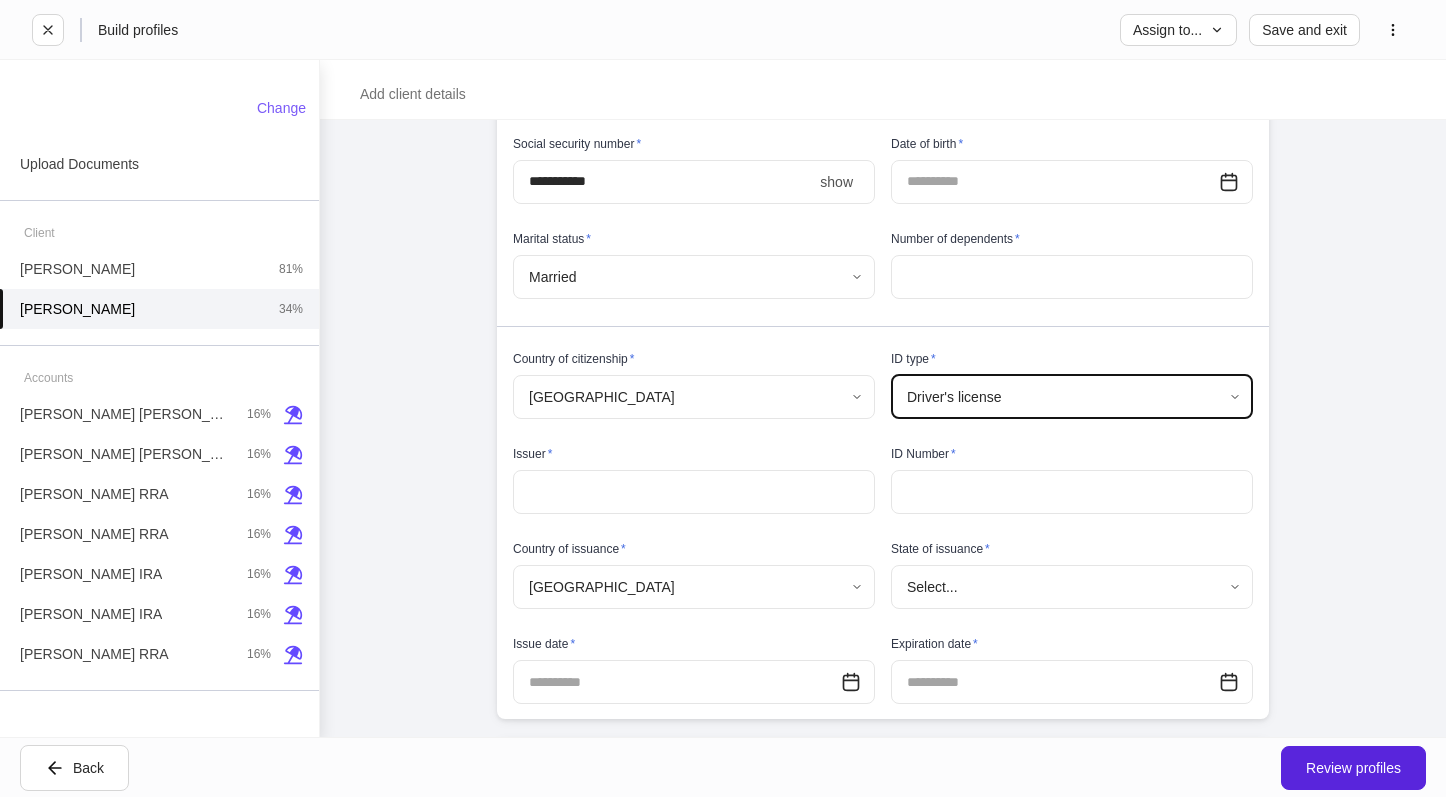 click on "Alien registration number Cedula card Driver's license [DEMOGRAPHIC_DATA] Insurance card Military card National ID card Other government ID Passport State [US_STATE] card Visa number" at bounding box center (723, 398) 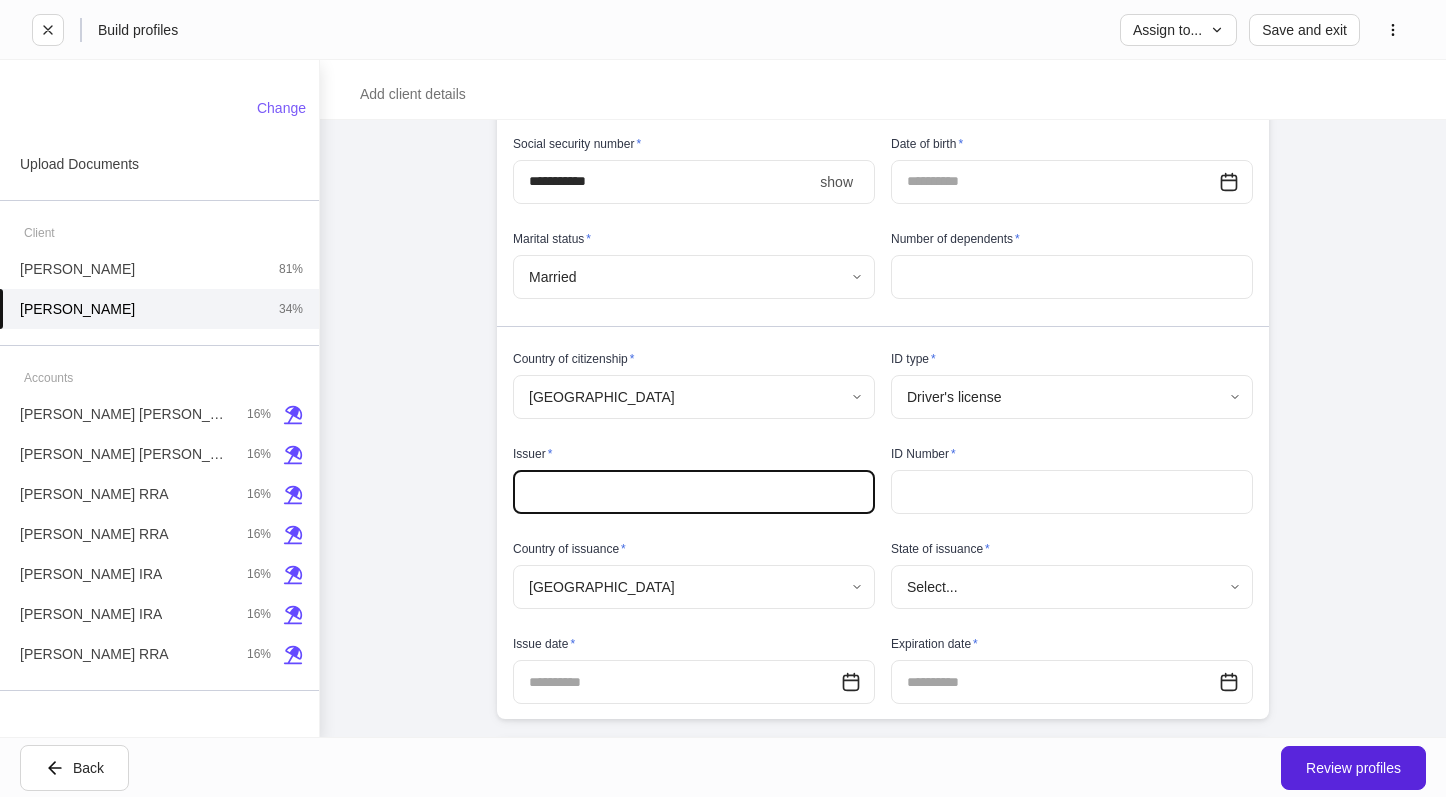 click at bounding box center [694, 492] 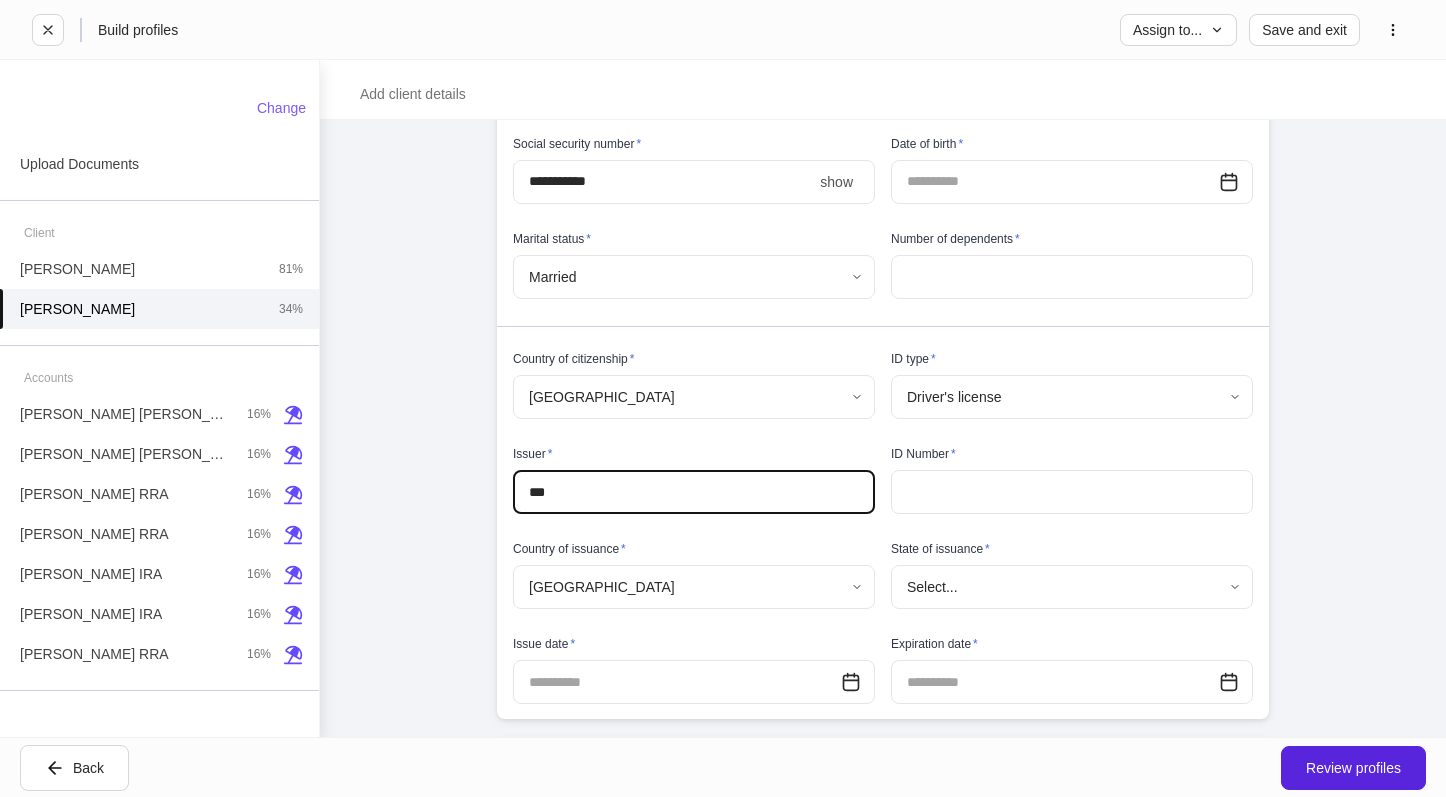 type on "***" 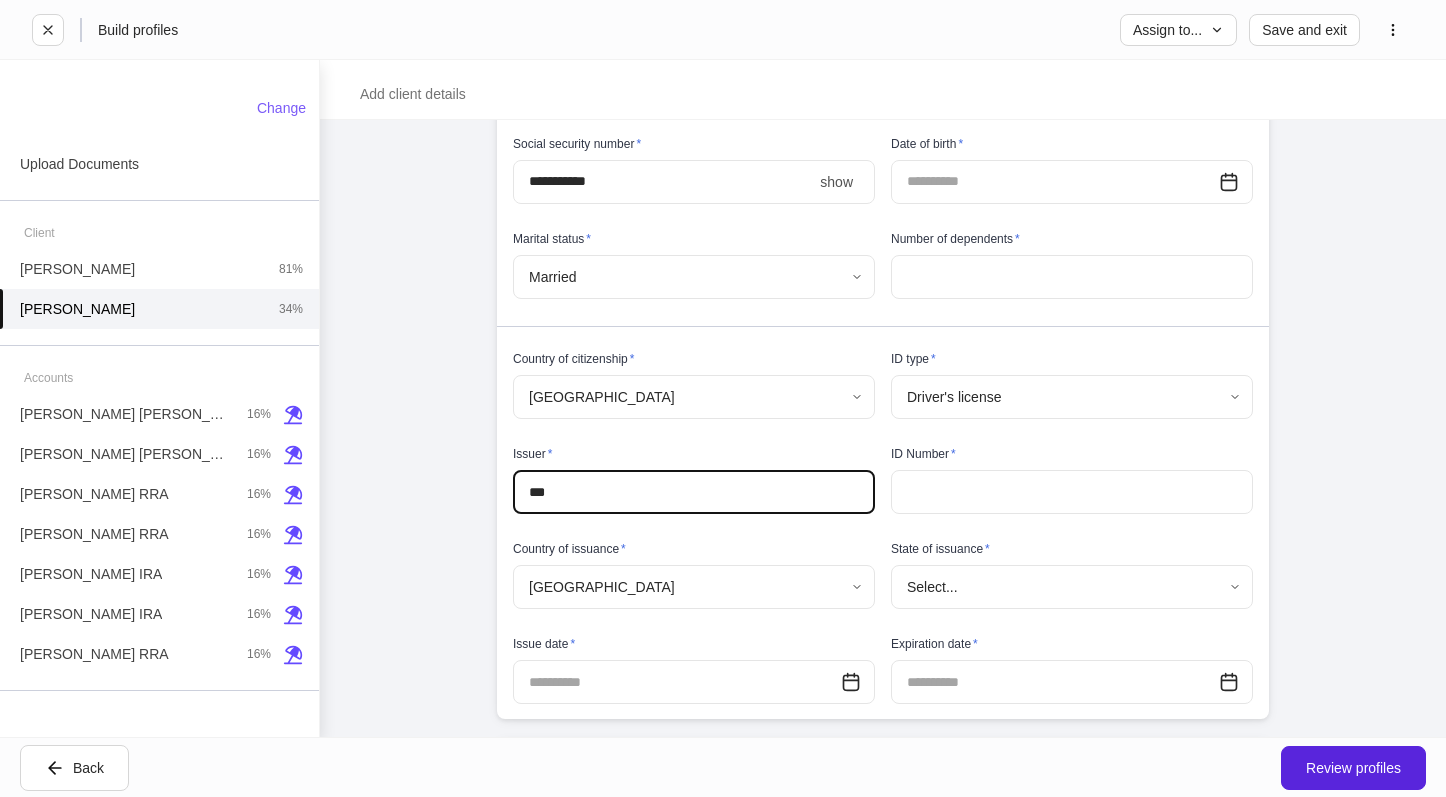 click on "**********" at bounding box center (883, 428) 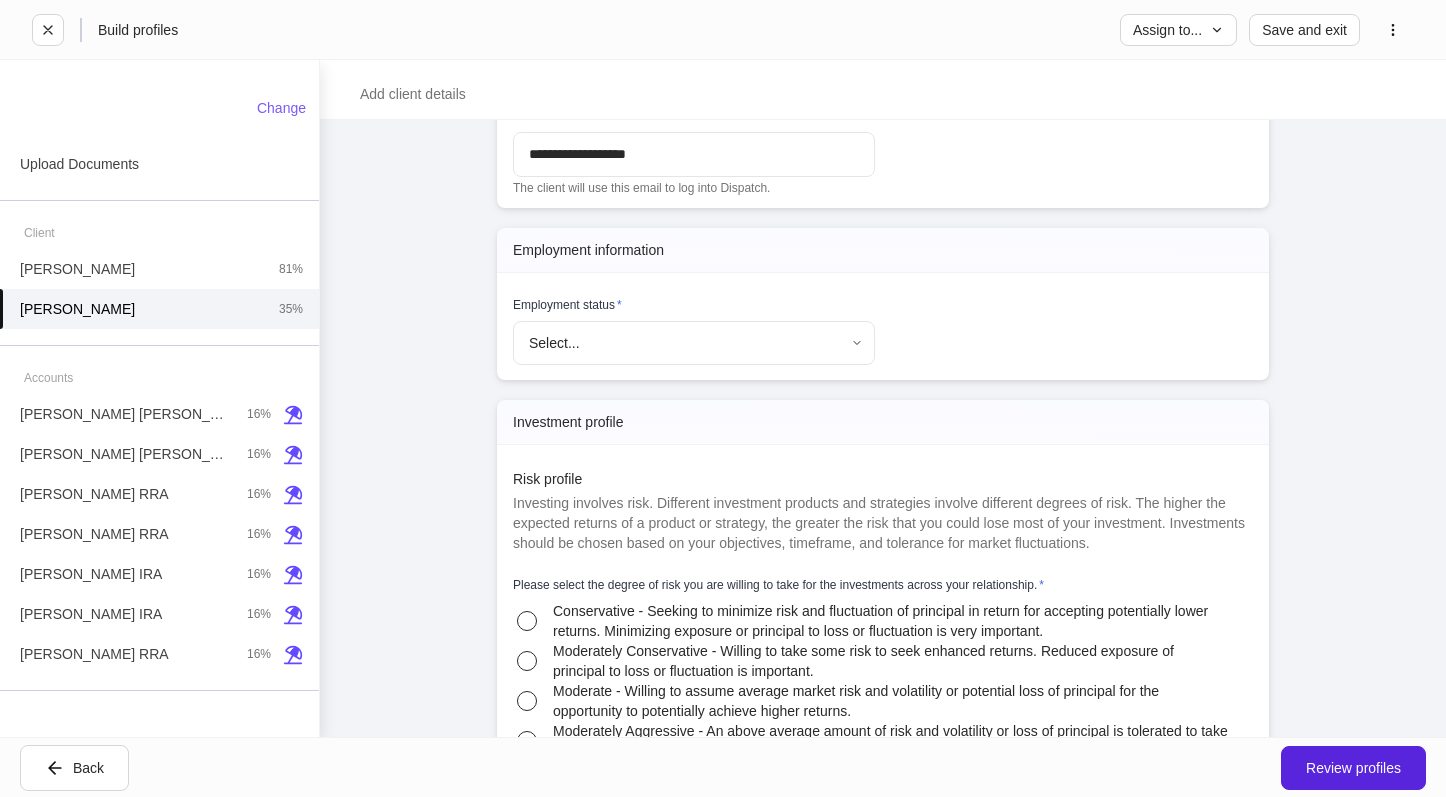 scroll, scrollTop: 1900, scrollLeft: 0, axis: vertical 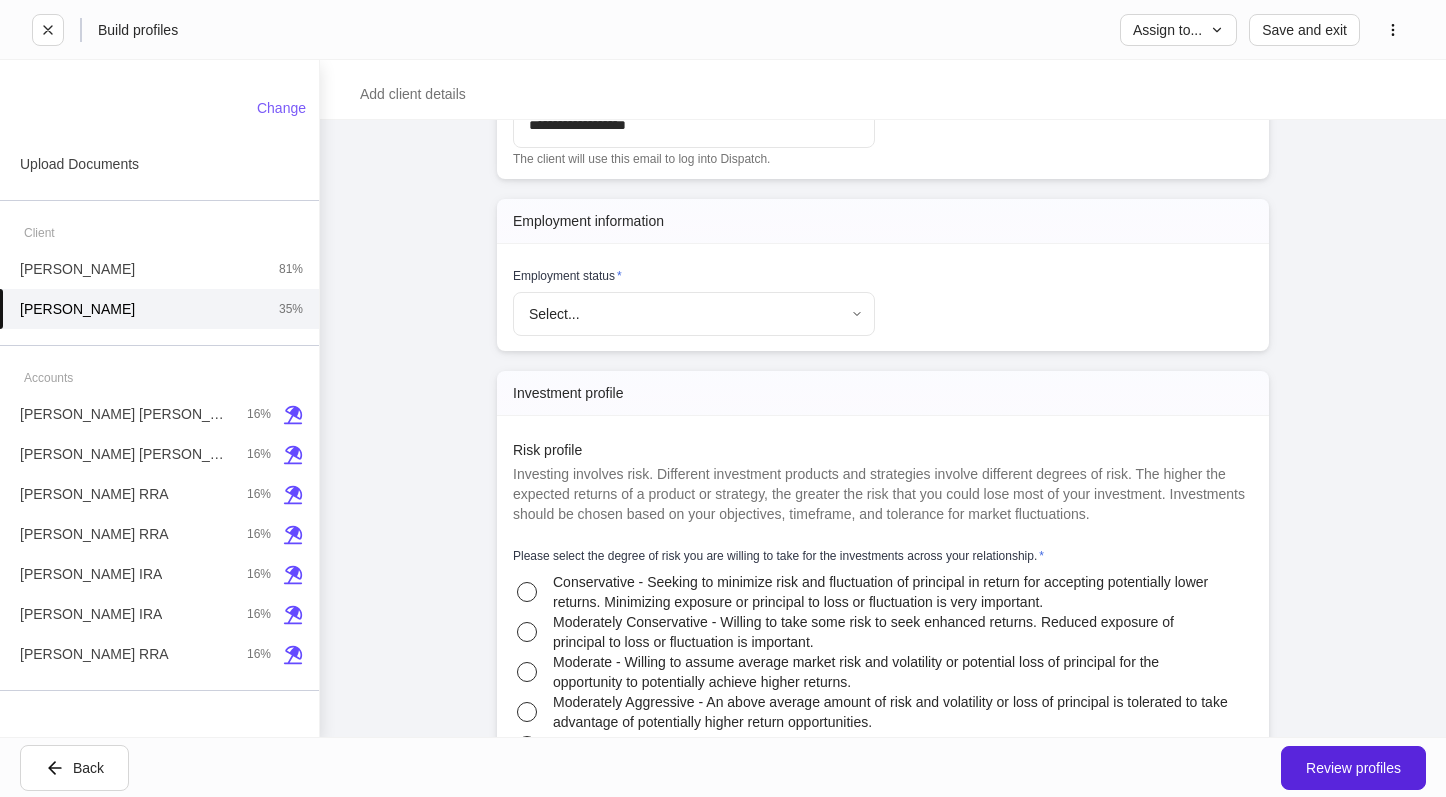 click on "Employment information Employment status * Select... ​" at bounding box center [883, 275] 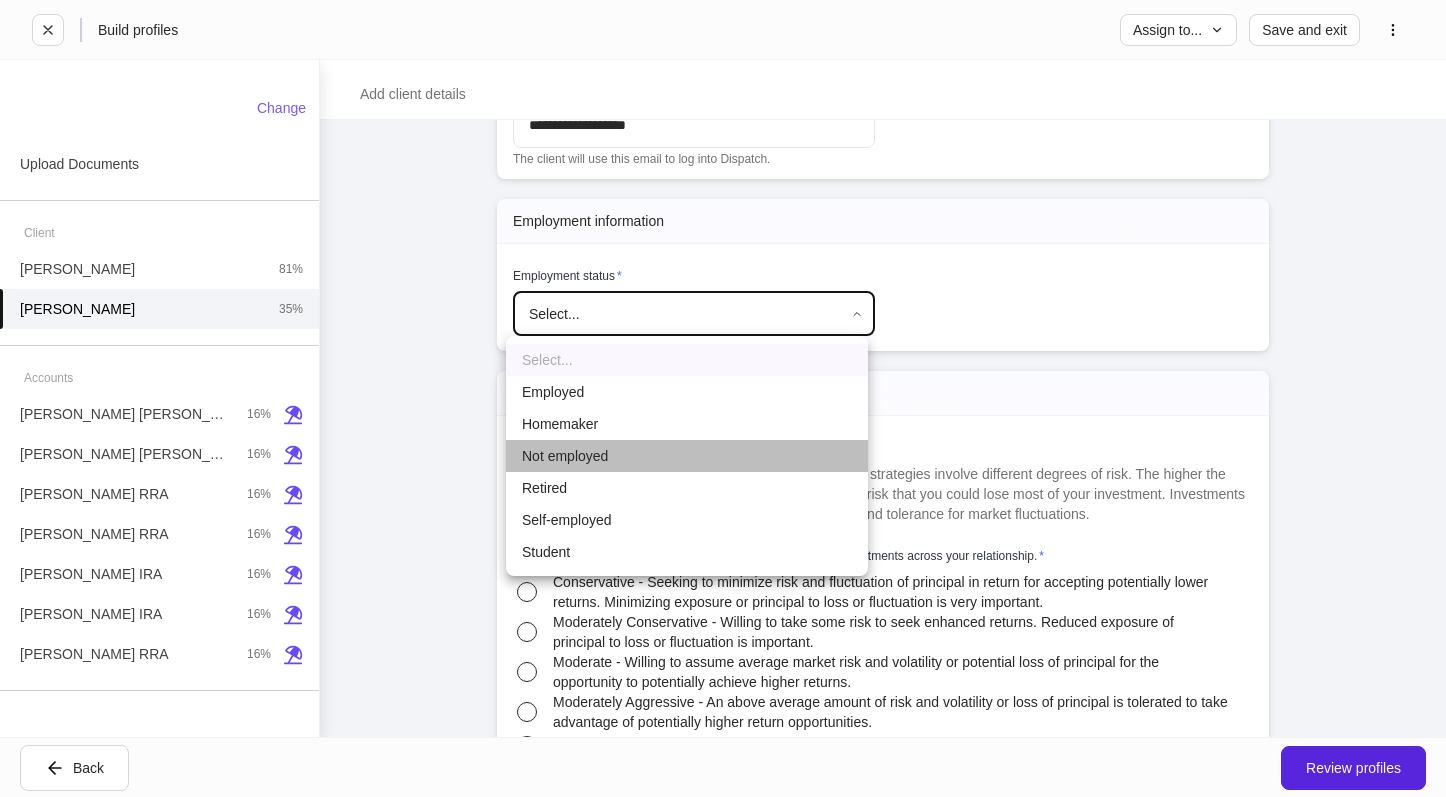 click on "Not employed" at bounding box center [687, 456] 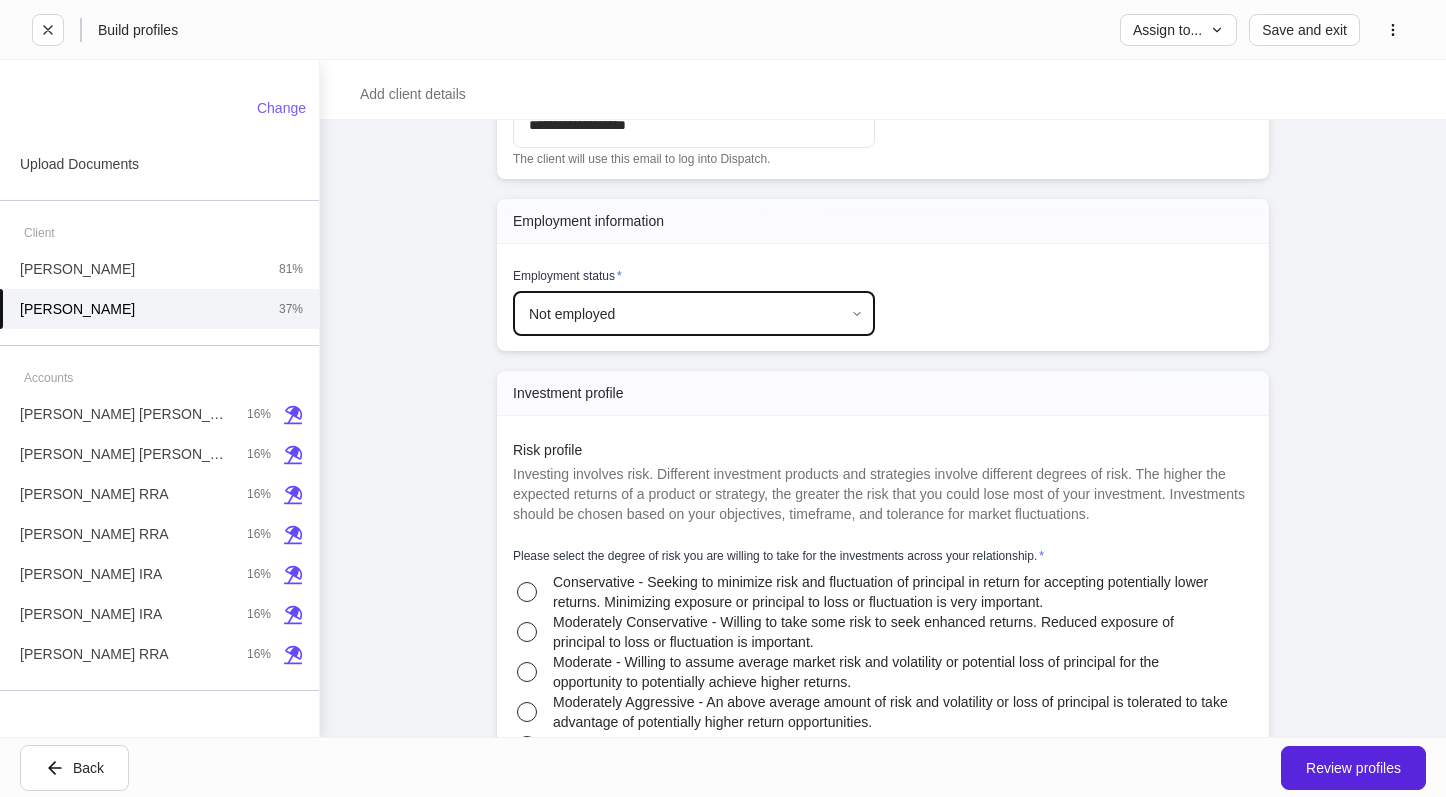 click on "Employment status * Not employed * ​" at bounding box center [875, 291] 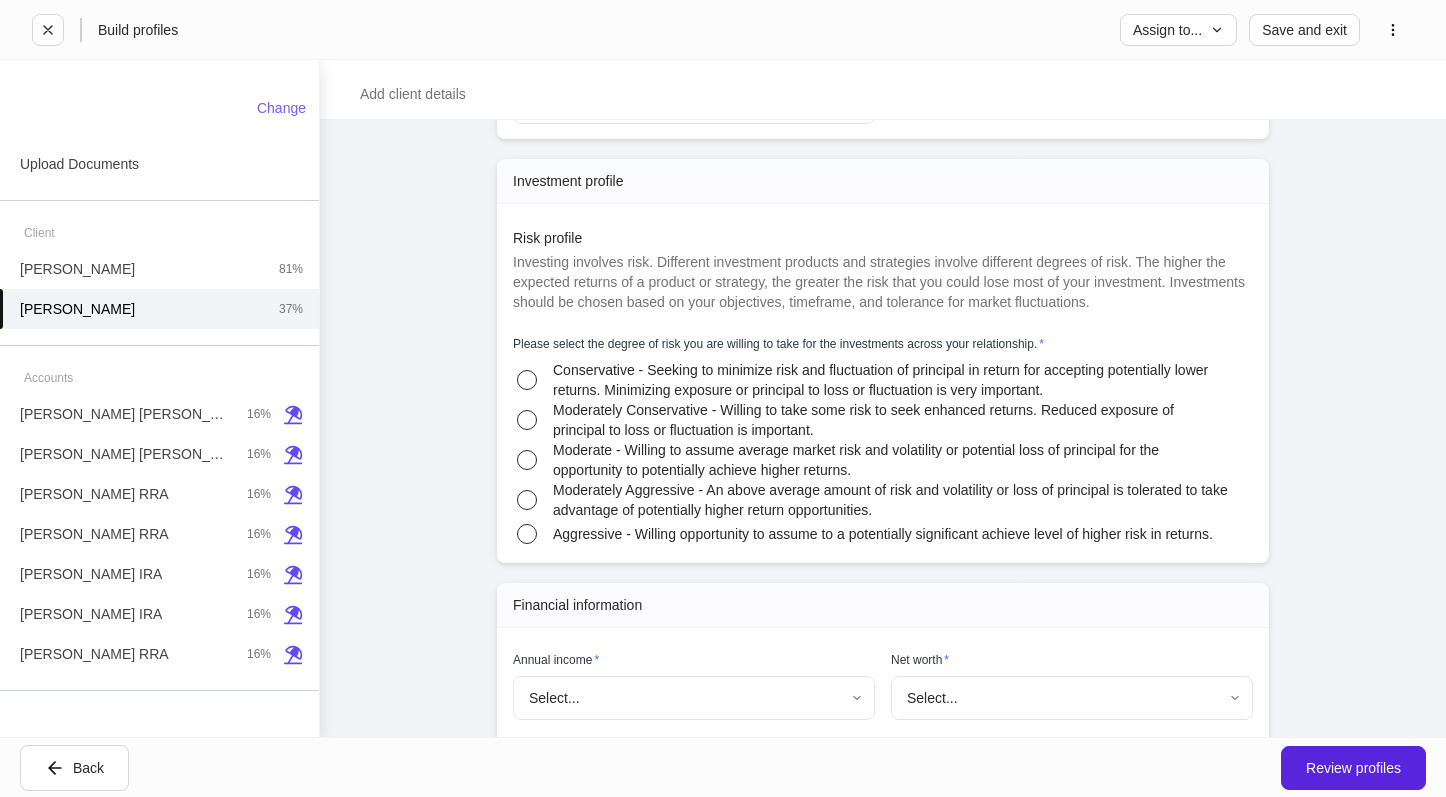 scroll, scrollTop: 2200, scrollLeft: 0, axis: vertical 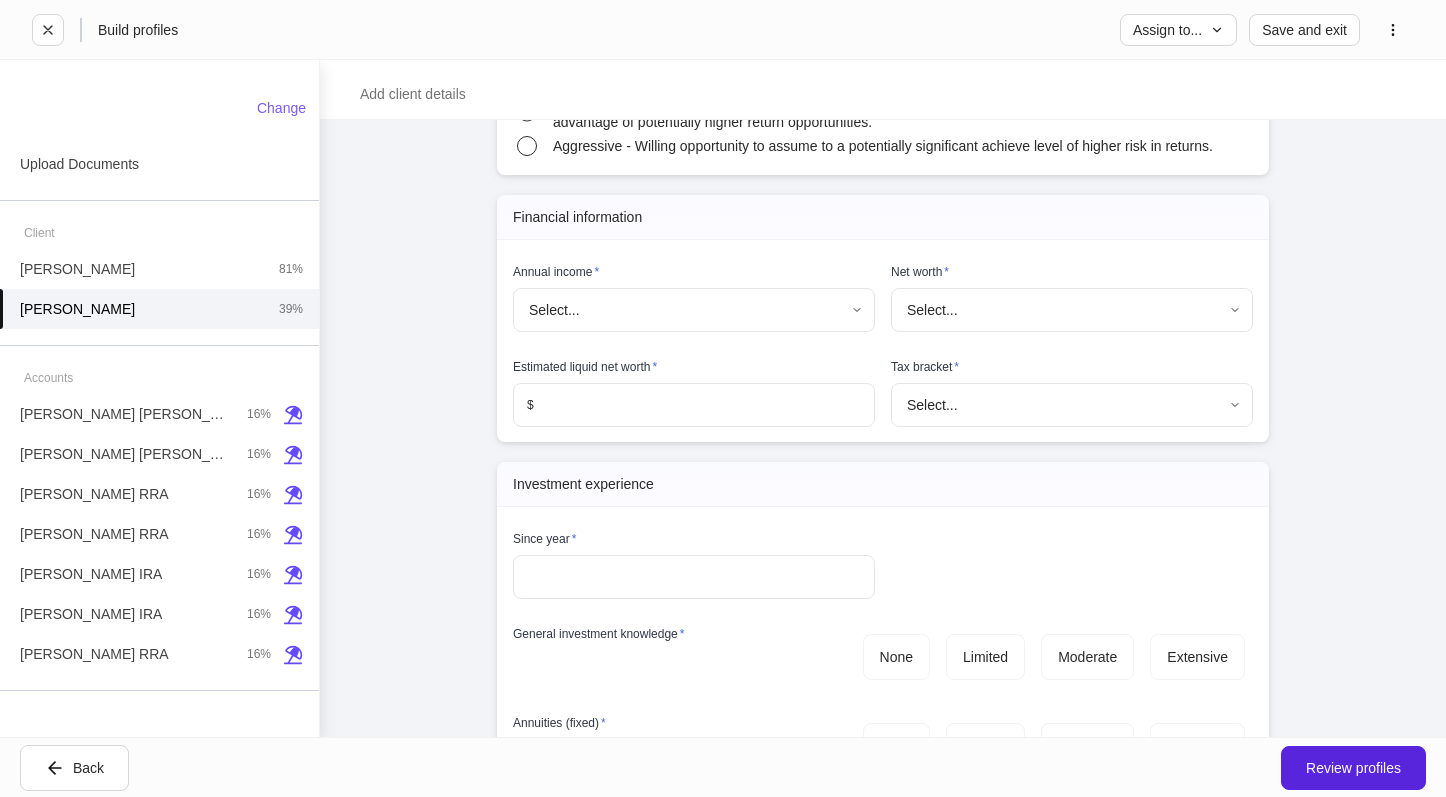 click on "**********" at bounding box center [723, 398] 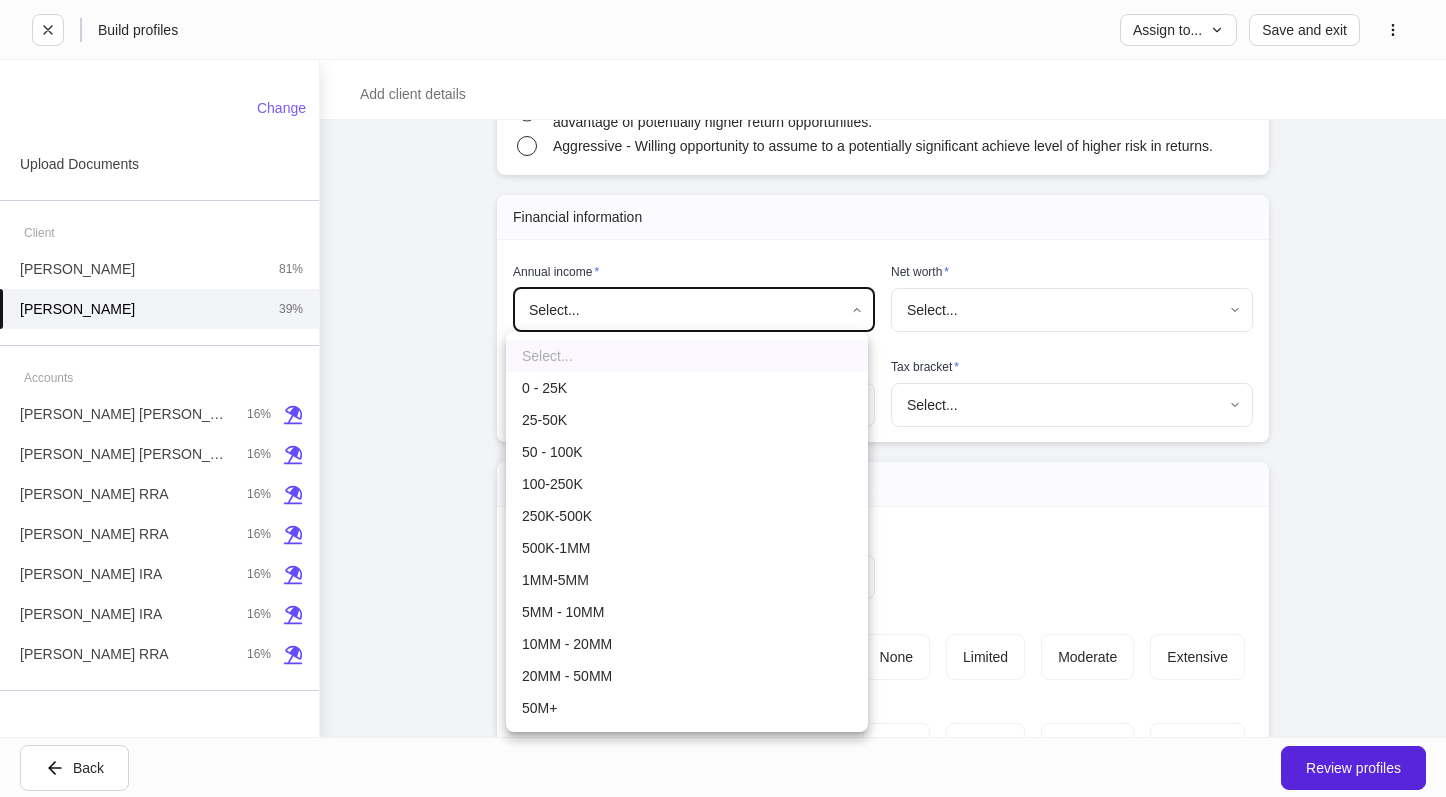 click at bounding box center (723, 398) 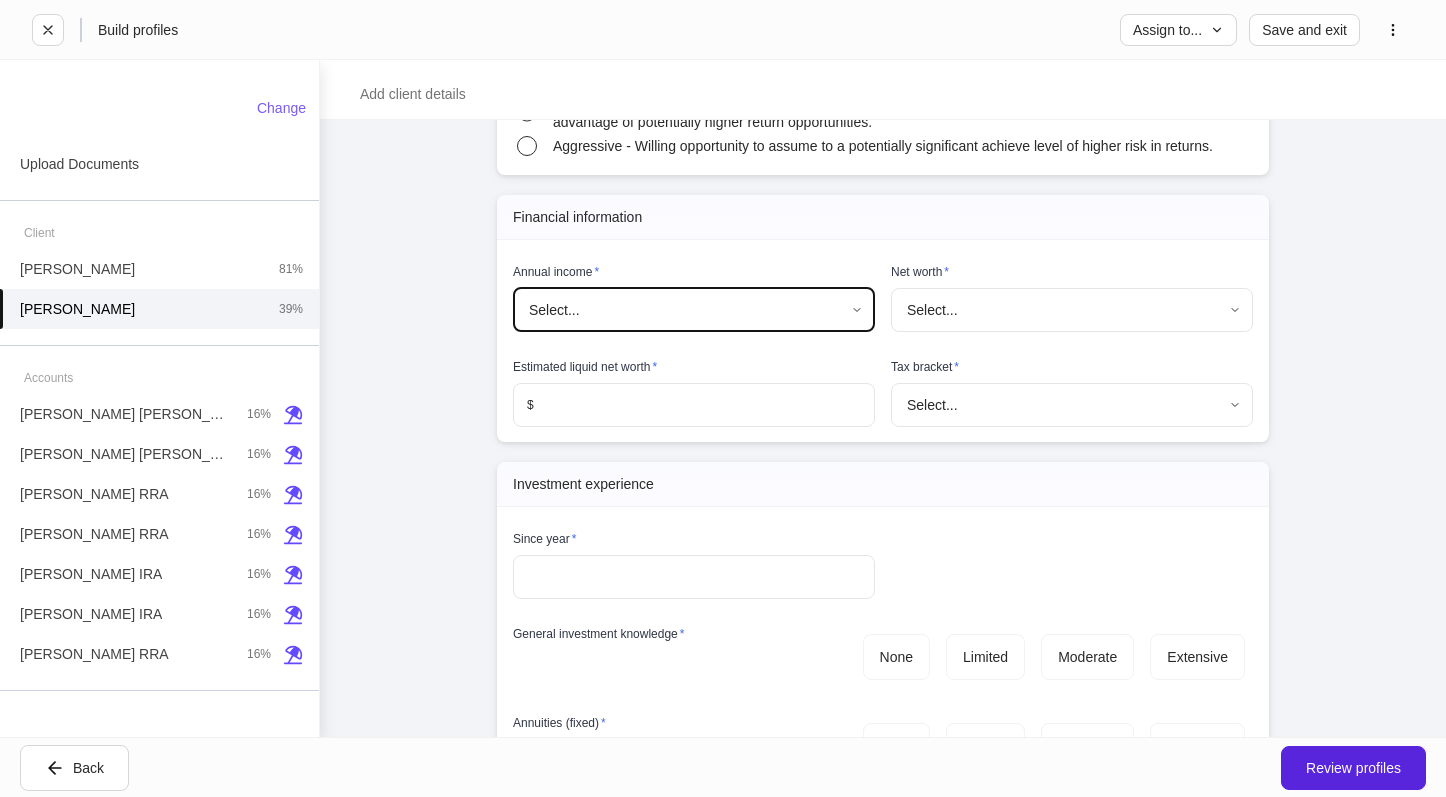 click on "**********" at bounding box center [723, 398] 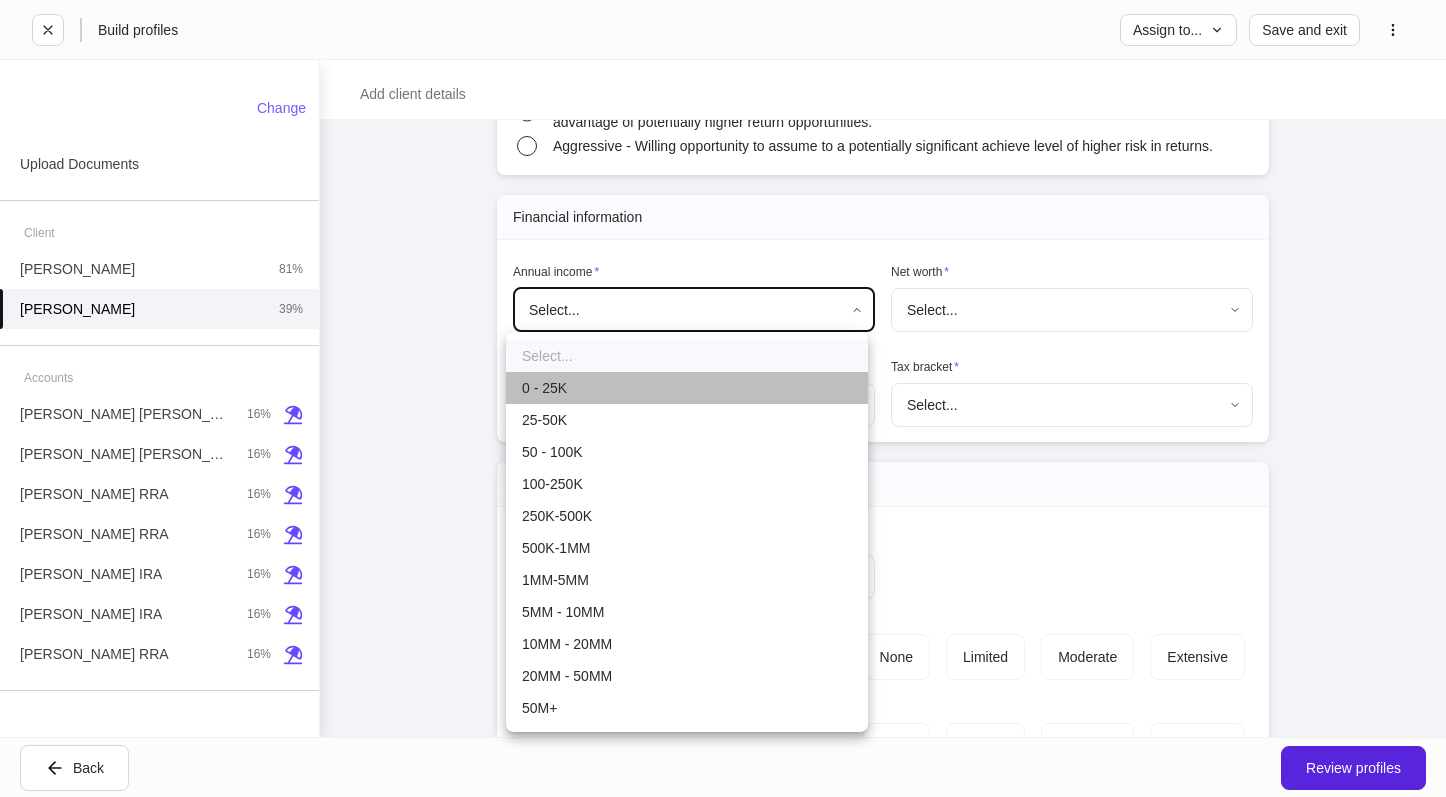 click on "0 - 25K" at bounding box center (687, 388) 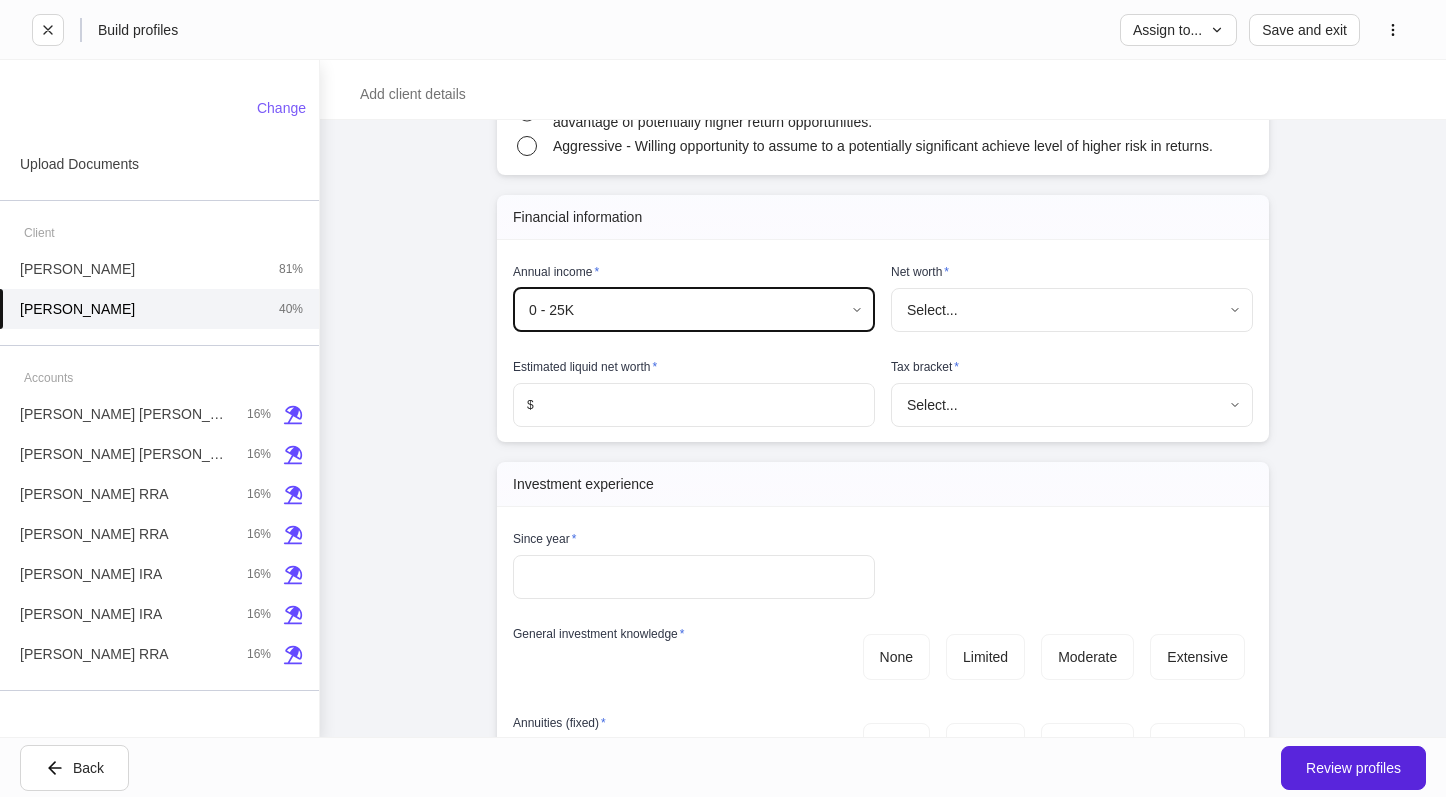 click on "**********" at bounding box center (723, 398) 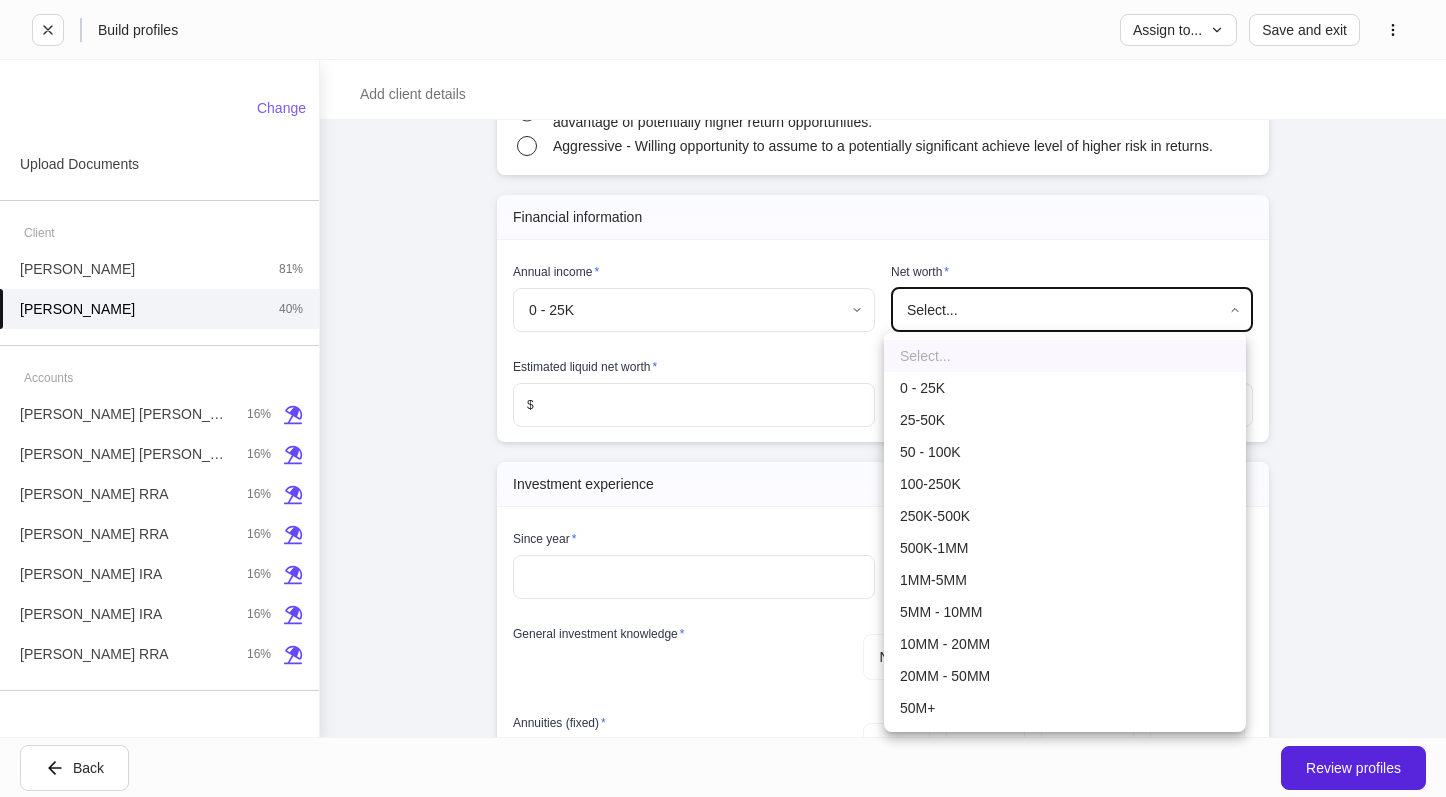 click on "250K-500K" at bounding box center [1065, 516] 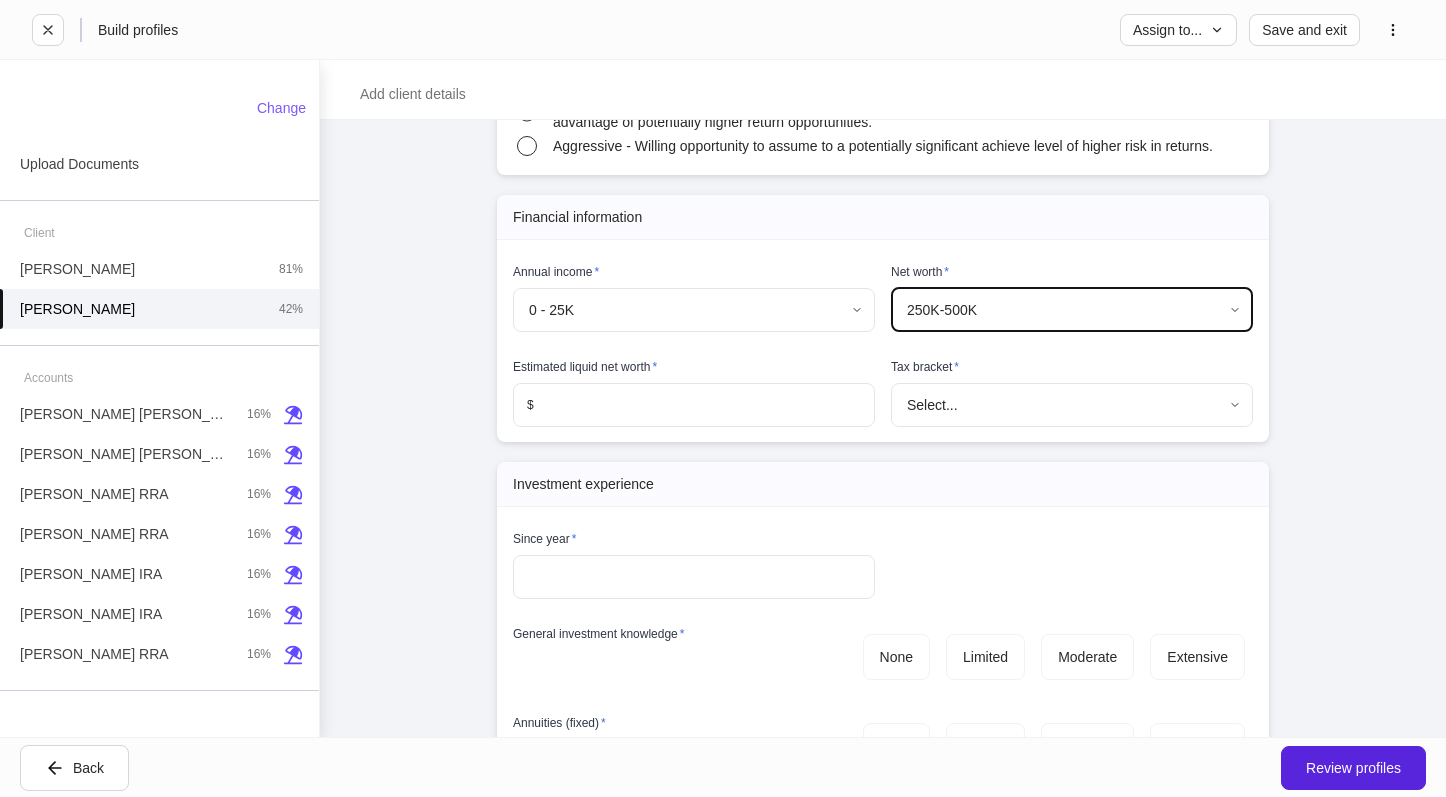 click at bounding box center (704, 405) 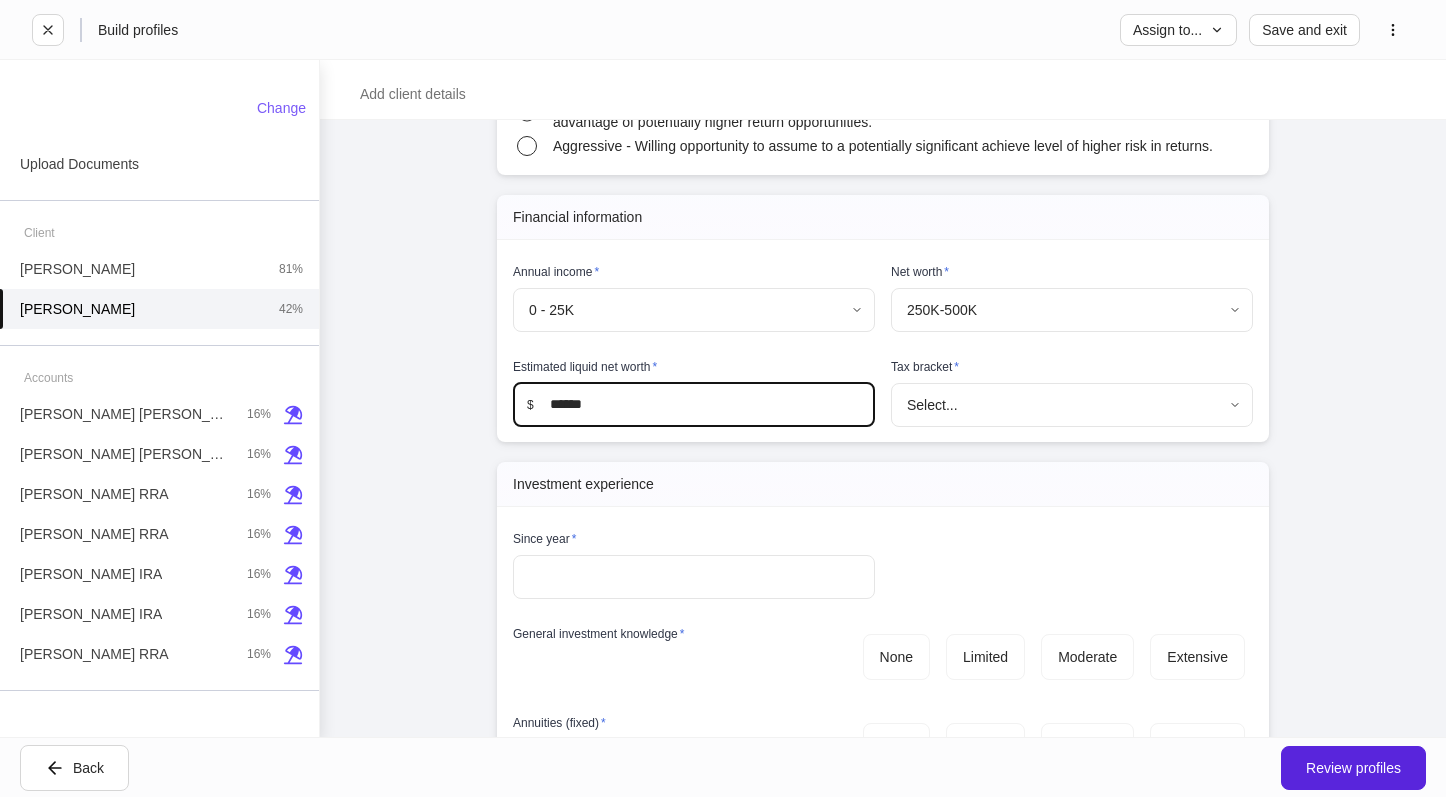 type on "******" 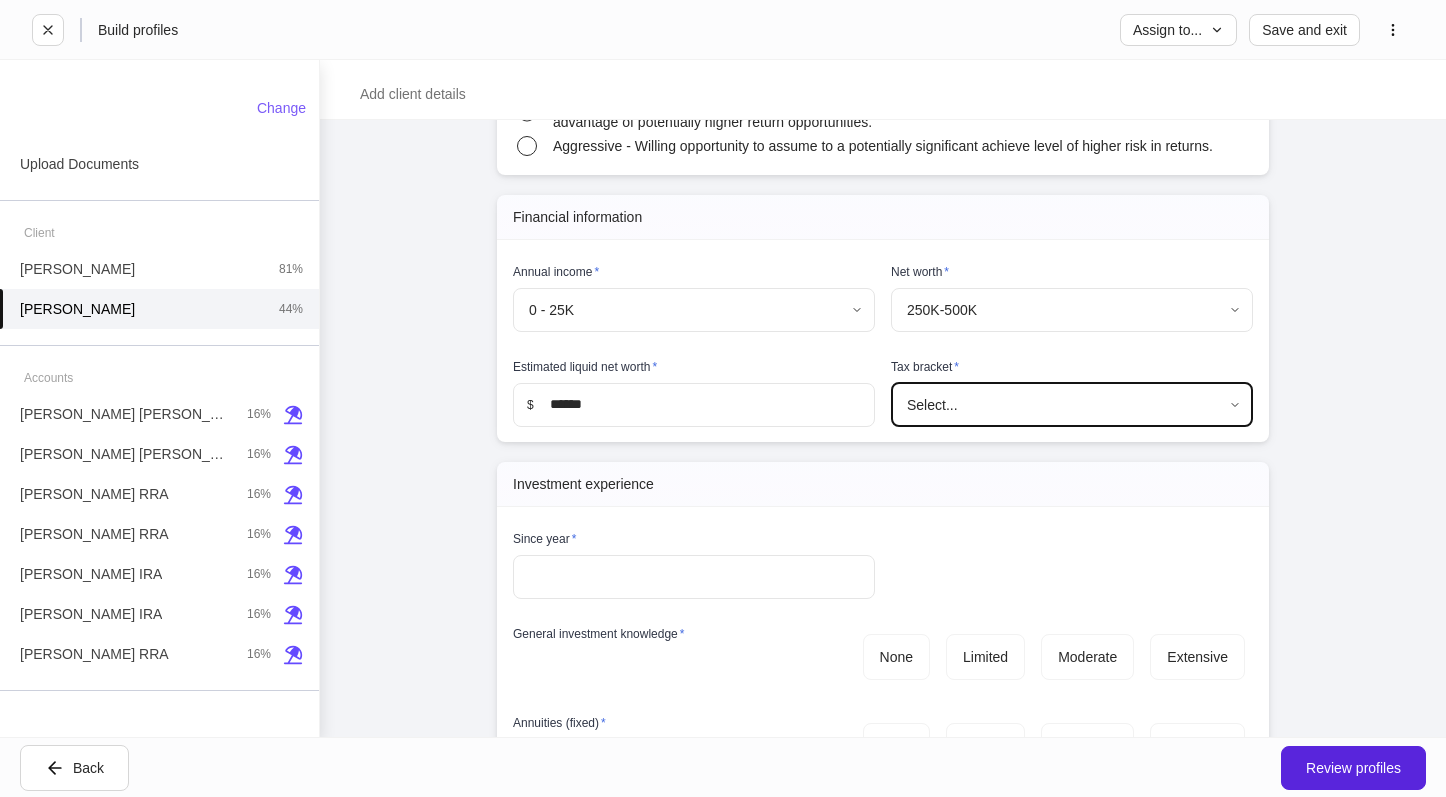 click on "**********" at bounding box center (723, 398) 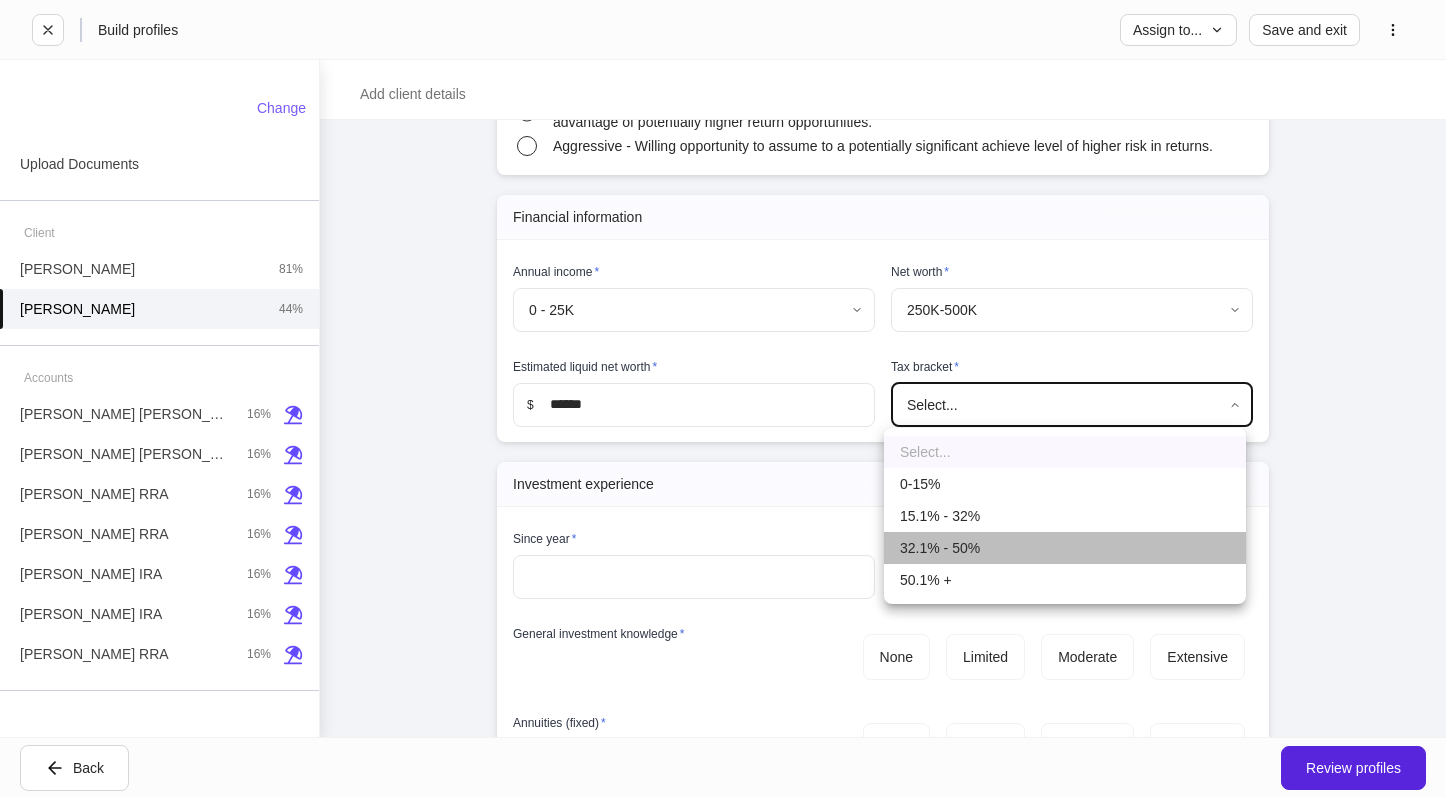 click on "32.1% - 50%" at bounding box center [1065, 548] 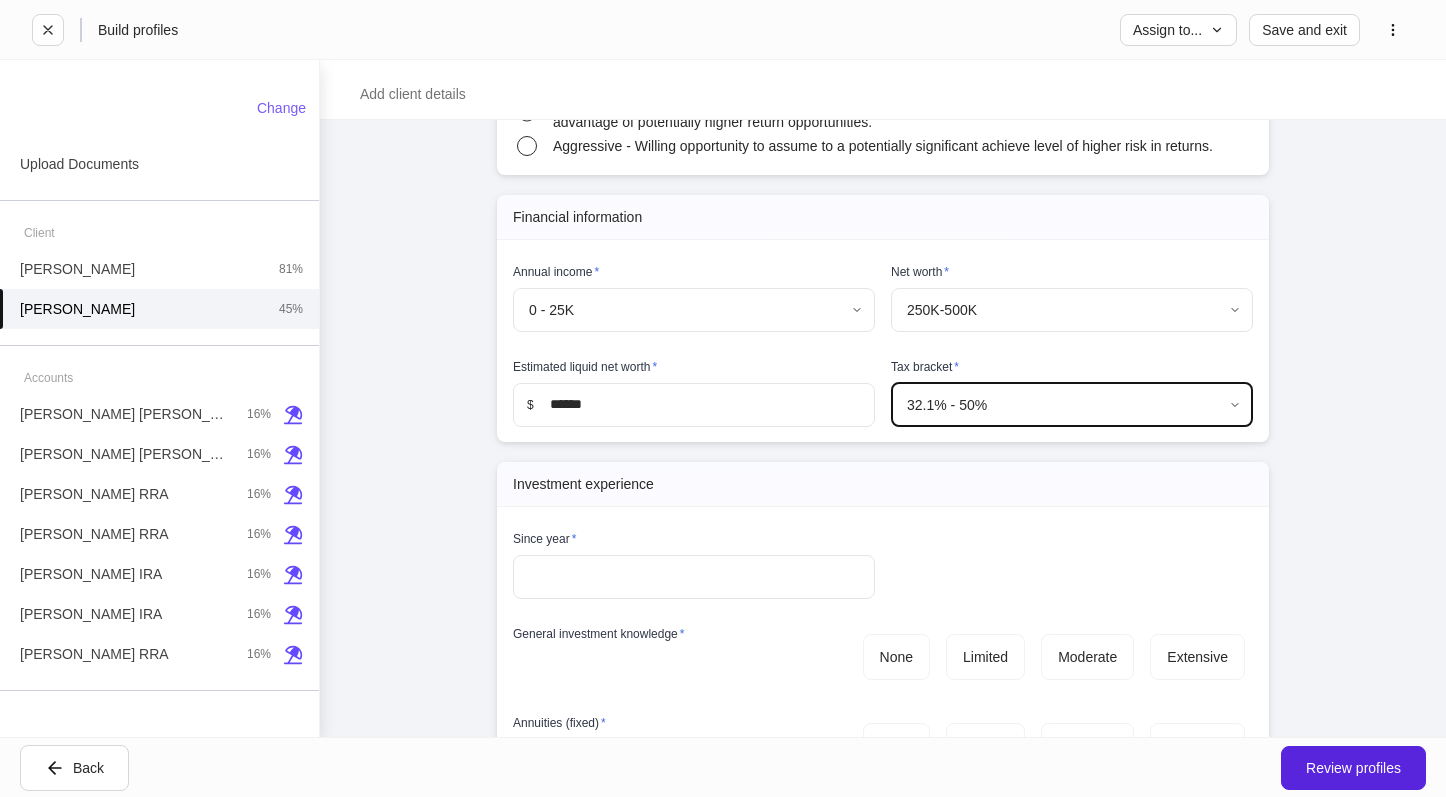 click at bounding box center (694, 577) 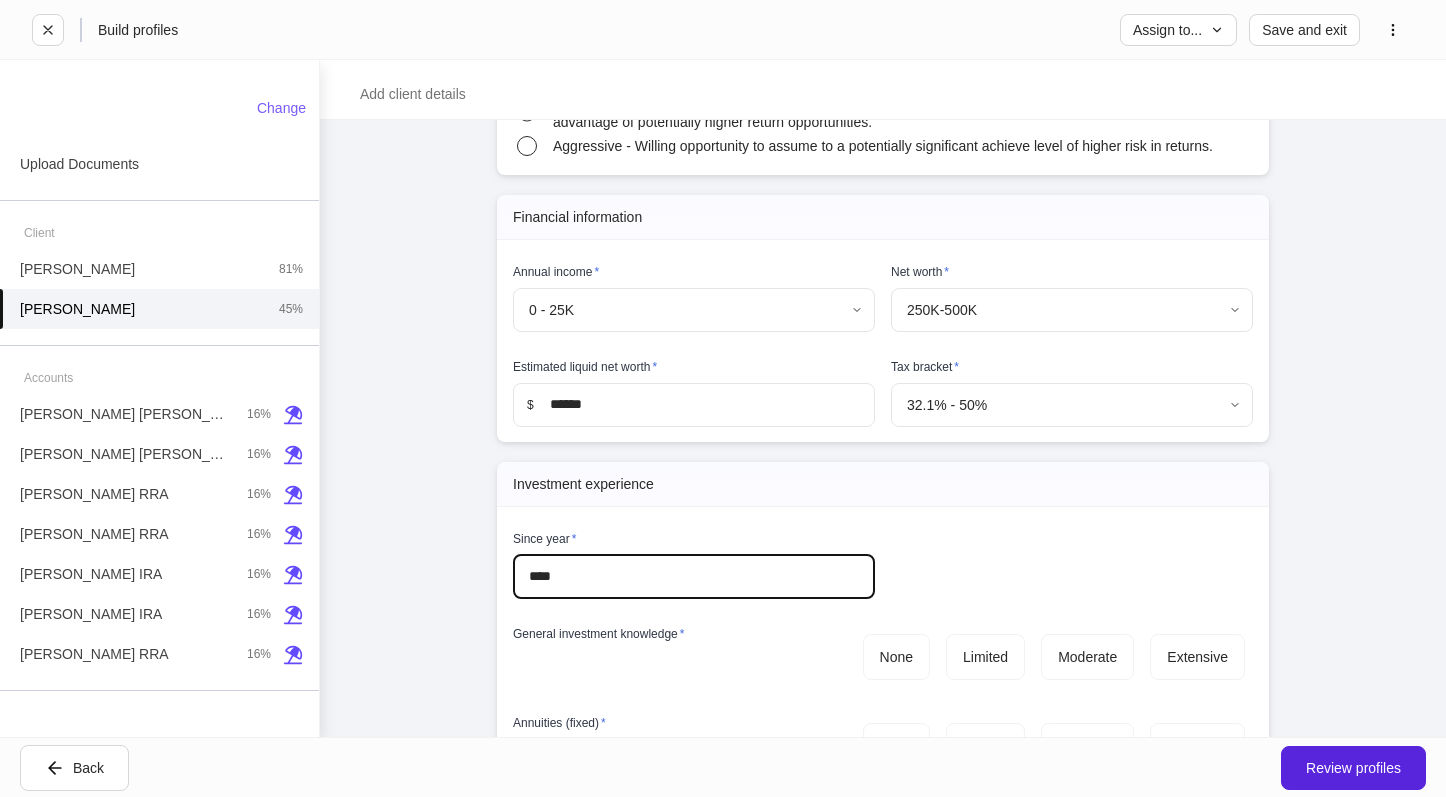 type on "****" 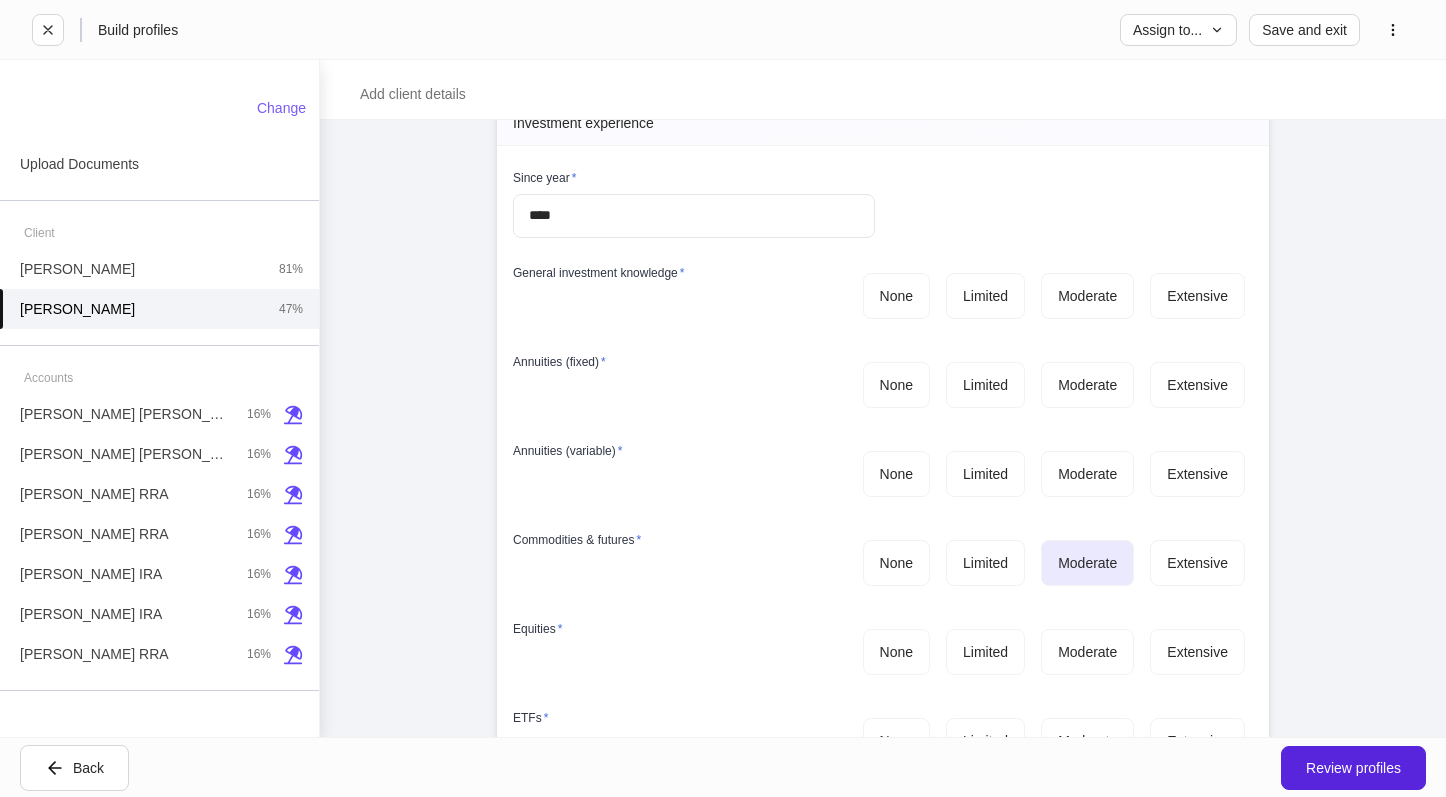 scroll, scrollTop: 2900, scrollLeft: 0, axis: vertical 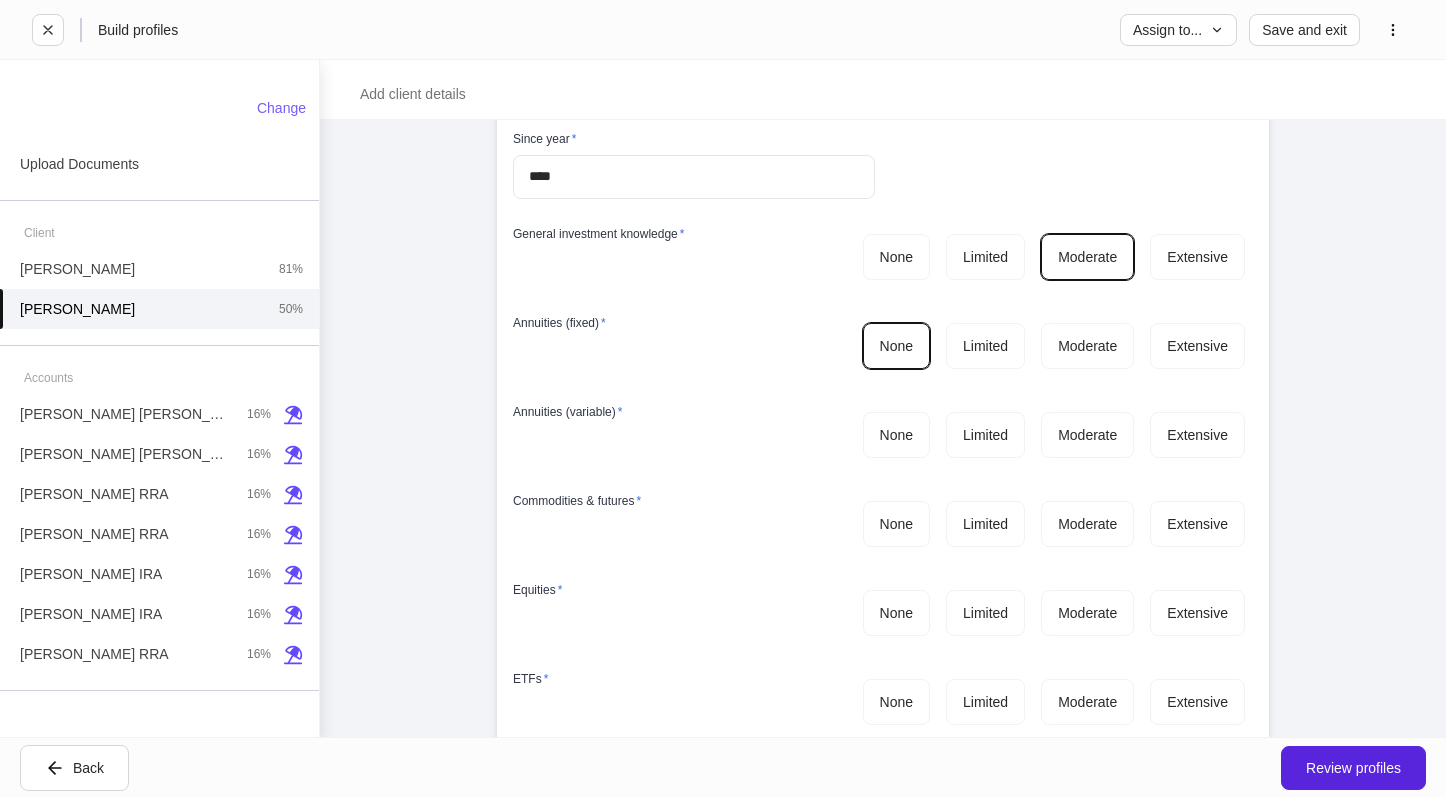 click on "None Limited Moderate Extensive" at bounding box center [1054, 435] 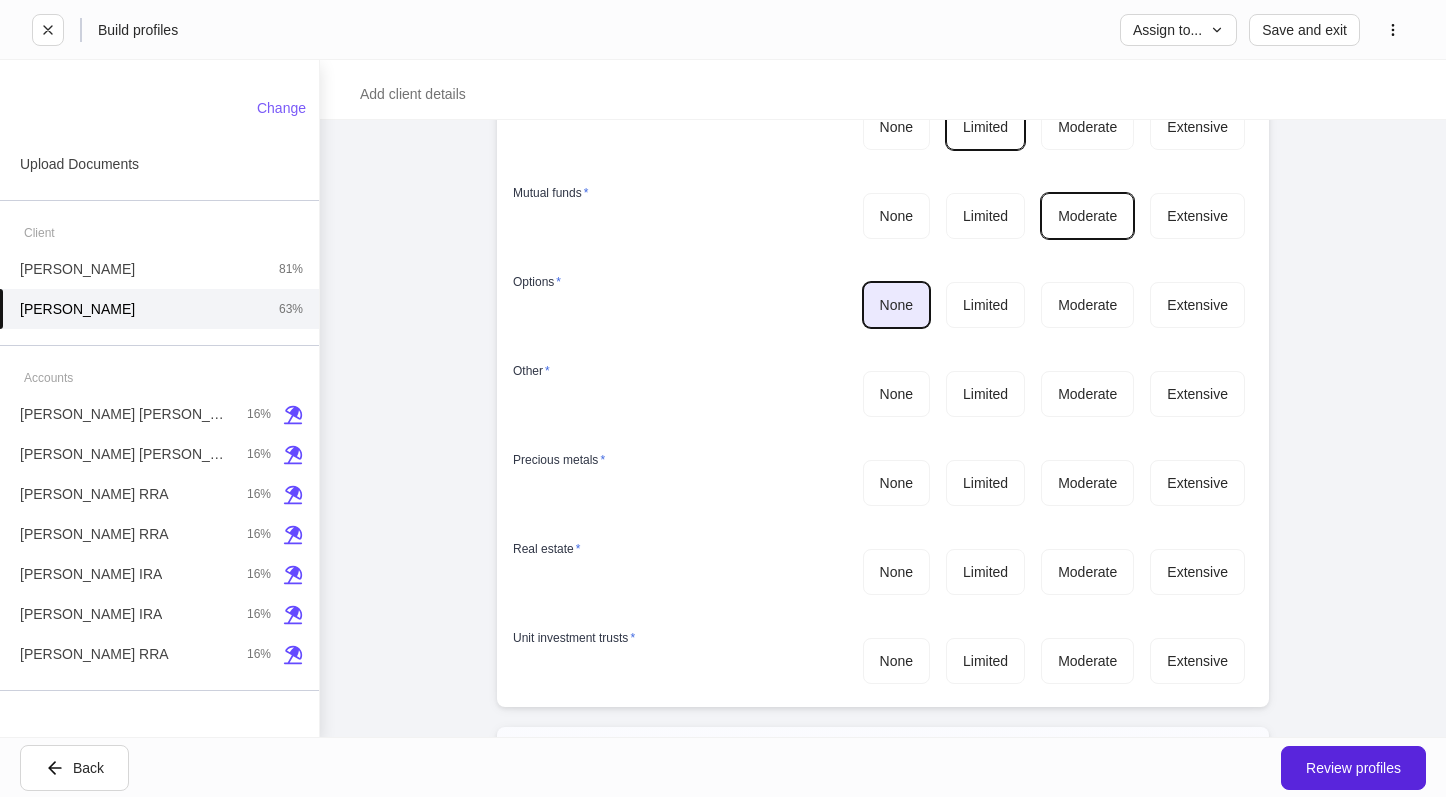 scroll, scrollTop: 3700, scrollLeft: 0, axis: vertical 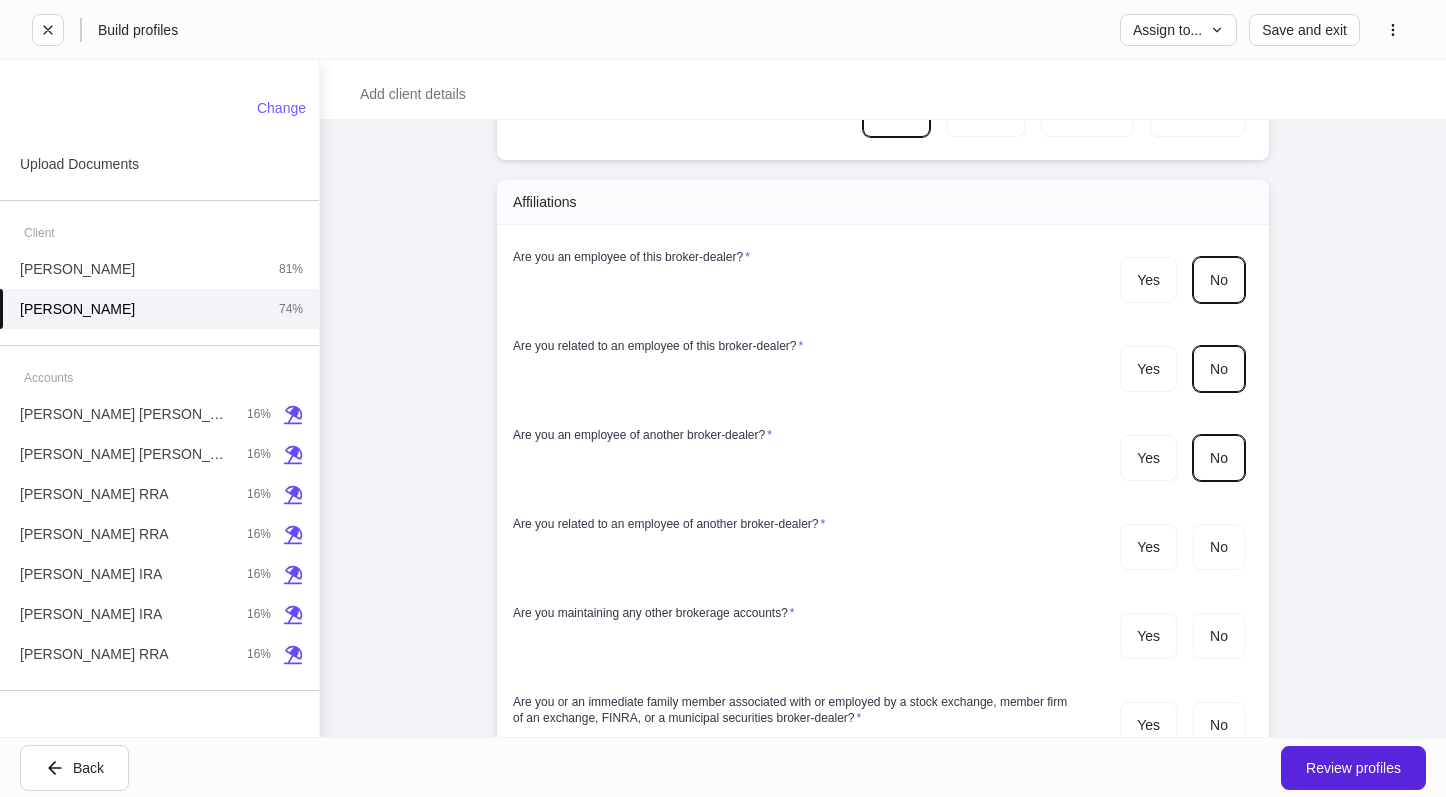 click on "Are you maintaining any other brokerage accounts? * Yes No" at bounding box center [875, 625] 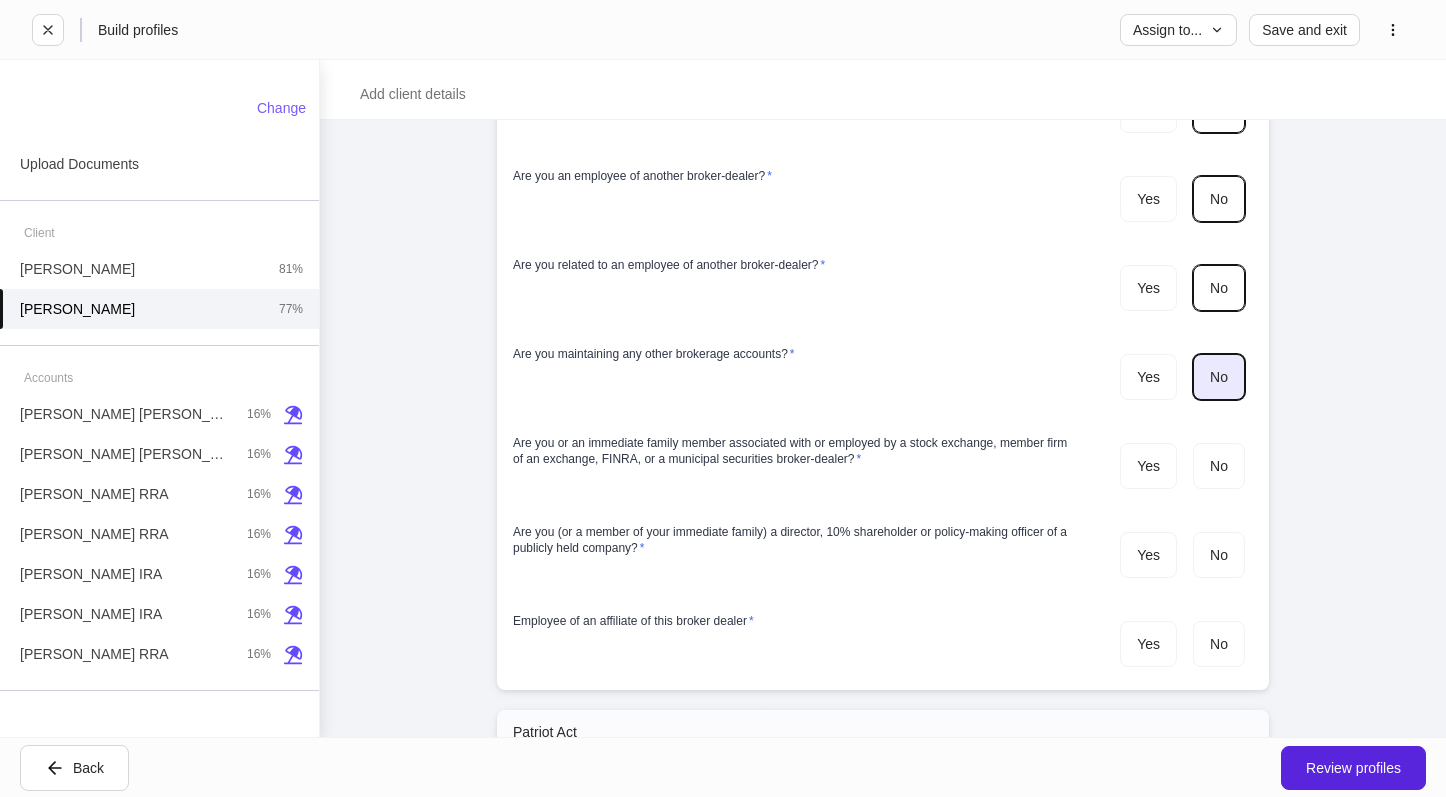 scroll, scrollTop: 4500, scrollLeft: 0, axis: vertical 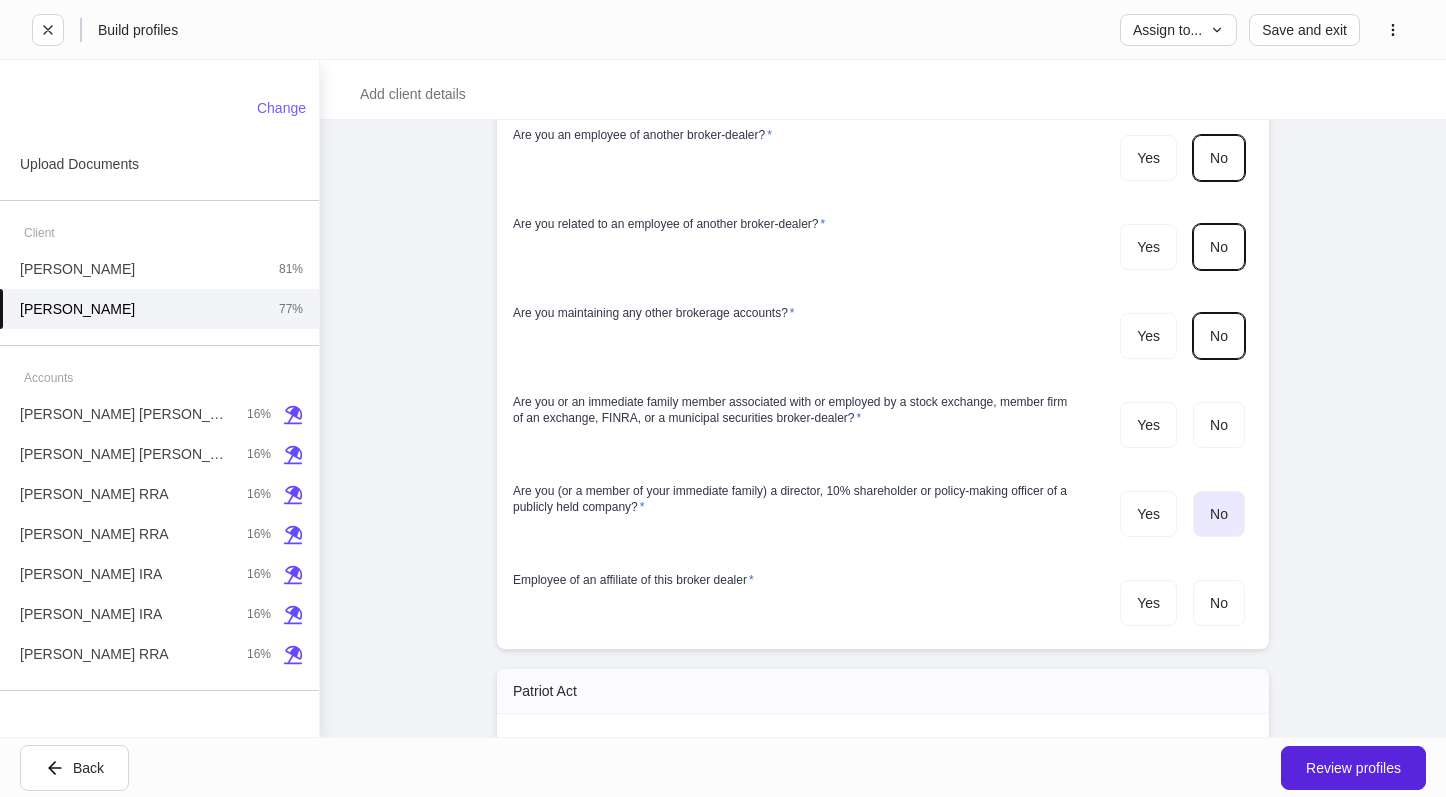 click on "No" at bounding box center [1219, 514] 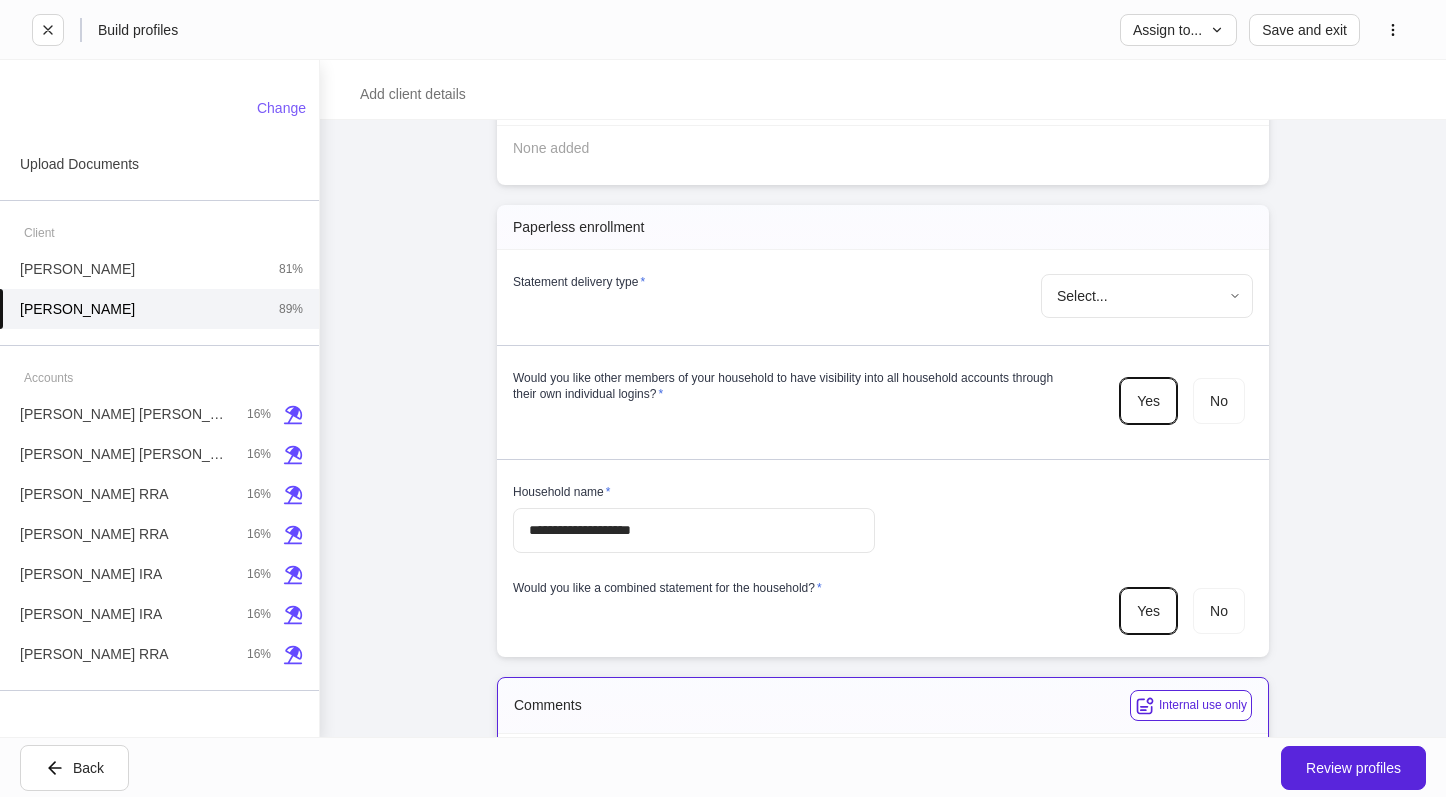 scroll, scrollTop: 5600, scrollLeft: 0, axis: vertical 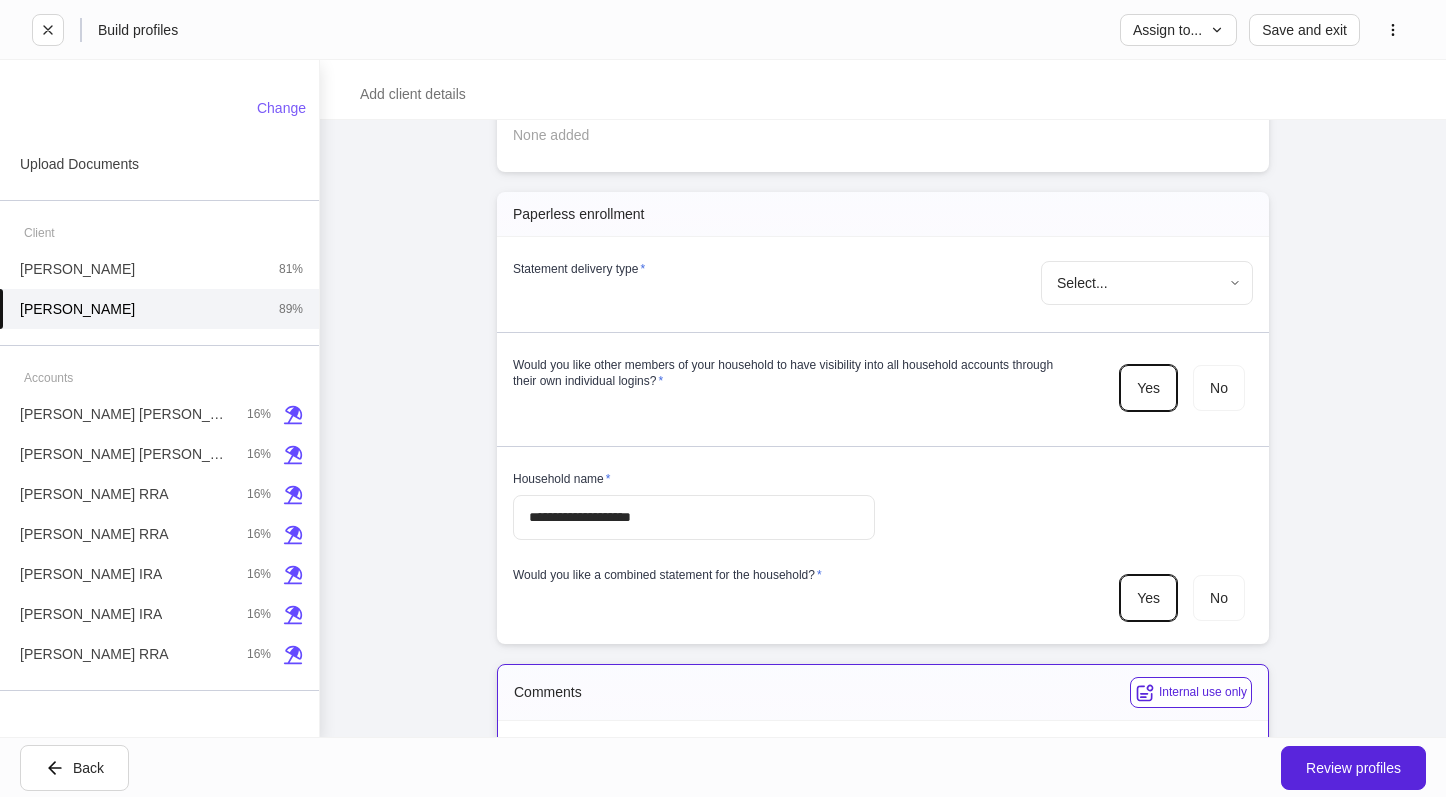 click at bounding box center (875, 320) 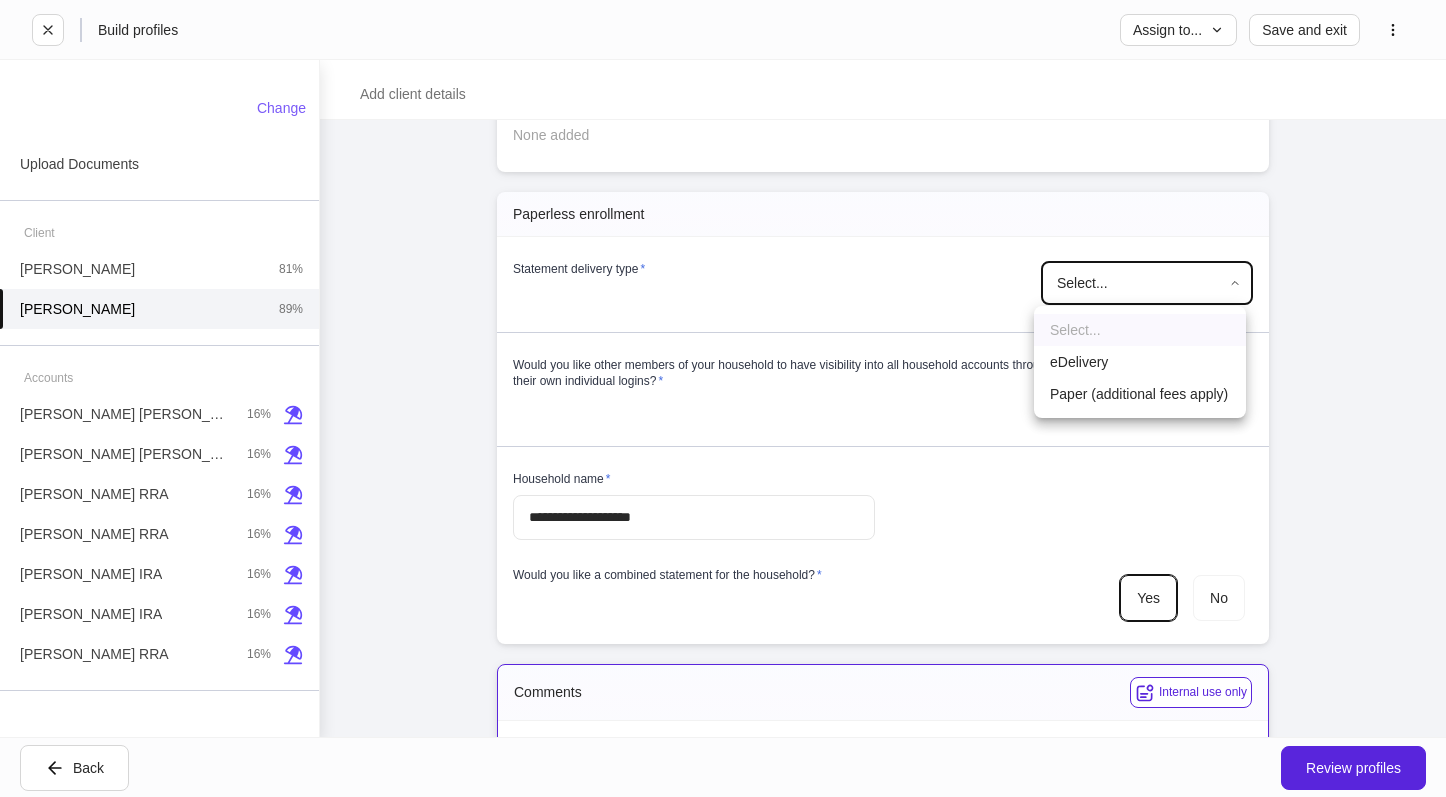 click on "eDelivery" at bounding box center [1140, 362] 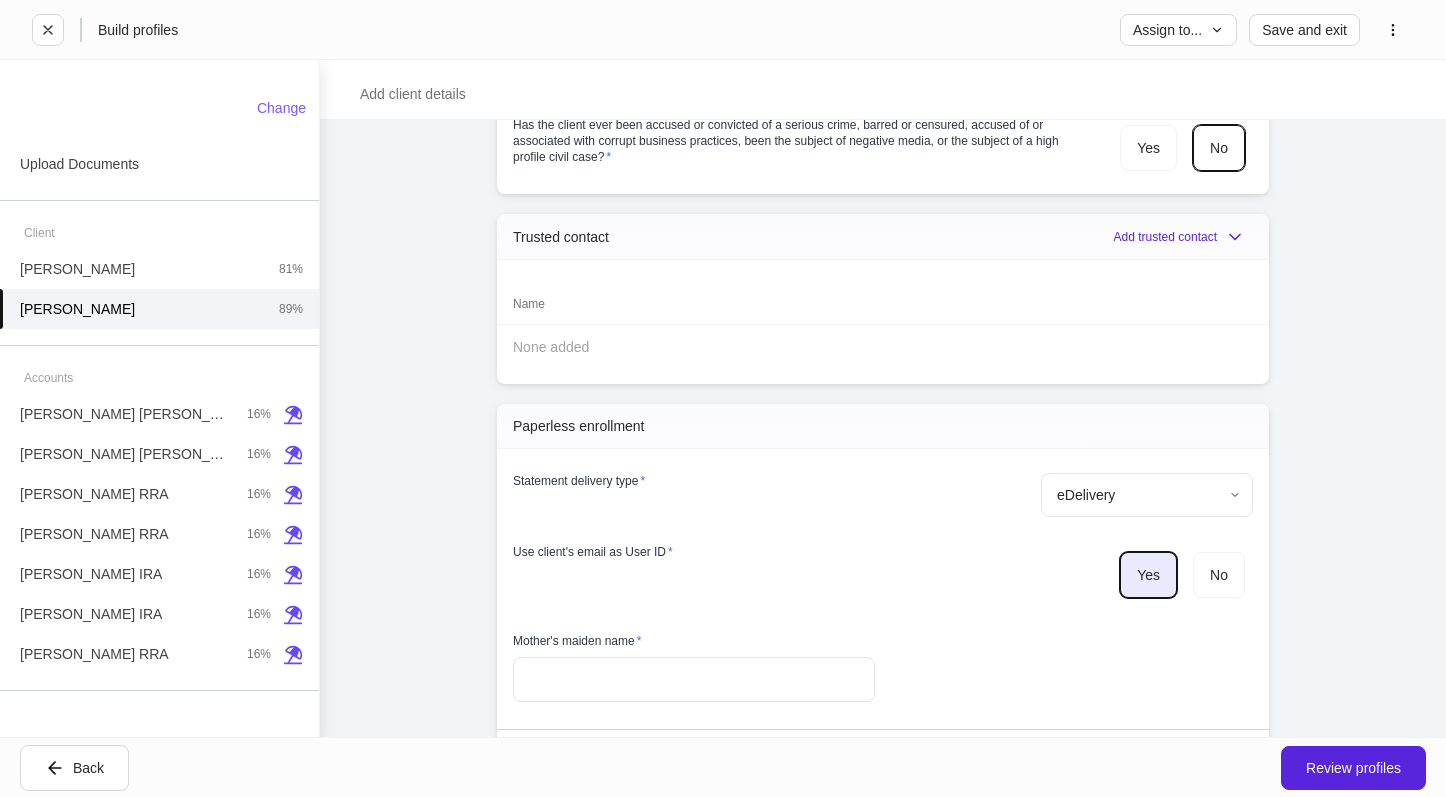 scroll, scrollTop: 5294, scrollLeft: 0, axis: vertical 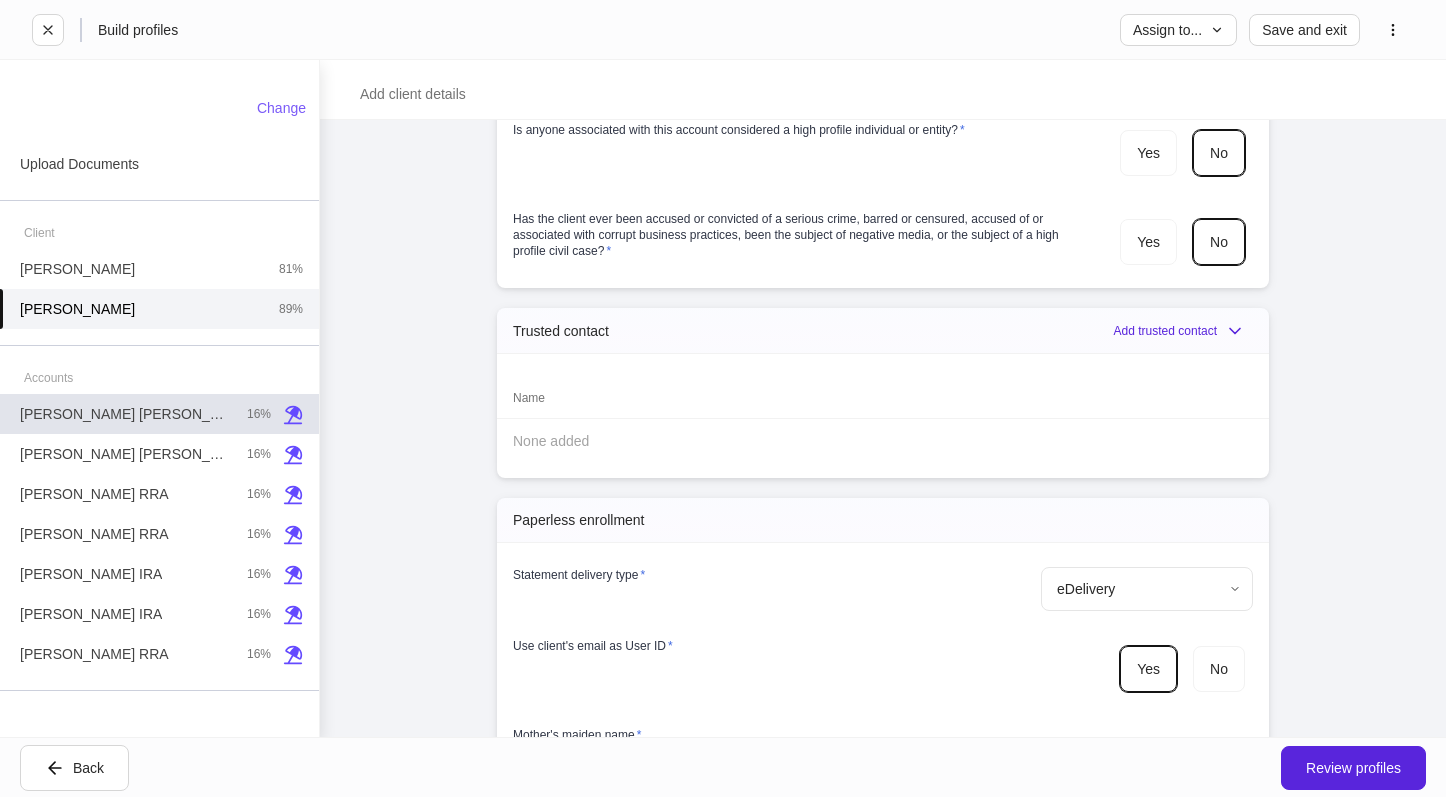 click on "[PERSON_NAME] IRA 16%" at bounding box center (159, 414) 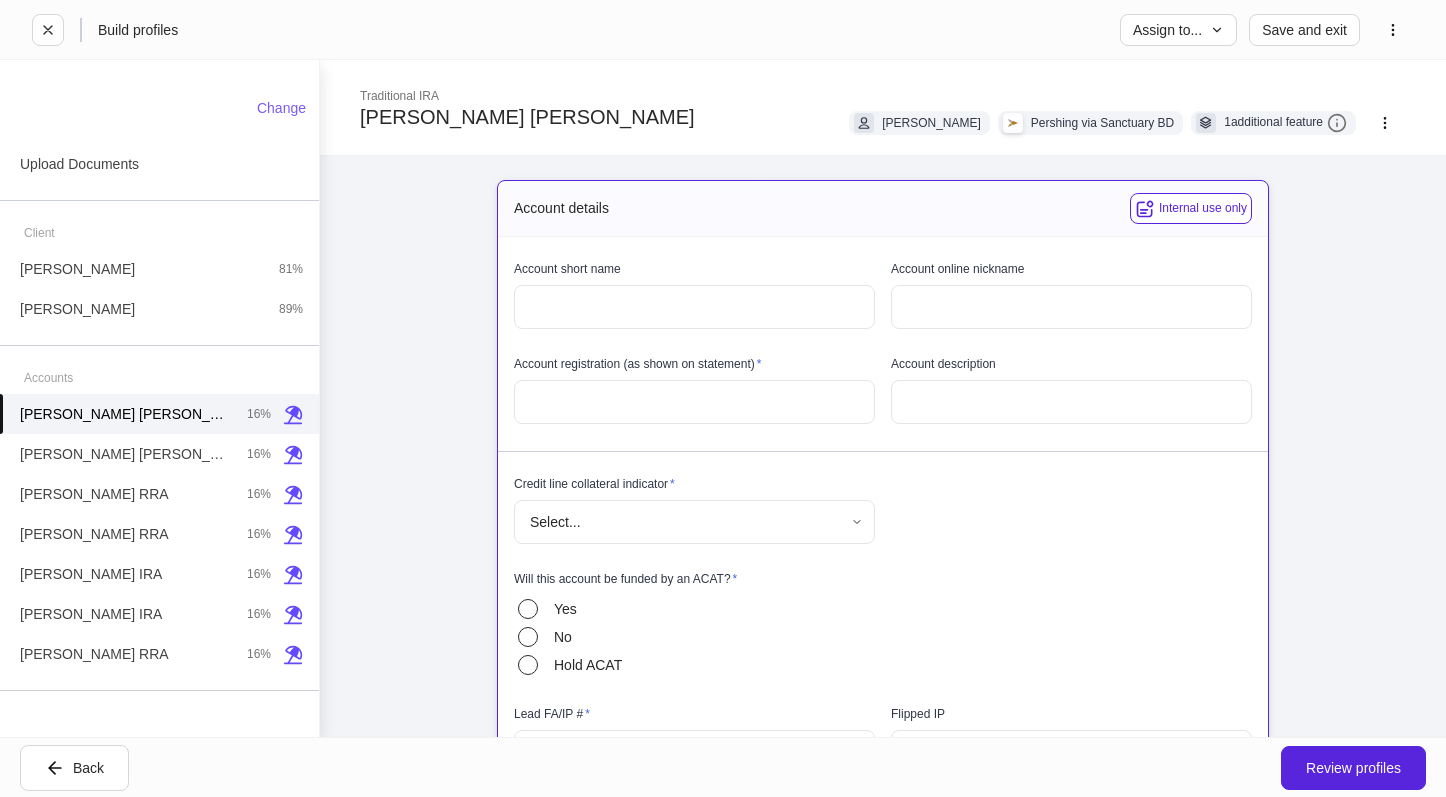 click at bounding box center [694, 307] 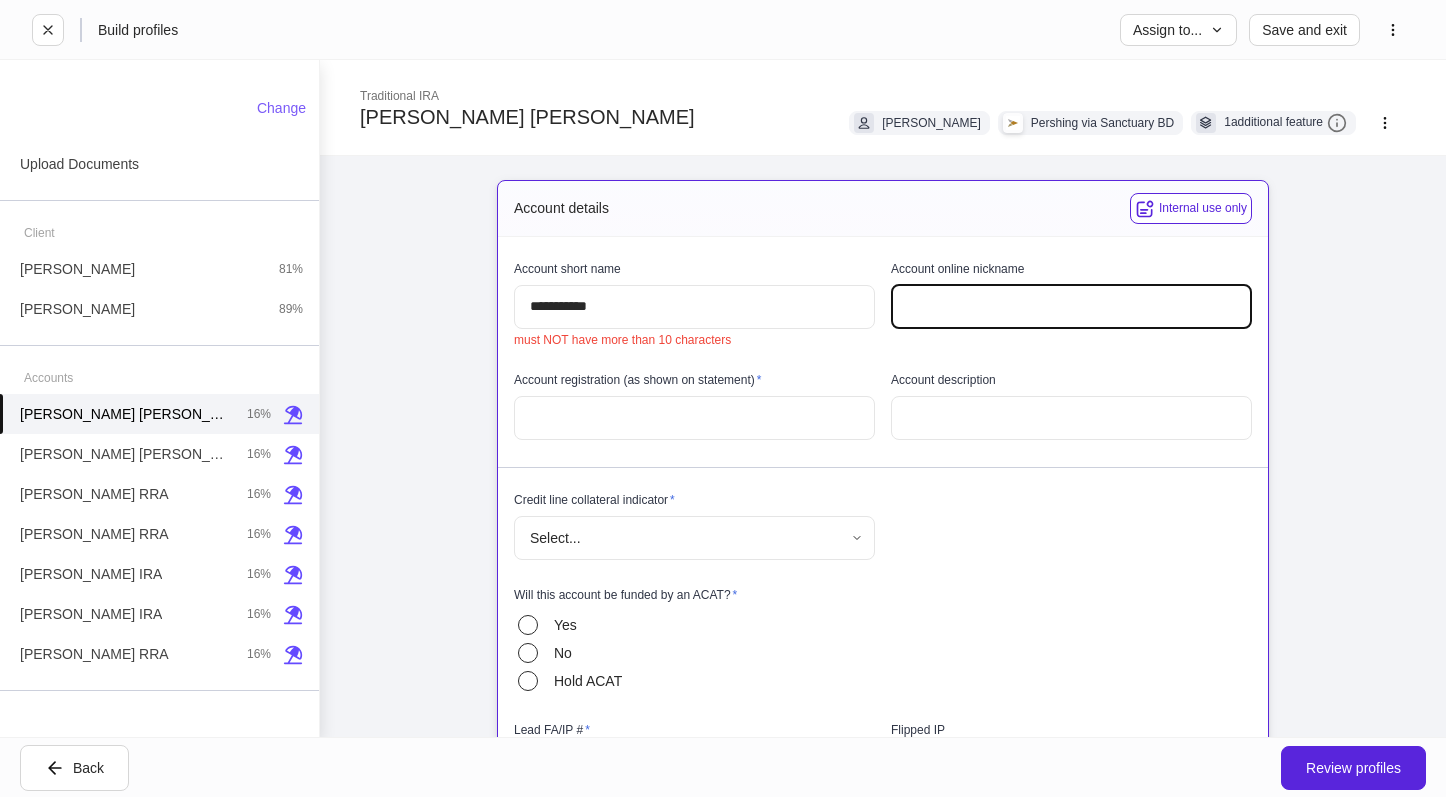 click on "**********" at bounding box center (694, 307) 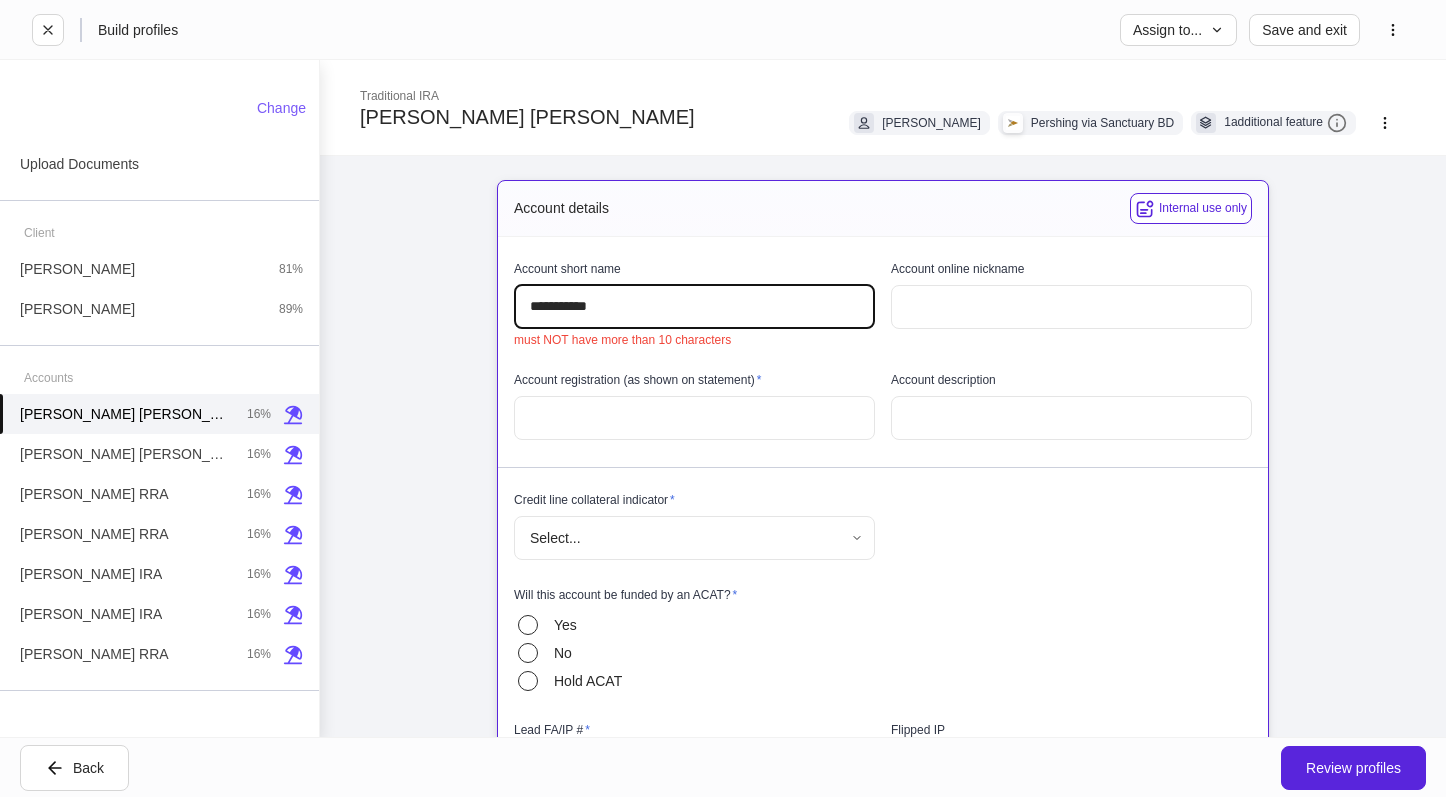 drag, startPoint x: 663, startPoint y: 306, endPoint x: 441, endPoint y: 300, distance: 222.08107 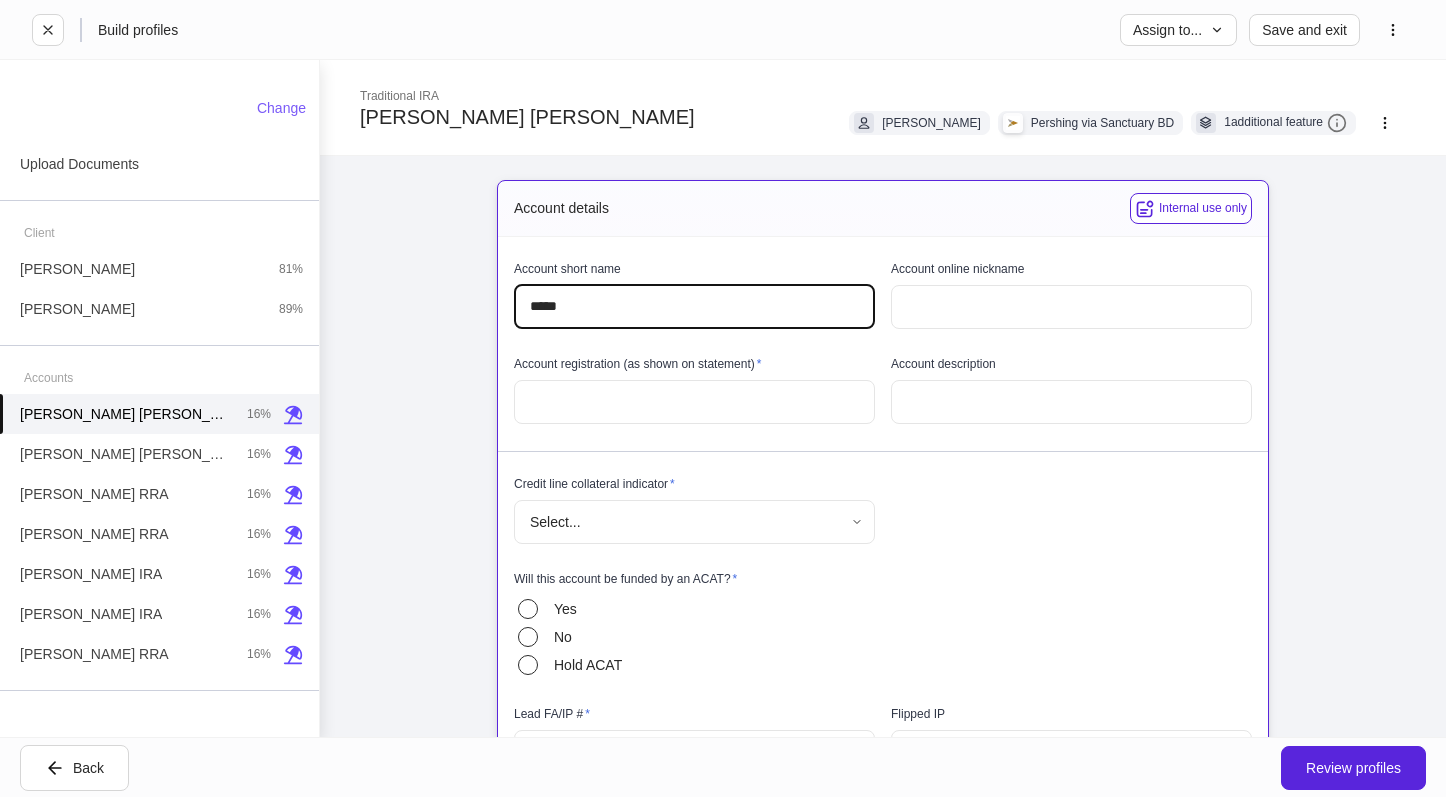 type on "*****" 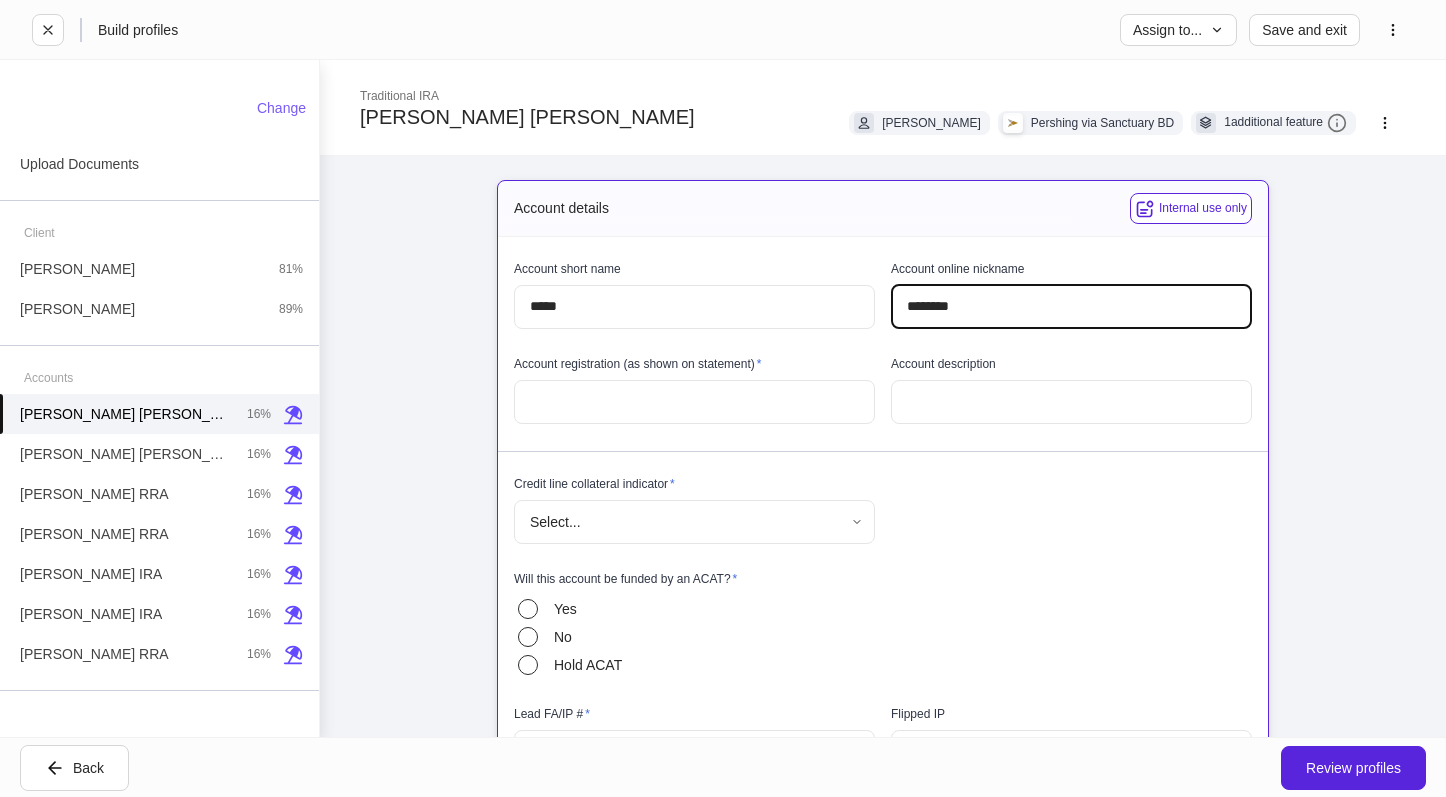 type on "********" 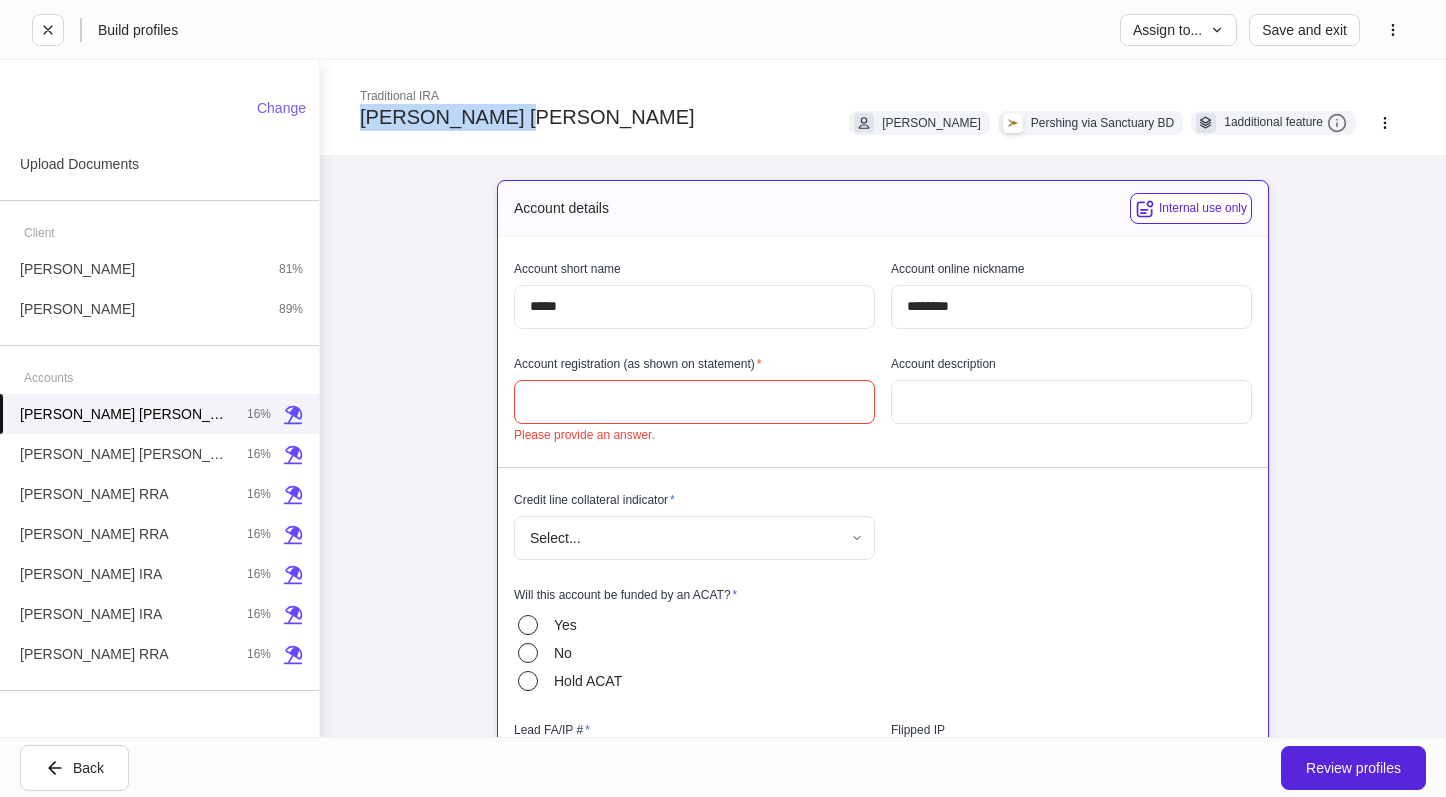 drag, startPoint x: 449, startPoint y: 124, endPoint x: 352, endPoint y: 124, distance: 97 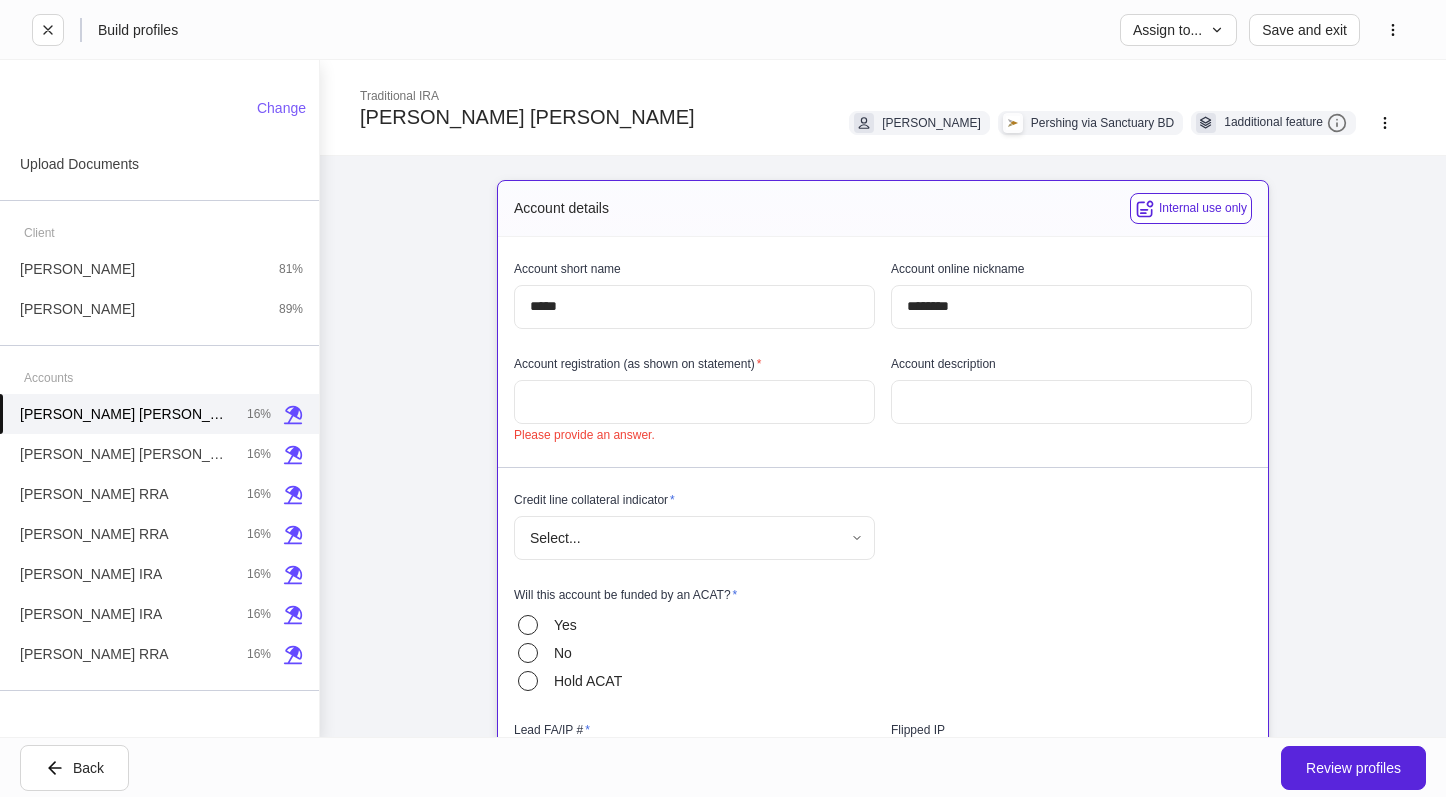click at bounding box center [694, 402] 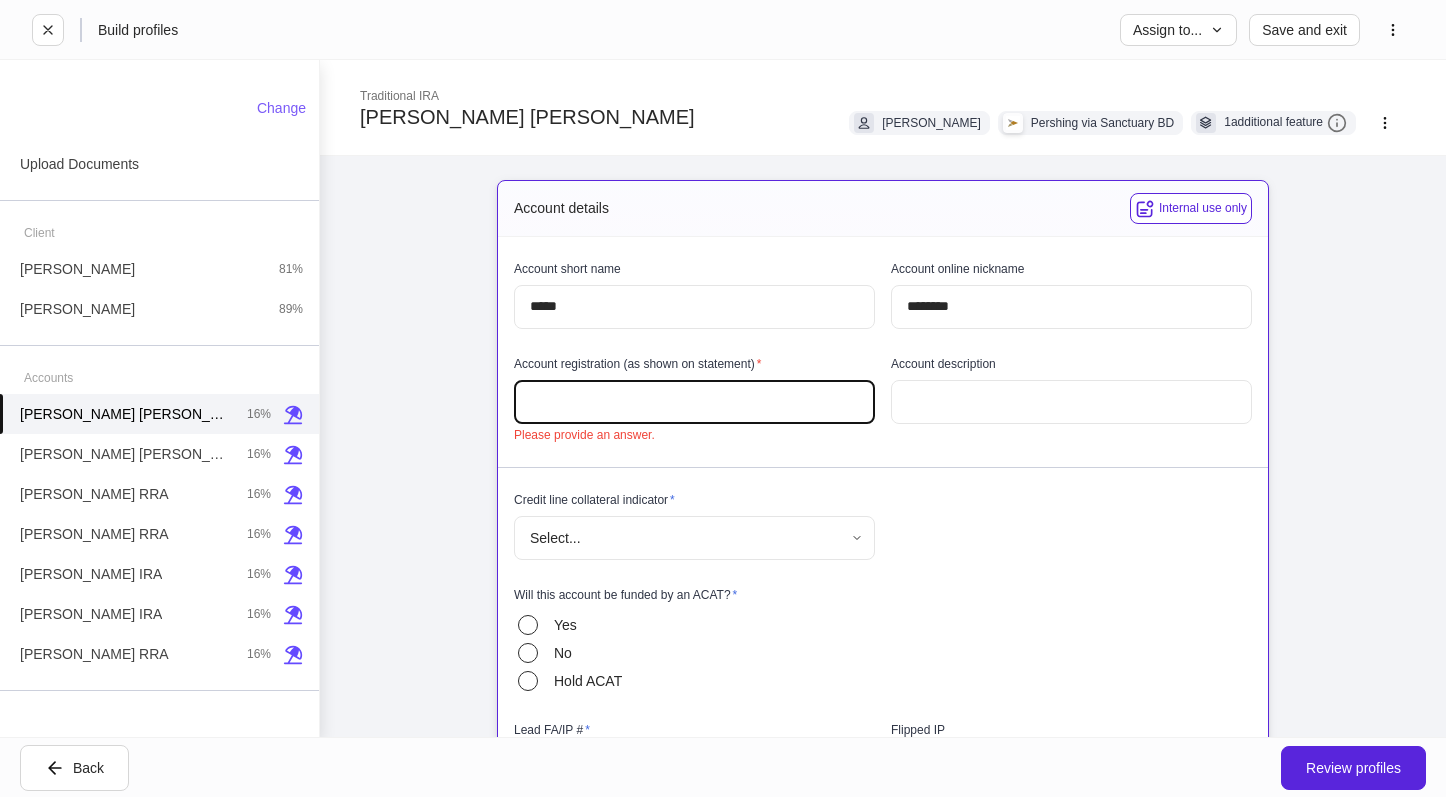 paste on "**********" 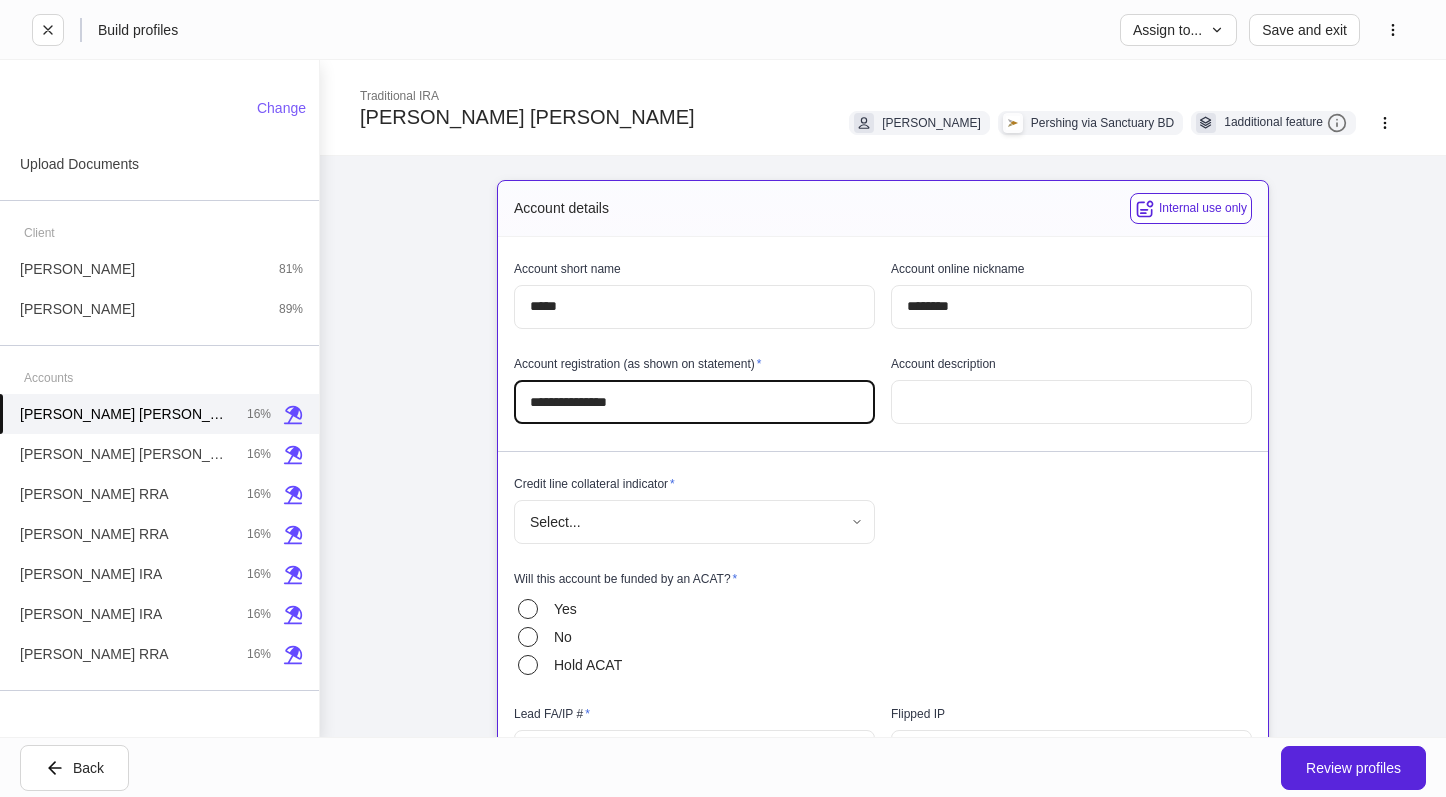 type on "**********" 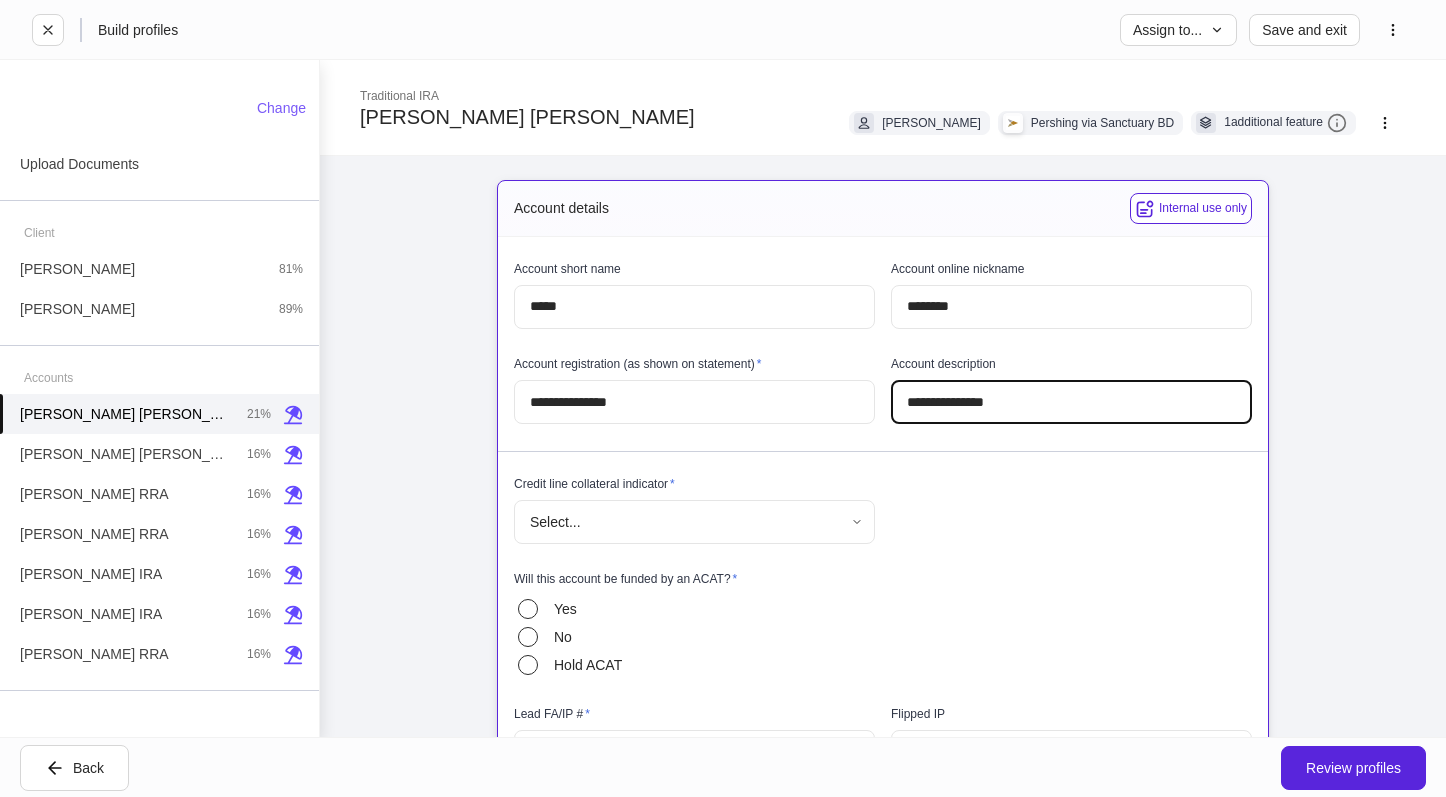 type on "**********" 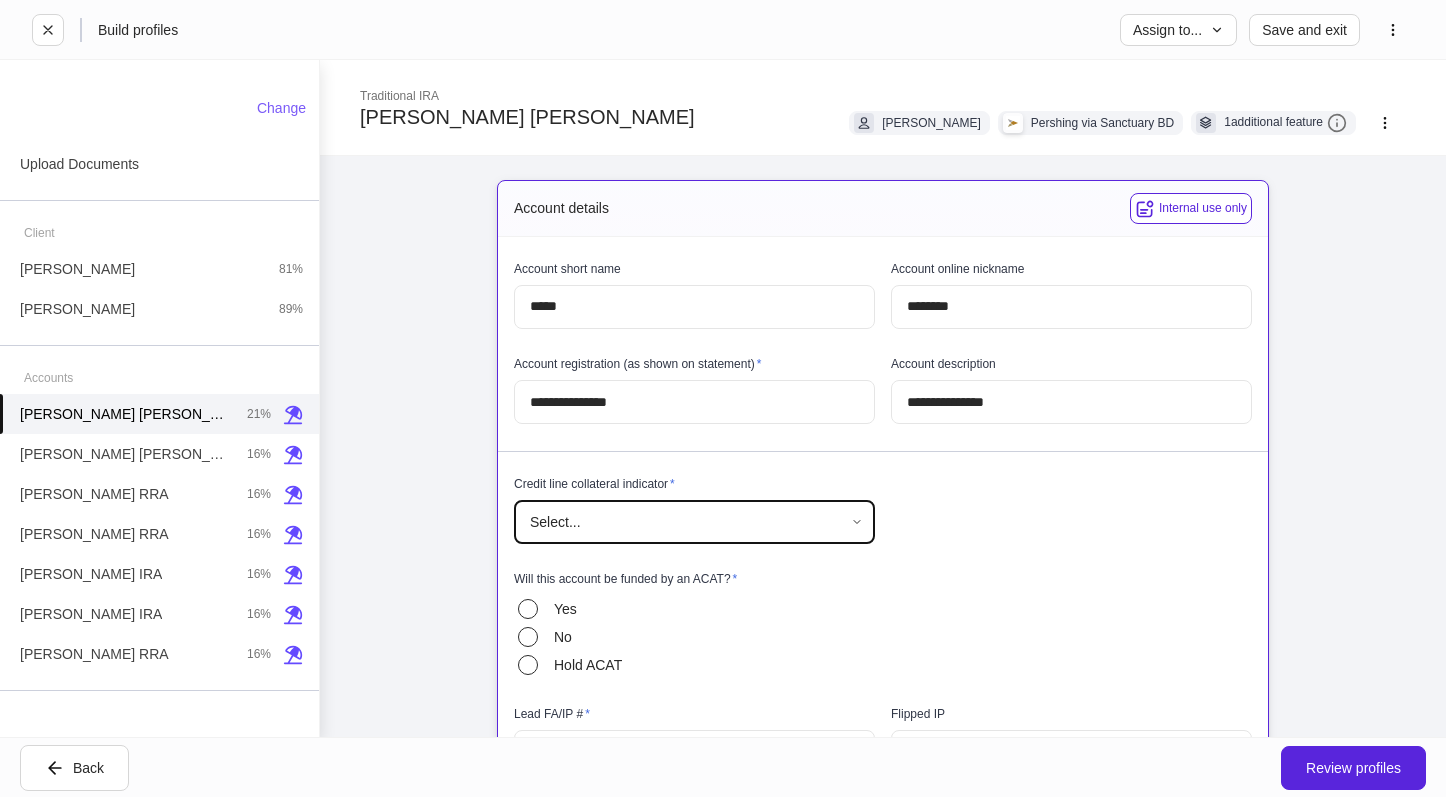 click on "**********" at bounding box center (723, 398) 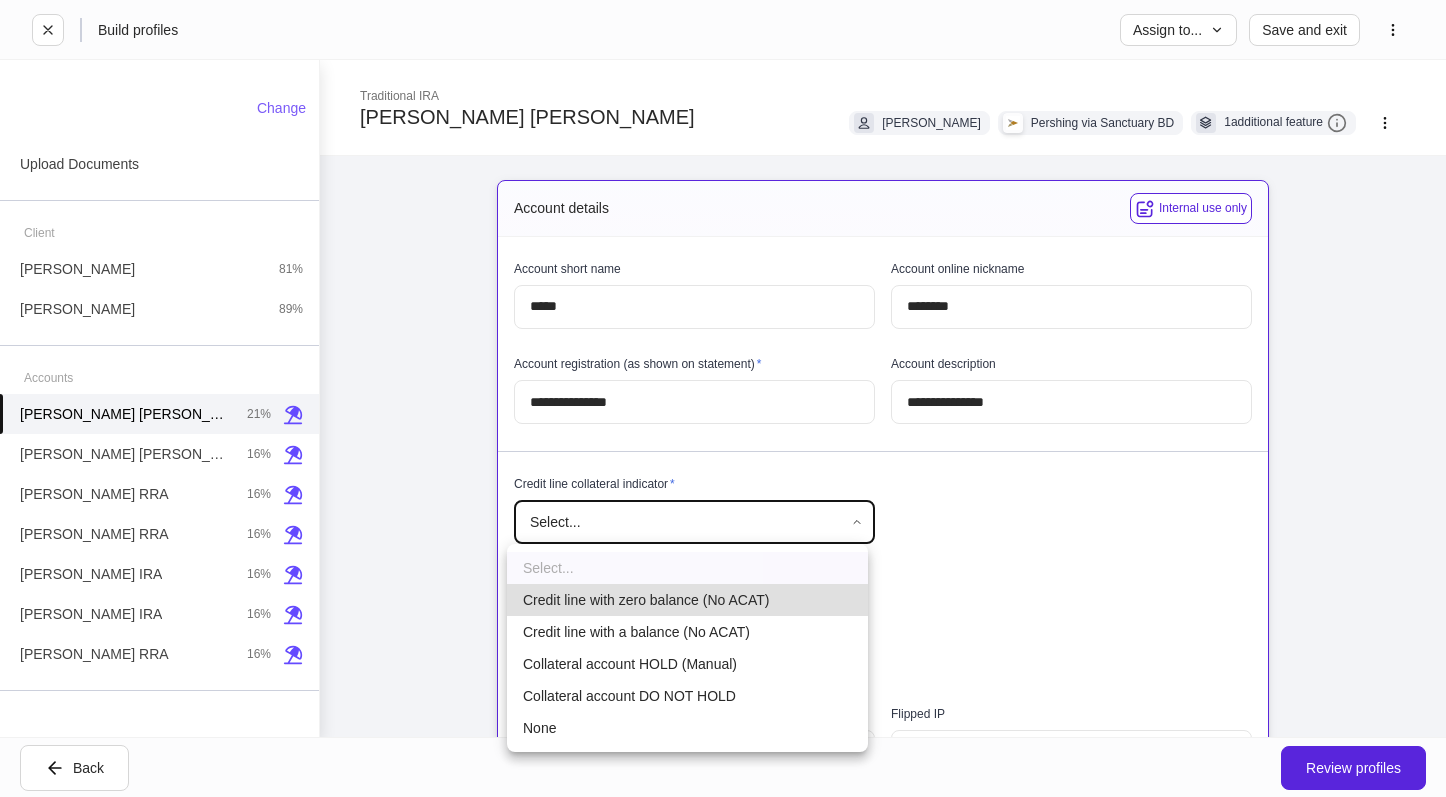 click on "None" at bounding box center (687, 728) 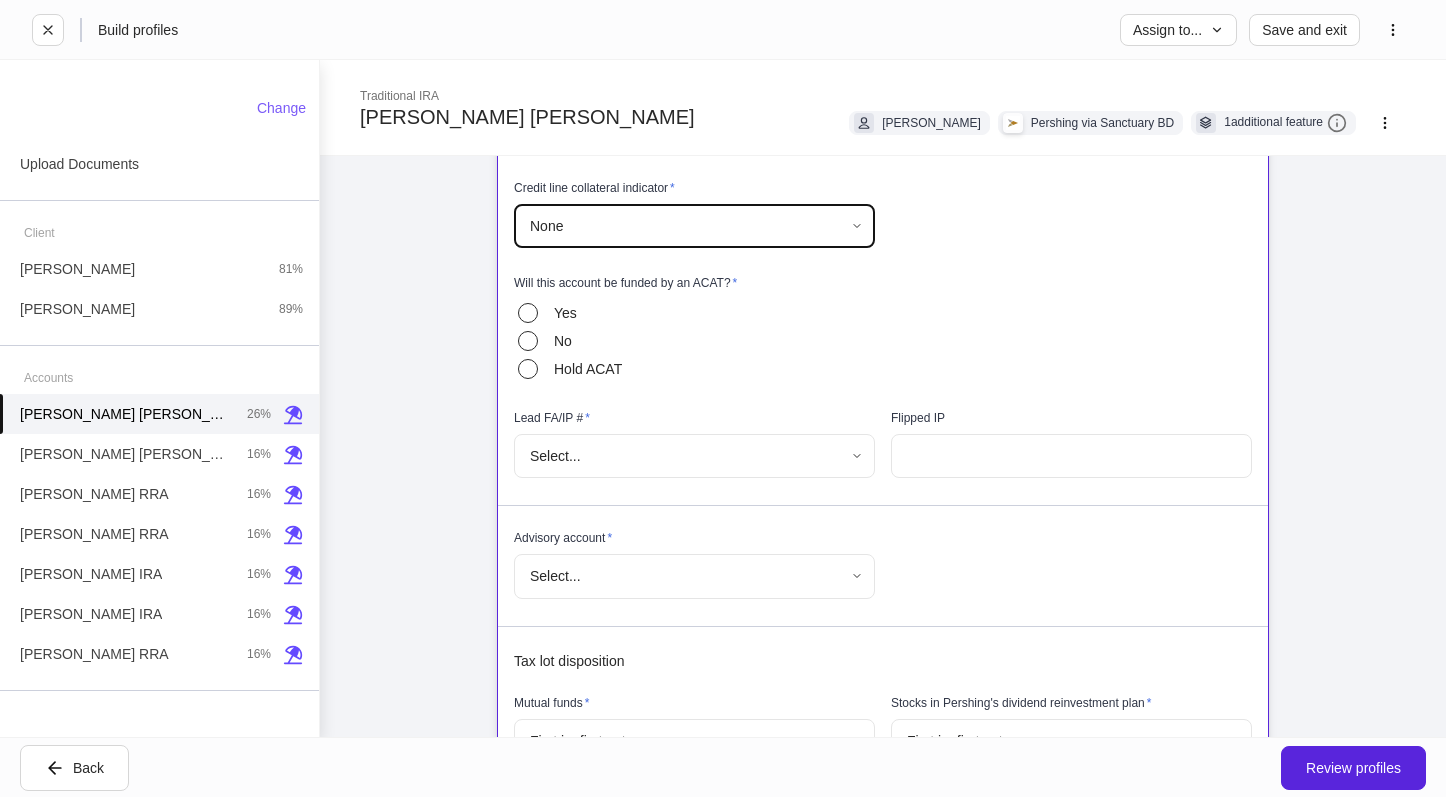 scroll, scrollTop: 300, scrollLeft: 0, axis: vertical 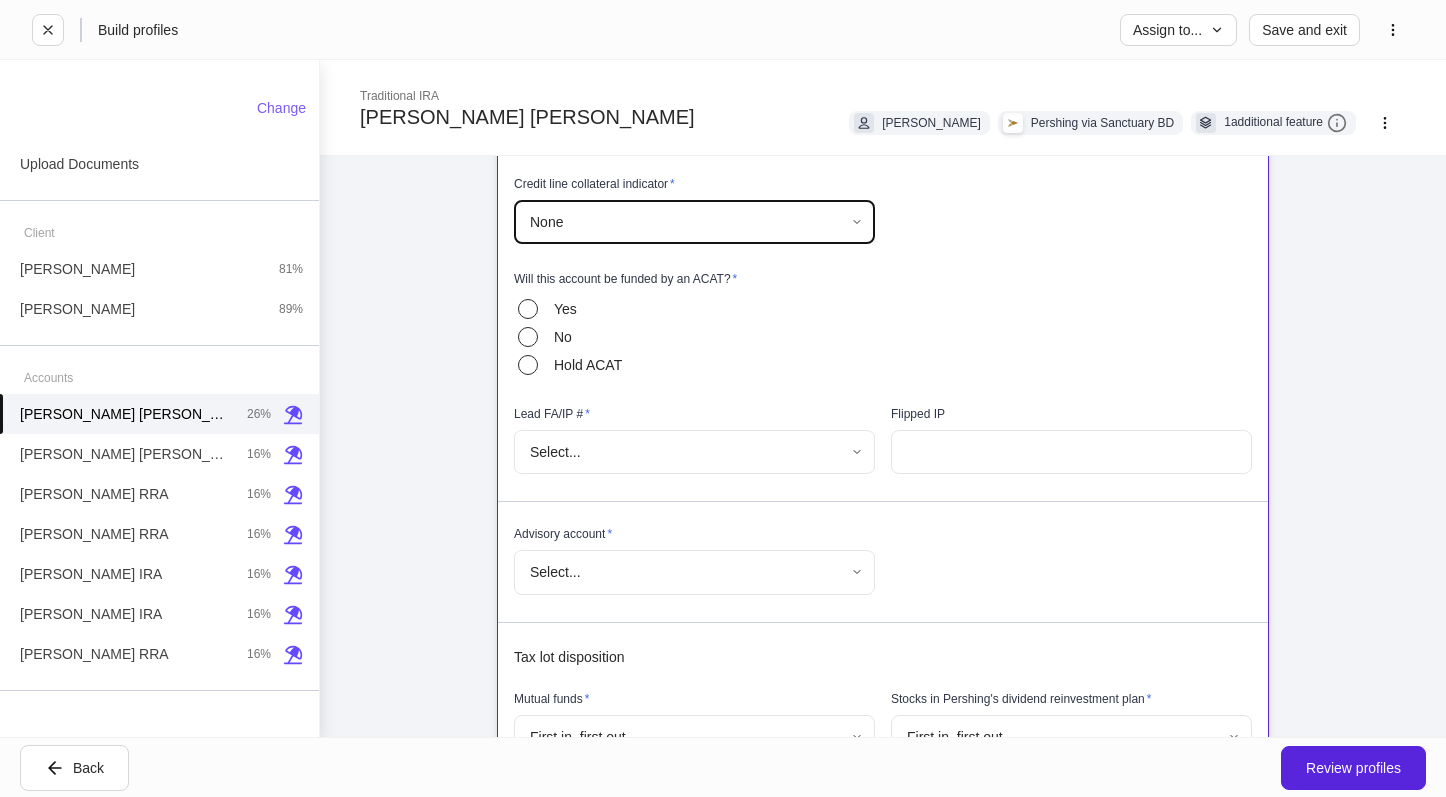 click on "Yes" at bounding box center [565, 309] 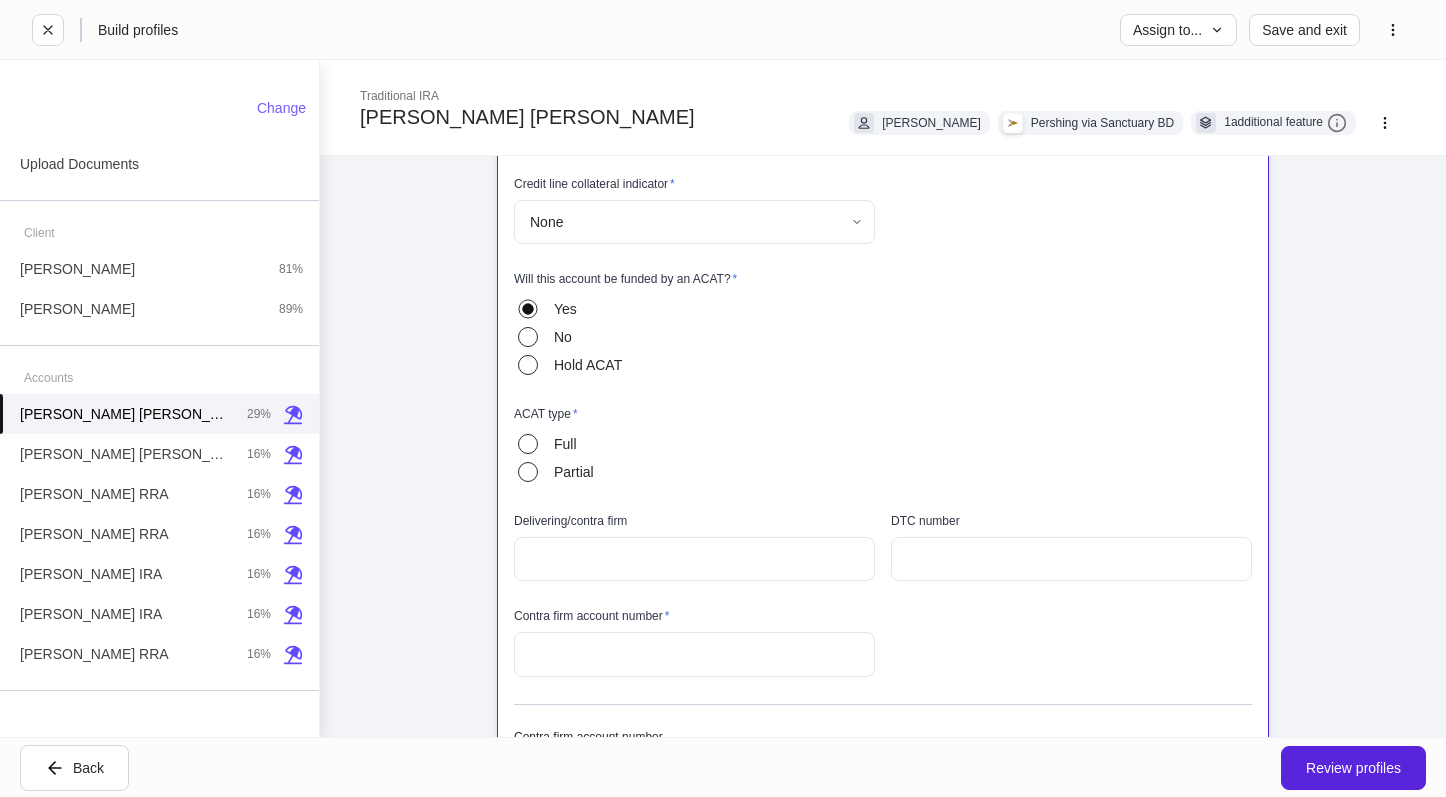 click on "Full" at bounding box center [565, 444] 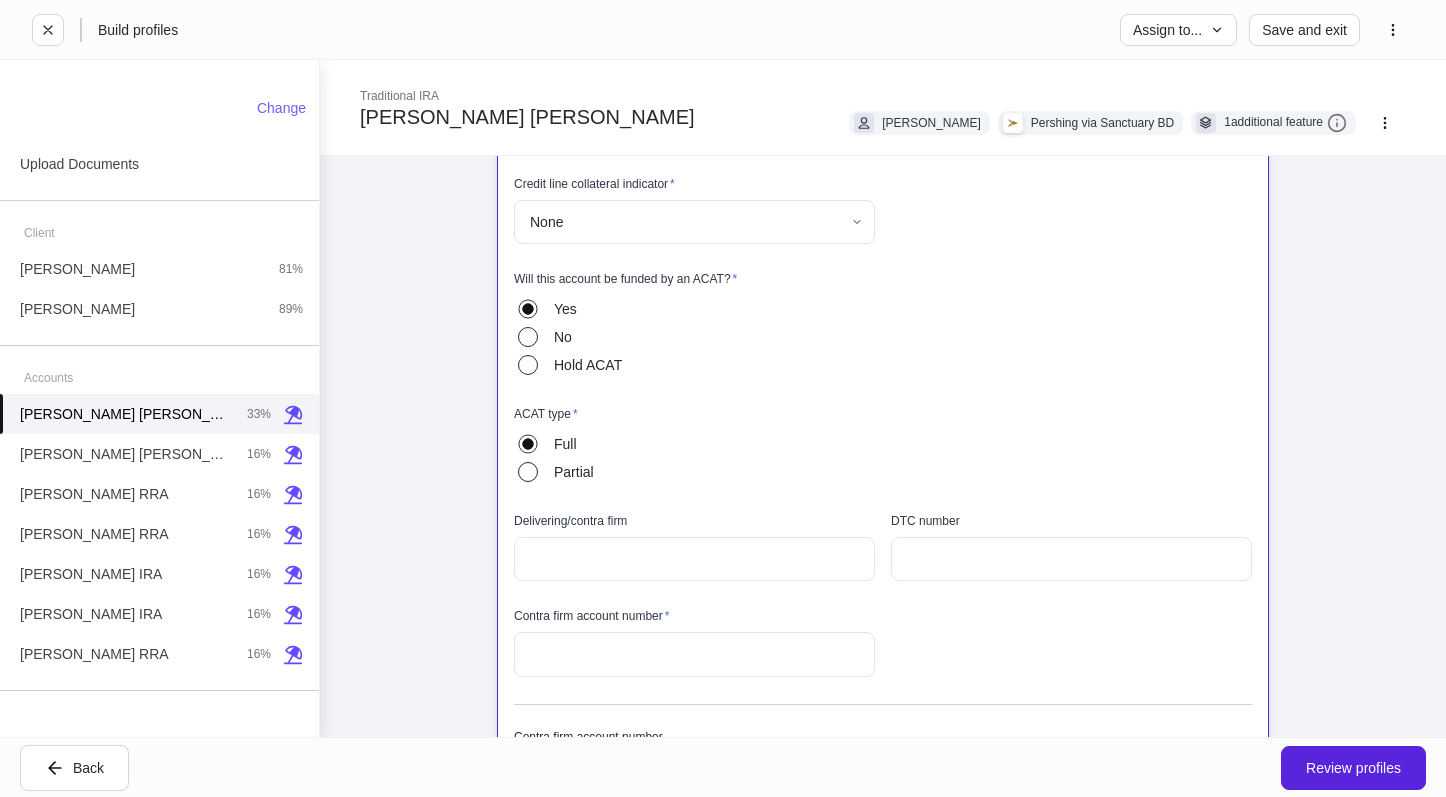 click at bounding box center [694, 559] 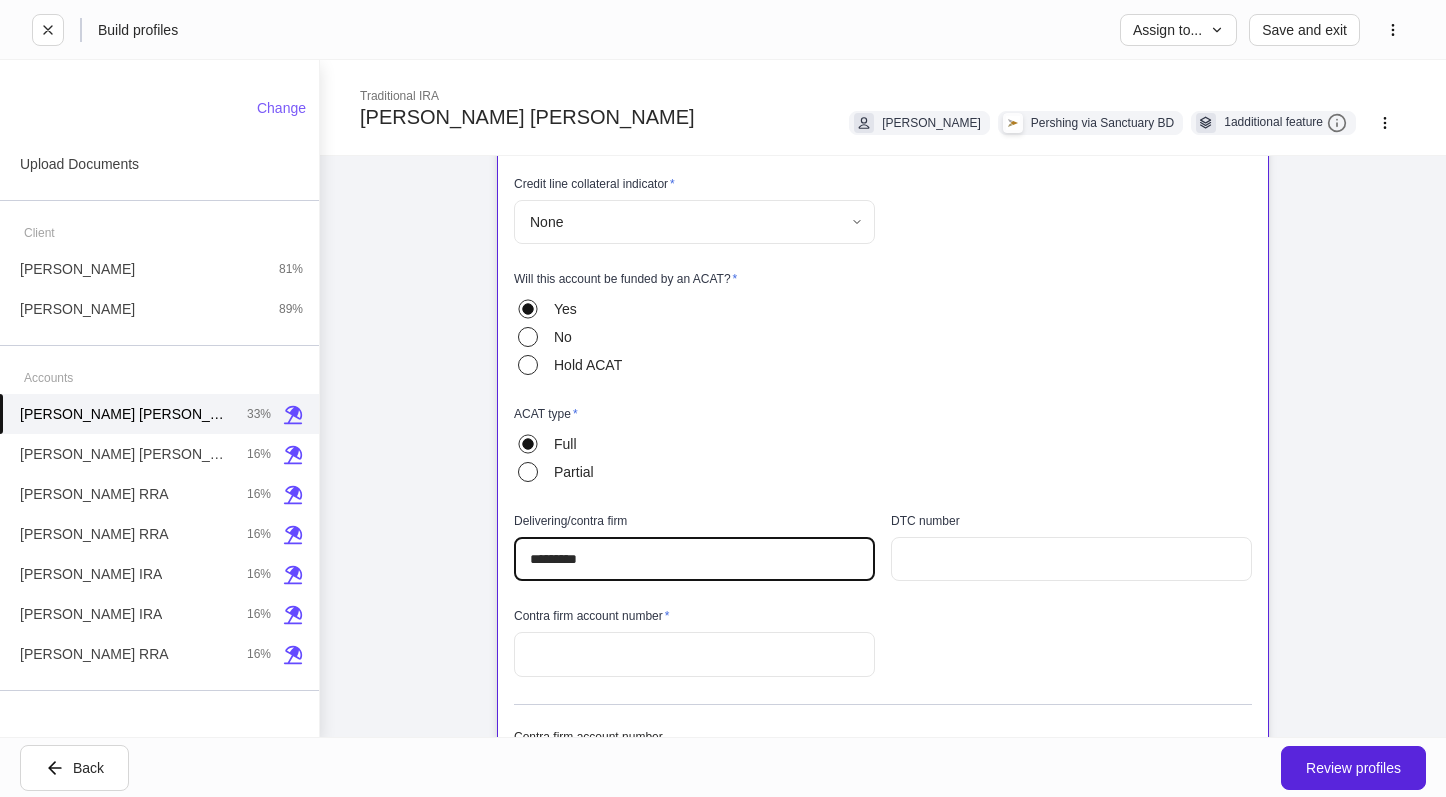 drag, startPoint x: 600, startPoint y: 552, endPoint x: 476, endPoint y: 558, distance: 124.14507 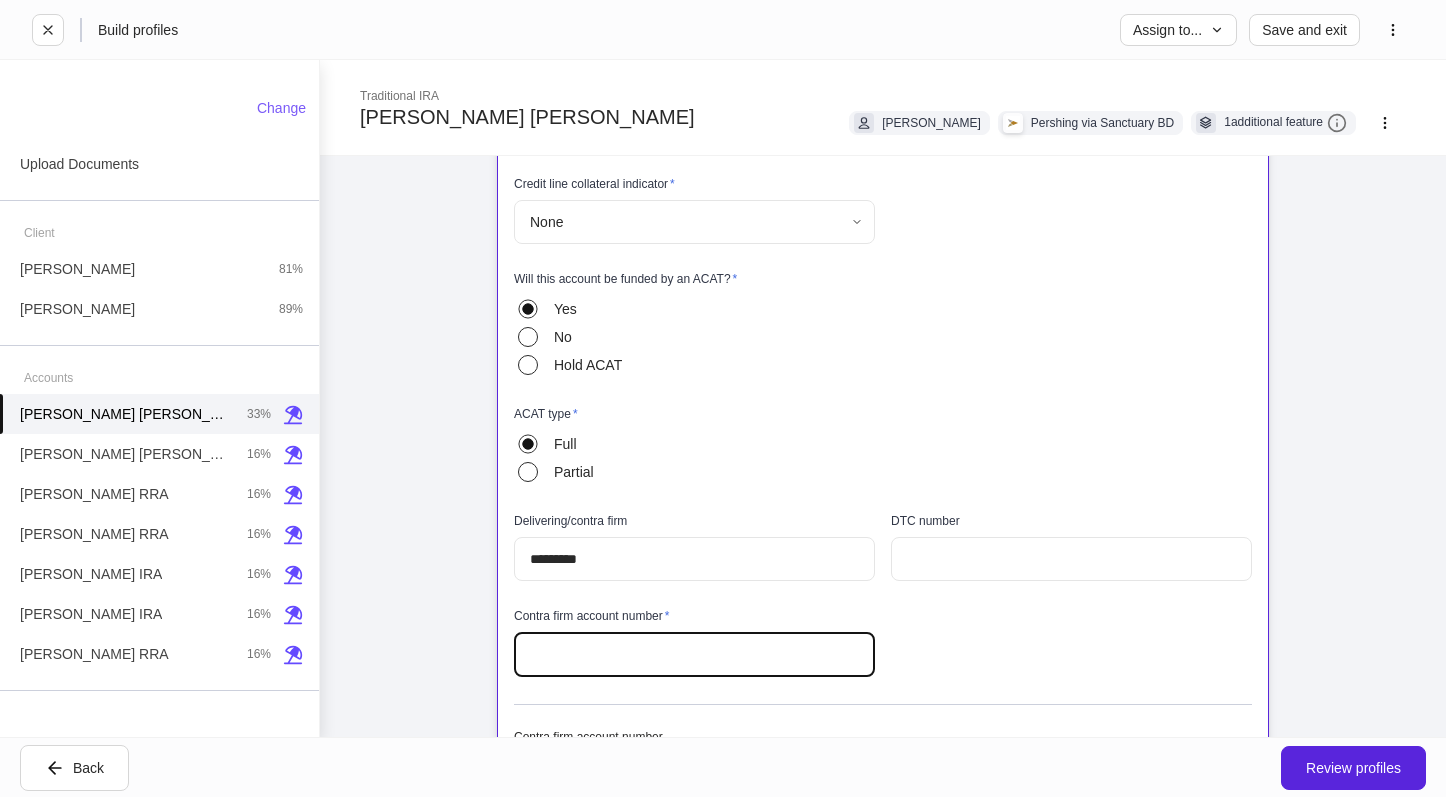 paste on "*********" 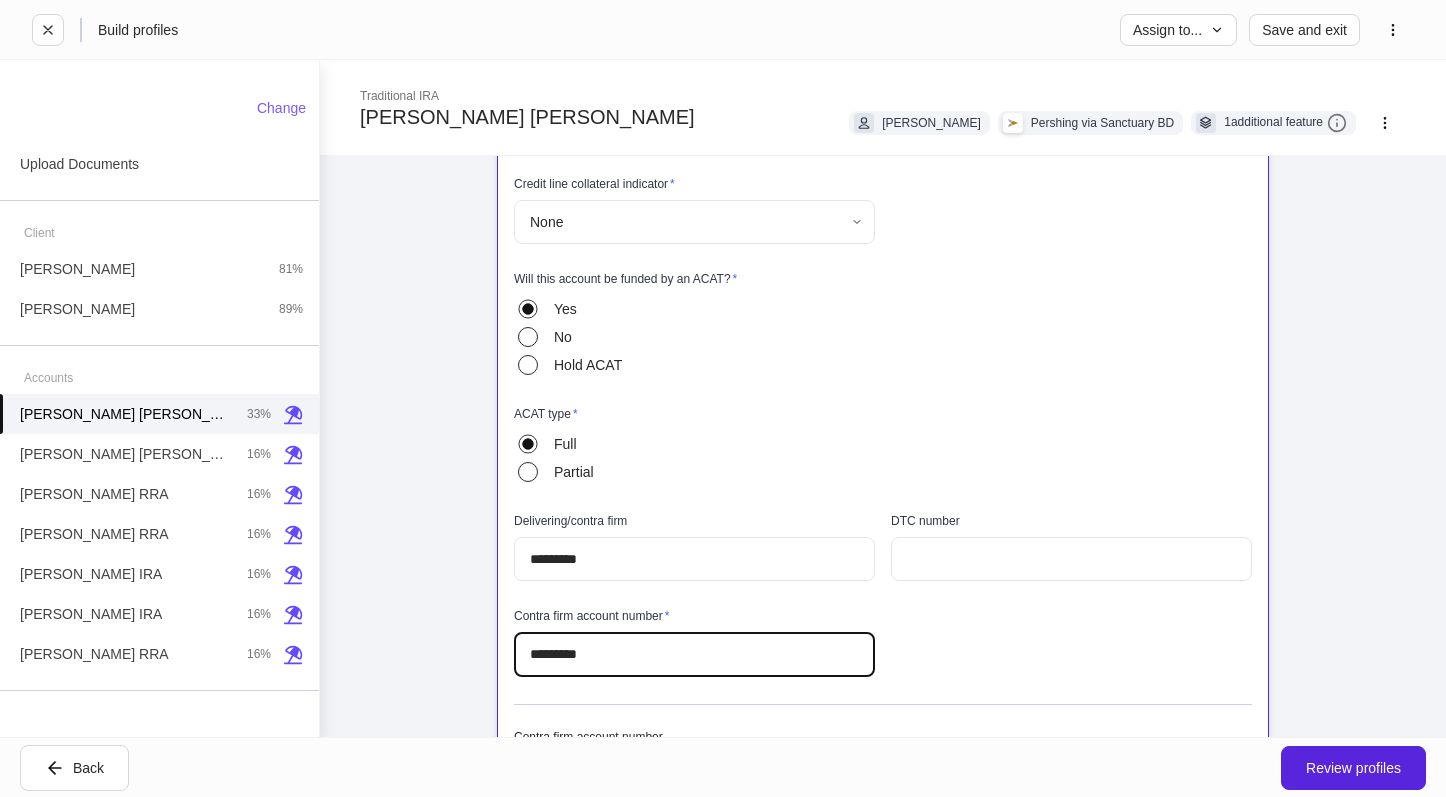 type on "*********" 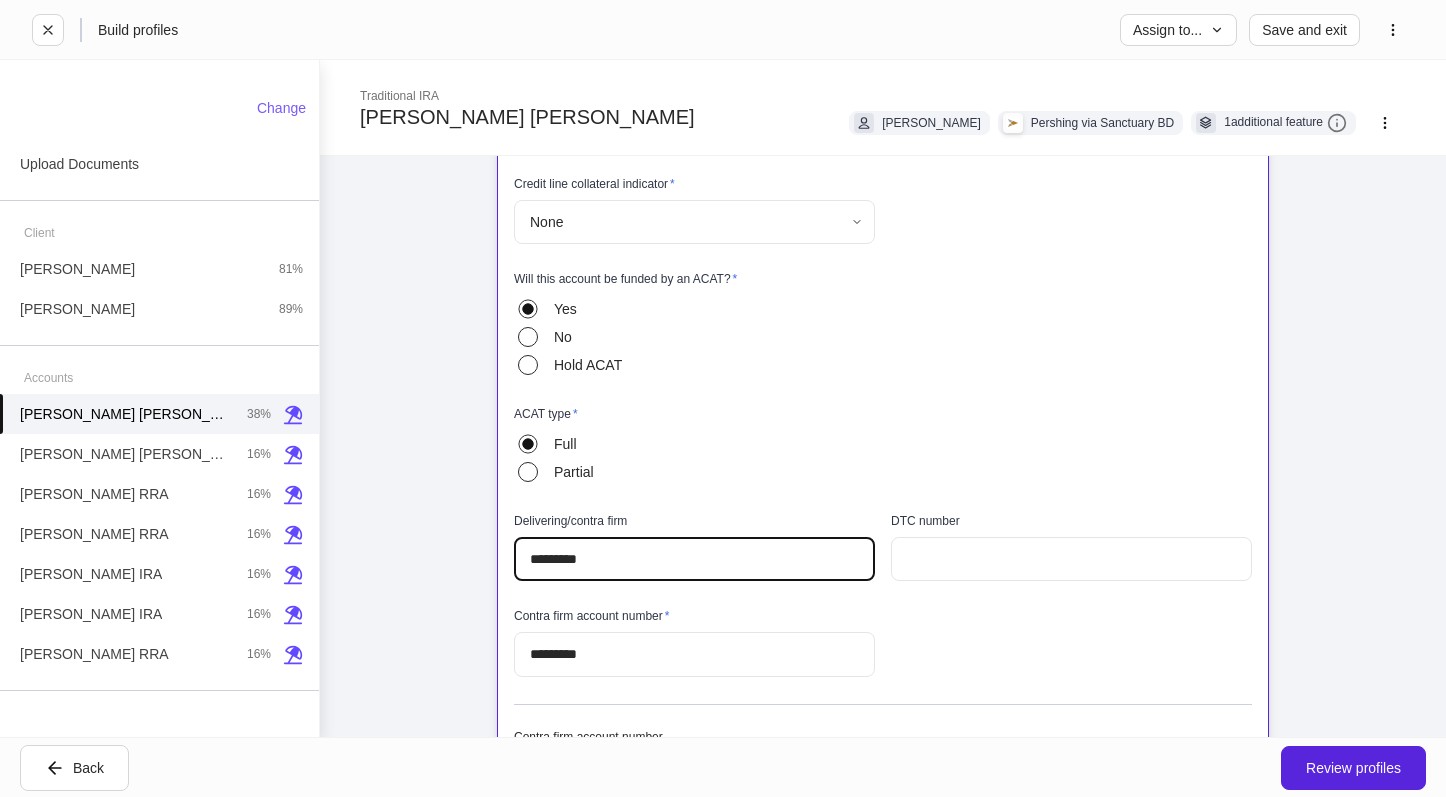 drag, startPoint x: 484, startPoint y: 556, endPoint x: 467, endPoint y: 557, distance: 17.029387 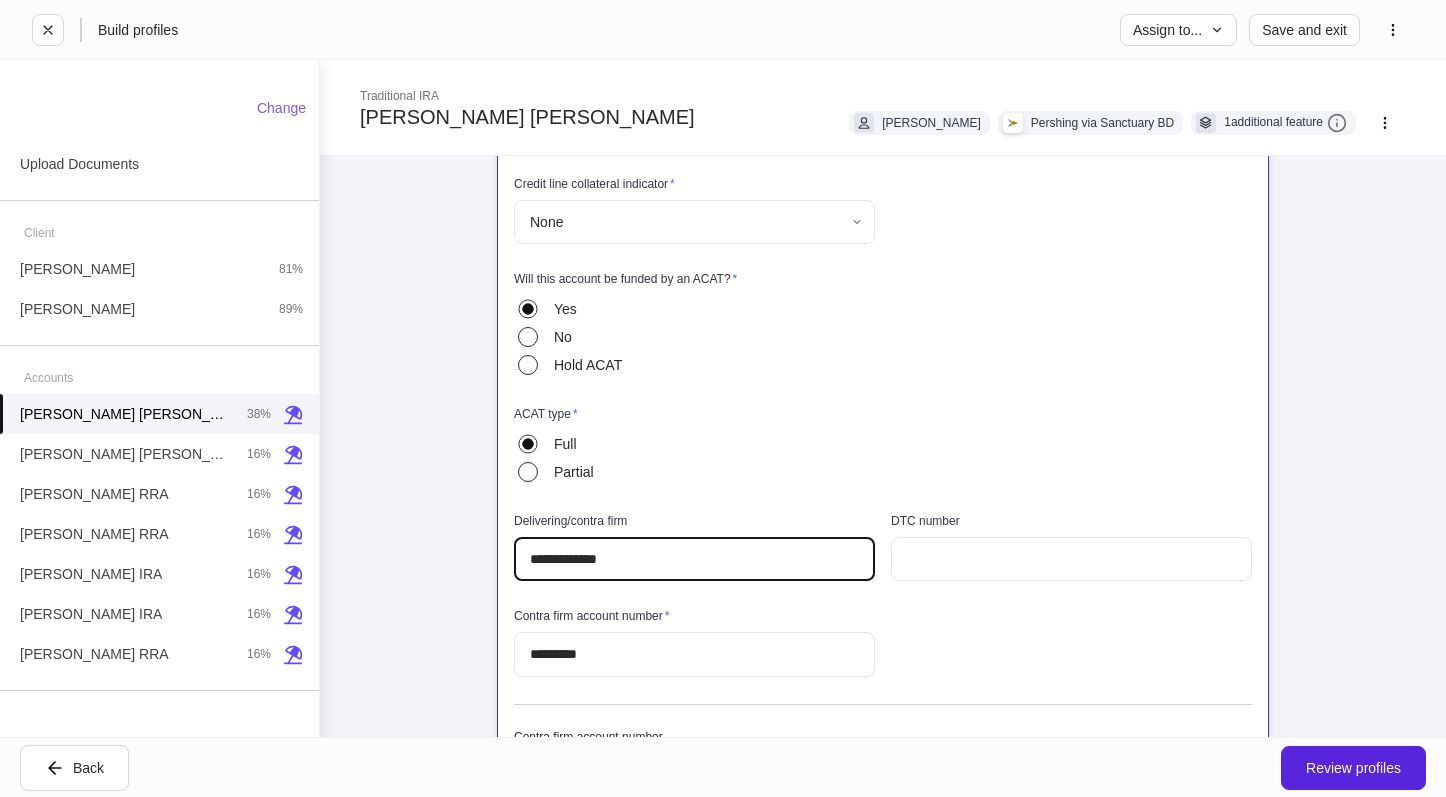 type on "**********" 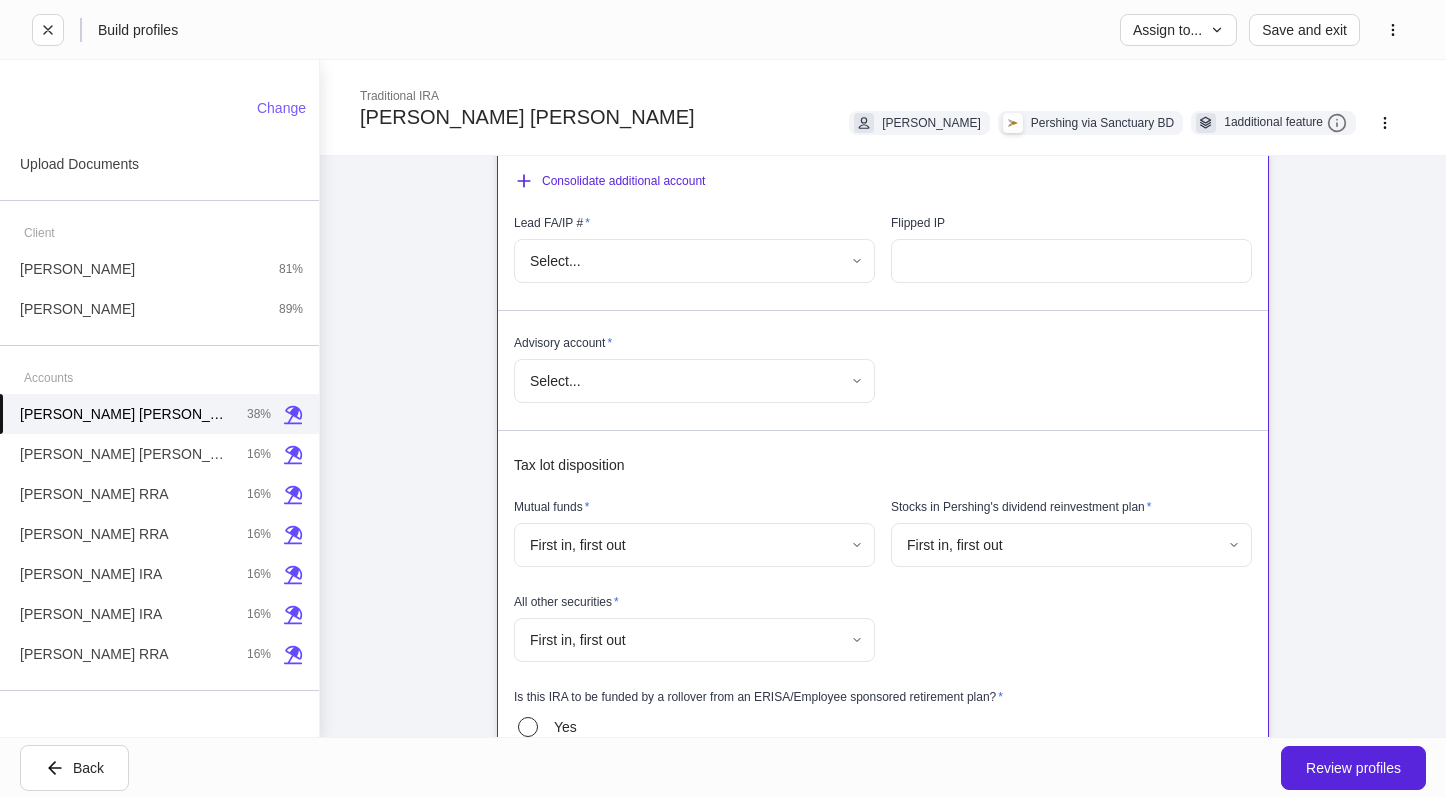 scroll, scrollTop: 900, scrollLeft: 0, axis: vertical 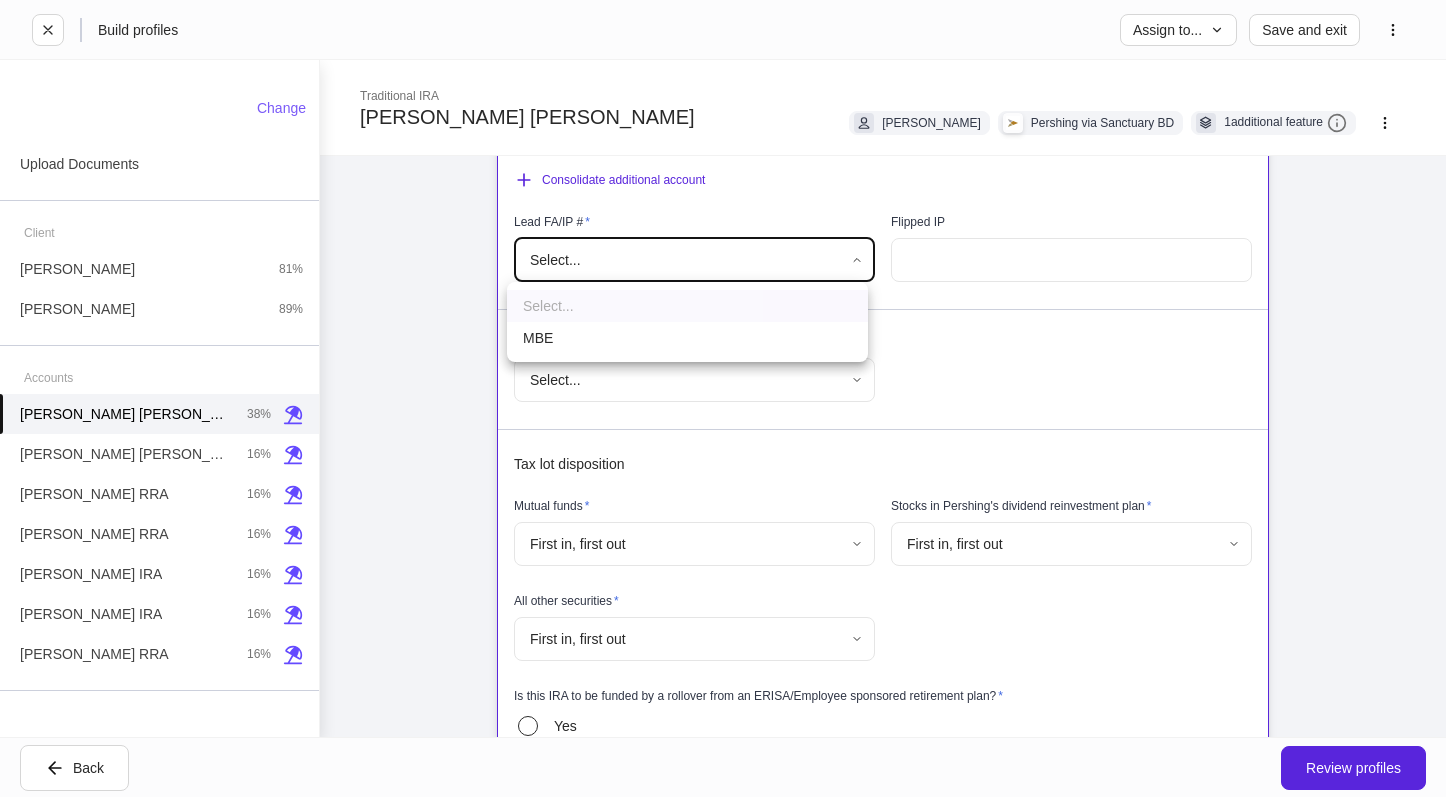 click on "**********" at bounding box center [723, 398] 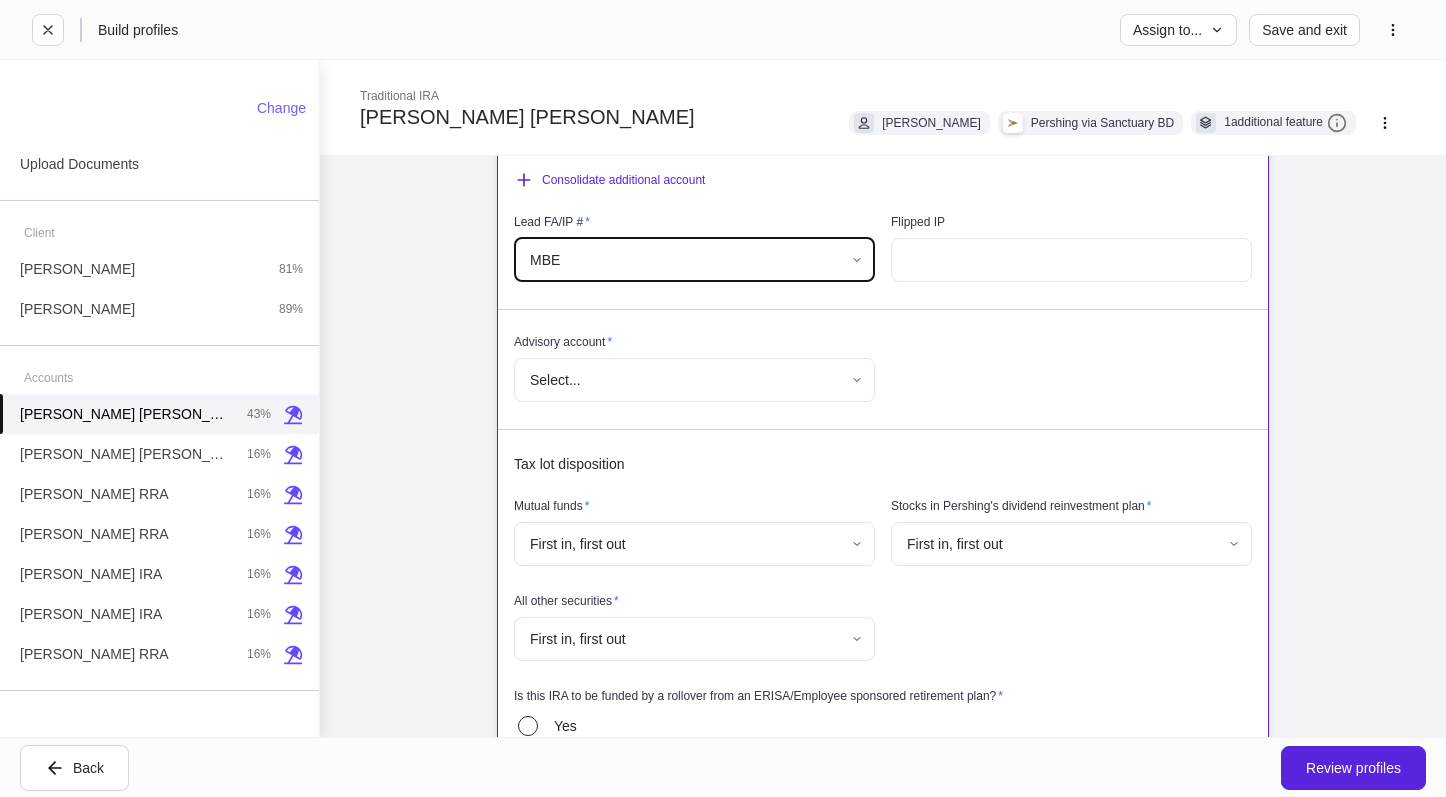click on "**********" at bounding box center [723, 398] 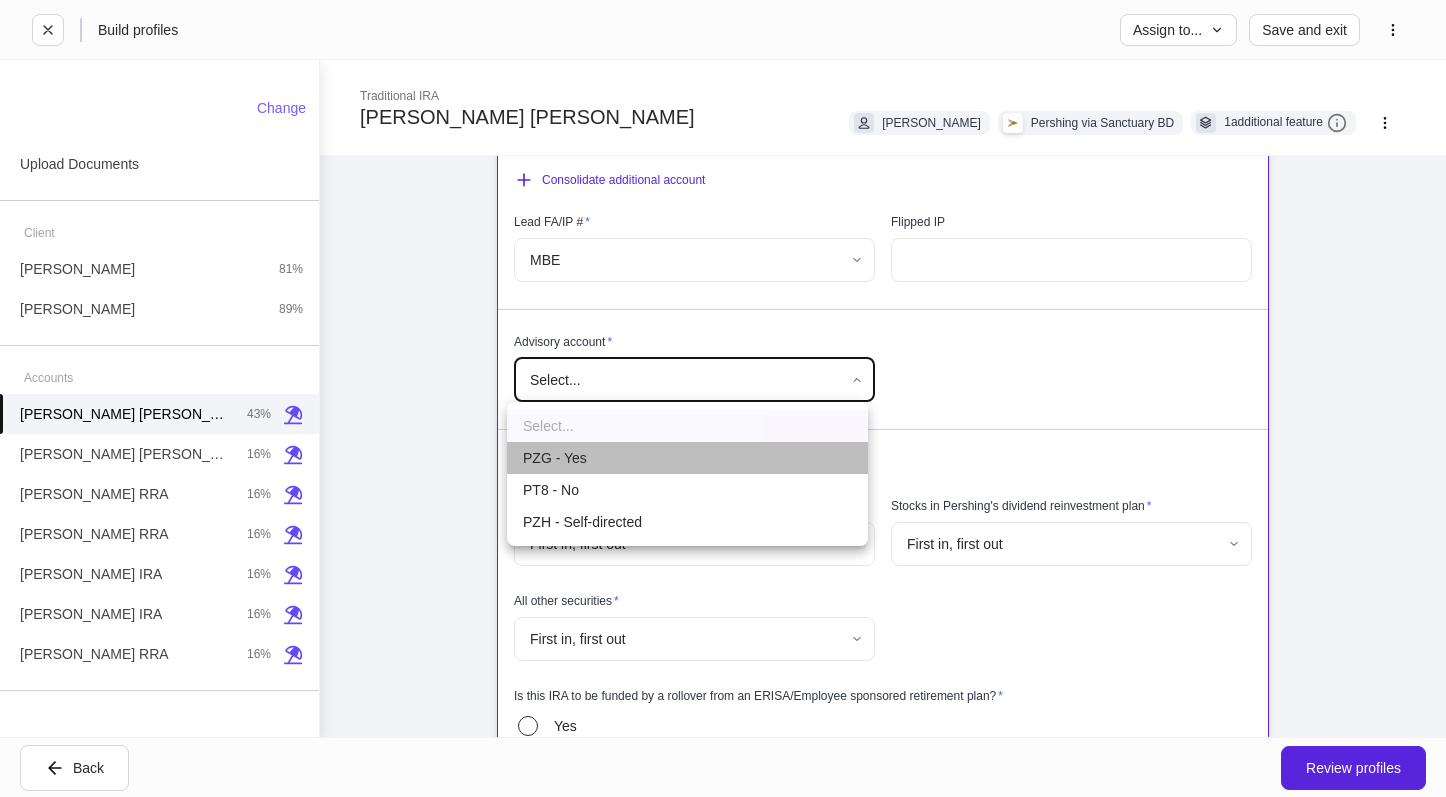 click on "PZG - Yes" at bounding box center [687, 458] 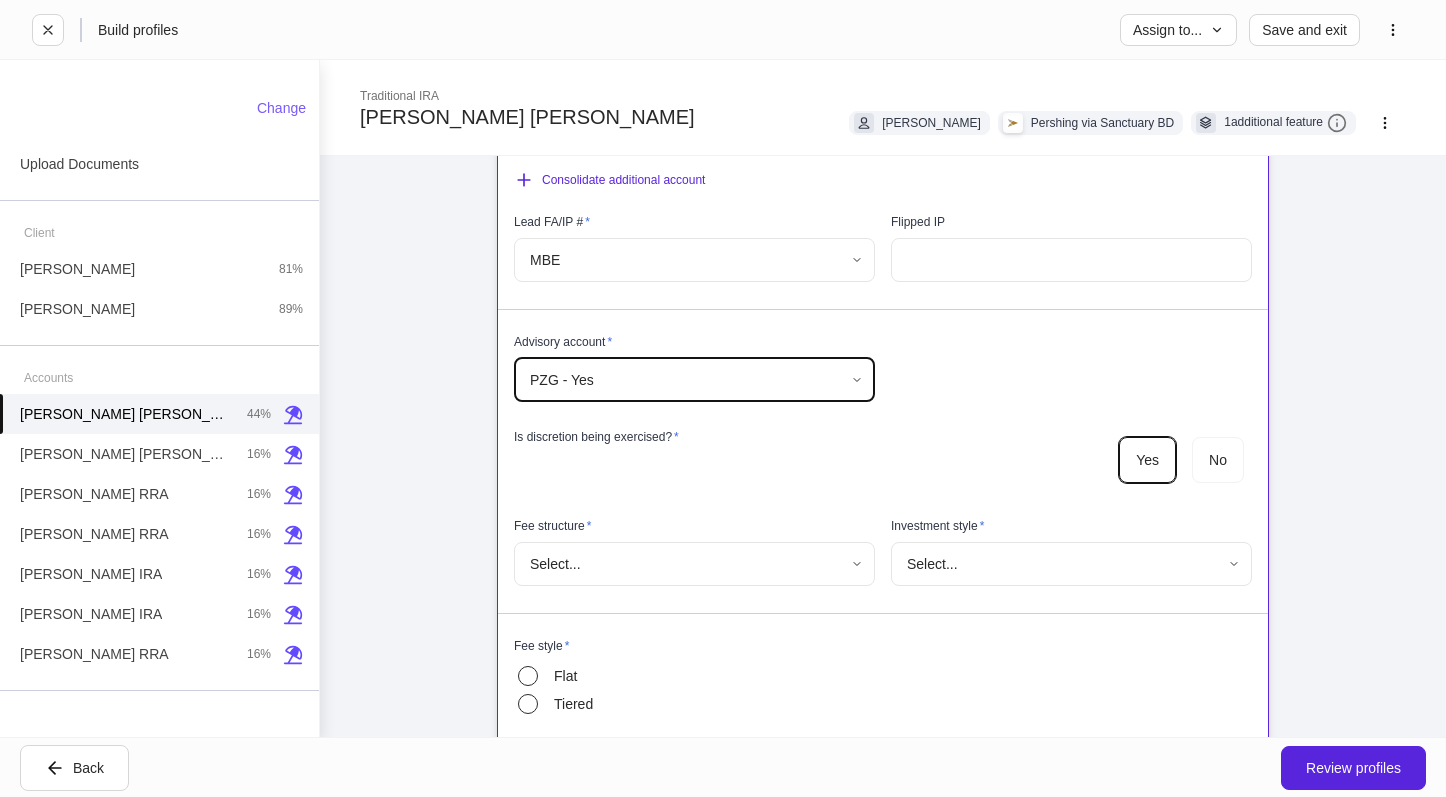 click on "**********" at bounding box center [723, 398] 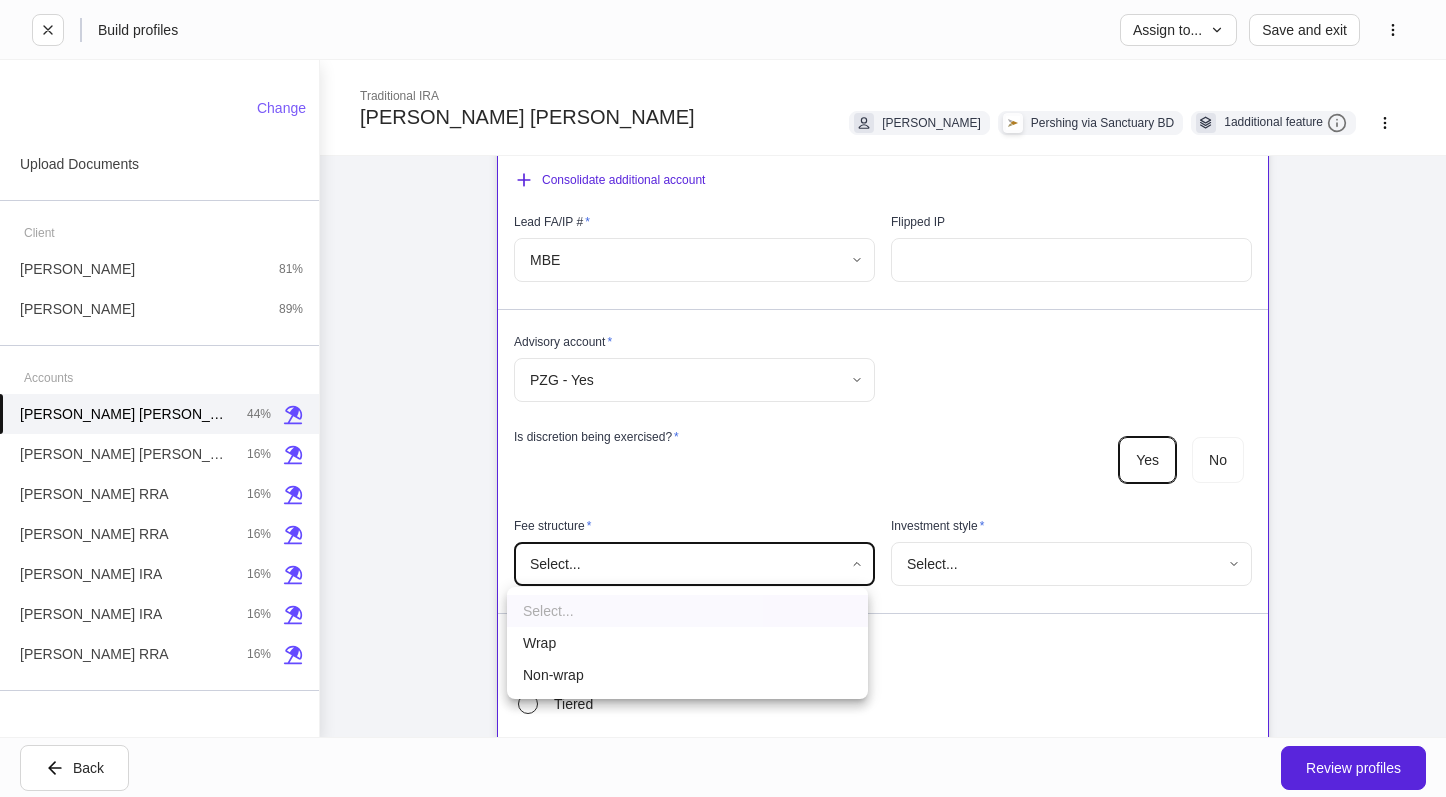 click on "Non-wrap" at bounding box center [687, 675] 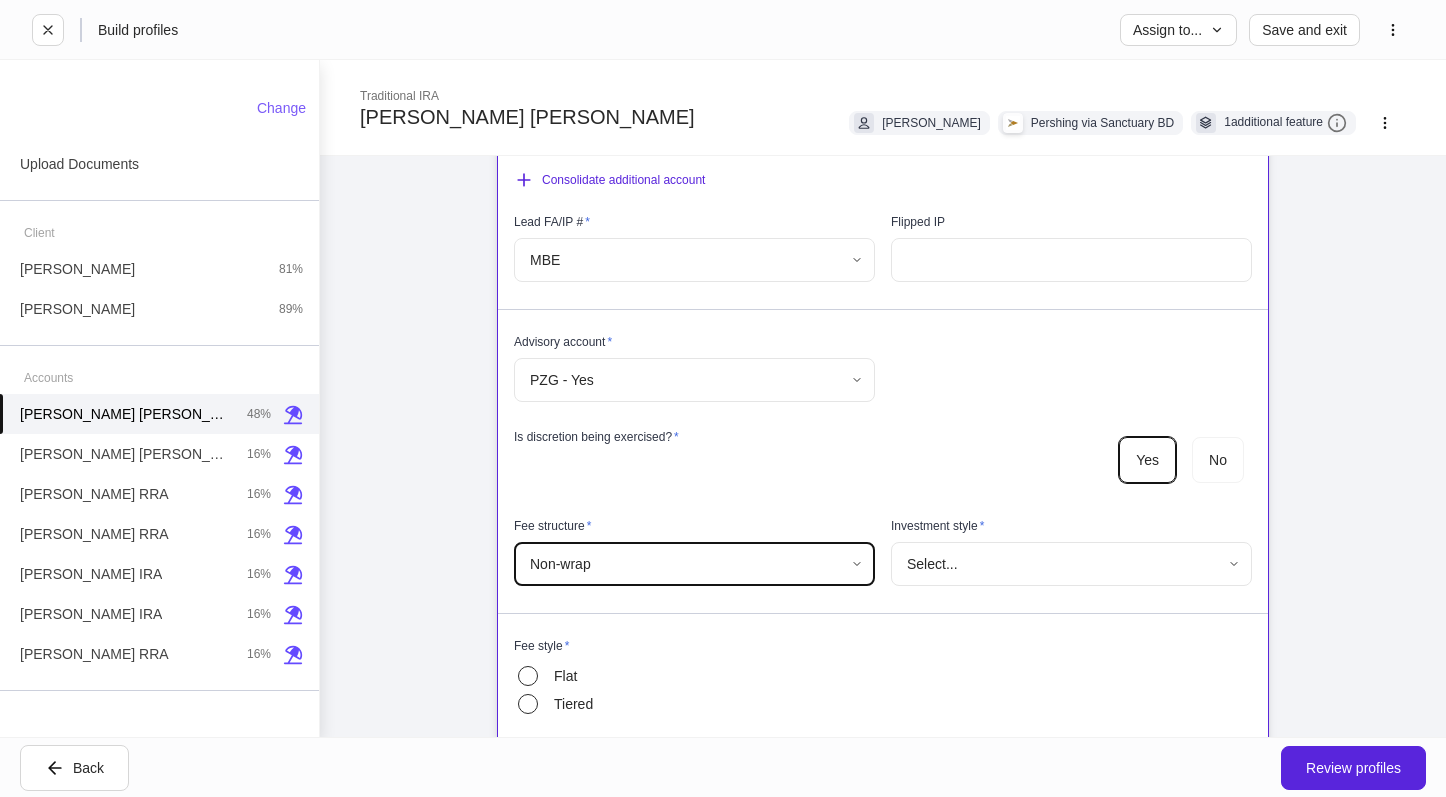 click on "**********" at bounding box center [723, 398] 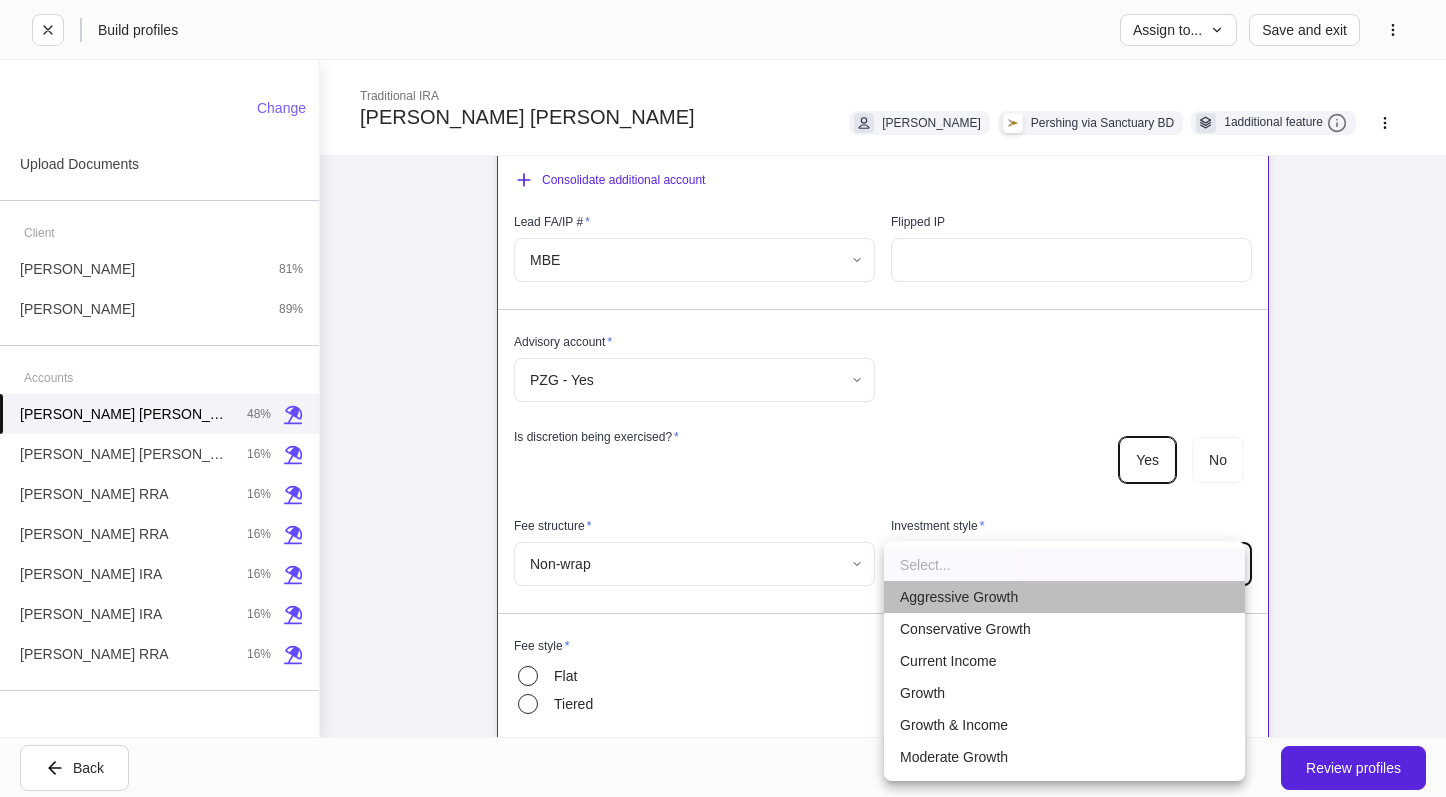 click on "Aggressive Growth" at bounding box center (1064, 597) 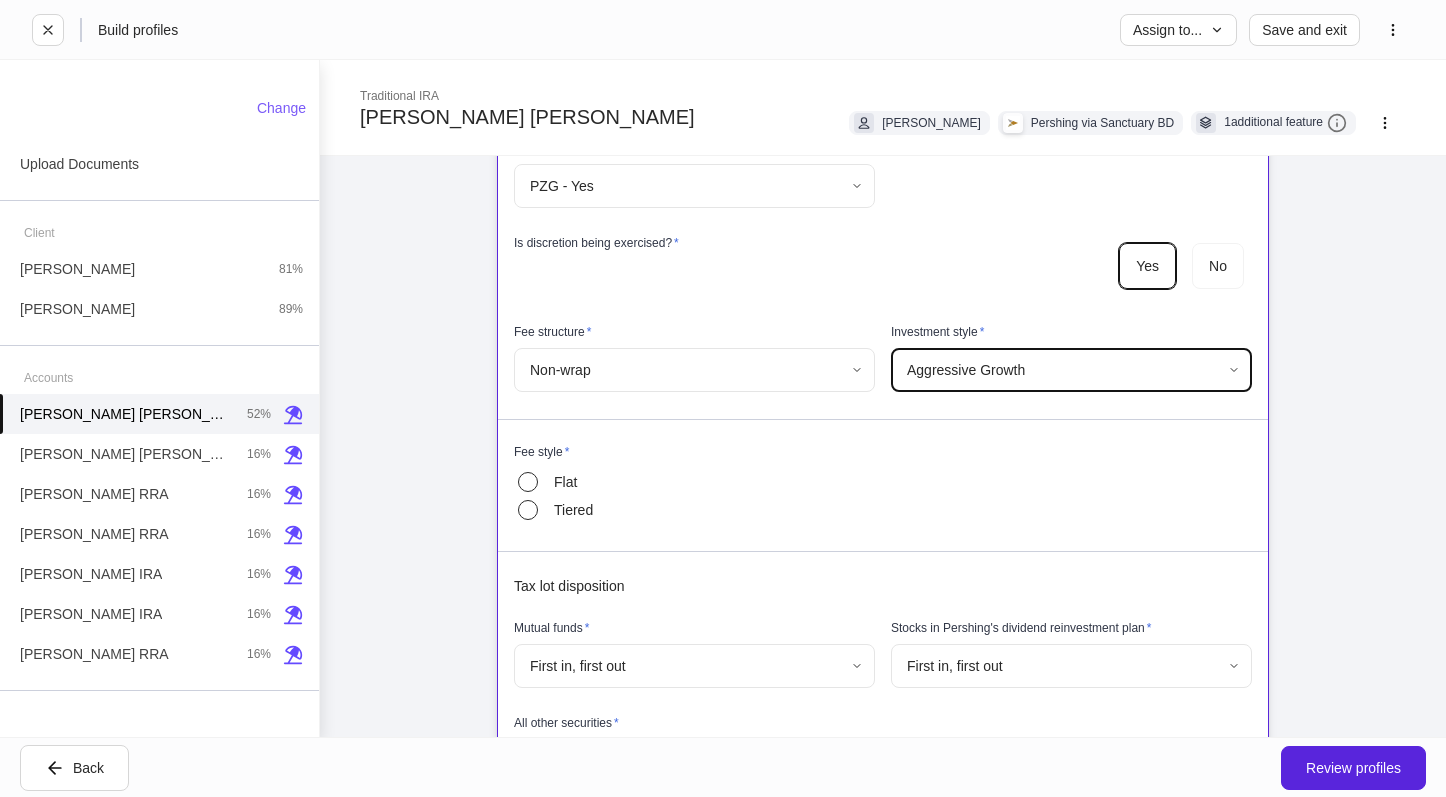 scroll, scrollTop: 1100, scrollLeft: 0, axis: vertical 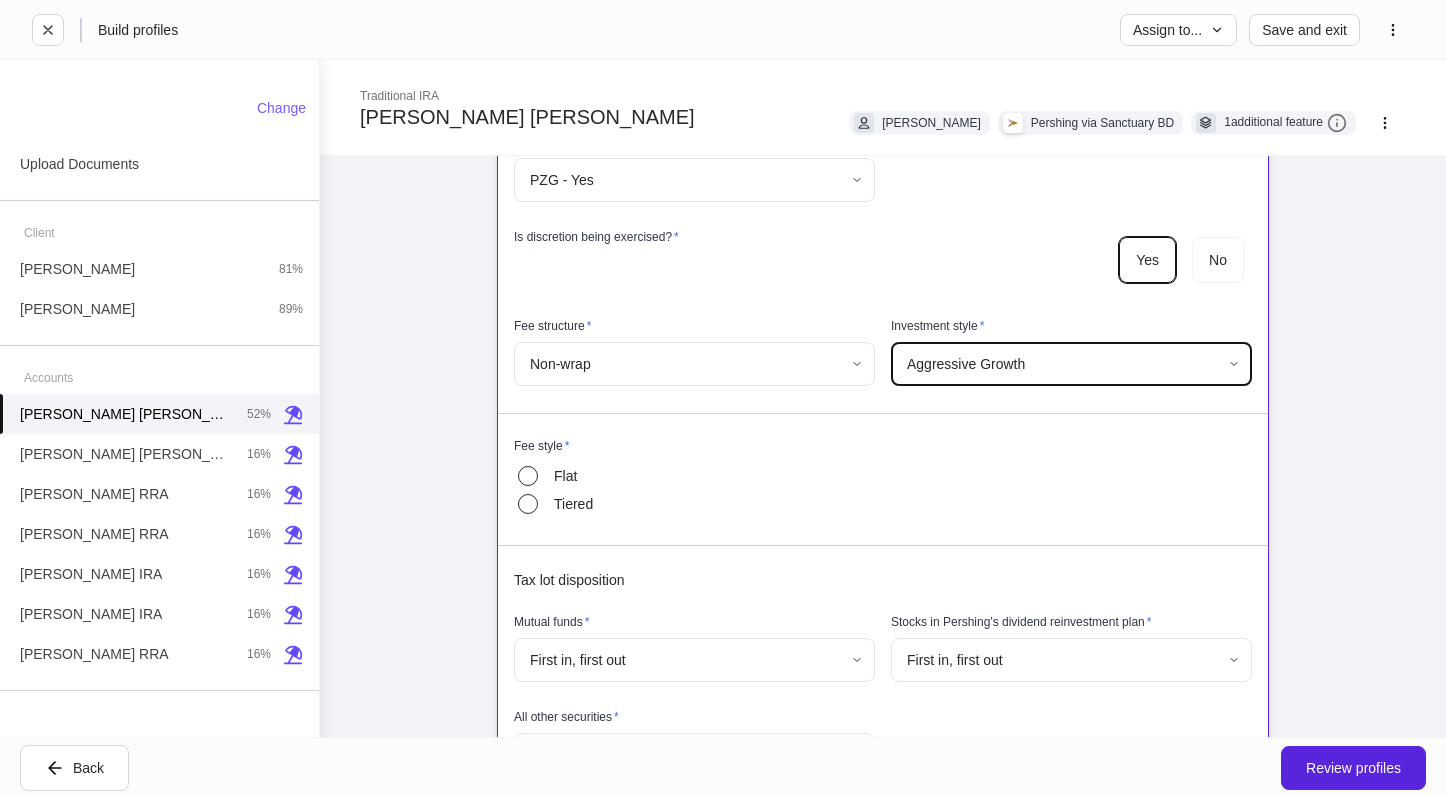 click on "Flat" at bounding box center [574, 476] 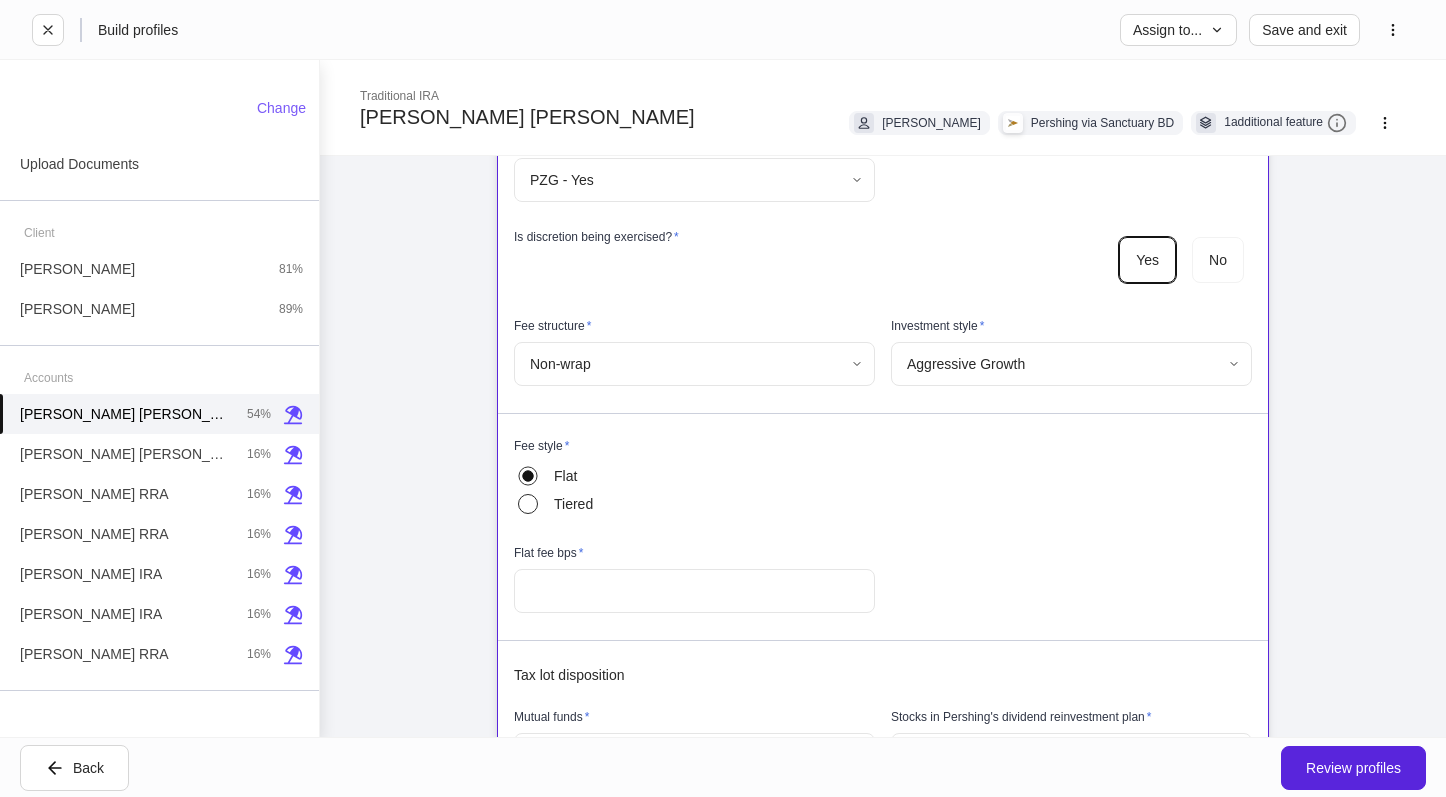 click at bounding box center [875, 401] 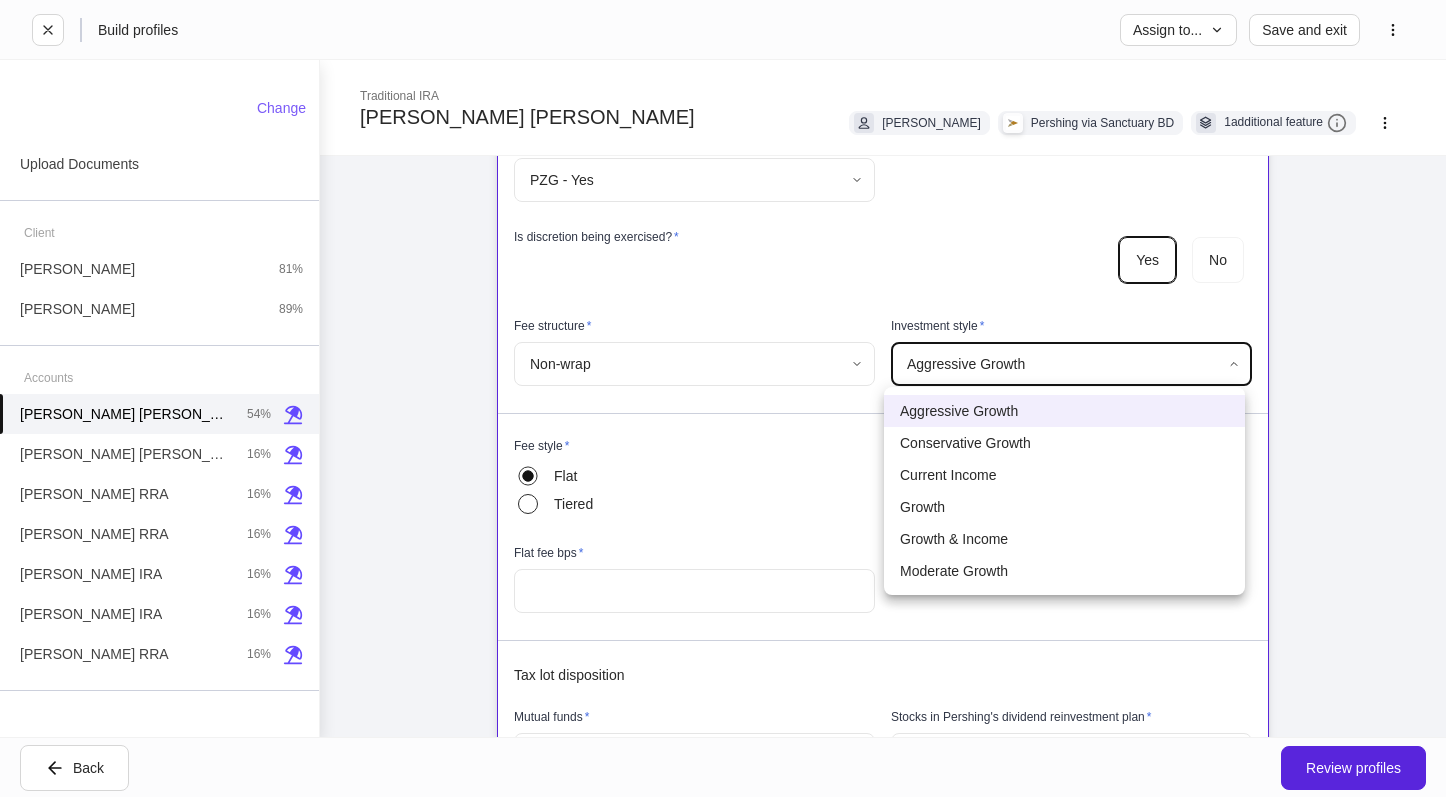 click on "Moderate Growth" at bounding box center [1064, 571] 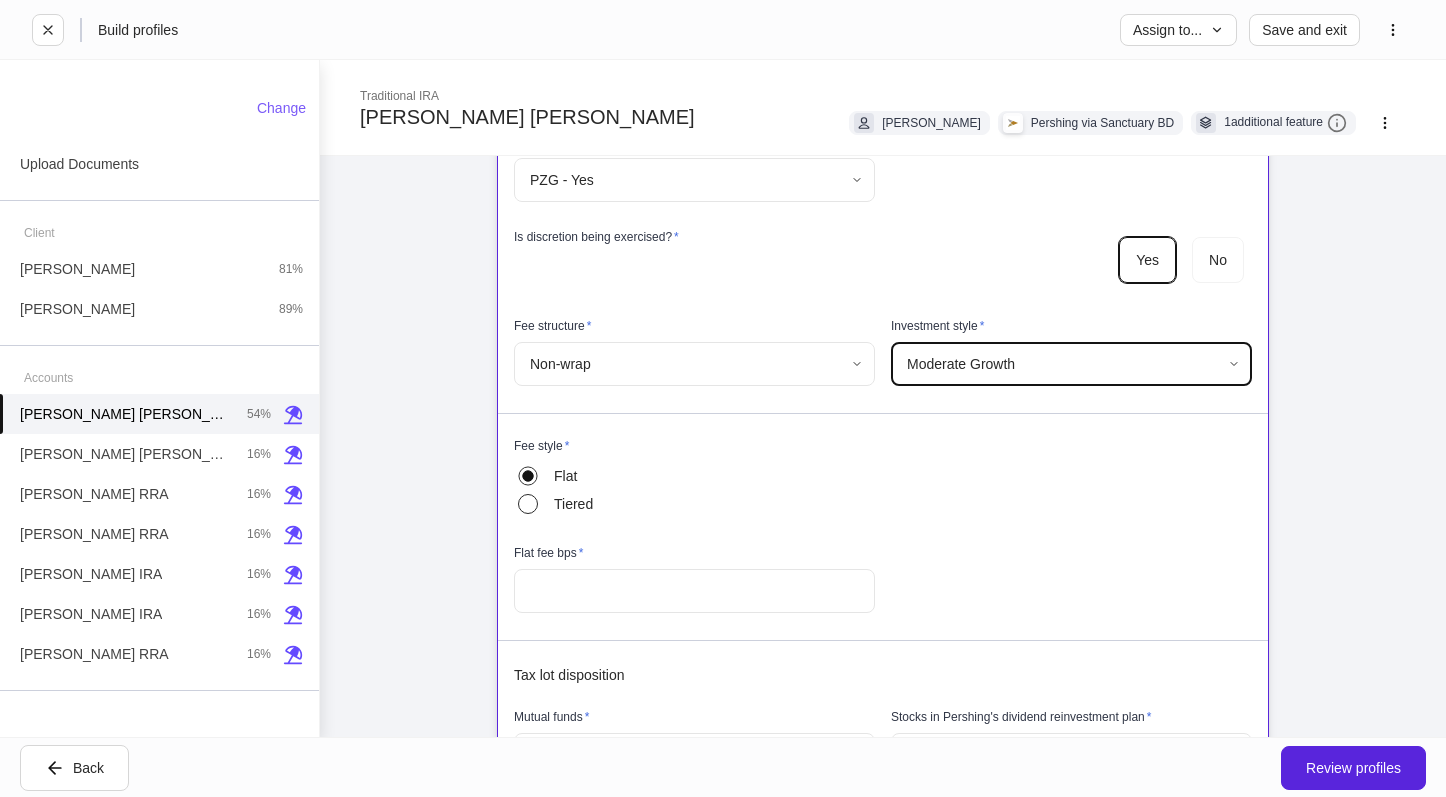 click on "**********" at bounding box center (723, 398) 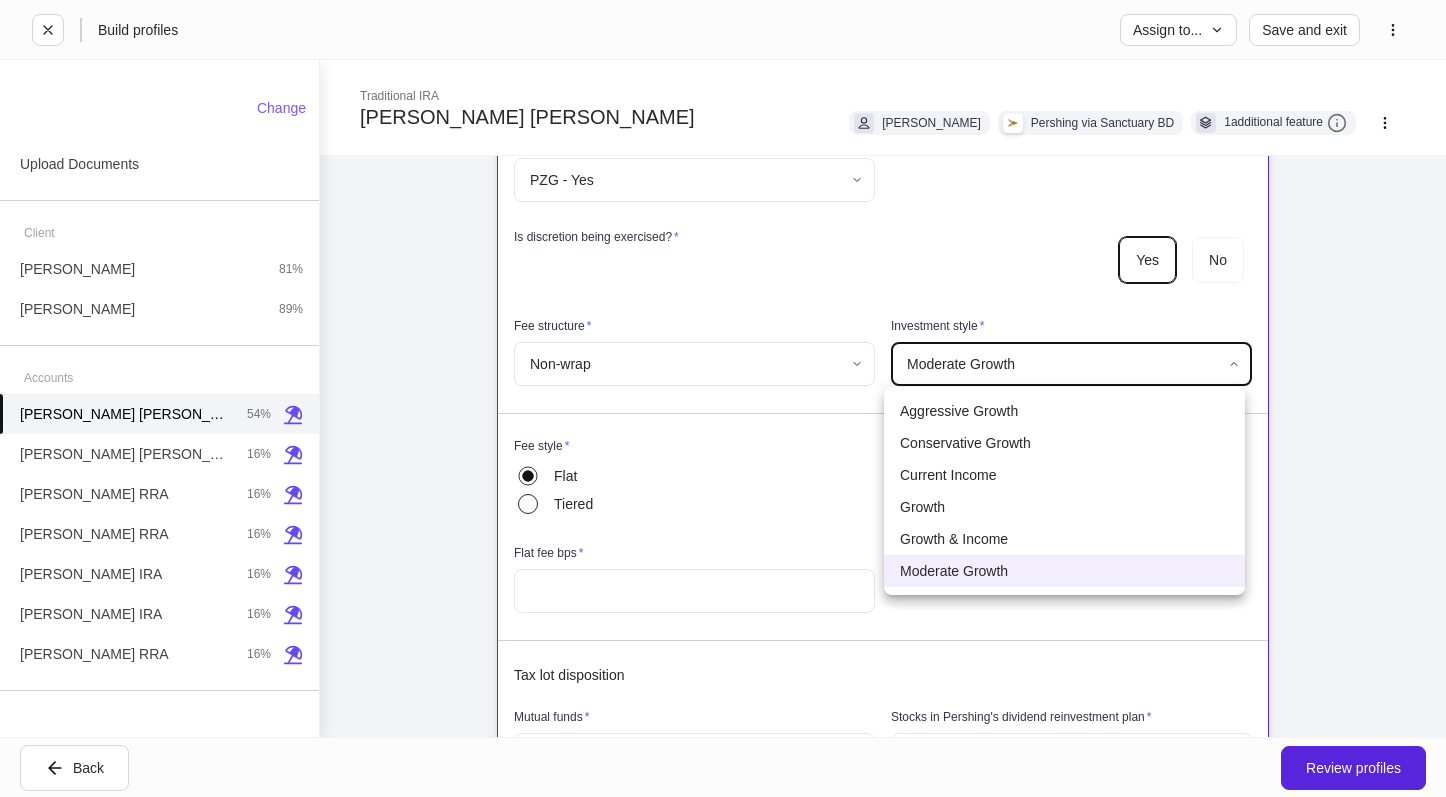 type 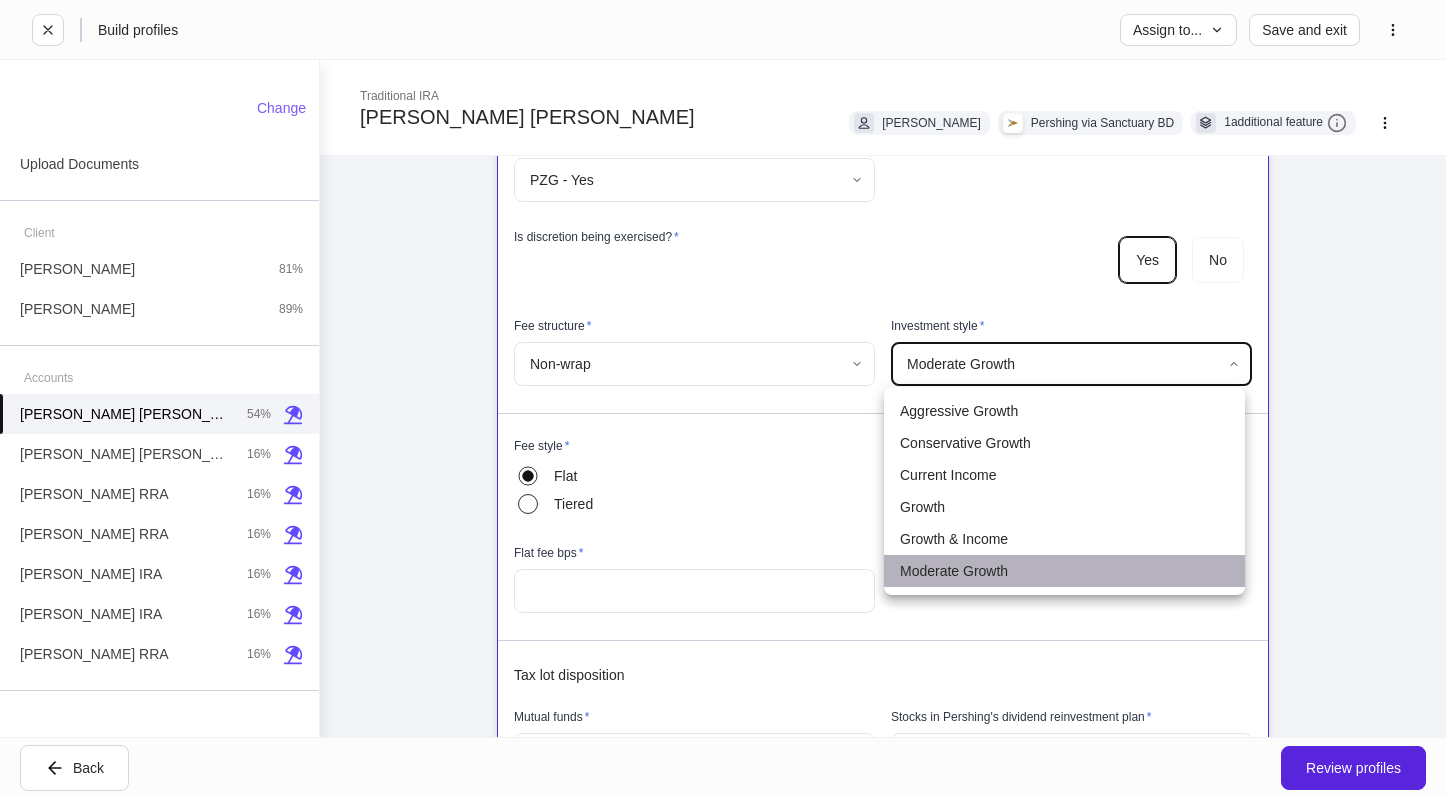 click on "Moderate Growth" at bounding box center (1064, 571) 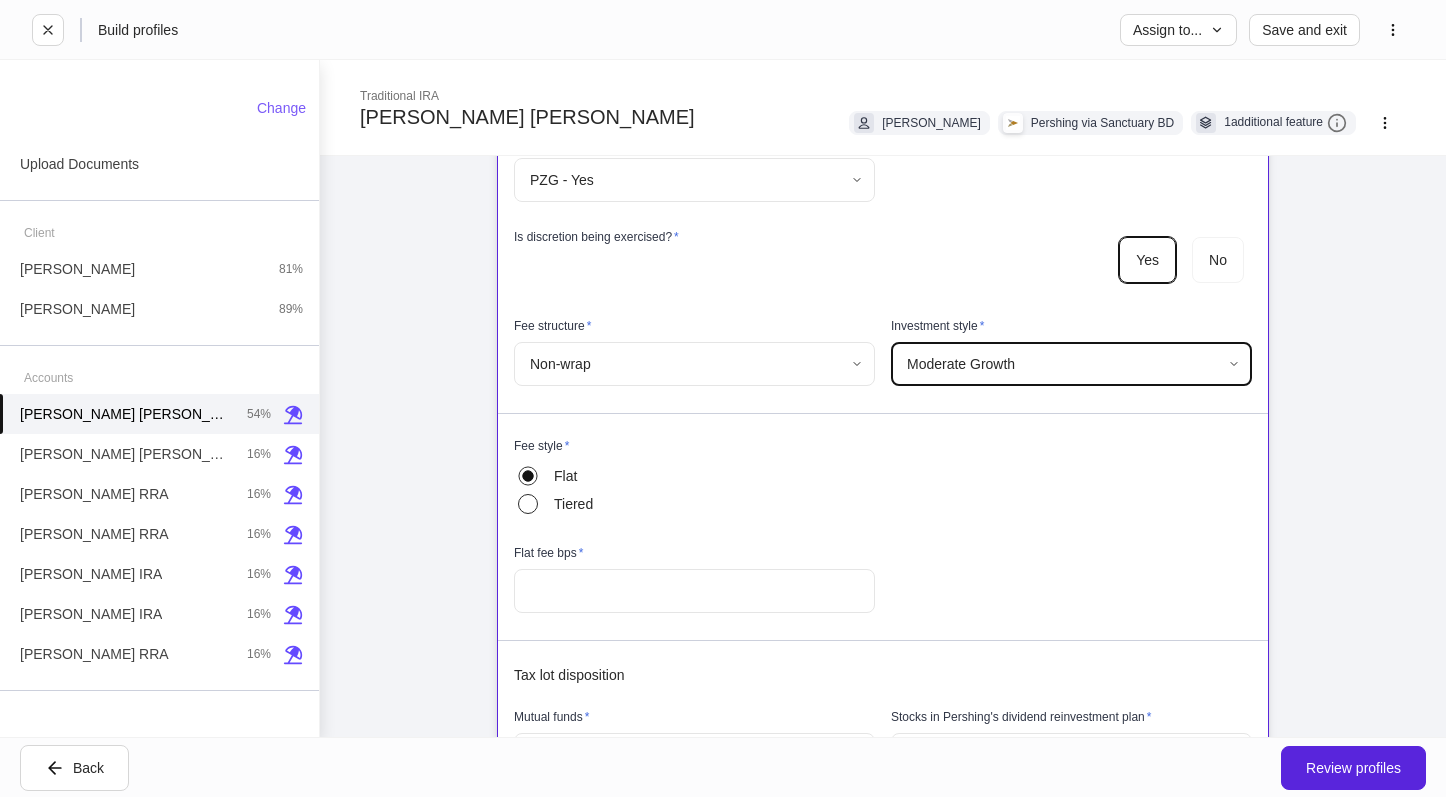 click on "Flat Tiered" at bounding box center [883, 490] 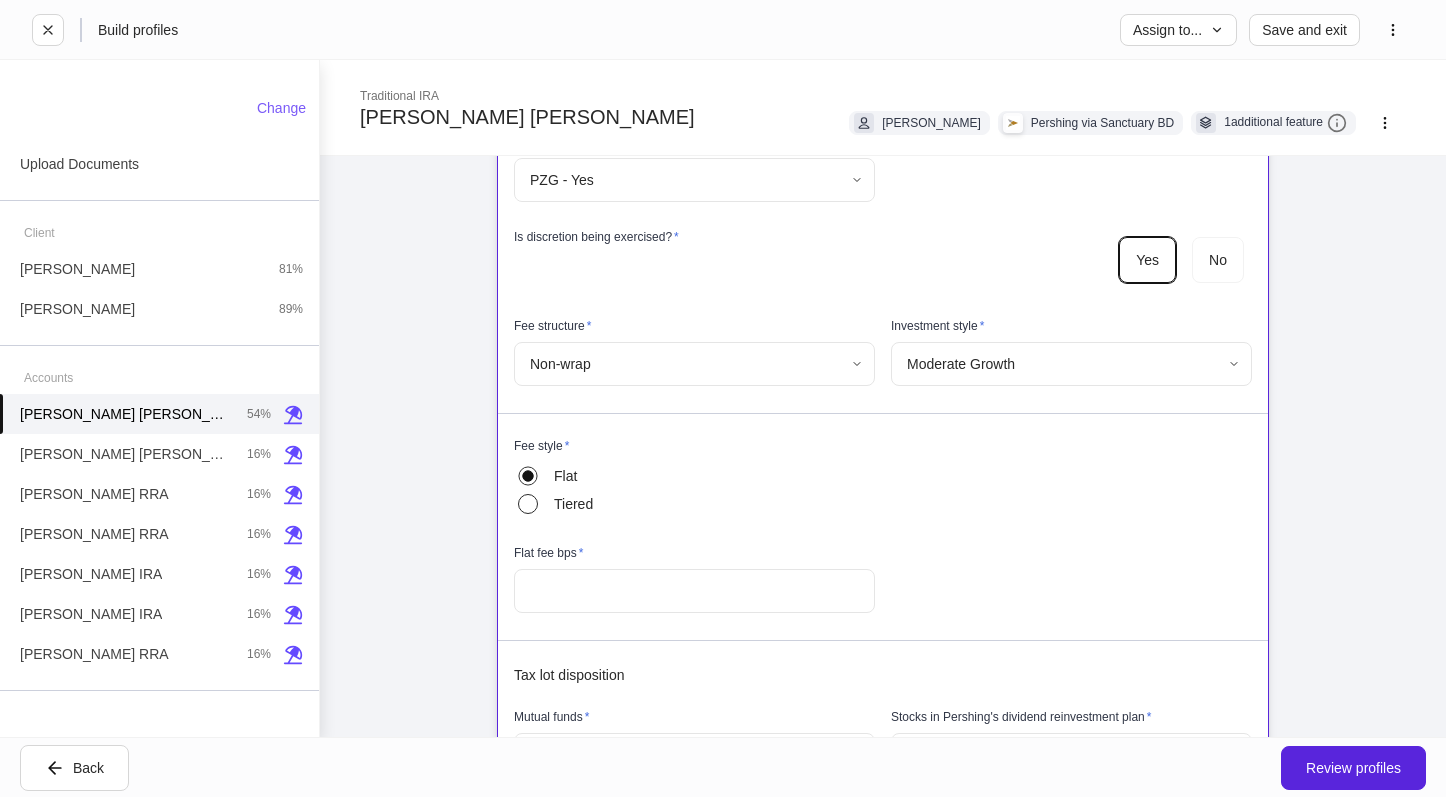 click at bounding box center [694, 591] 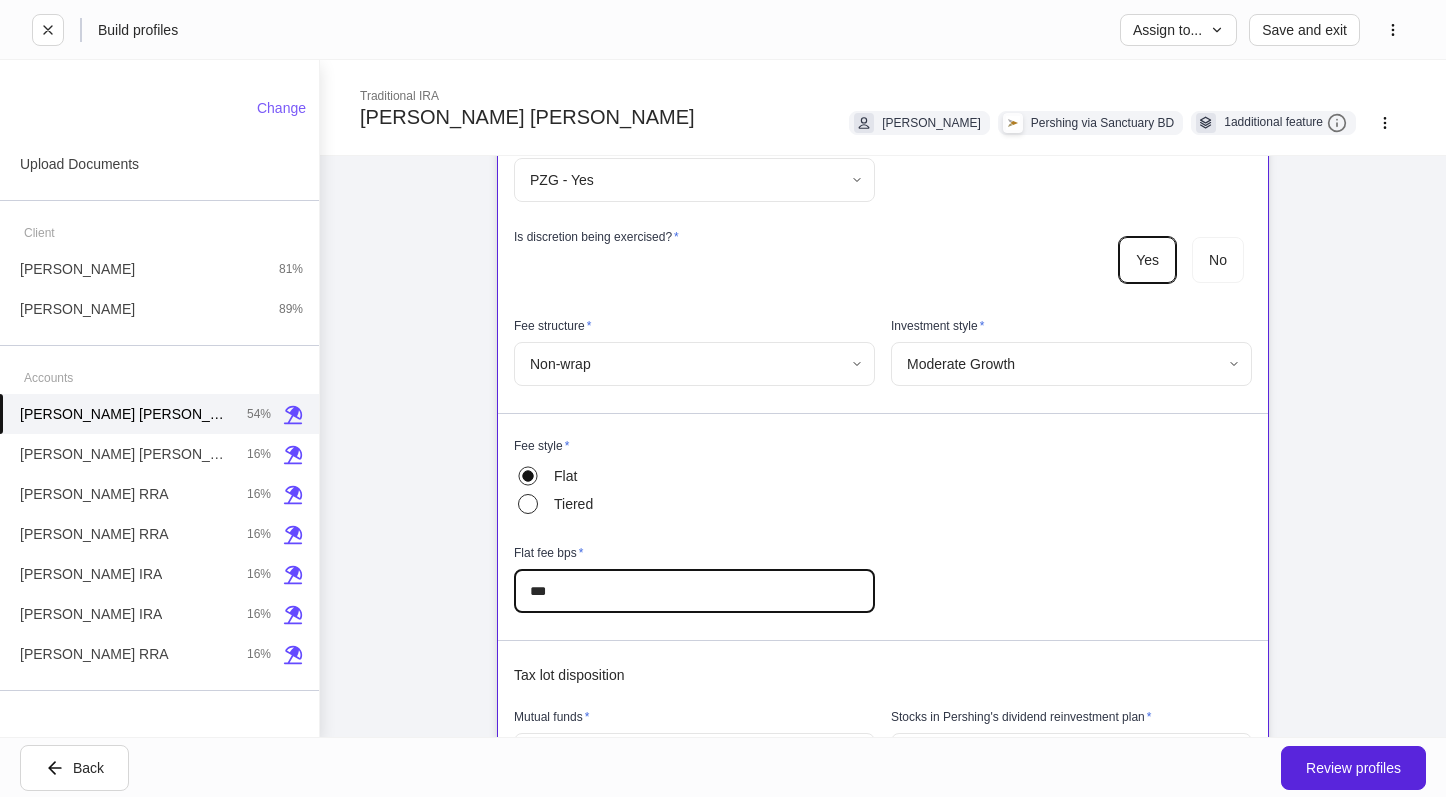 type on "***" 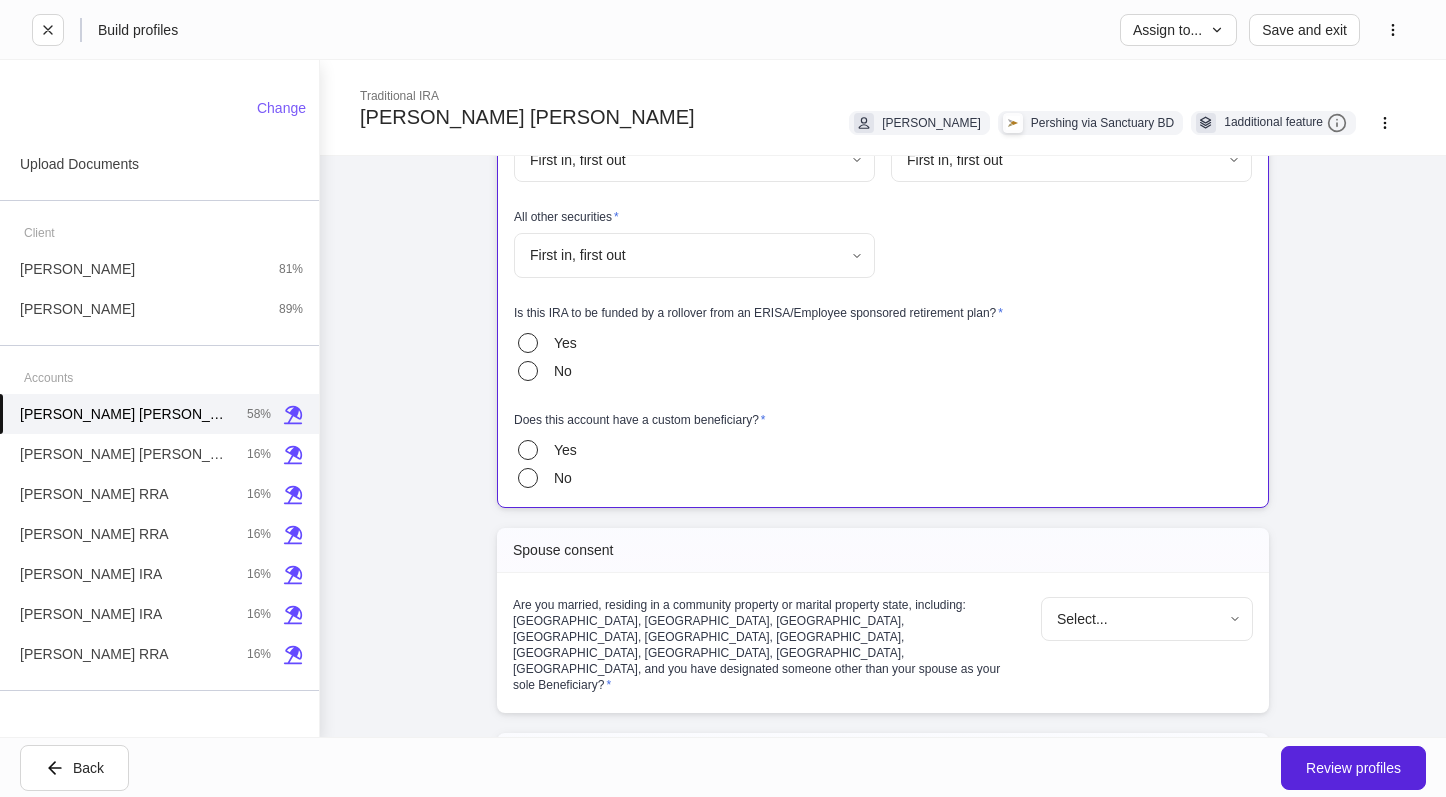 scroll, scrollTop: 1700, scrollLeft: 0, axis: vertical 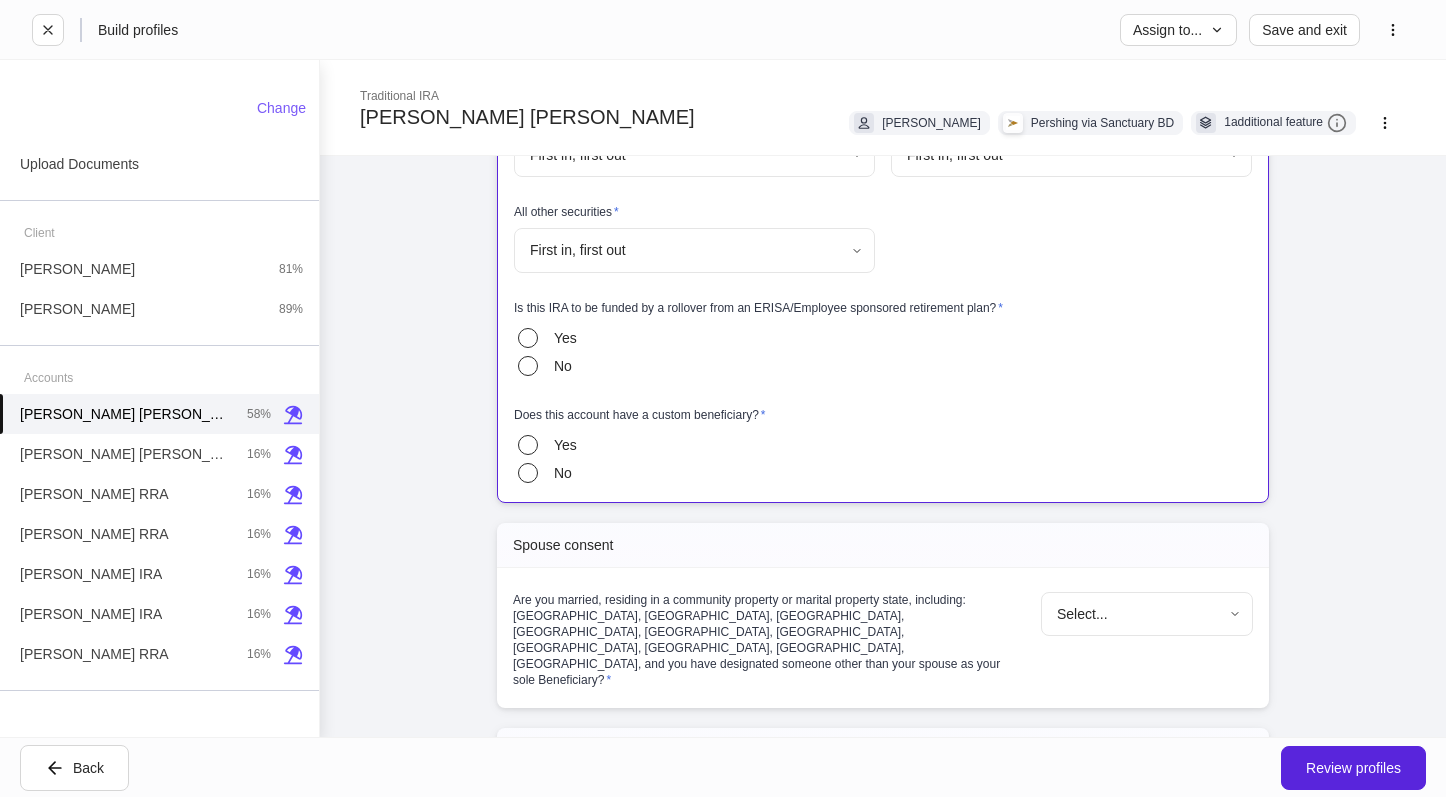 click on "No" at bounding box center (563, 366) 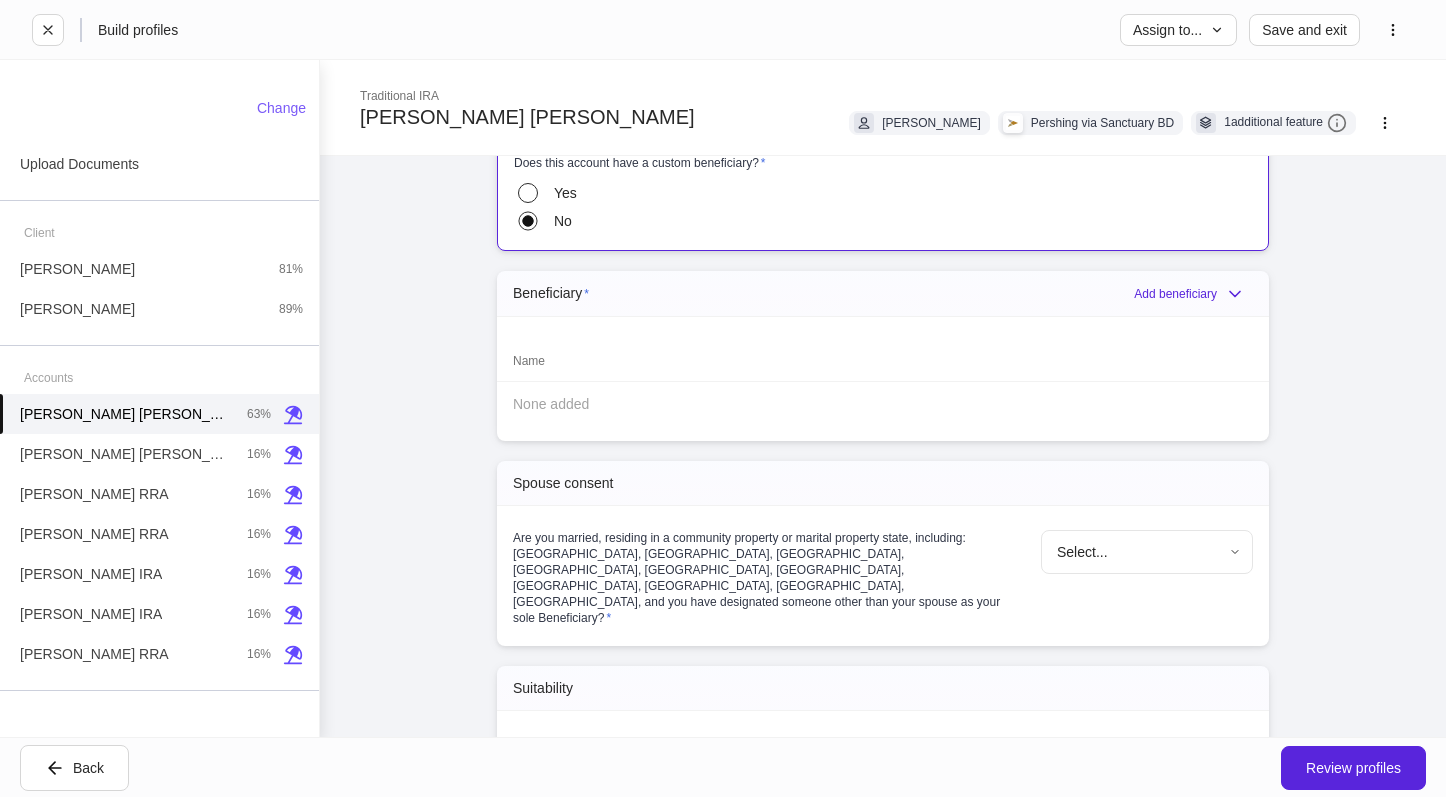 scroll, scrollTop: 2000, scrollLeft: 0, axis: vertical 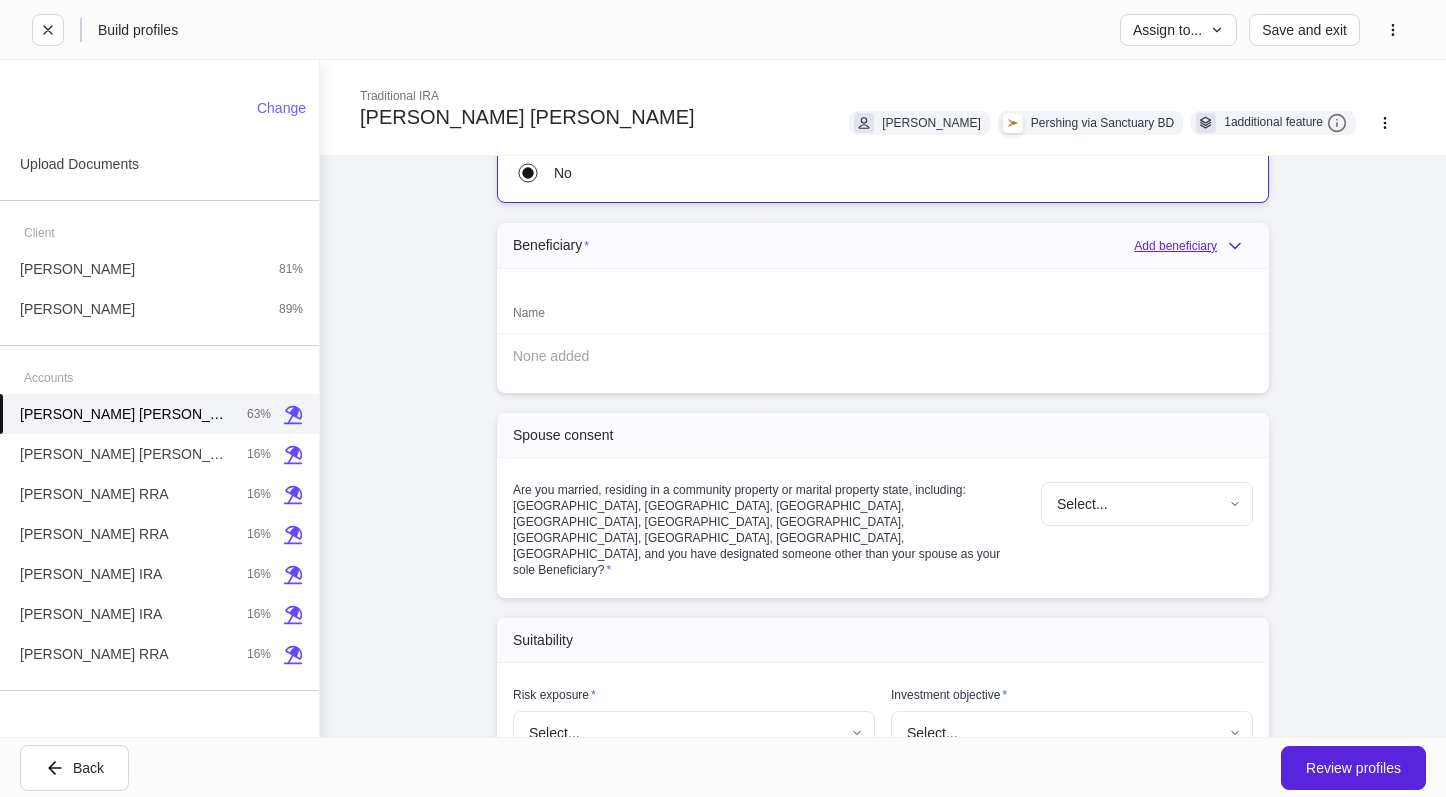 click on "Add beneficiary" at bounding box center [1193, 246] 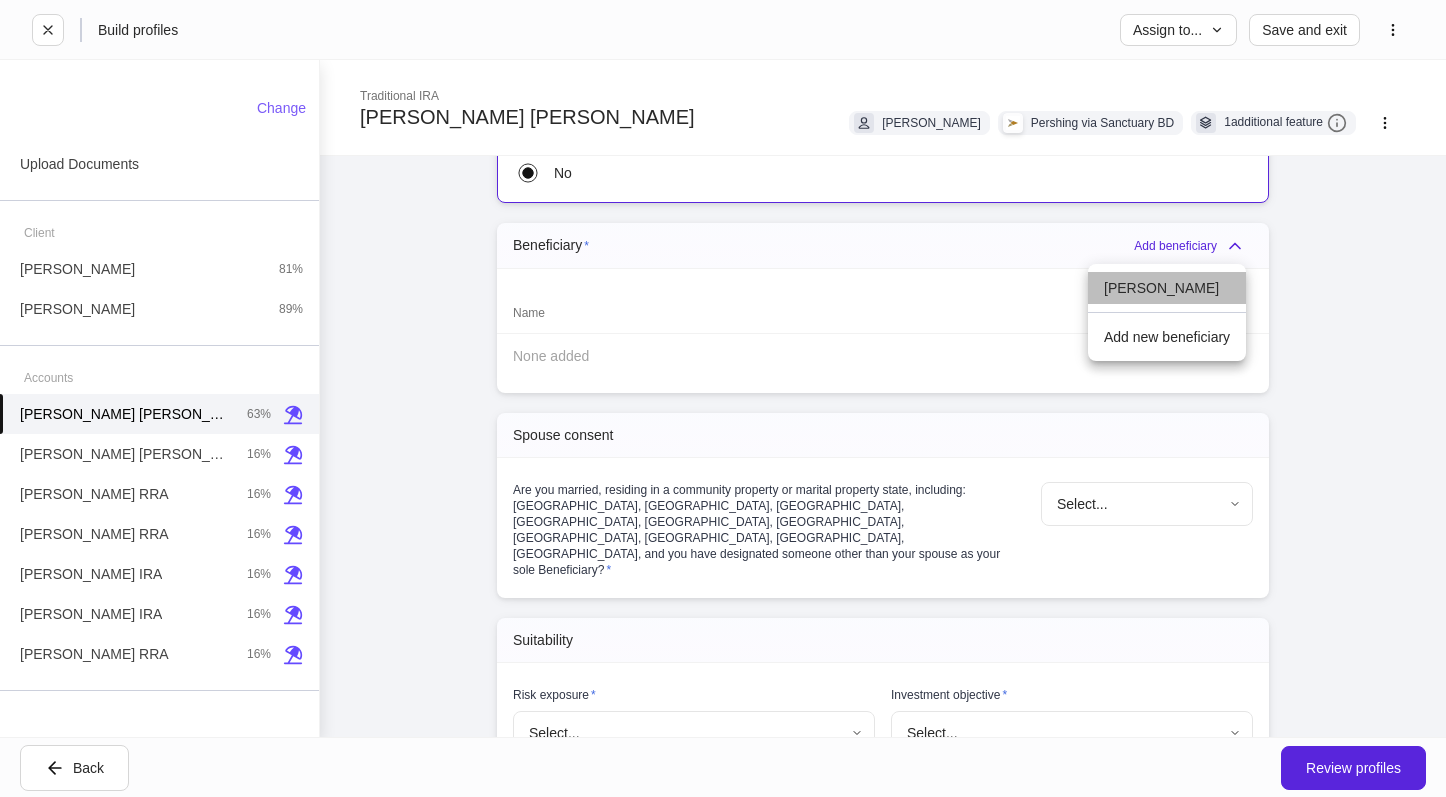 click on "[PERSON_NAME]" at bounding box center [1167, 288] 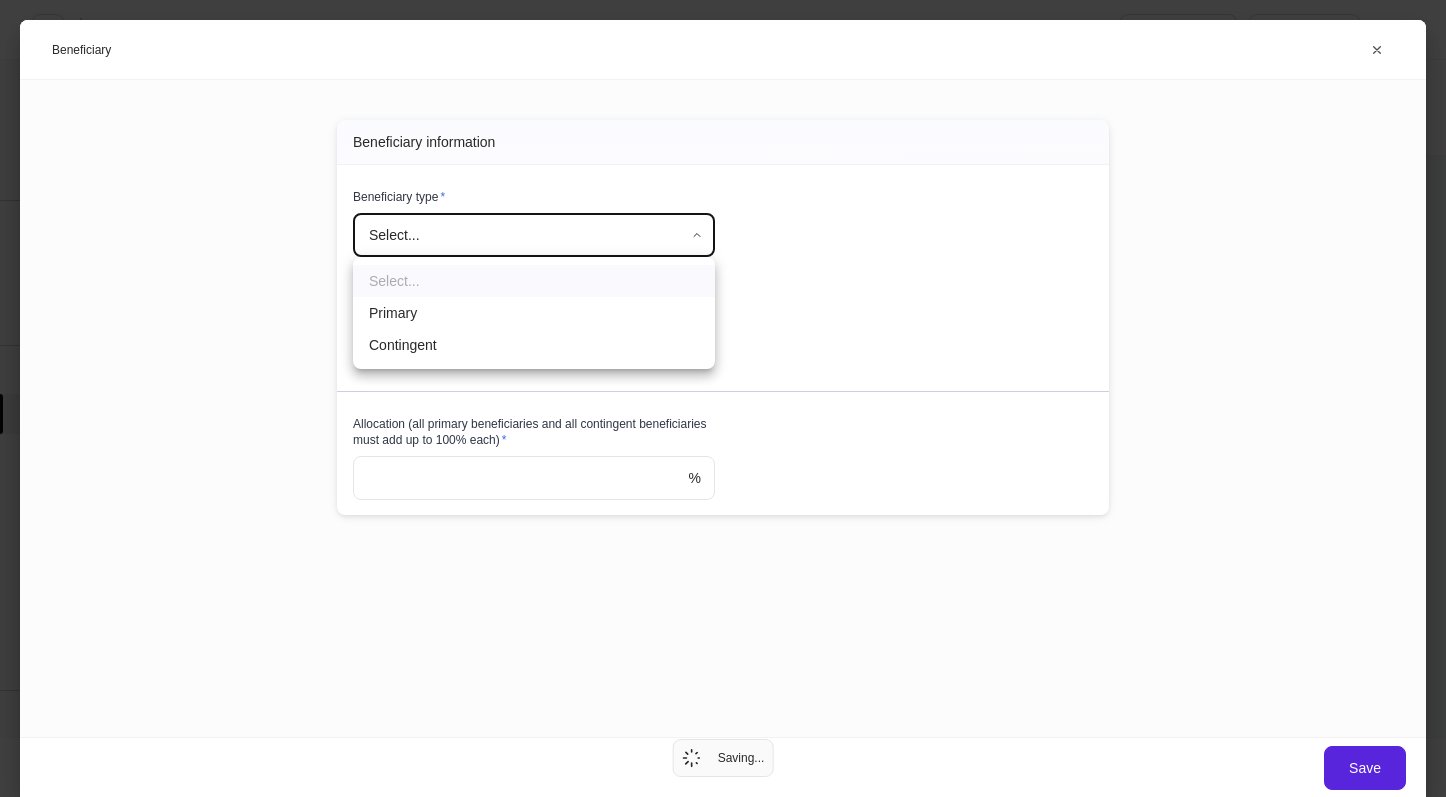 click on "**********" at bounding box center (723, 398) 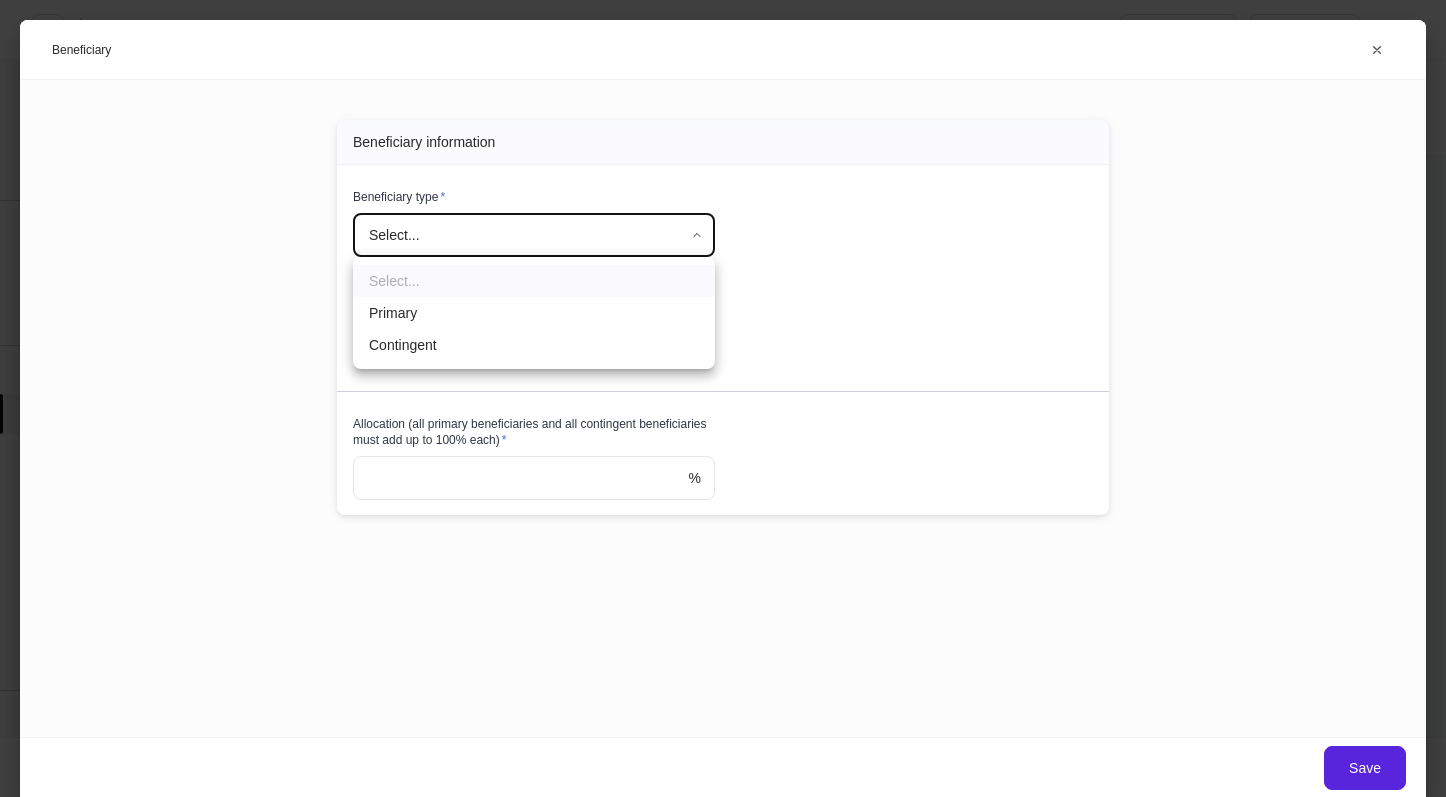 click on "Primary" at bounding box center [534, 313] 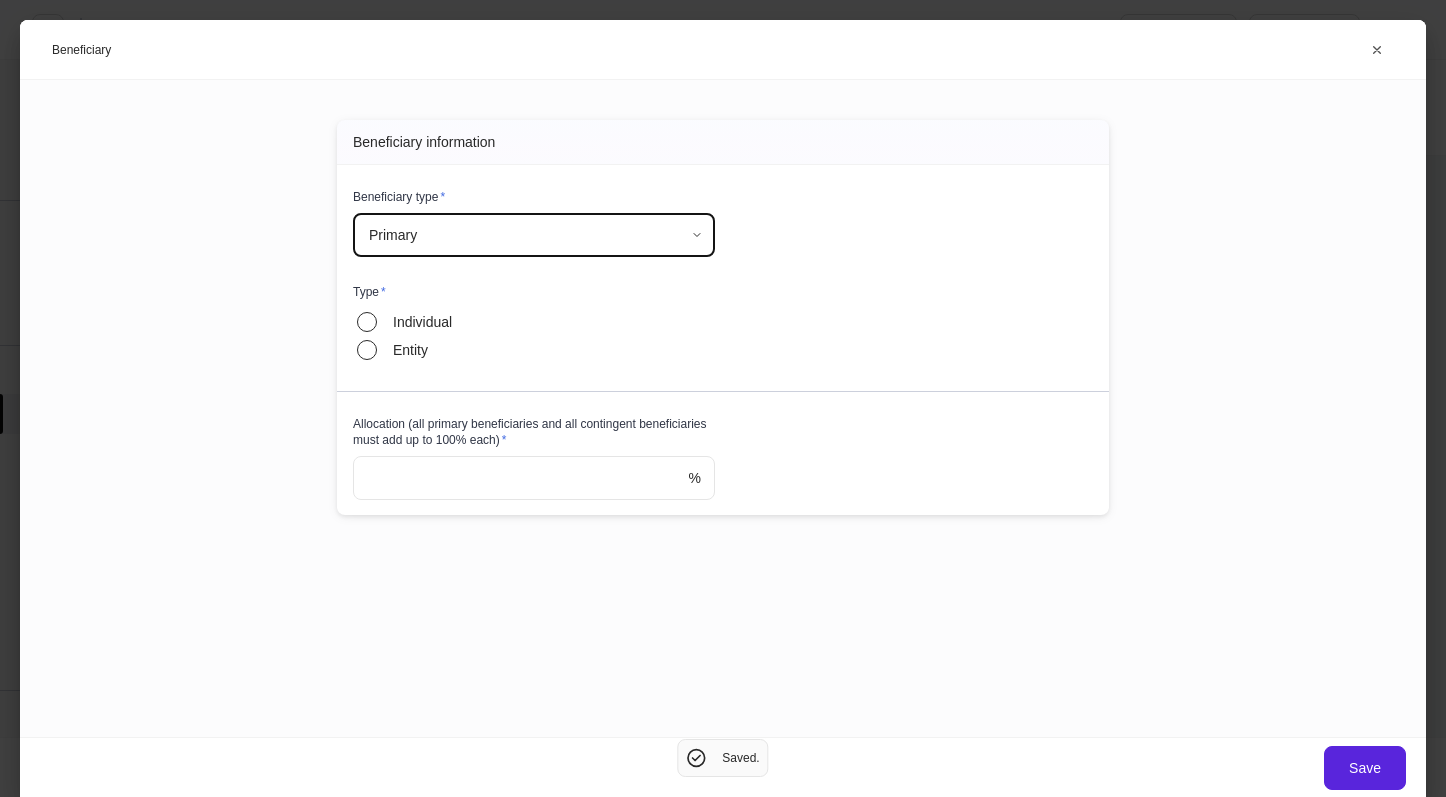 click on "Individual" at bounding box center [422, 322] 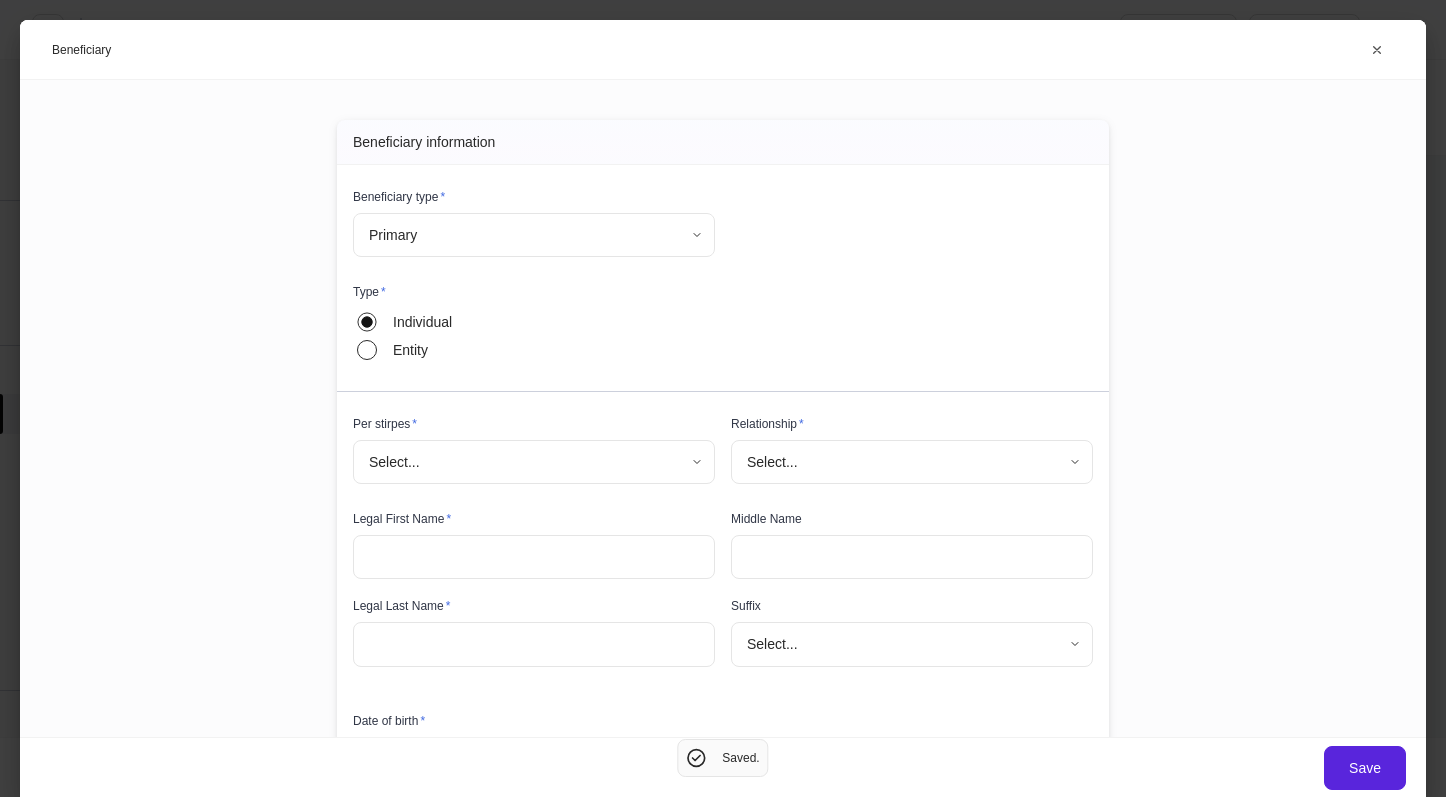 click on "**********" at bounding box center [723, 398] 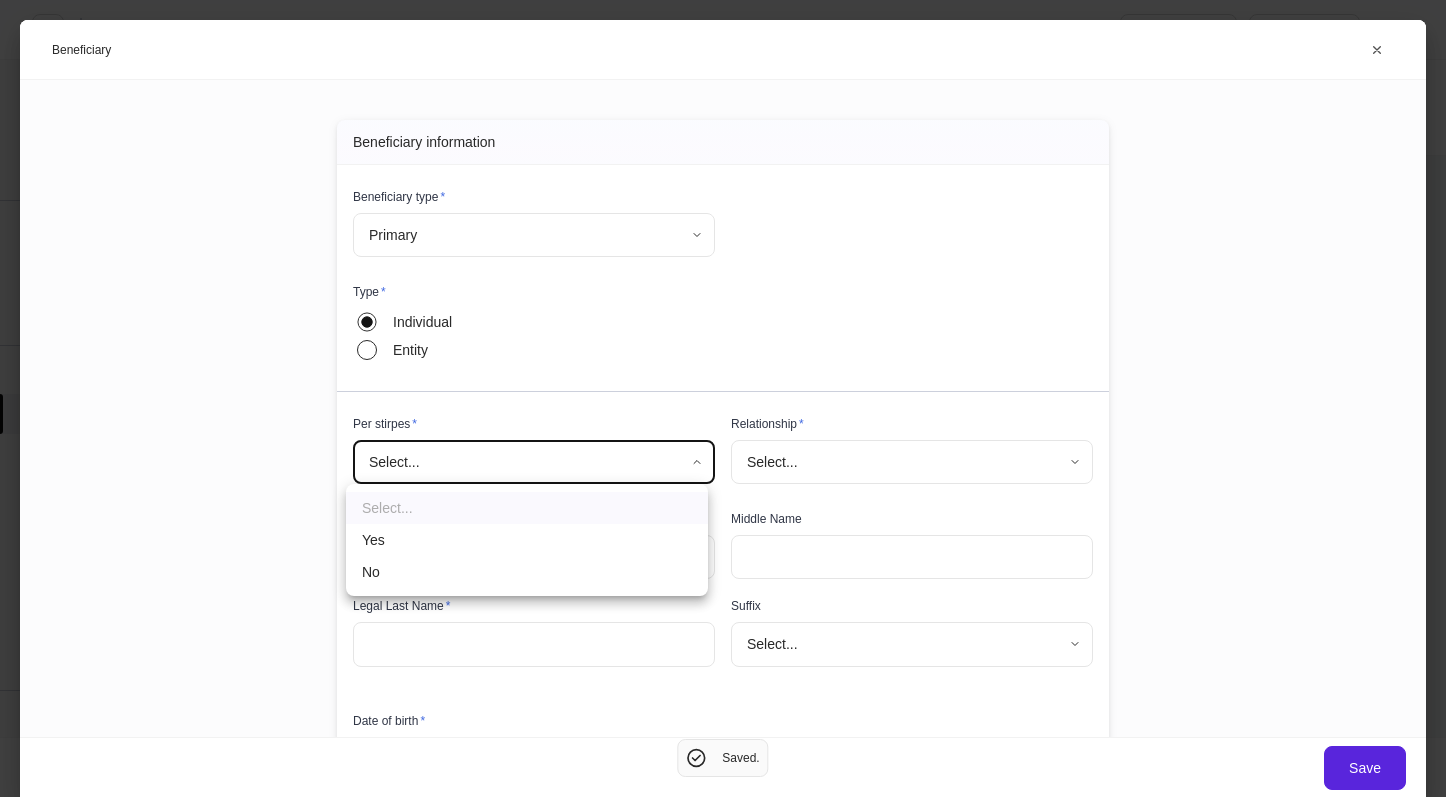 click on "No" at bounding box center (527, 572) 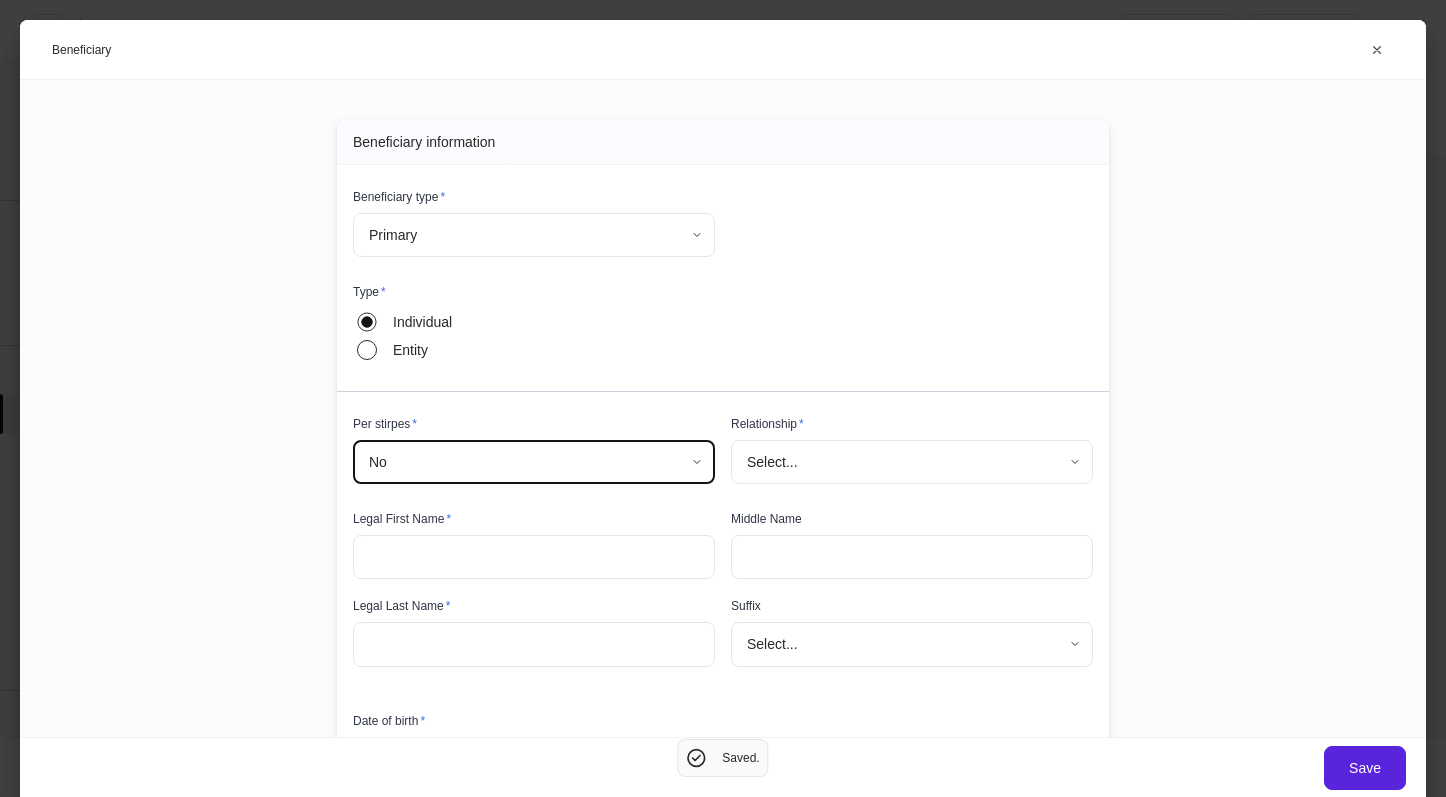 click on "Per stirpes *" at bounding box center (534, 428) 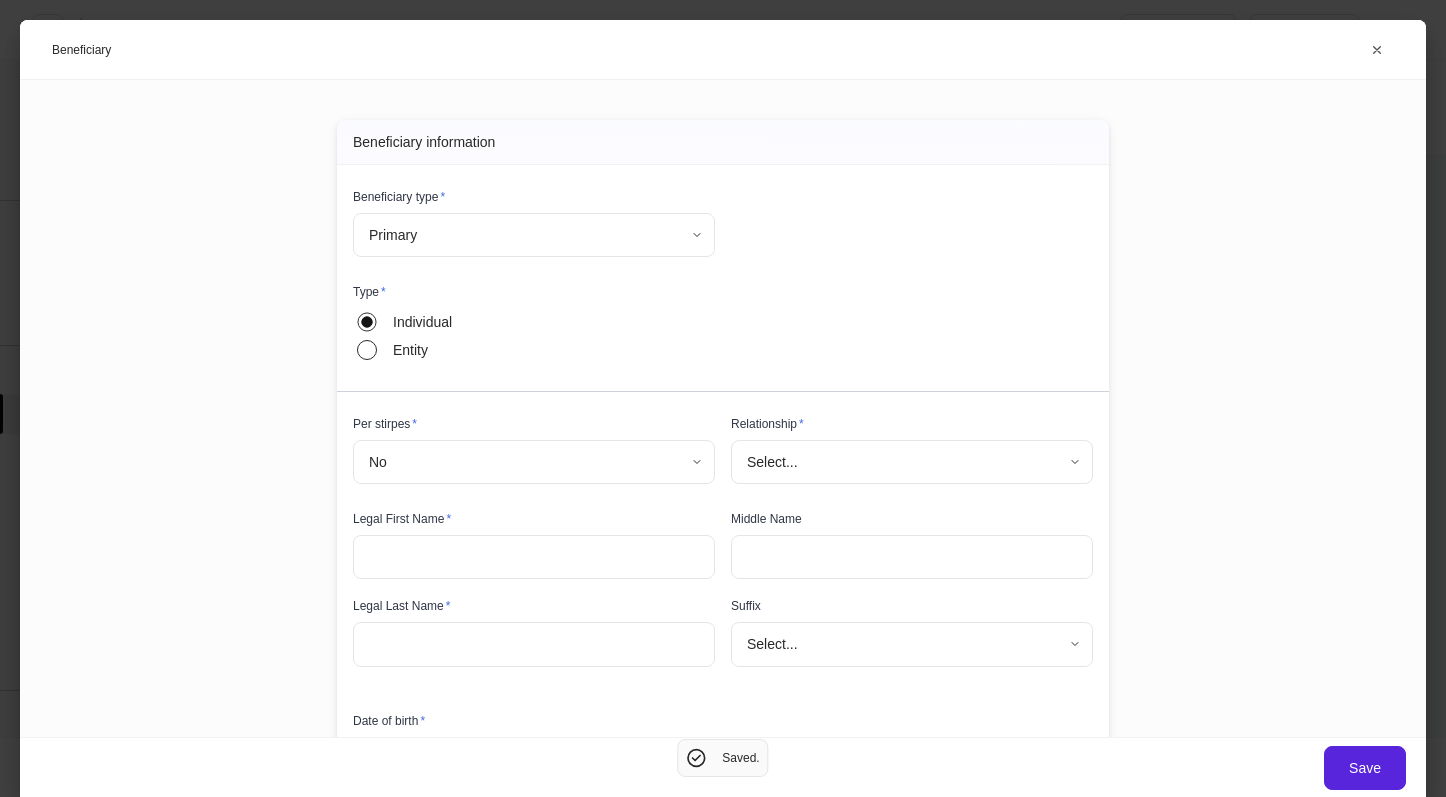 click on "No ***** ​" at bounding box center (534, 463) 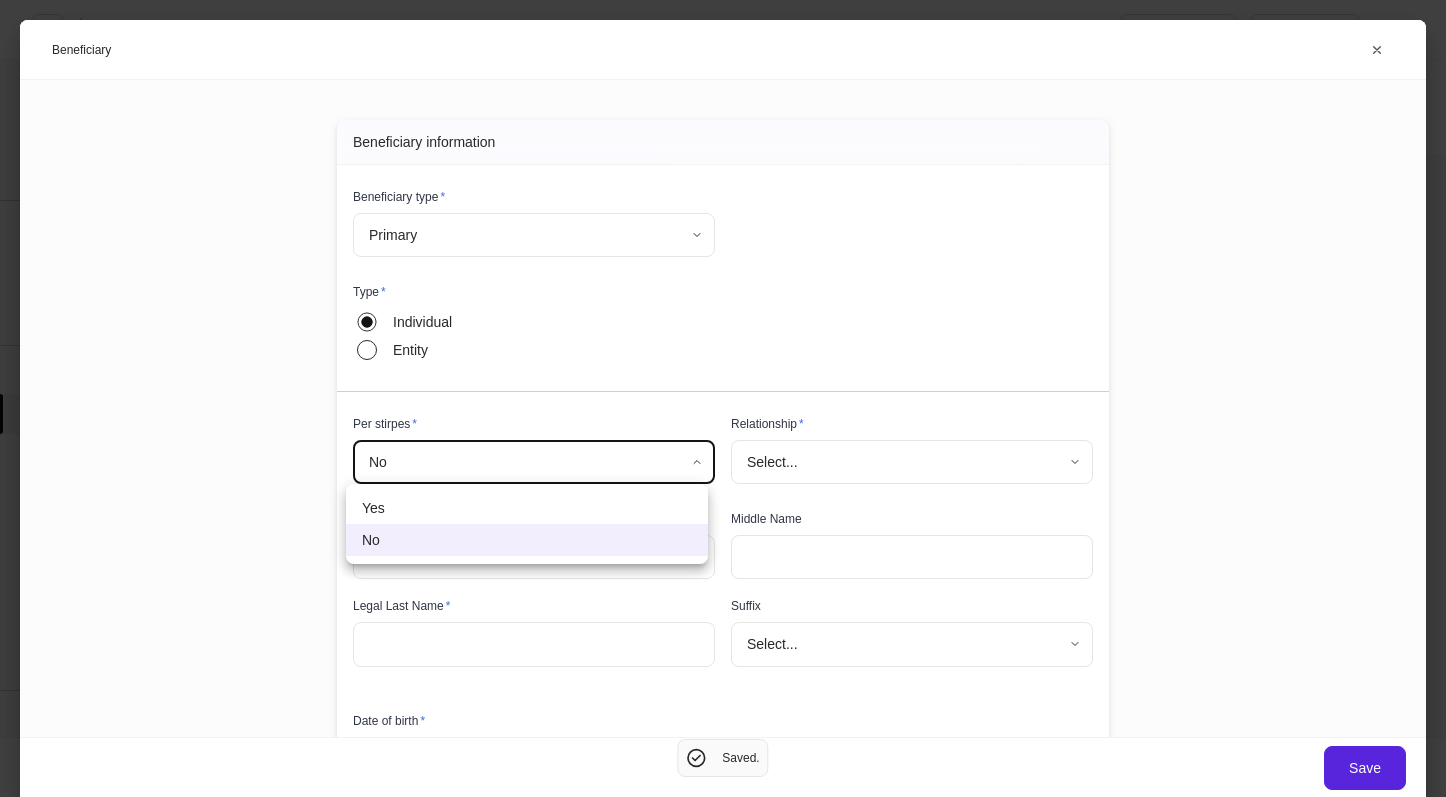 click on "**********" at bounding box center (723, 398) 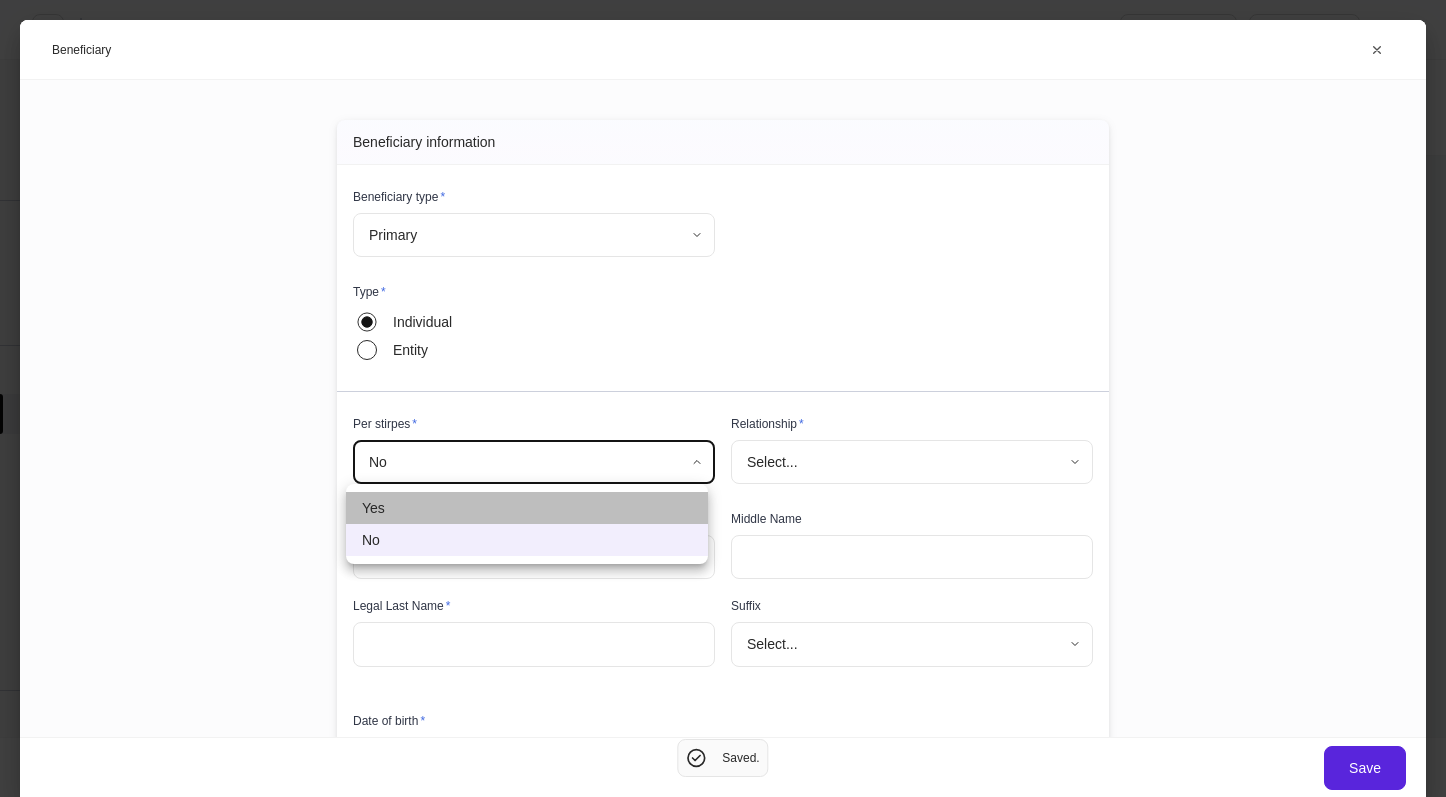 click on "Yes" at bounding box center [527, 508] 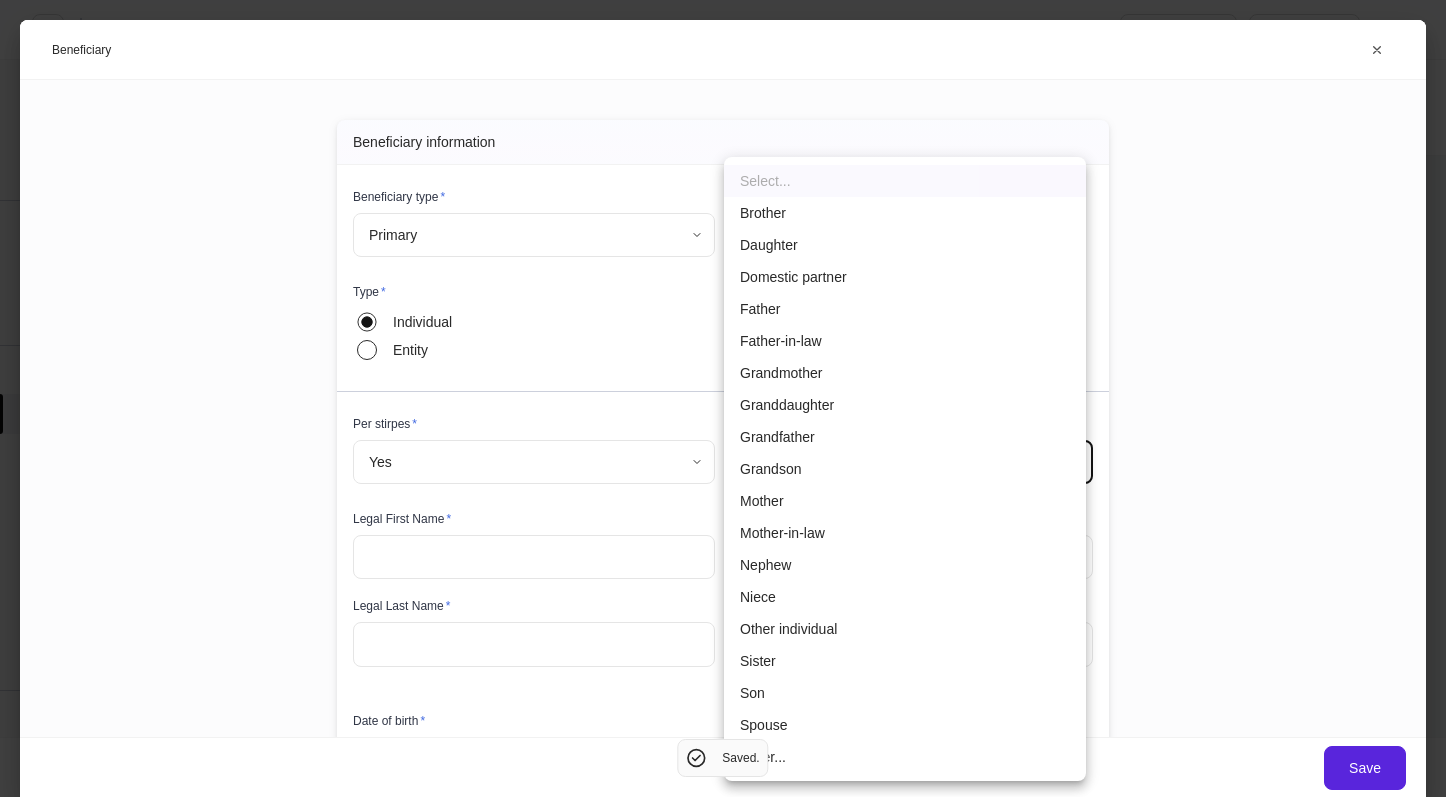 click on "**********" at bounding box center [723, 398] 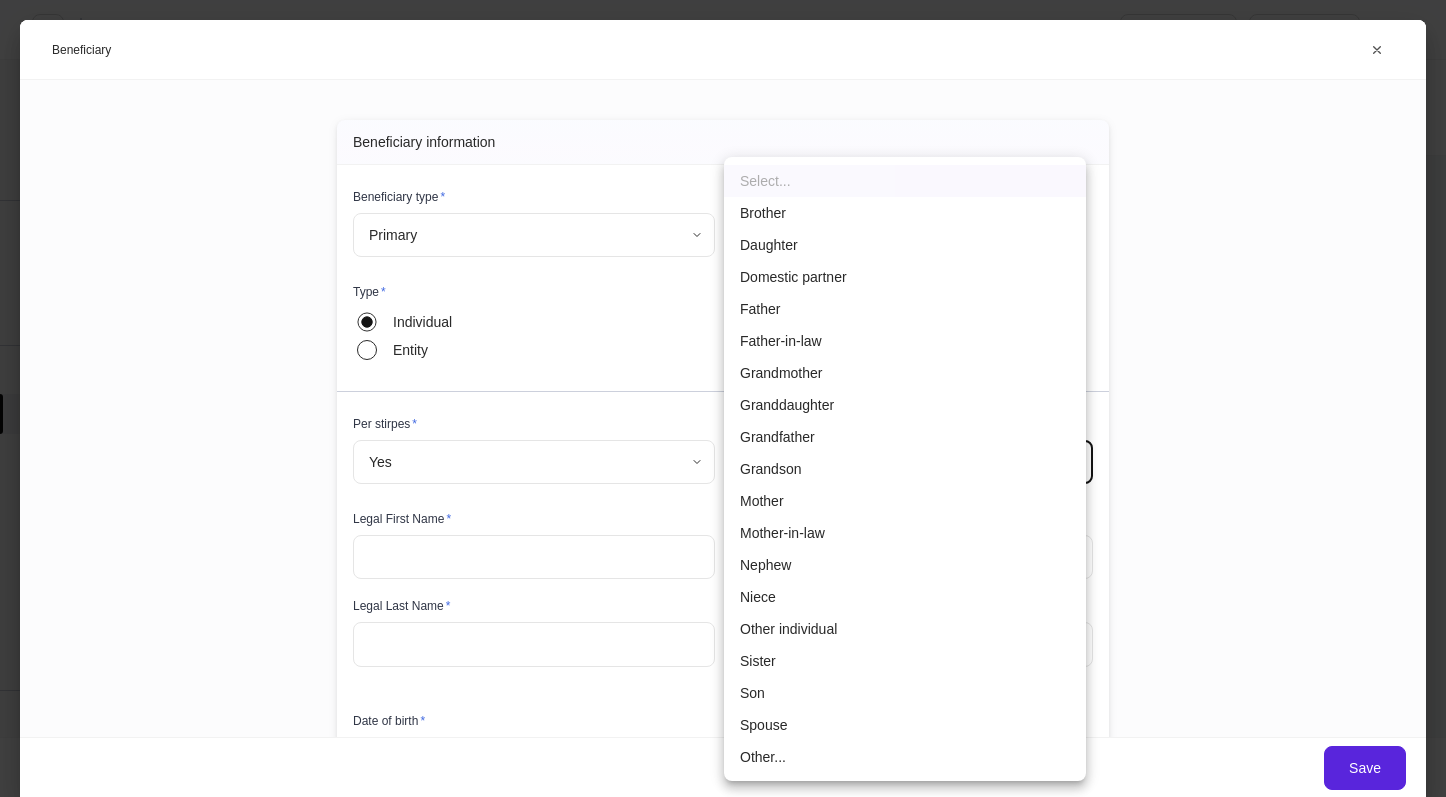 click on "Spouse" at bounding box center (905, 725) 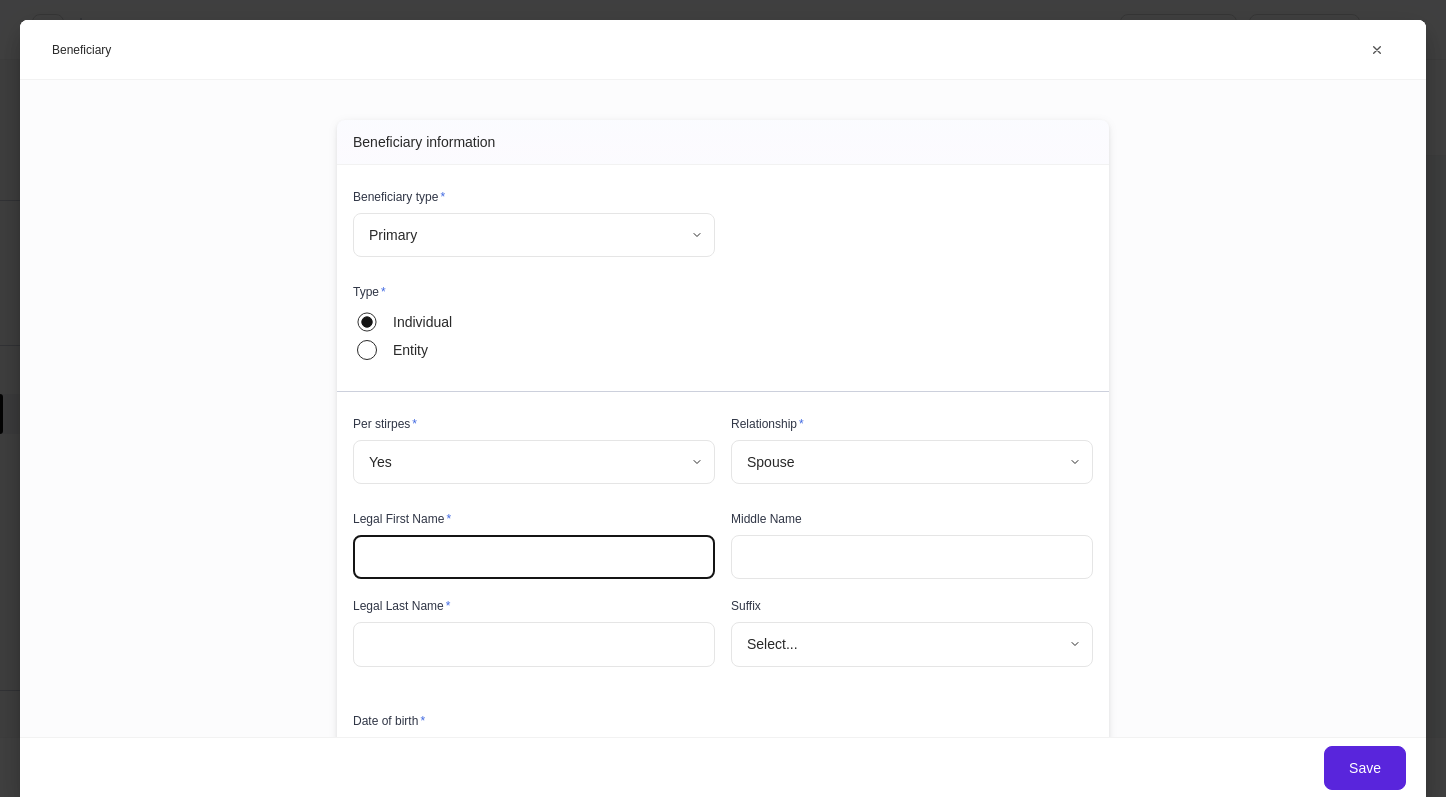 click at bounding box center (534, 557) 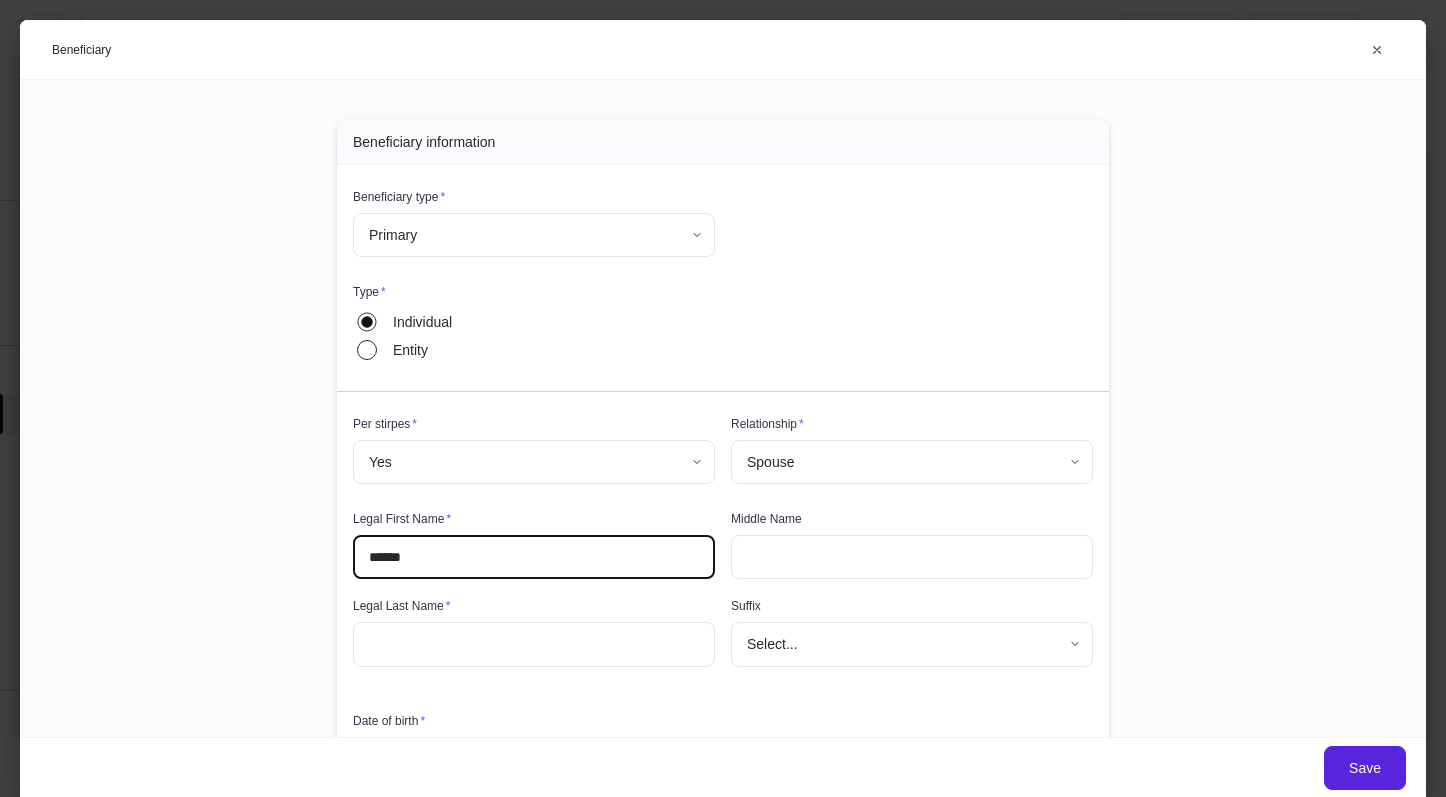 type on "******" 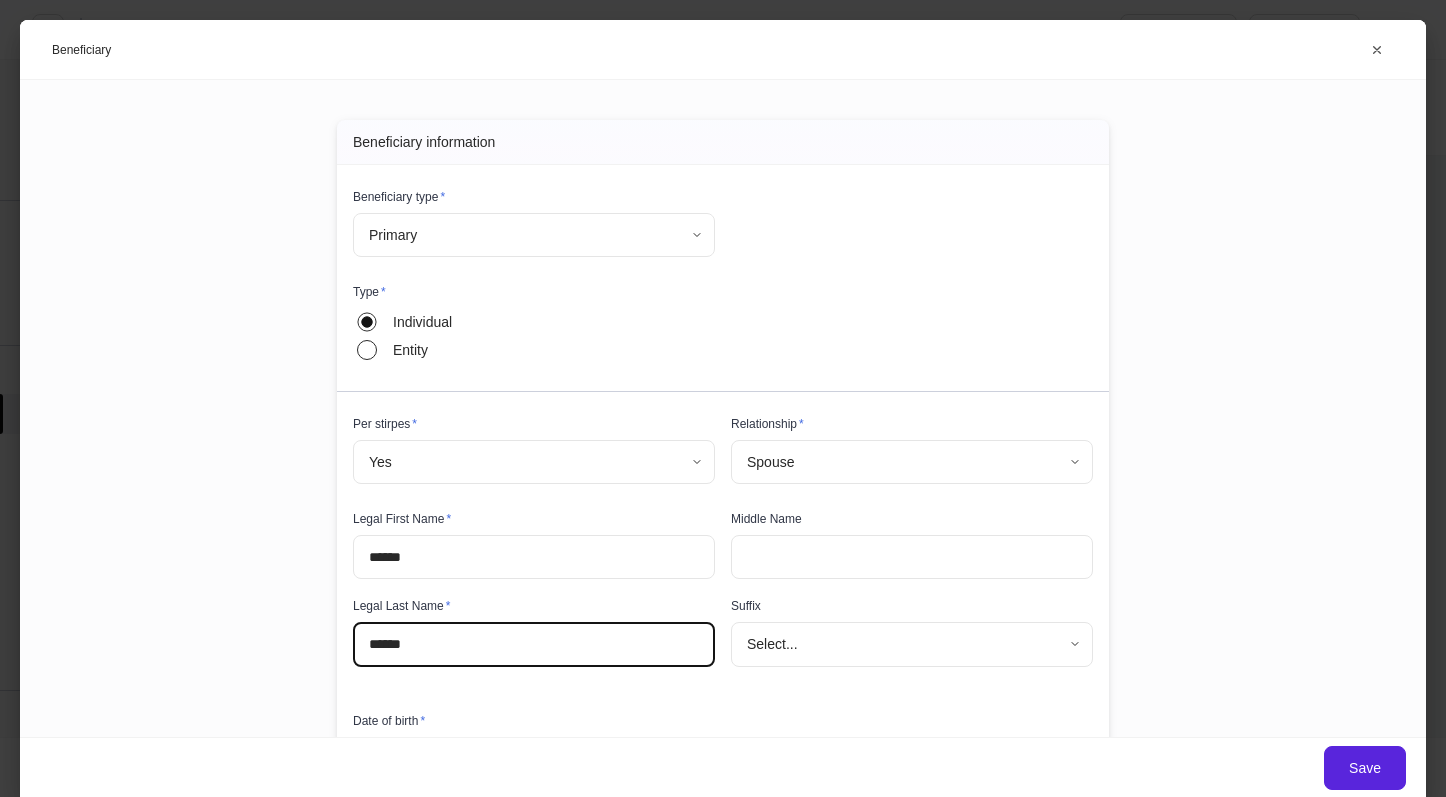 type on "******" 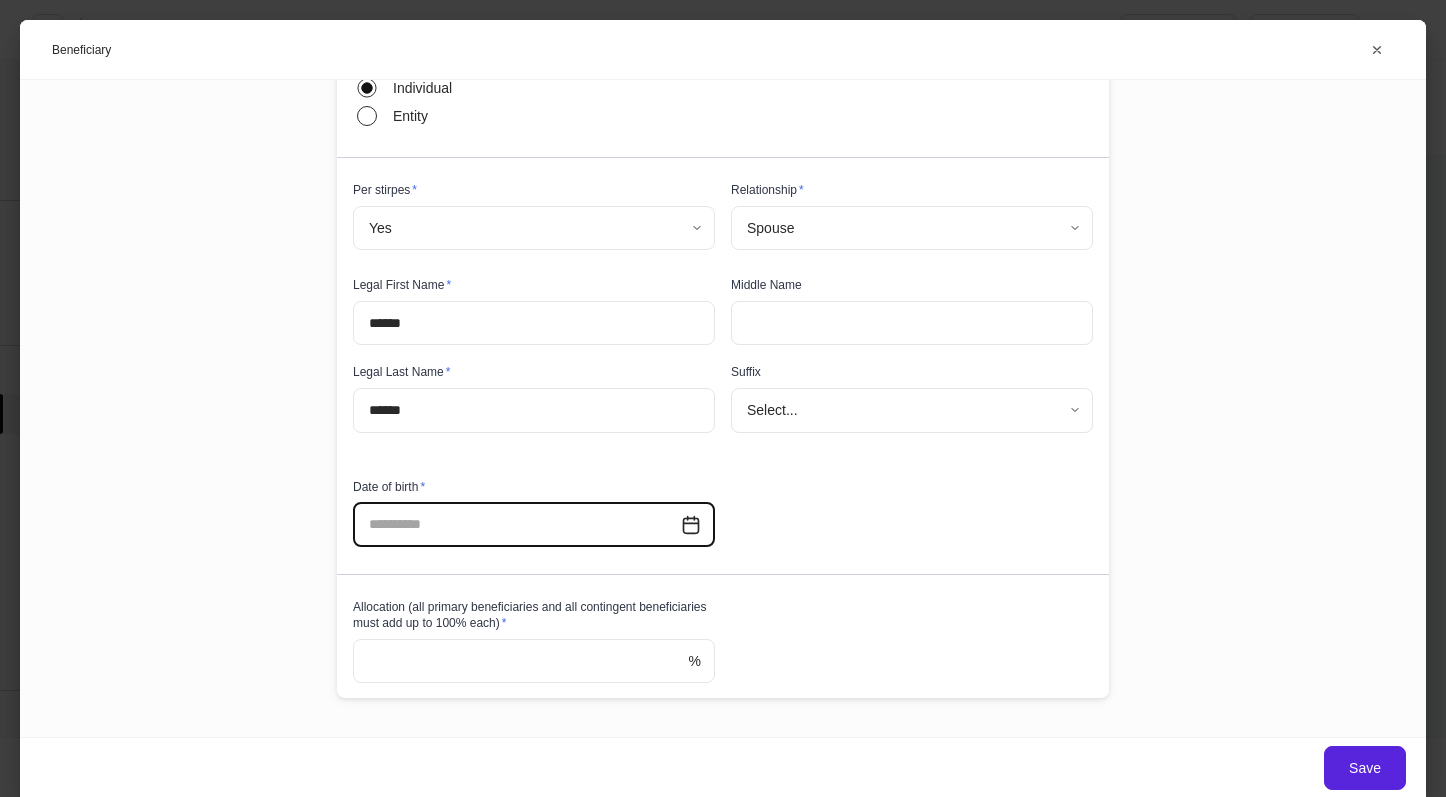 scroll, scrollTop: 275, scrollLeft: 0, axis: vertical 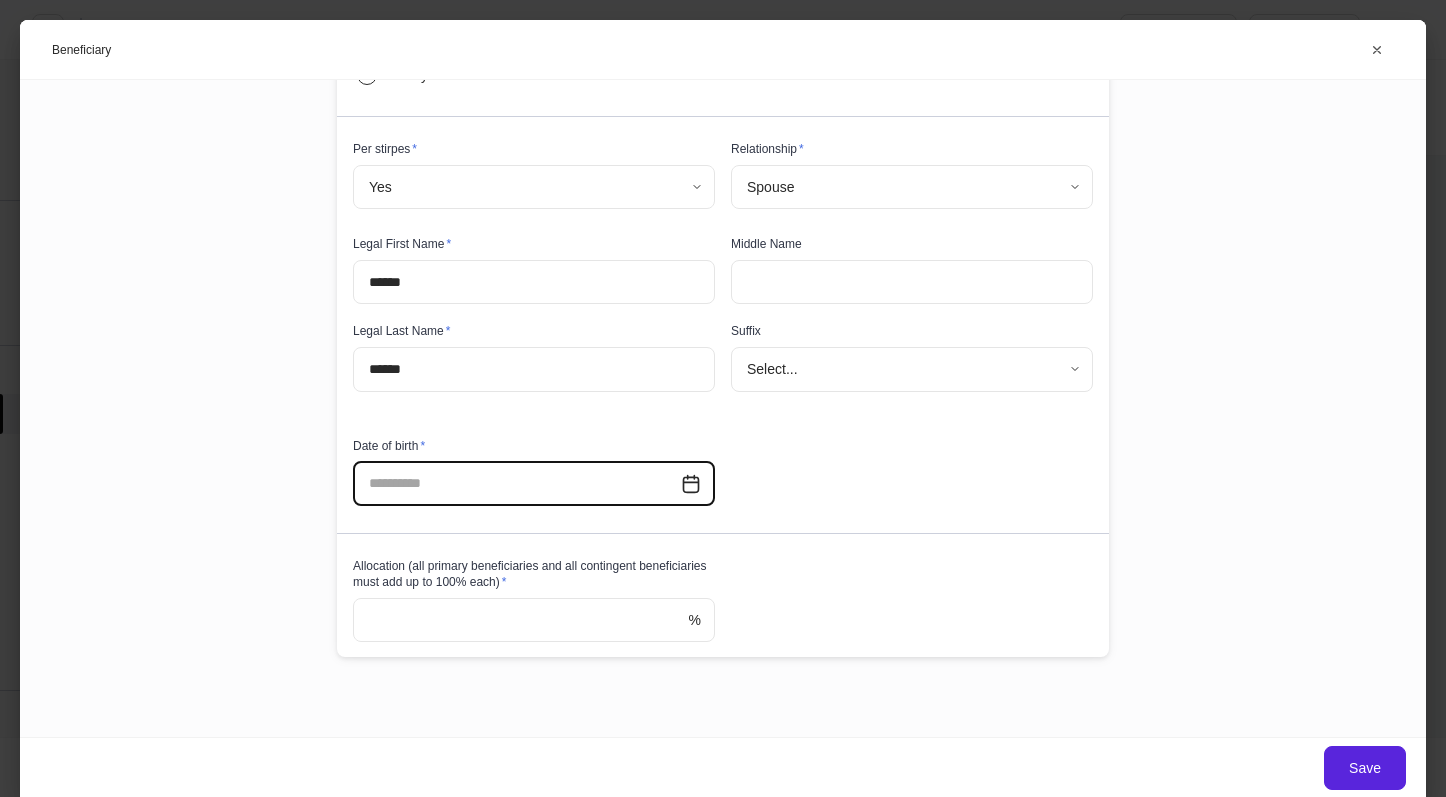click at bounding box center (521, 620) 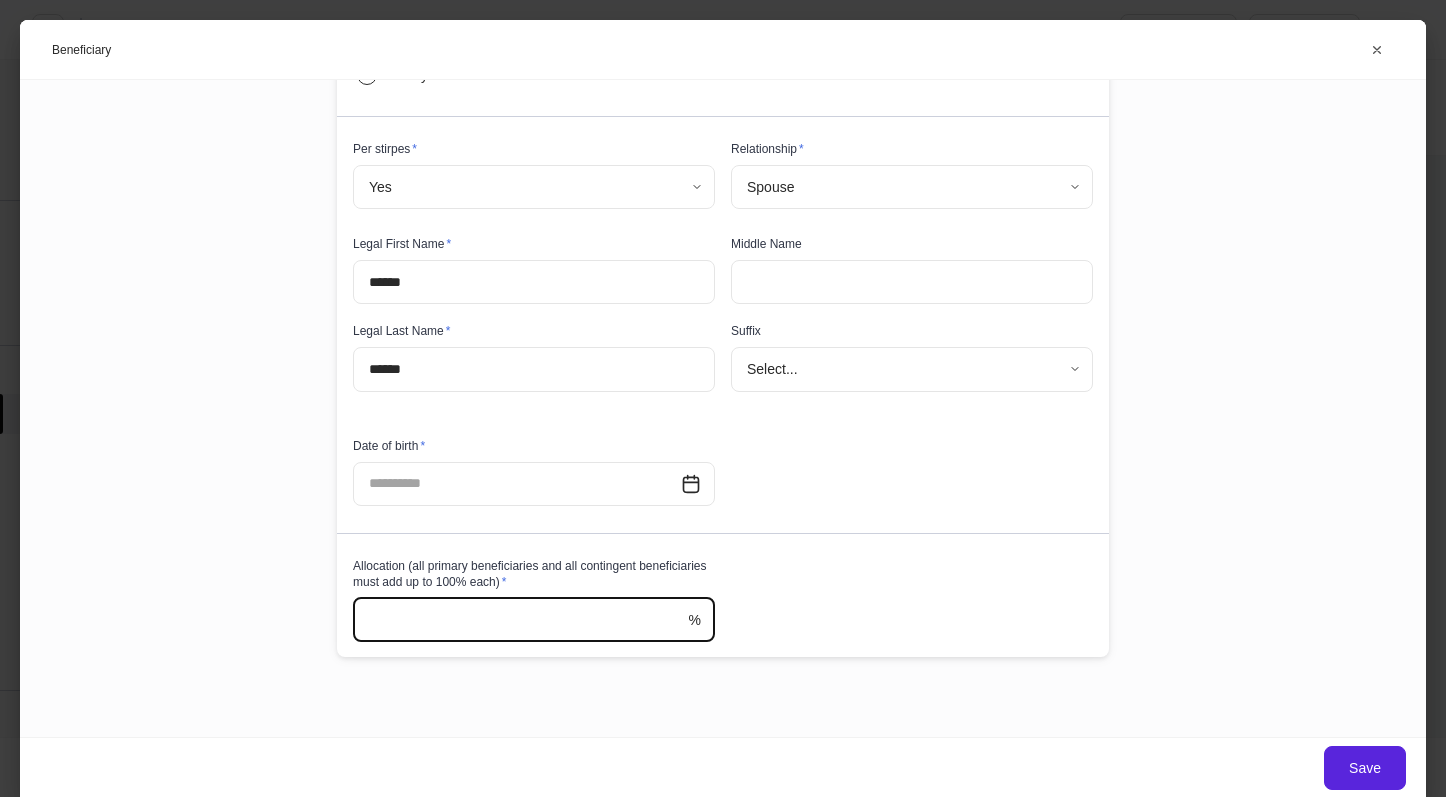 type on "***" 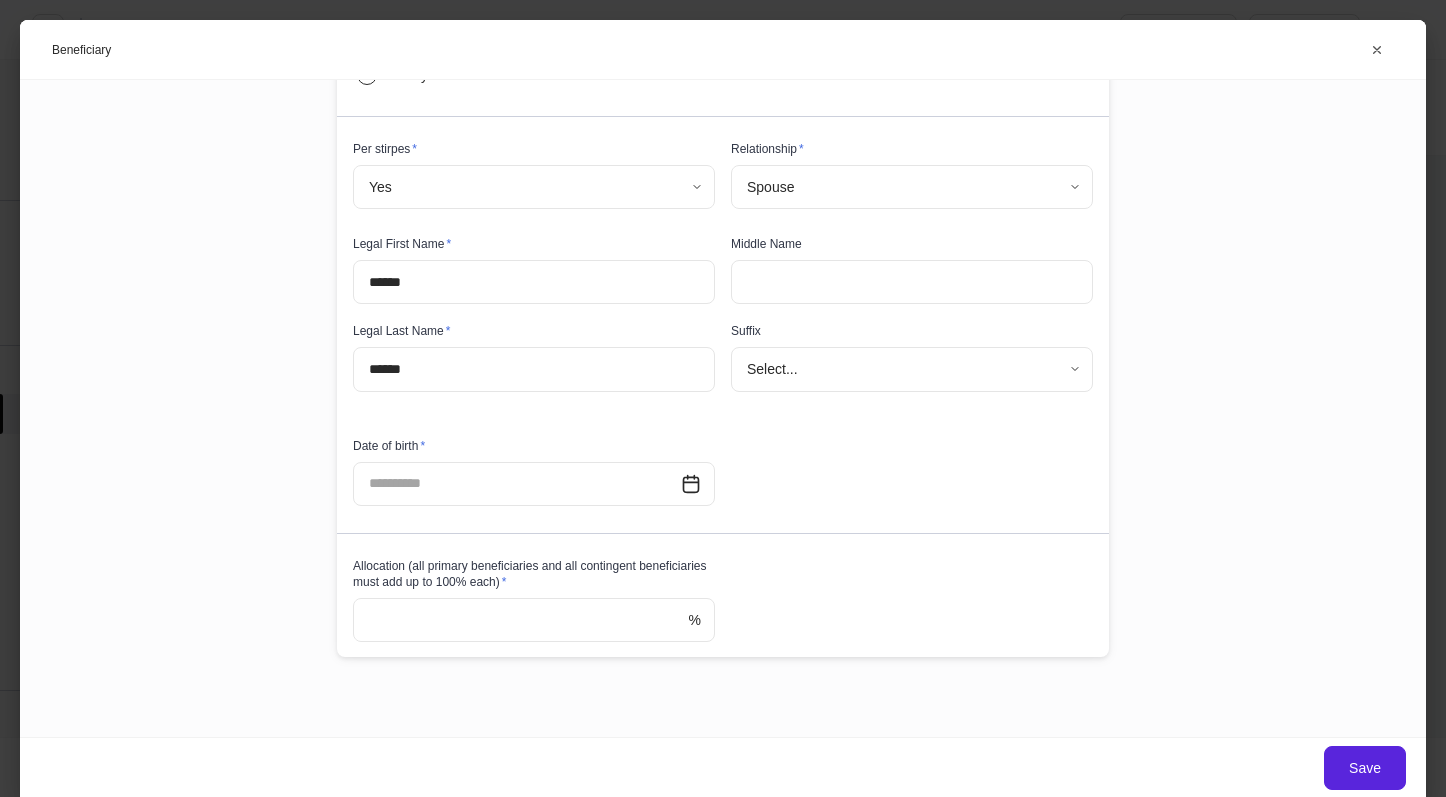 click on "Beneficiary information Beneficiary type * Primary ******* ​ Type * Individual Entity Per stirpes * Yes **** ​ Relationship * Spouse ****** ​ Legal First Name * ****** ​ Middle Name ​ Legal Last Name * ****** ​ Suffix Select... ​ Date of birth * ​ Allocation (all primary beneficiaries and all contingent beneficiaries must add up to 100% each) * *** % ​" at bounding box center [723, 271] 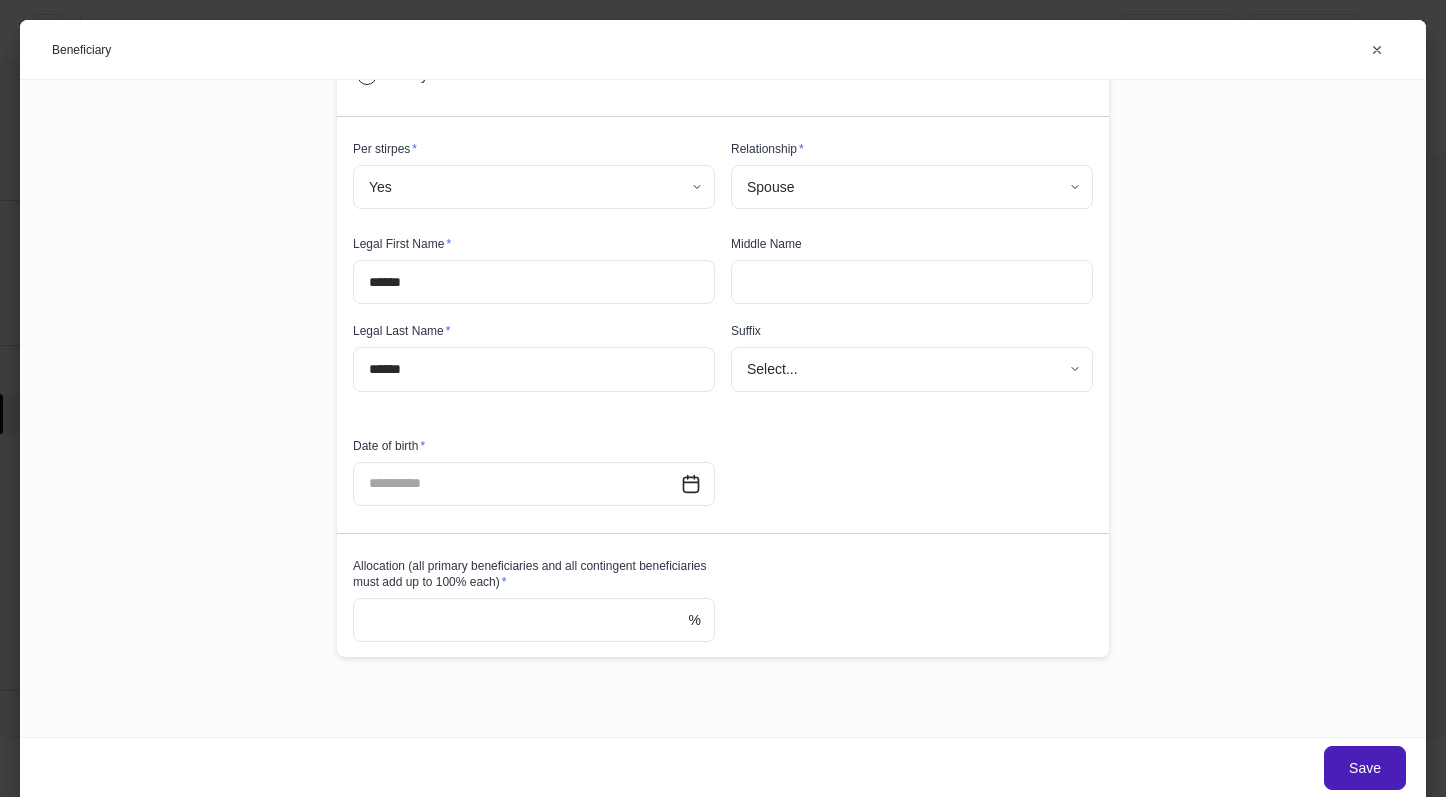 click on "Save" at bounding box center [1365, 768] 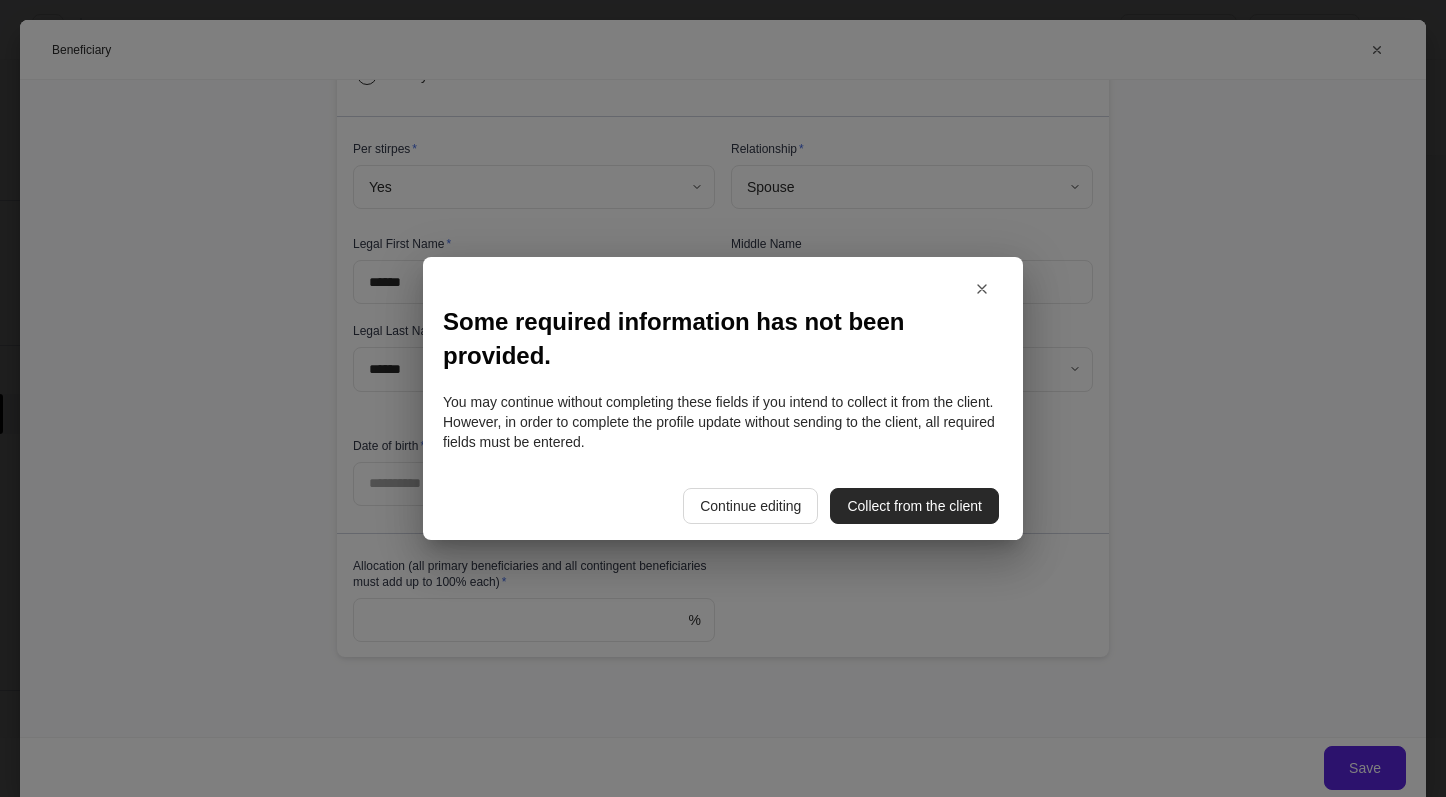 click on "Collect from the client" at bounding box center [914, 506] 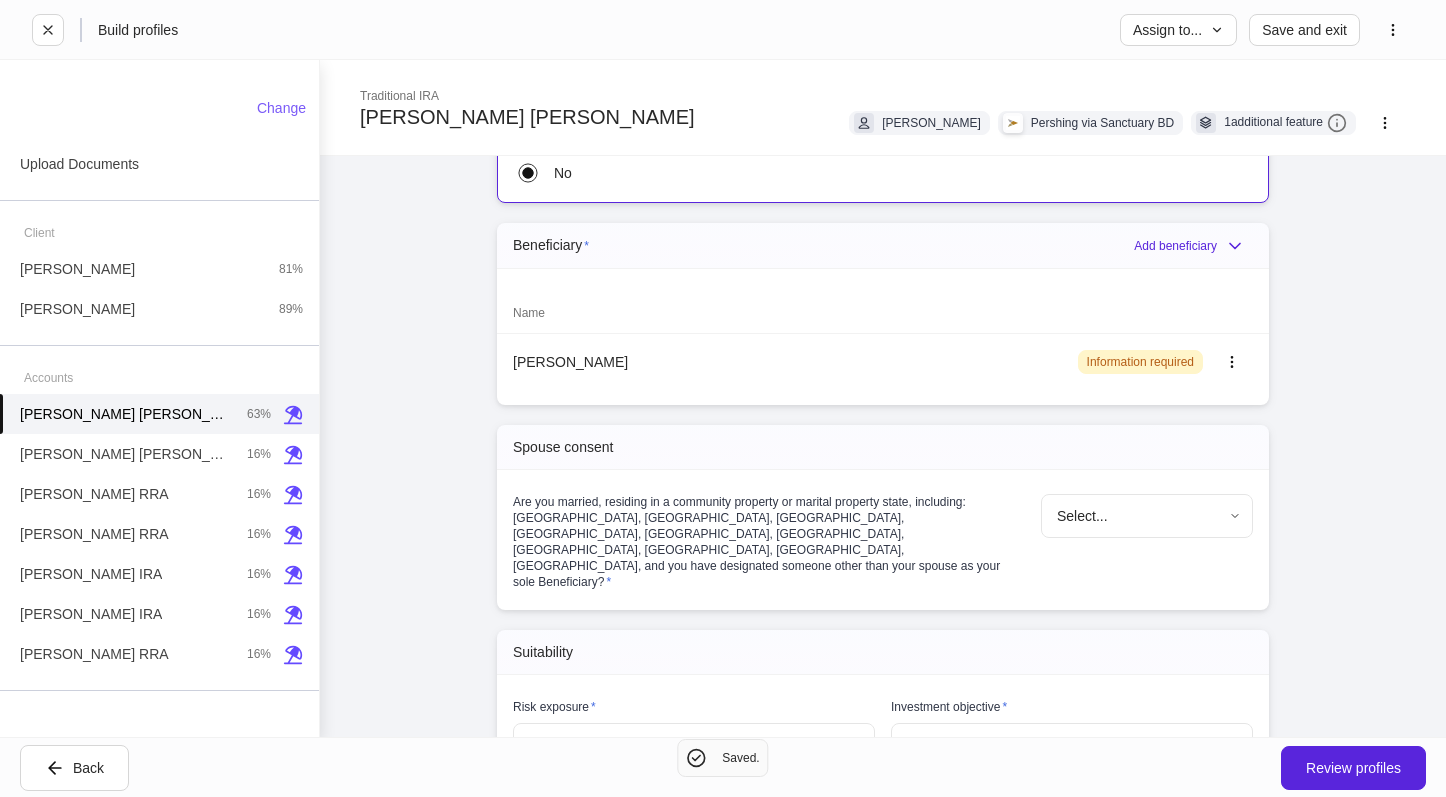 click on "**********" at bounding box center (723, 398) 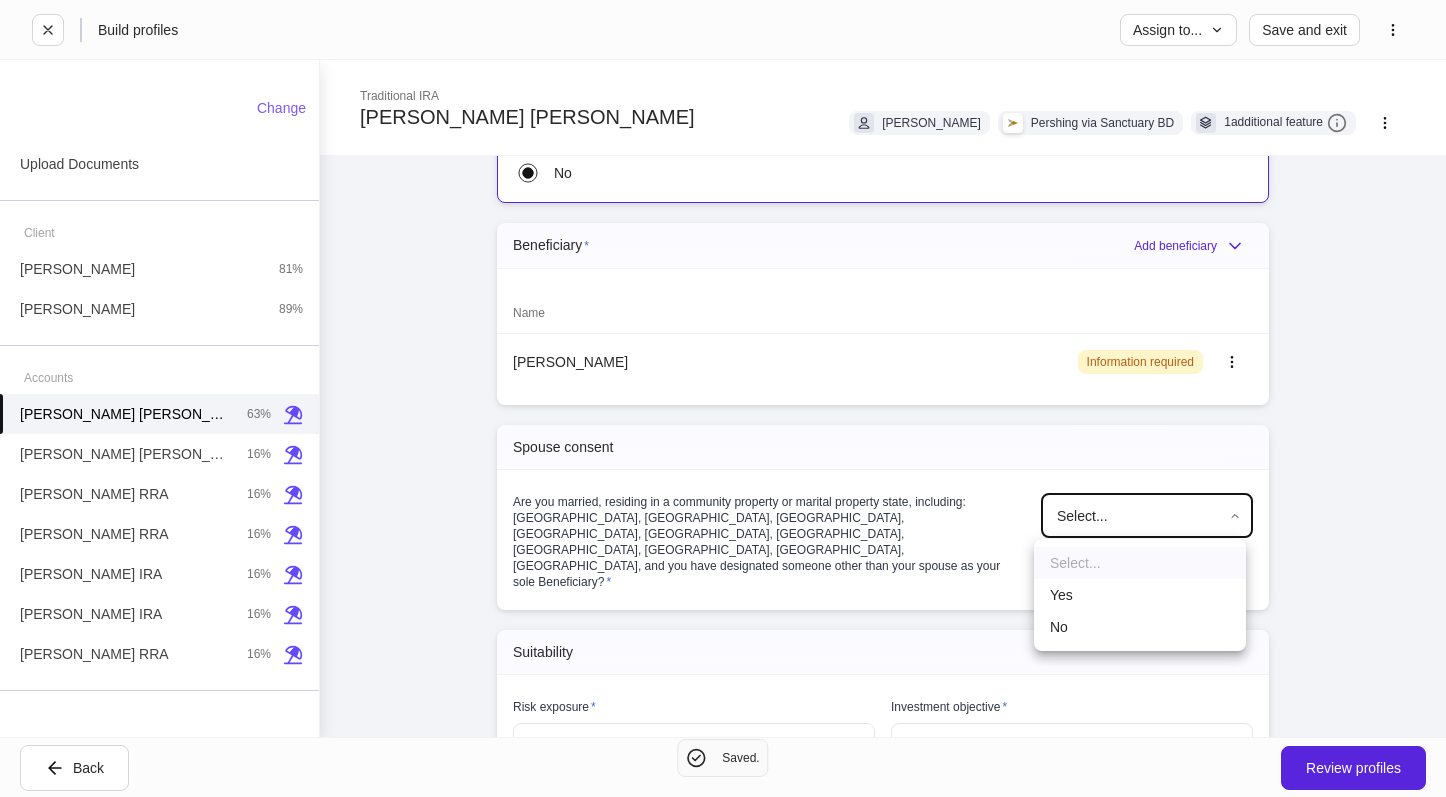 click on "No" at bounding box center (1140, 627) 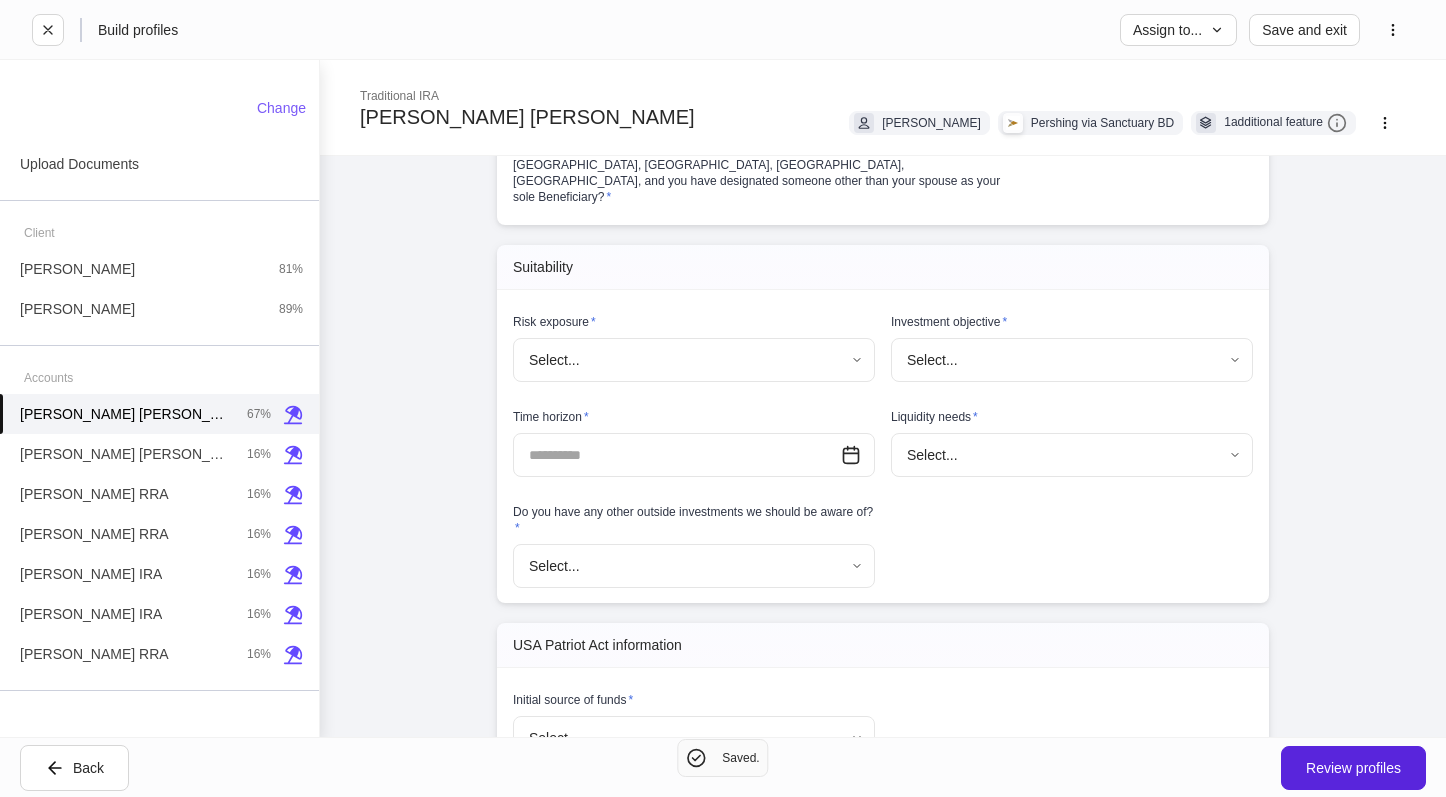 scroll, scrollTop: 2400, scrollLeft: 0, axis: vertical 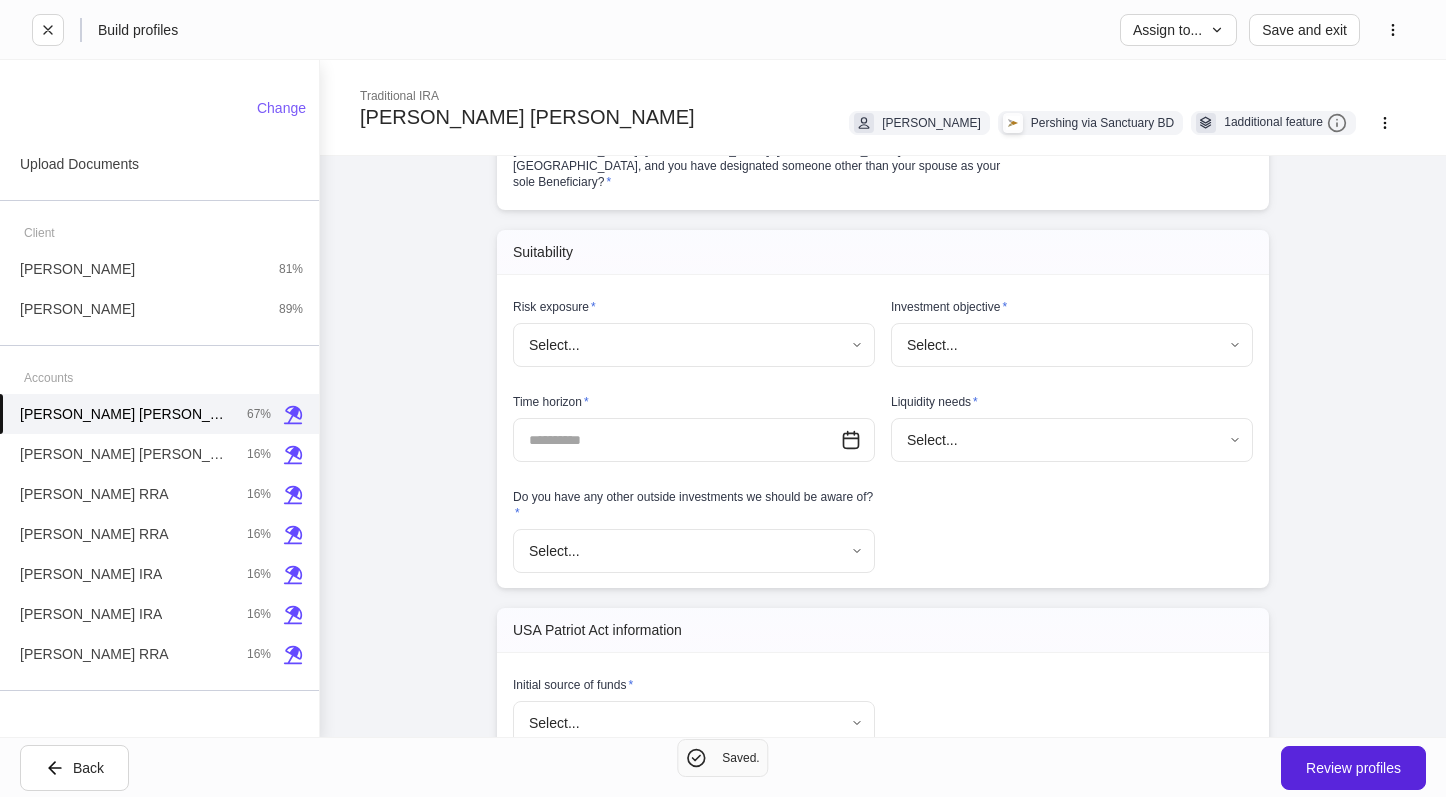 click on "**********" at bounding box center [723, 398] 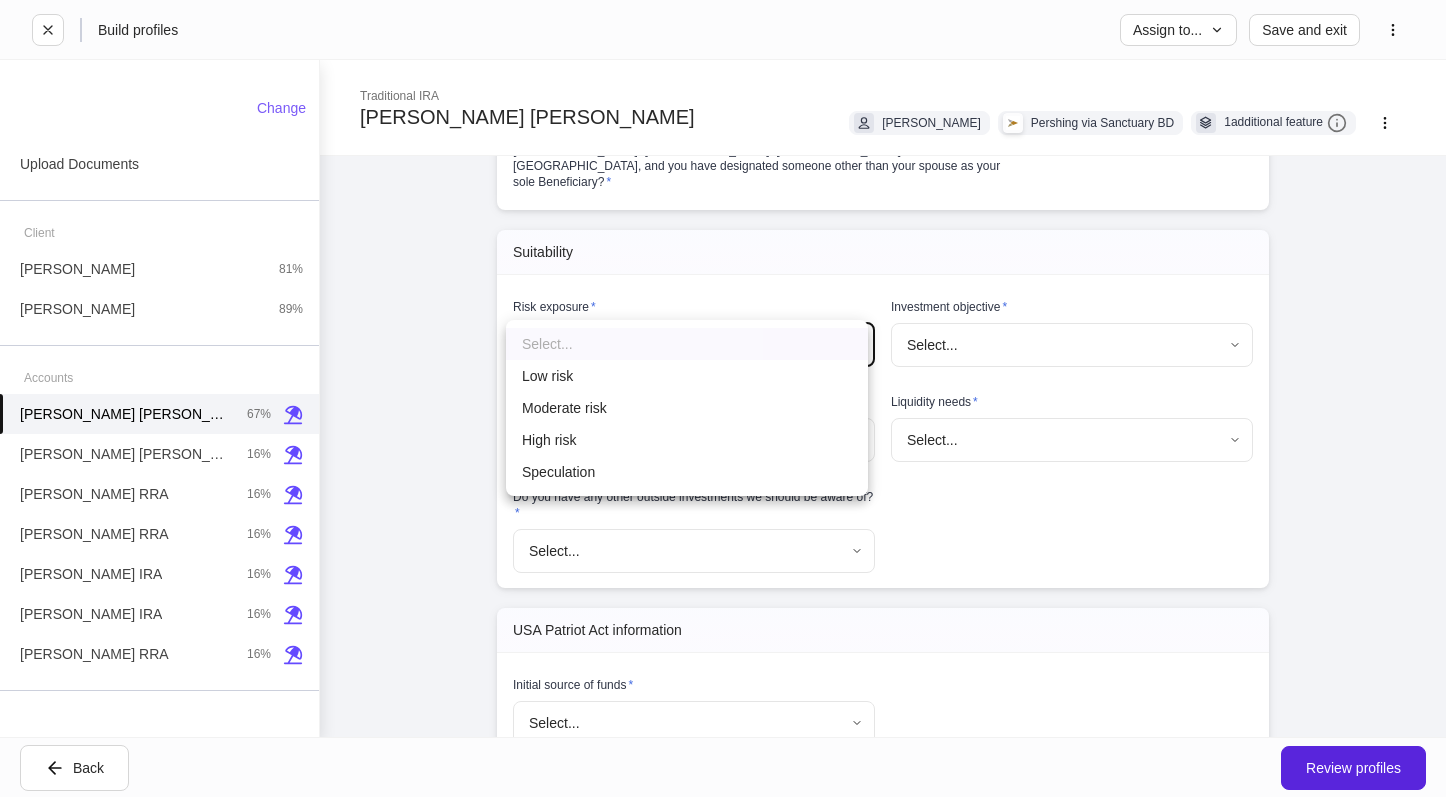 click on "High risk" at bounding box center (687, 440) 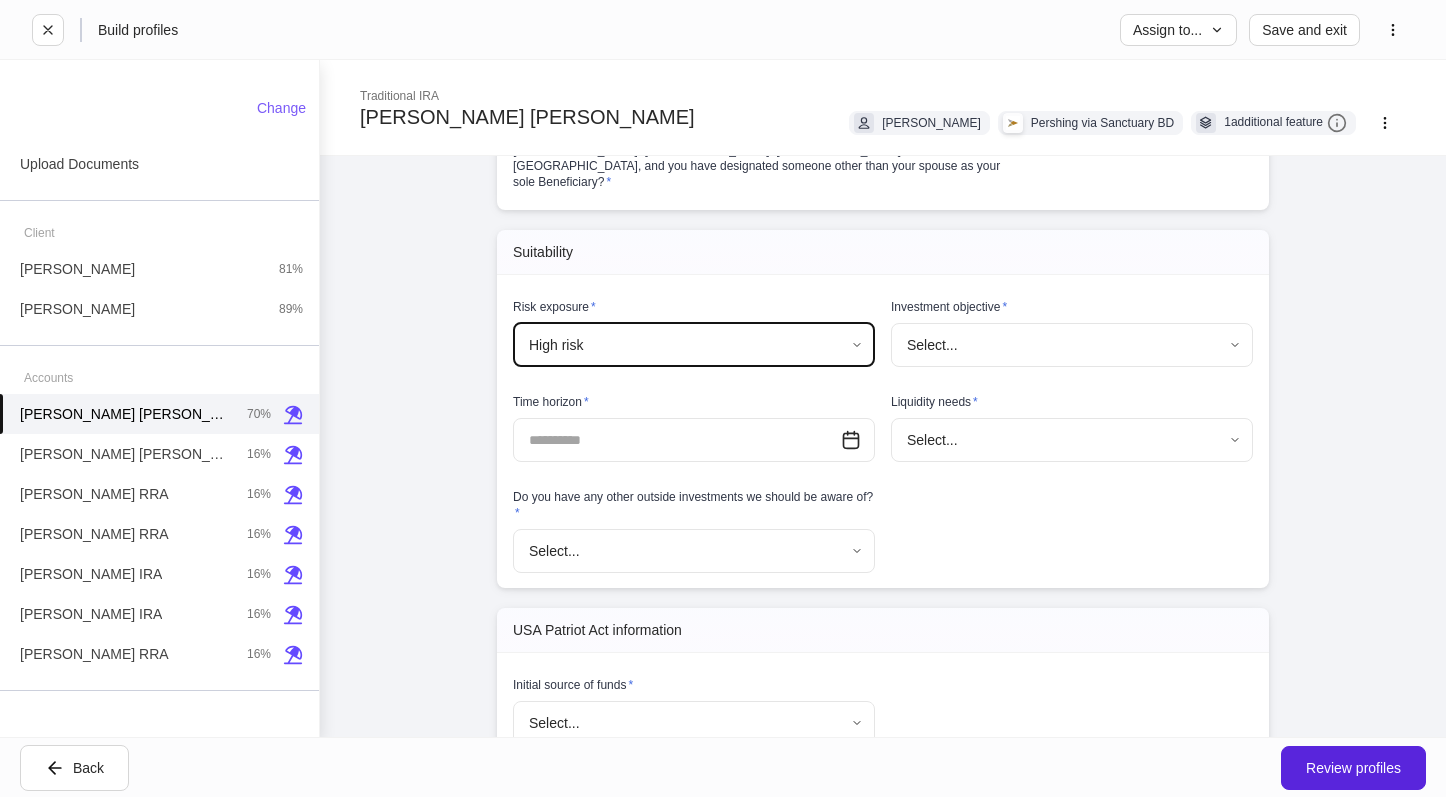 click on "**********" at bounding box center (723, 398) 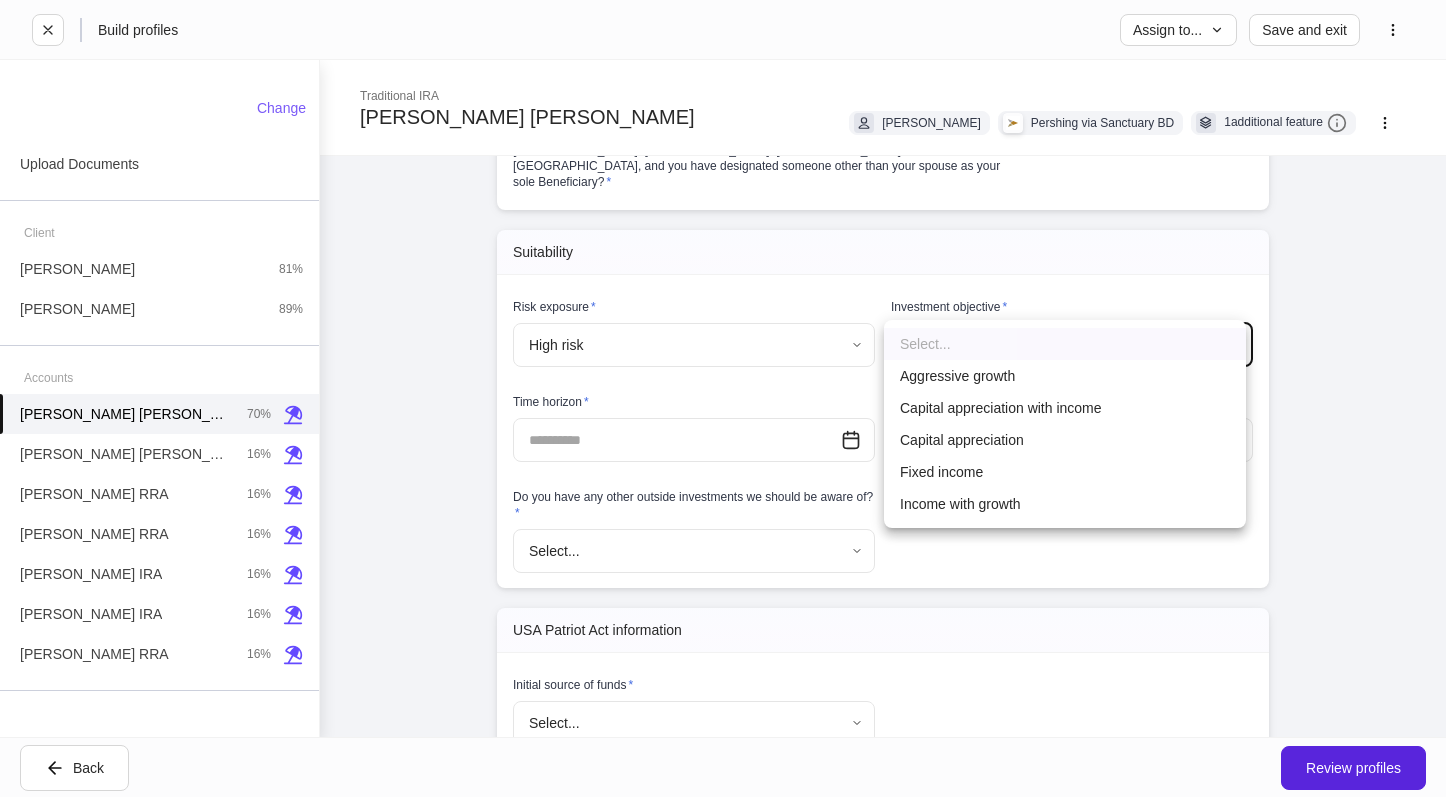 click at bounding box center [723, 398] 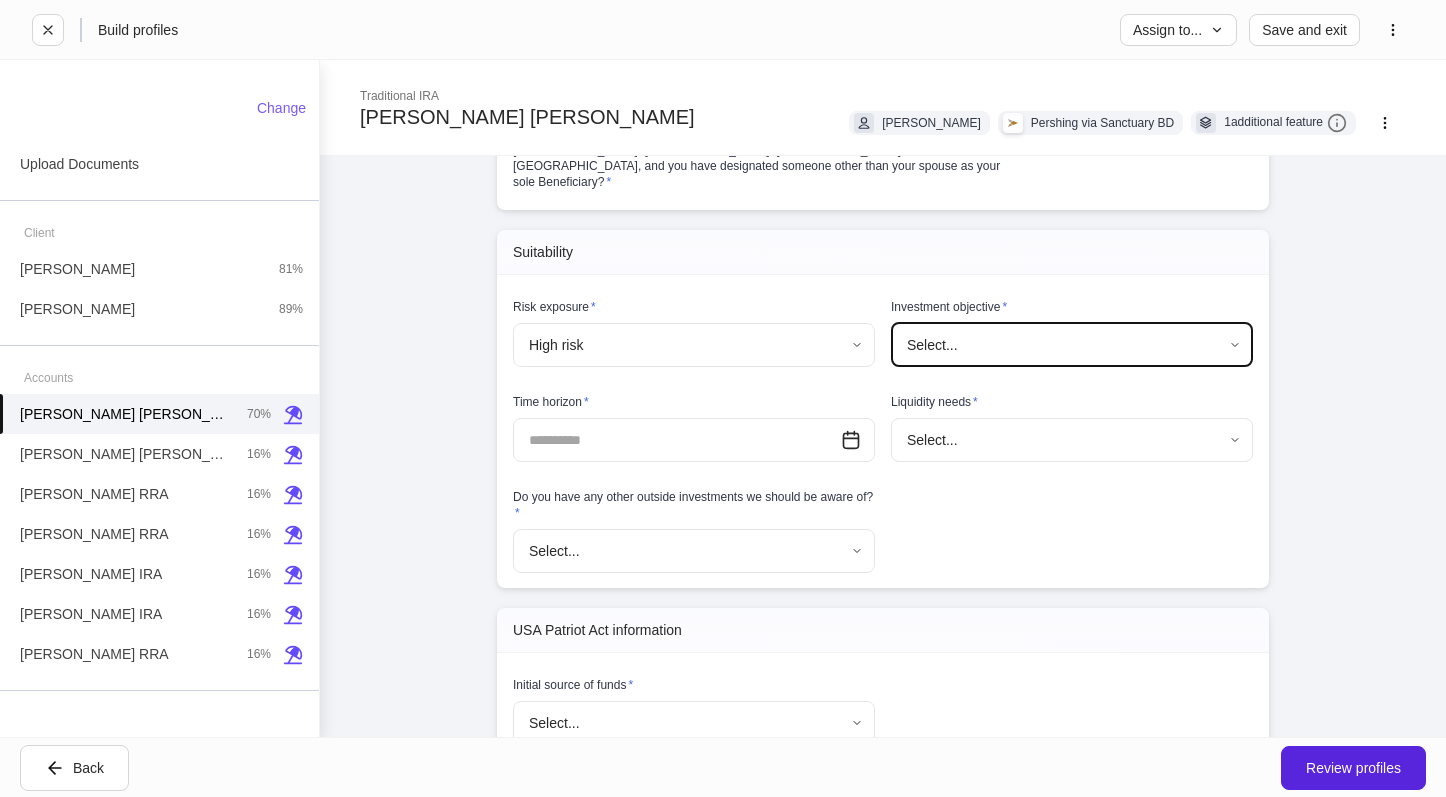 click on "**********" at bounding box center [723, 398] 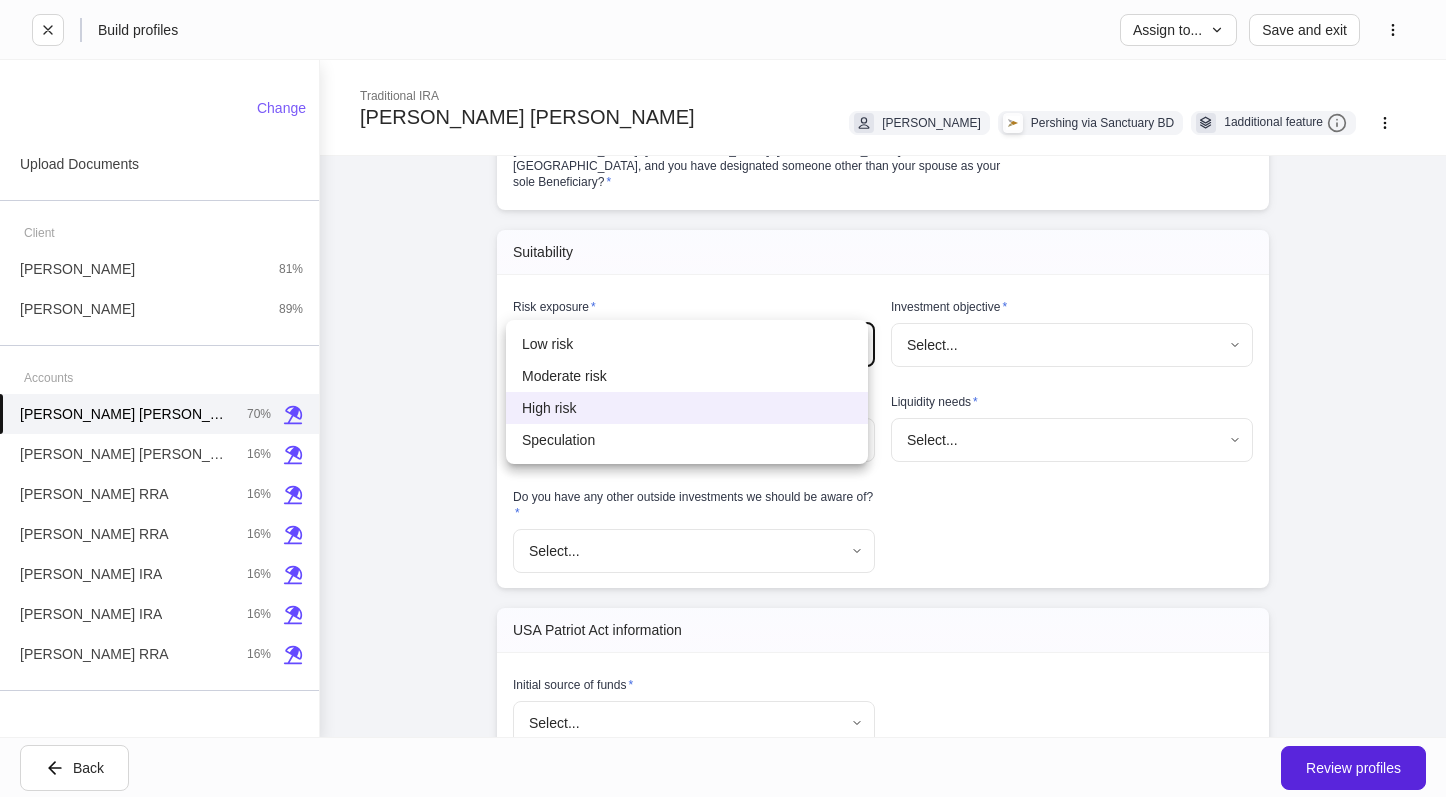 click on "Moderate risk" at bounding box center [687, 376] 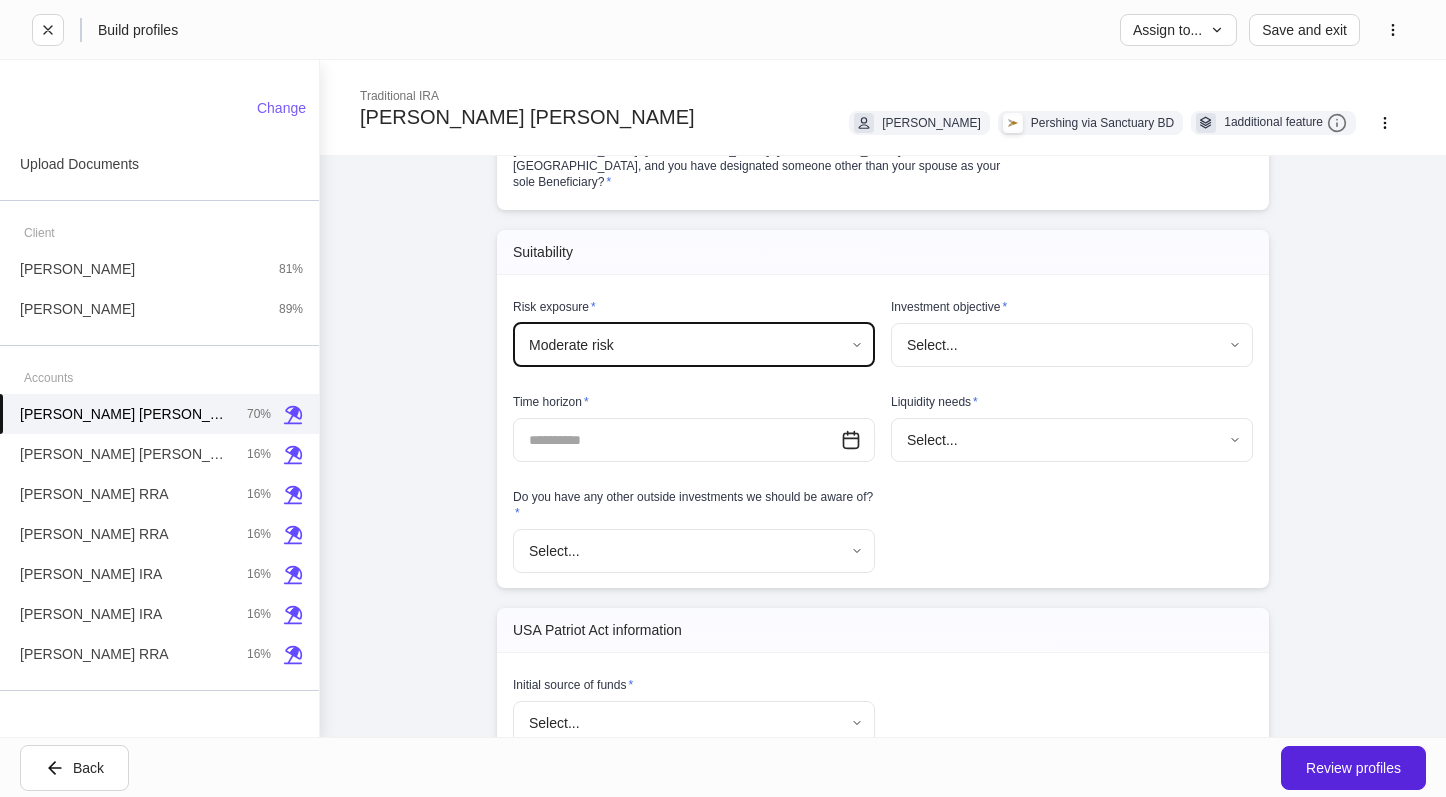 click on "**********" at bounding box center (723, 398) 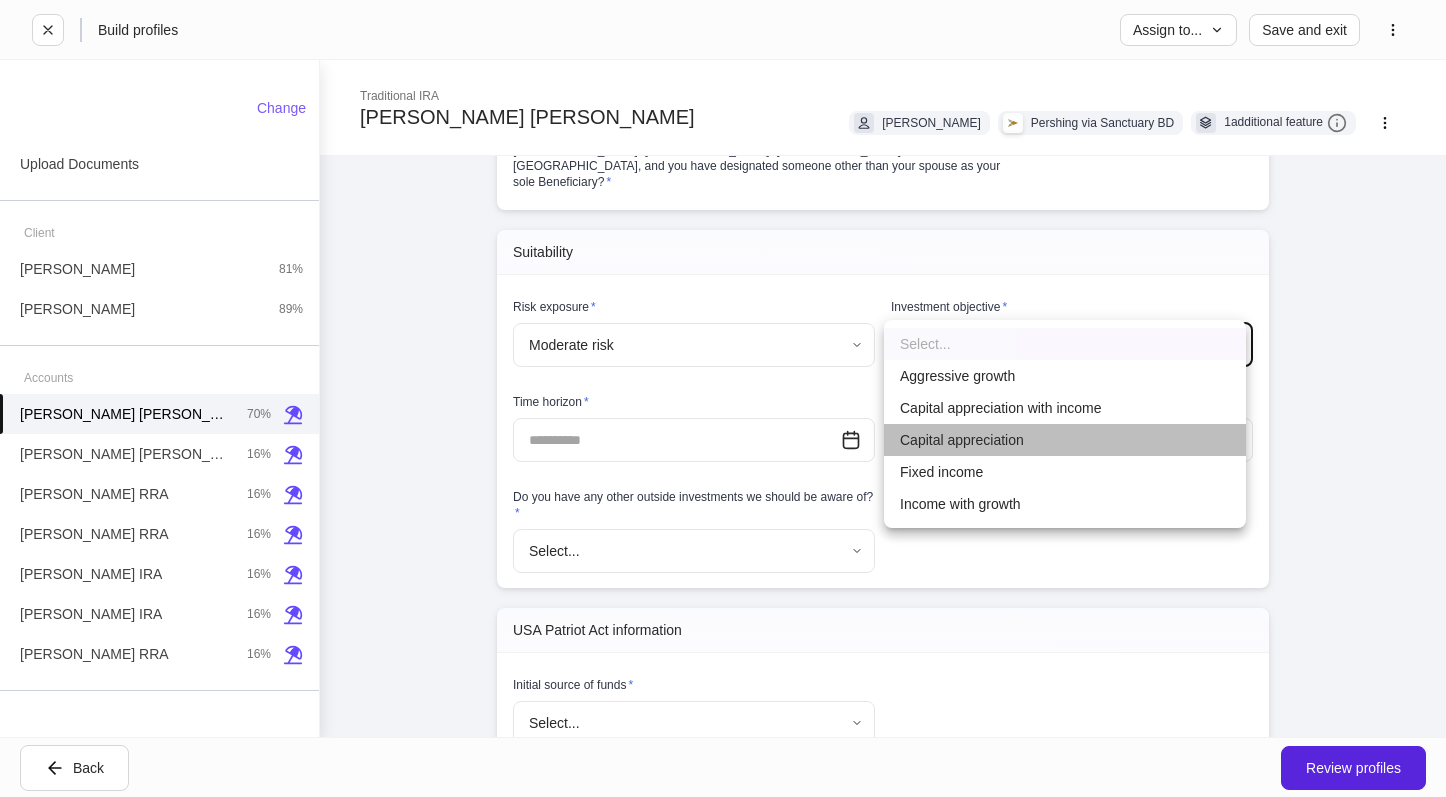 click on "Capital appreciation" at bounding box center (1065, 440) 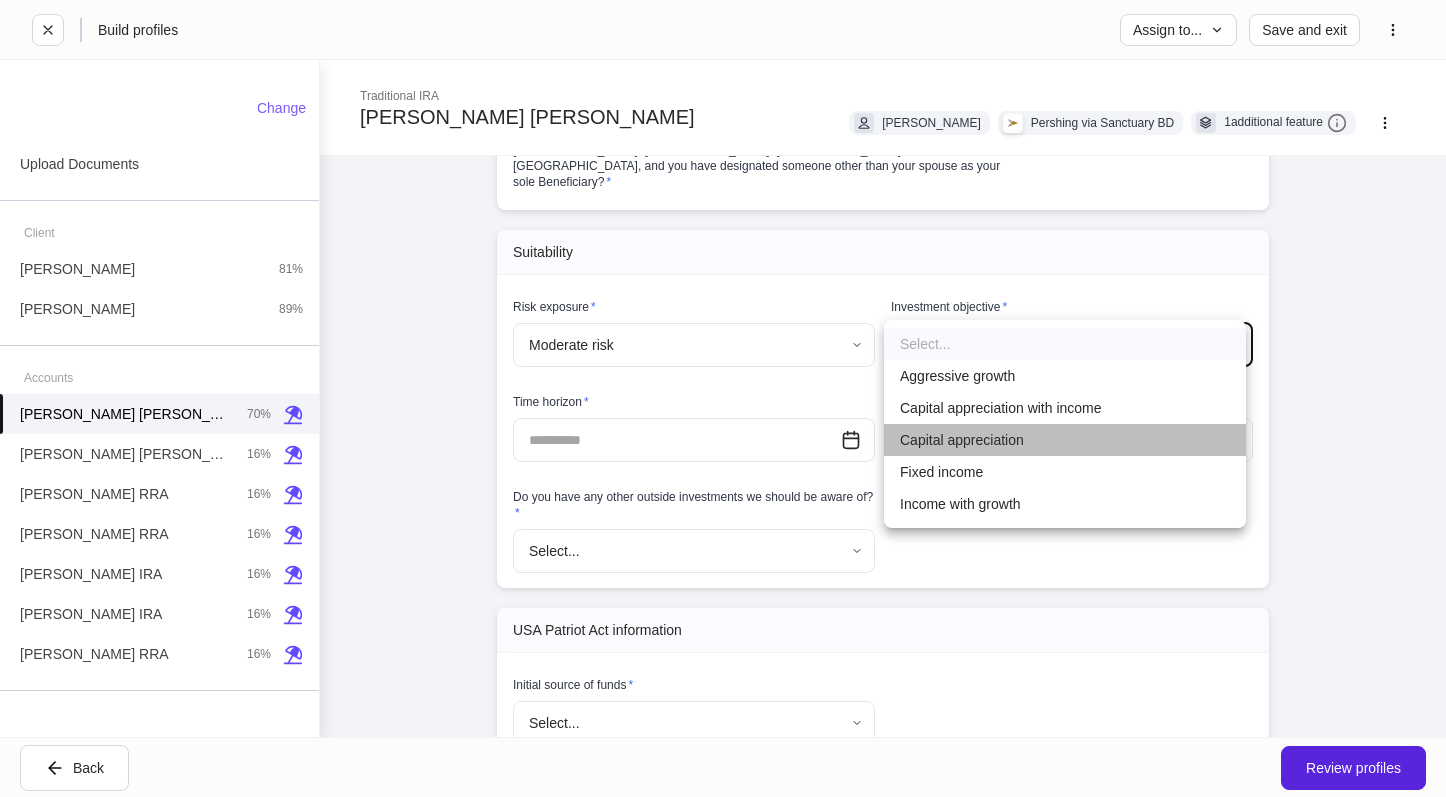 type on "**********" 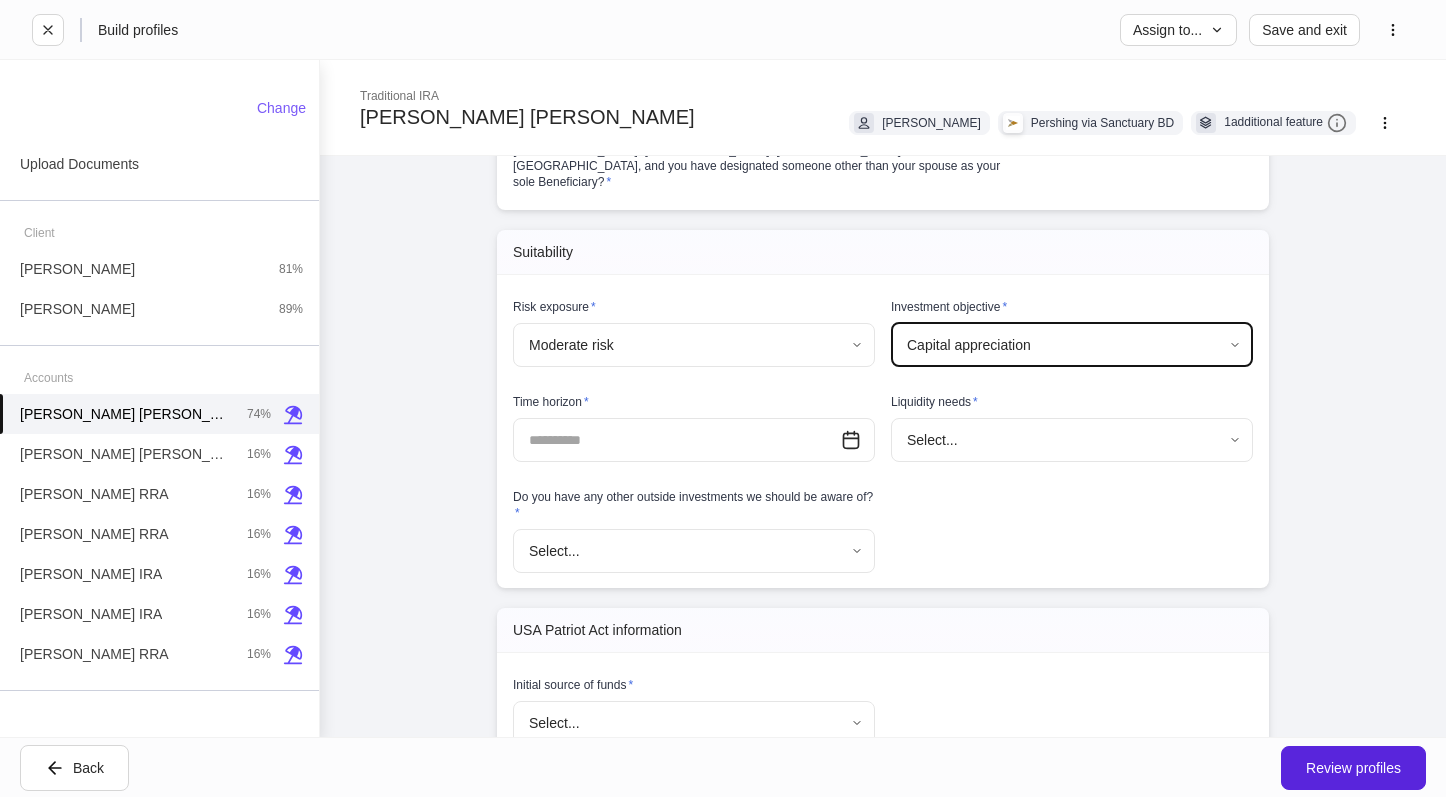 click at bounding box center (677, 440) 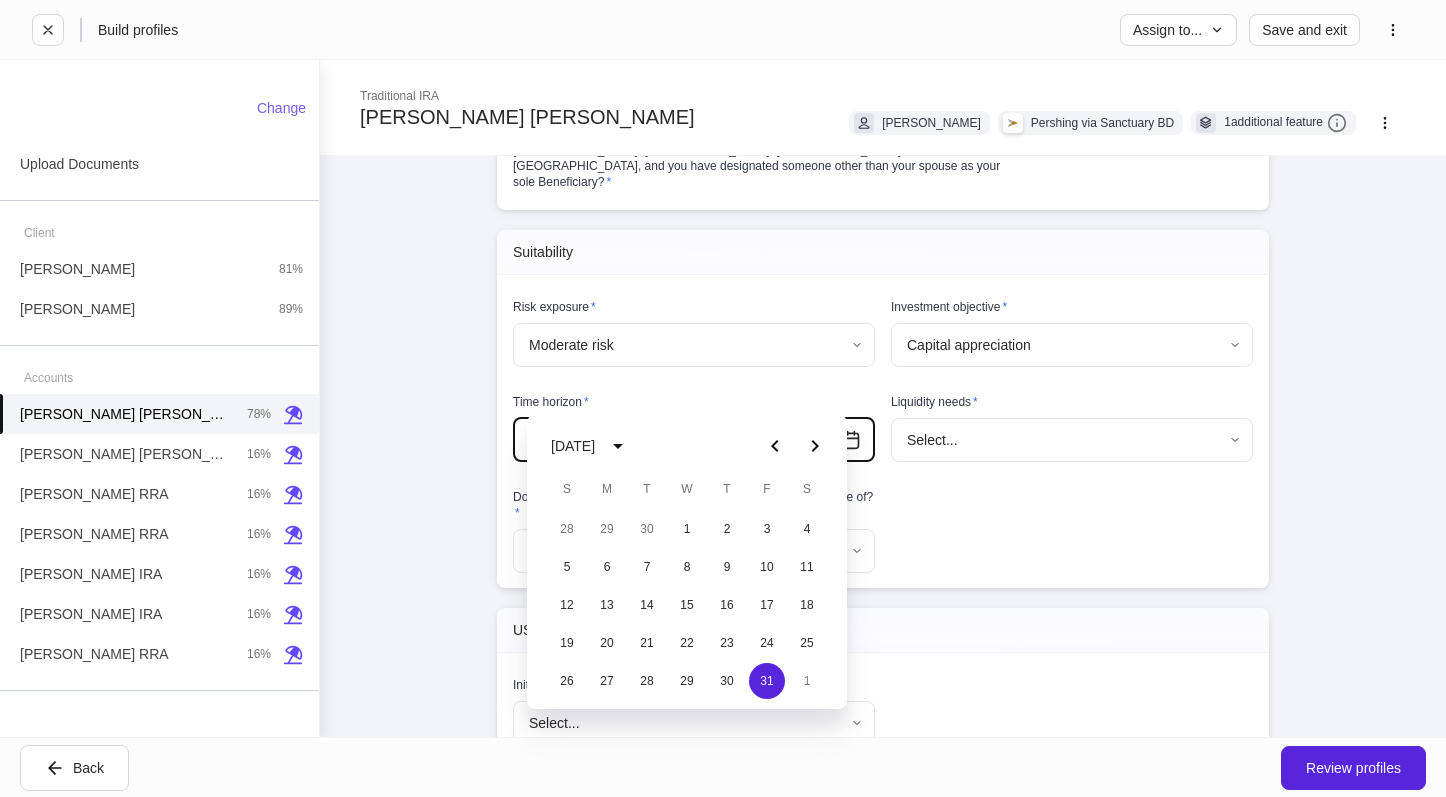 type on "**********" 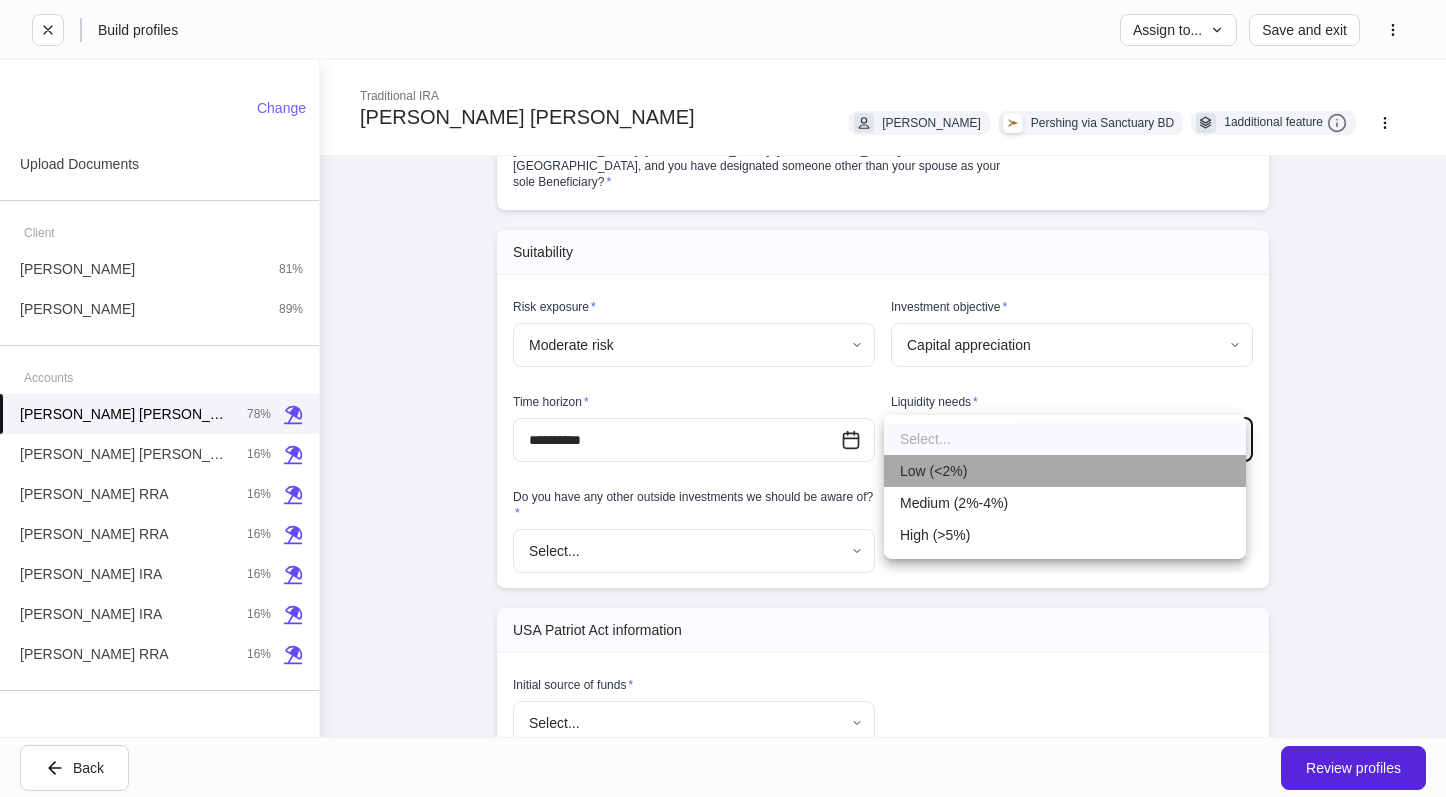 click on "Low (<2%)" at bounding box center (1065, 471) 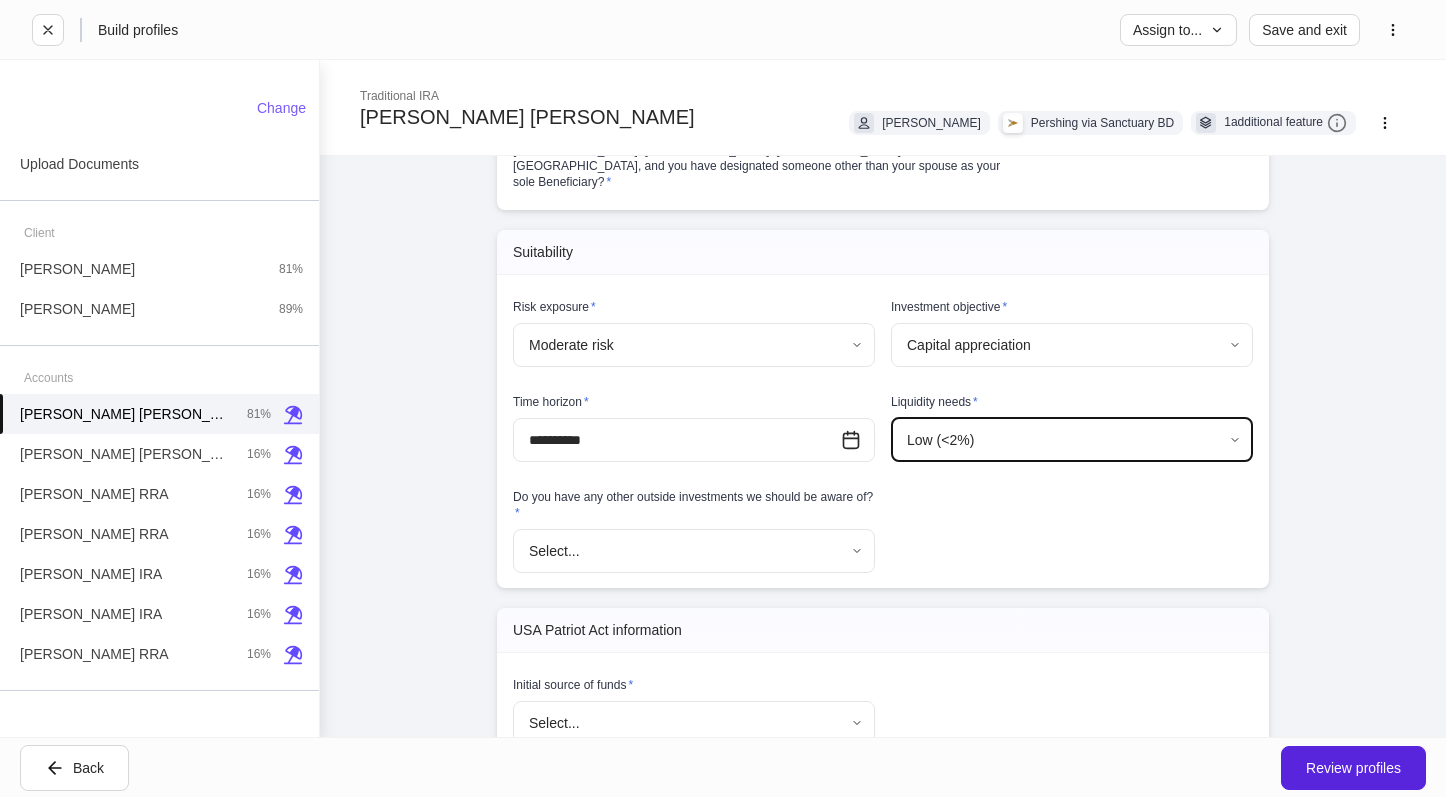 click on "**********" at bounding box center (723, 398) 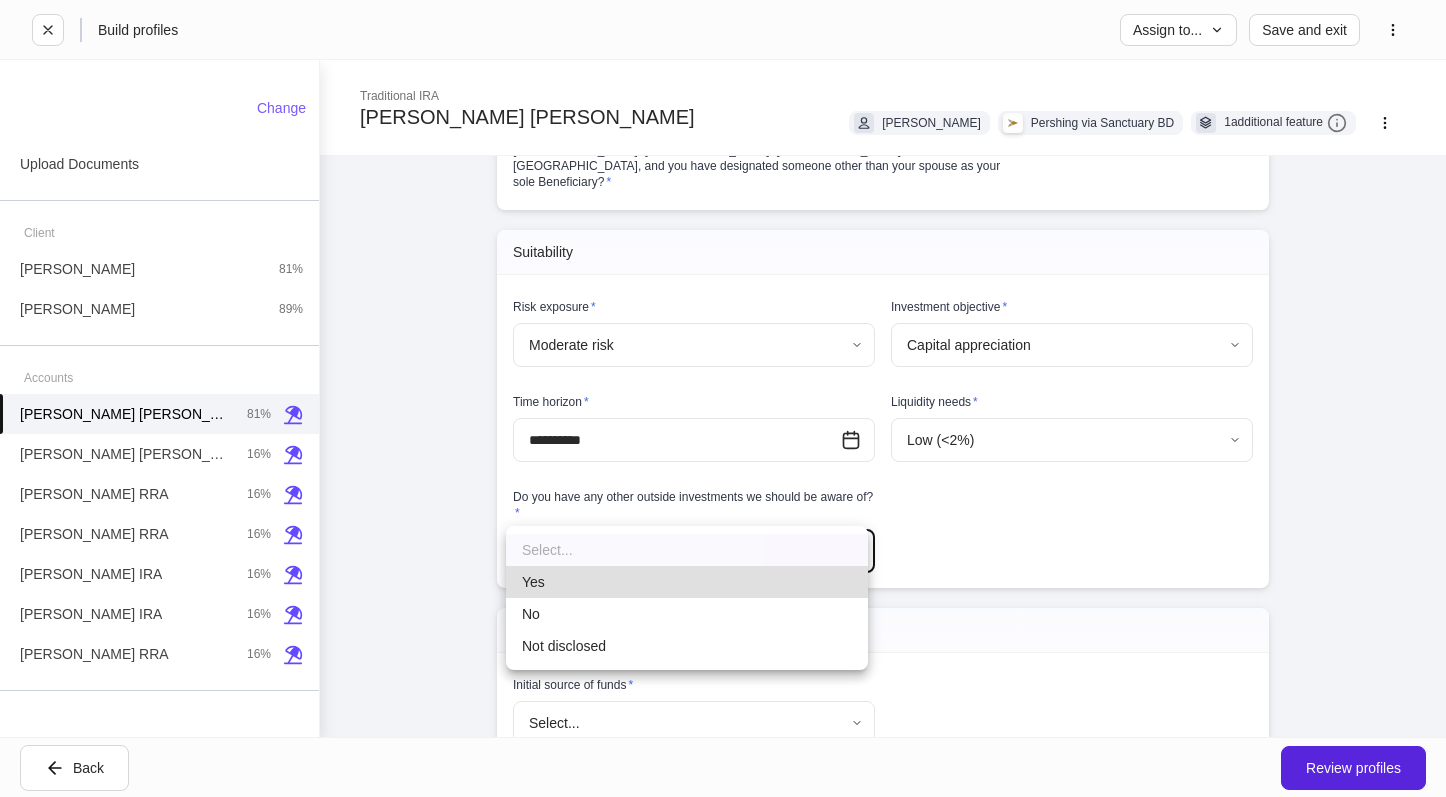 click on "Not disclosed" at bounding box center [687, 646] 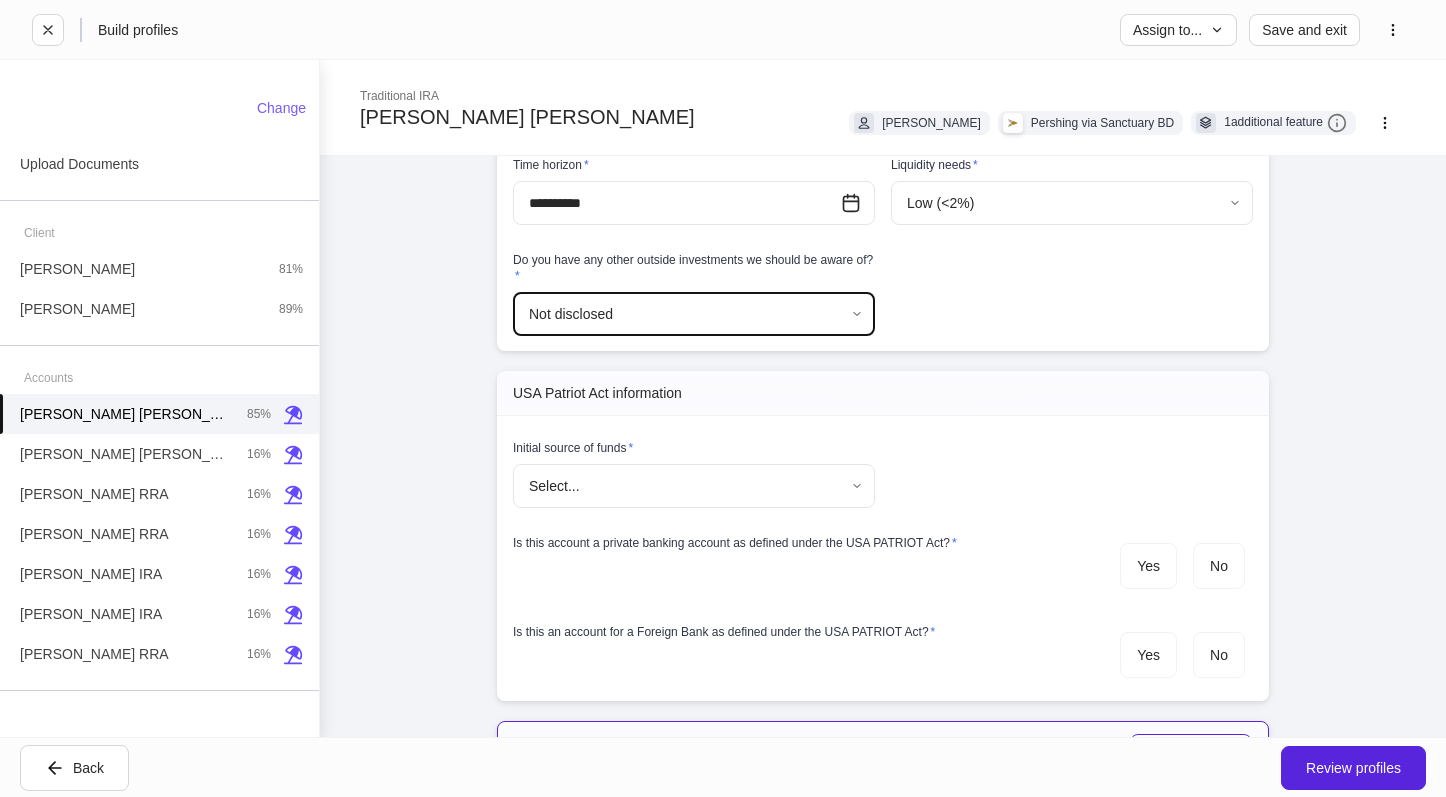 scroll, scrollTop: 2800, scrollLeft: 0, axis: vertical 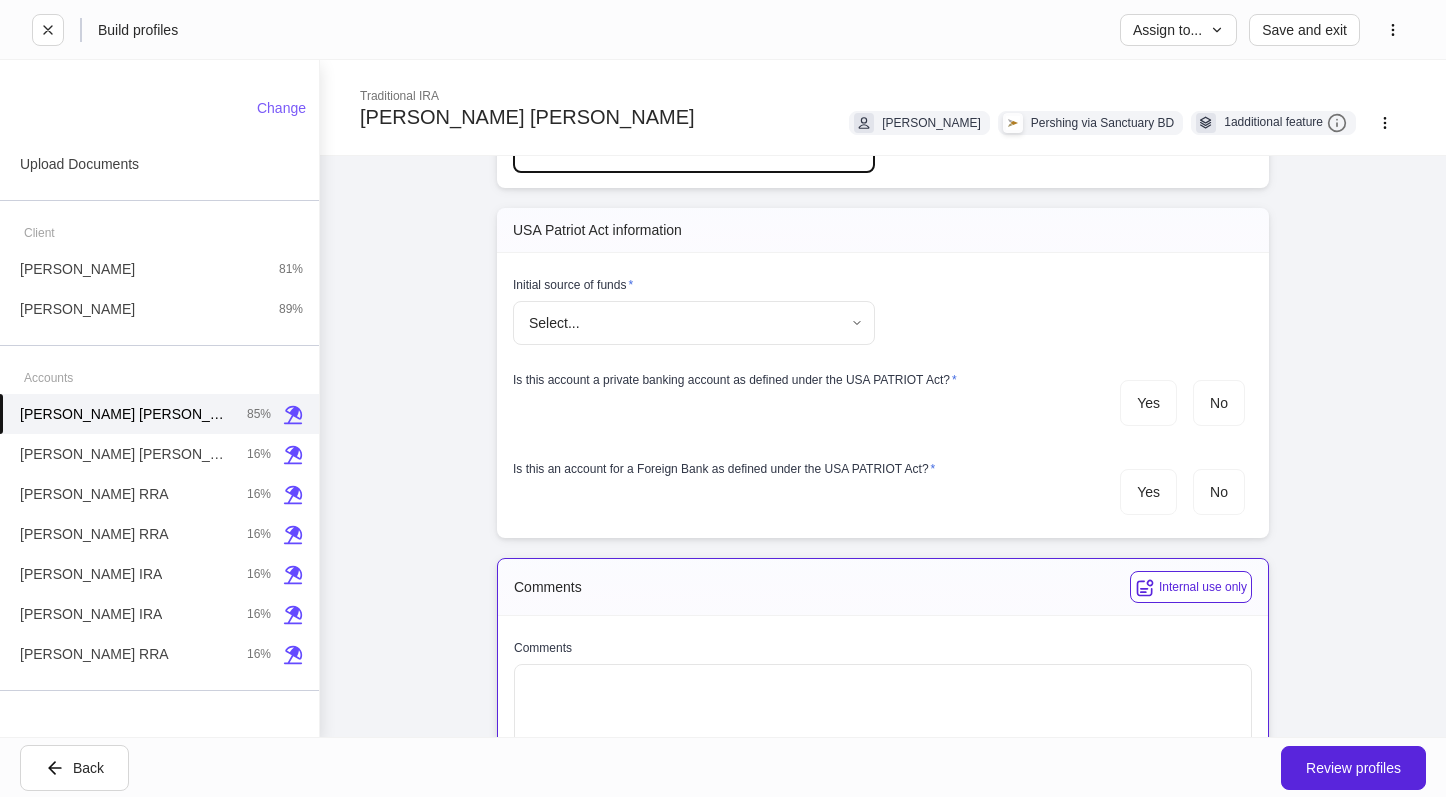 click on "**********" at bounding box center (723, 398) 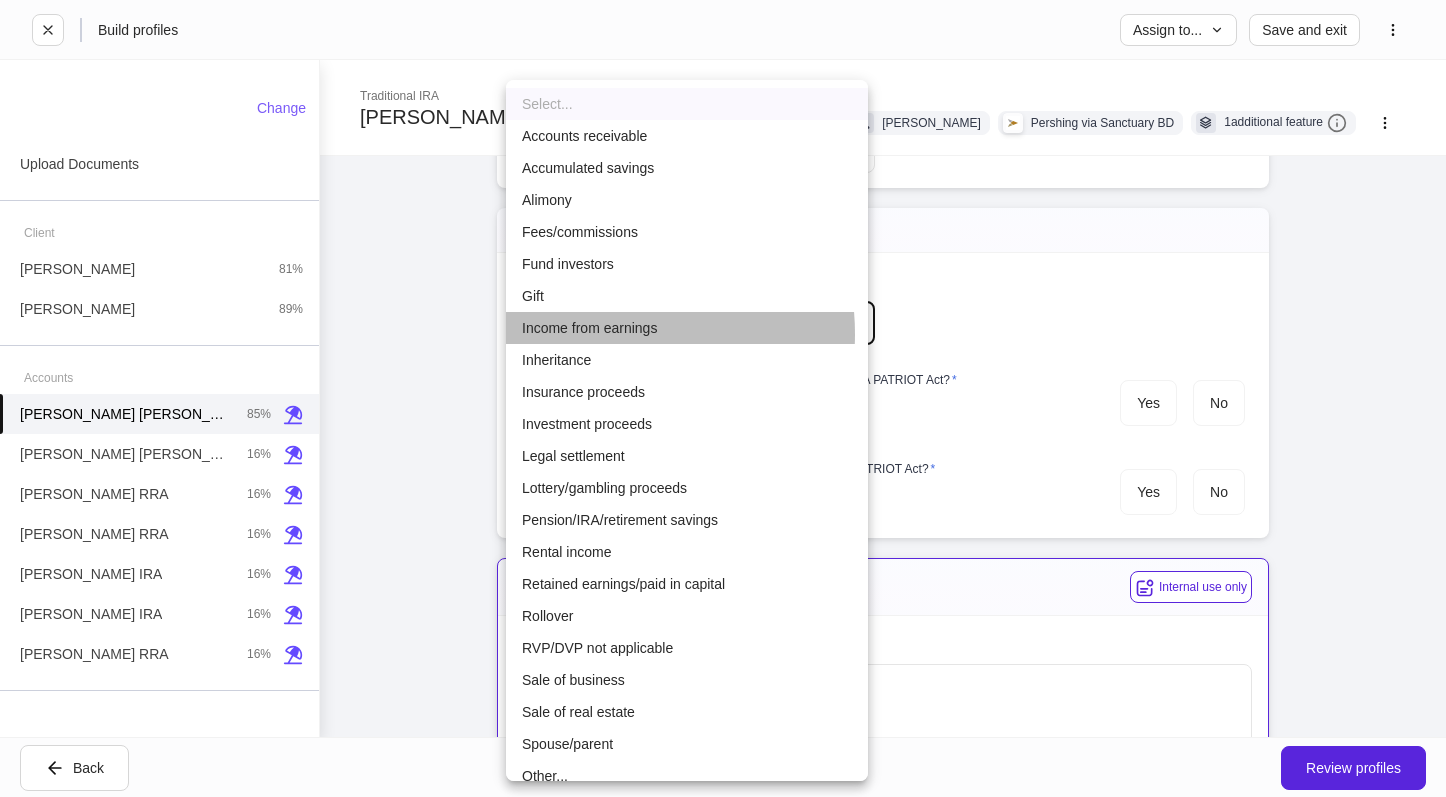 click on "Income from earnings" at bounding box center [687, 328] 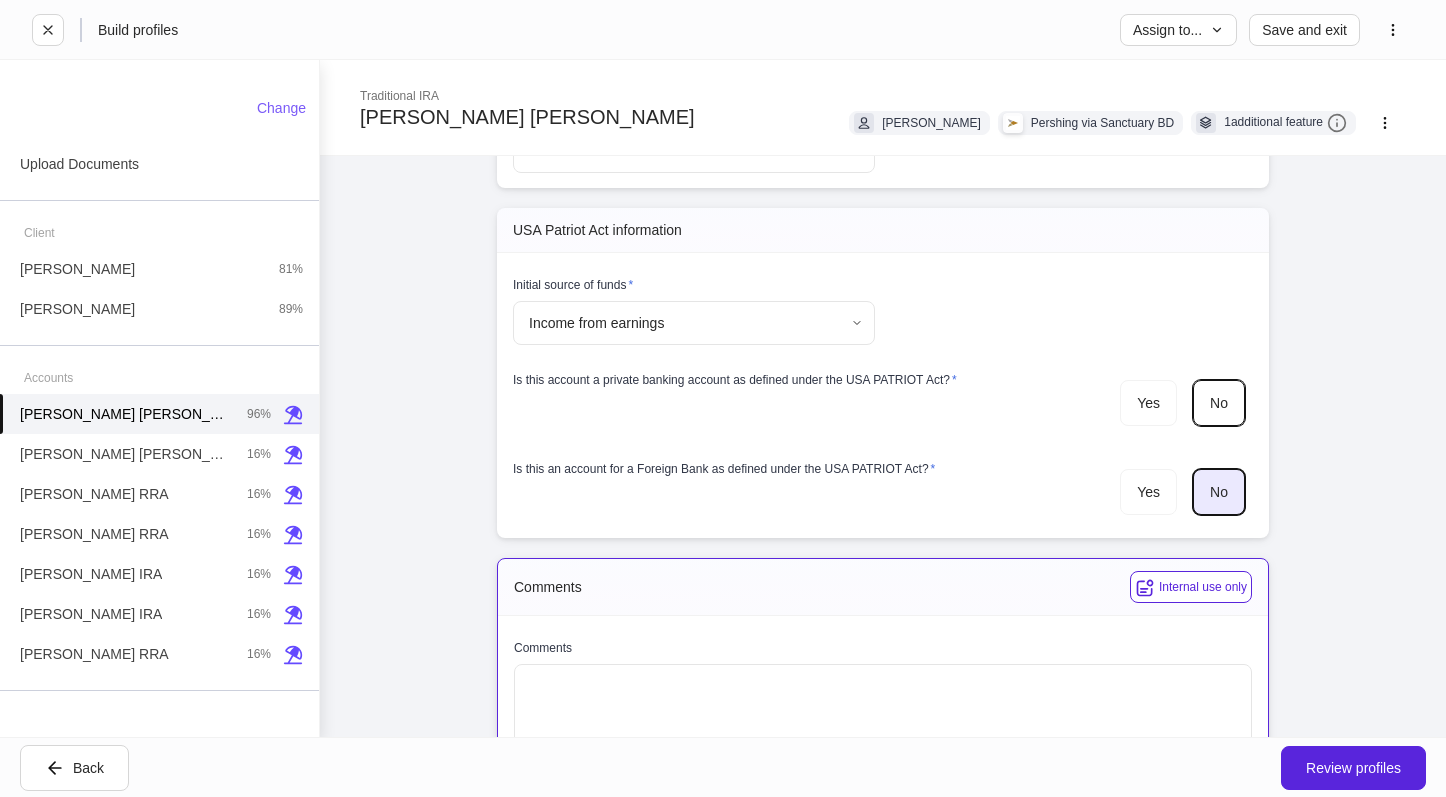 scroll, scrollTop: 2856, scrollLeft: 0, axis: vertical 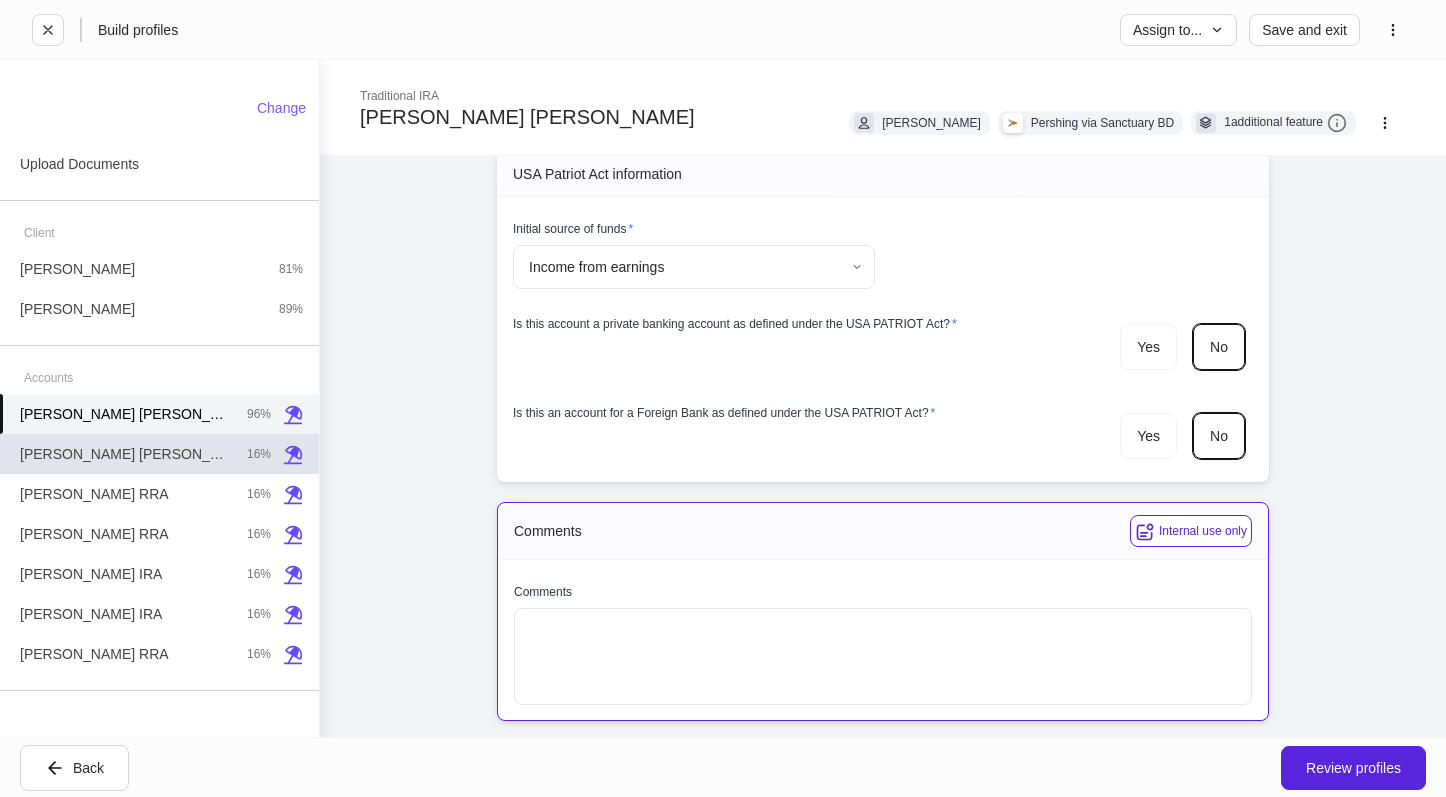 click on "[PERSON_NAME] IRA 16%" at bounding box center [159, 454] 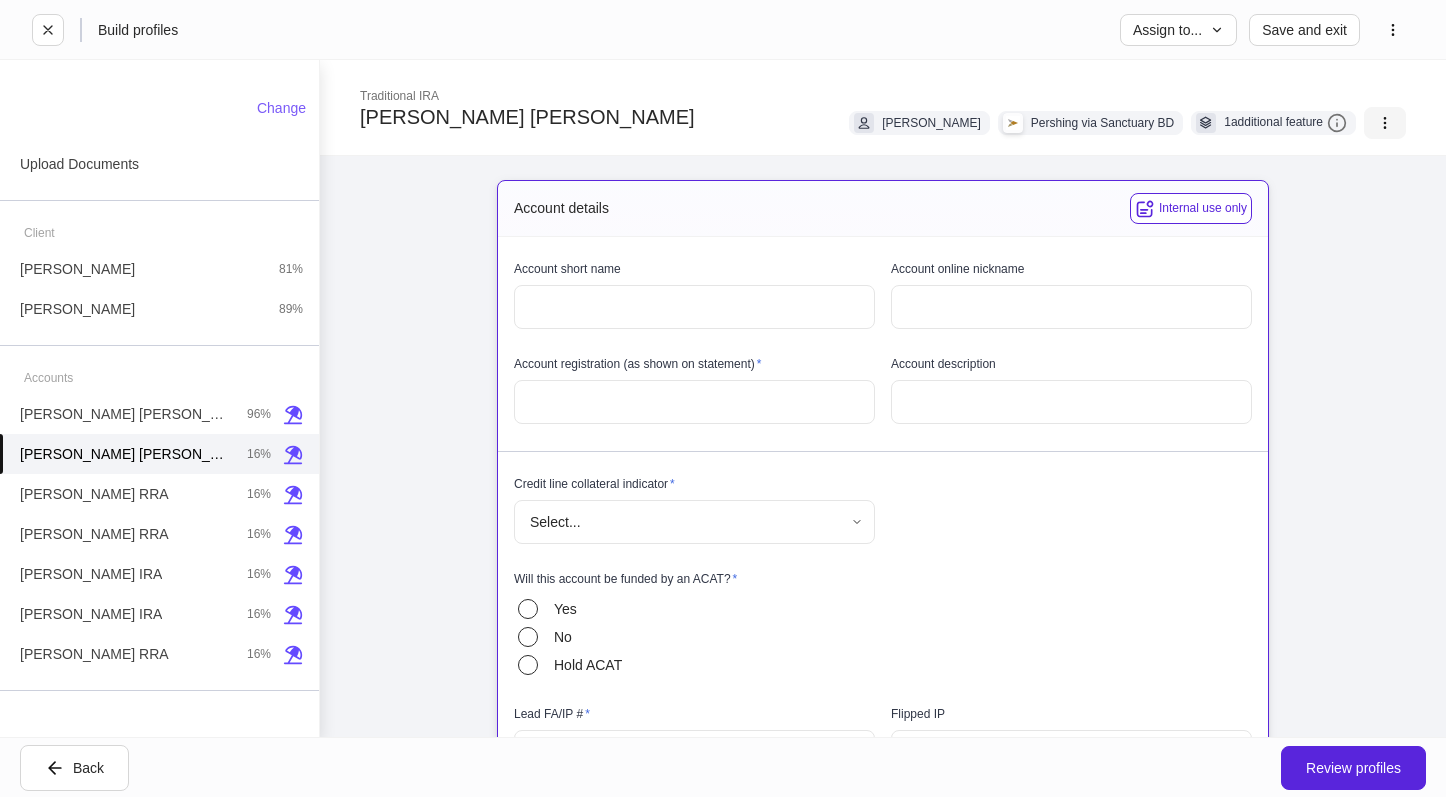 click 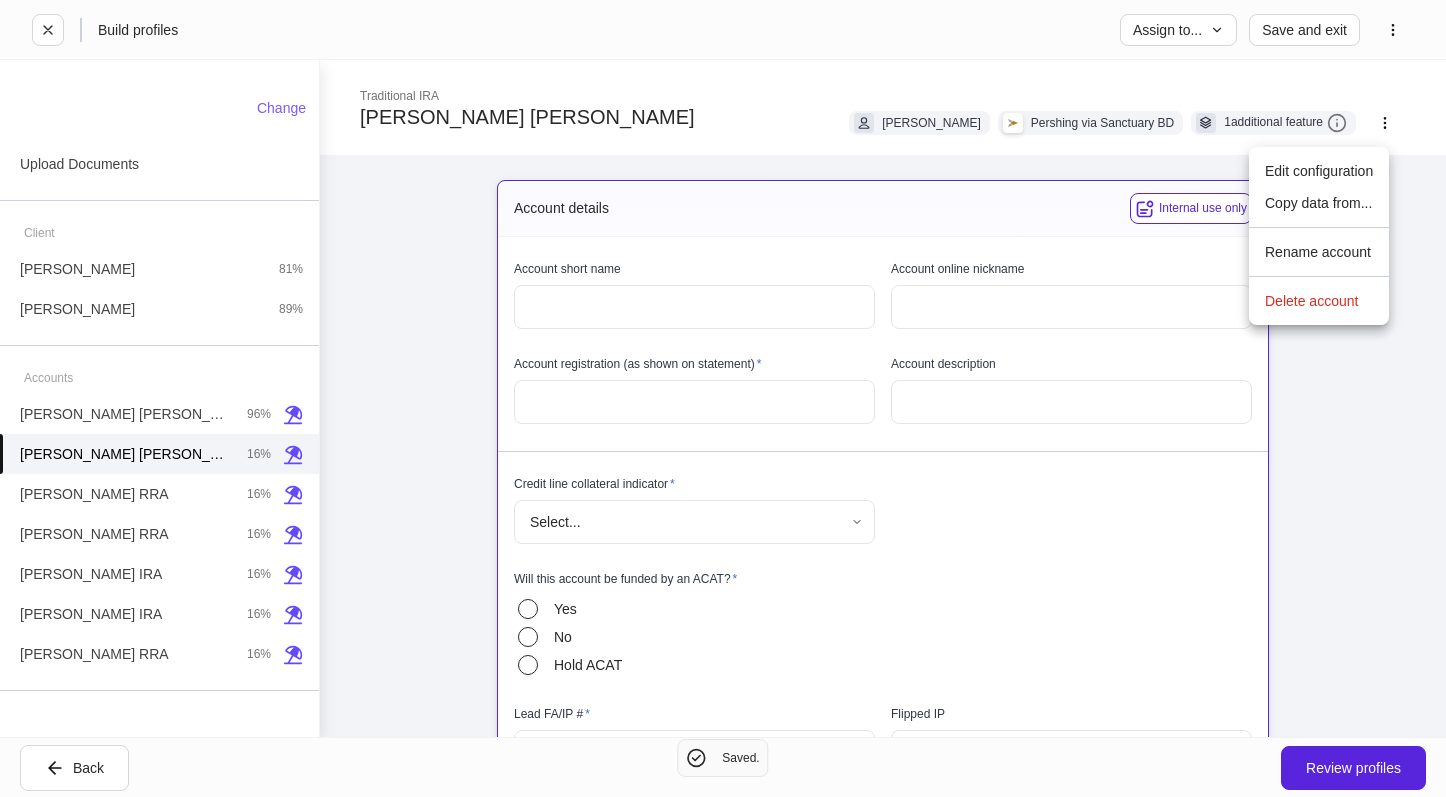 click on "Copy data from..." at bounding box center (1319, 203) 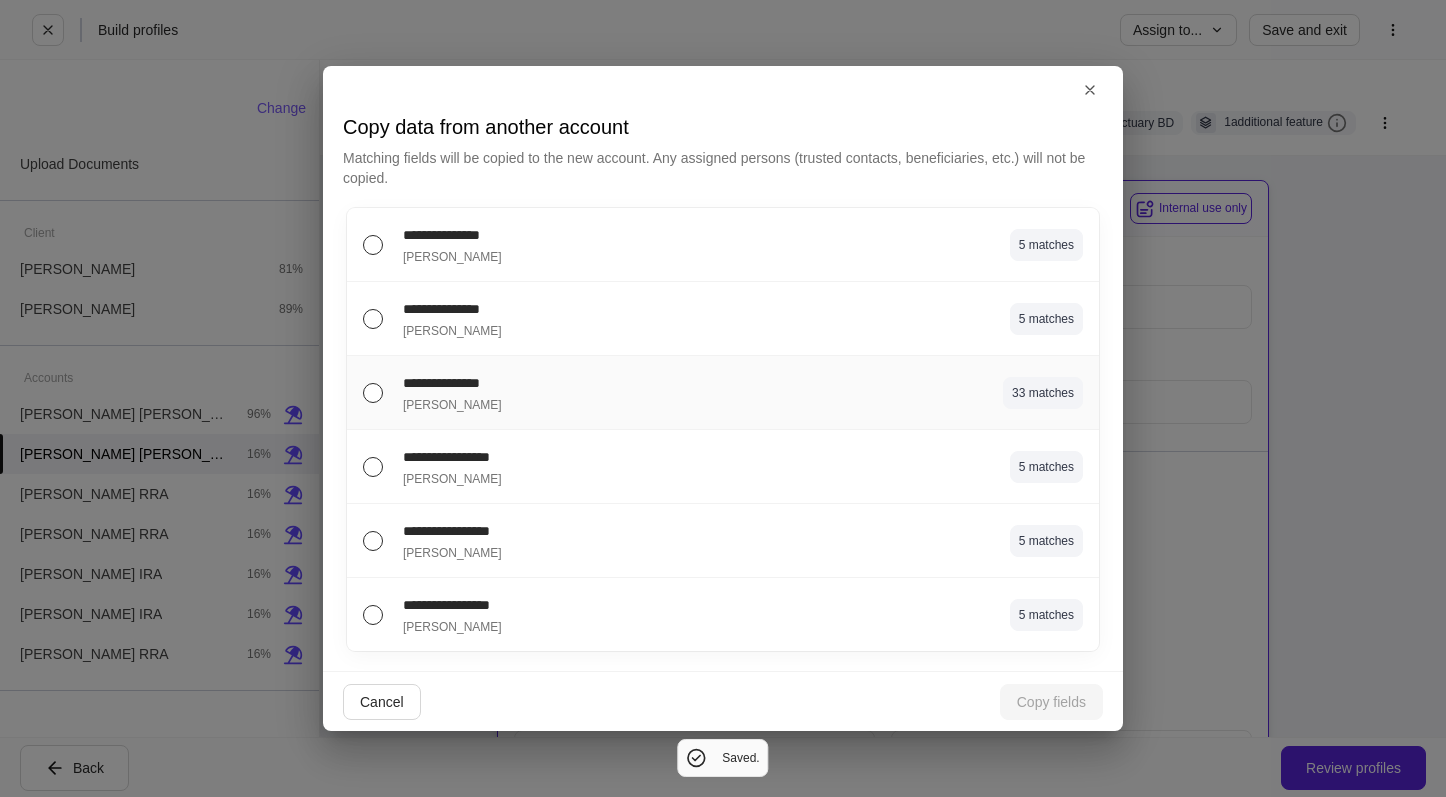 click on "[PERSON_NAME]" at bounding box center (569, 403) 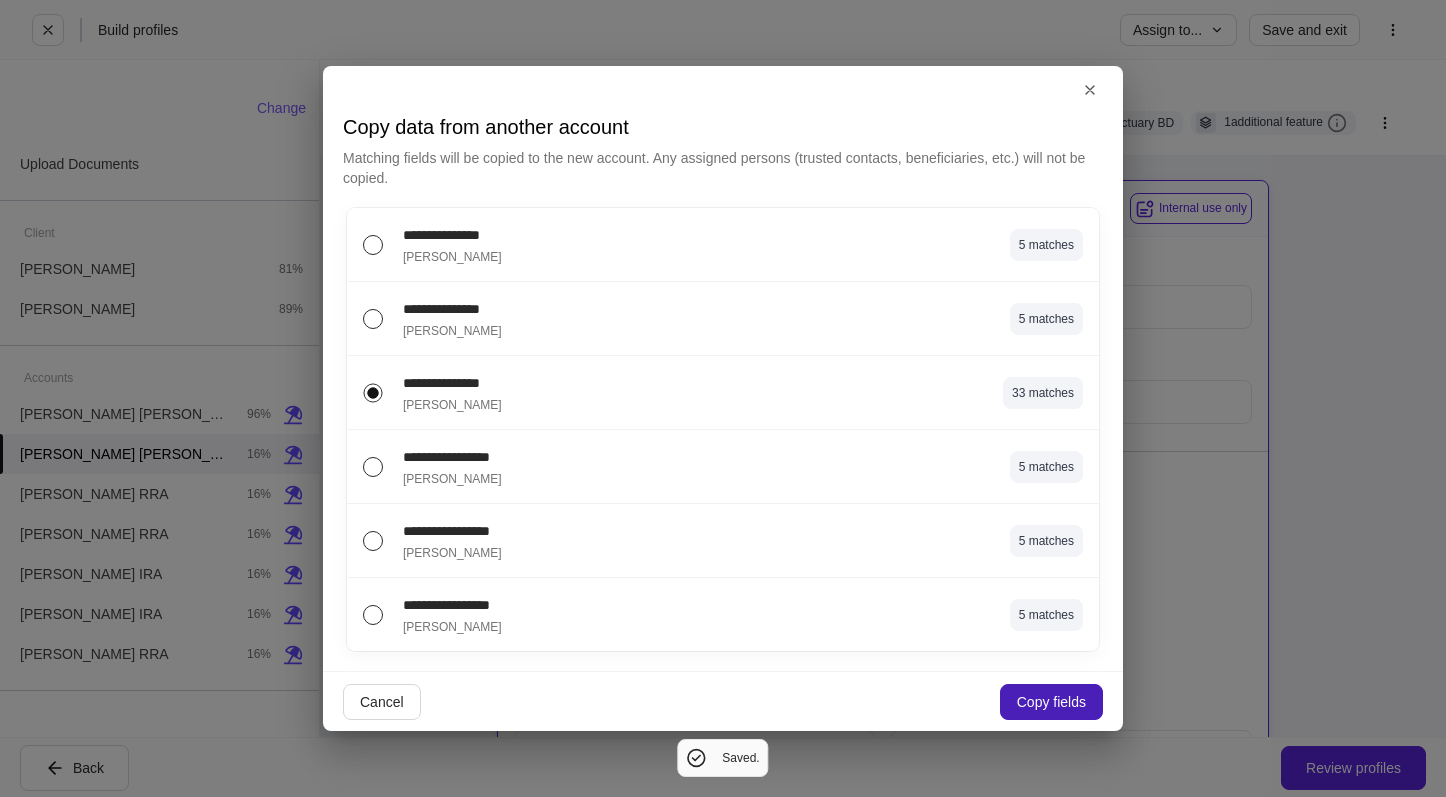 click on "Copy fields" at bounding box center [1051, 702] 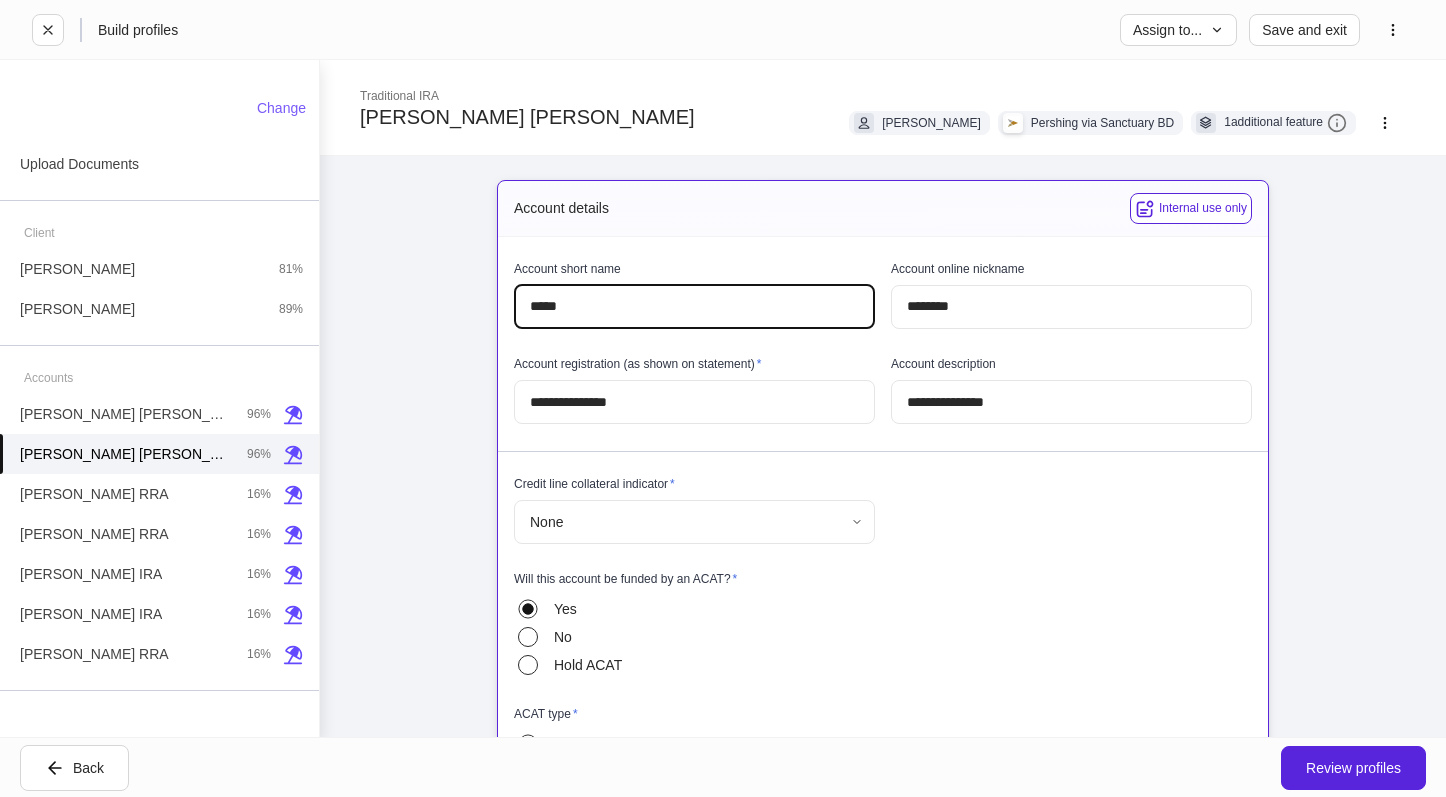 click on "*****" at bounding box center [694, 307] 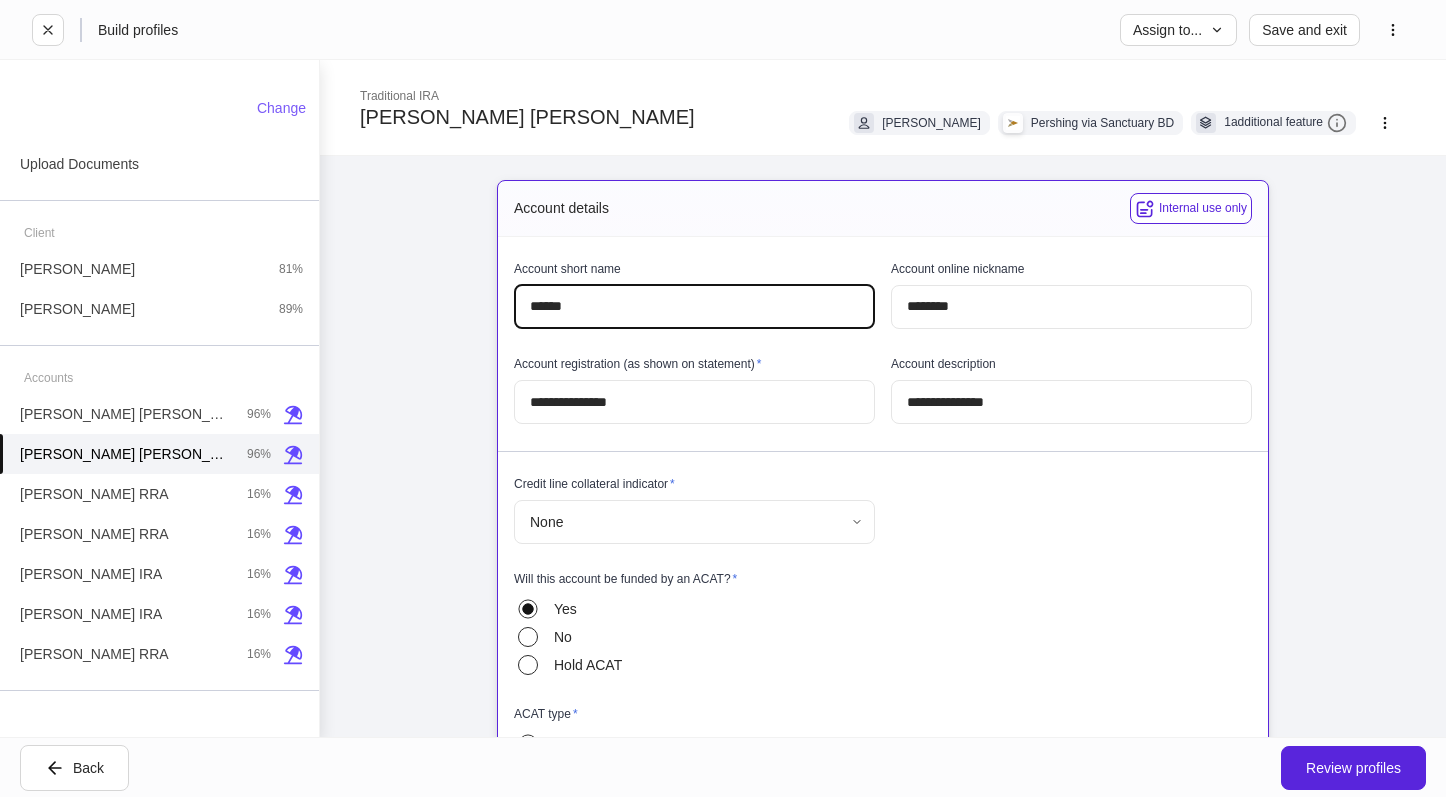 type on "******" 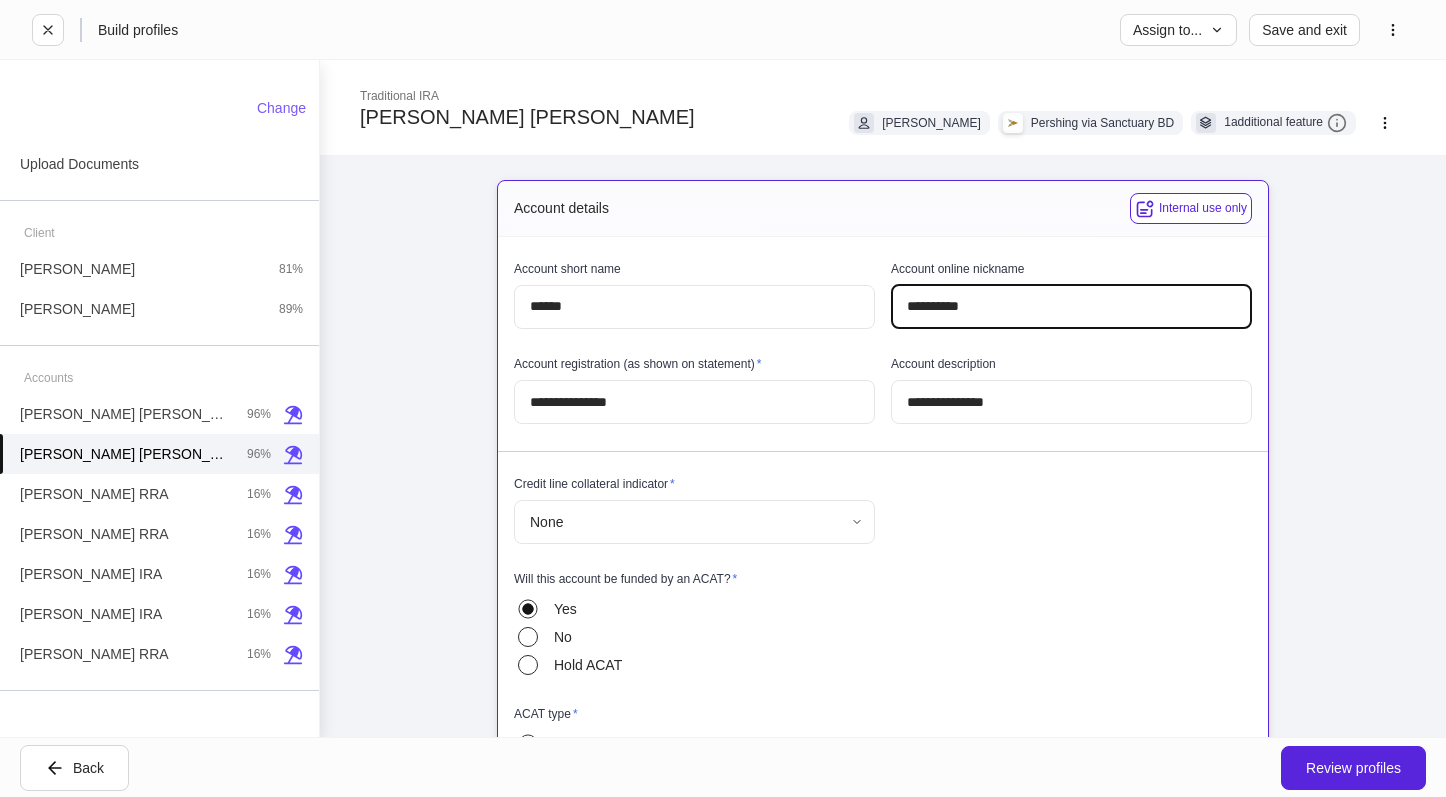 type on "**********" 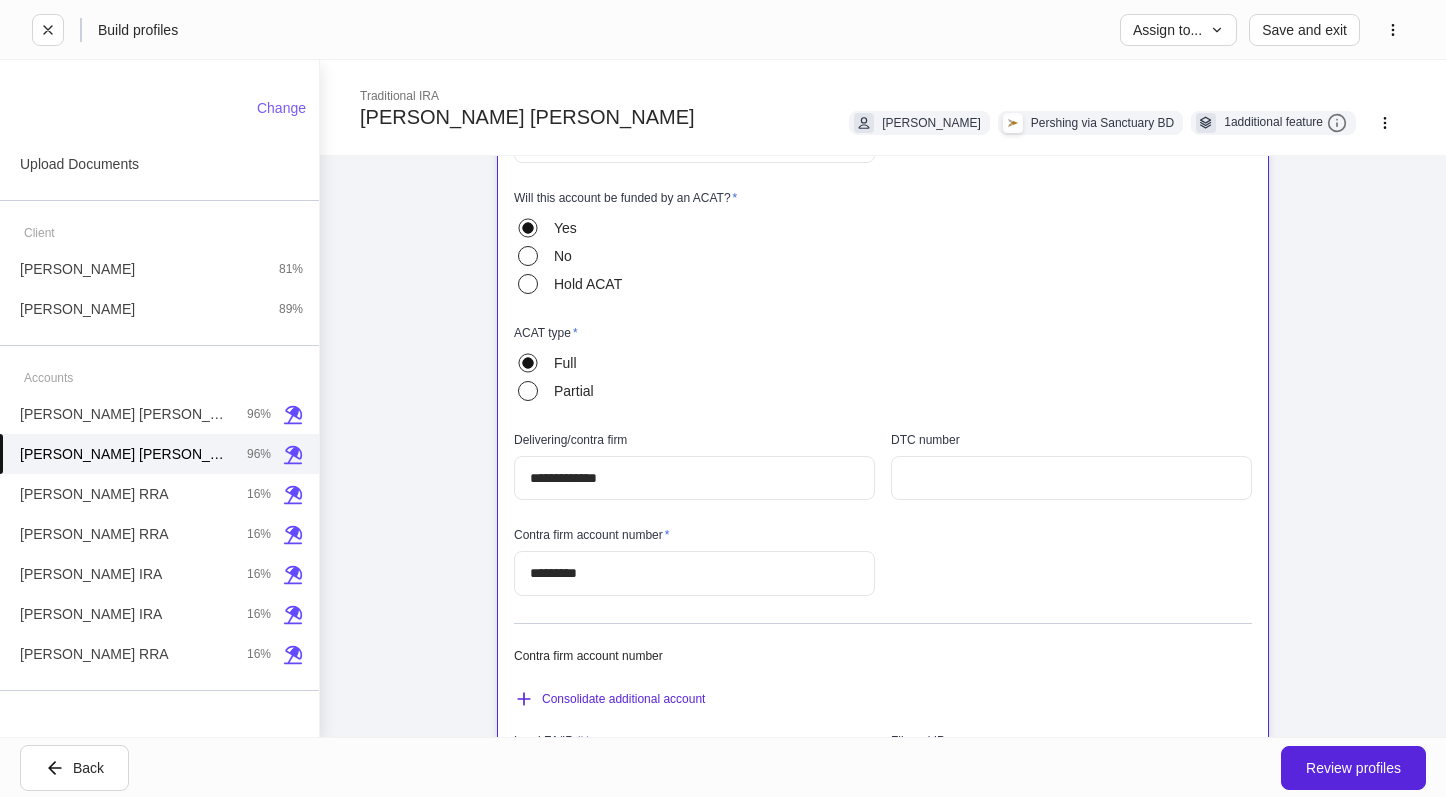 scroll, scrollTop: 400, scrollLeft: 0, axis: vertical 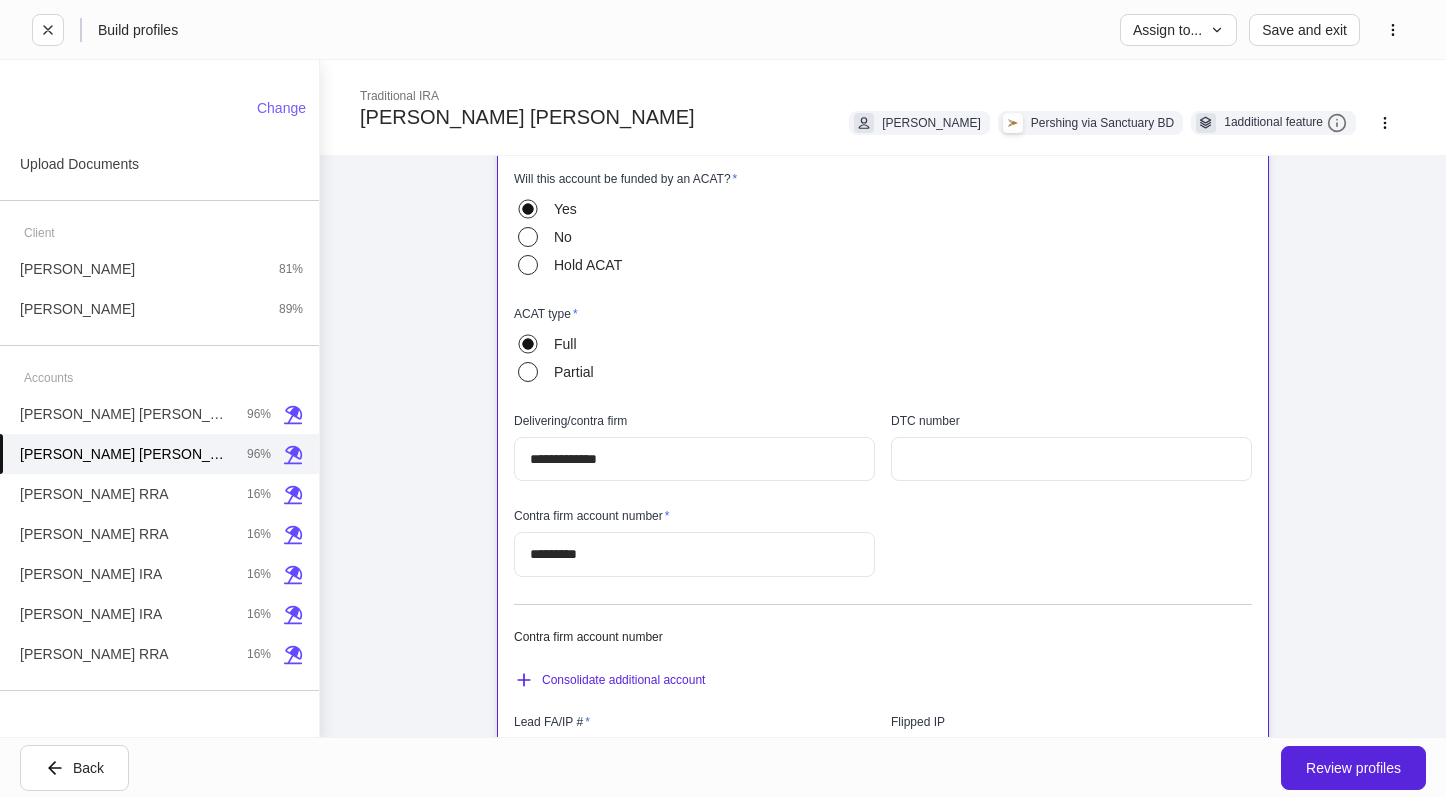 click on "*********" at bounding box center [694, 554] 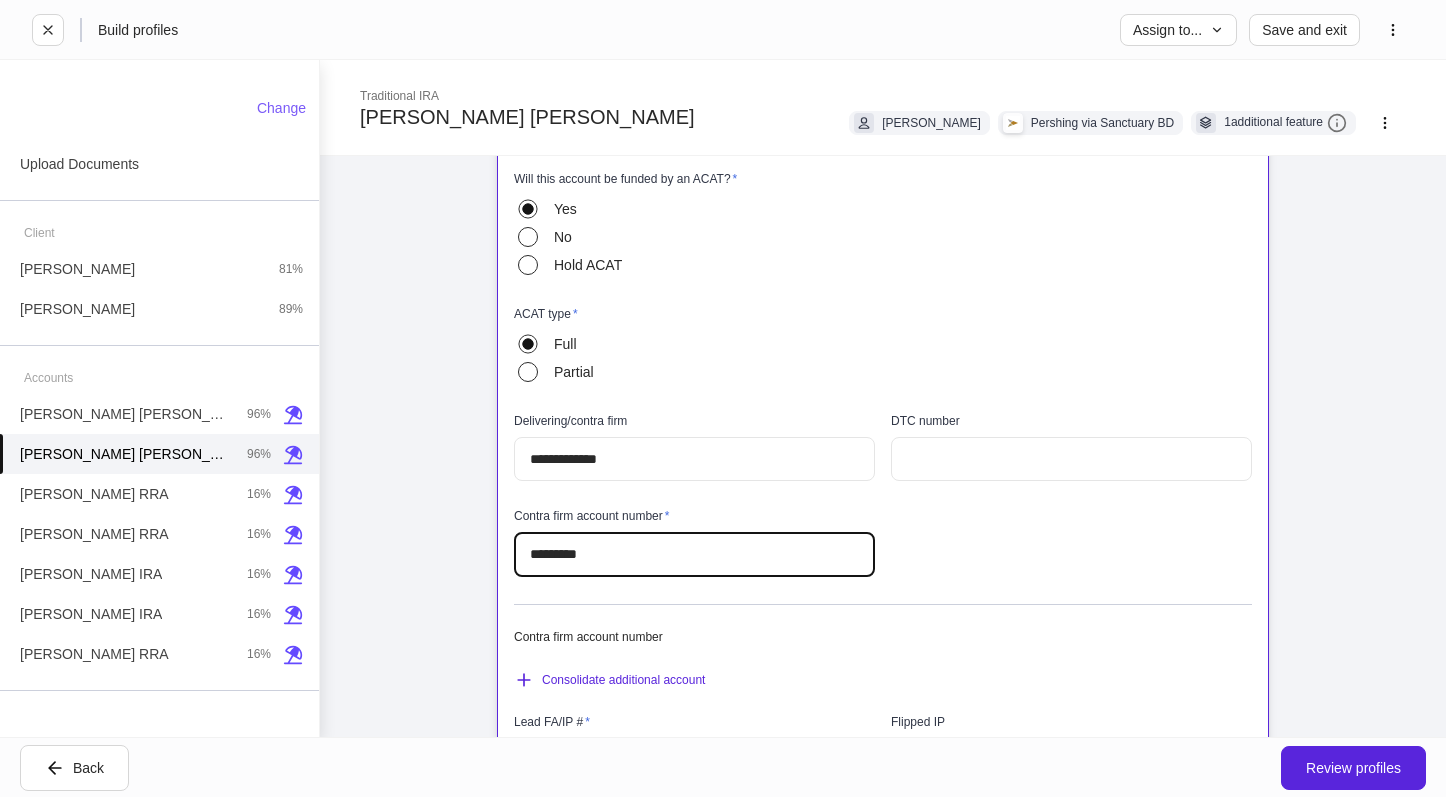type on "*********" 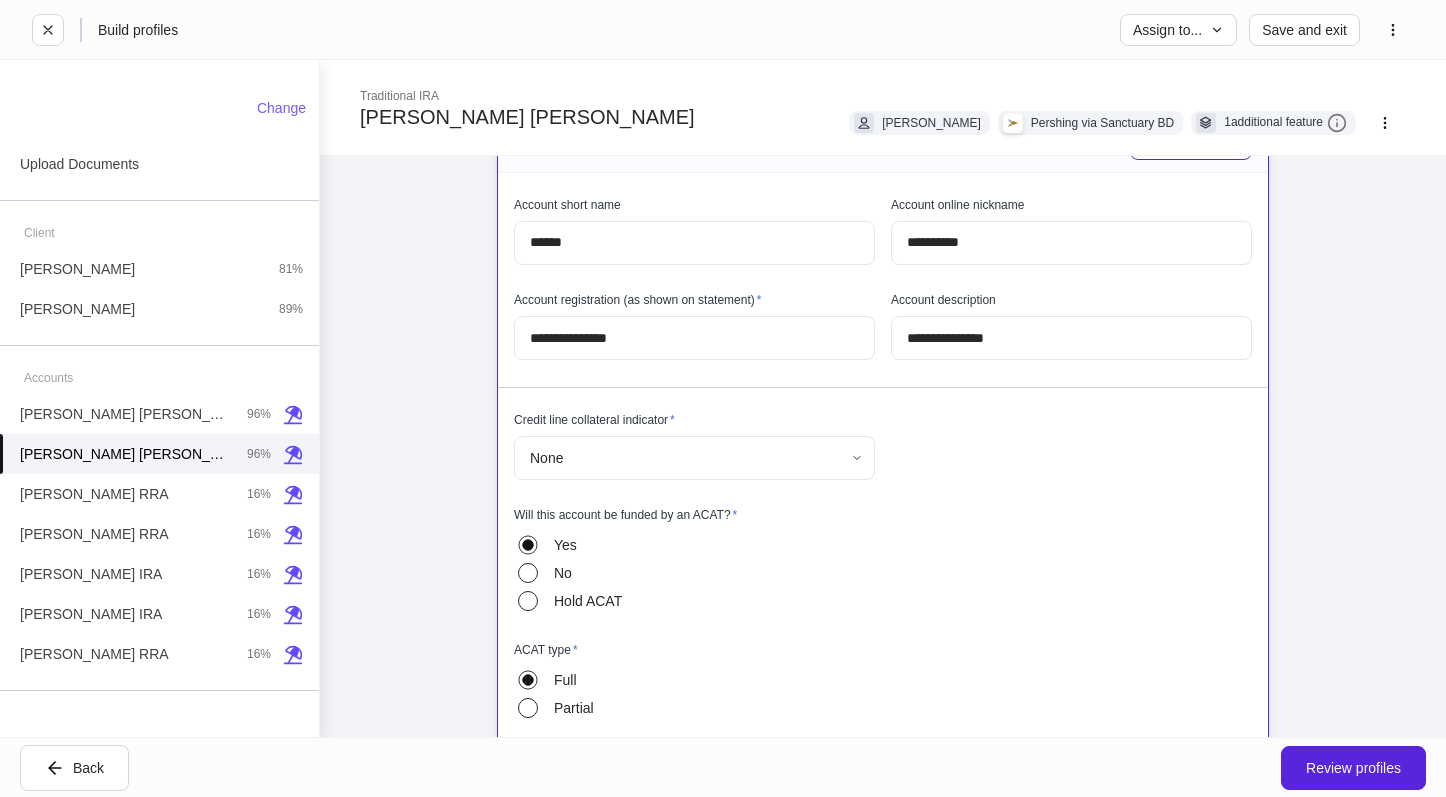 scroll, scrollTop: 0, scrollLeft: 0, axis: both 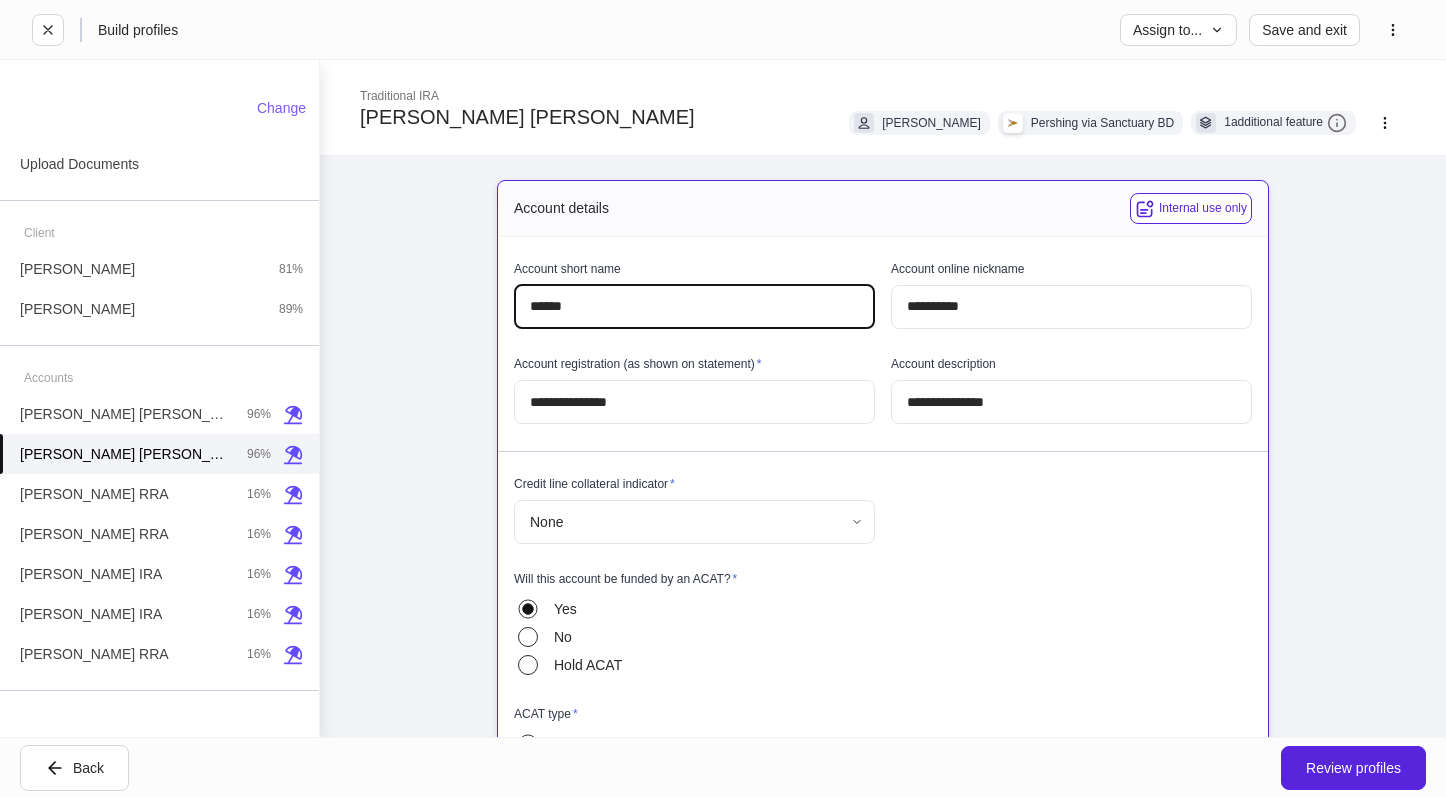 click on "******" at bounding box center (694, 307) 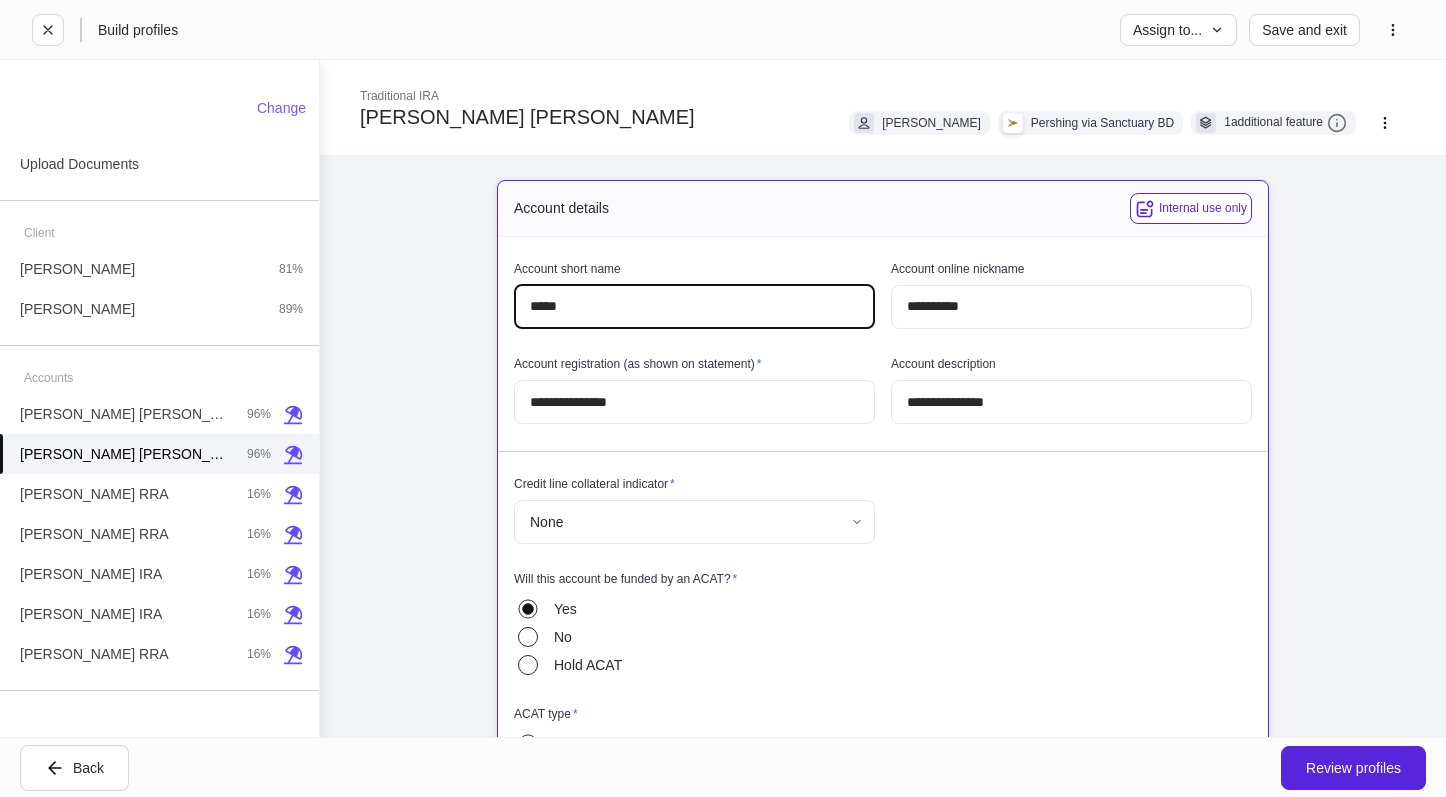 type on "*****" 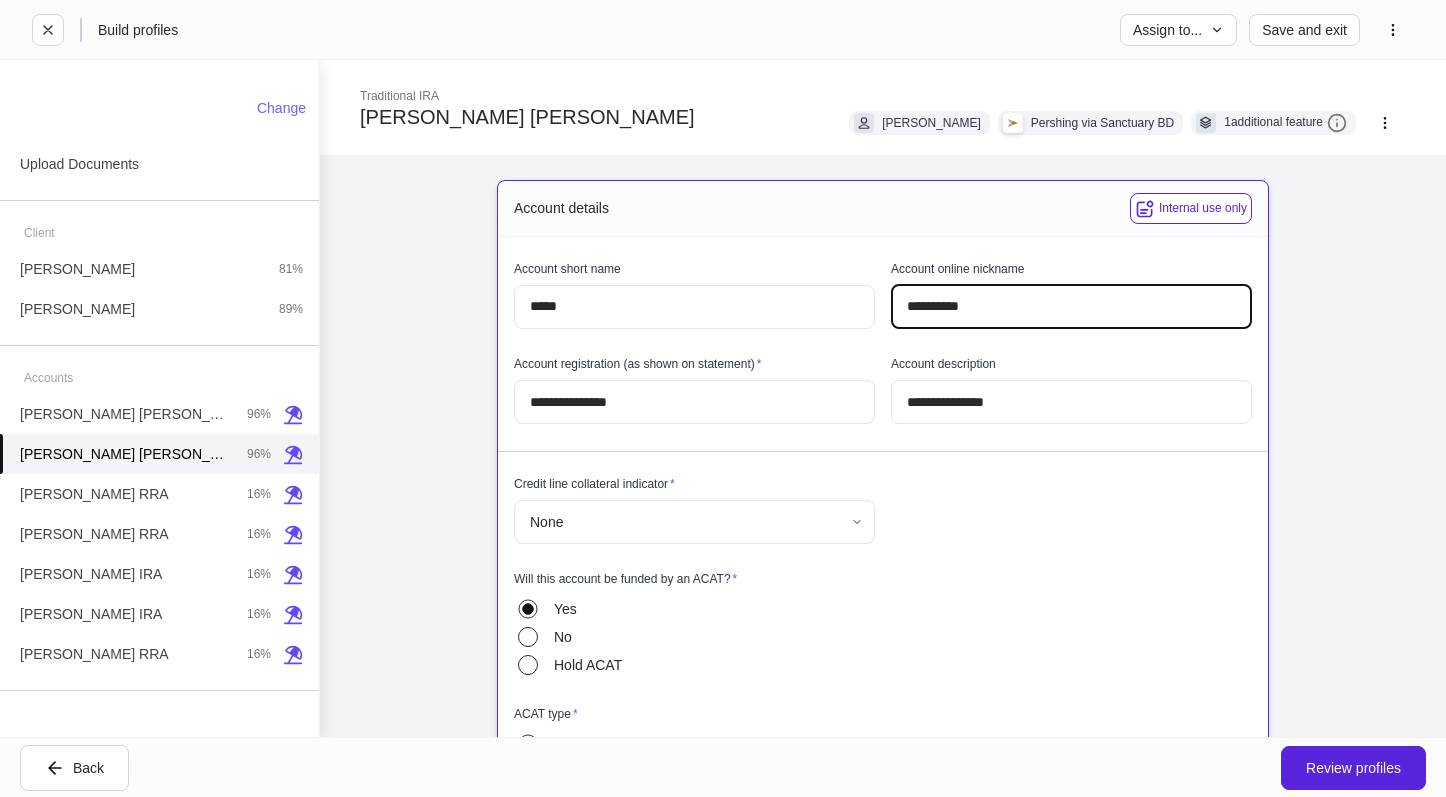 drag, startPoint x: 974, startPoint y: 305, endPoint x: 930, endPoint y: 313, distance: 44.72136 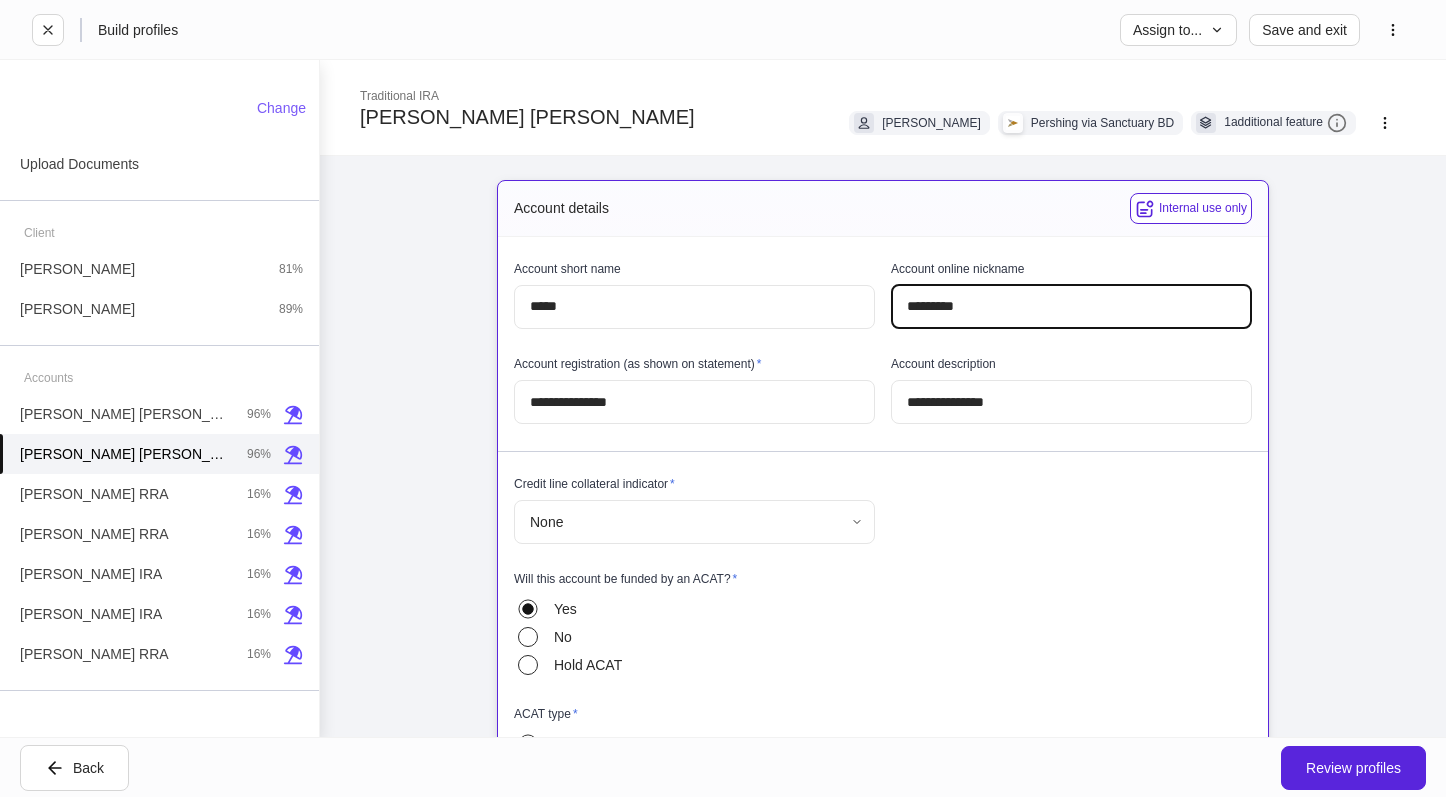 type on "*********" 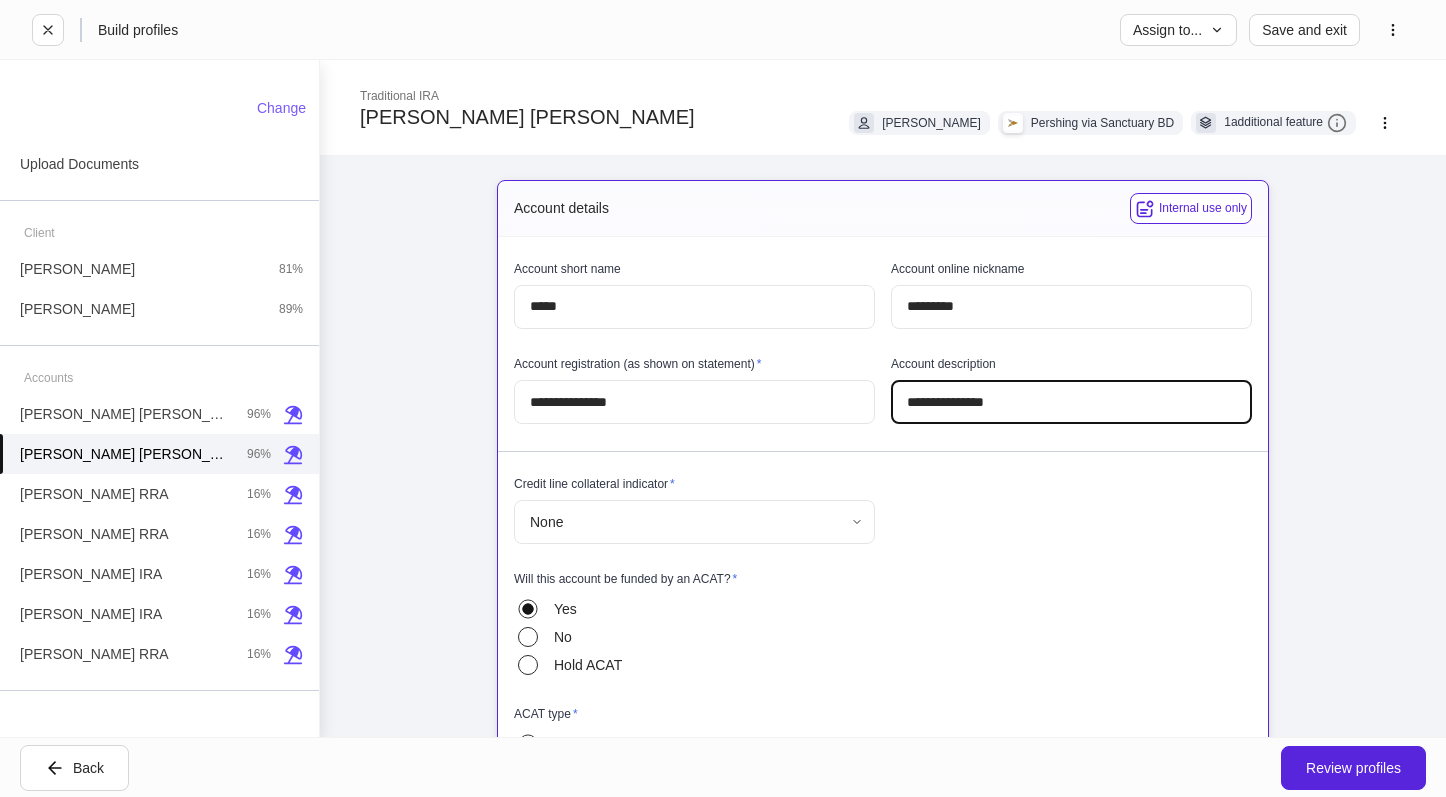 click on "**********" at bounding box center [1071, 402] 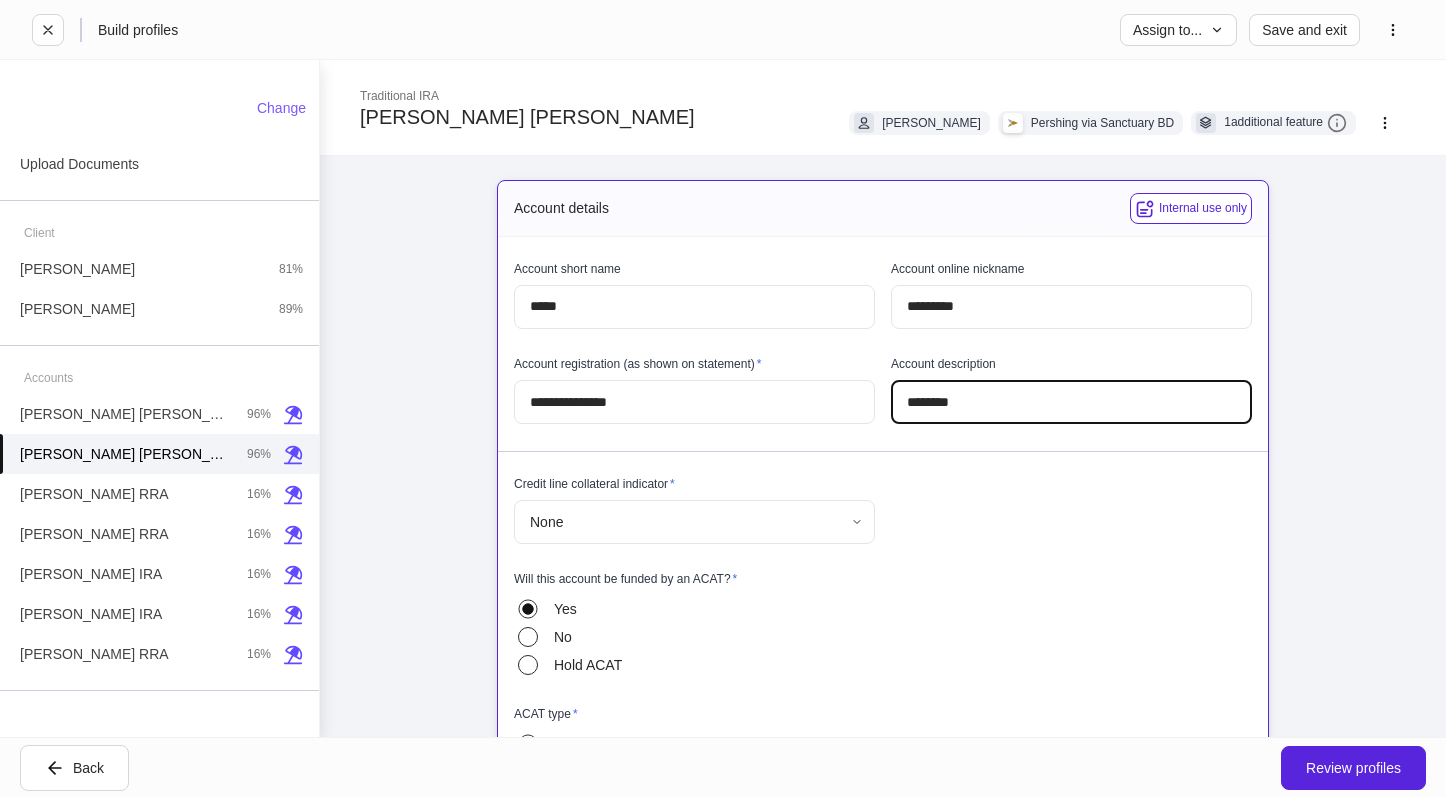 type on "********" 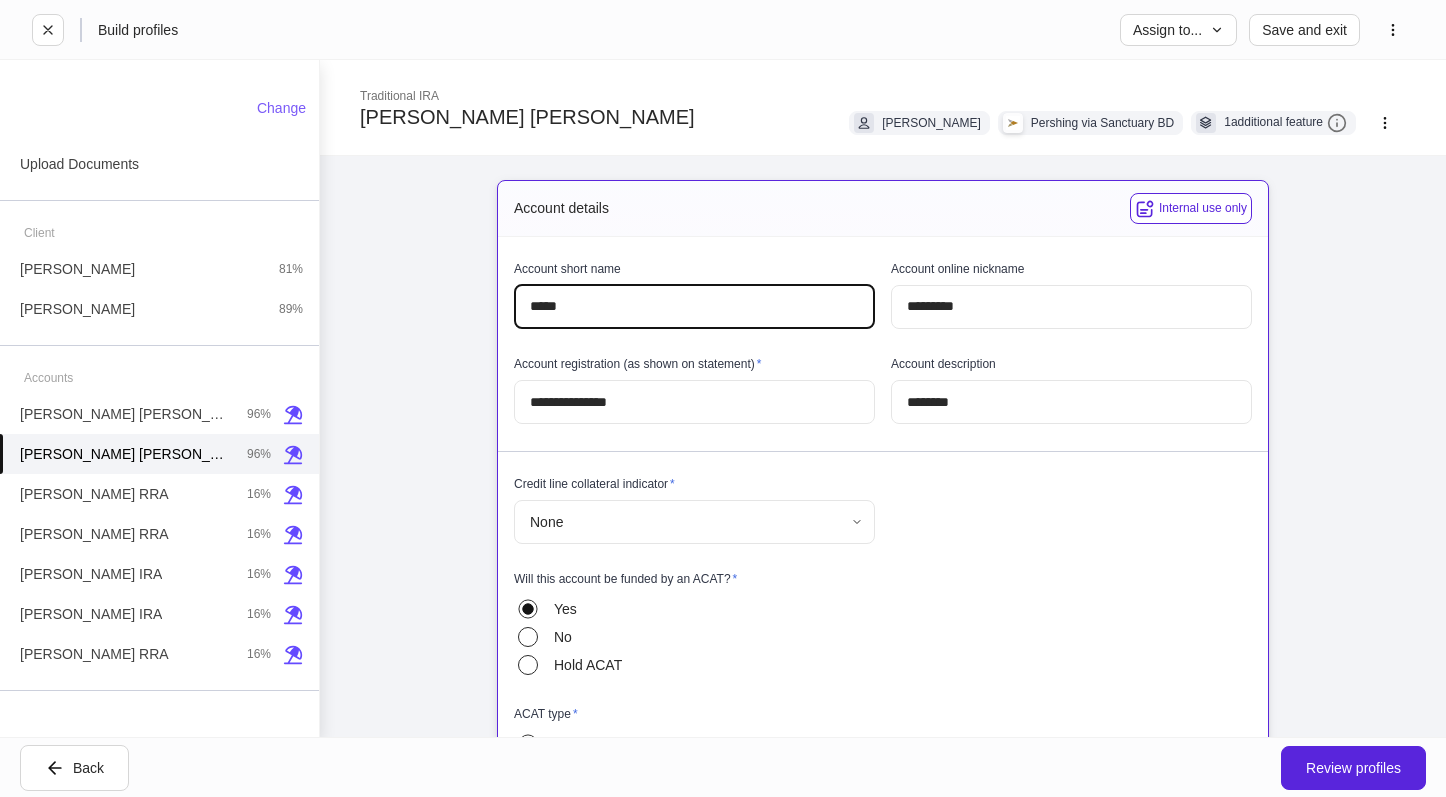 drag, startPoint x: 572, startPoint y: 308, endPoint x: 539, endPoint y: 307, distance: 33.01515 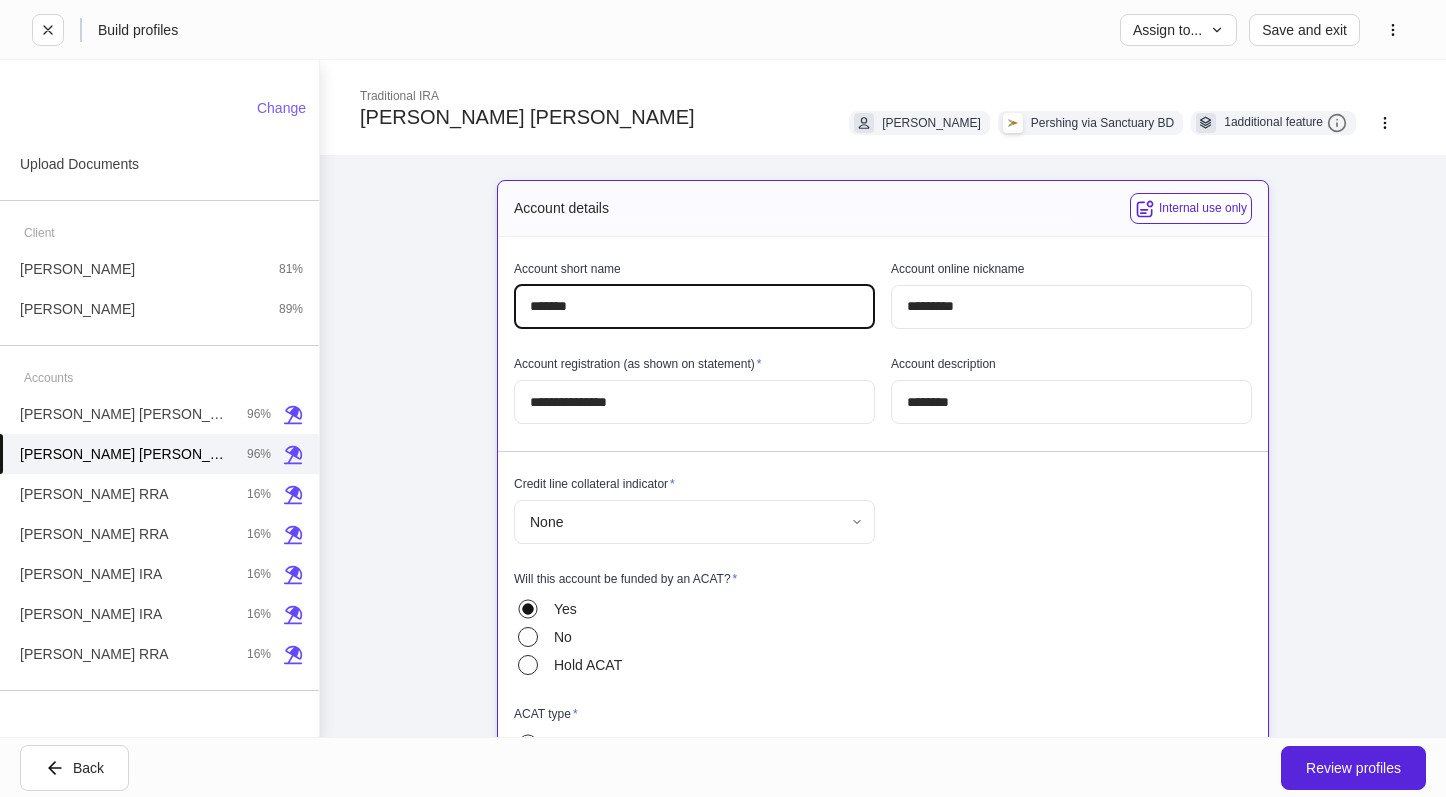 type on "*******" 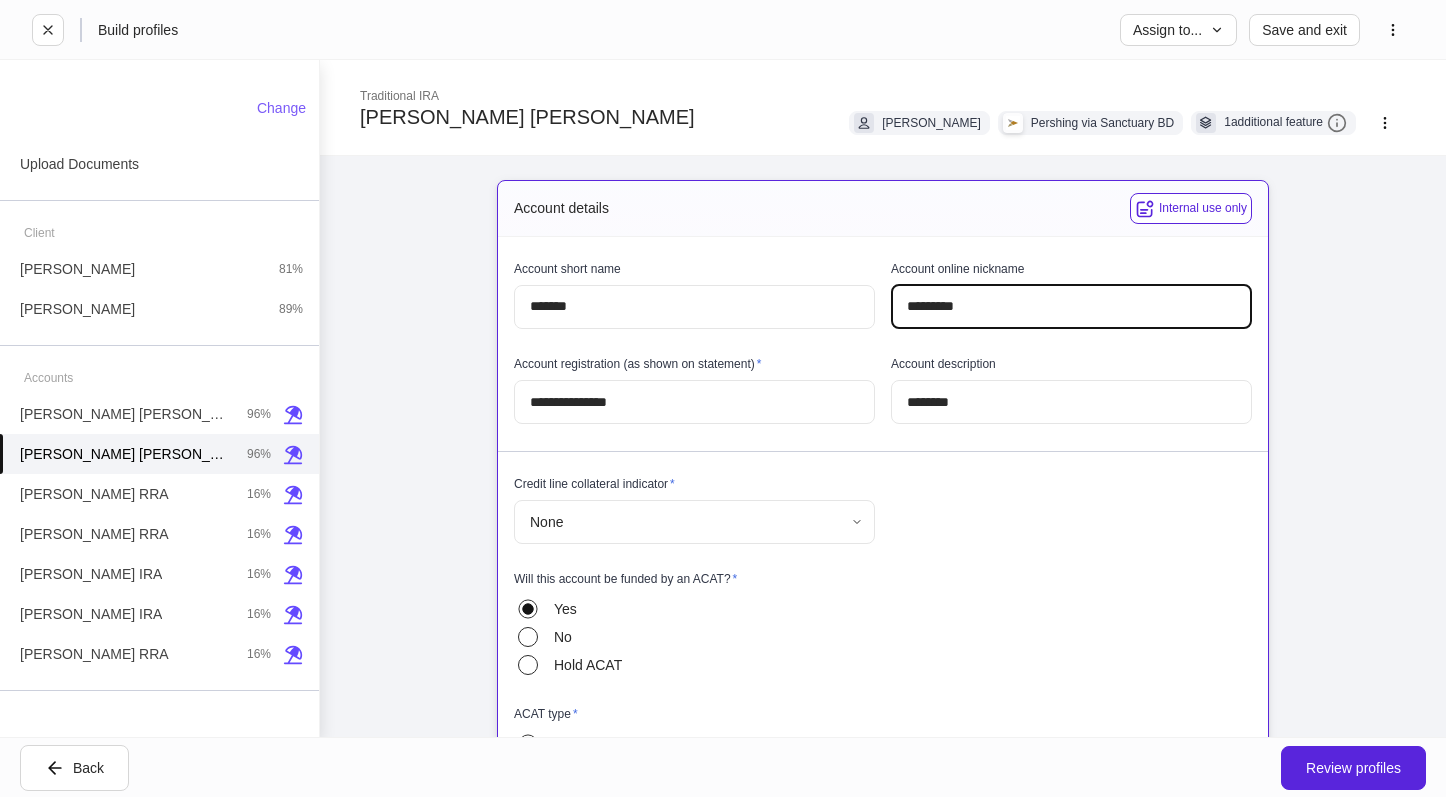 drag, startPoint x: 989, startPoint y: 302, endPoint x: 906, endPoint y: 320, distance: 84.92938 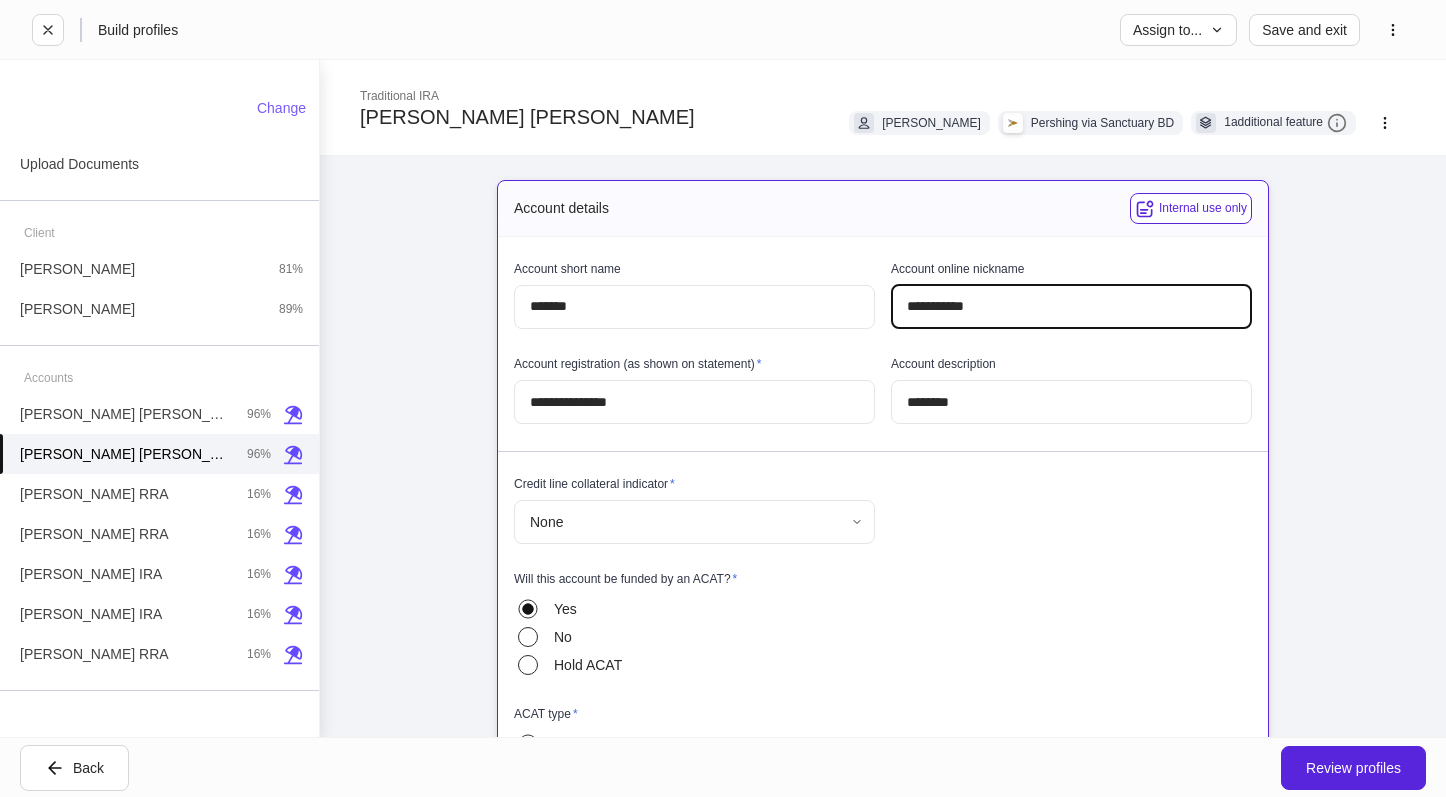 type on "**********" 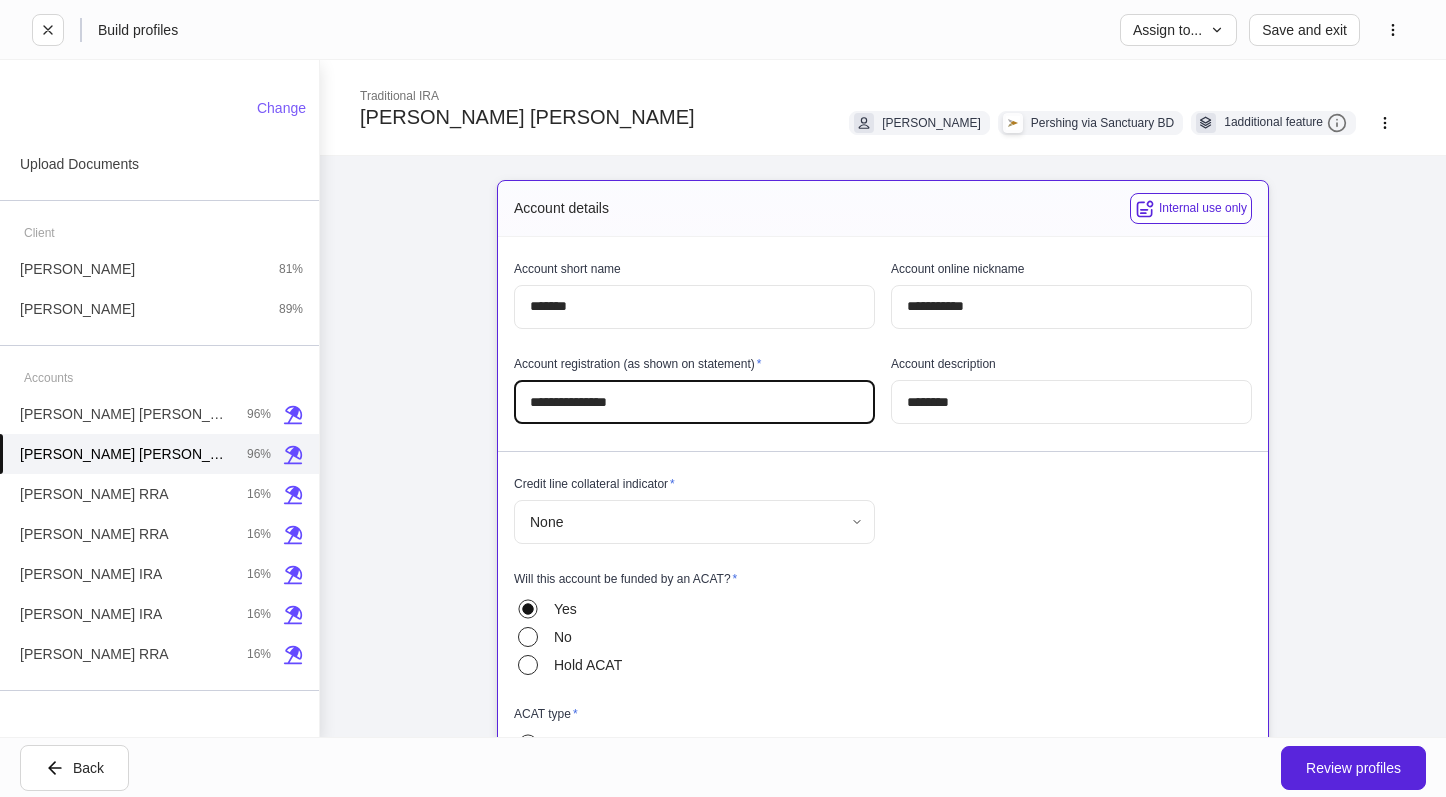 click on "**********" at bounding box center (694, 402) 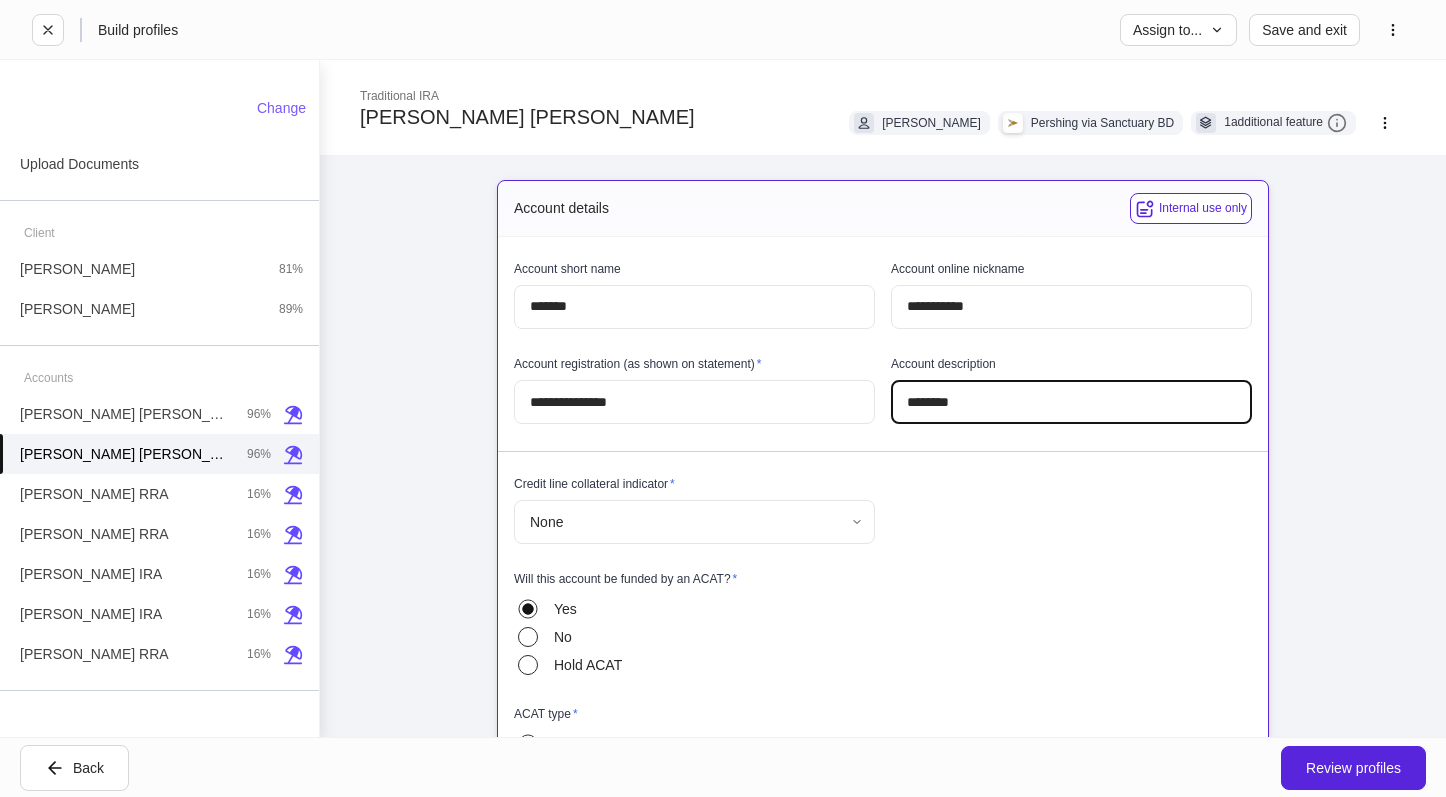 drag, startPoint x: 979, startPoint y: 394, endPoint x: 856, endPoint y: 396, distance: 123.01626 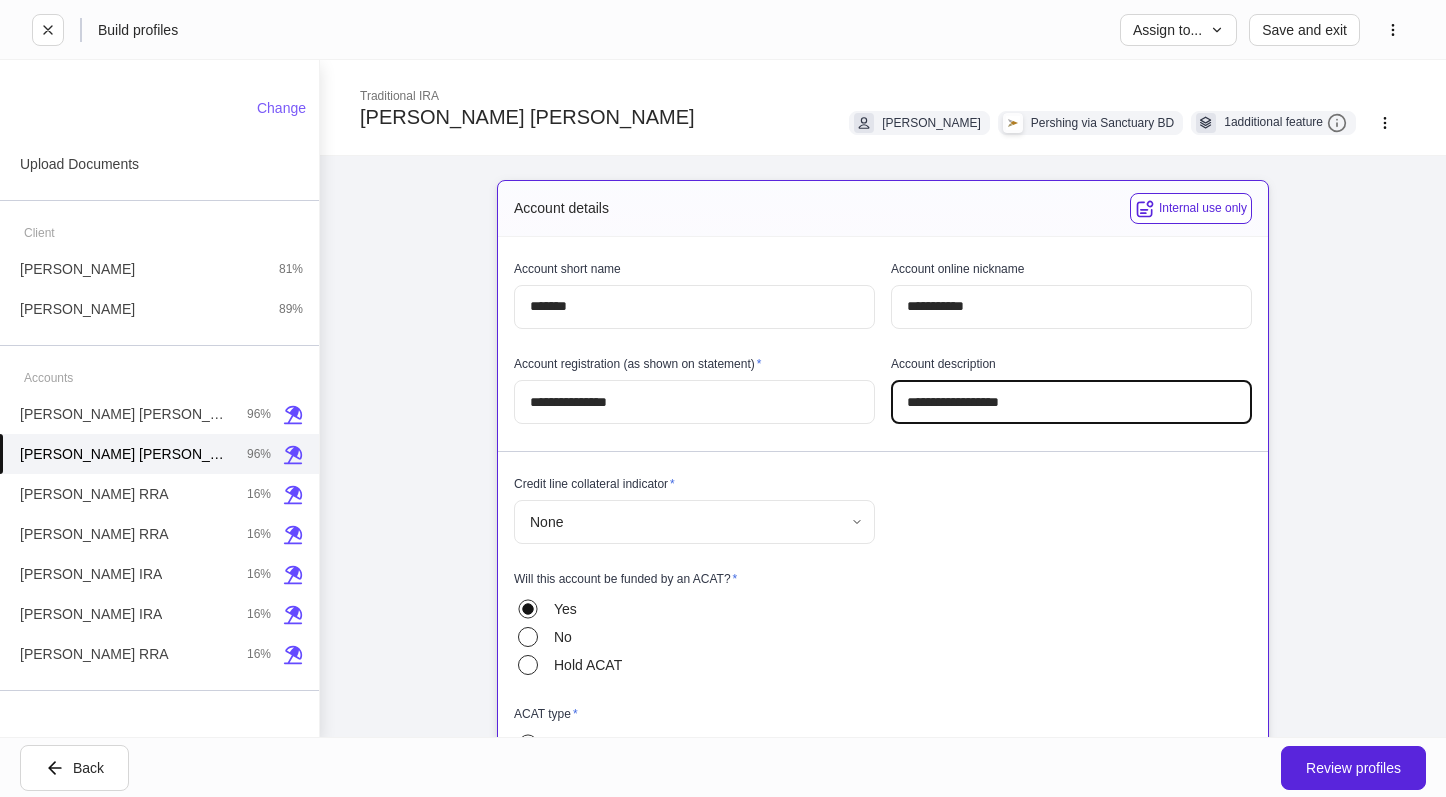 type on "**********" 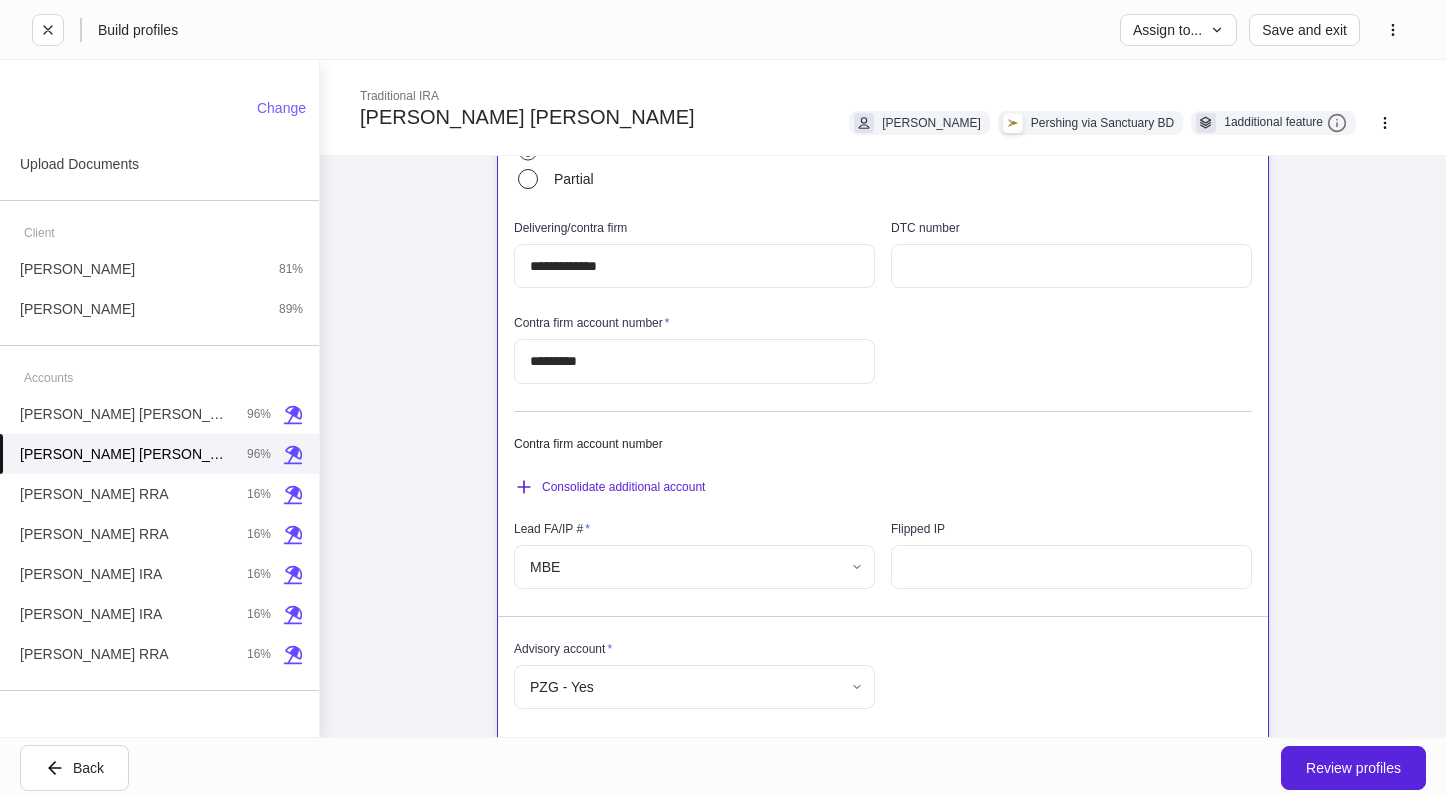 scroll, scrollTop: 600, scrollLeft: 0, axis: vertical 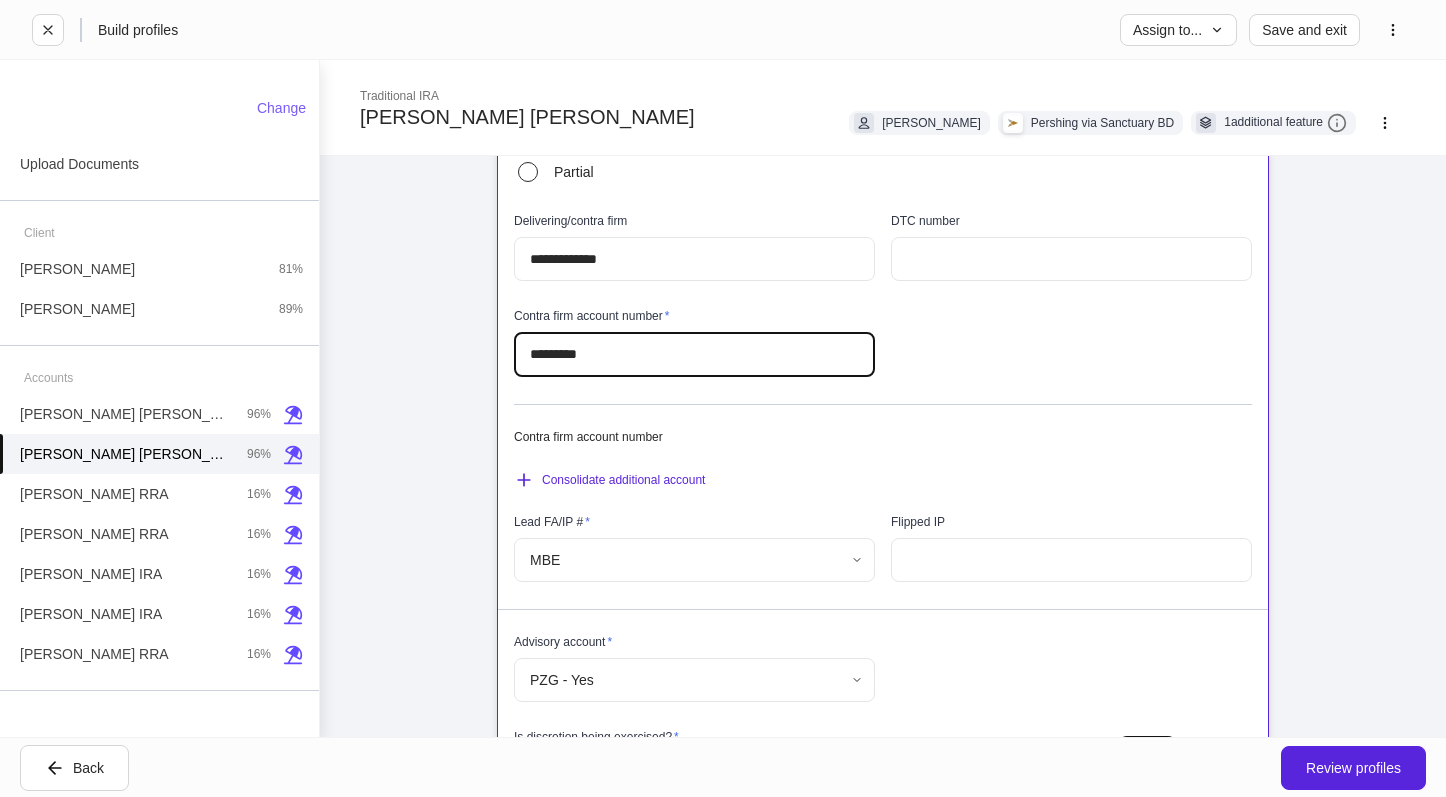 drag, startPoint x: 625, startPoint y: 350, endPoint x: 423, endPoint y: 353, distance: 202.02228 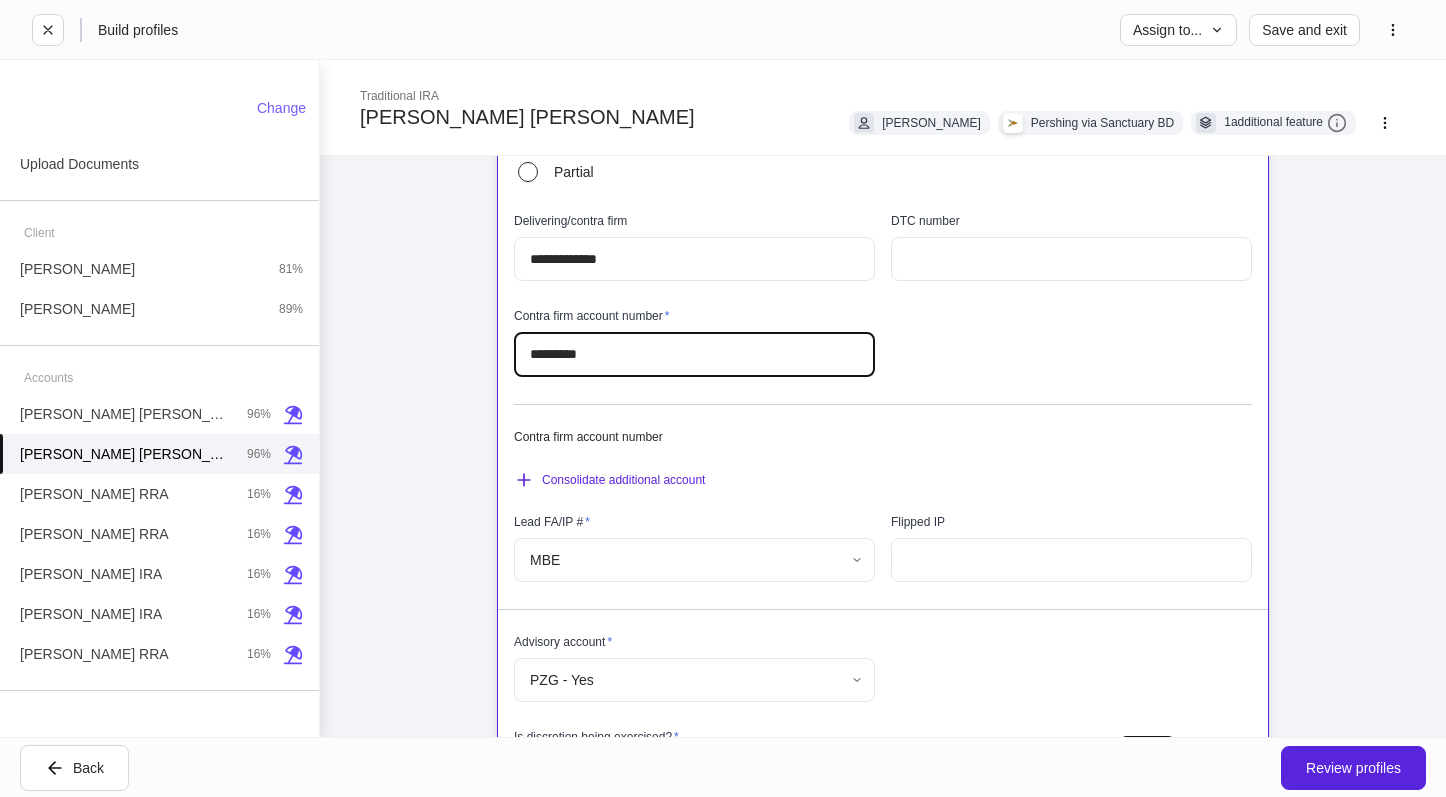 type on "*********" 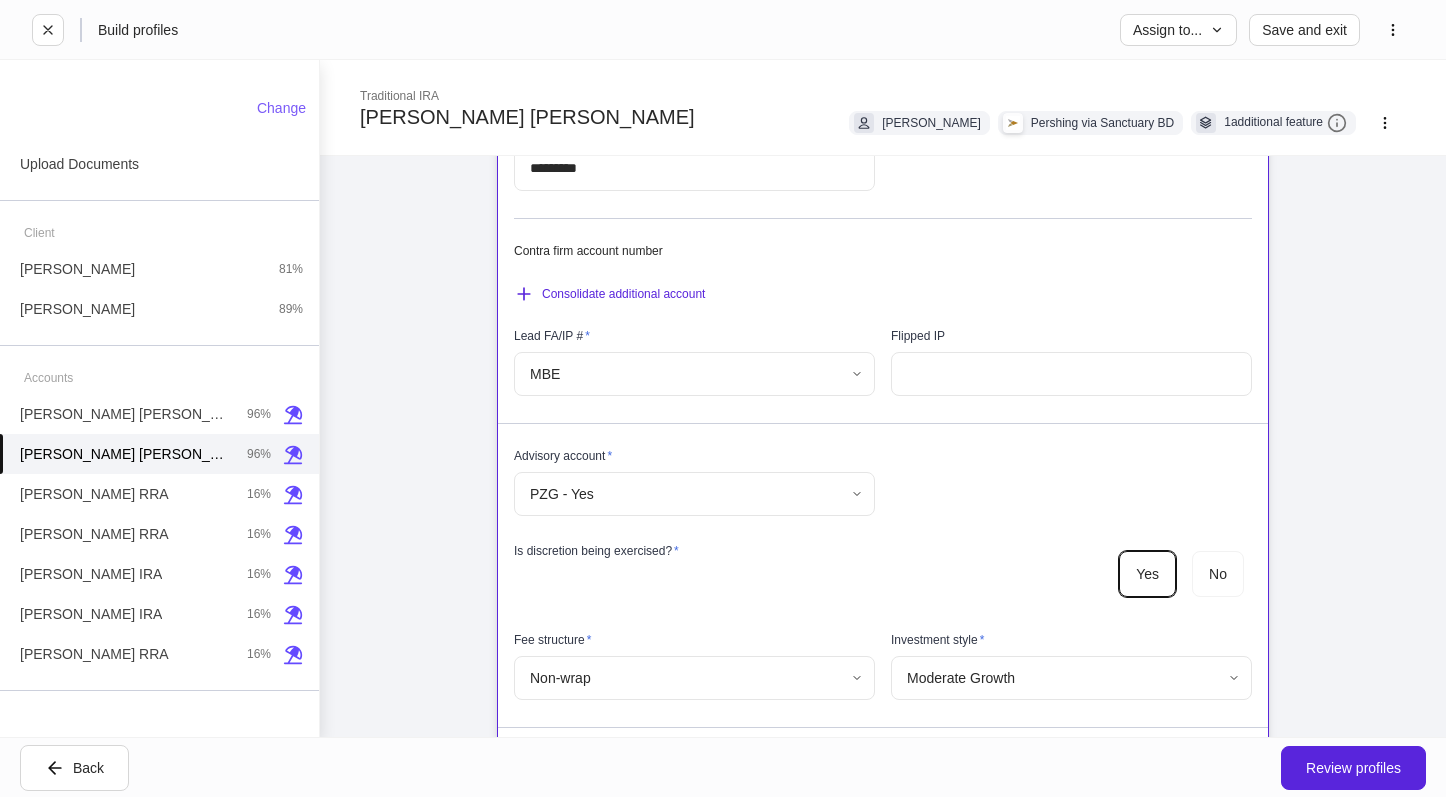 scroll, scrollTop: 800, scrollLeft: 0, axis: vertical 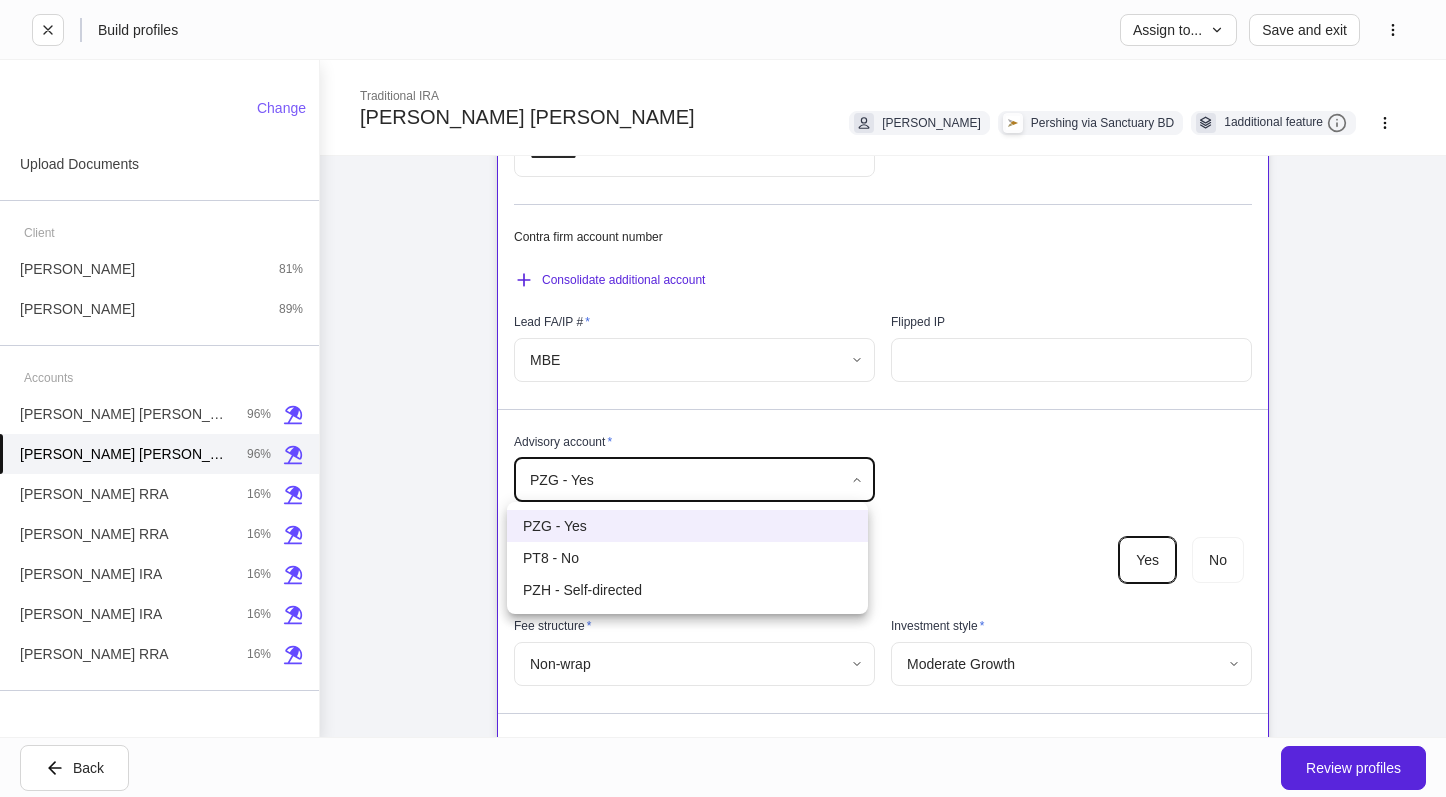 click on "**********" at bounding box center [723, 398] 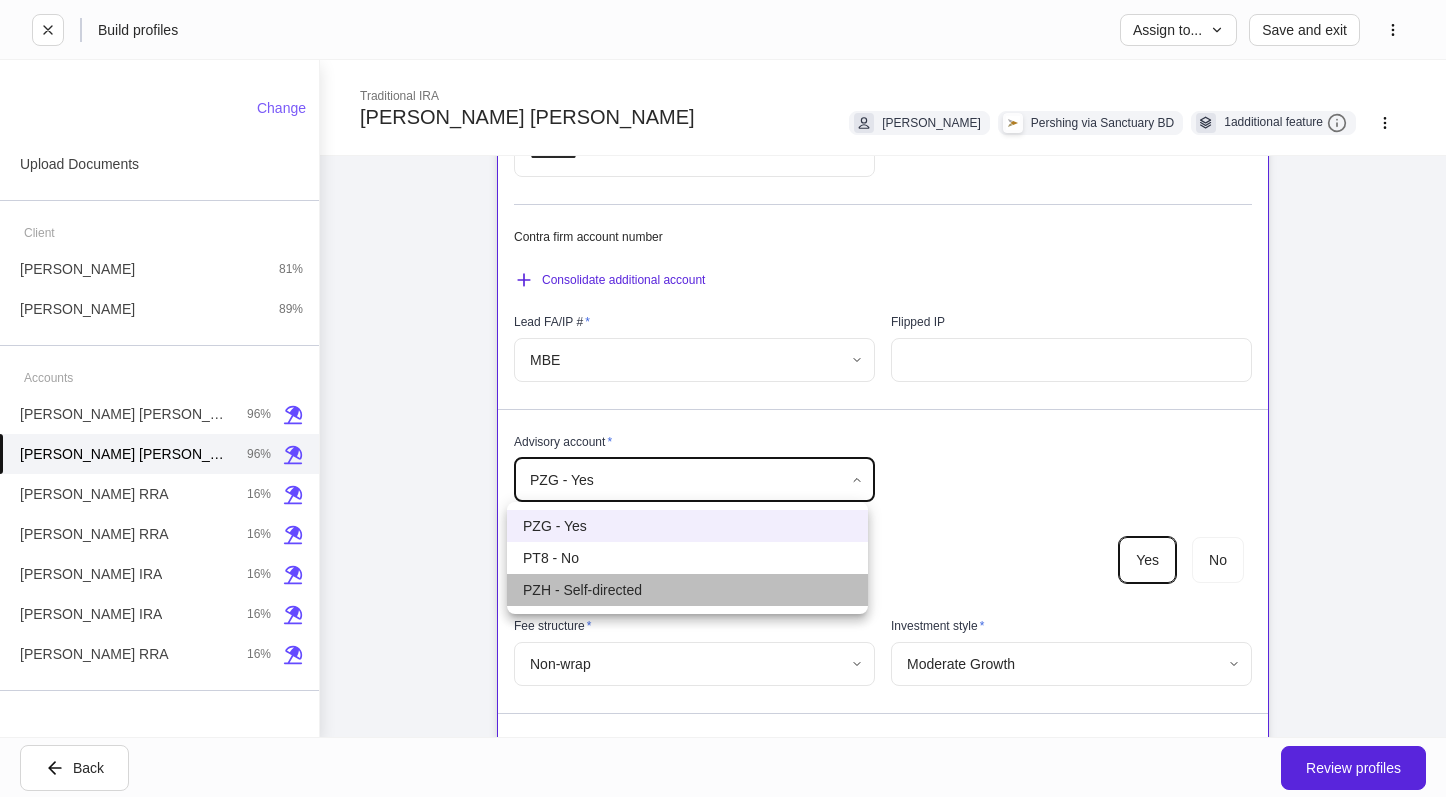 click on "PZH - Self-directed" at bounding box center [687, 590] 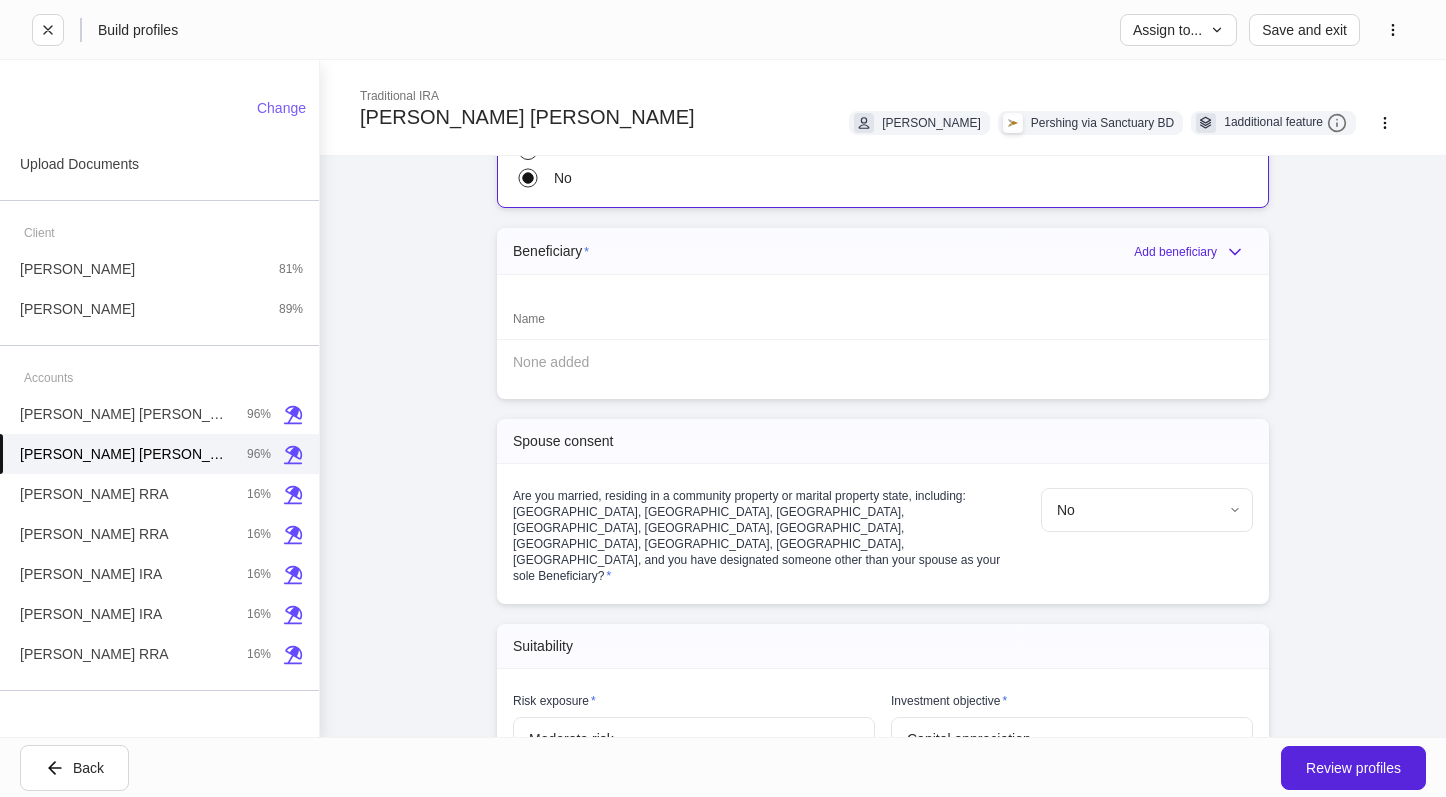 scroll, scrollTop: 1500, scrollLeft: 0, axis: vertical 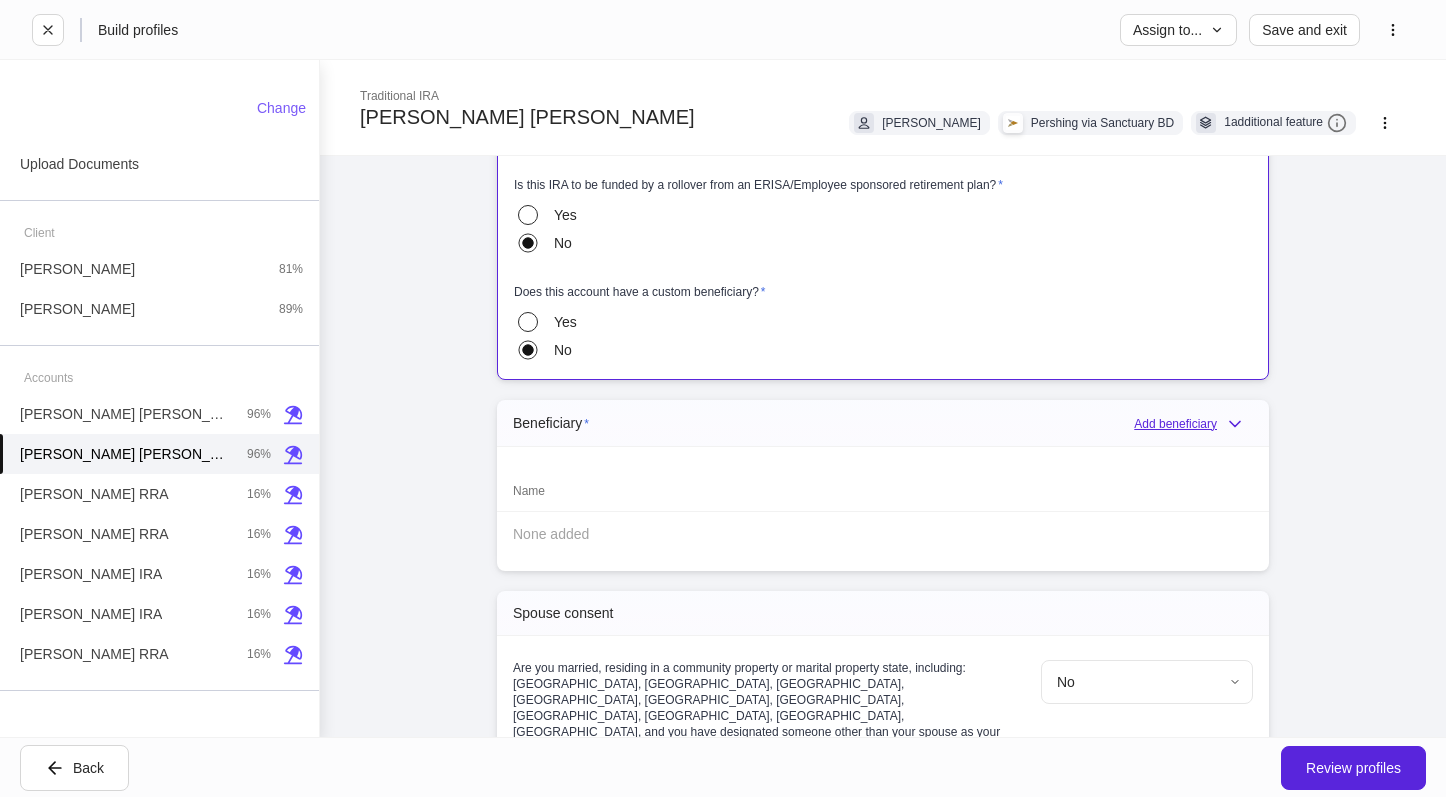 click on "Add beneficiary" at bounding box center [1193, 424] 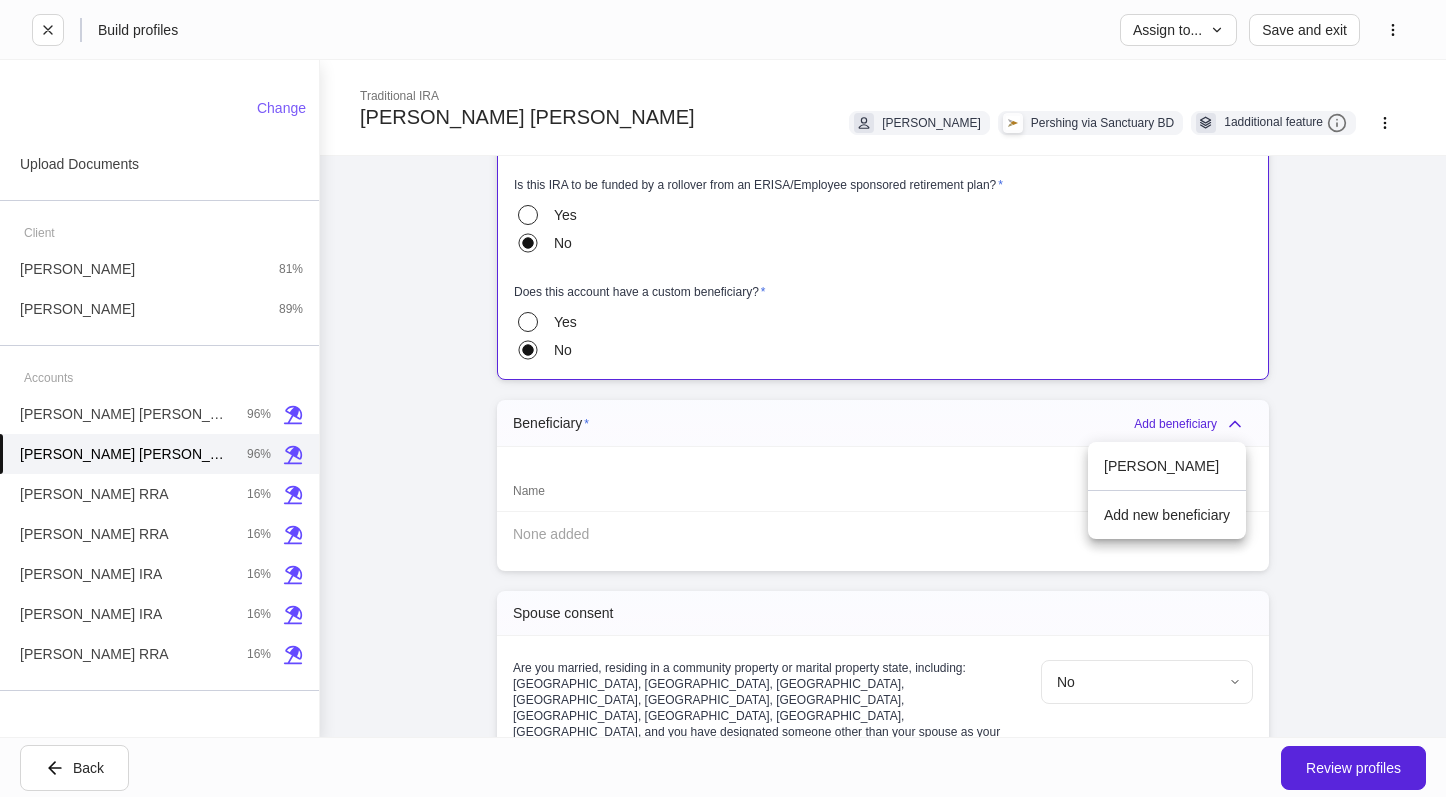 click on "[PERSON_NAME]" at bounding box center (1167, 466) 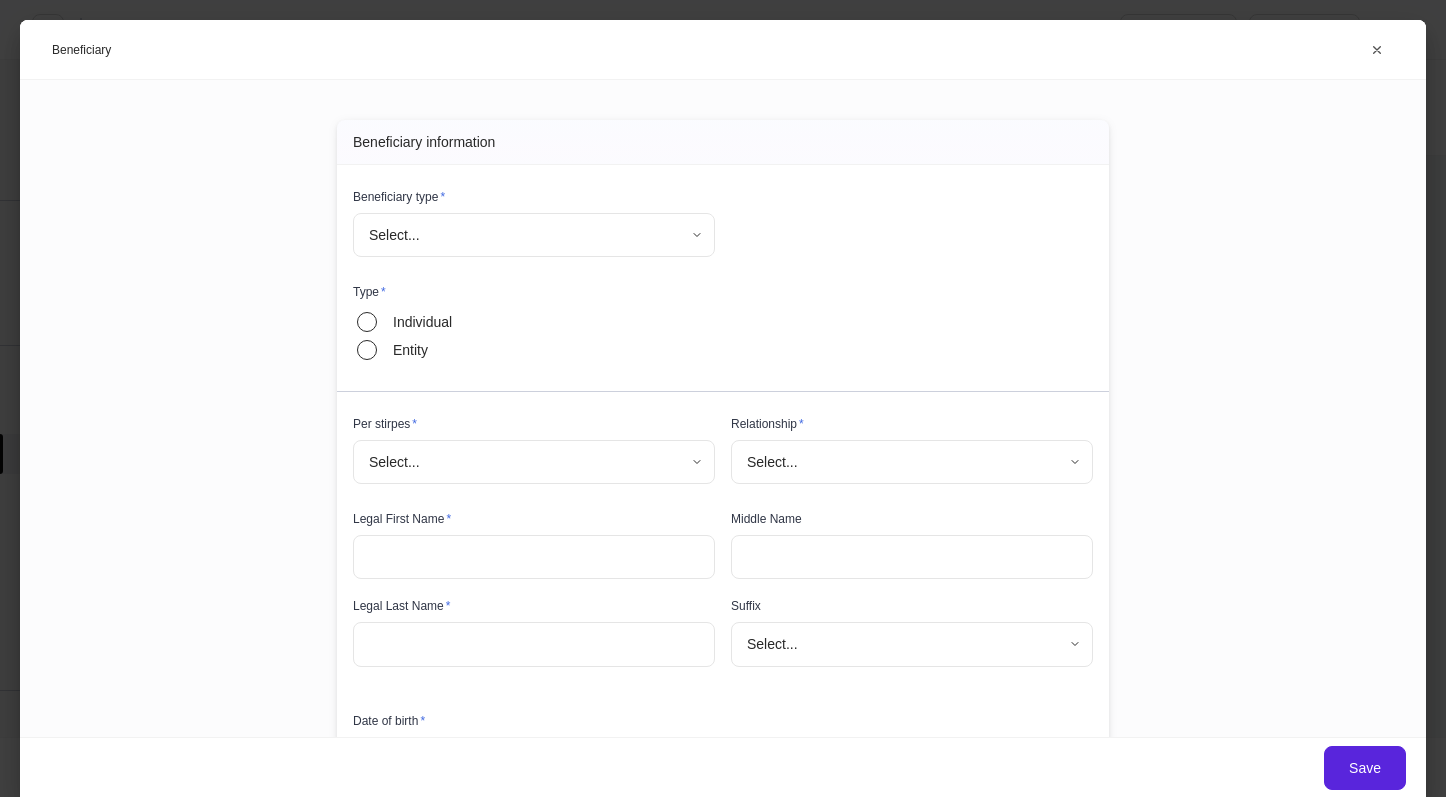 type on "******" 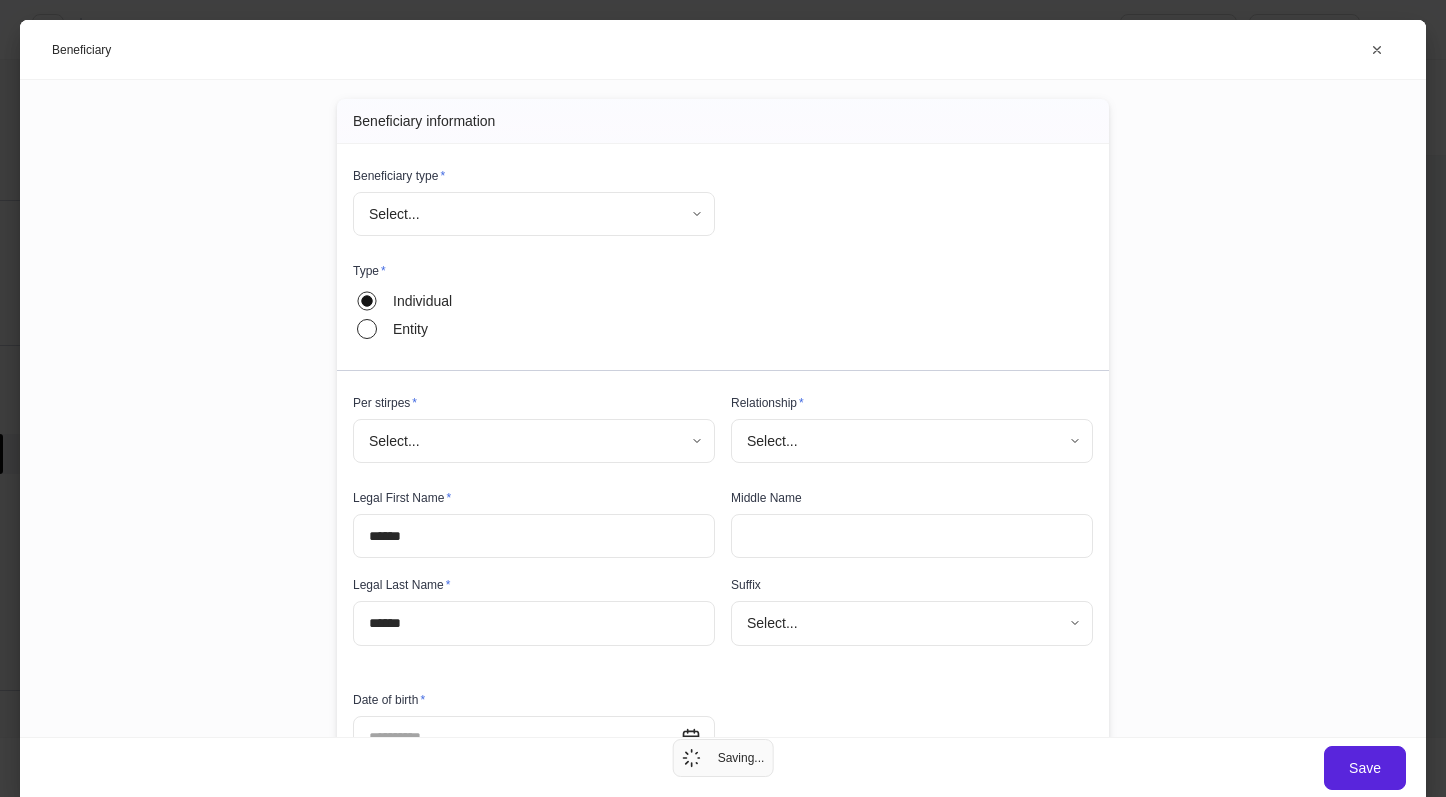 scroll, scrollTop: 275, scrollLeft: 0, axis: vertical 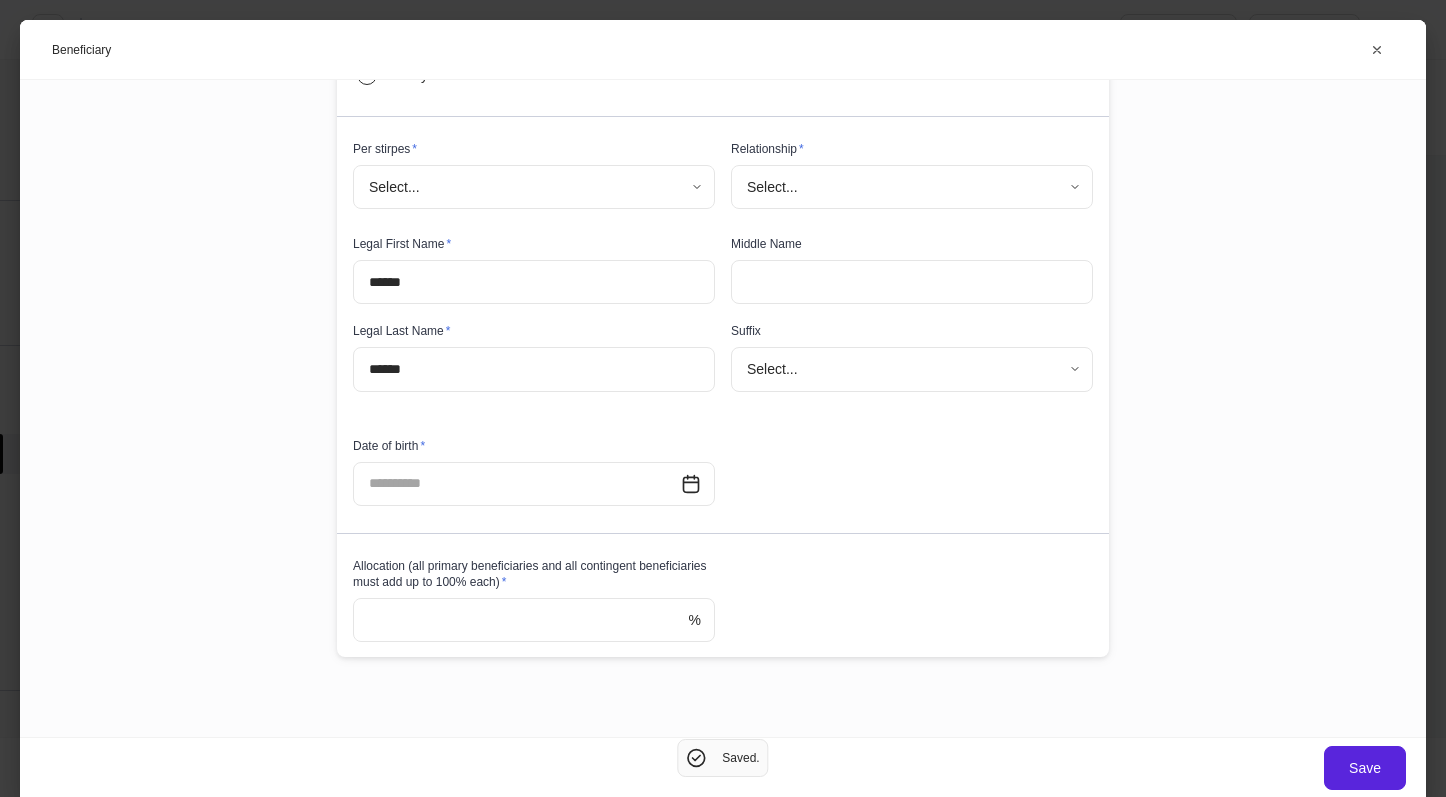click on "Beneficiary information Beneficiary type * Select... ​ Type * Individual Entity Per stirpes * Select... ​ Relationship * Select... ​ Legal First Name * ****** ​ Middle Name ​ Legal Last Name * ****** ​ Suffix Select... ​ Date of birth * ​ Allocation (all primary beneficiaries and all contingent beneficiaries must add up to 100% each) * % ​" at bounding box center (723, 271) 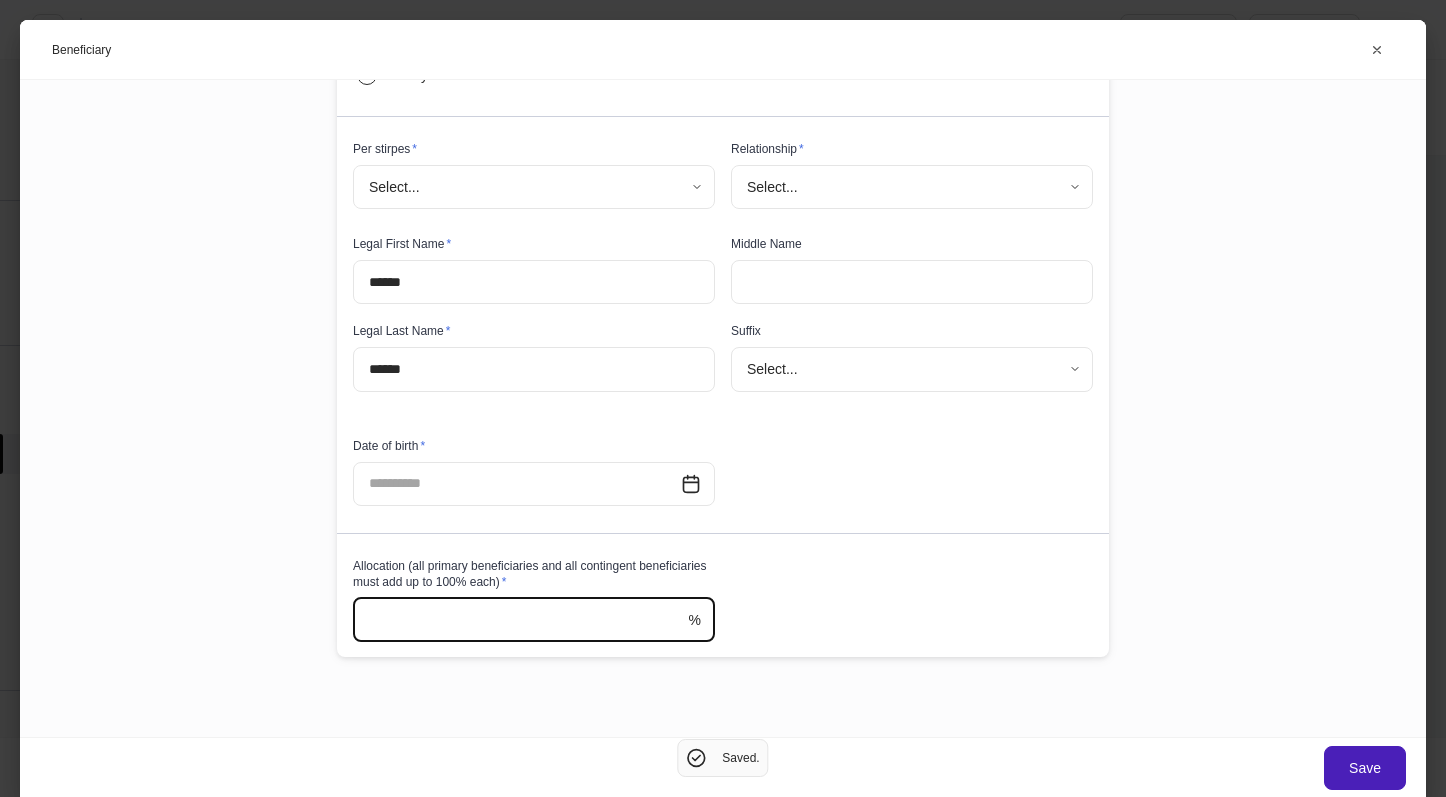 type on "***" 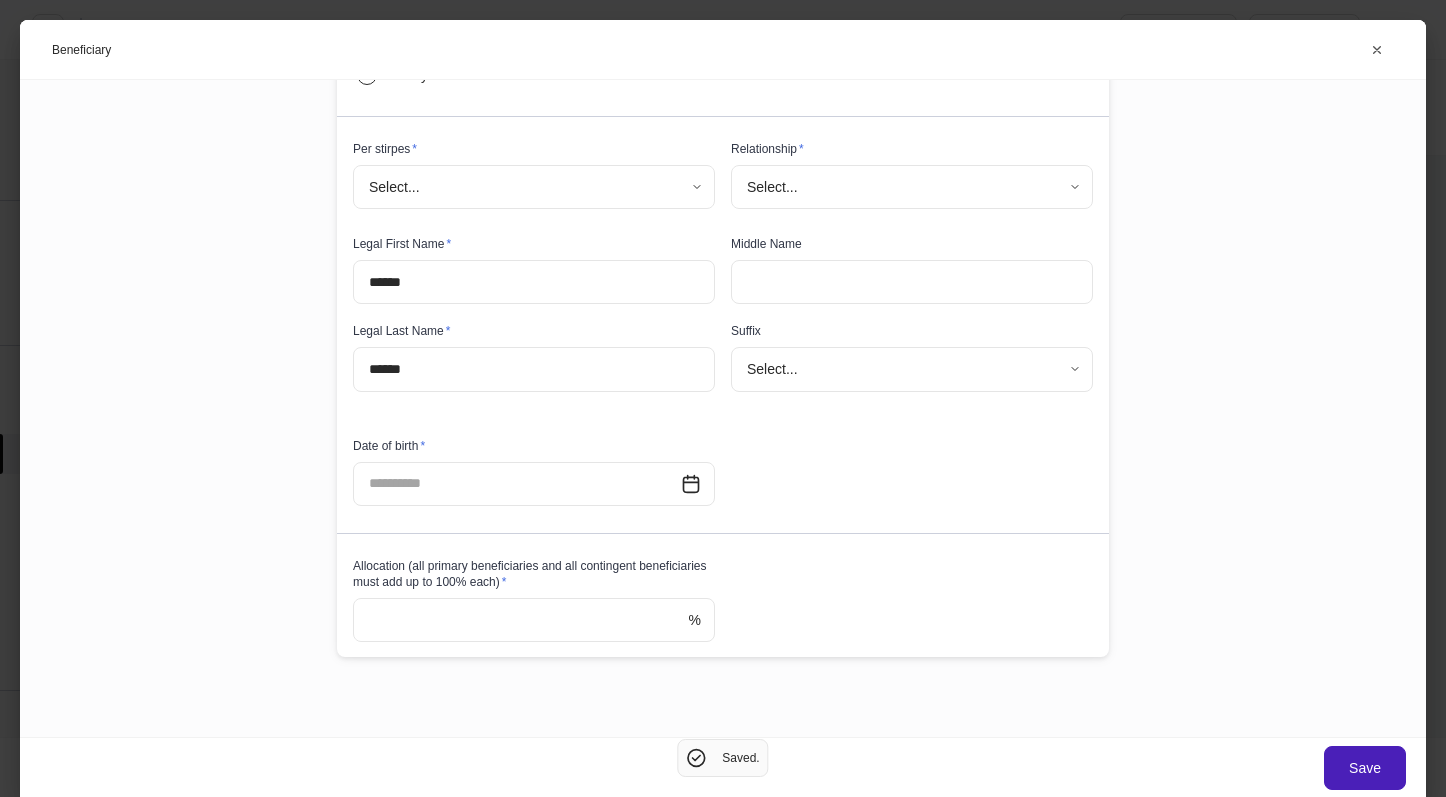 click on "Save" at bounding box center (1365, 768) 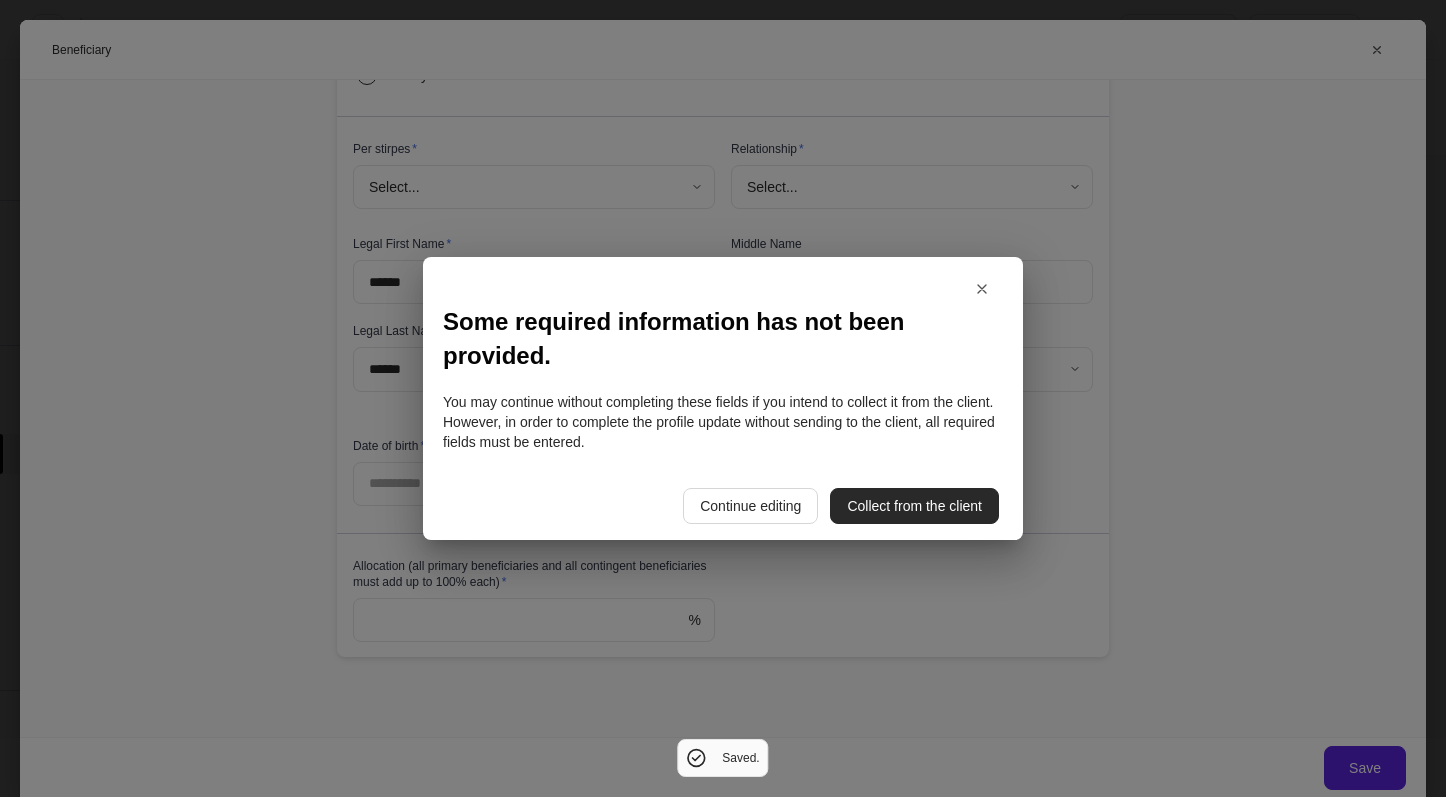click on "Collect from the client" at bounding box center [914, 506] 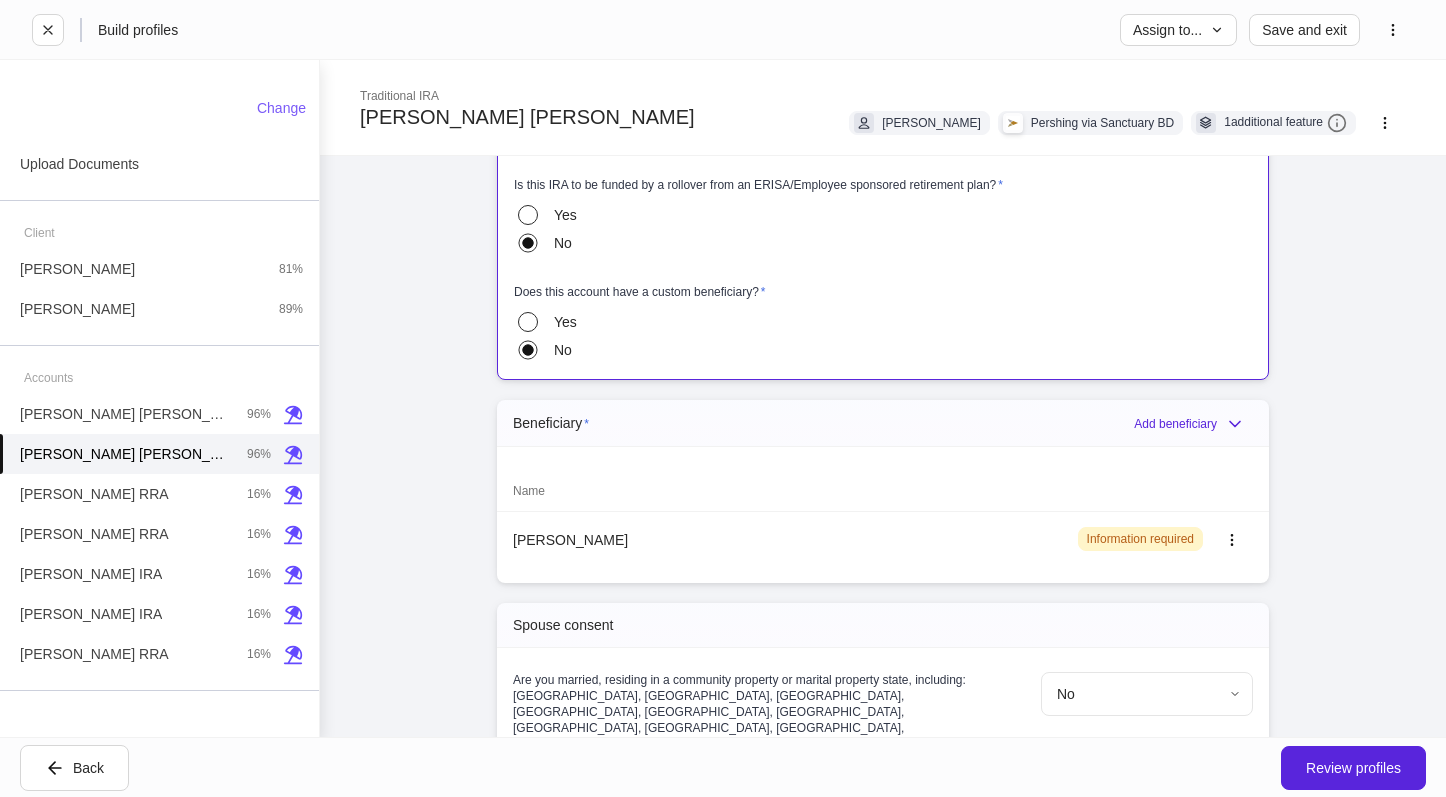 click on "**********" at bounding box center [883, 237] 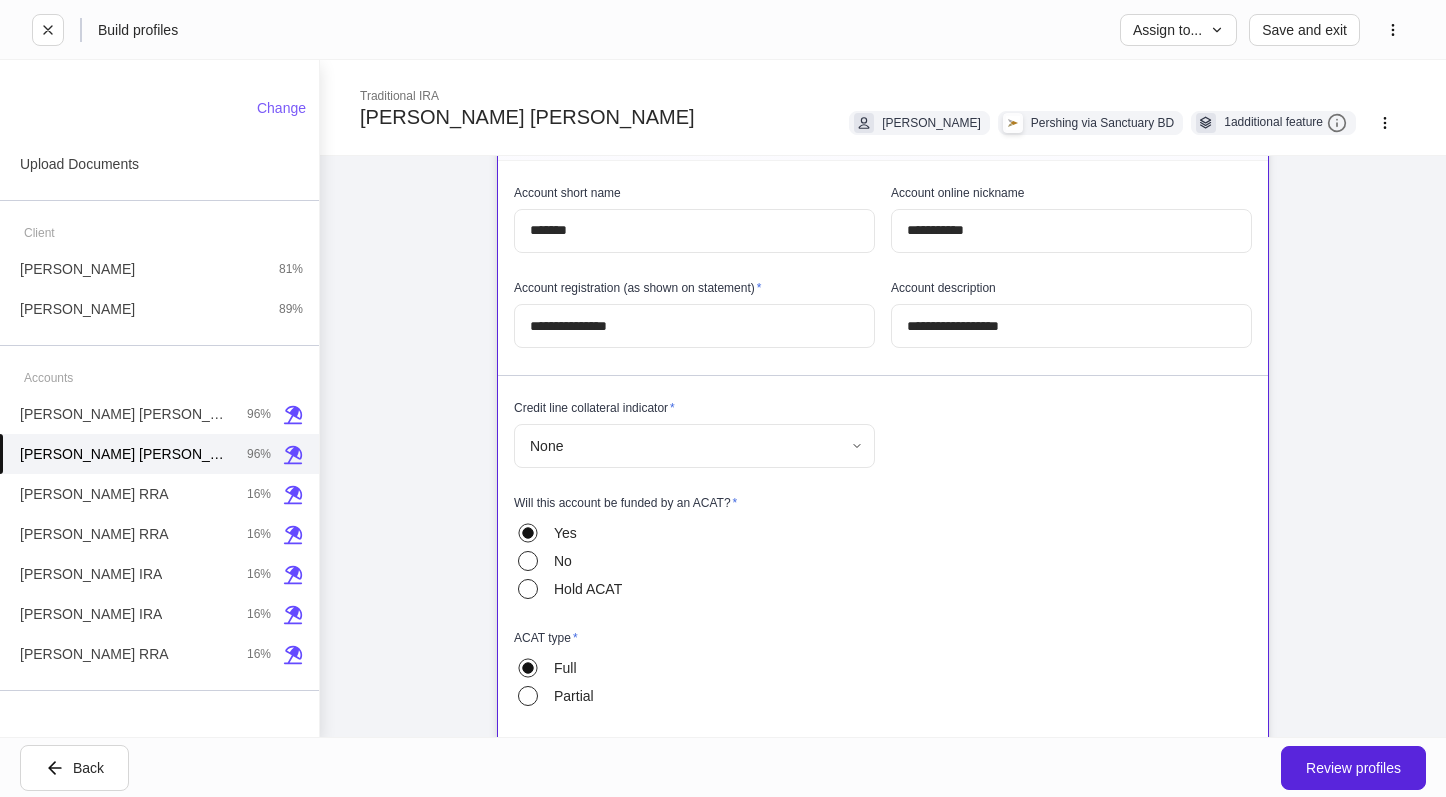 scroll, scrollTop: 0, scrollLeft: 0, axis: both 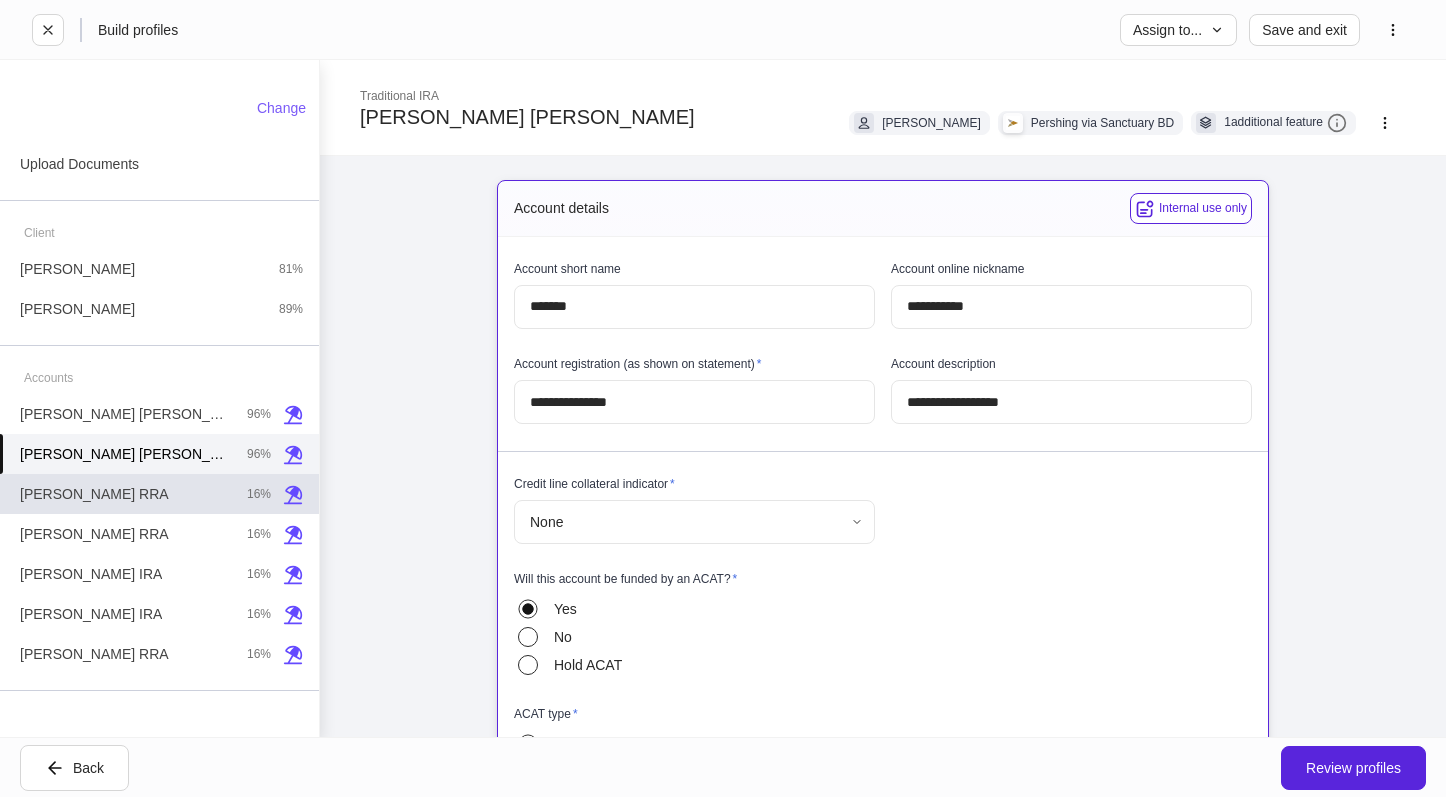 click on "[PERSON_NAME] RRA 16%" at bounding box center (159, 494) 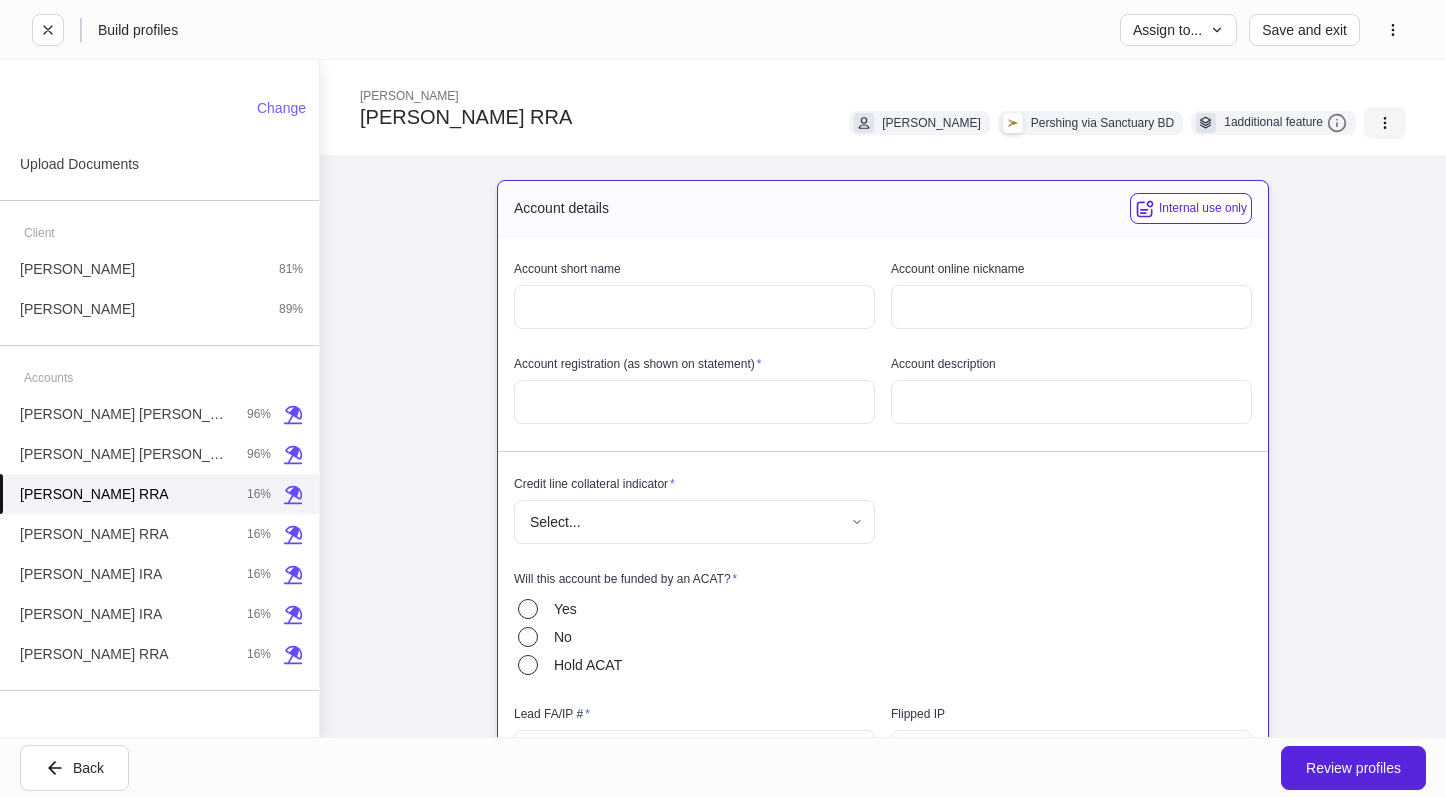 click 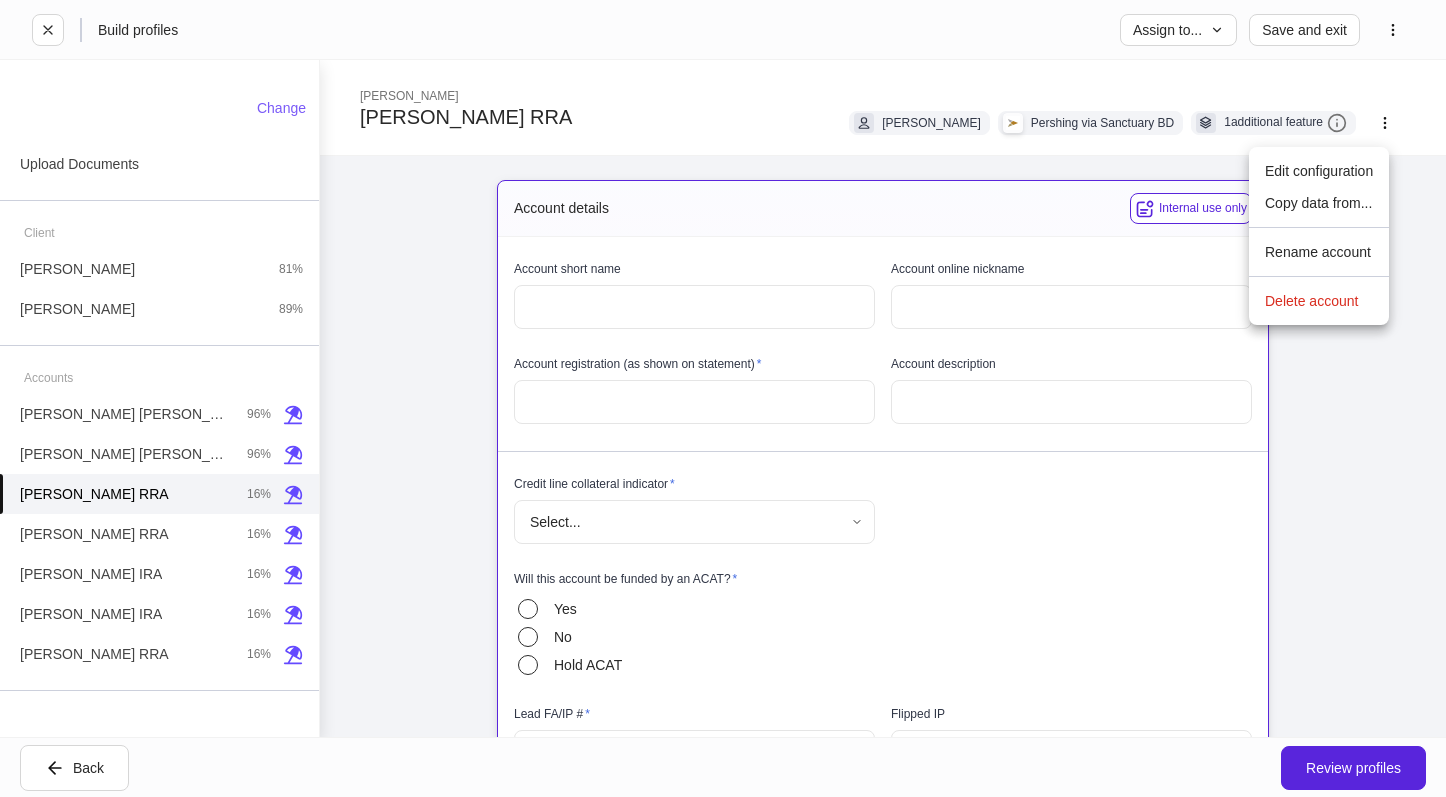 click on "Copy data from..." at bounding box center (1319, 203) 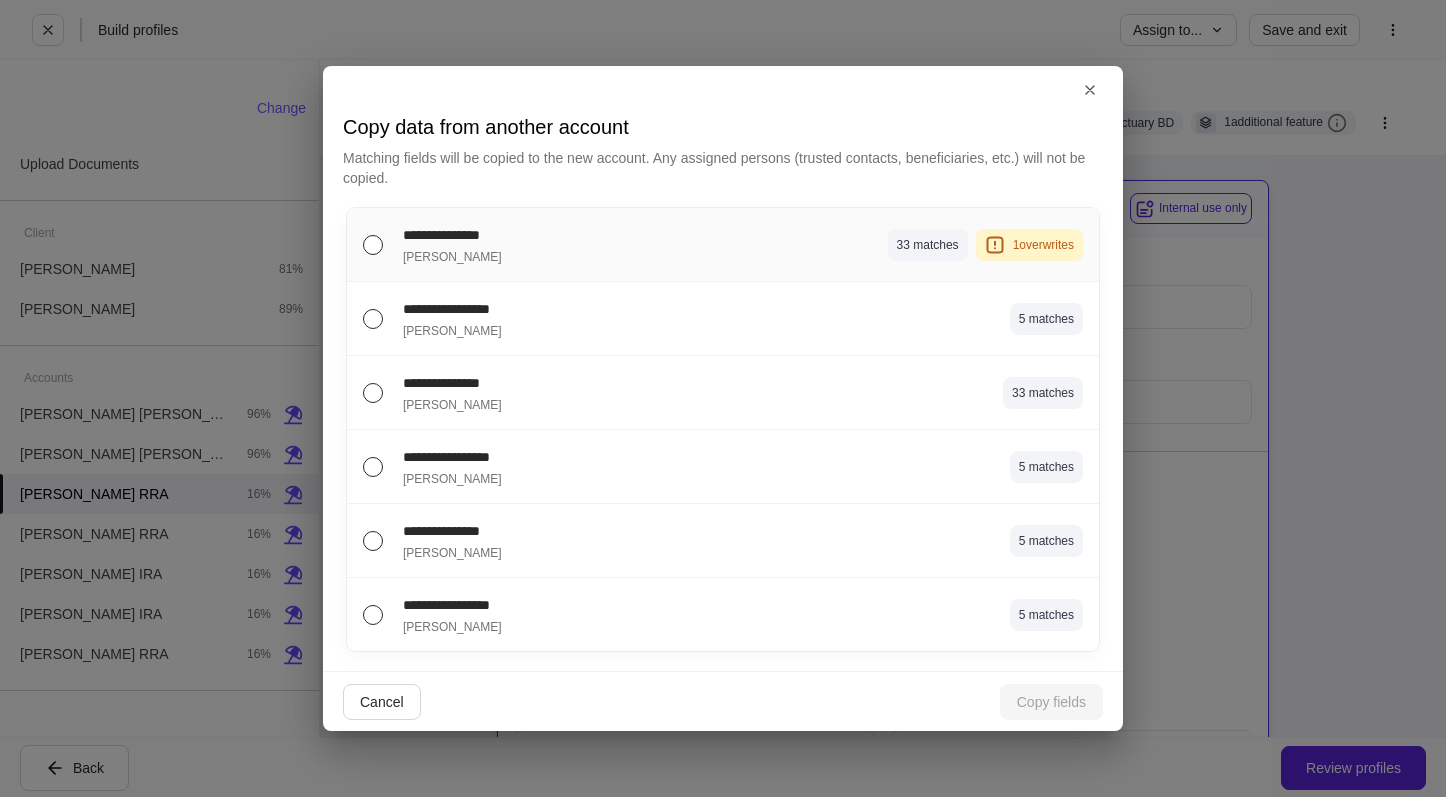 click on "**********" at bounding box center [541, 234] 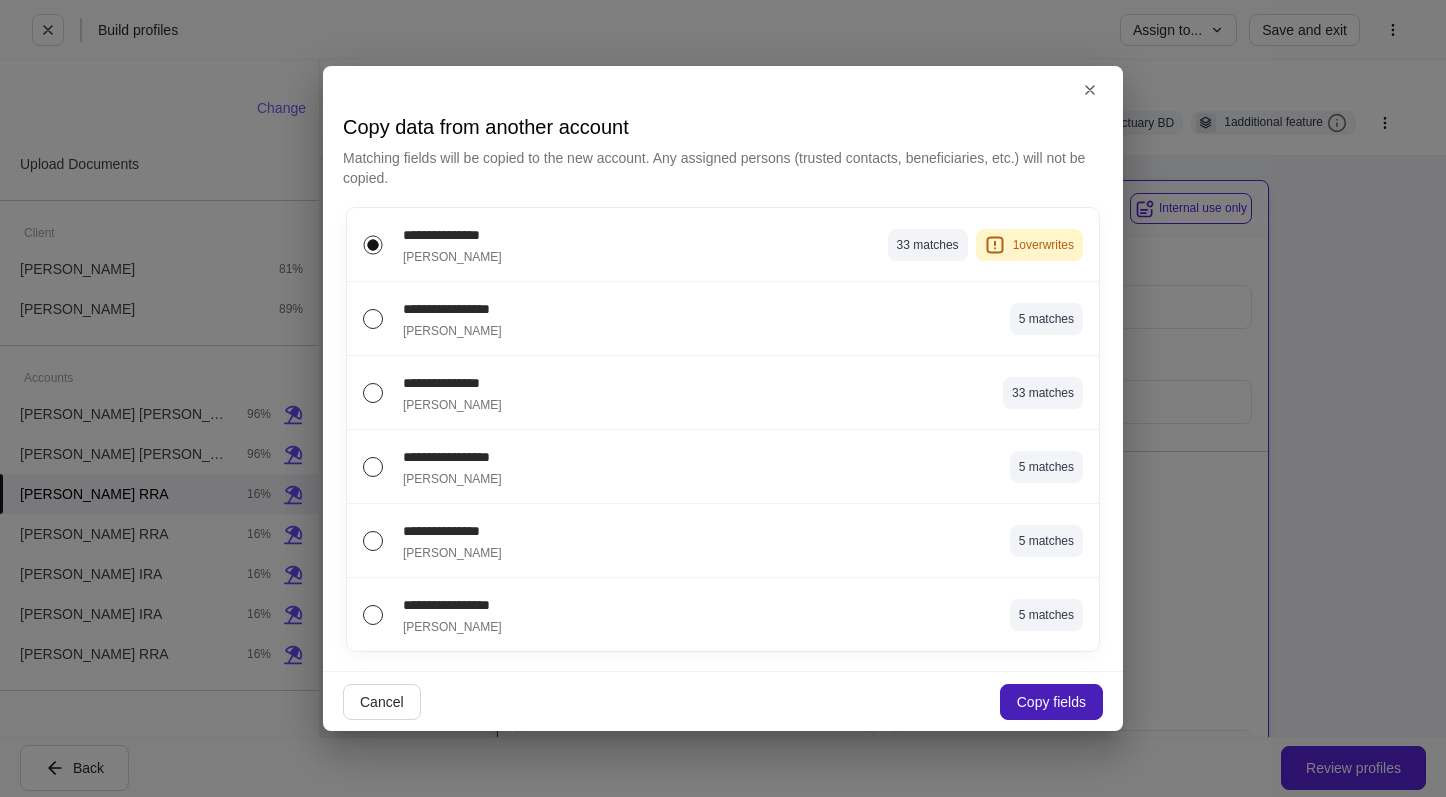 click on "Copy fields" at bounding box center [1051, 702] 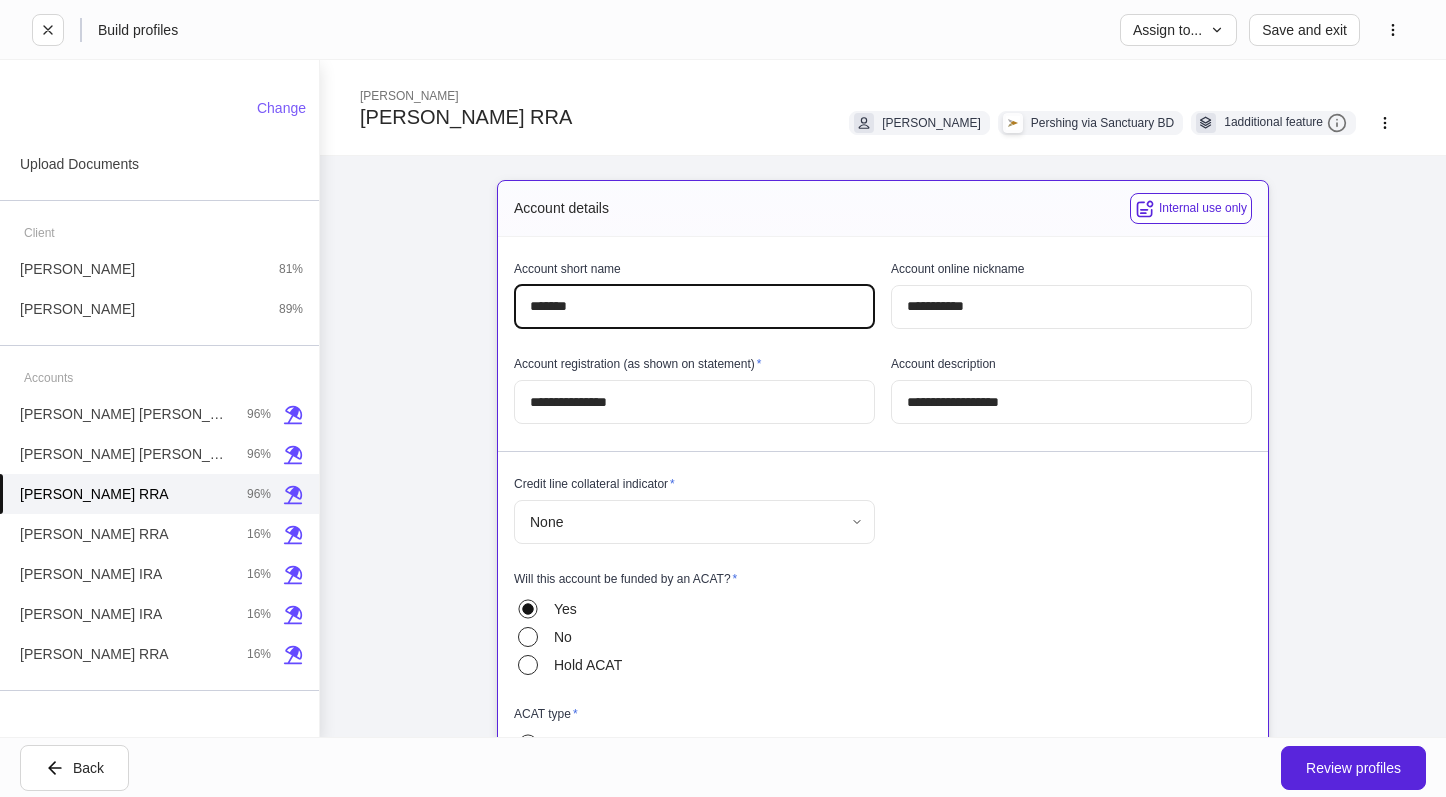 click on "*******" at bounding box center (694, 307) 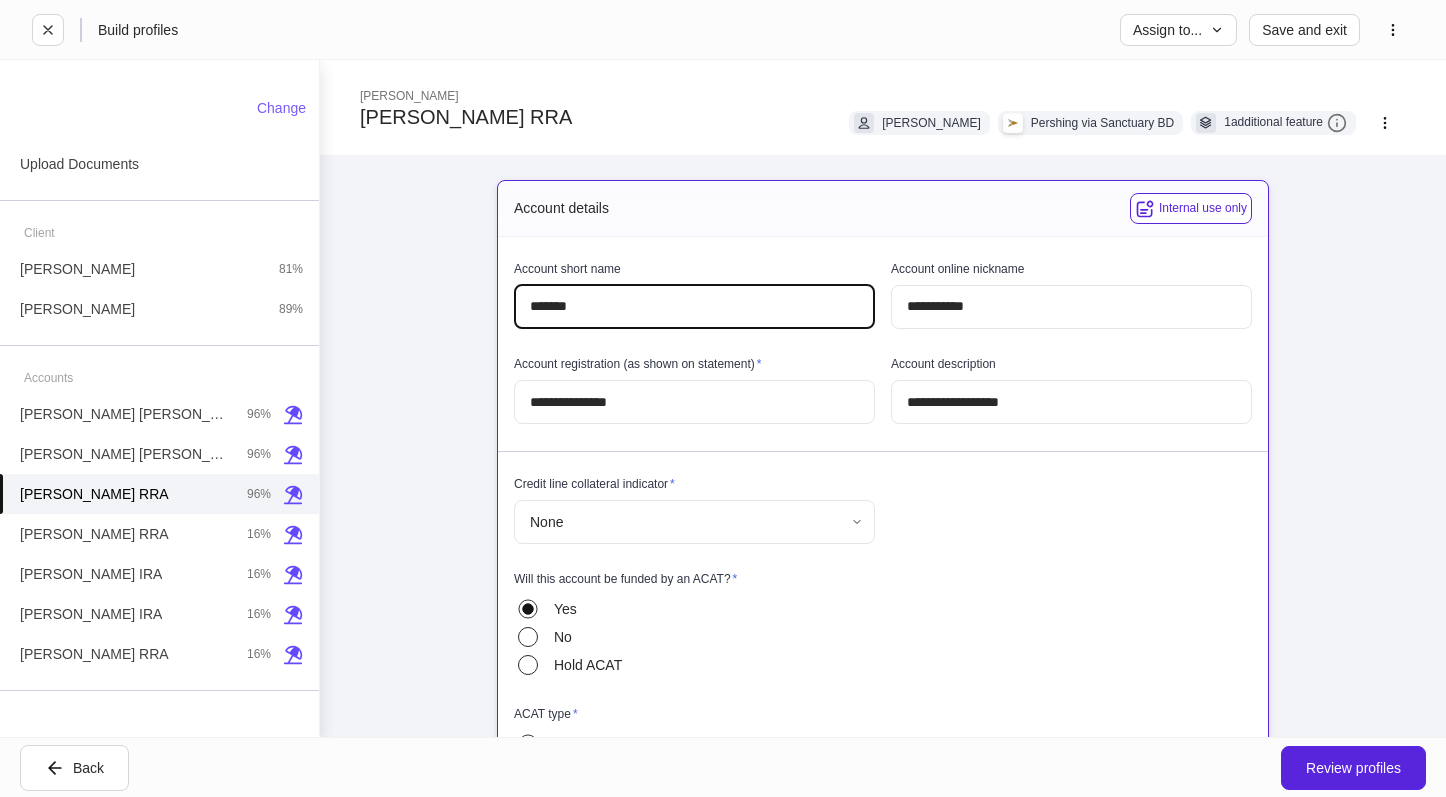 type on "*******" 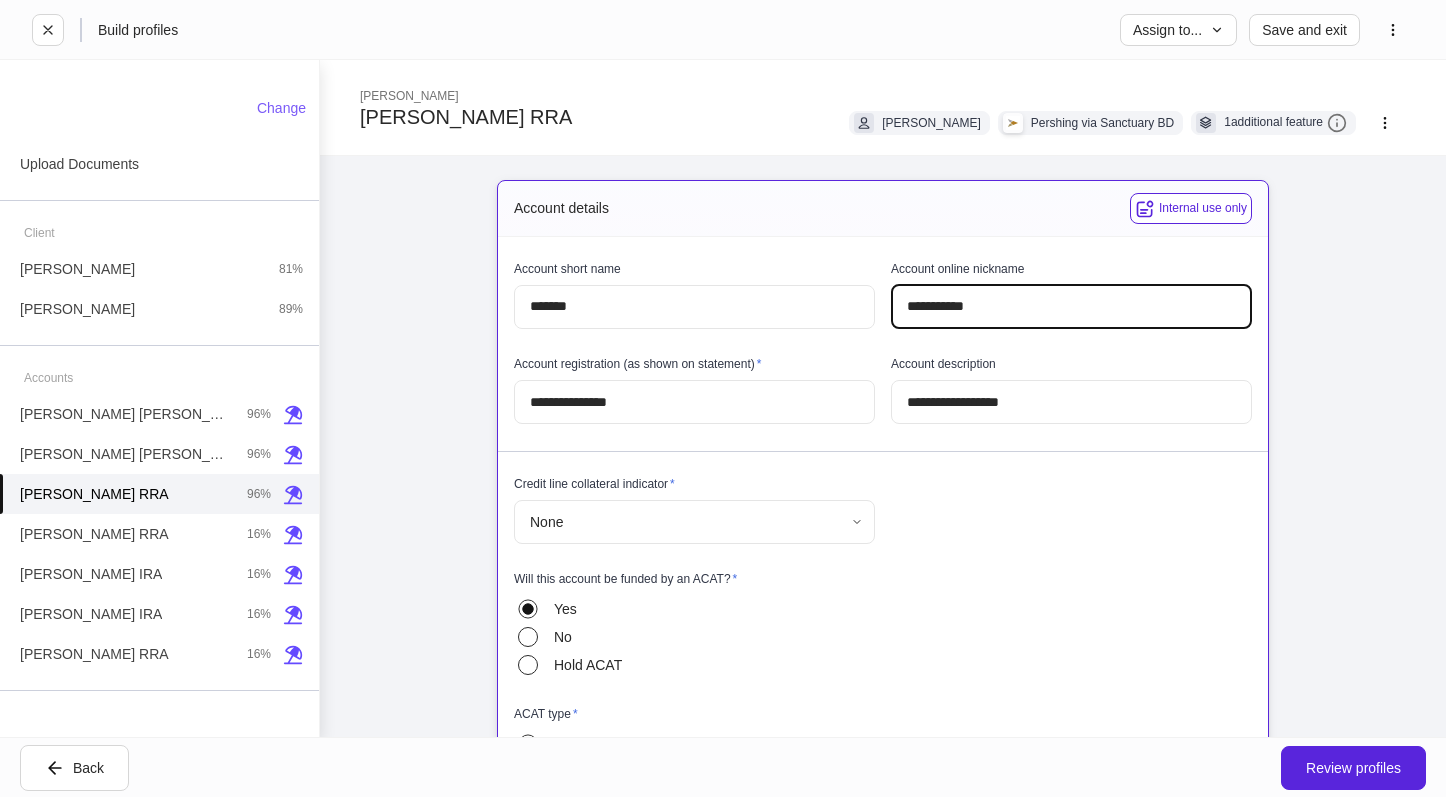 drag, startPoint x: 955, startPoint y: 305, endPoint x: 1017, endPoint y: 295, distance: 62.801273 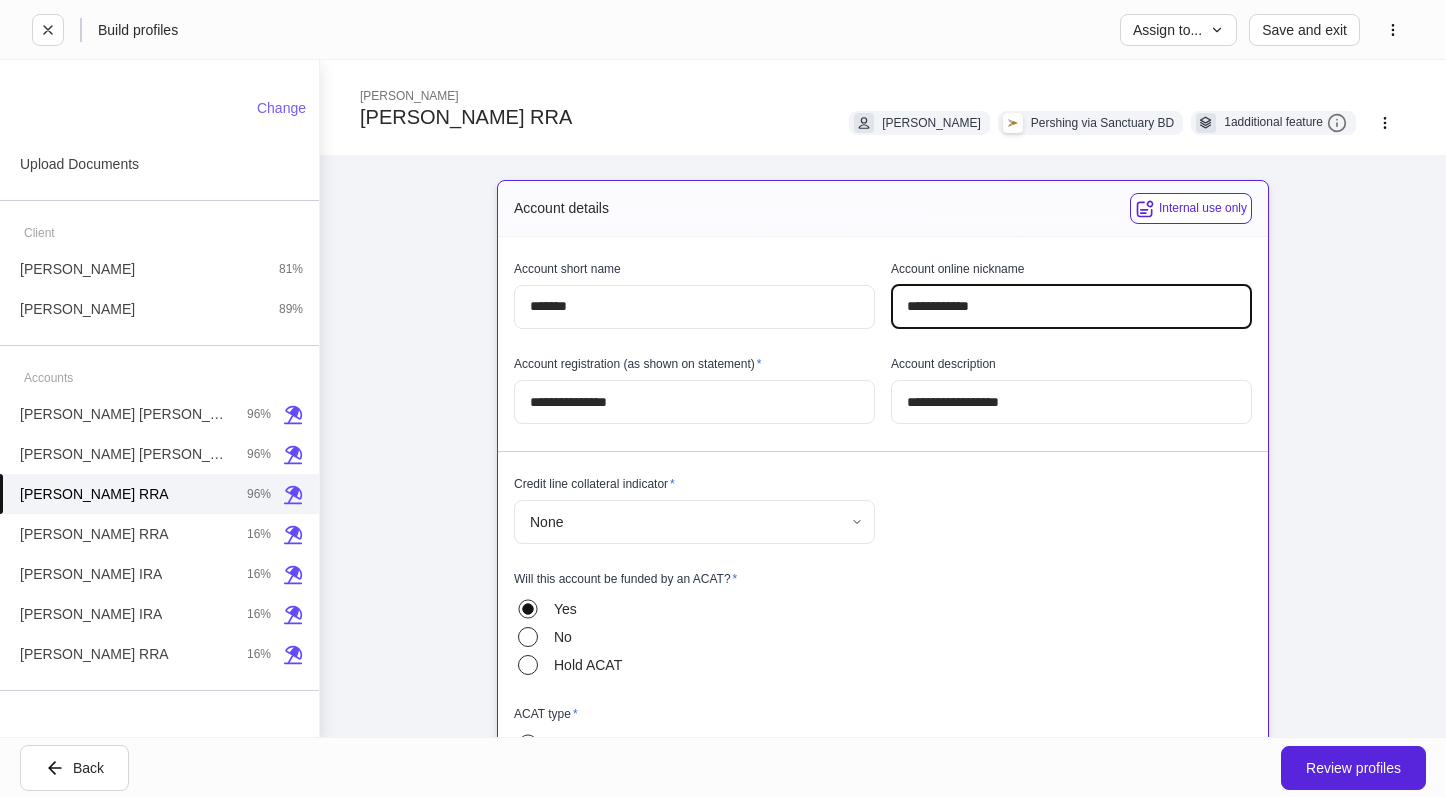 type on "**********" 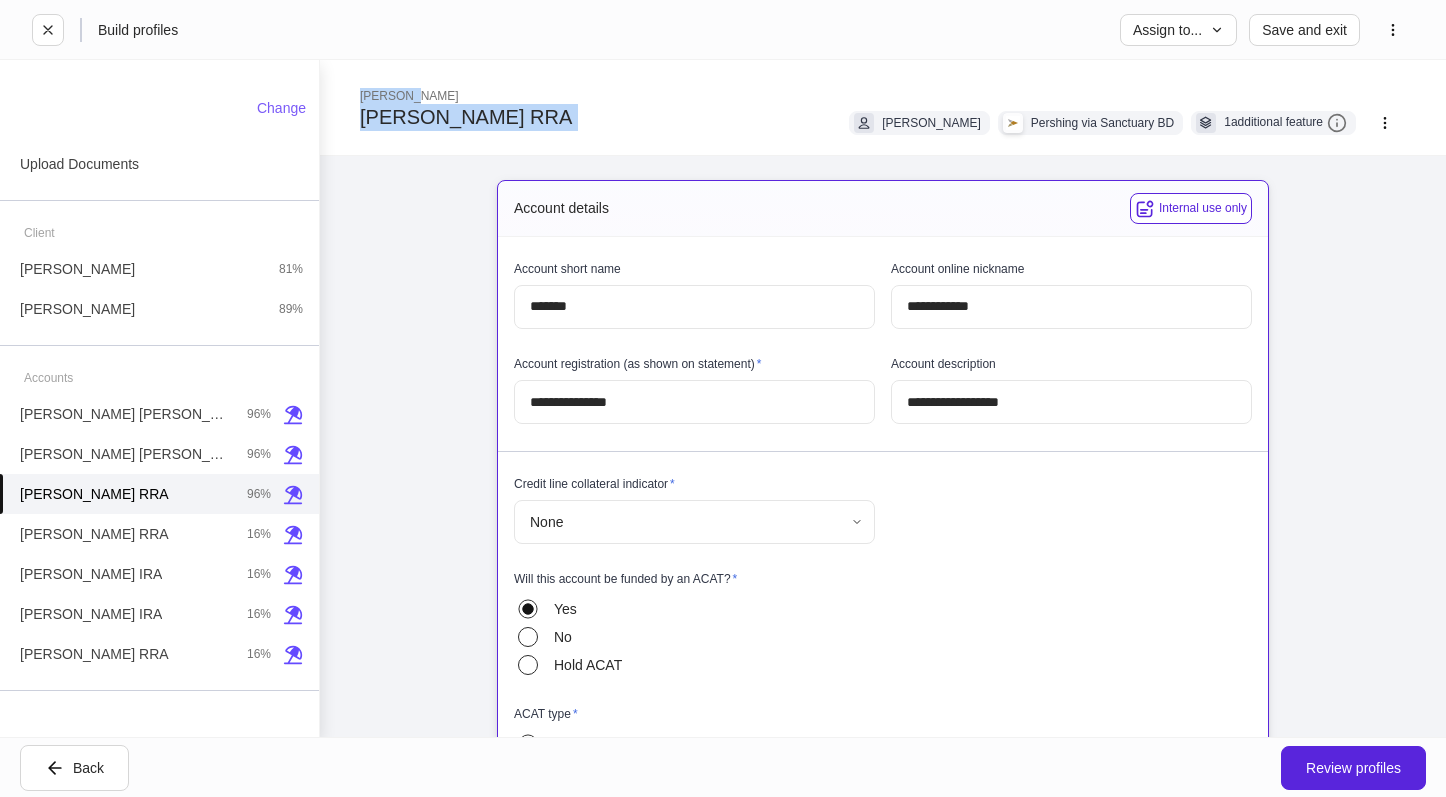 drag, startPoint x: 489, startPoint y: 108, endPoint x: 357, endPoint y: 116, distance: 132.2422 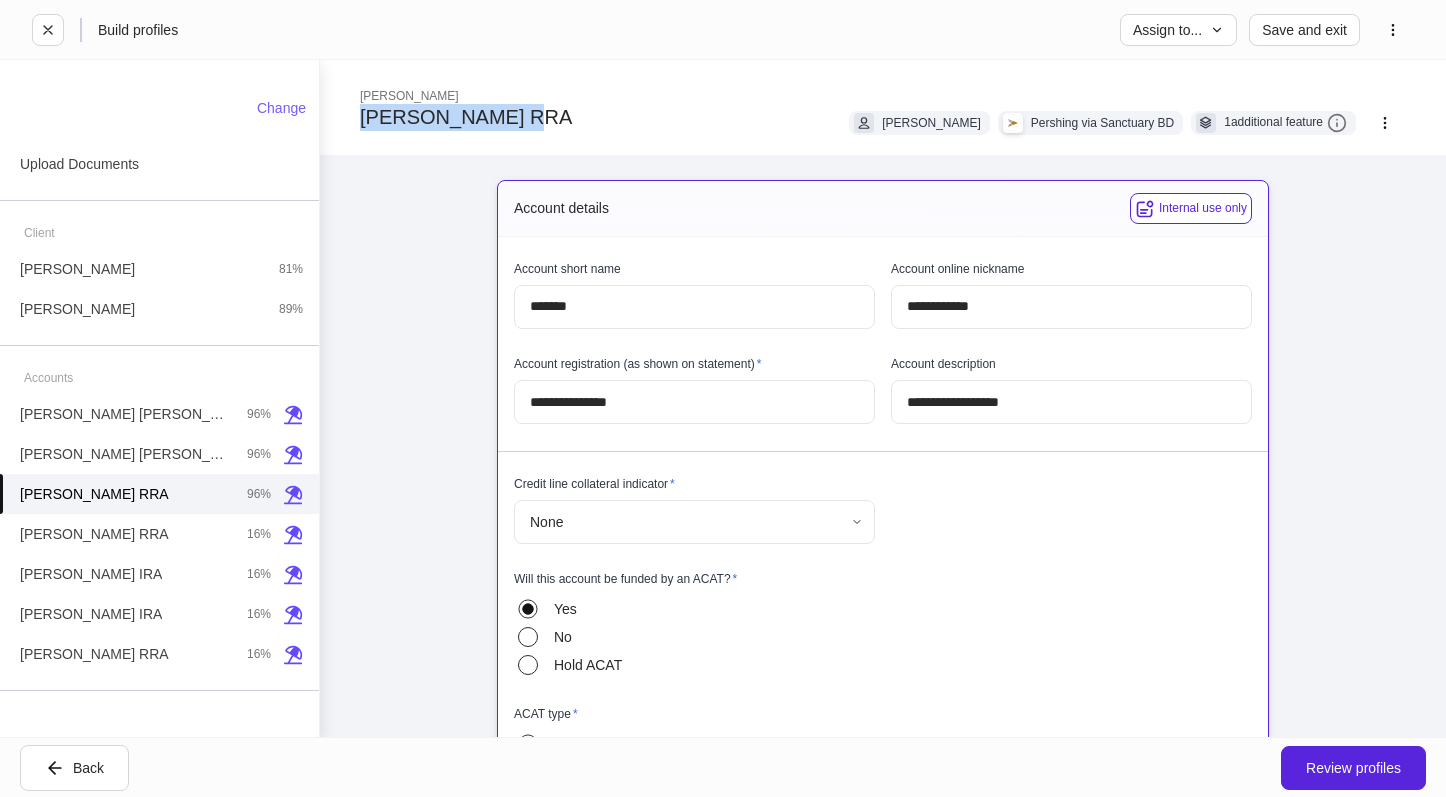 drag, startPoint x: 517, startPoint y: 117, endPoint x: 355, endPoint y: 121, distance: 162.04938 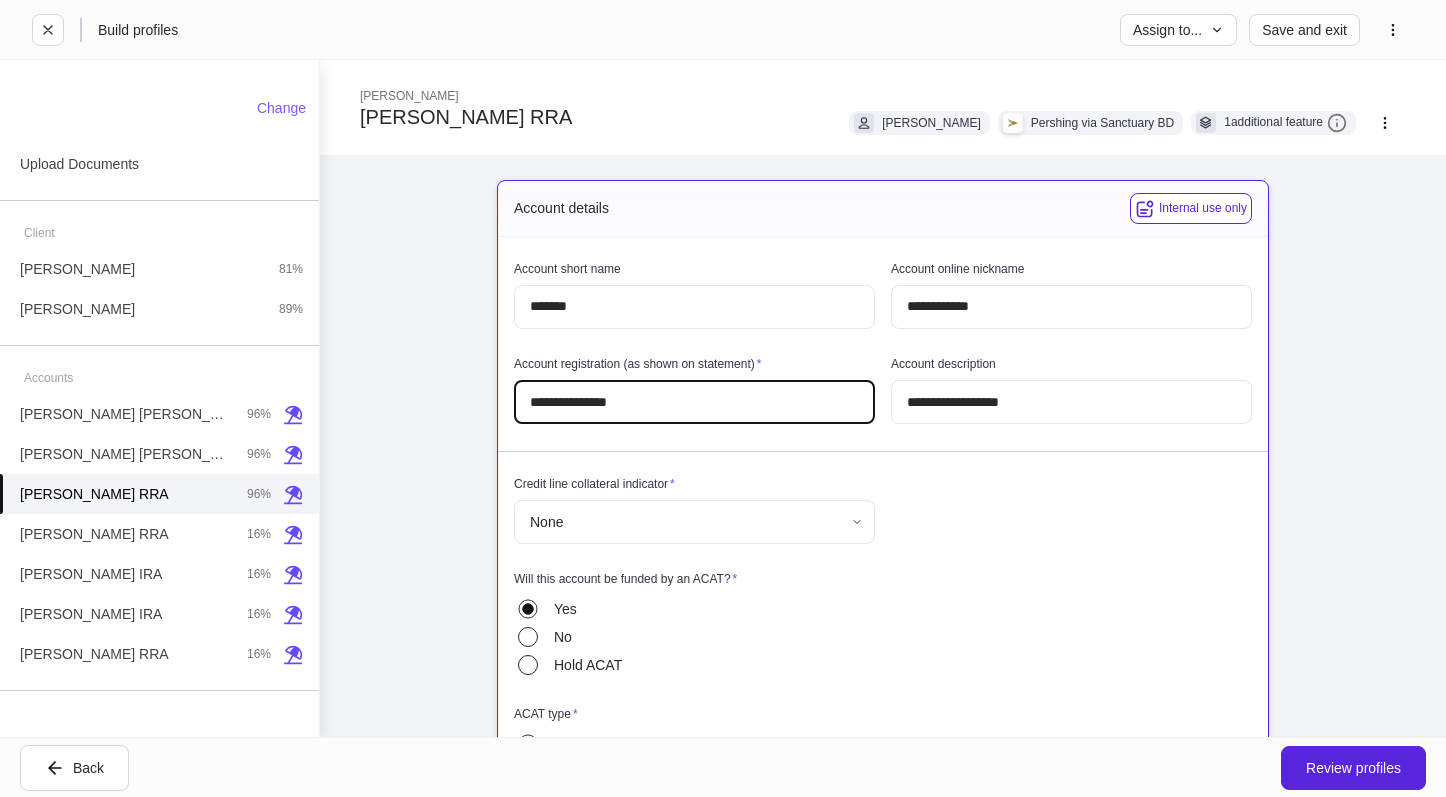 drag, startPoint x: 633, startPoint y: 406, endPoint x: 399, endPoint y: 389, distance: 234.61671 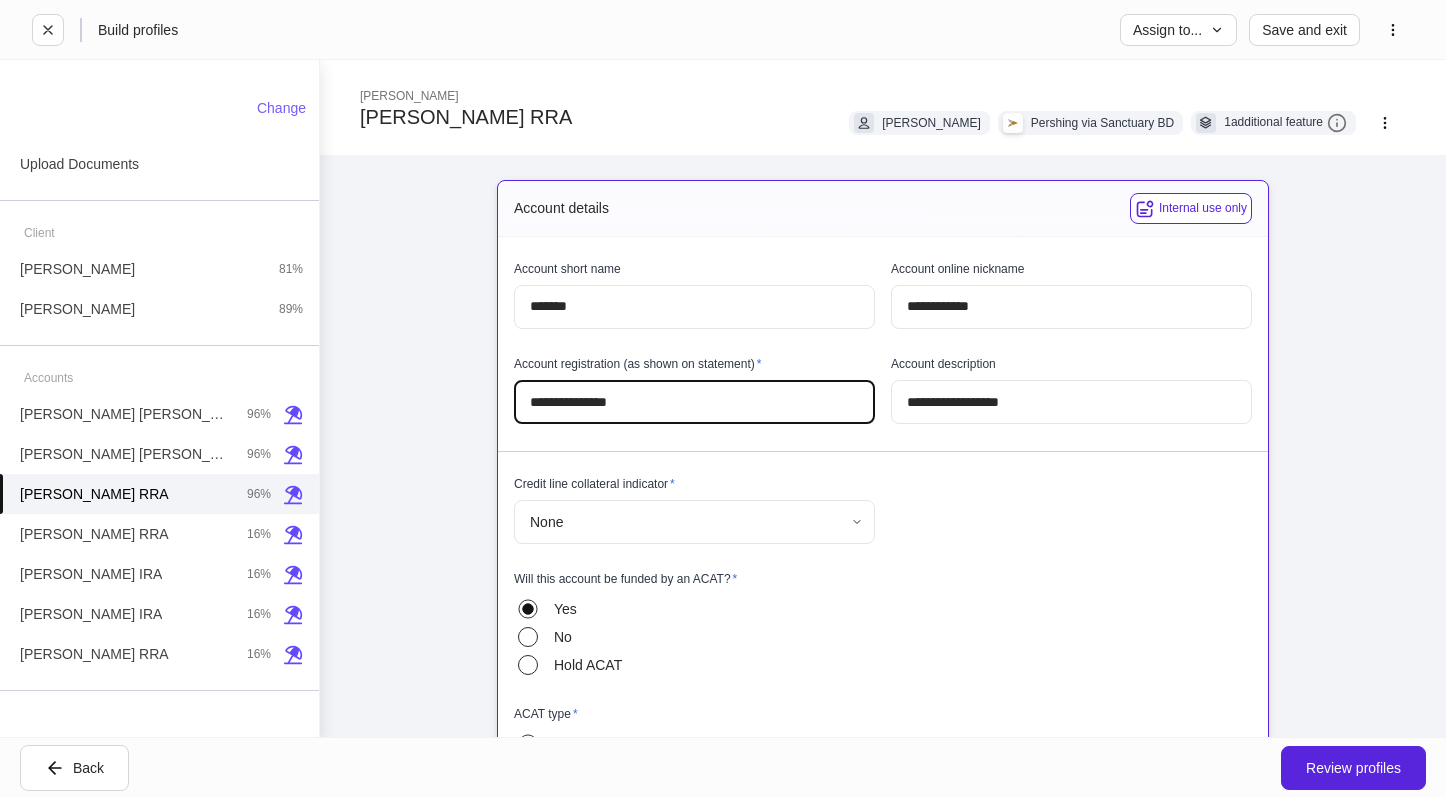 type on "**********" 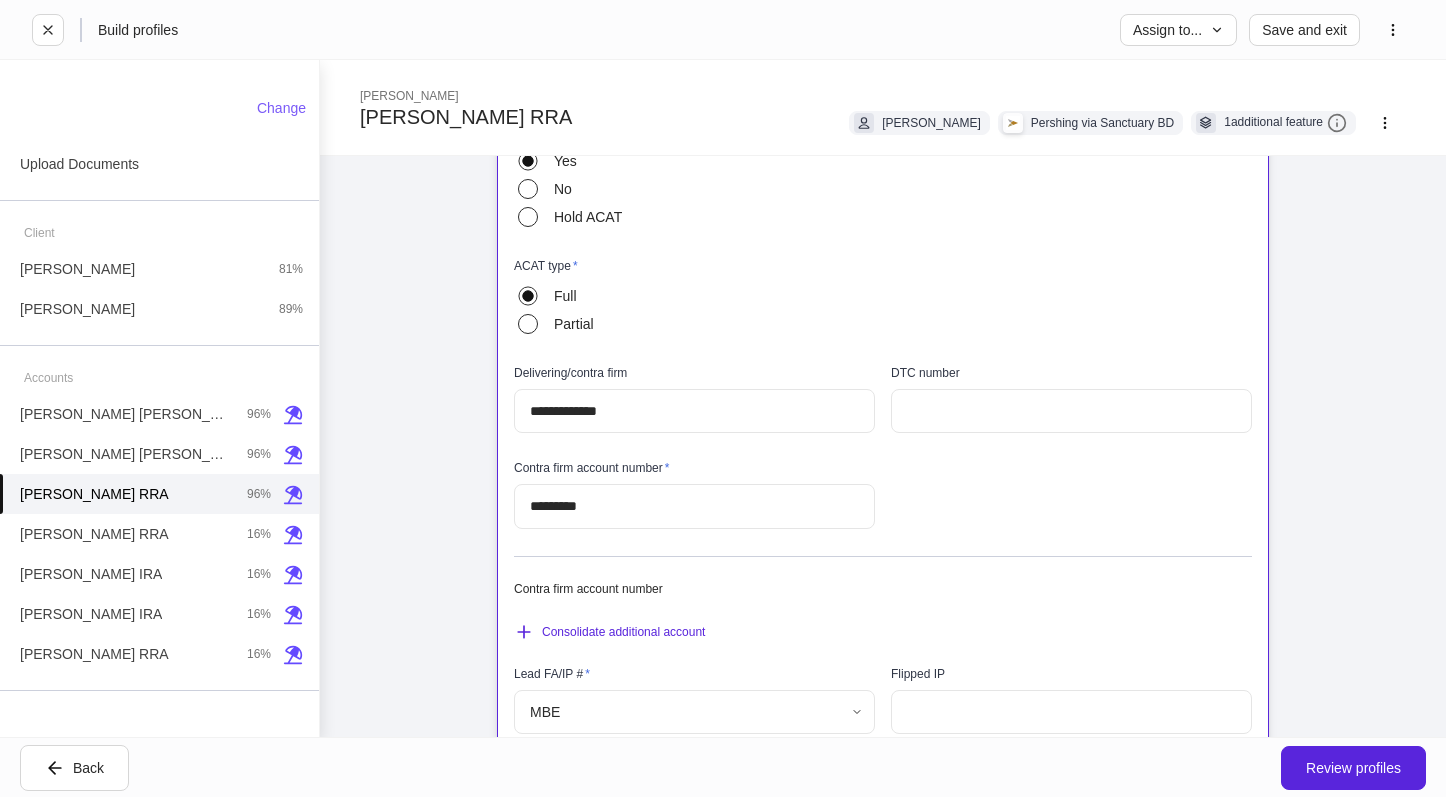 scroll, scrollTop: 500, scrollLeft: 0, axis: vertical 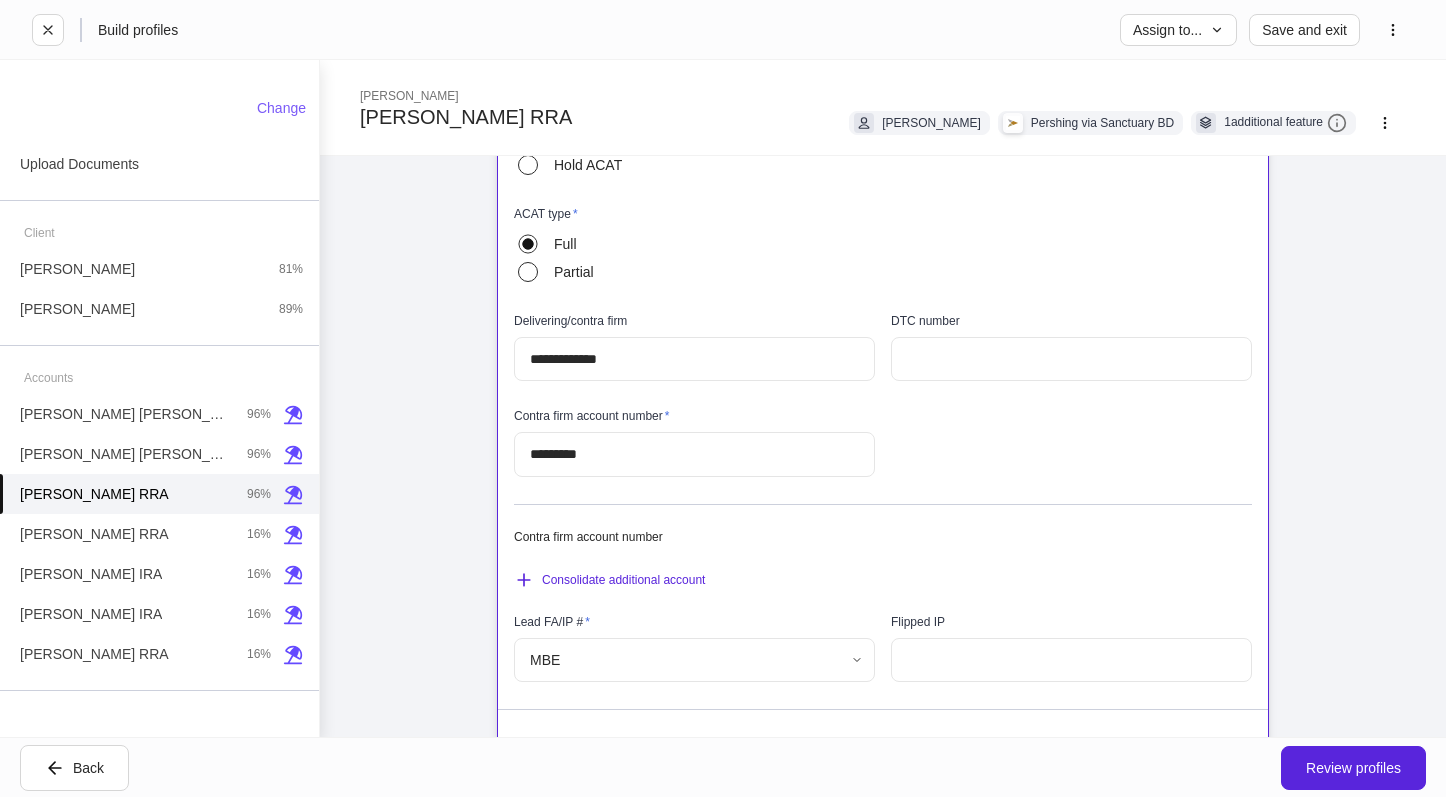 type on "**********" 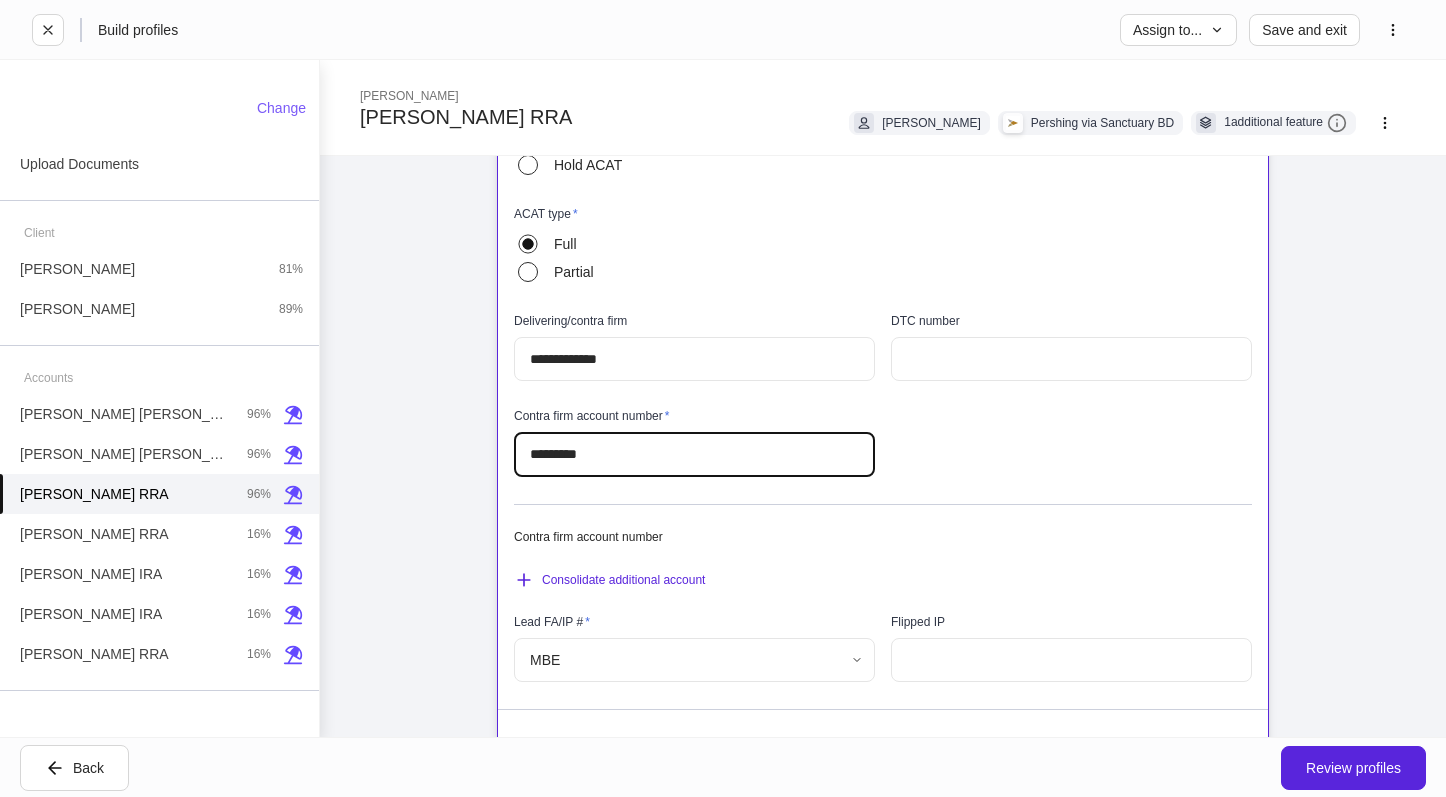 type on "*" 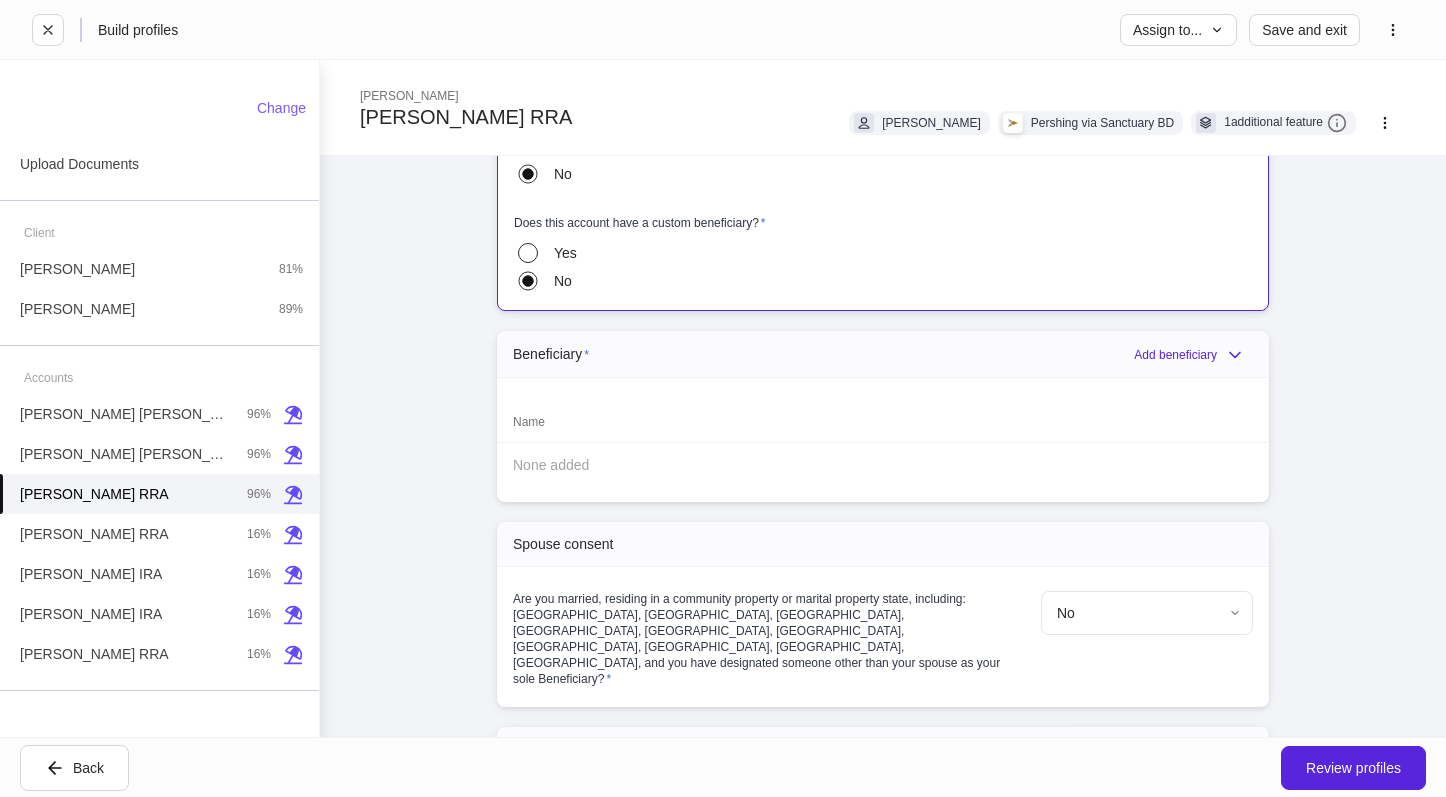 scroll, scrollTop: 1522, scrollLeft: 0, axis: vertical 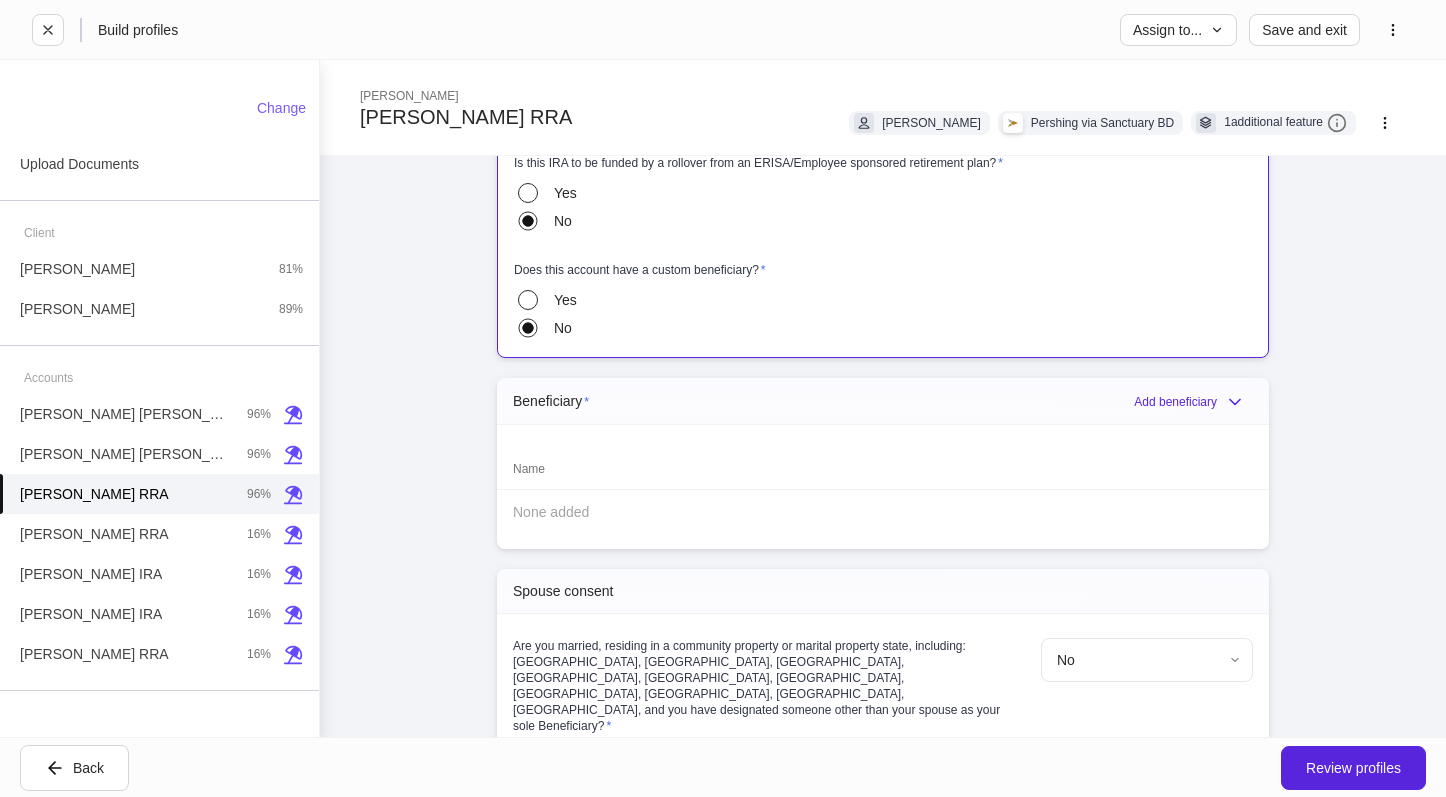 click on "Beneficiary * Add beneficiary" at bounding box center [883, 401] 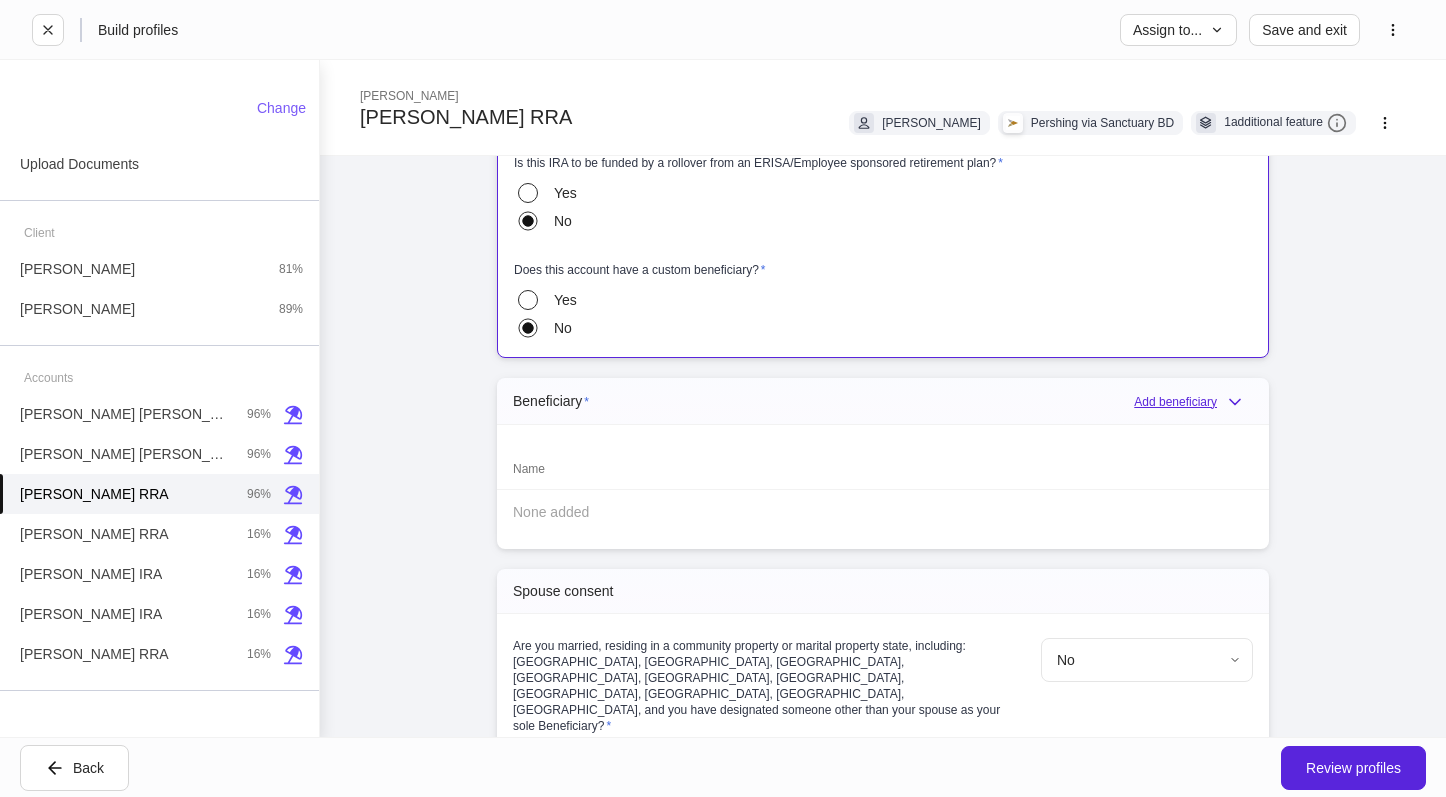 click on "Add beneficiary" at bounding box center (1193, 402) 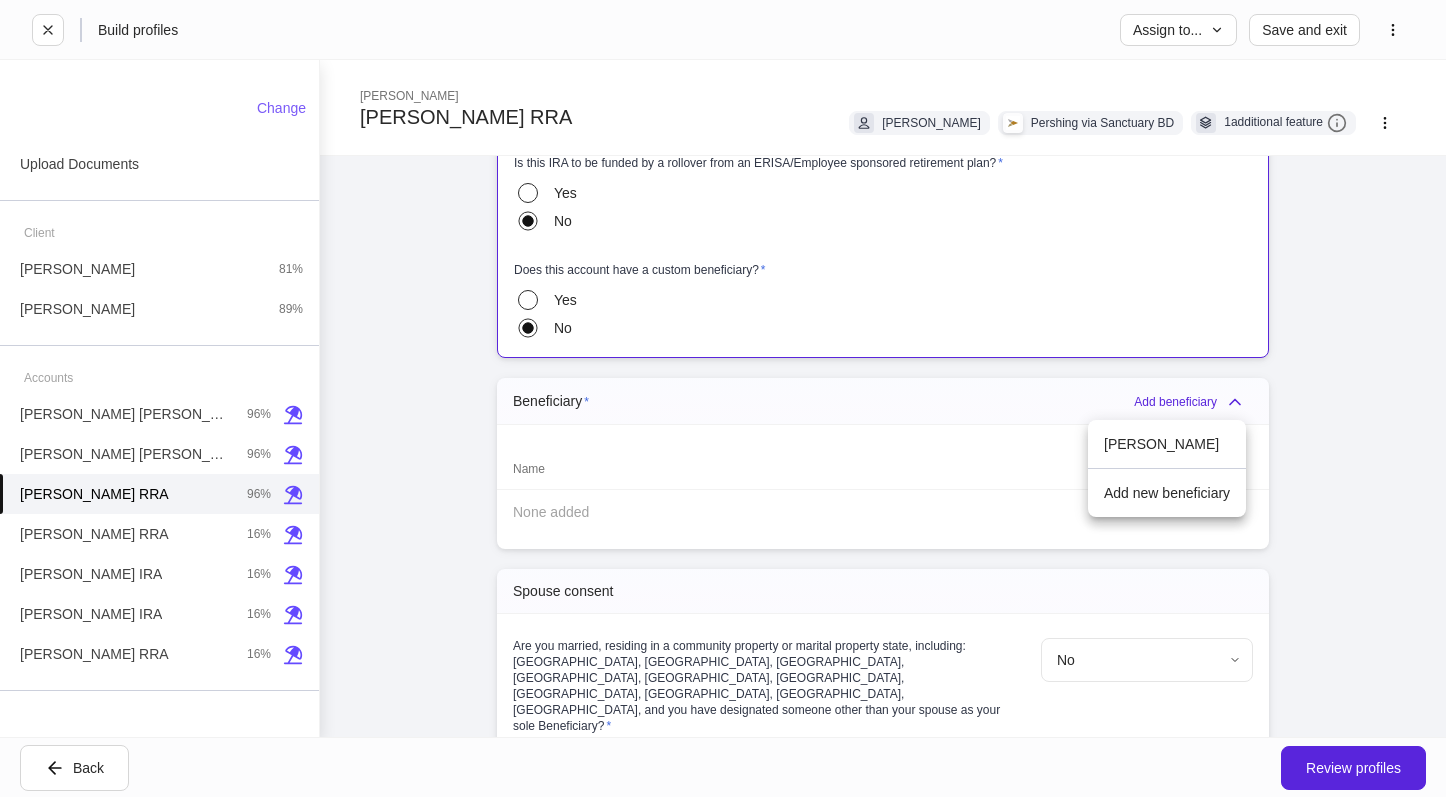 click on "[PERSON_NAME]" at bounding box center (1167, 444) 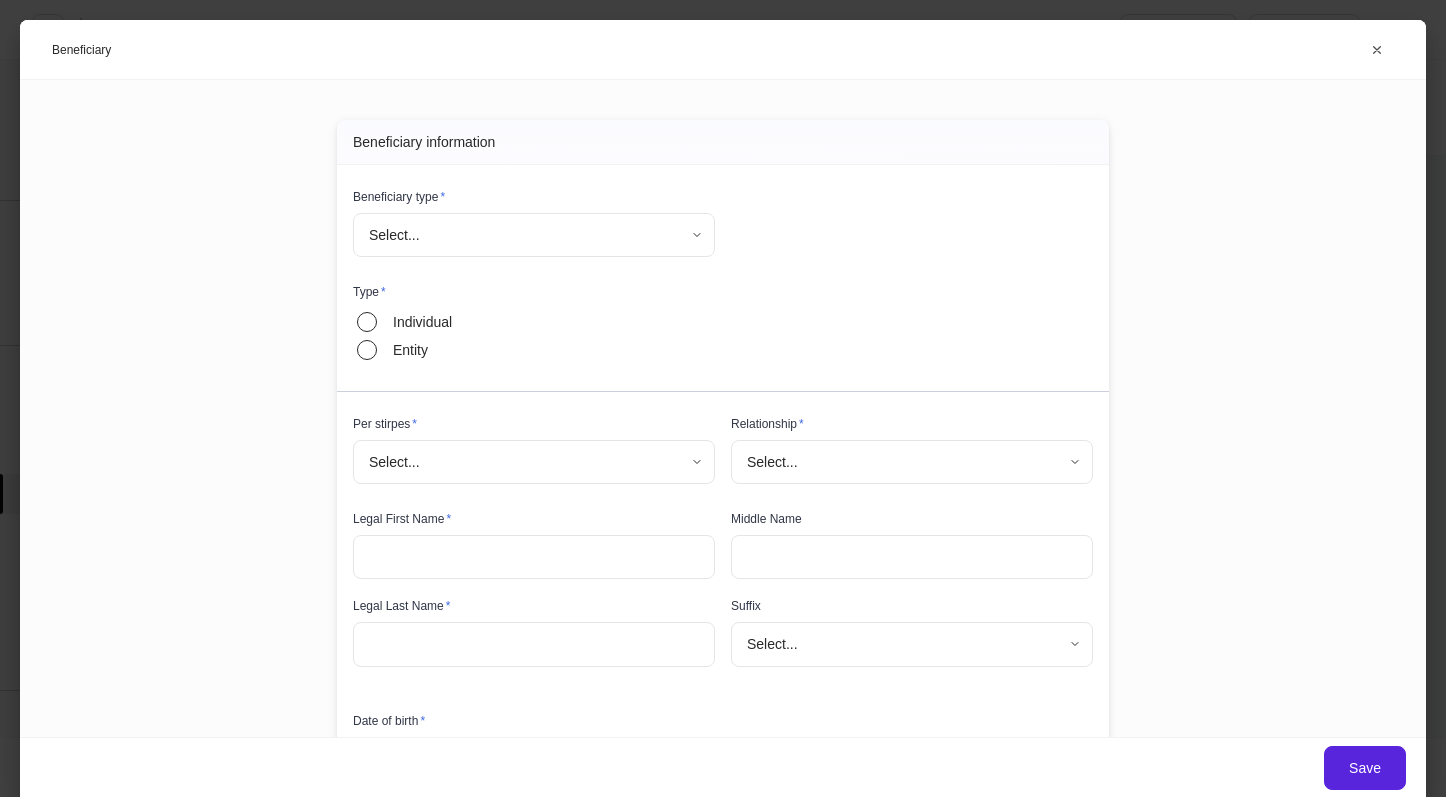 type on "******" 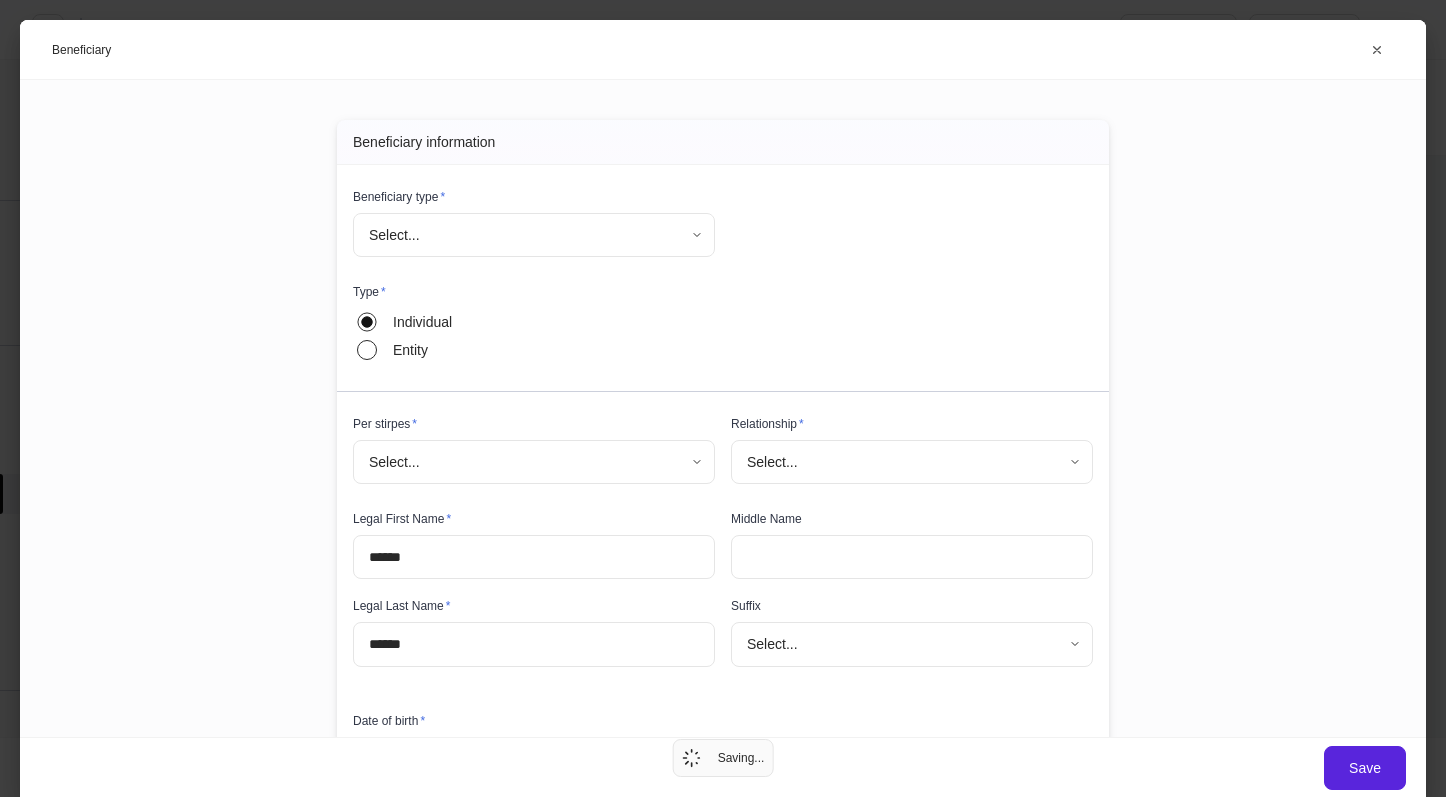 click on "Type * Individual Entity" at bounding box center [715, 313] 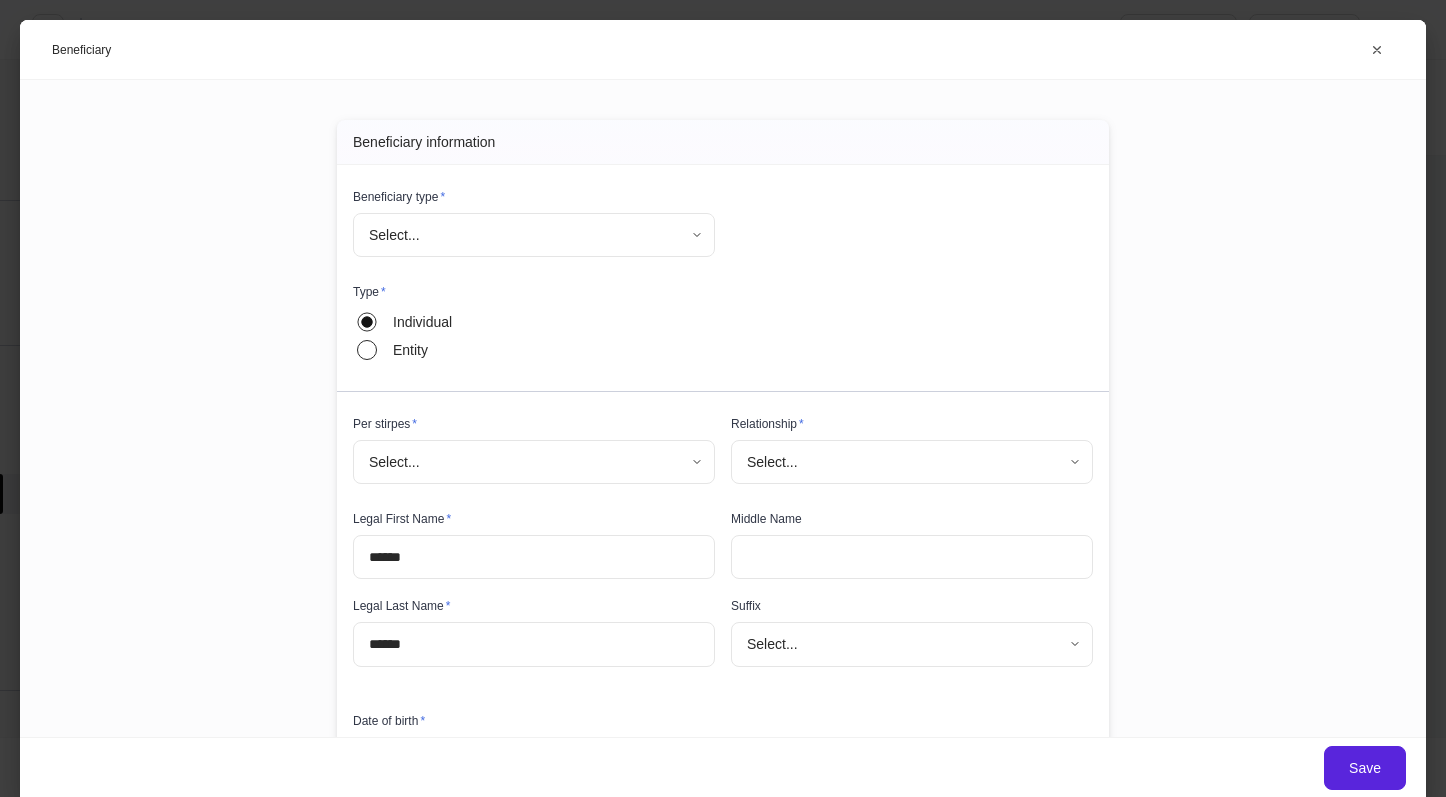 click on "**********" at bounding box center (723, 398) 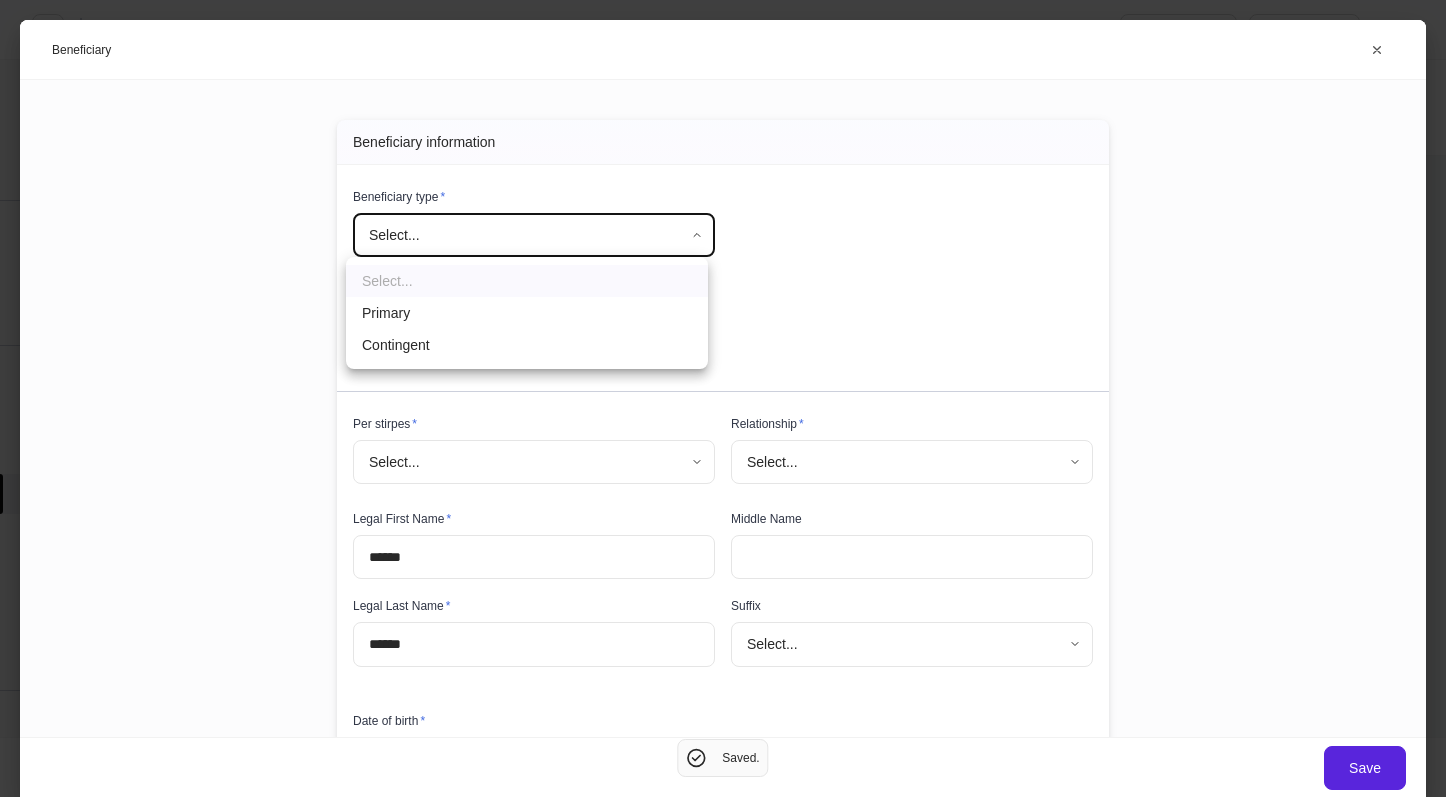 click on "Primary" at bounding box center (527, 313) 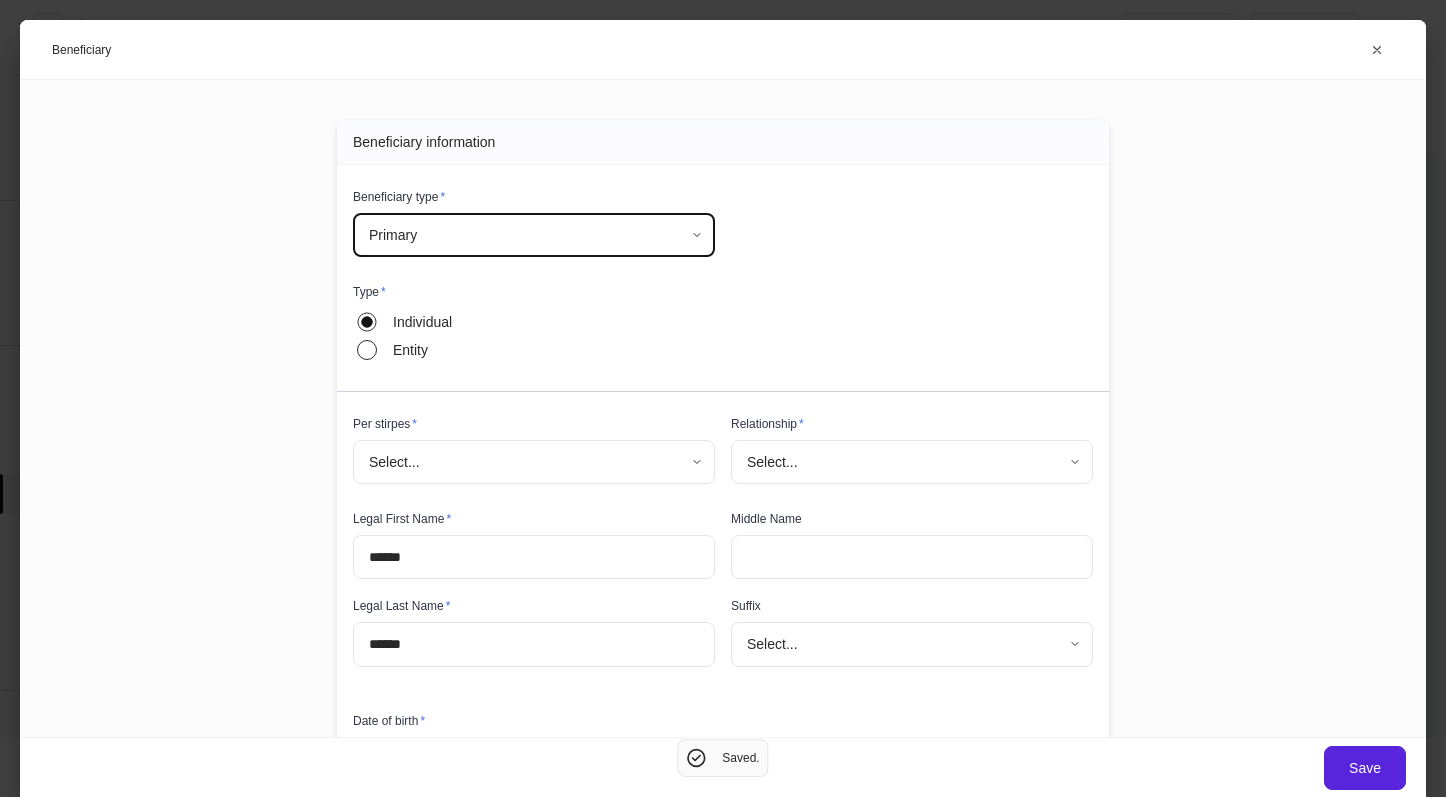 click on "**********" at bounding box center (723, 398) 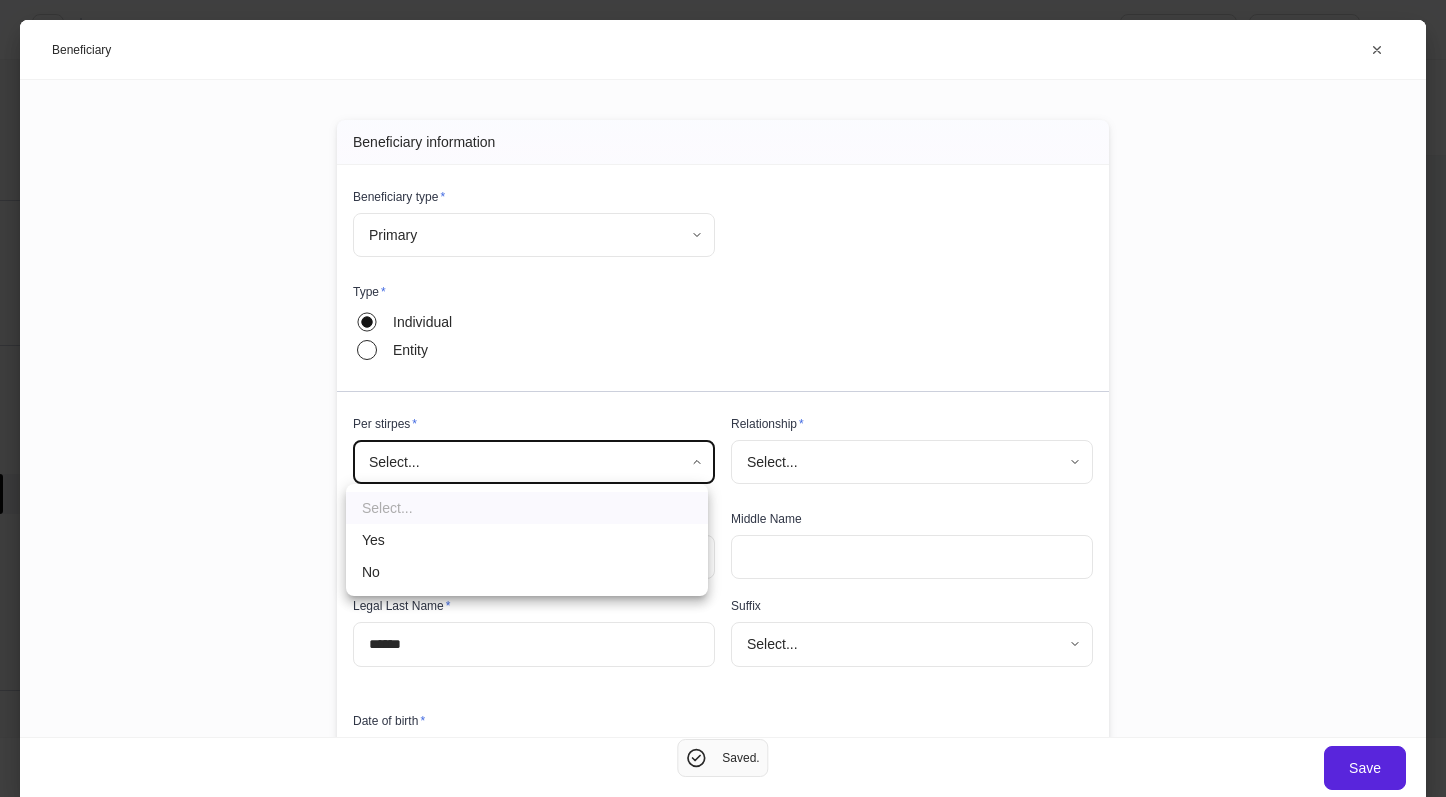 click on "Yes" at bounding box center (527, 540) 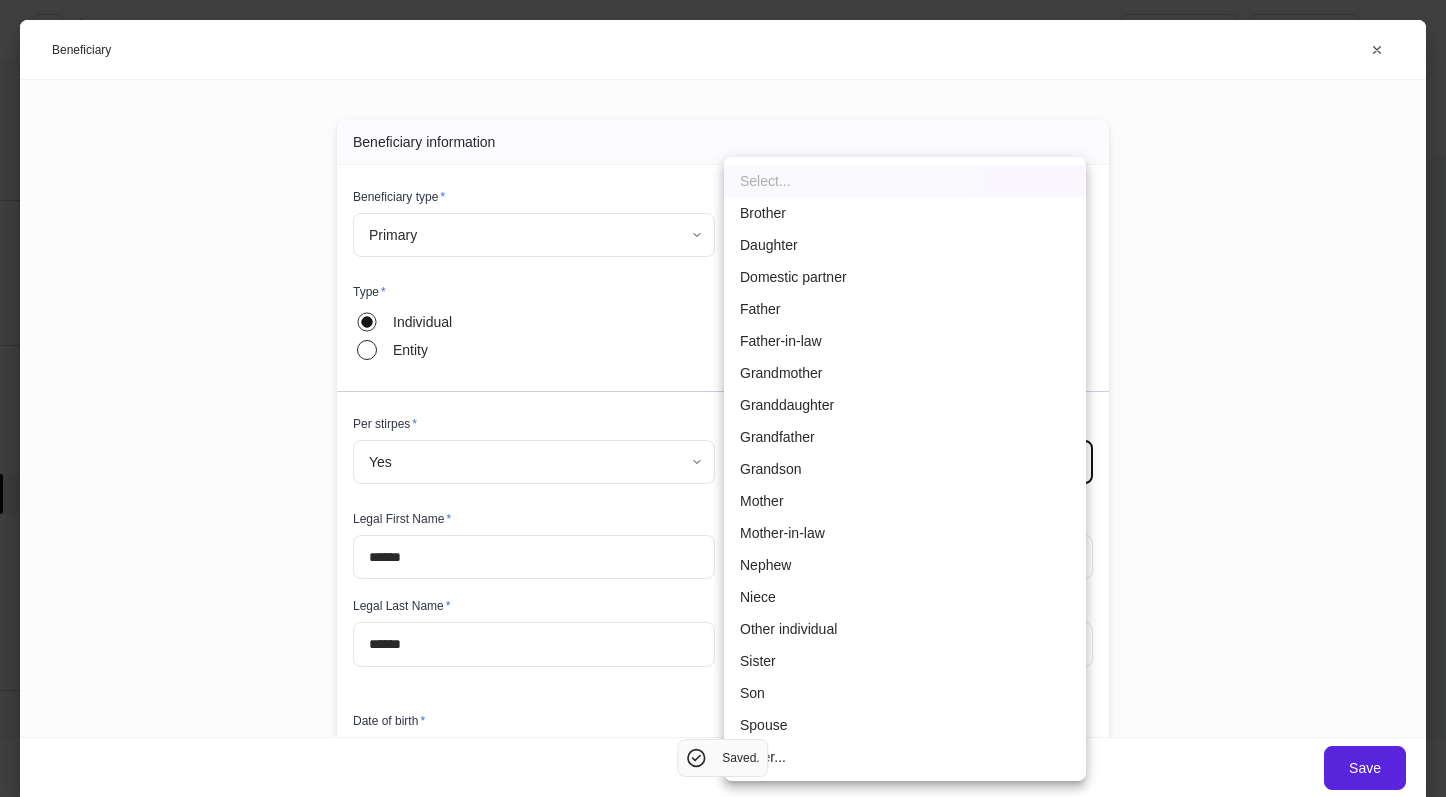 click on "**********" at bounding box center [723, 398] 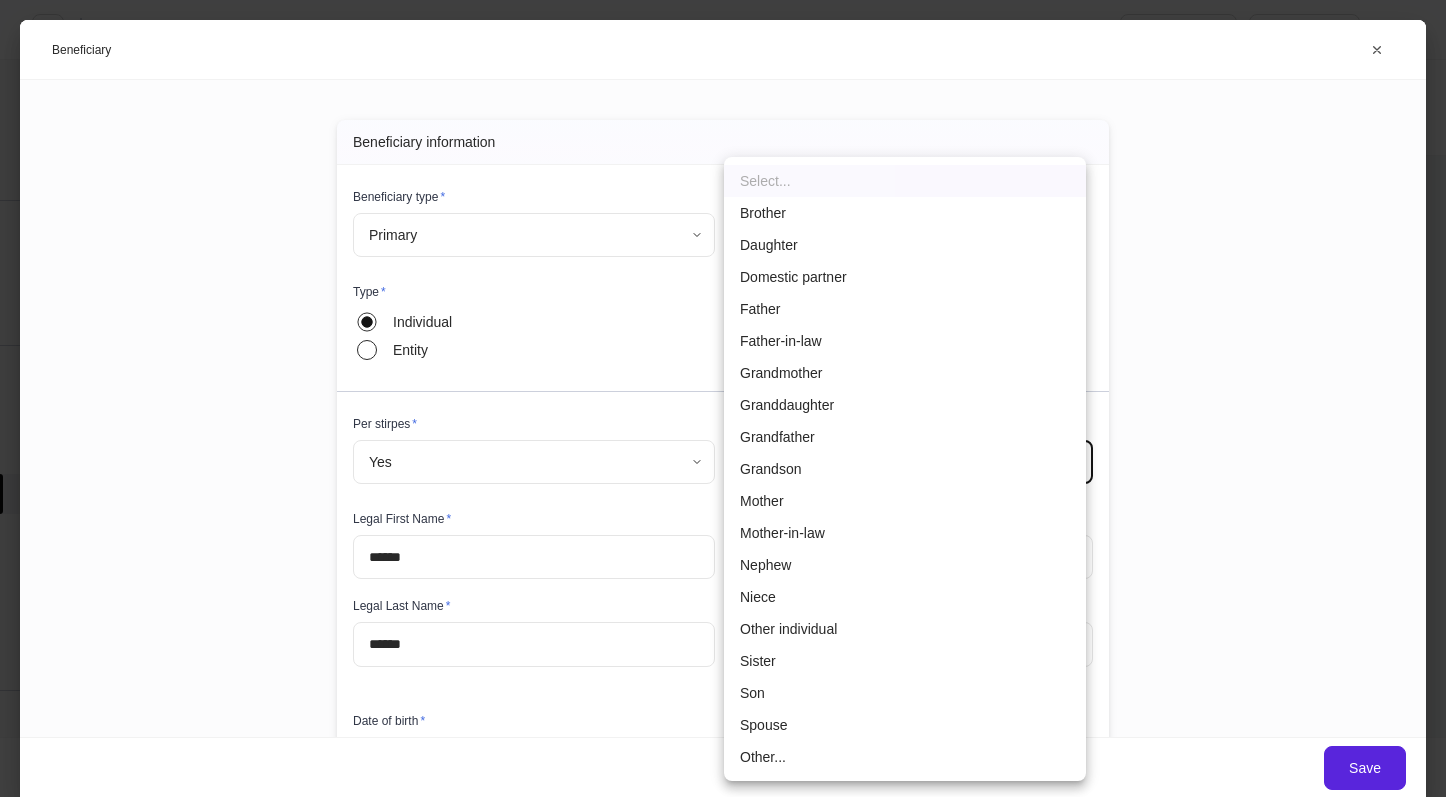 click on "Spouse" at bounding box center [905, 725] 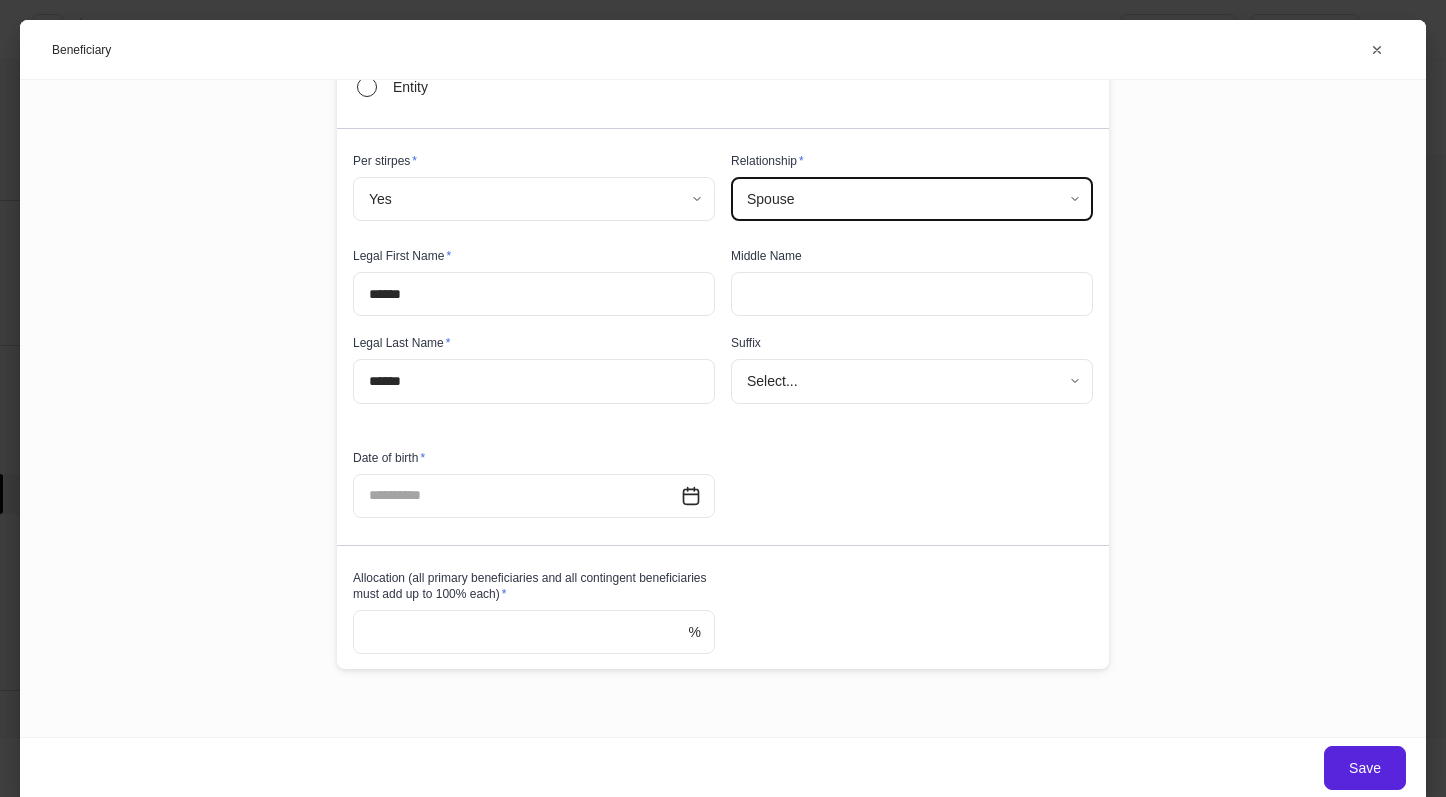 scroll, scrollTop: 275, scrollLeft: 0, axis: vertical 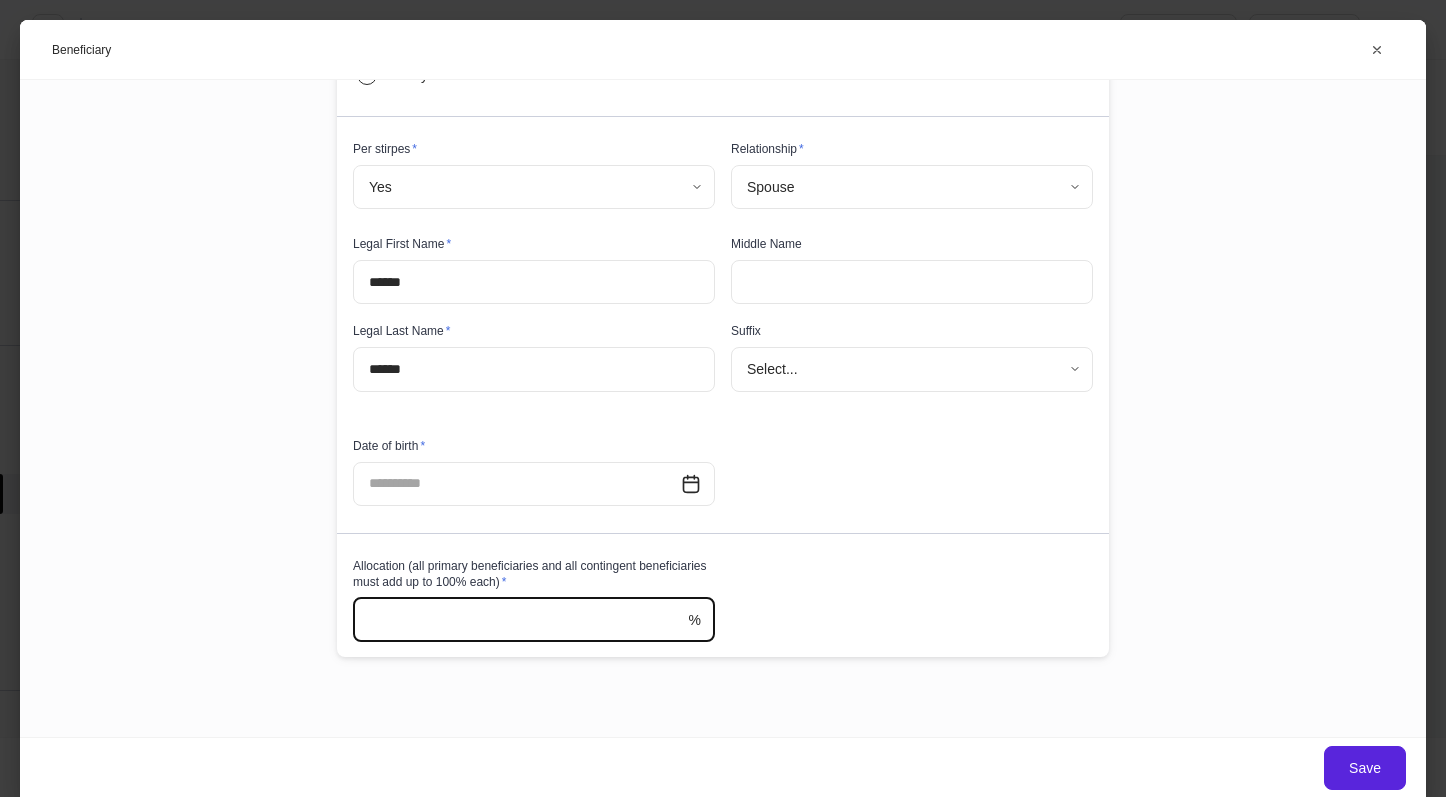 click at bounding box center [521, 620] 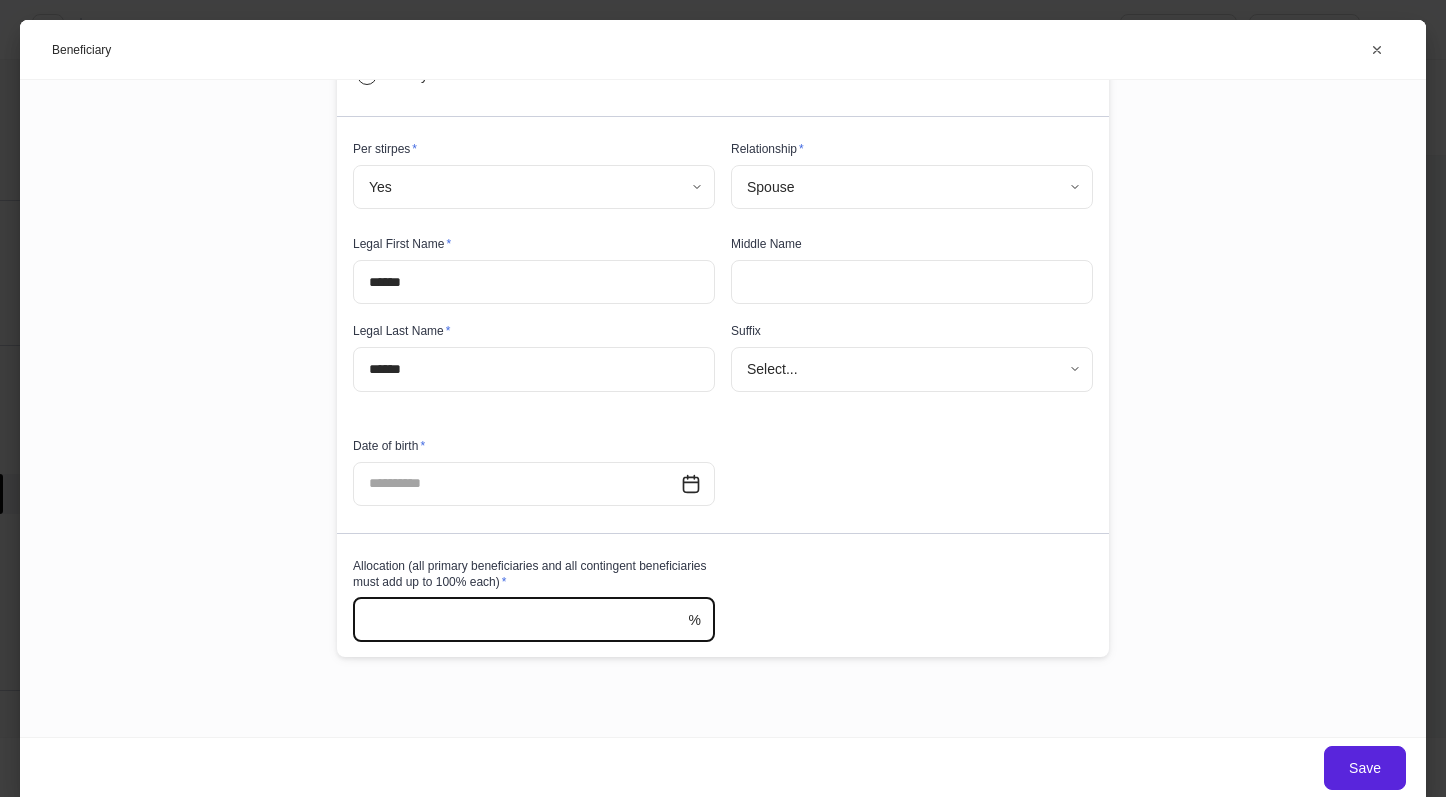 type on "***" 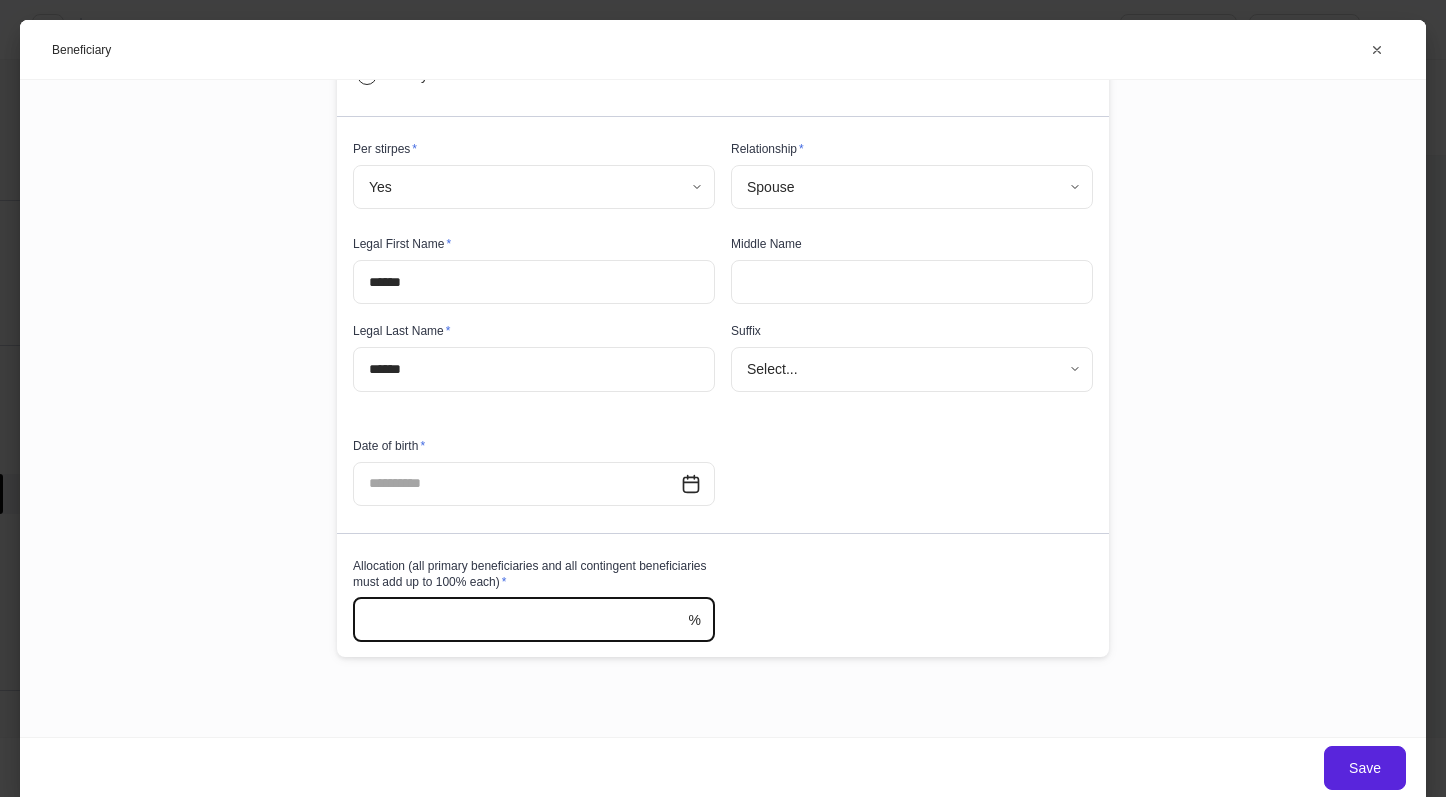 click on "Beneficiary information Beneficiary type * Primary ******* ​ Type * Individual Entity Per stirpes * Yes **** ​ Relationship * Spouse ****** ​ Legal First Name * ****** ​ Middle Name ​ Legal Last Name * ****** ​ Suffix Select... ​ Date of birth * ​ Allocation (all primary beneficiaries and all contingent beneficiaries must add up to 100% each) * *** % ​" at bounding box center (723, 408) 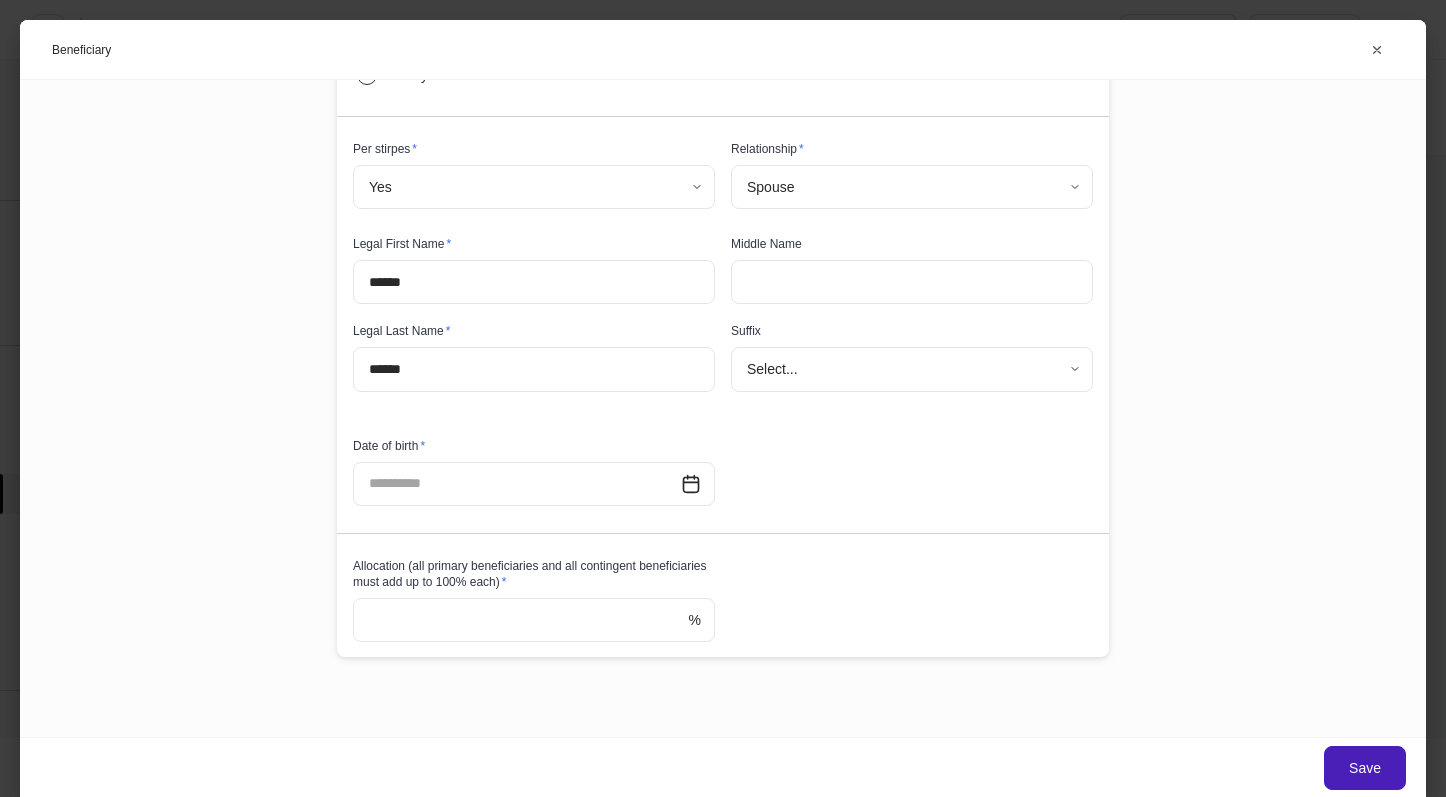click on "Save" at bounding box center (1365, 768) 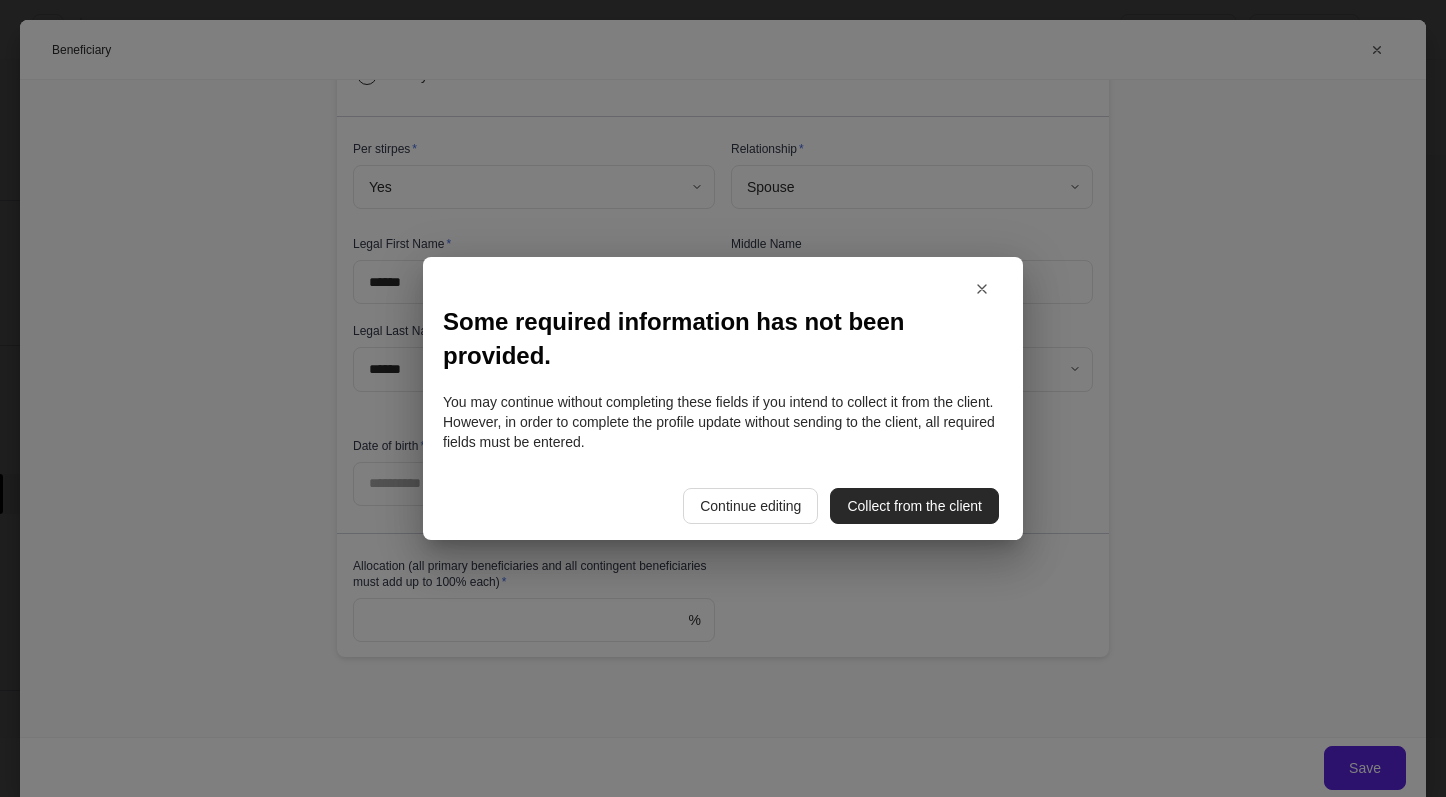 click on "Collect from the client" at bounding box center [914, 506] 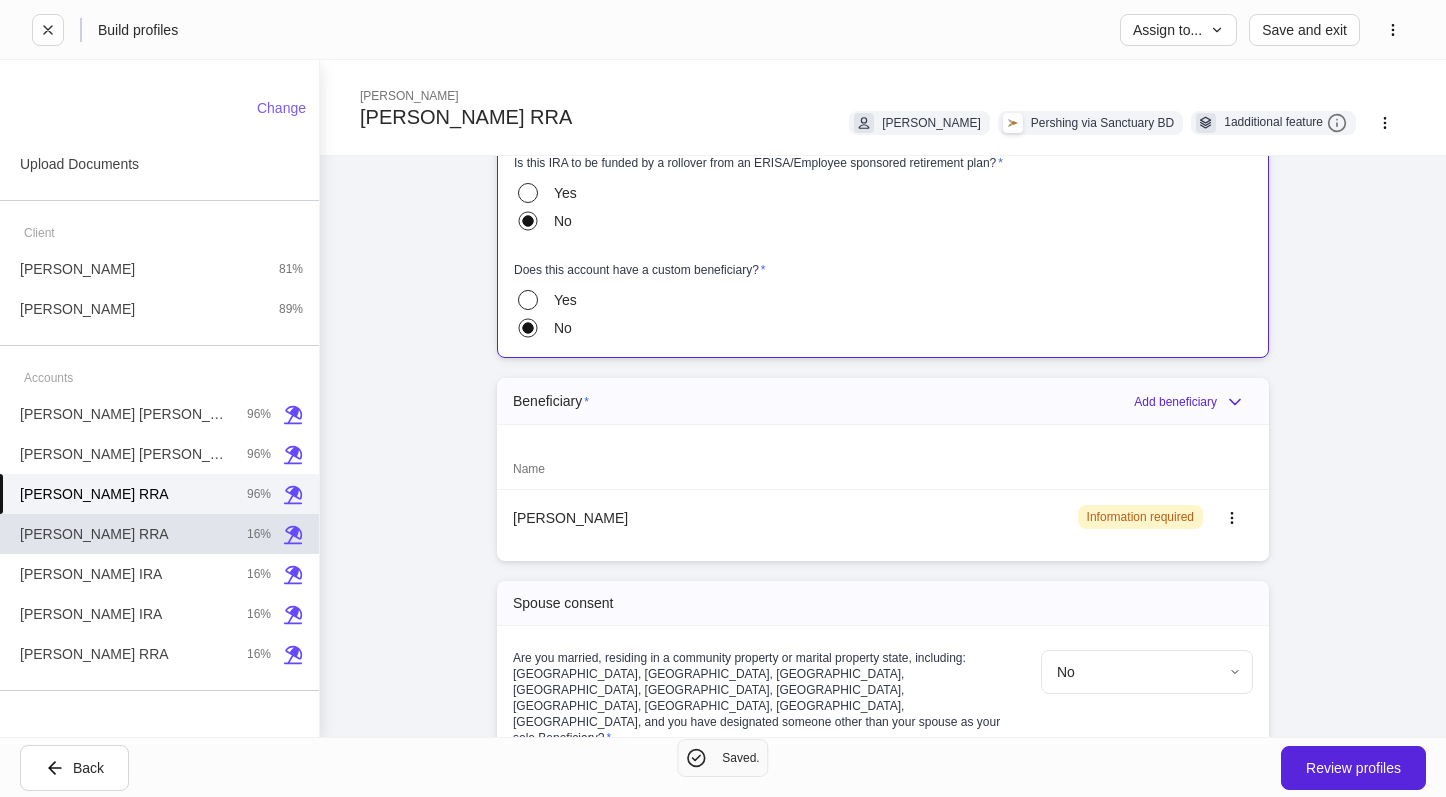 click on "[PERSON_NAME] RRA 16%" at bounding box center (159, 534) 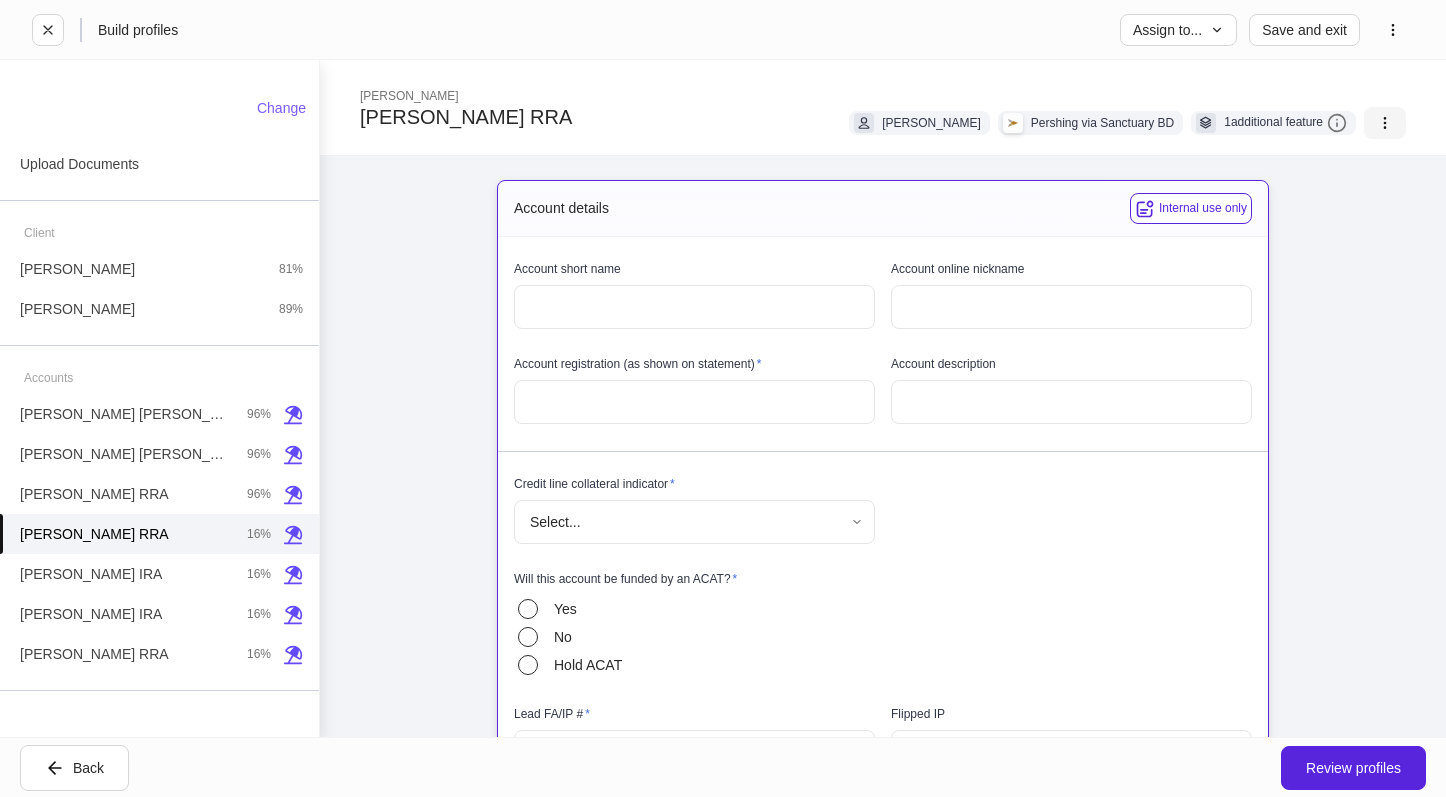 click at bounding box center (1385, 123) 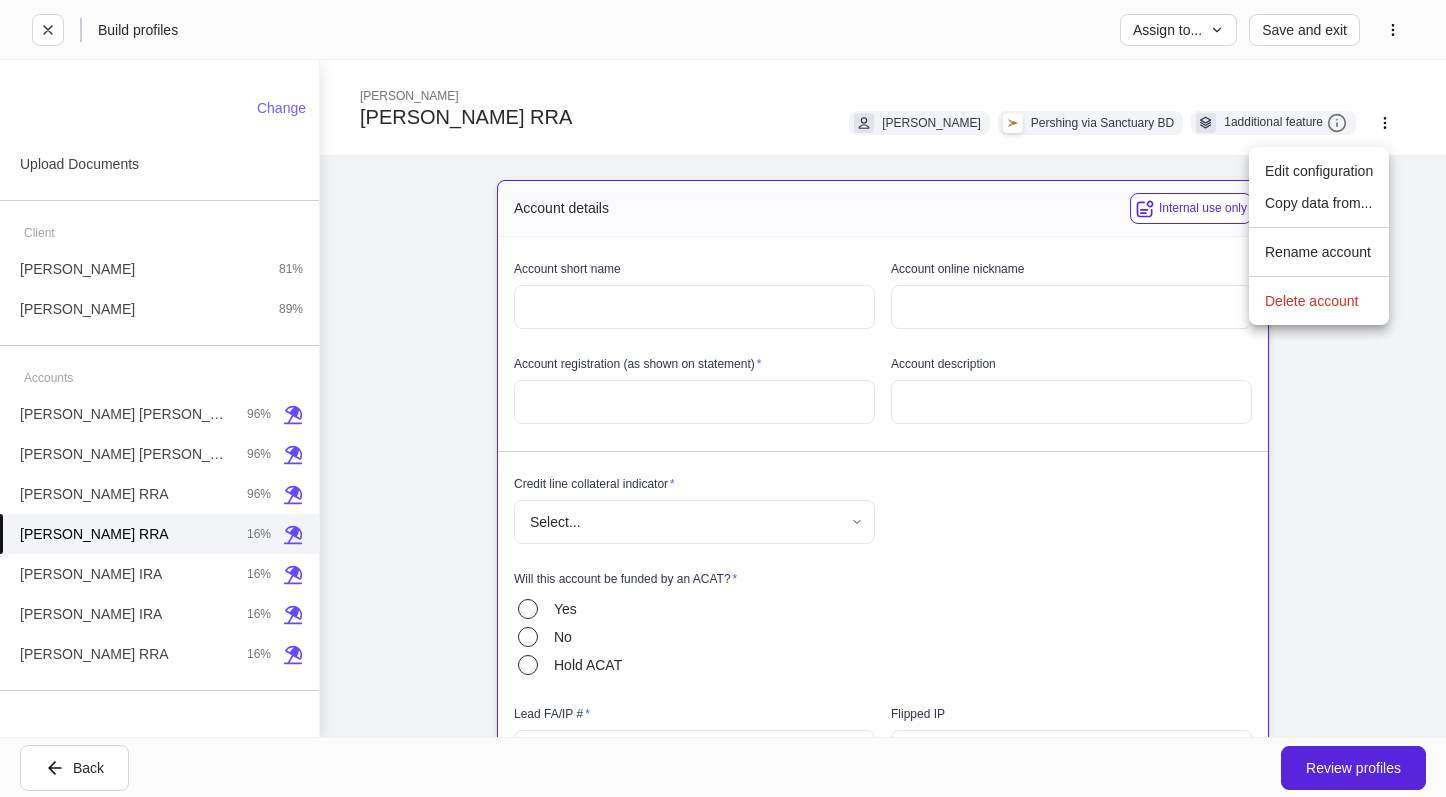 click on "Copy data from..." at bounding box center [1319, 203] 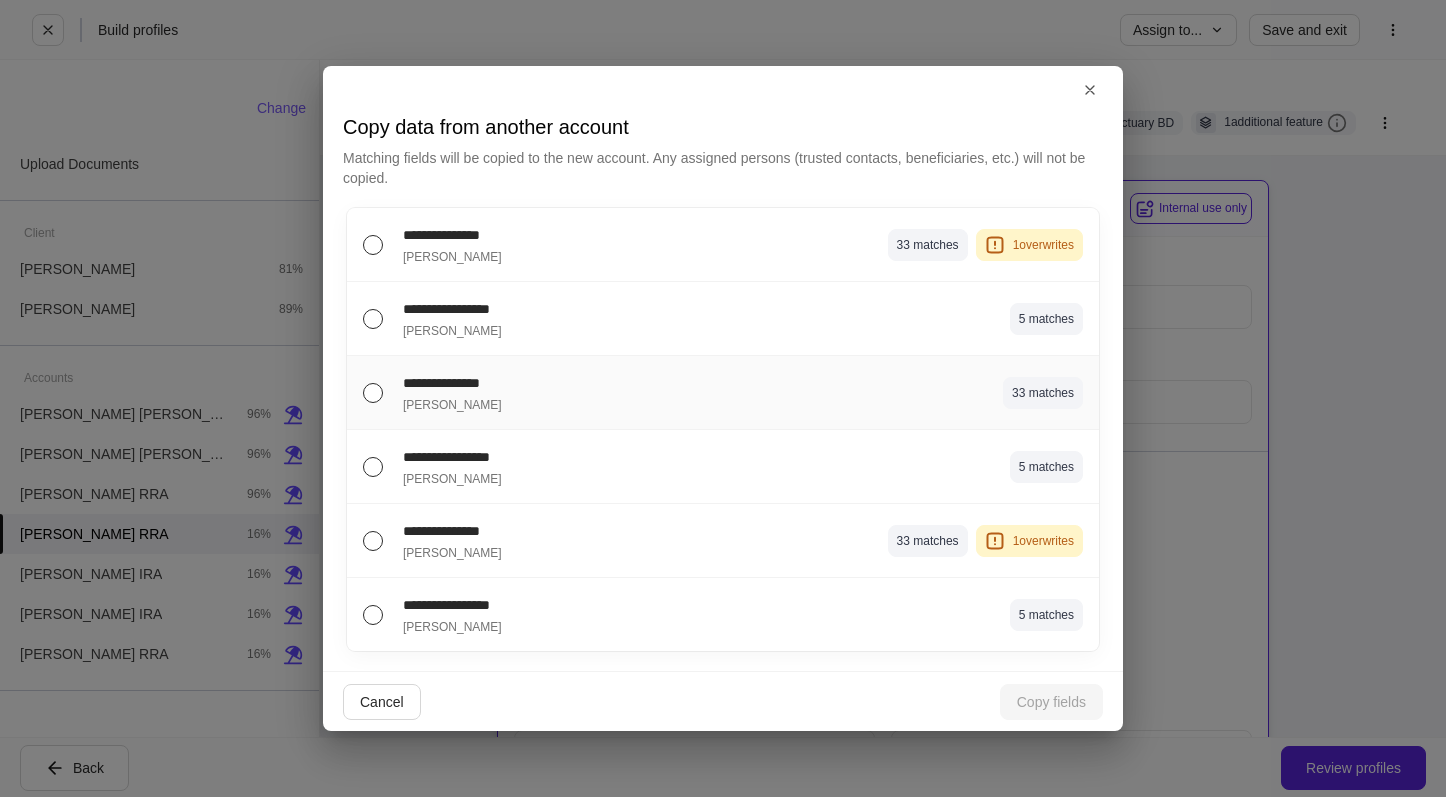 click on "**********" at bounding box center [569, 382] 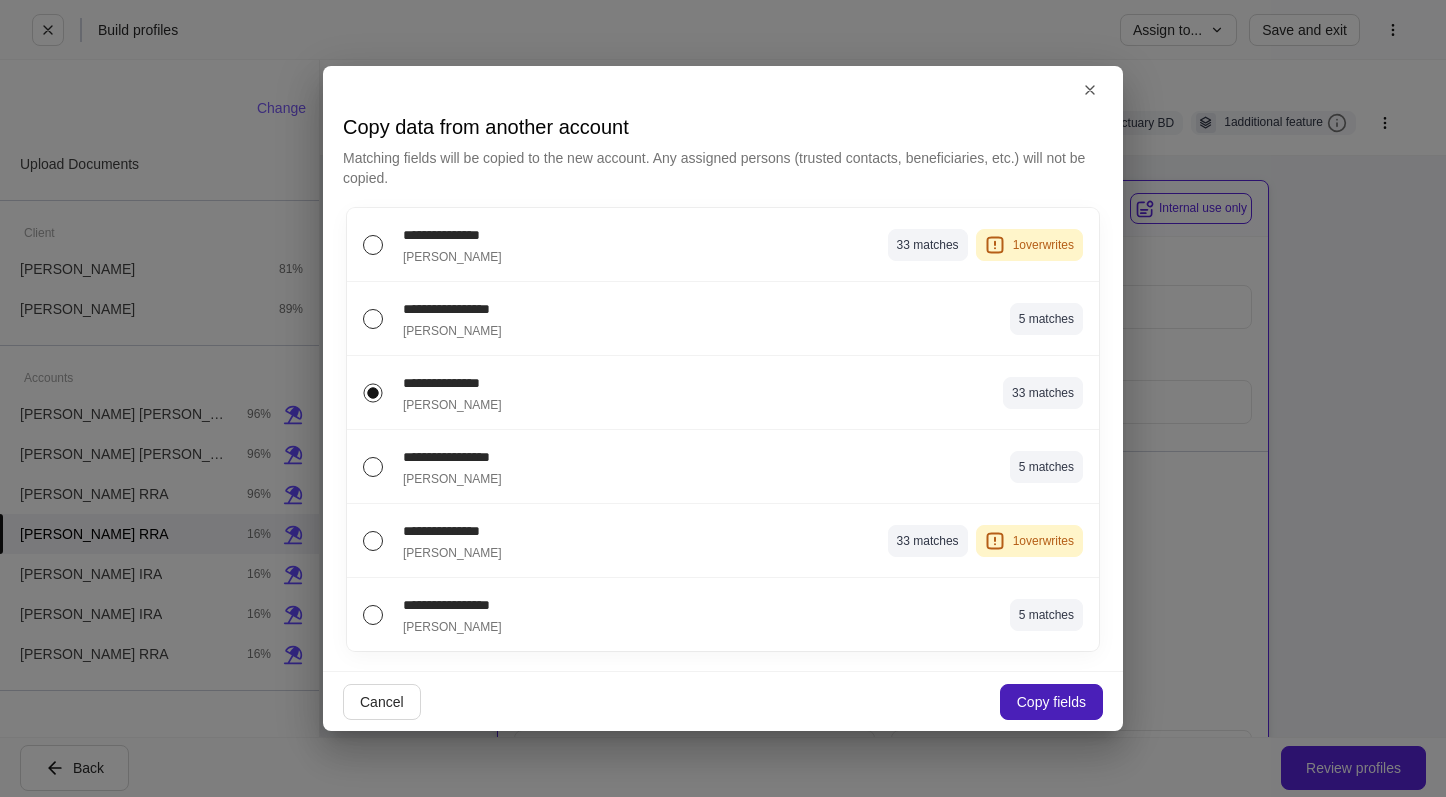 click on "Copy fields" at bounding box center (1051, 702) 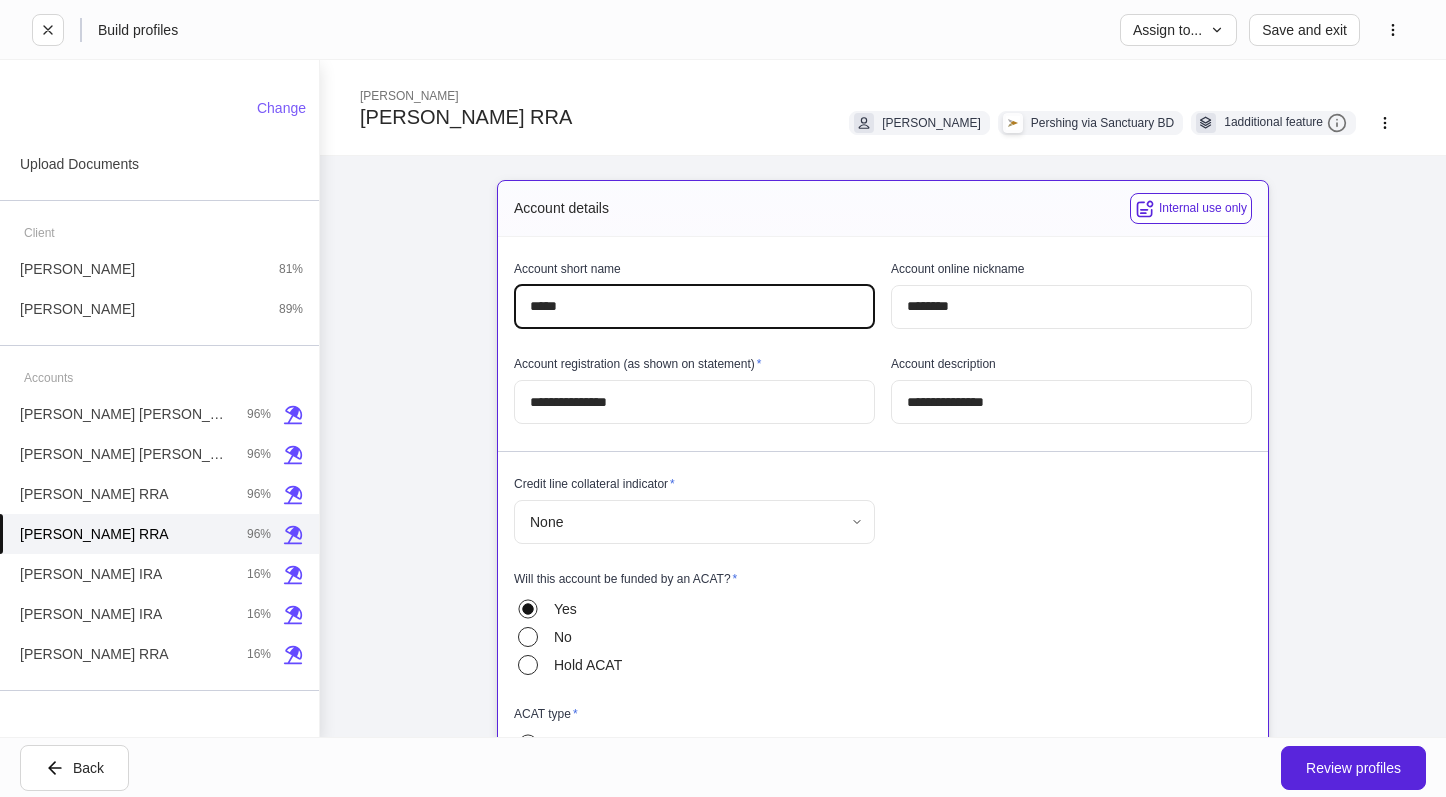 click on "*****" at bounding box center [694, 307] 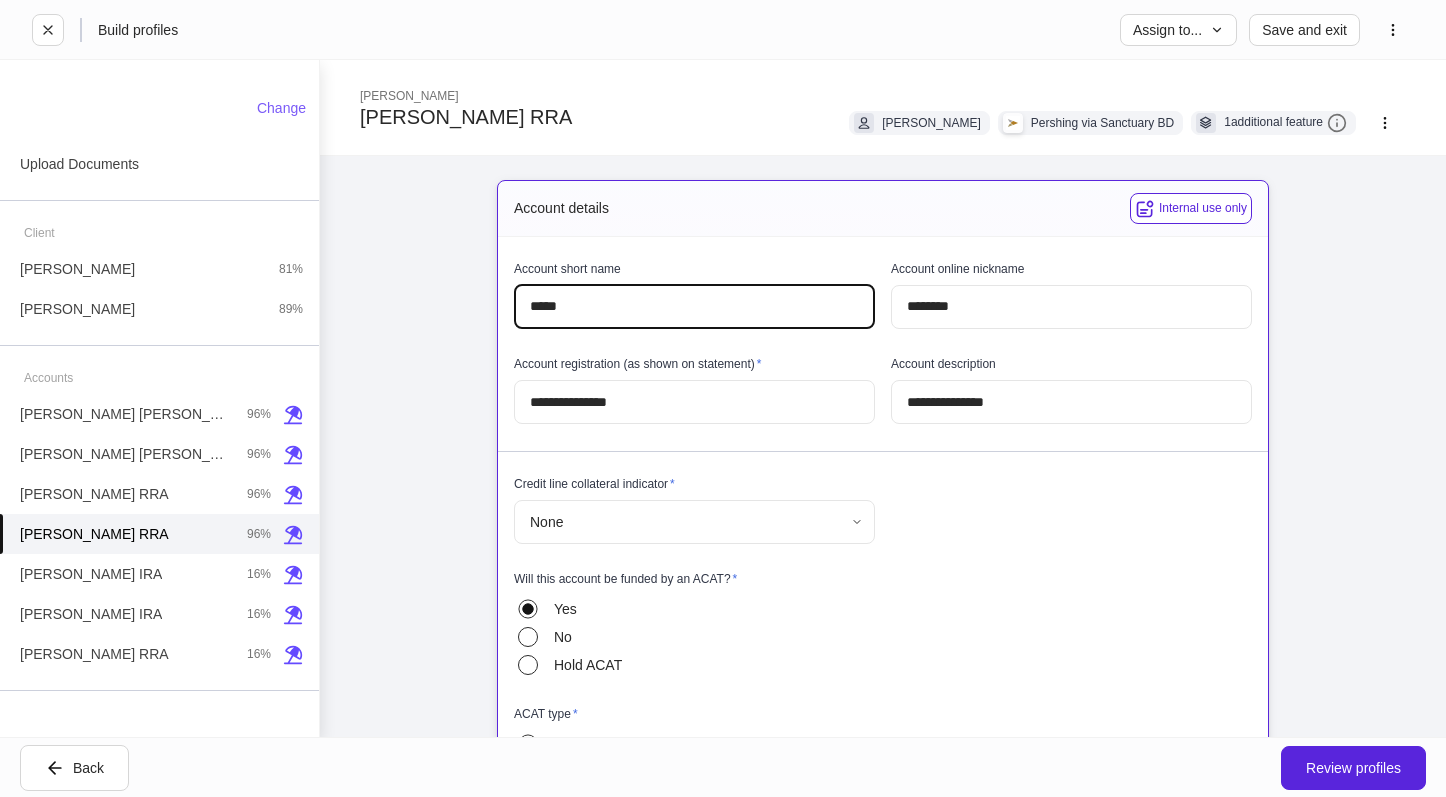 type on "*****" 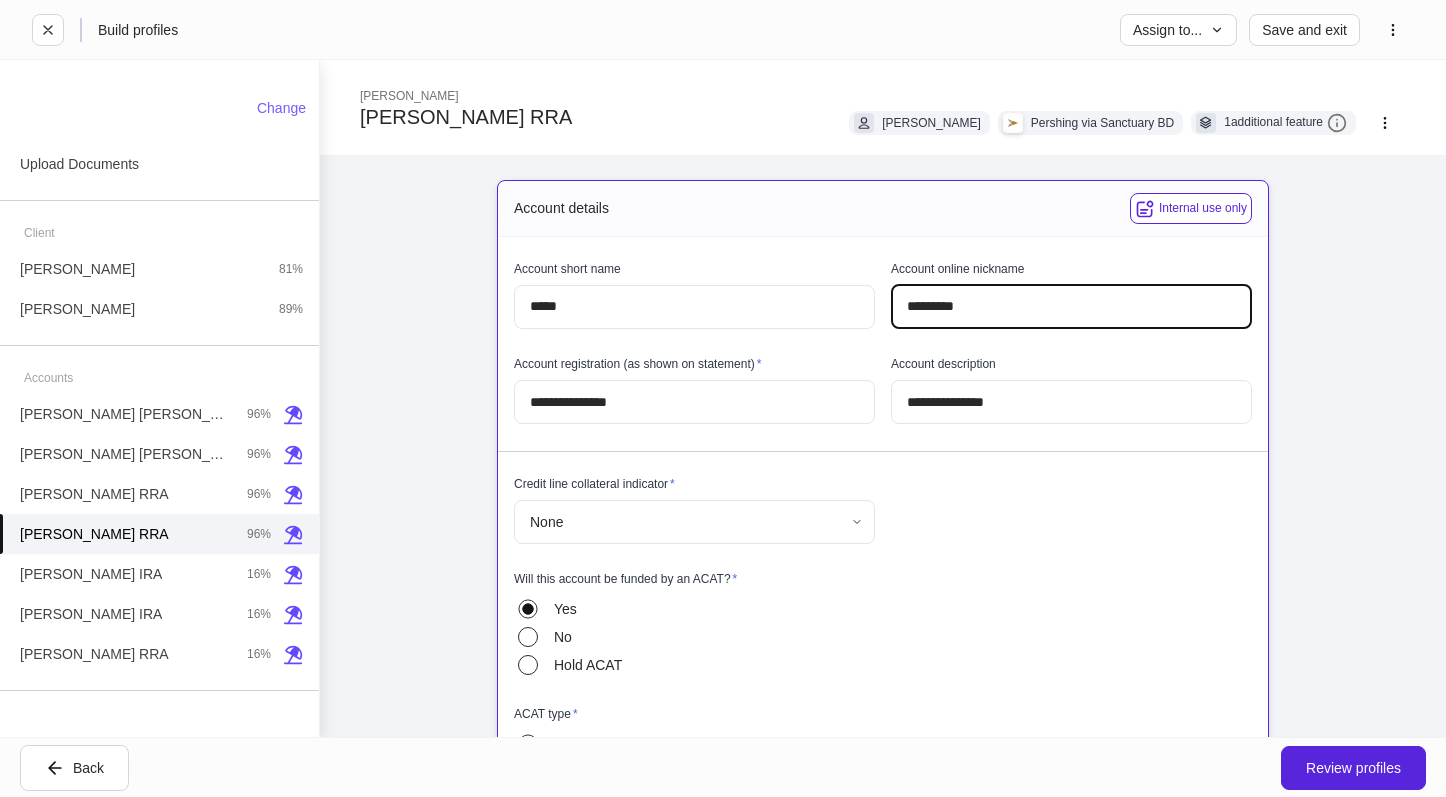 type on "*********" 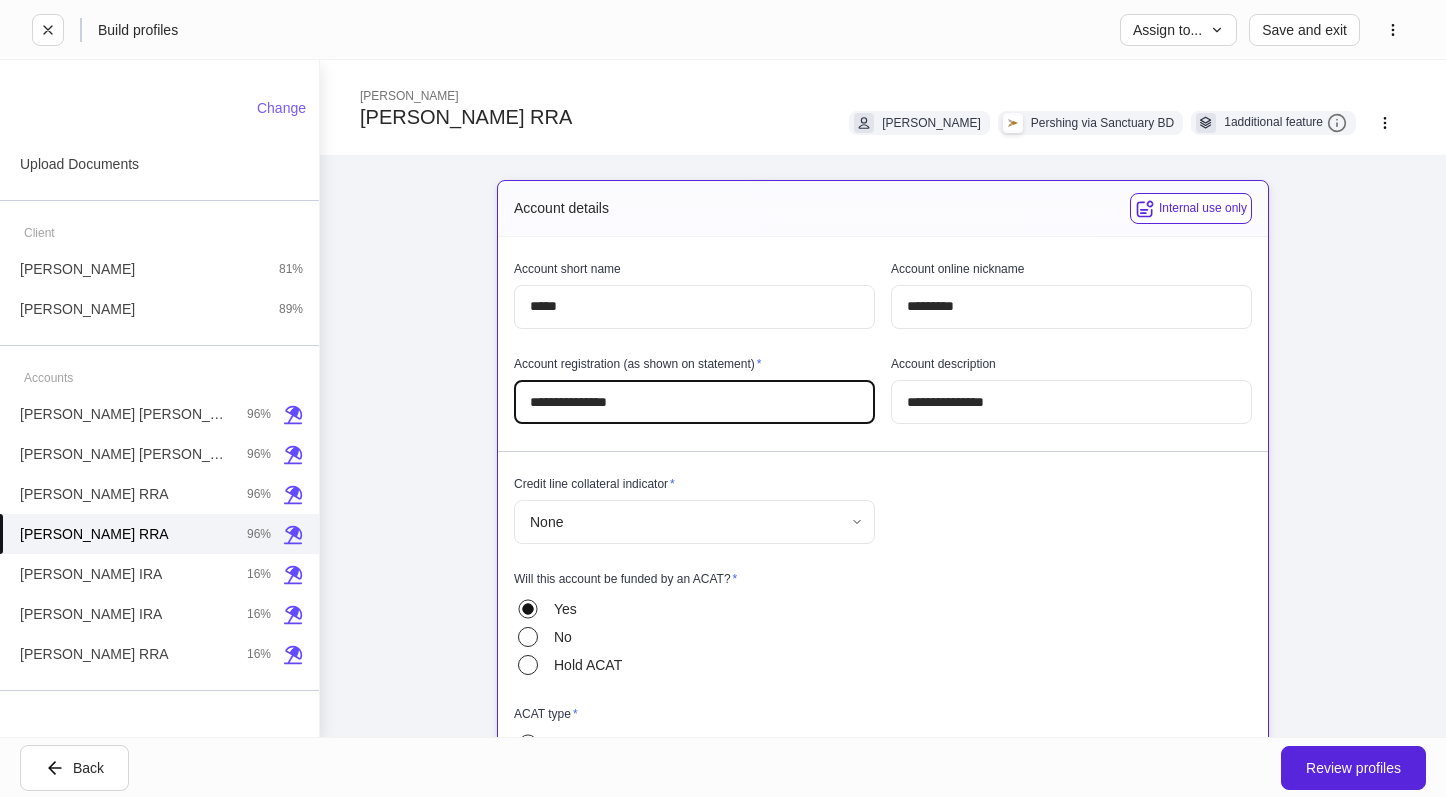 type on "**********" 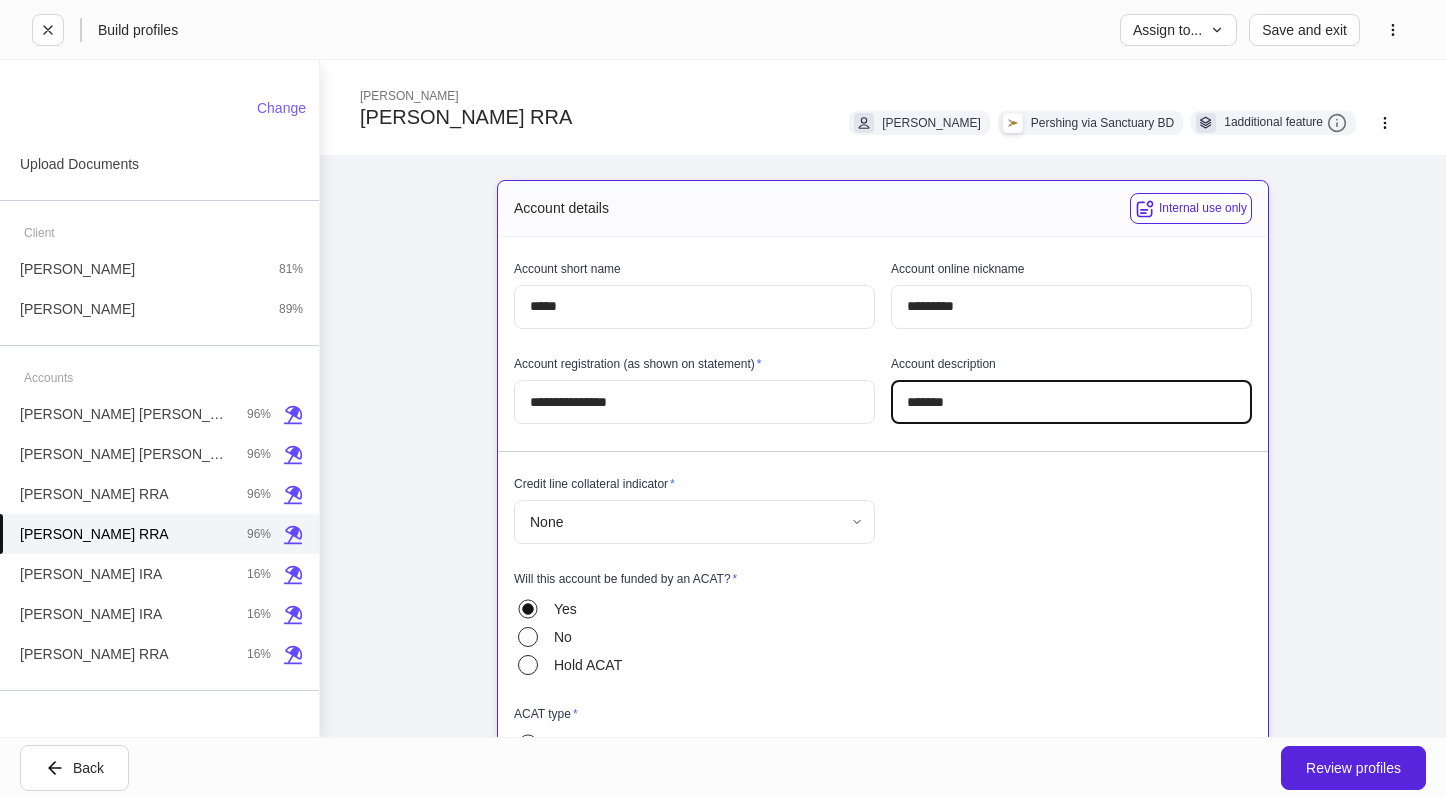 type on "********" 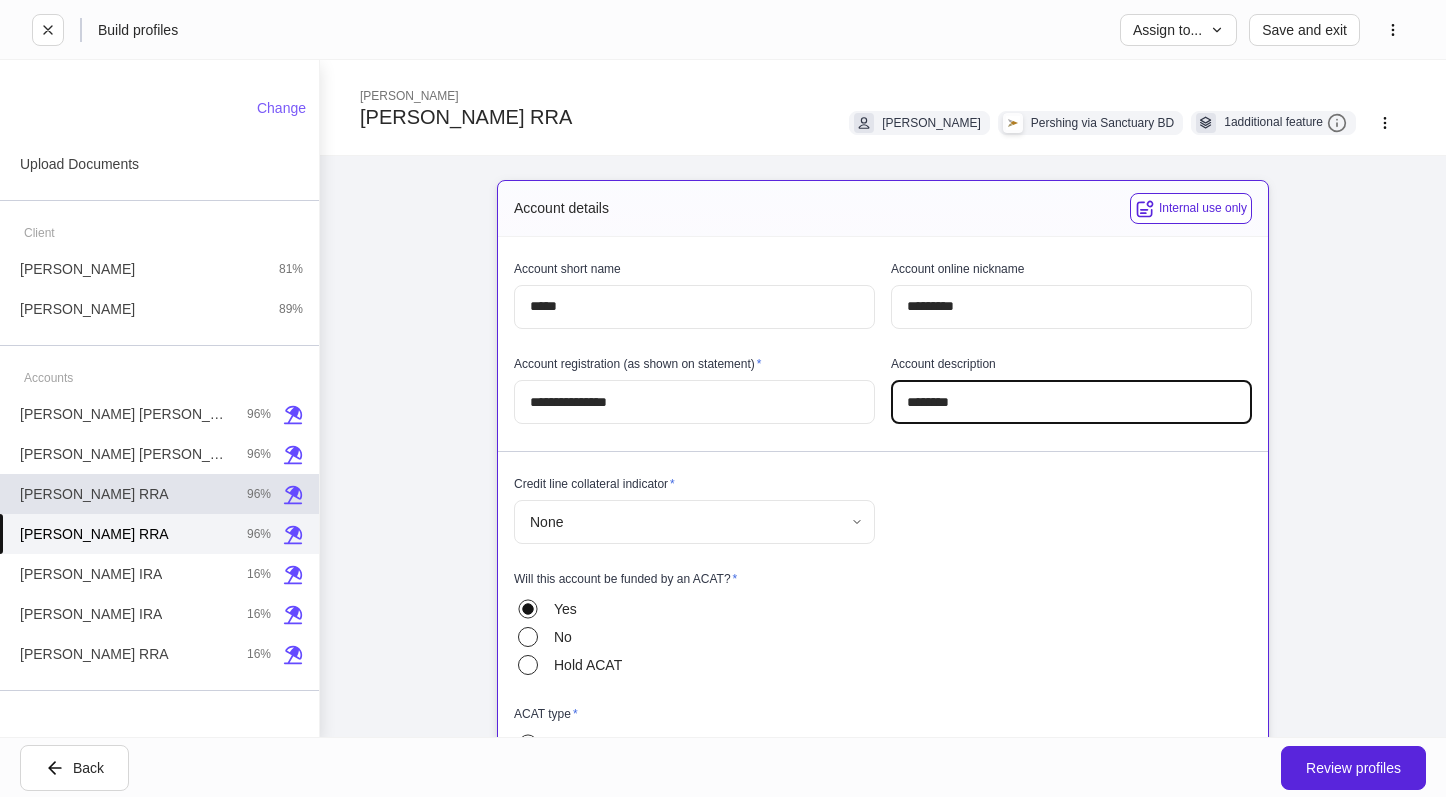 click on "[PERSON_NAME] RRA 96%" at bounding box center [159, 494] 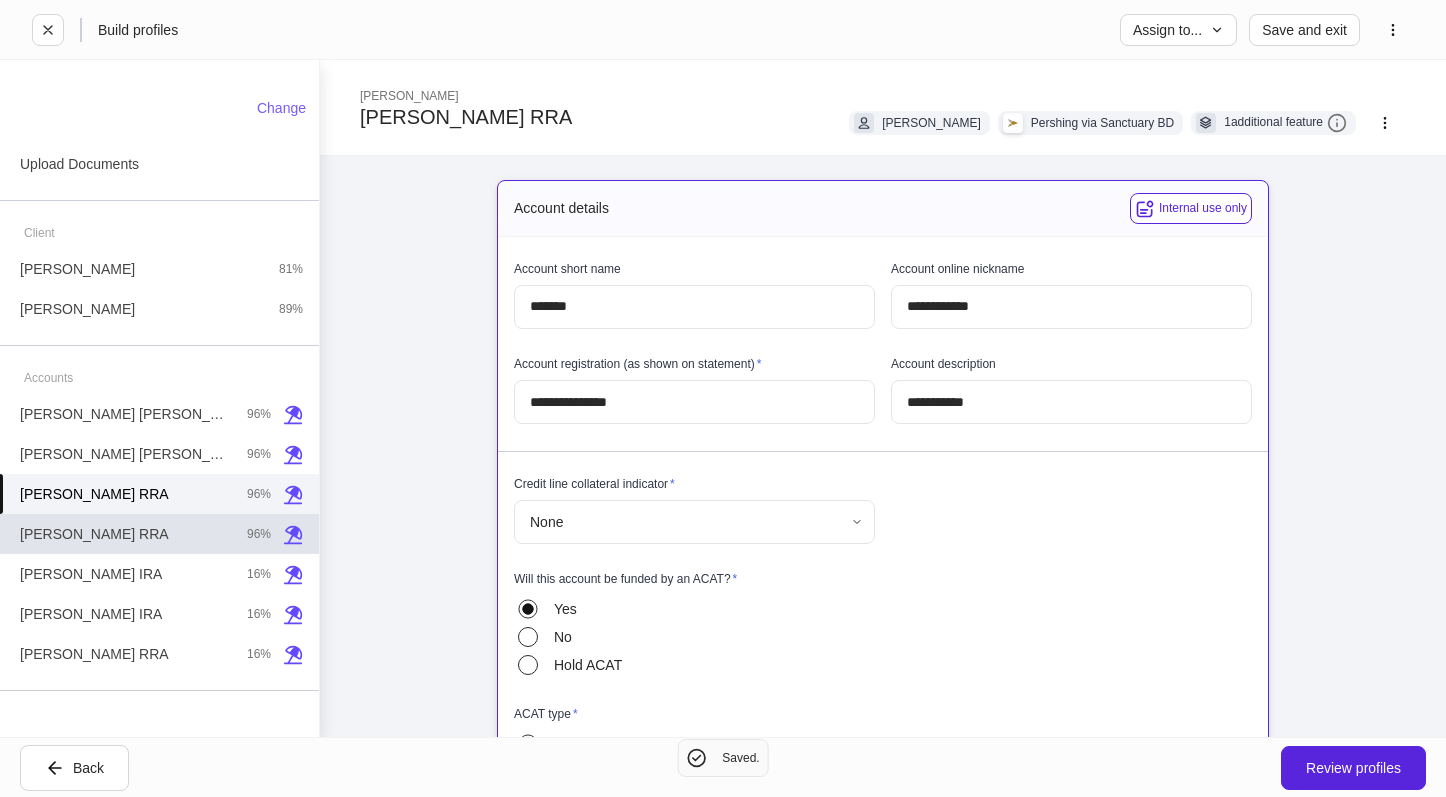click on "[PERSON_NAME] RRA 96%" at bounding box center (159, 534) 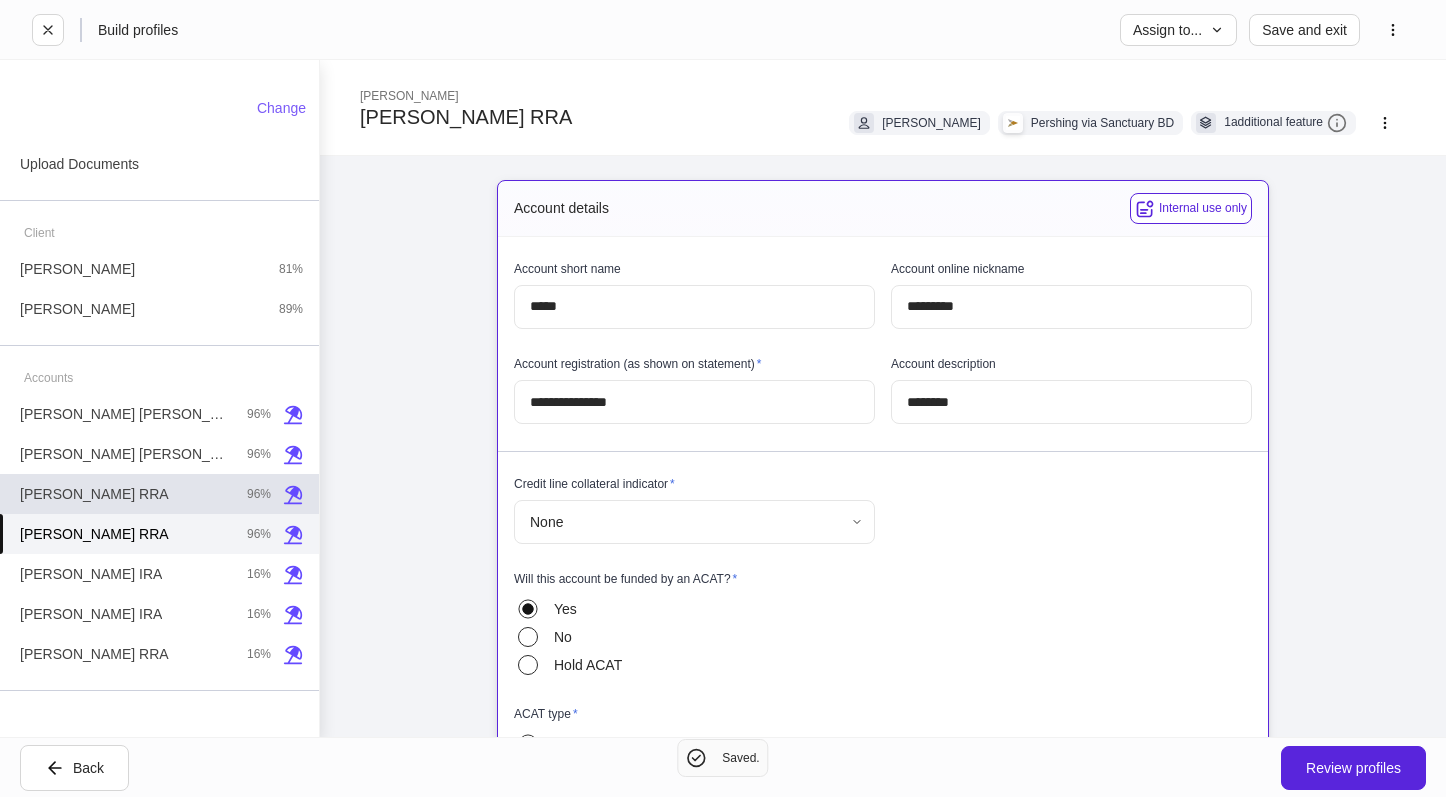 click on "[PERSON_NAME] RRA 96%" at bounding box center [159, 494] 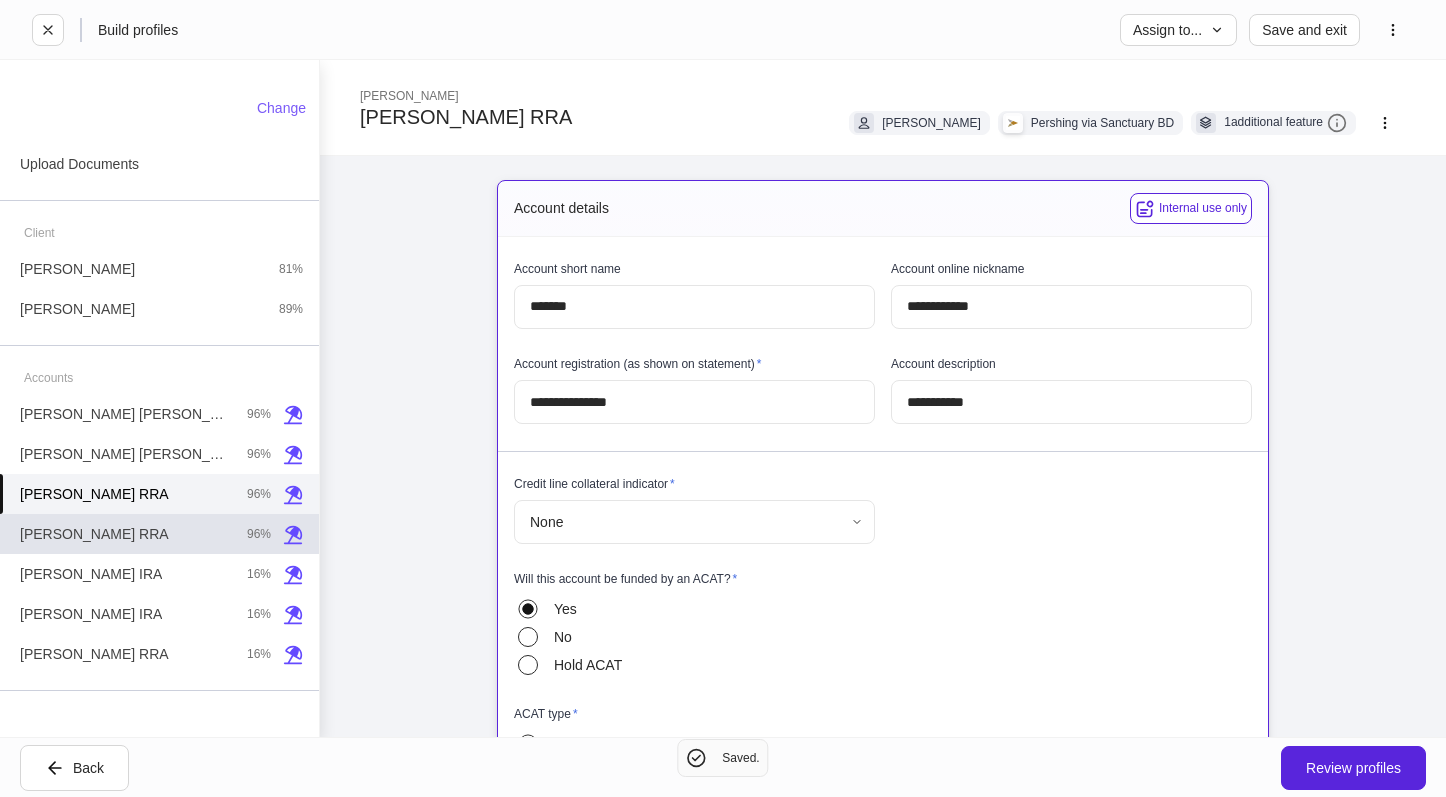 click on "[PERSON_NAME] RRA 96%" at bounding box center (159, 534) 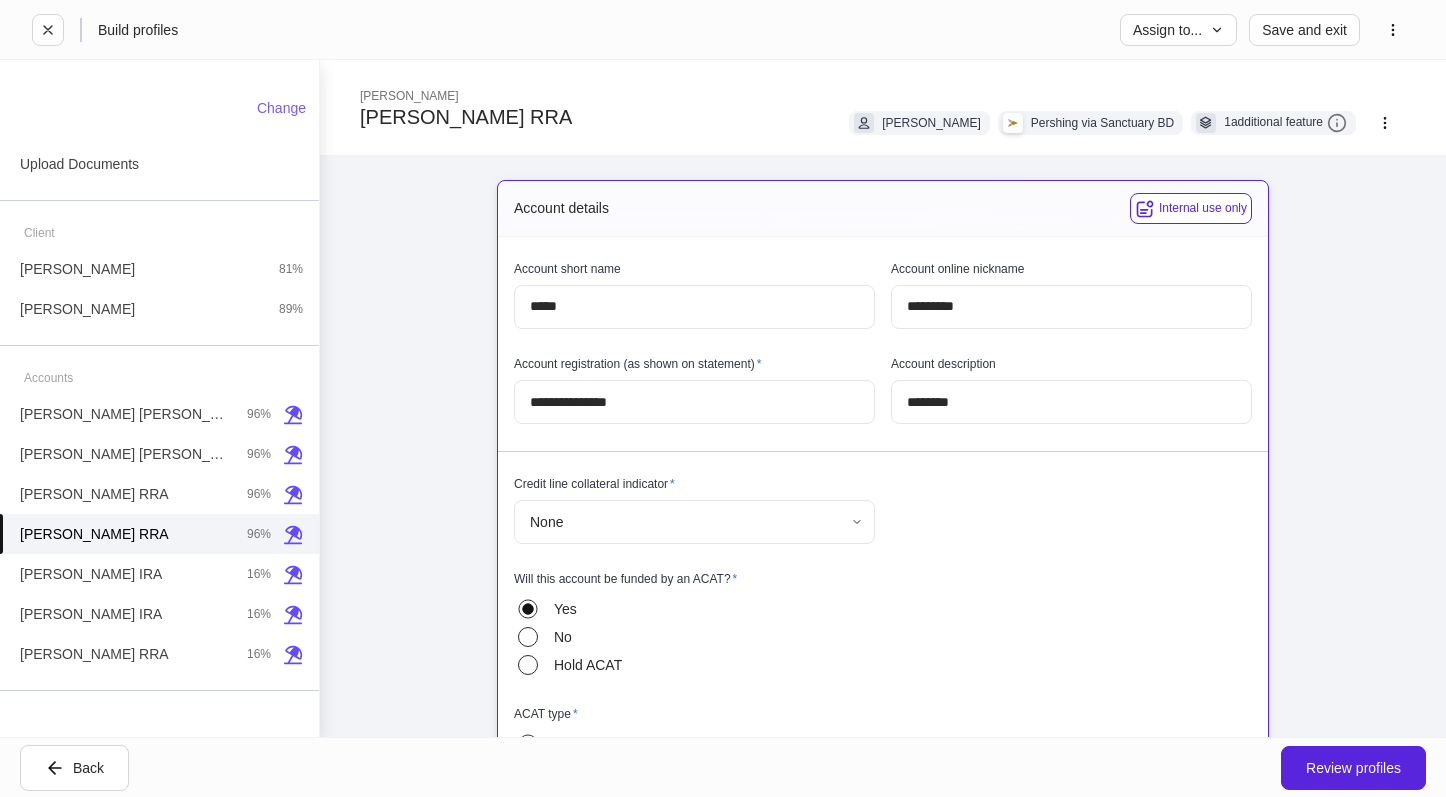 click on "**********" at bounding box center [723, 398] 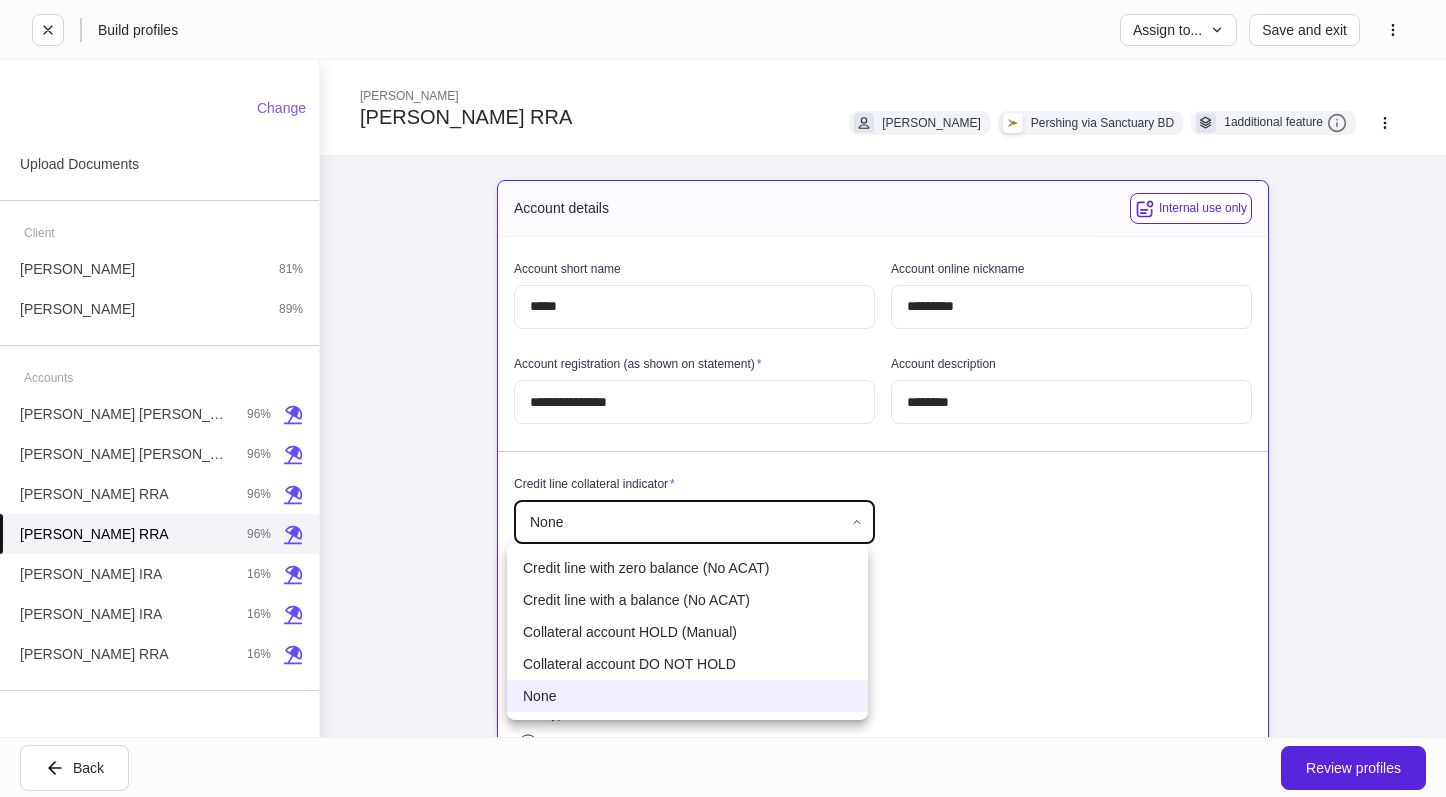 click at bounding box center [723, 398] 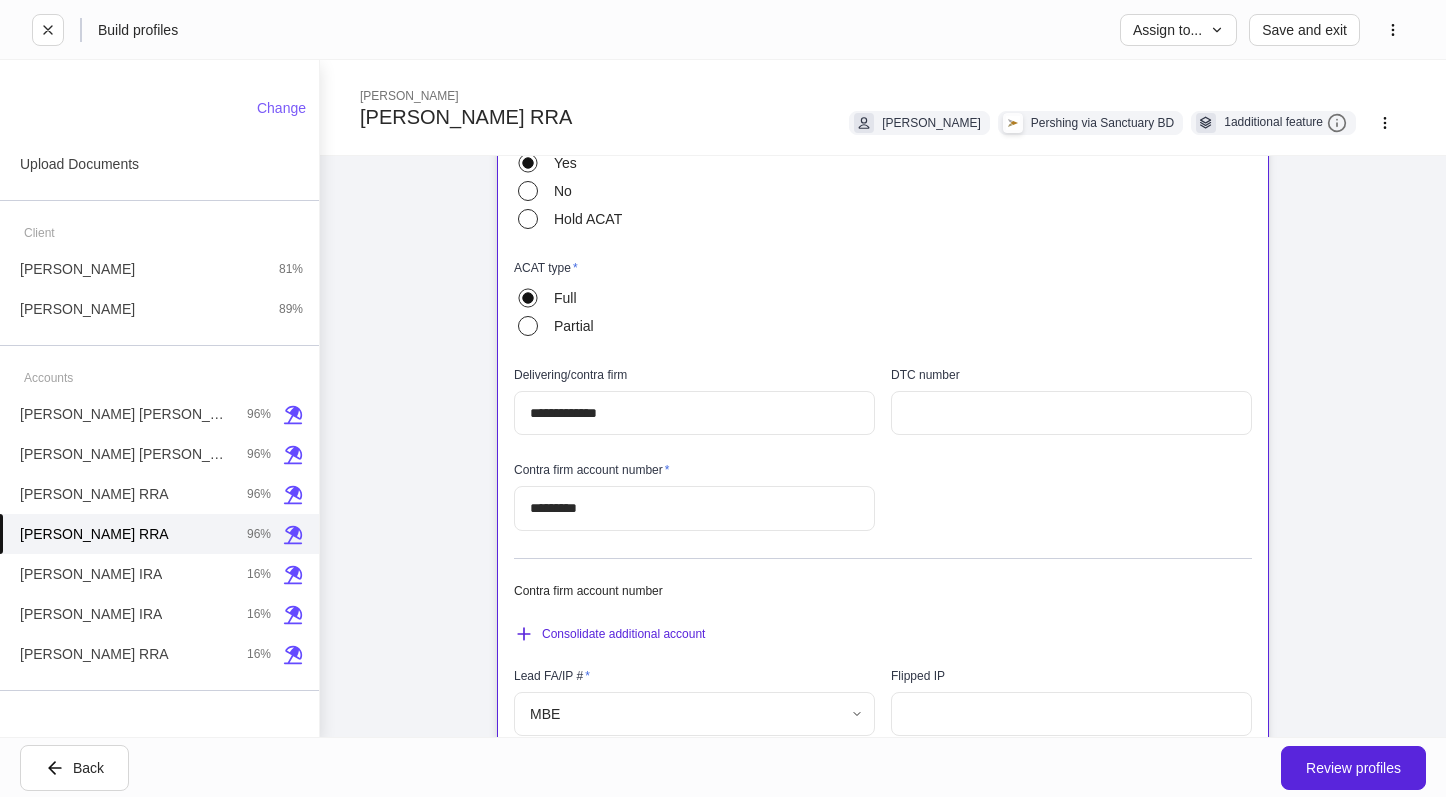 scroll, scrollTop: 500, scrollLeft: 0, axis: vertical 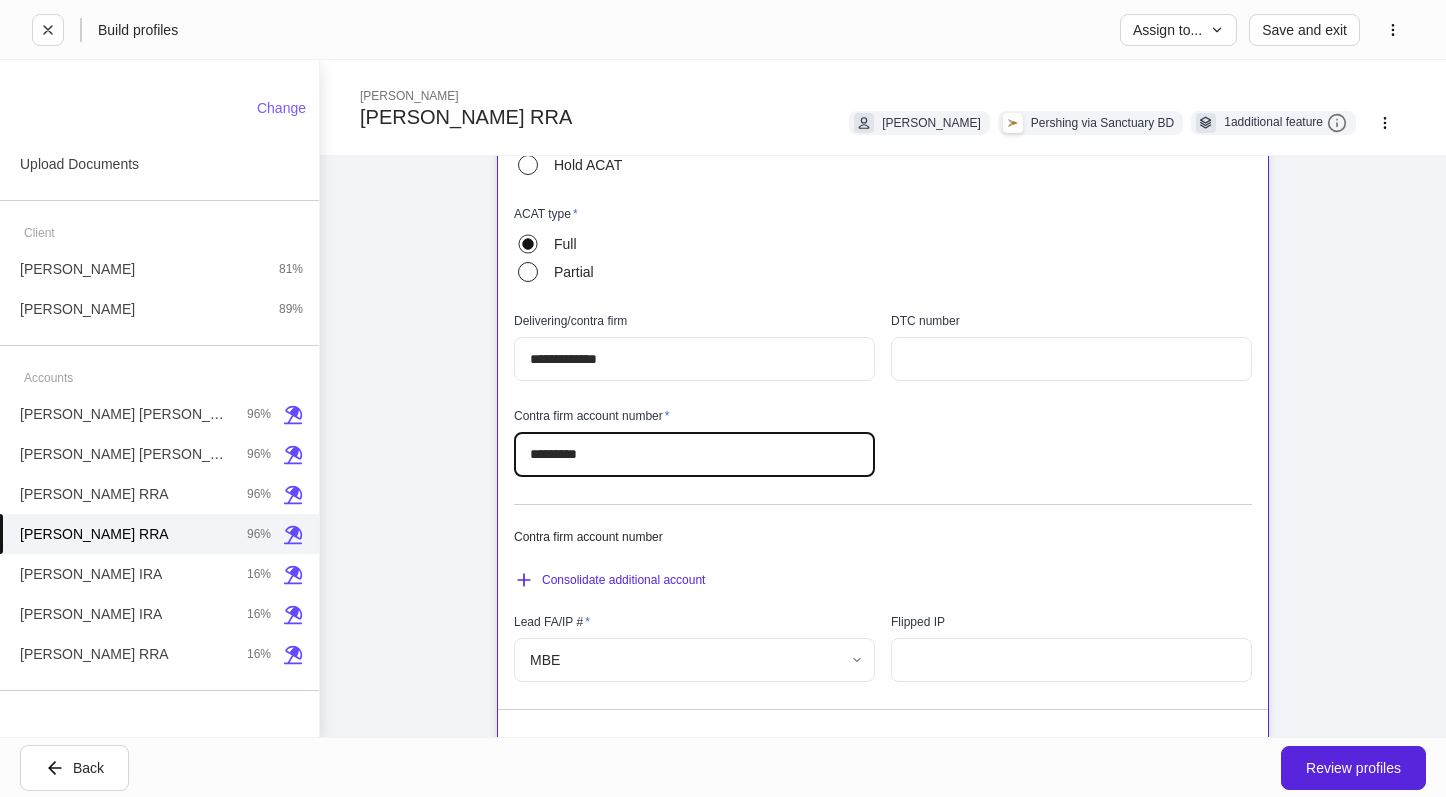 click on "*********" at bounding box center [694, 454] 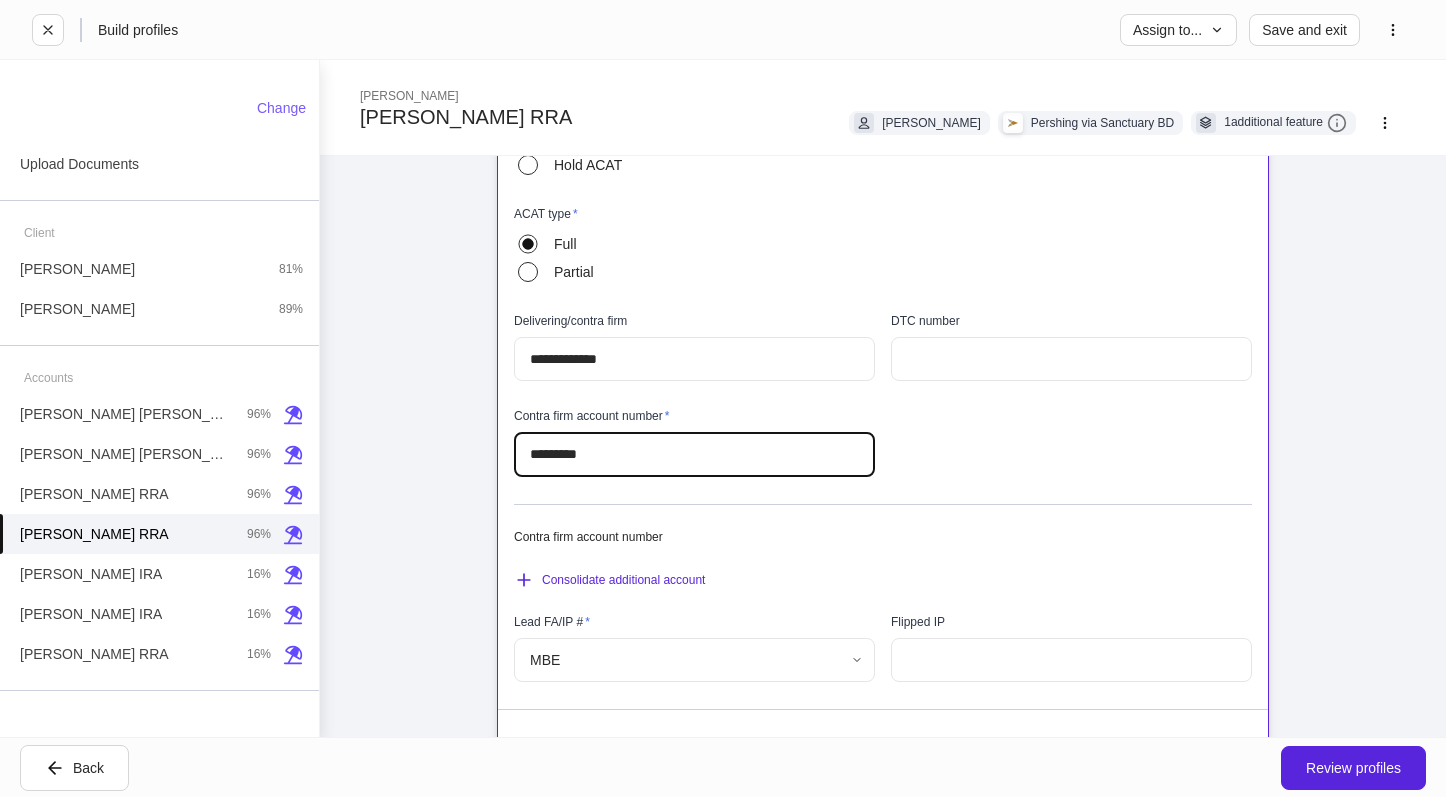 type on "*********" 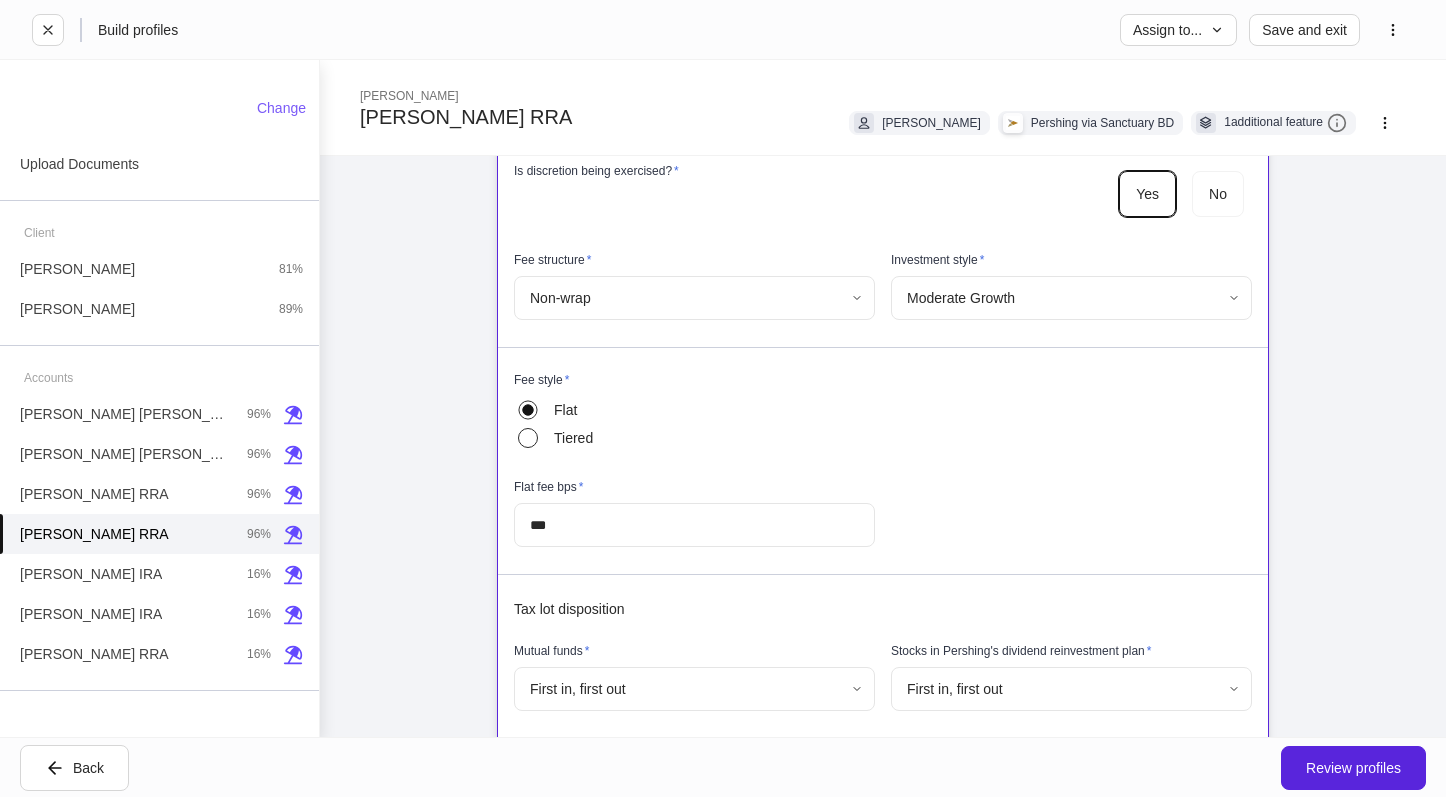 scroll, scrollTop: 1200, scrollLeft: 0, axis: vertical 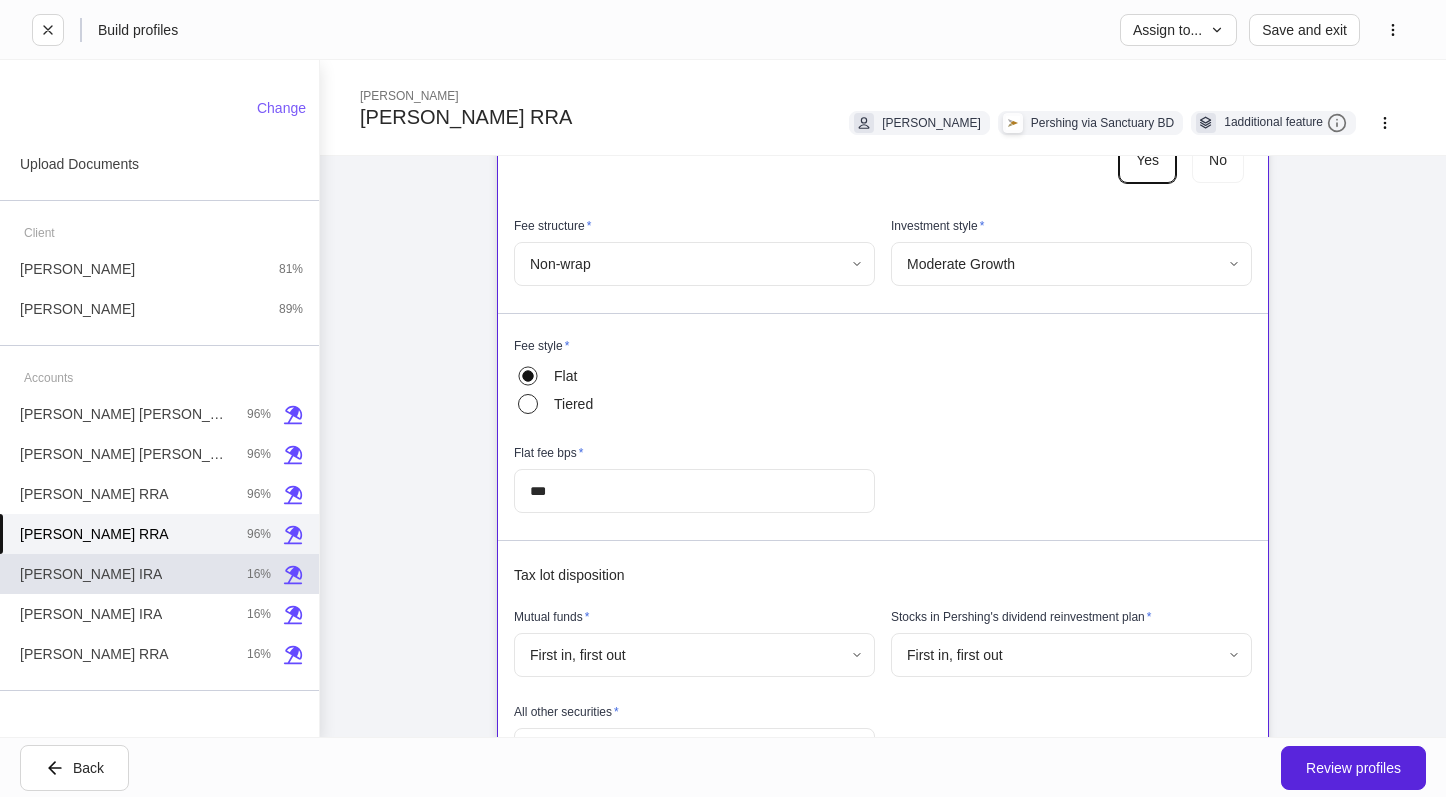 click on "[PERSON_NAME] IRA" at bounding box center [91, 574] 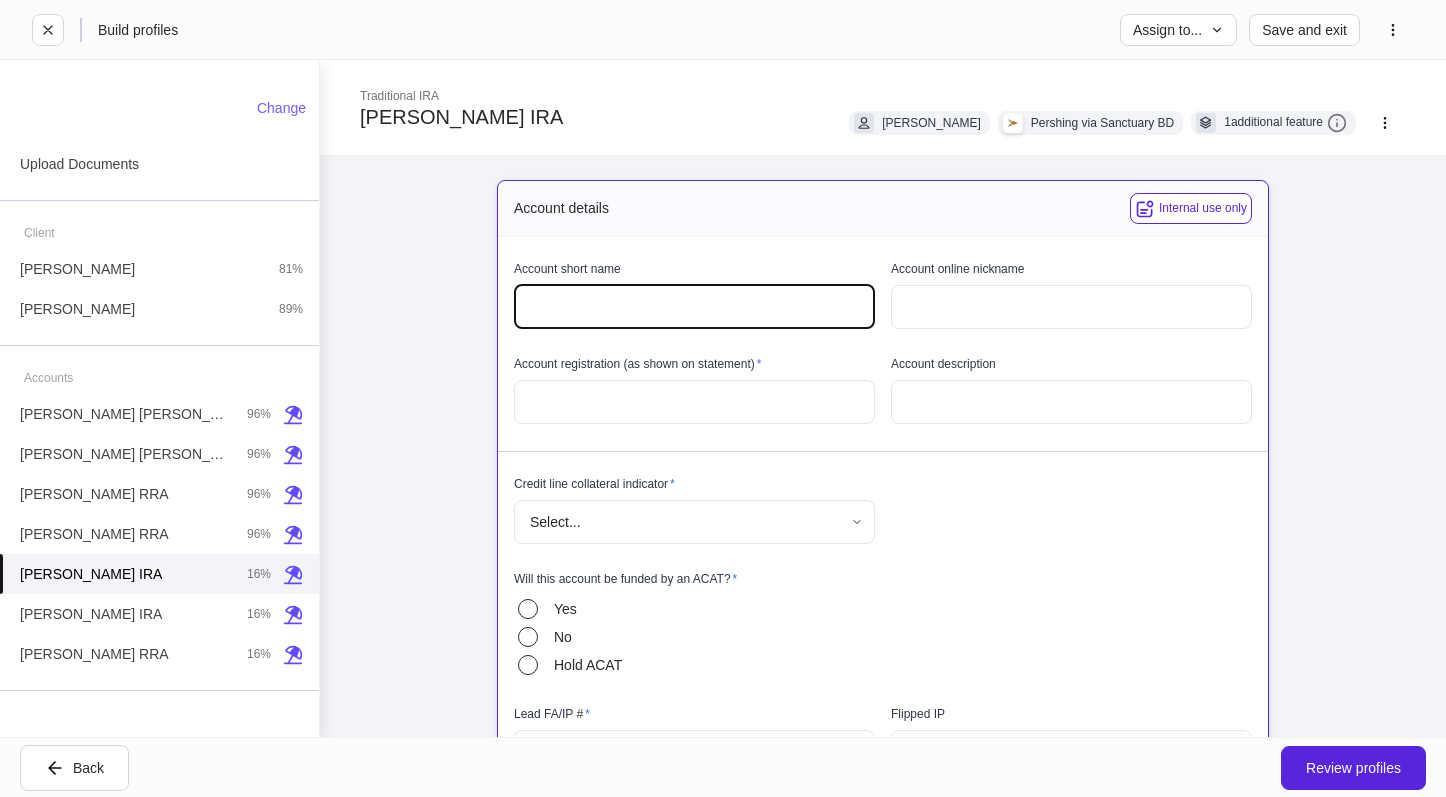 click at bounding box center [694, 307] 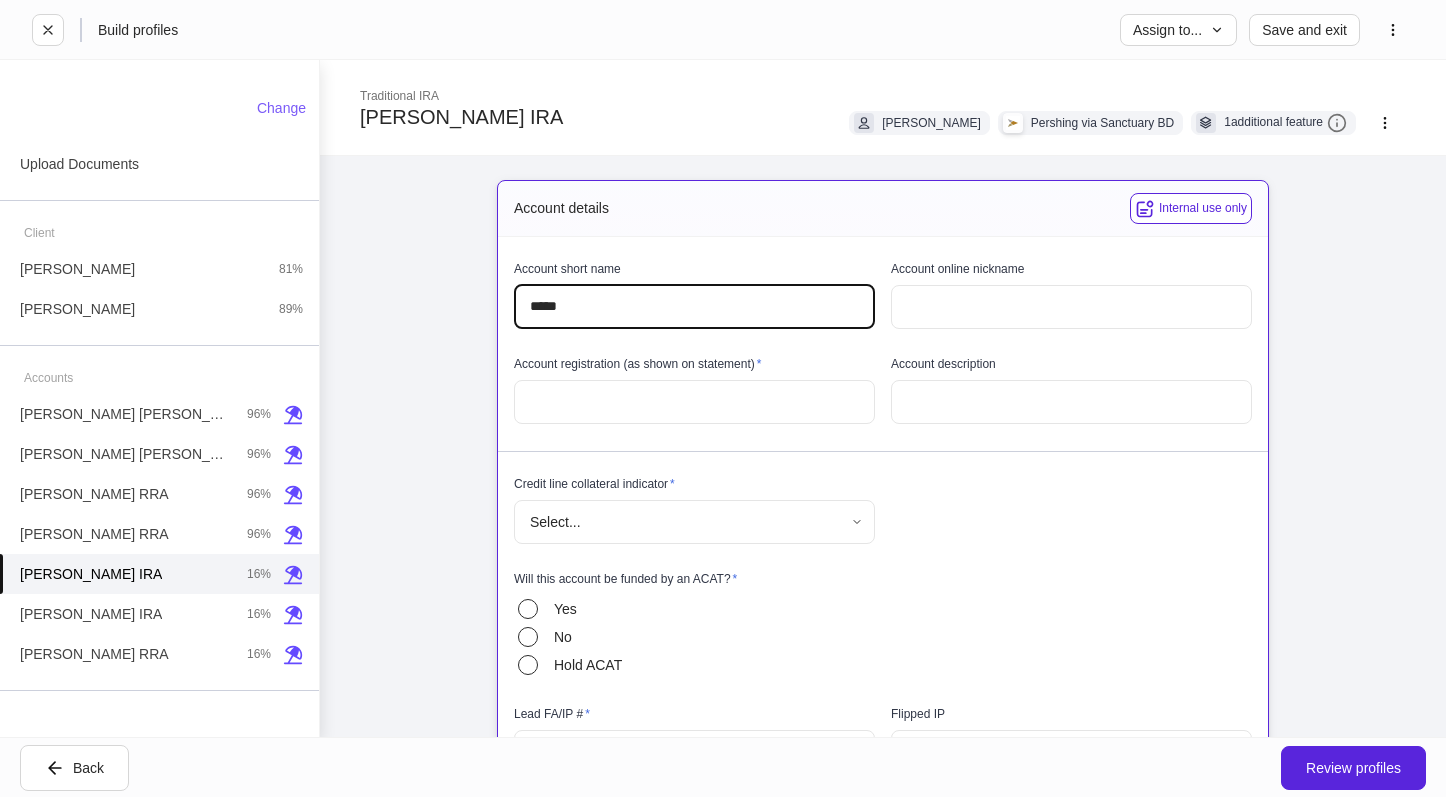 type on "*****" 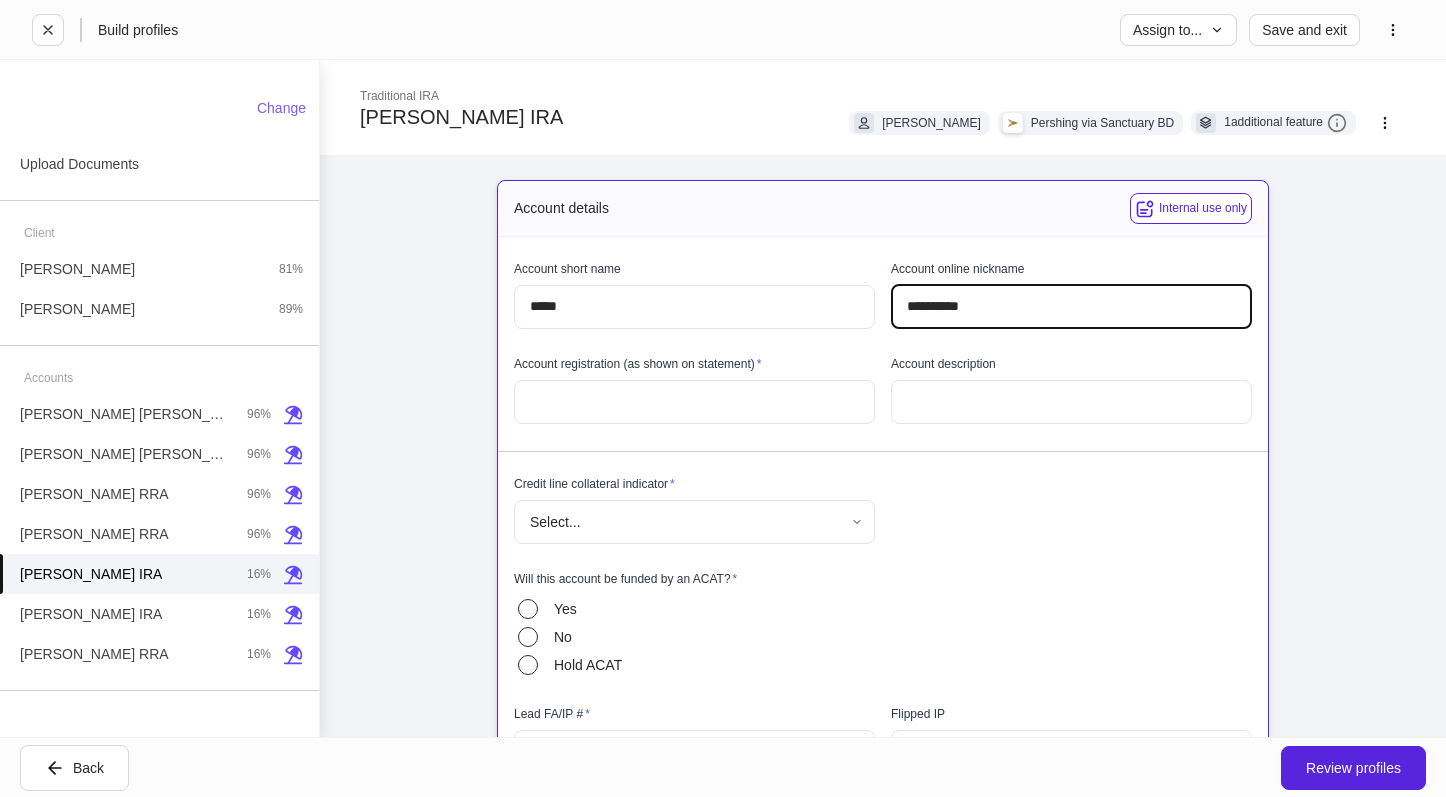 type on "**********" 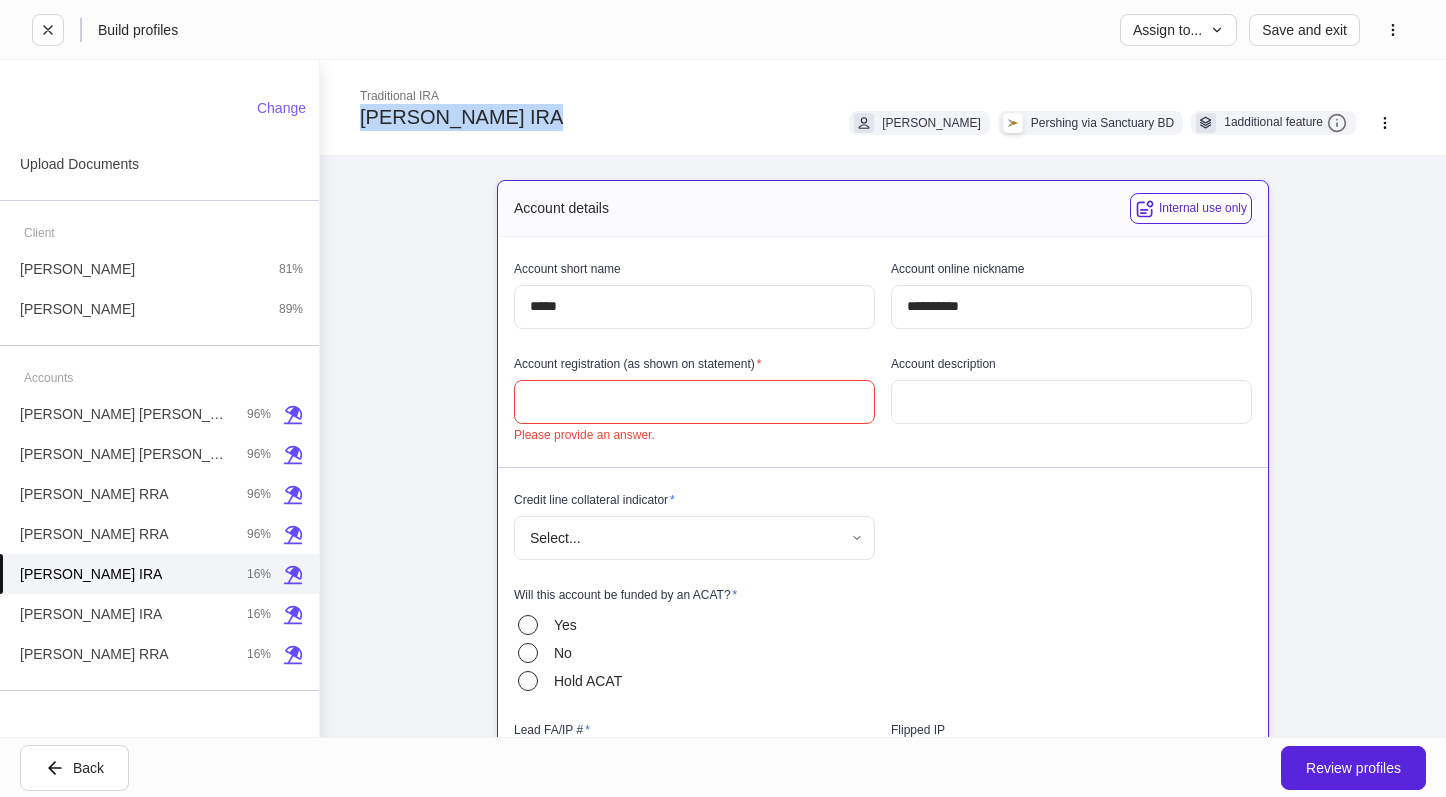 drag, startPoint x: 522, startPoint y: 114, endPoint x: 361, endPoint y: 129, distance: 161.69725 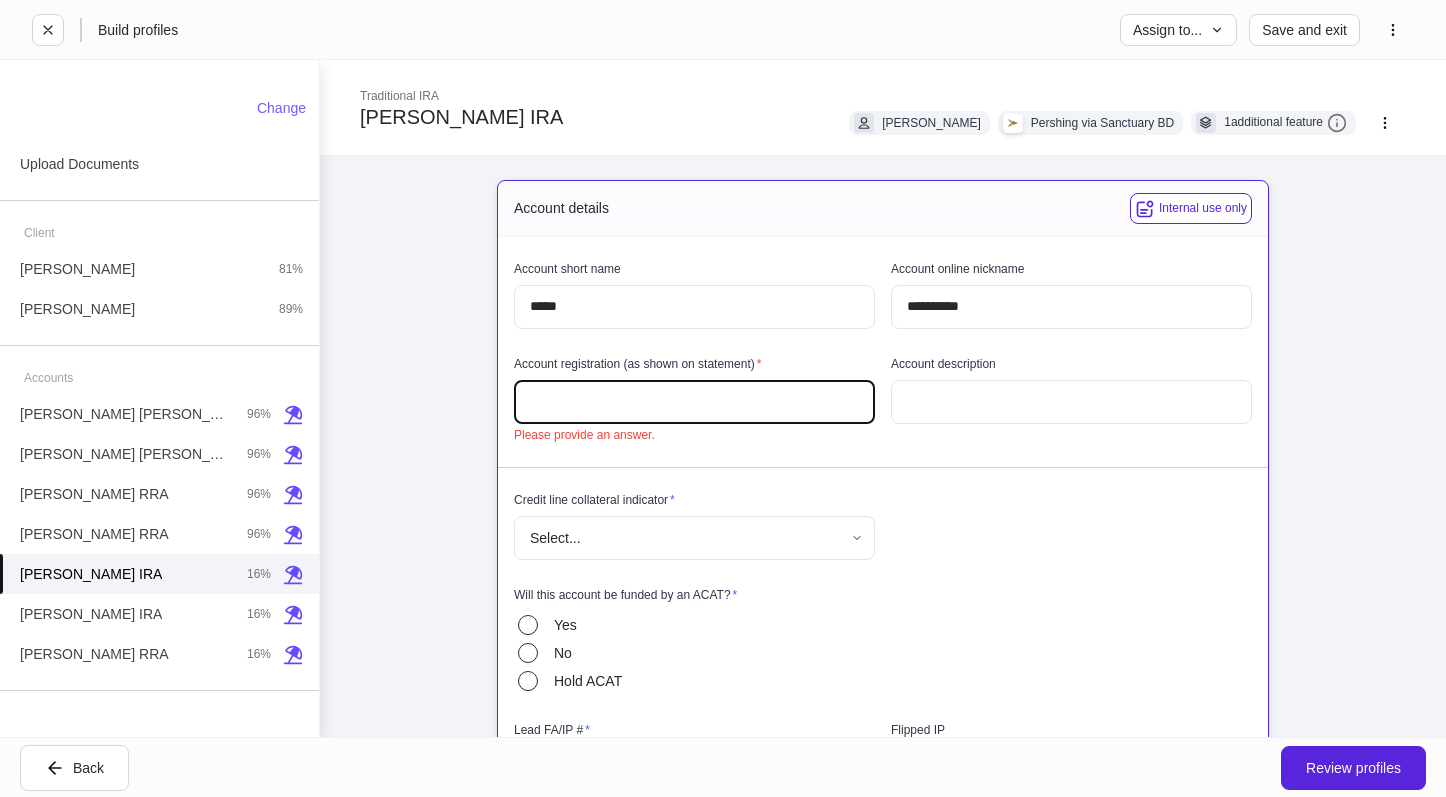 click at bounding box center [694, 402] 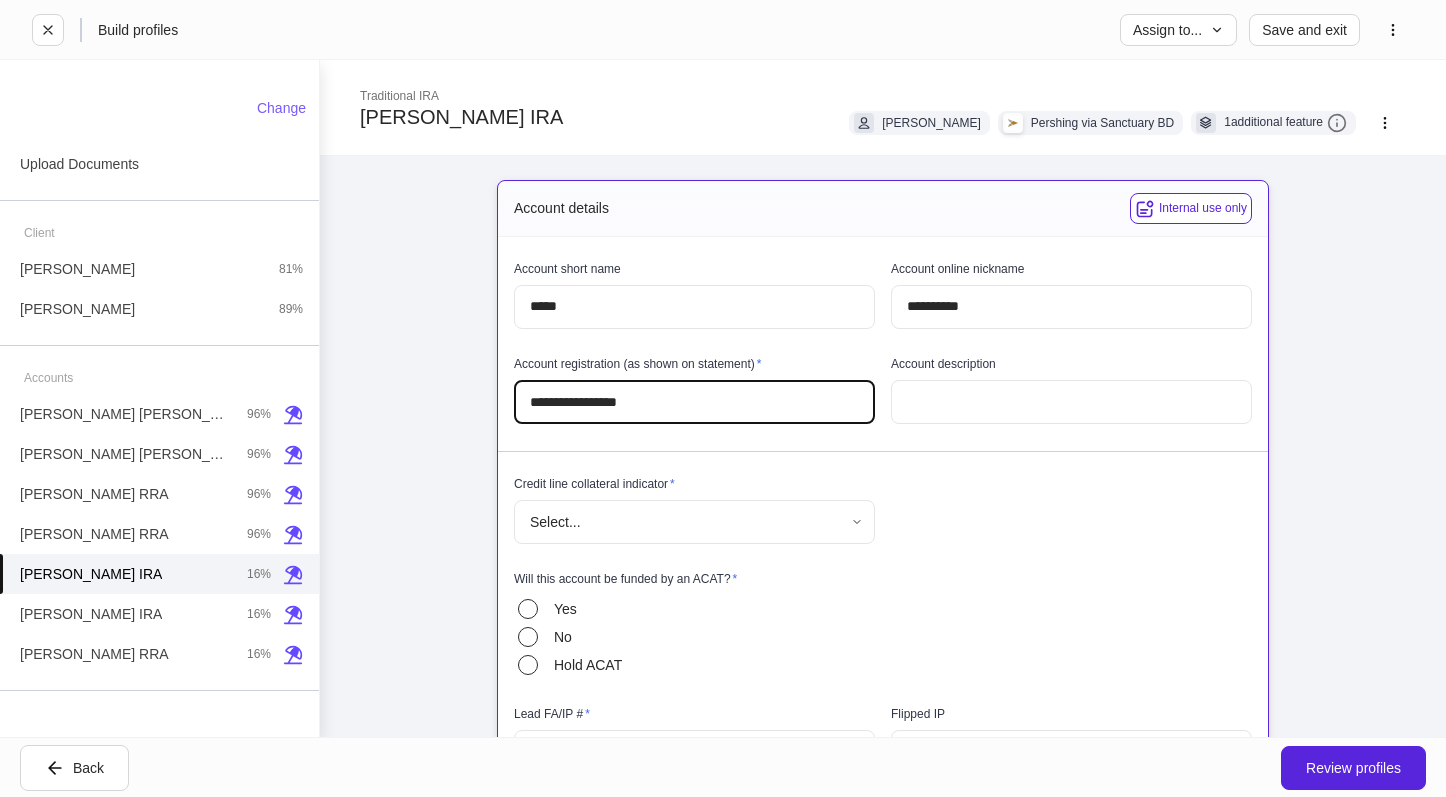 type on "**********" 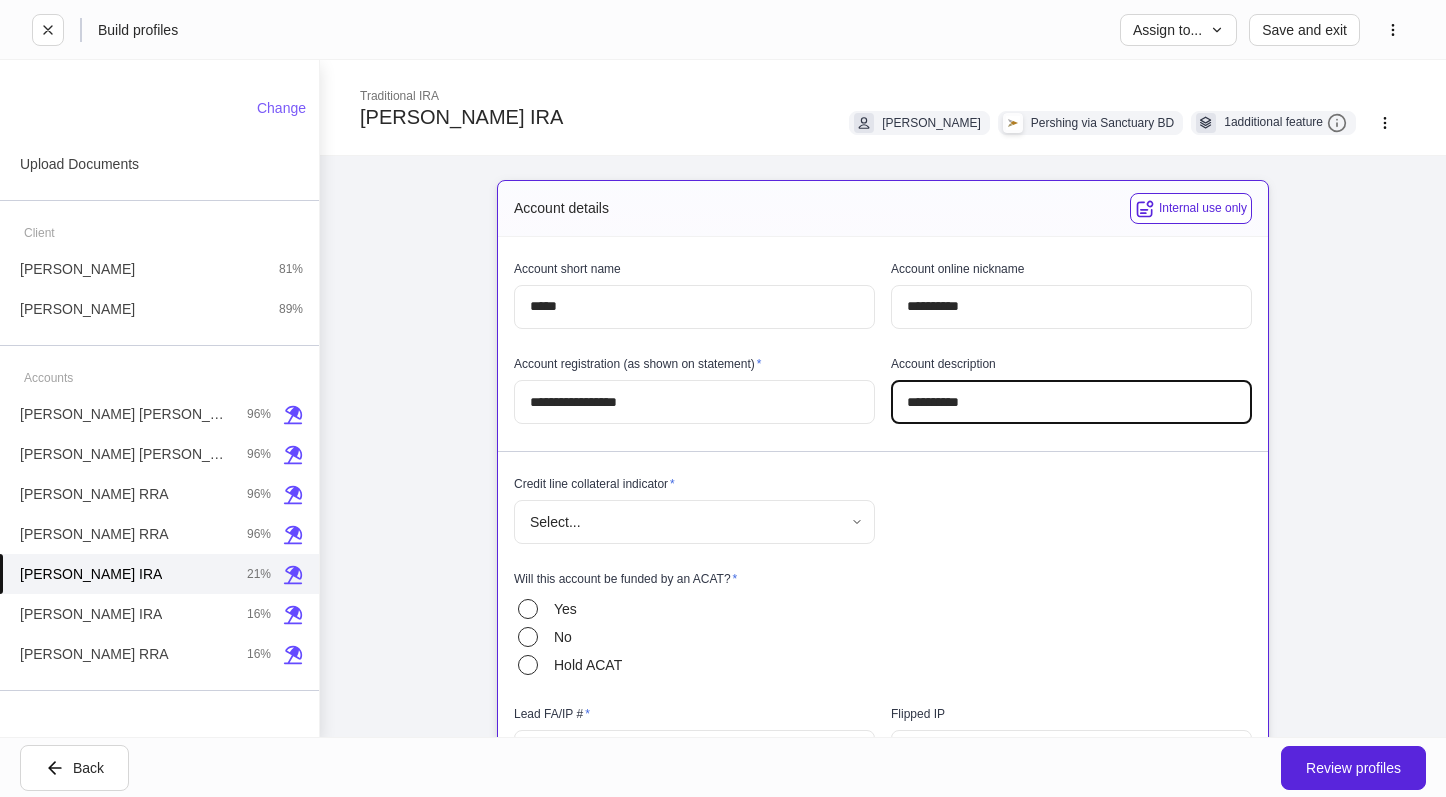type on "**********" 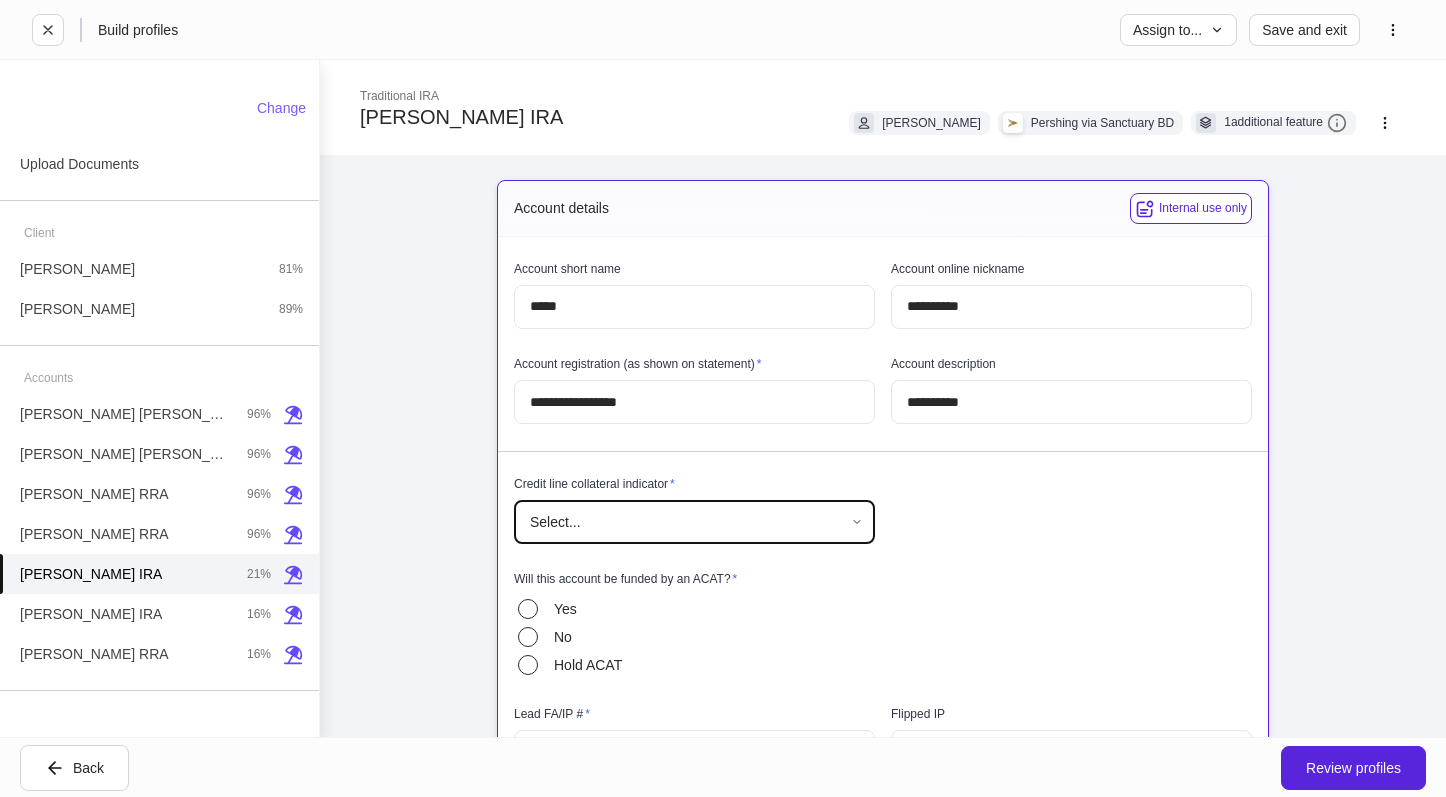 click on "**********" at bounding box center [723, 398] 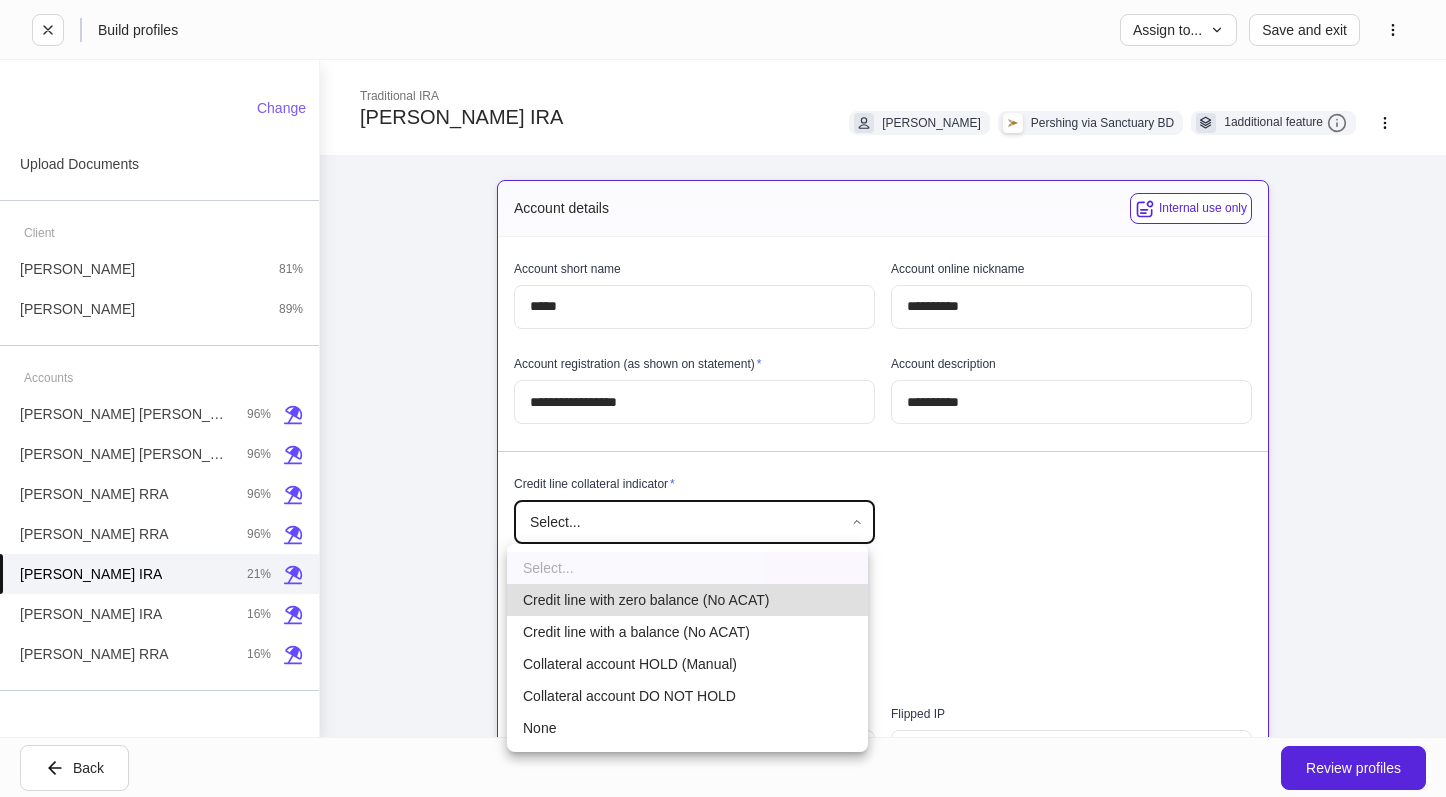 click on "None" at bounding box center [687, 728] 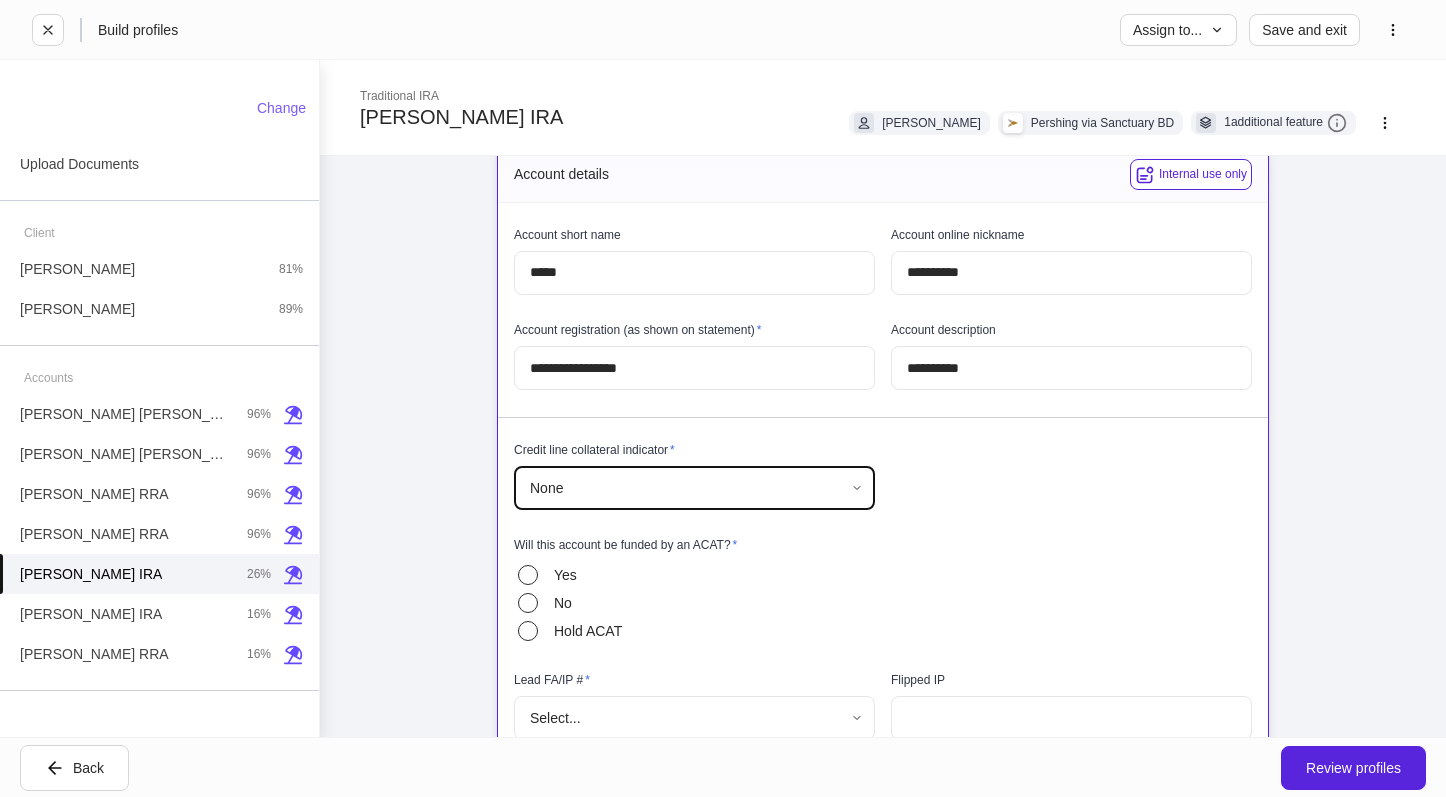 scroll, scrollTop: 0, scrollLeft: 0, axis: both 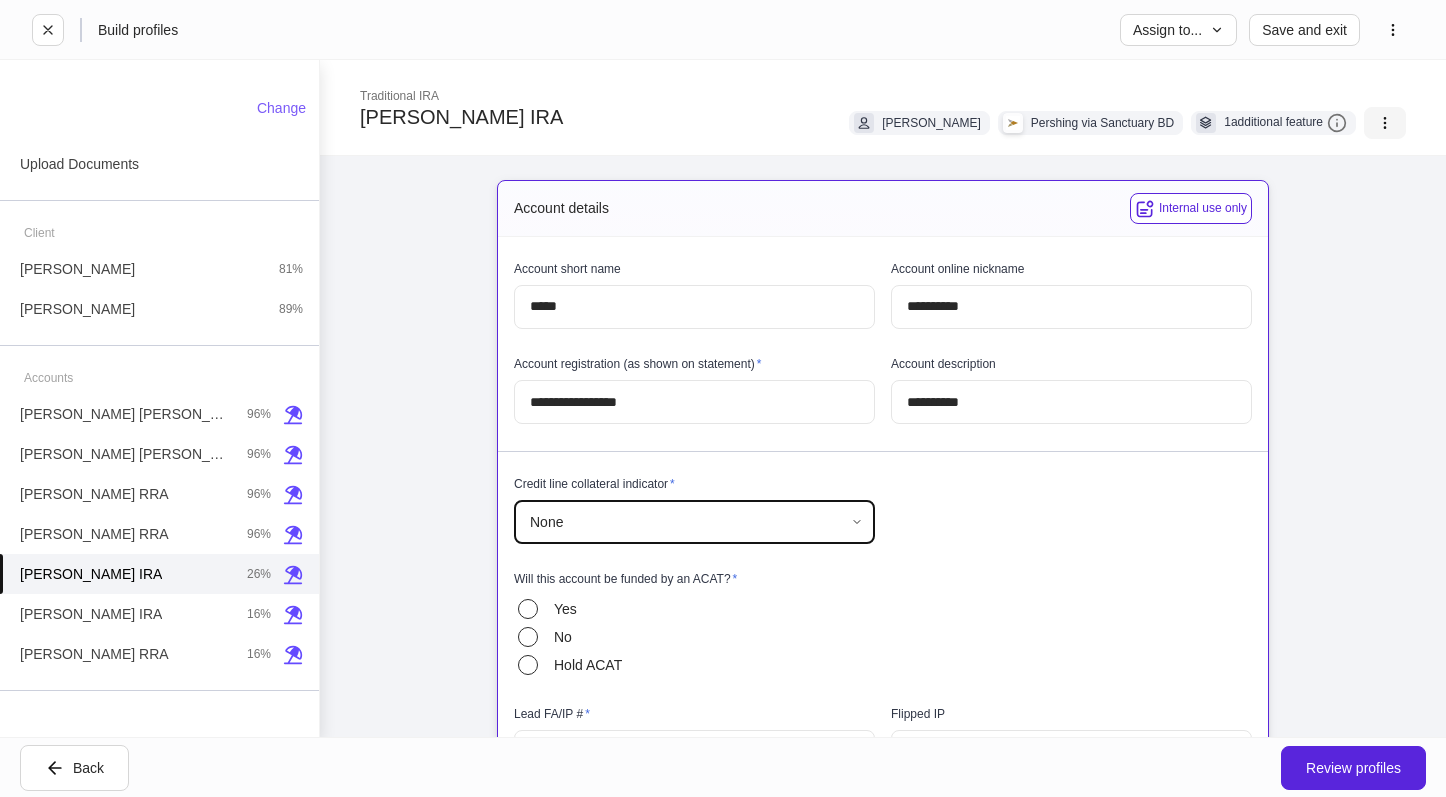 click 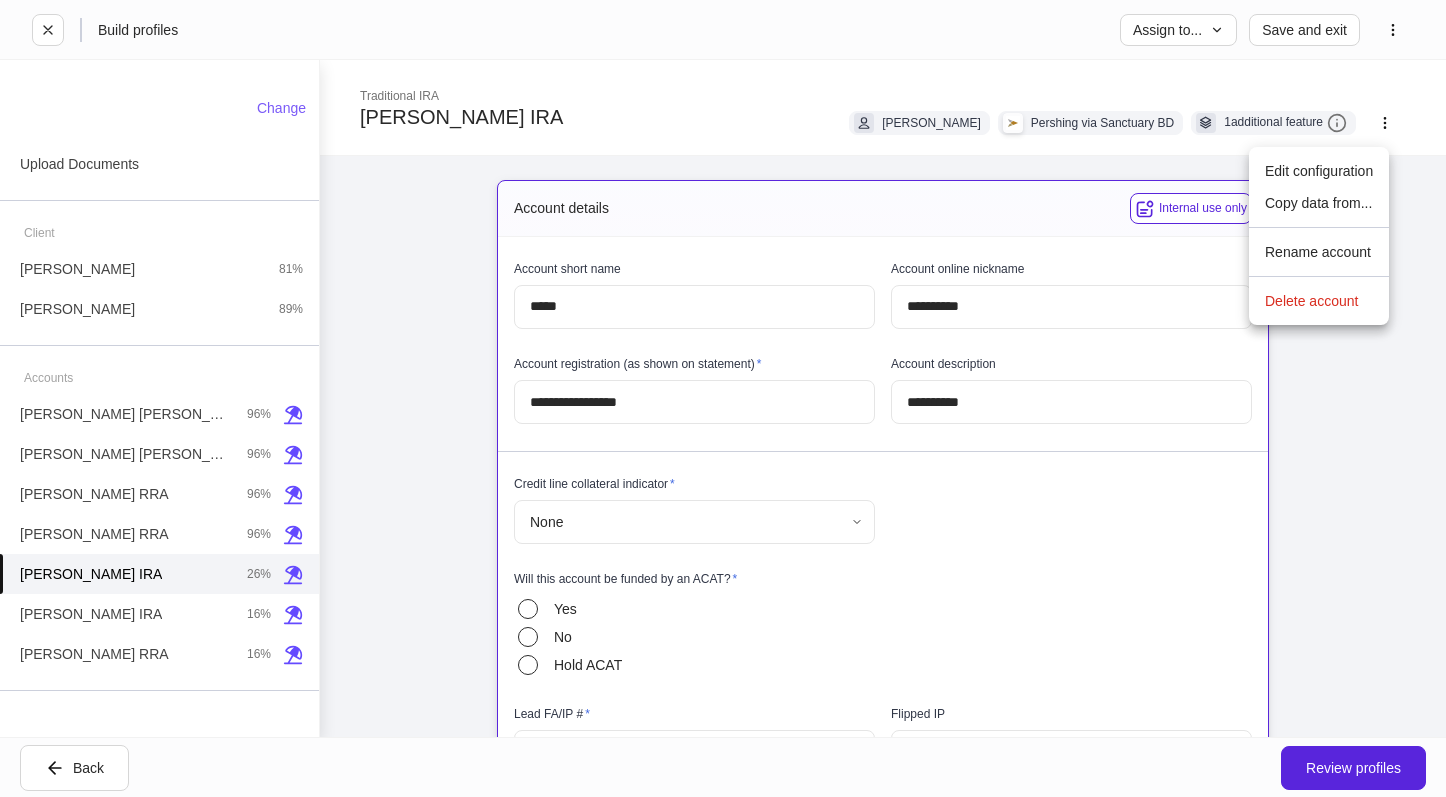 click on "Copy data from..." at bounding box center [1319, 203] 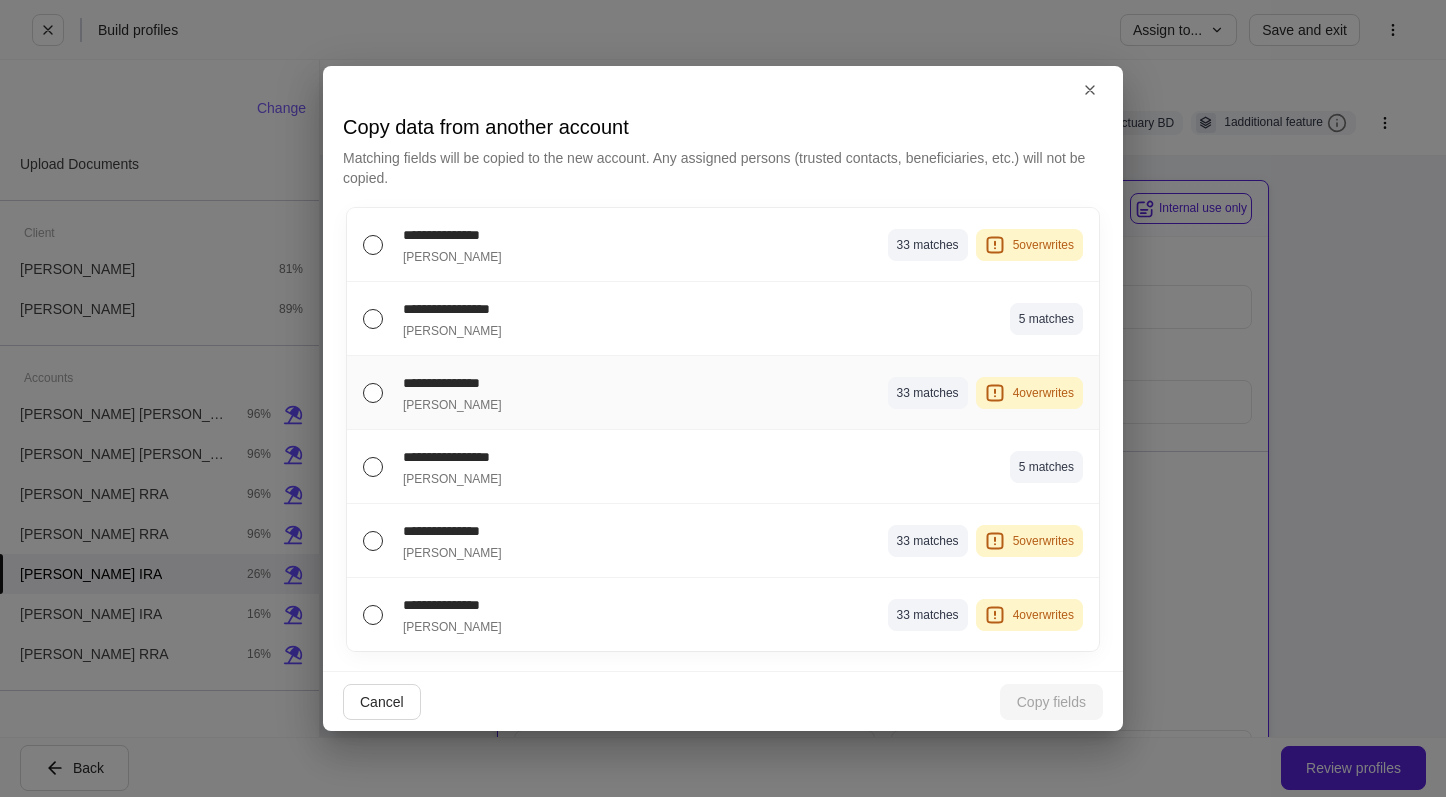 click on "[PERSON_NAME]" at bounding box center [541, 403] 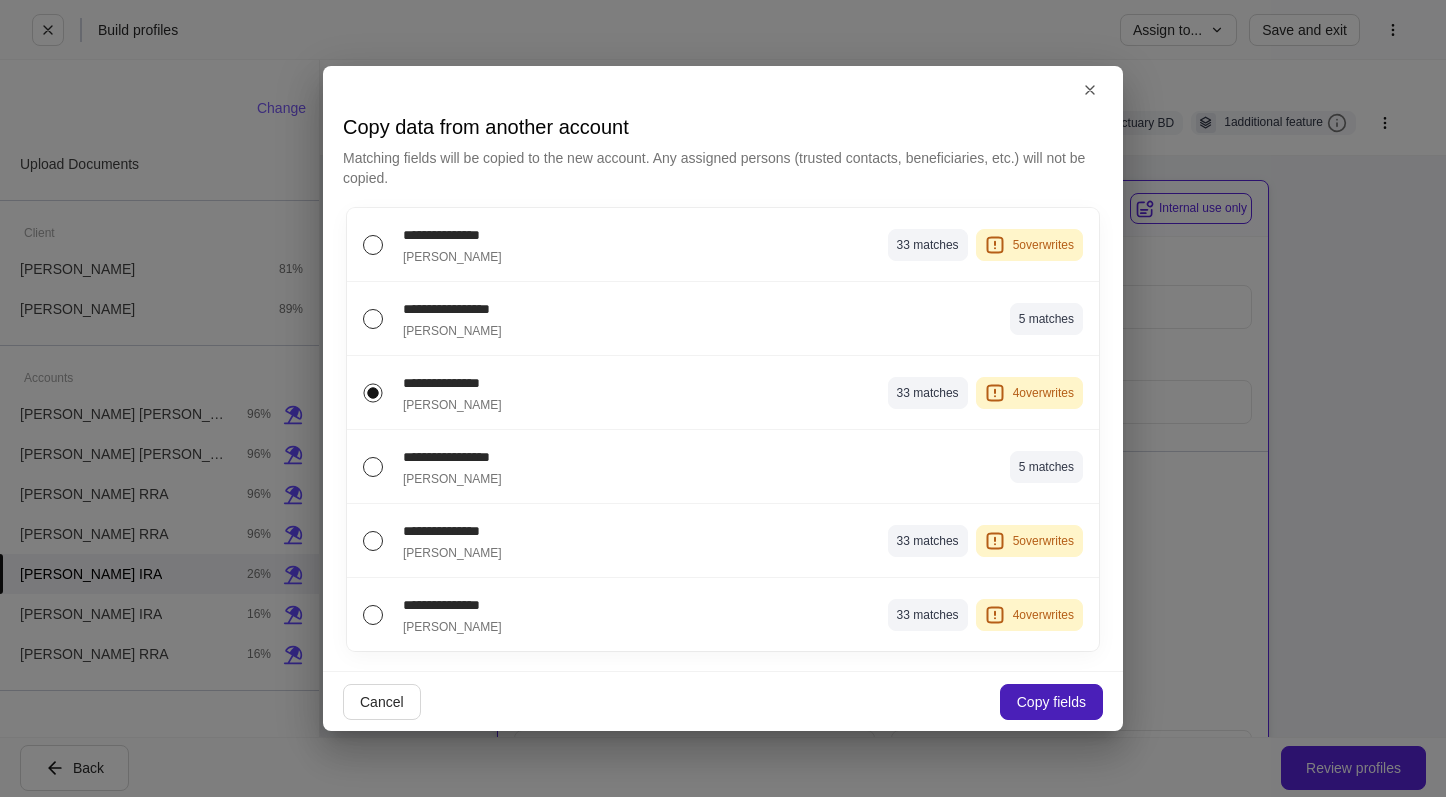 click on "Copy fields" at bounding box center [1051, 702] 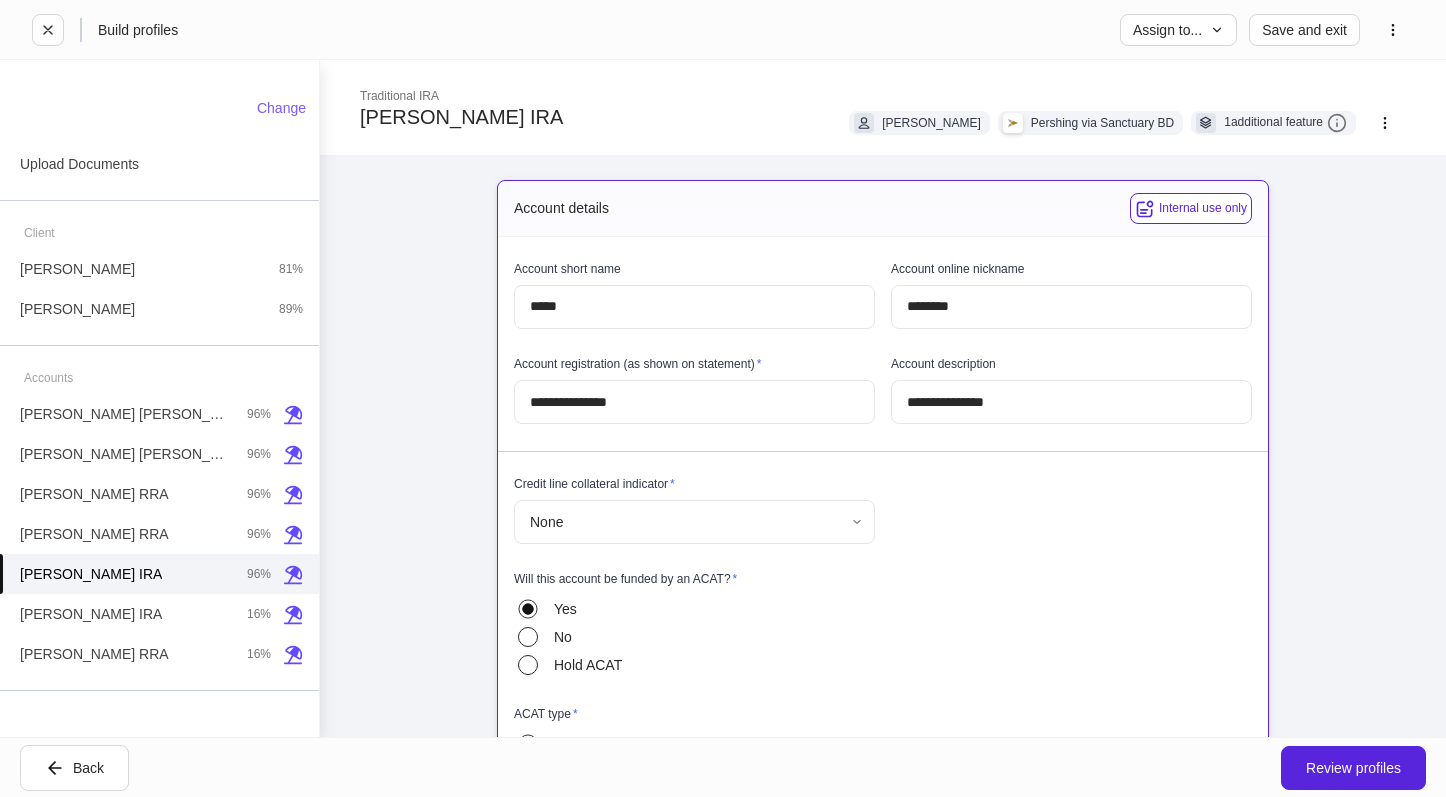 click on "*****" at bounding box center [694, 307] 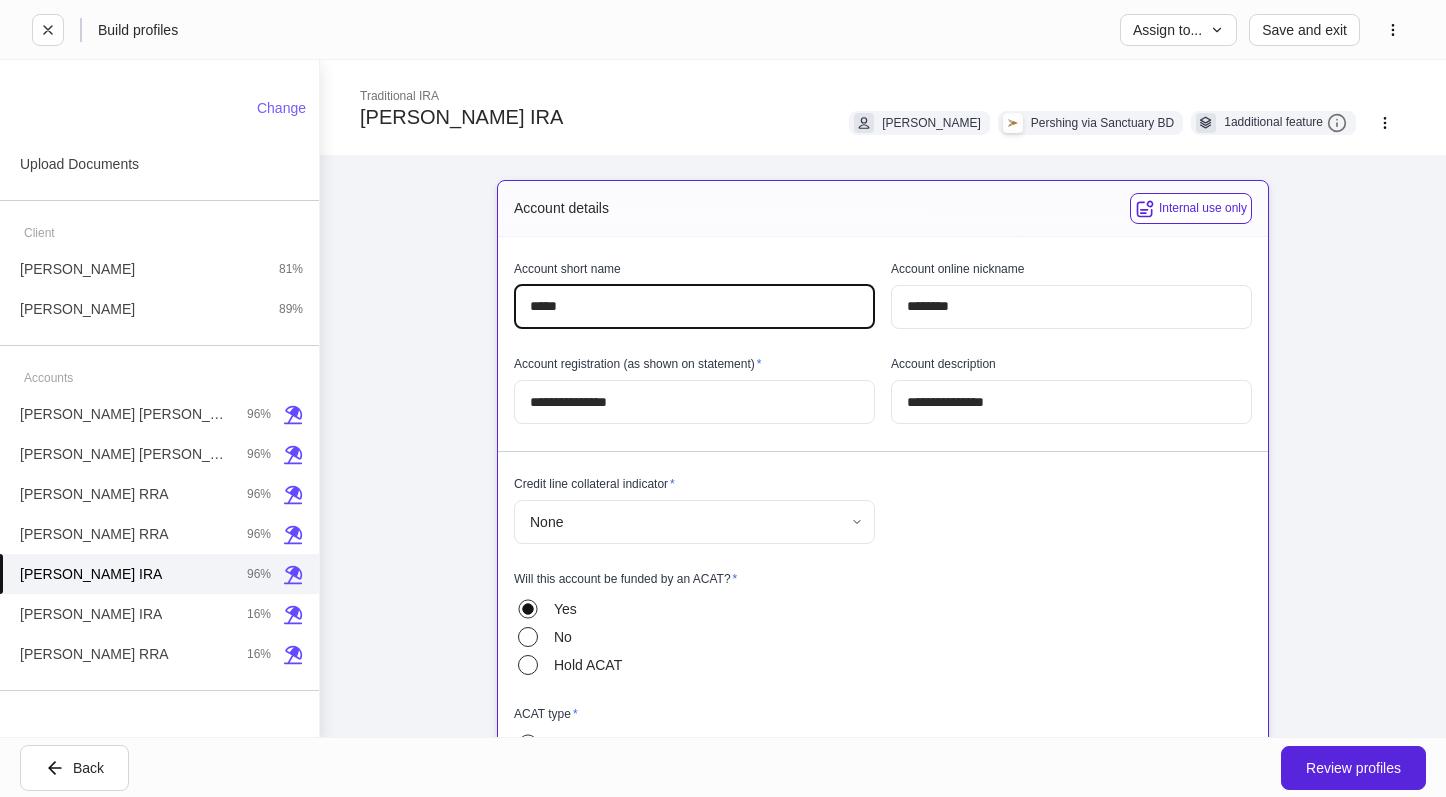 type on "*****" 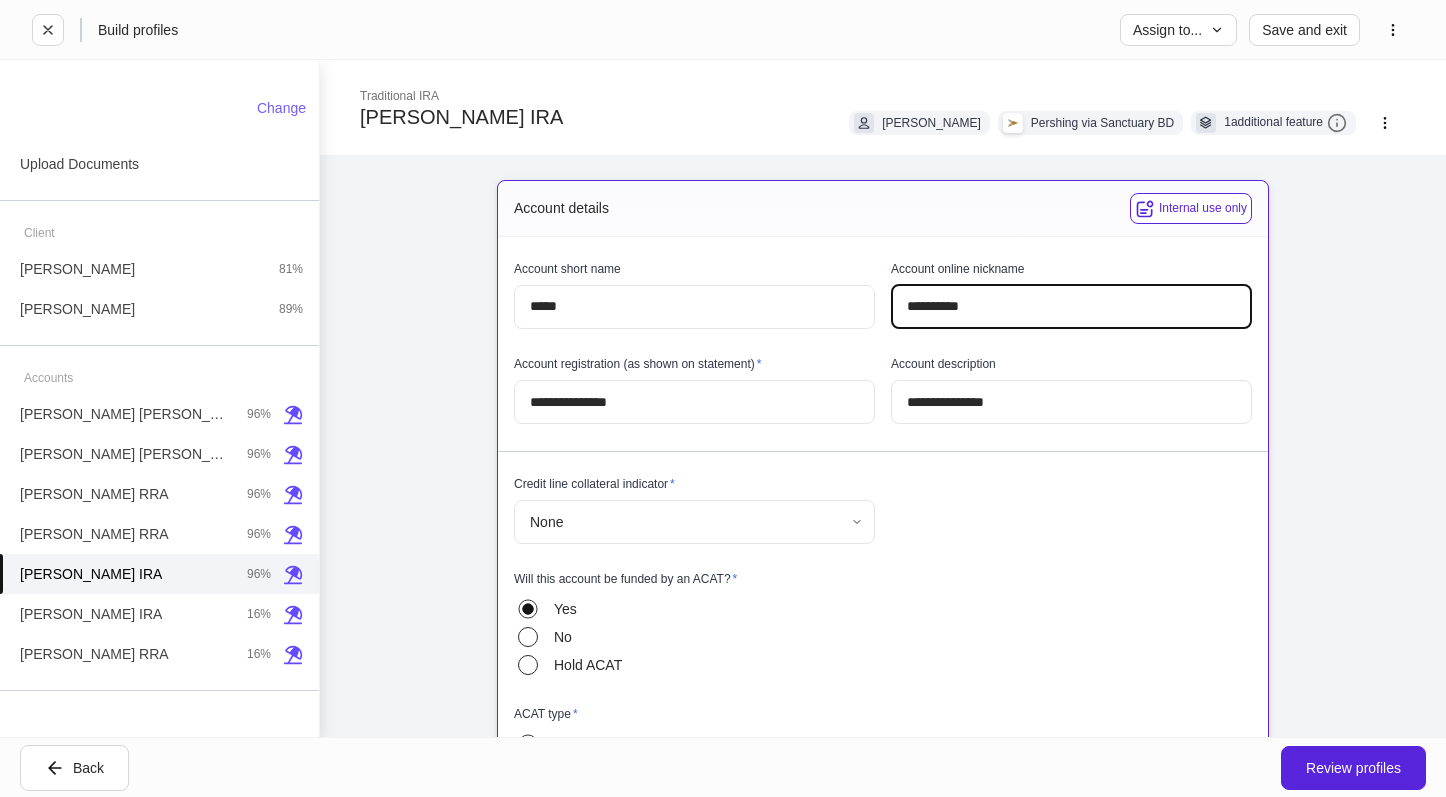 type on "**********" 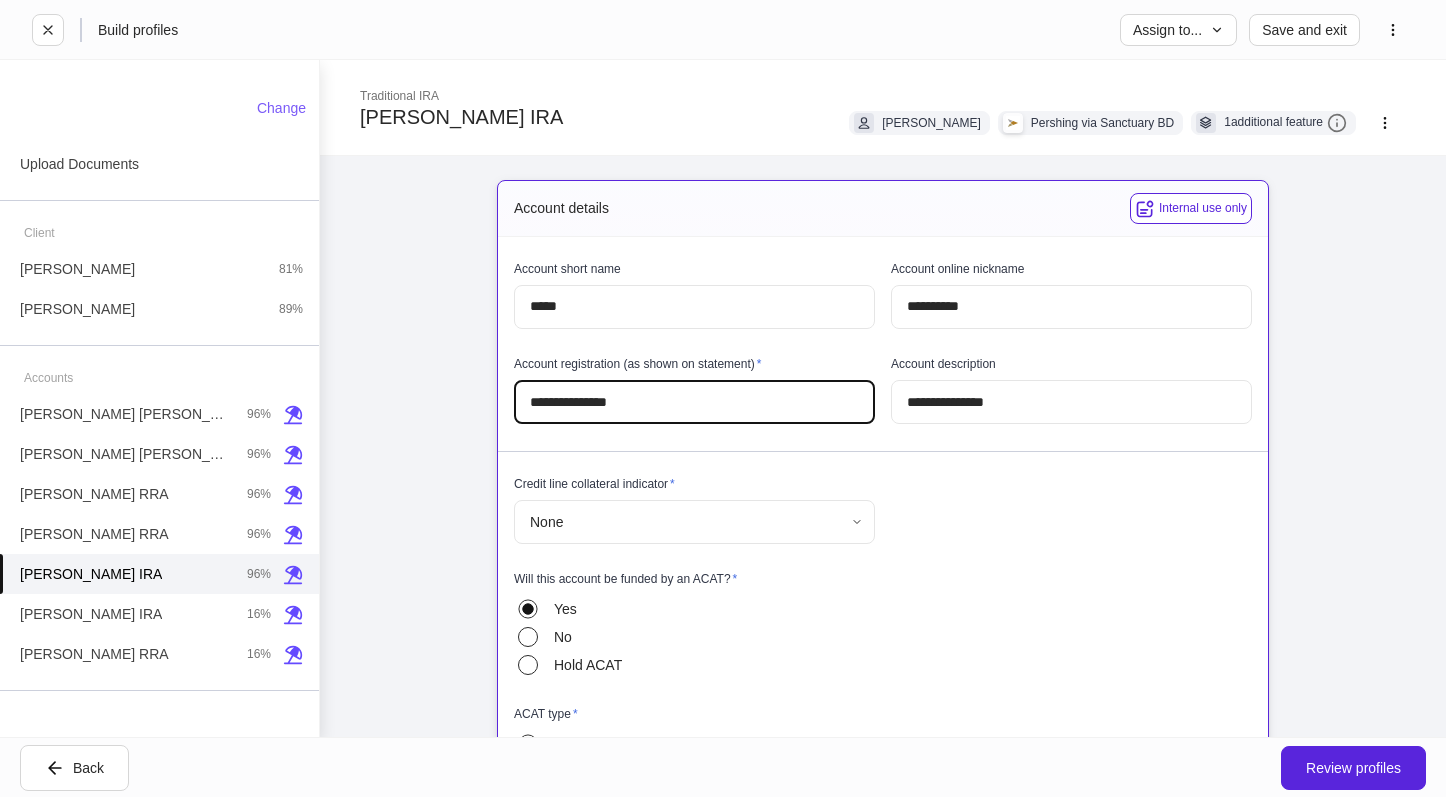 drag, startPoint x: 546, startPoint y: 400, endPoint x: 454, endPoint y: 417, distance: 93.55747 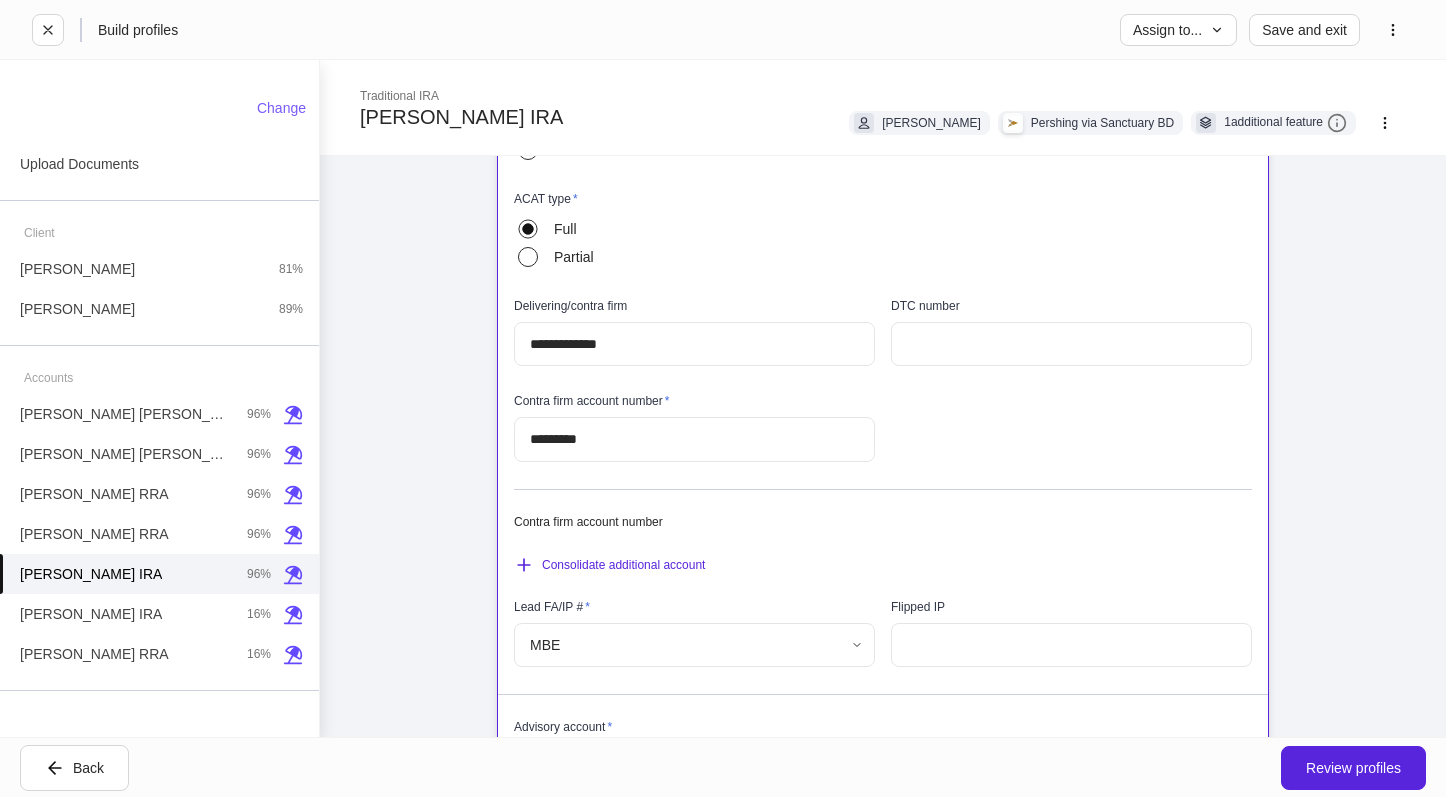 scroll, scrollTop: 600, scrollLeft: 0, axis: vertical 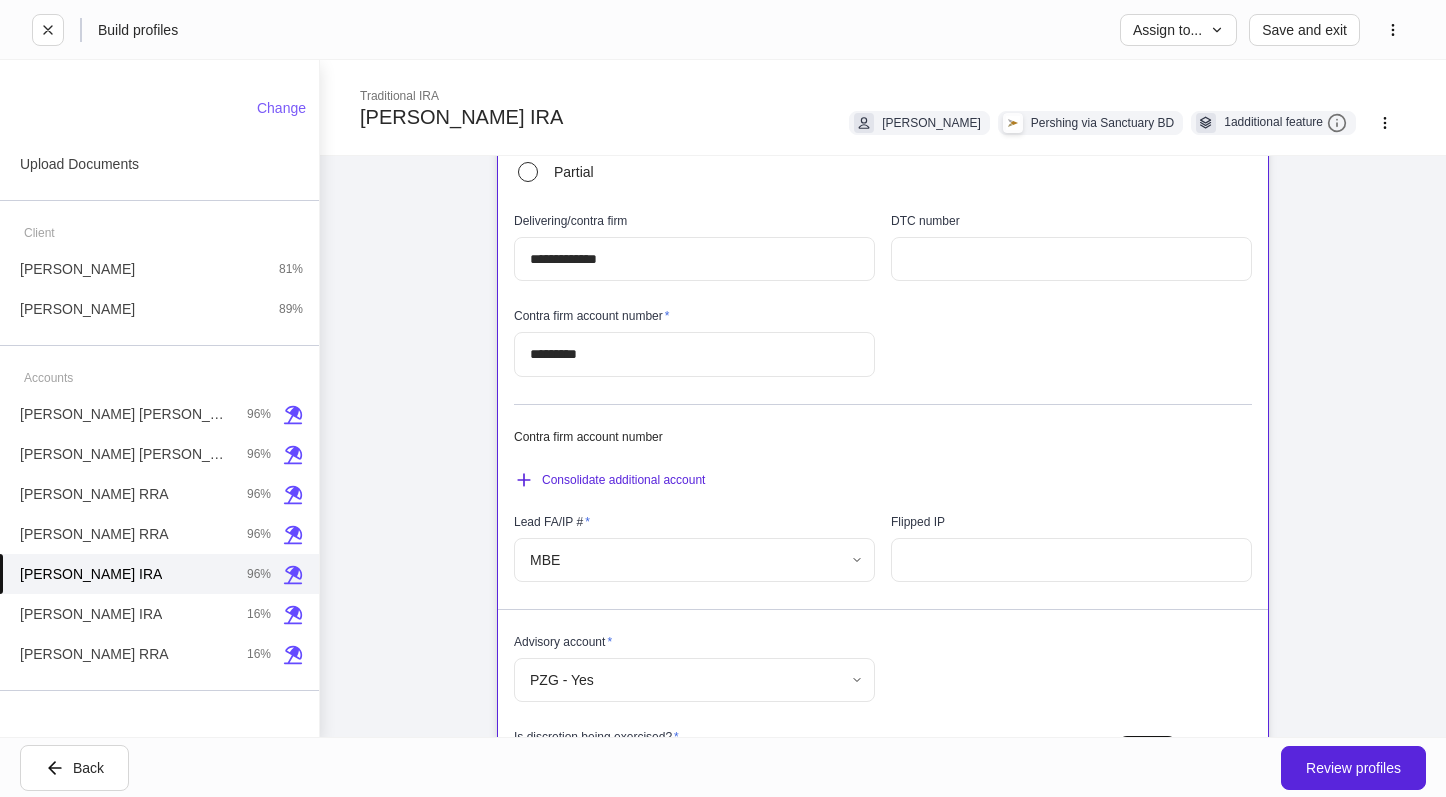 type on "**********" 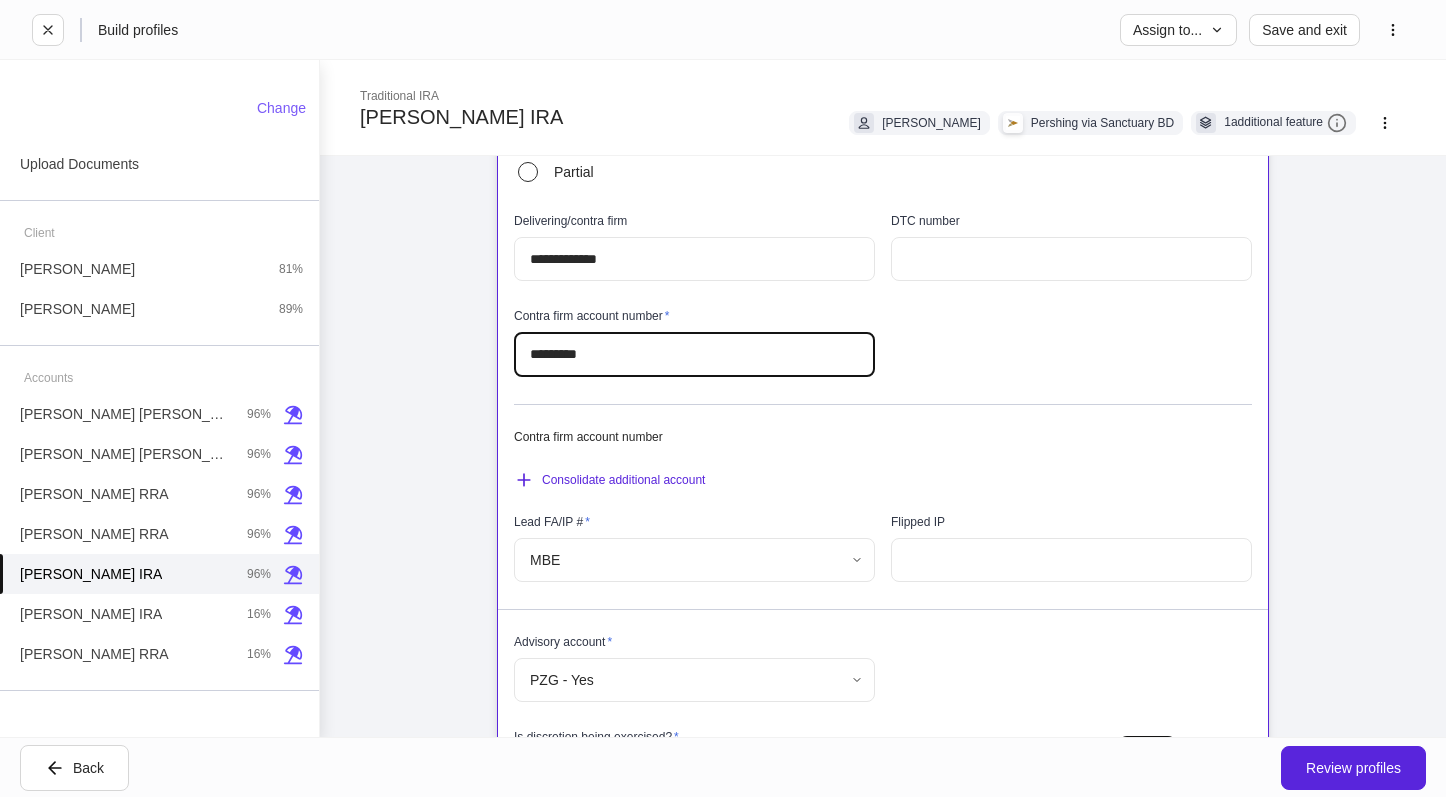 drag, startPoint x: 547, startPoint y: 355, endPoint x: 611, endPoint y: 346, distance: 64.629715 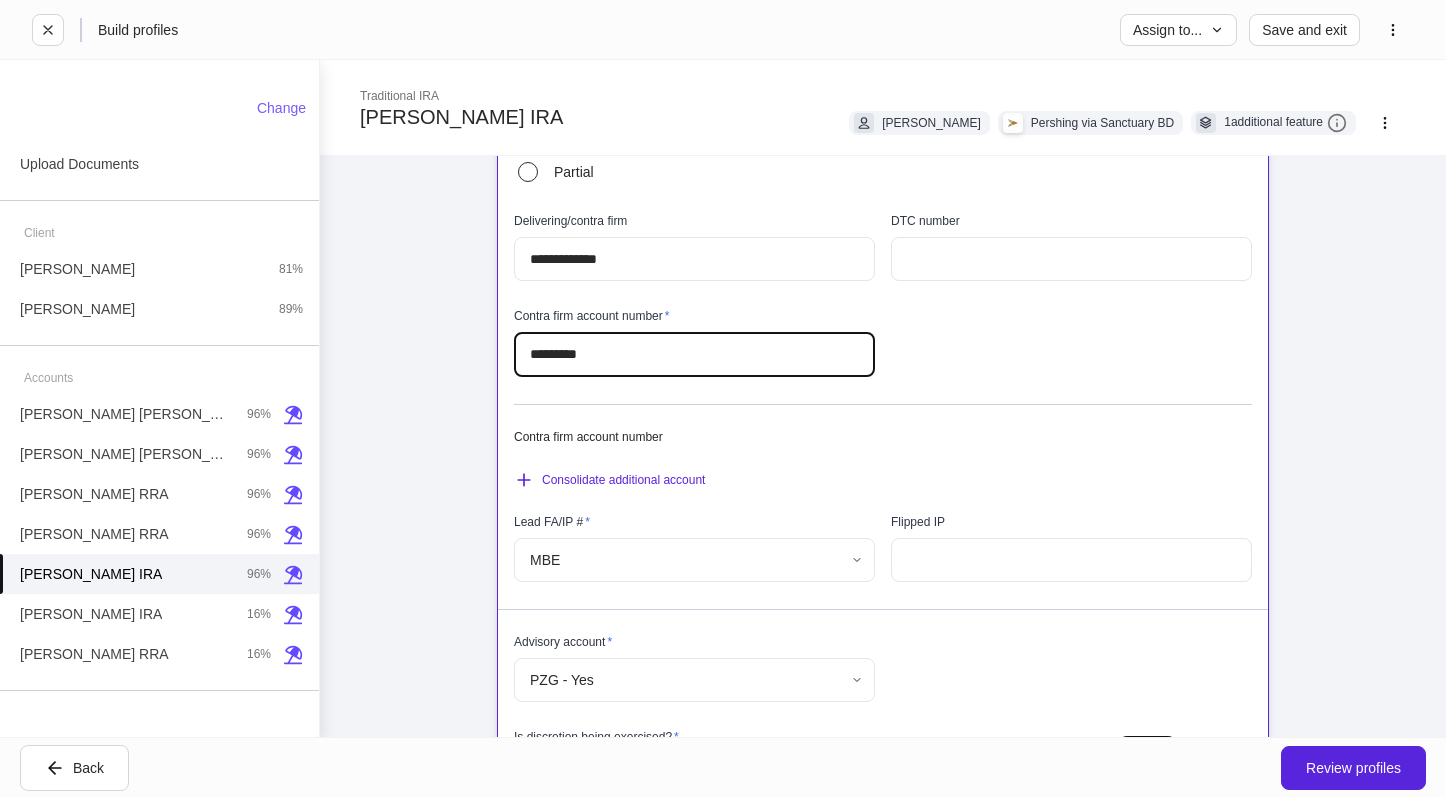 type on "*********" 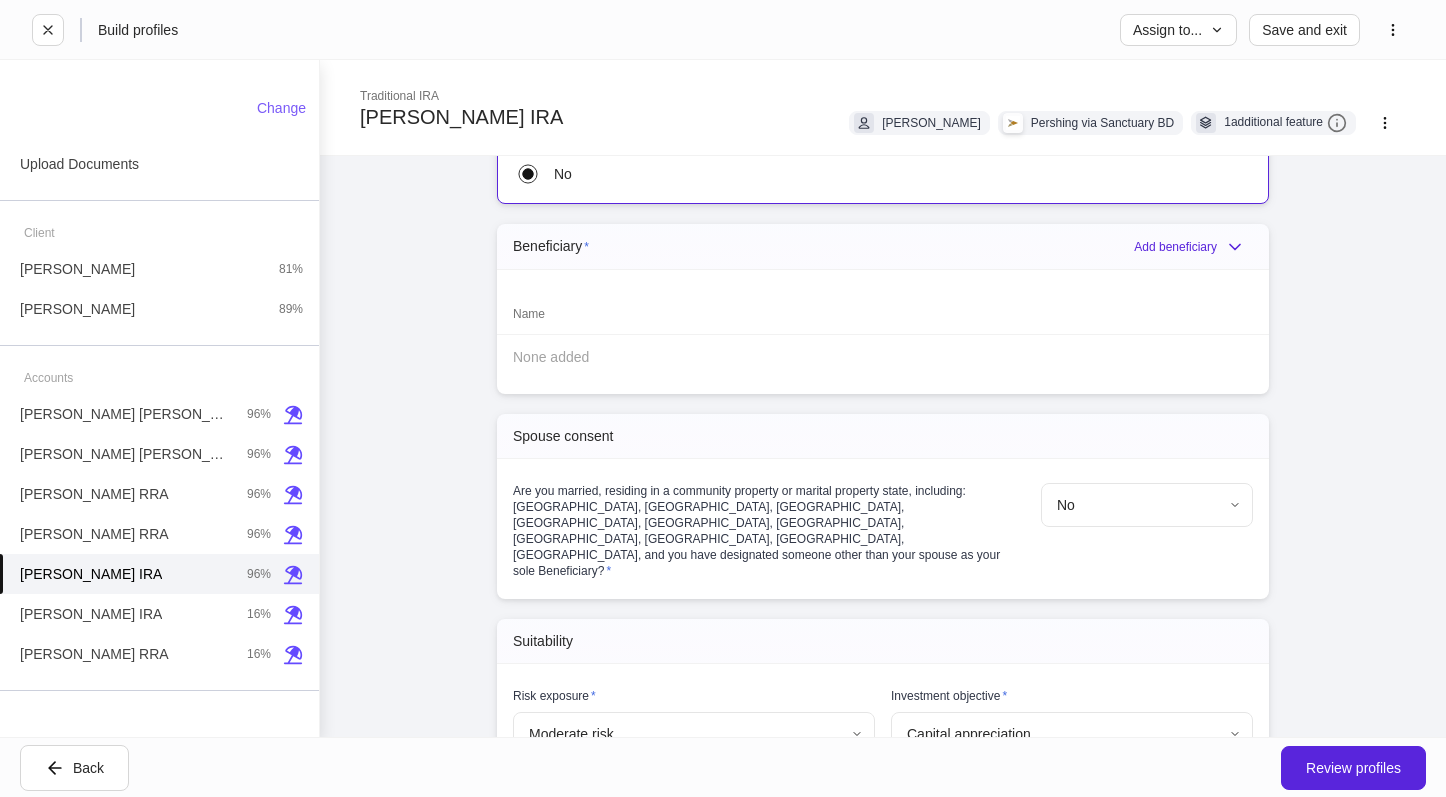 scroll, scrollTop: 2000, scrollLeft: 0, axis: vertical 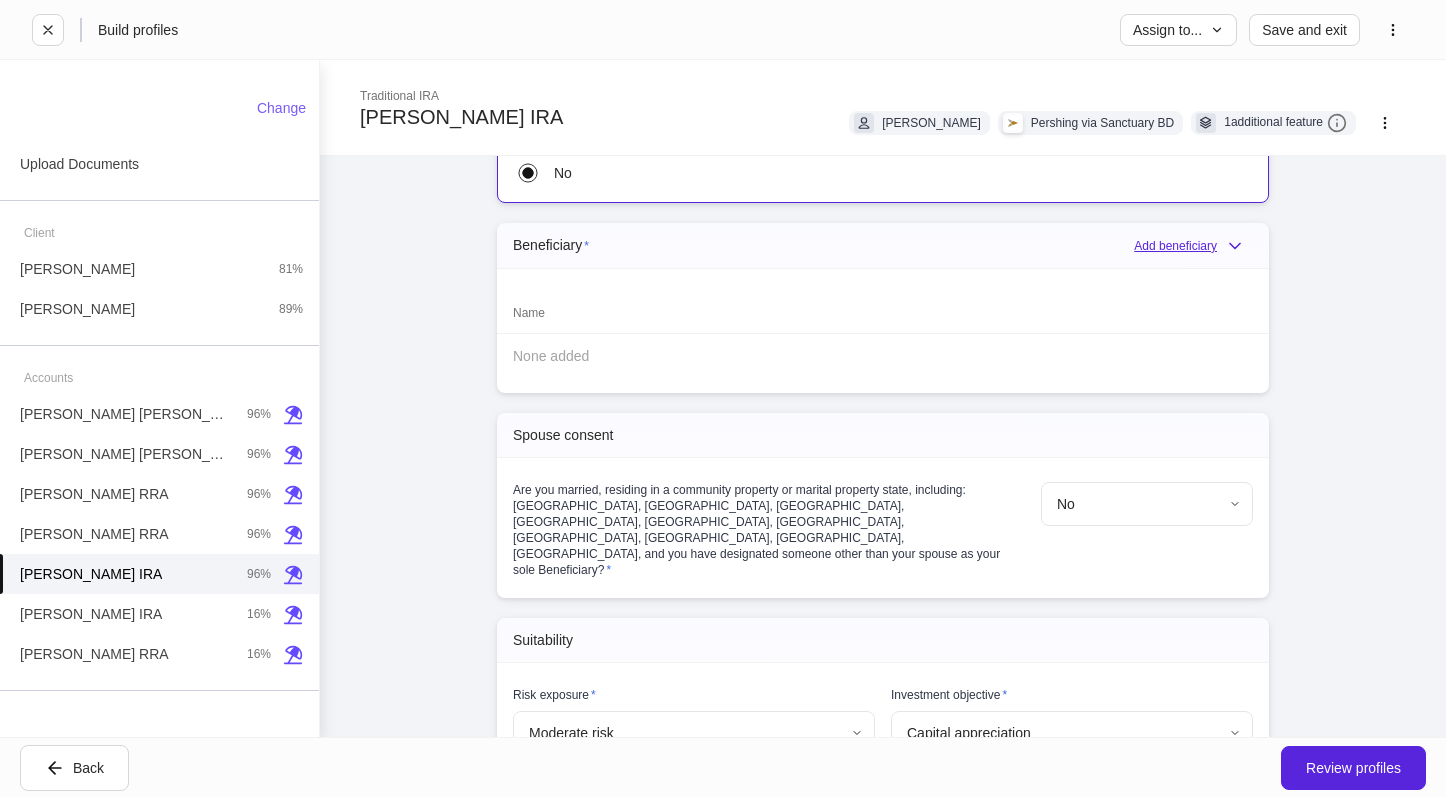 click on "Add beneficiary" at bounding box center (1193, 246) 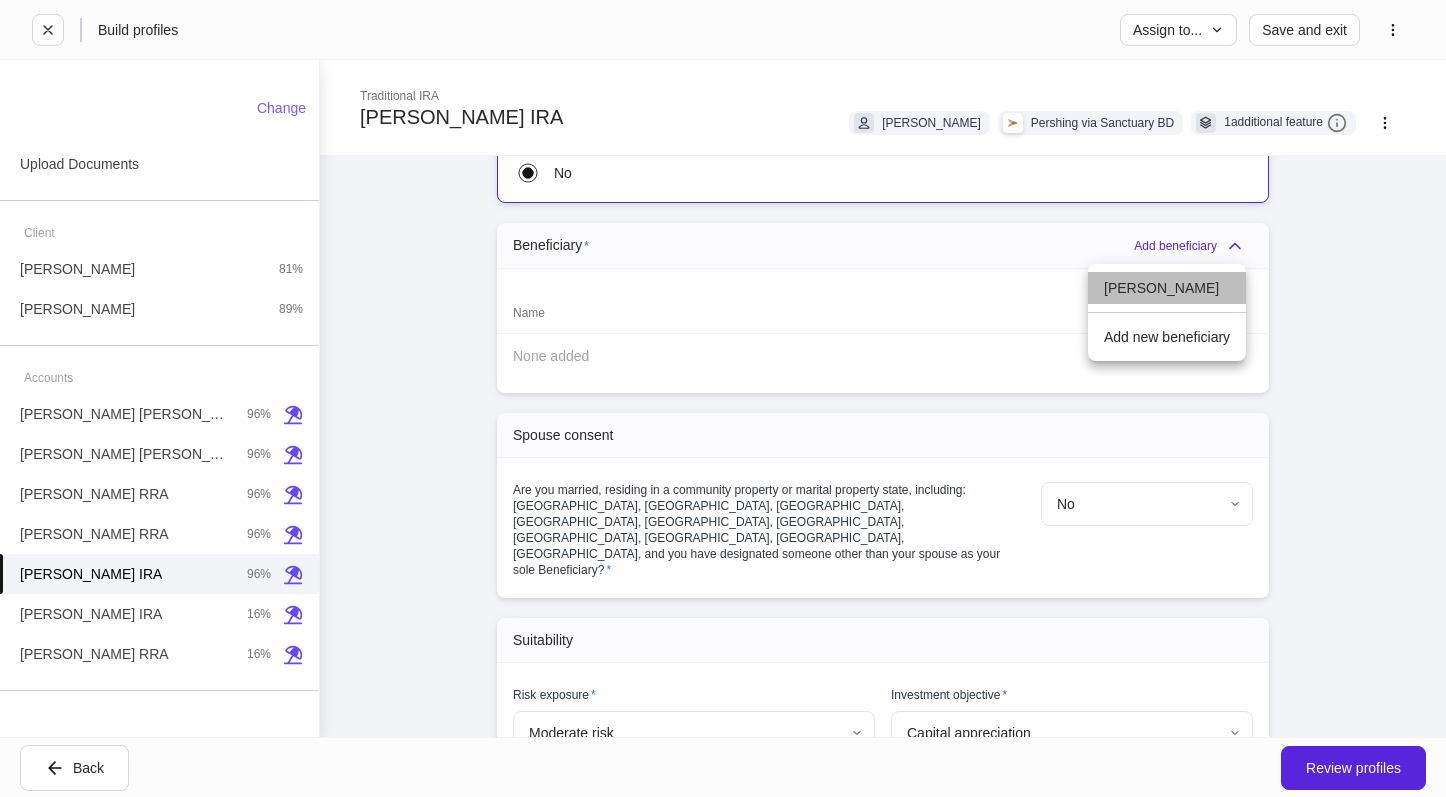 click on "[PERSON_NAME]" at bounding box center (1167, 288) 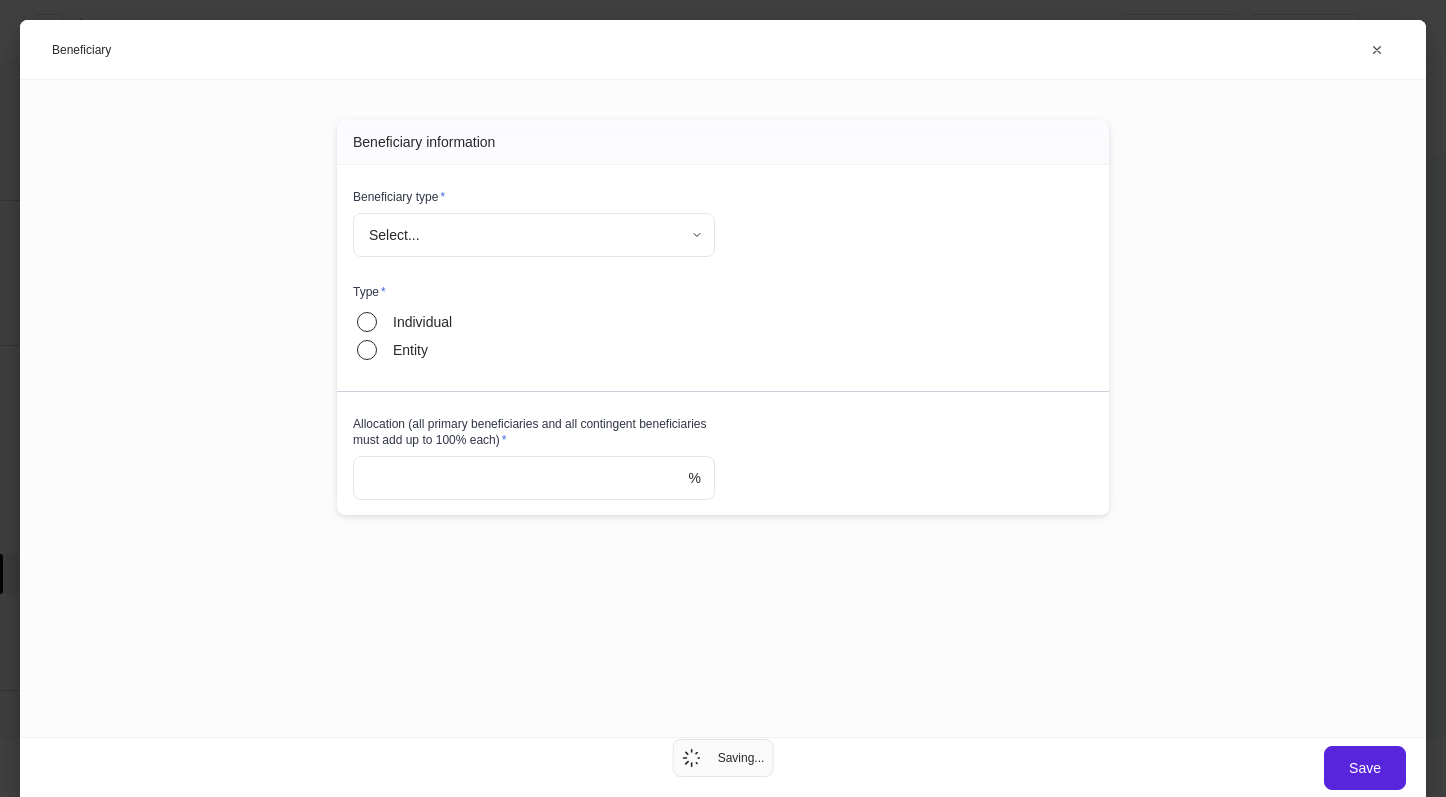click on "**********" at bounding box center [723, 398] 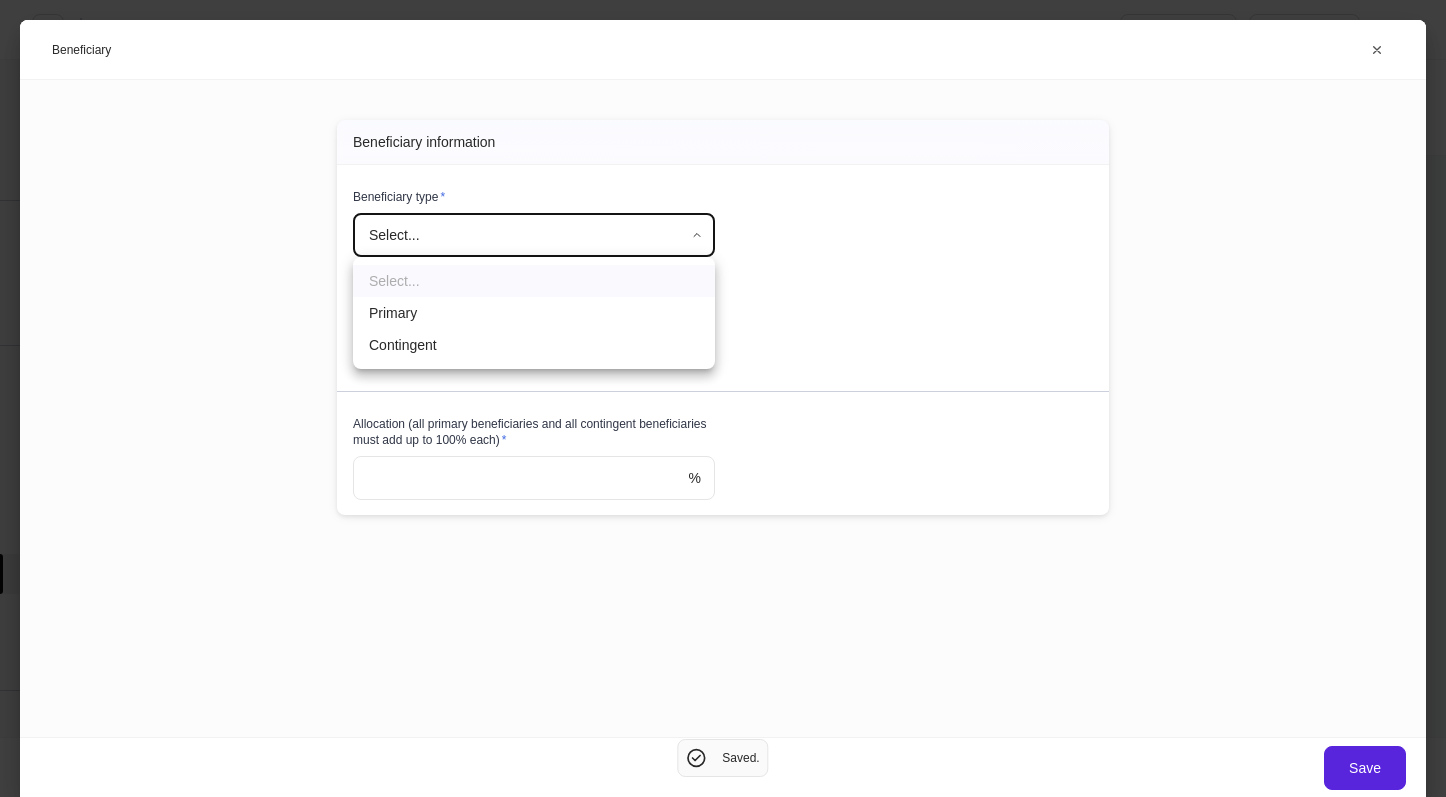 click on "Primary" at bounding box center (534, 313) 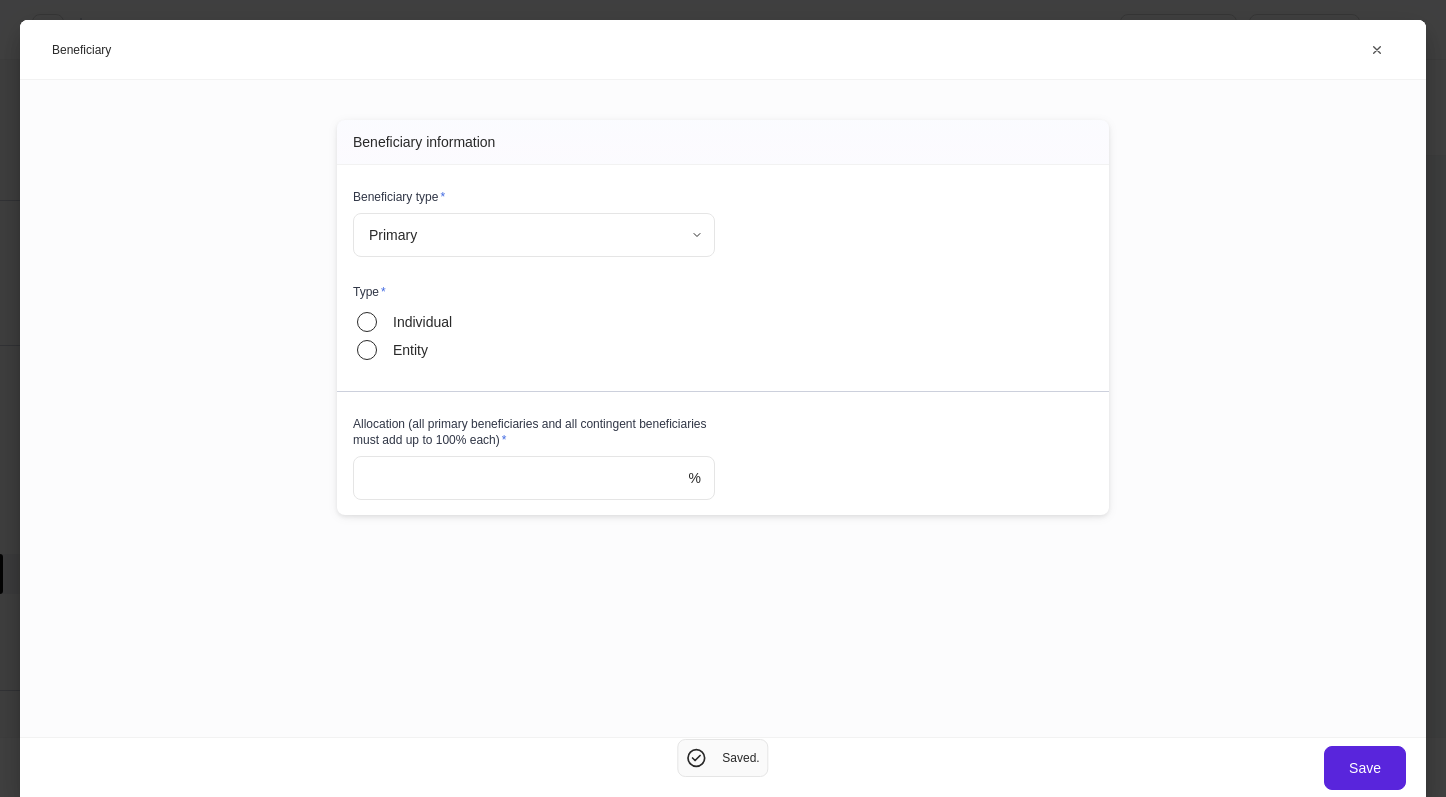 click on "Individual" at bounding box center (413, 322) 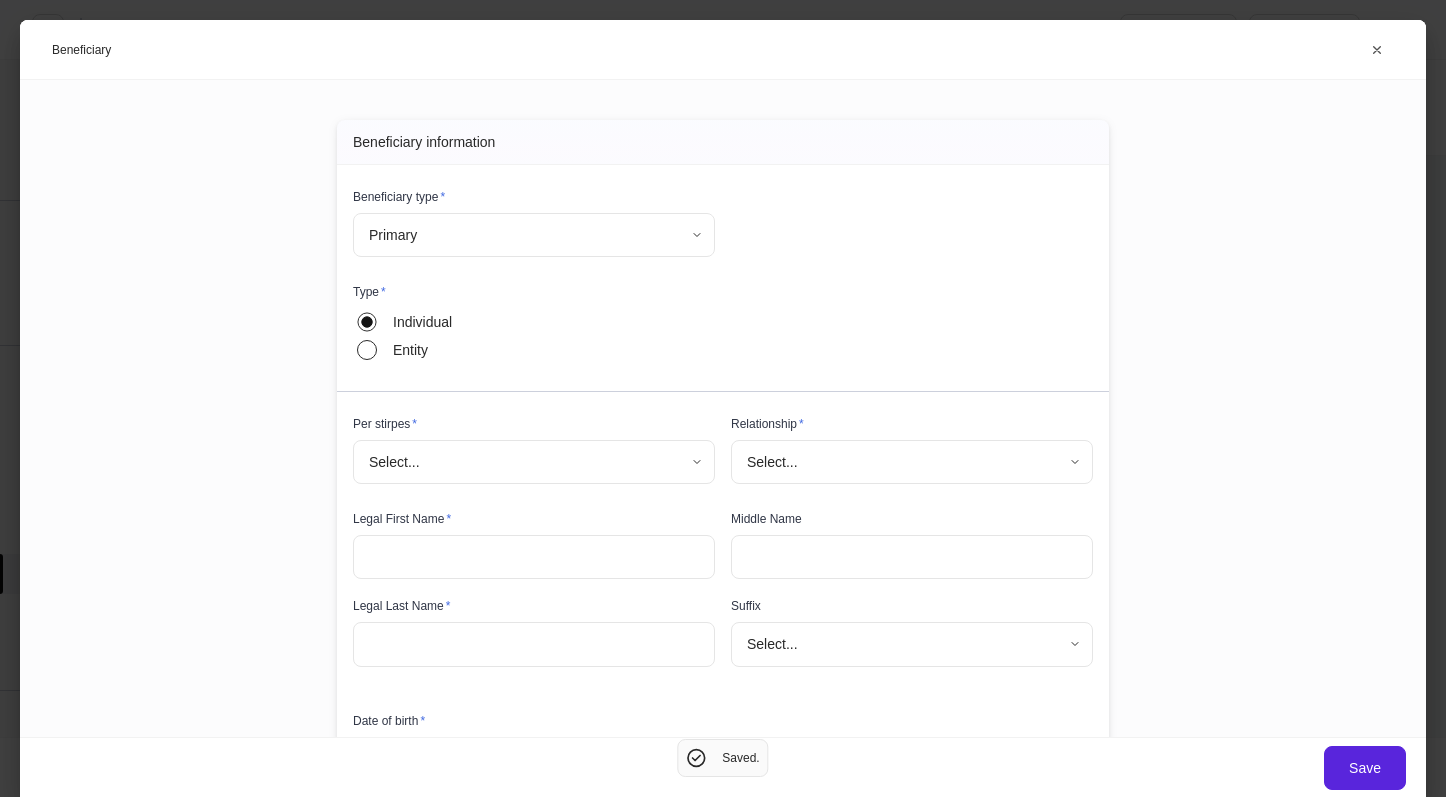 click on "**********" at bounding box center [723, 398] 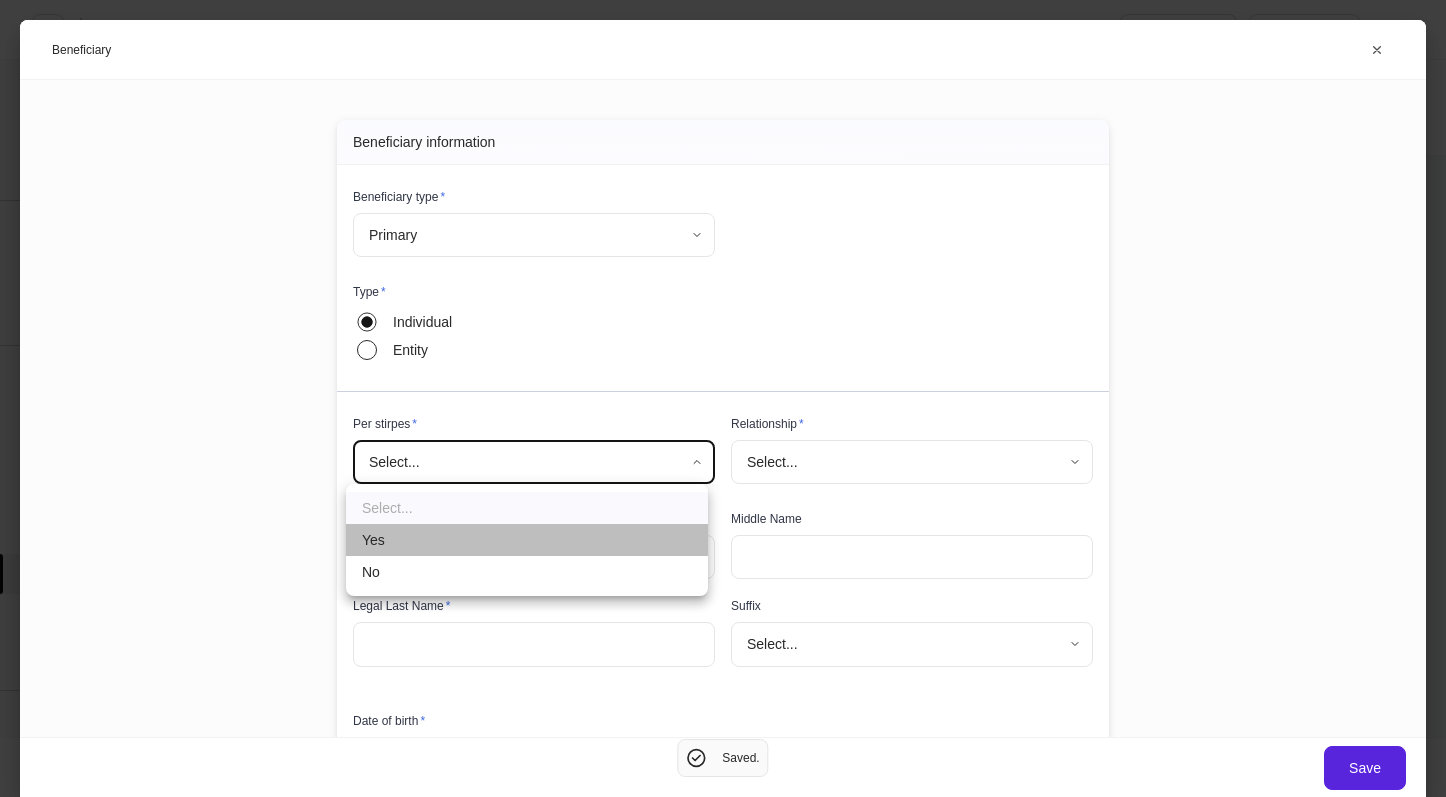 click on "Yes" at bounding box center (527, 540) 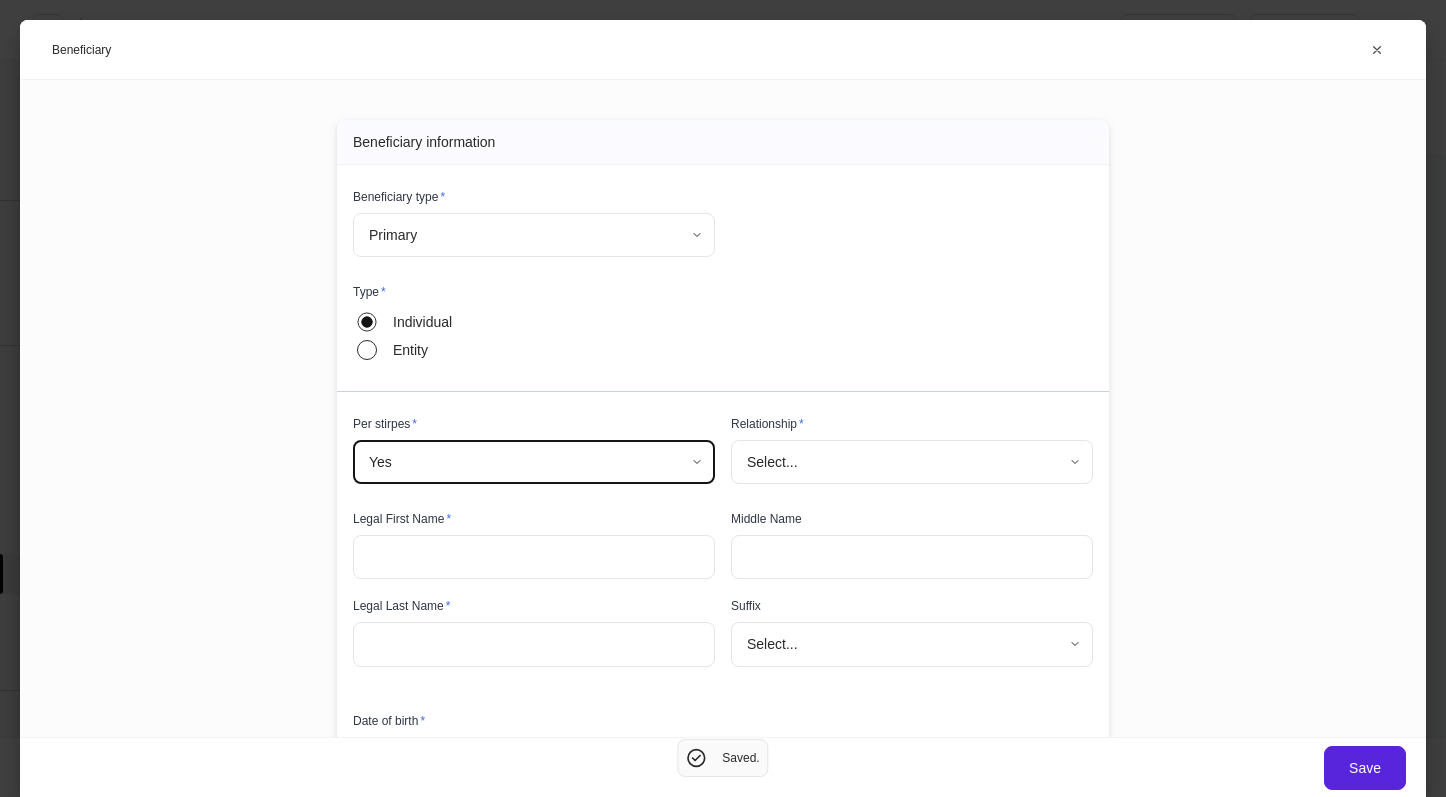 click on "**********" at bounding box center (723, 398) 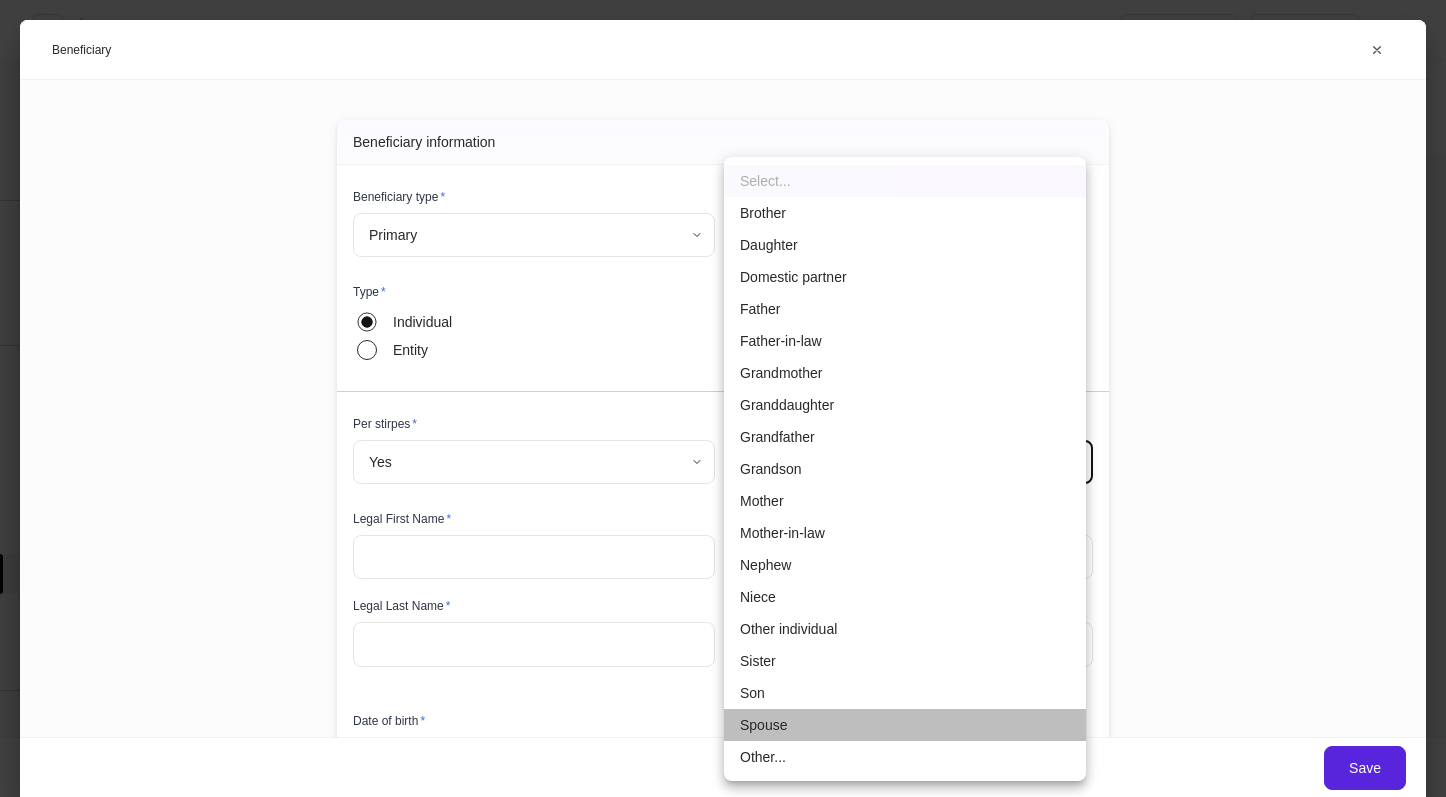 click on "Spouse" at bounding box center [905, 725] 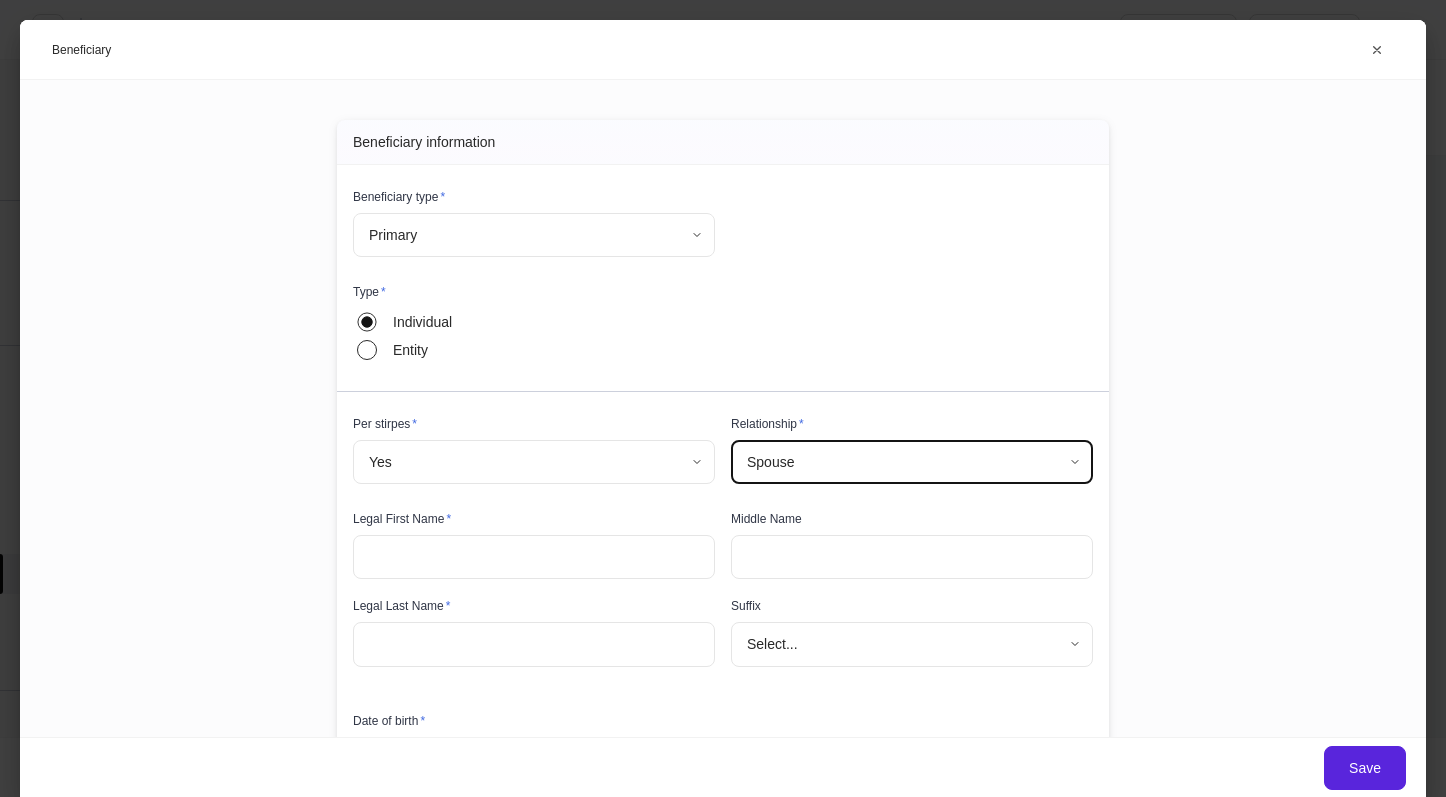 click at bounding box center (534, 557) 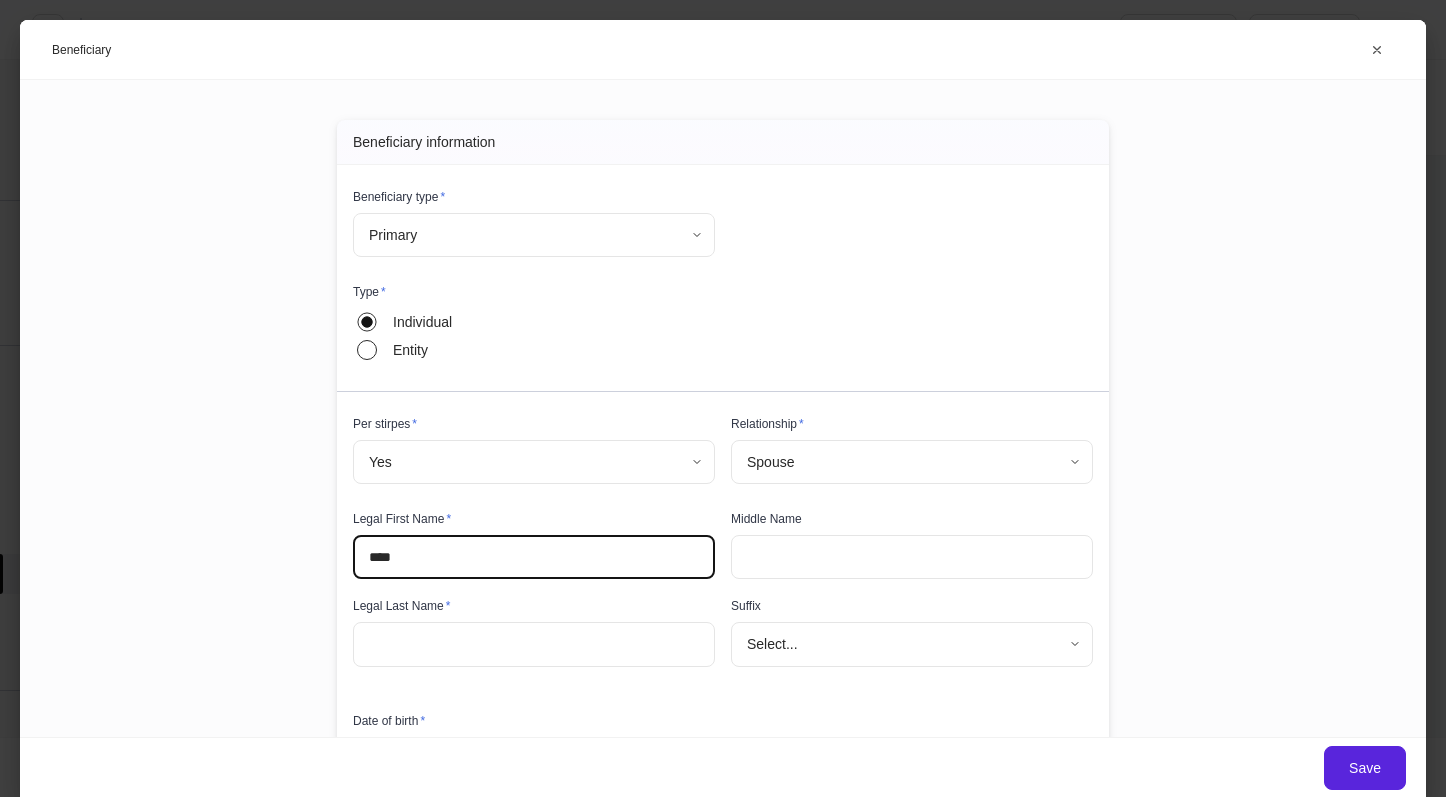type on "****" 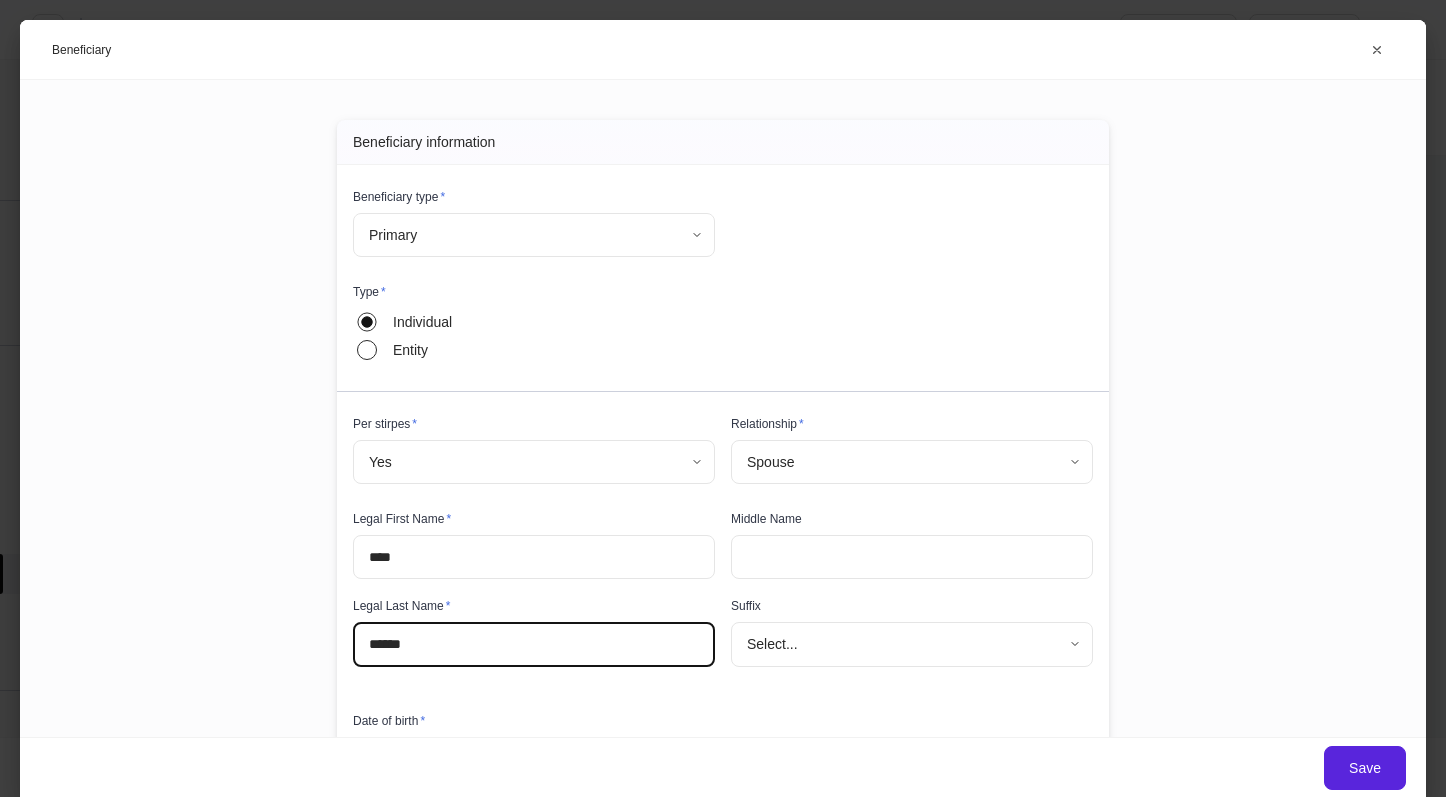 type on "******" 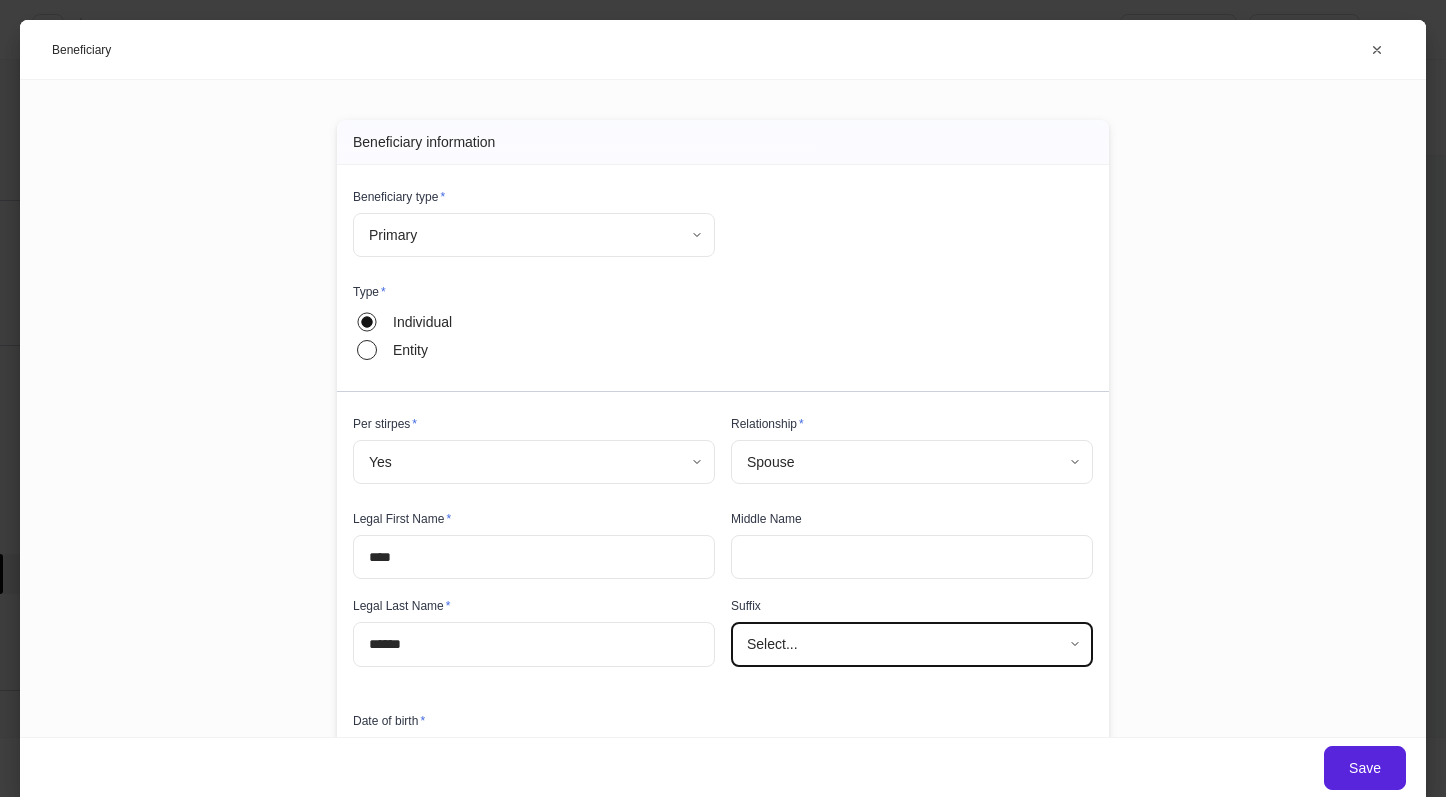 scroll, scrollTop: 44, scrollLeft: 0, axis: vertical 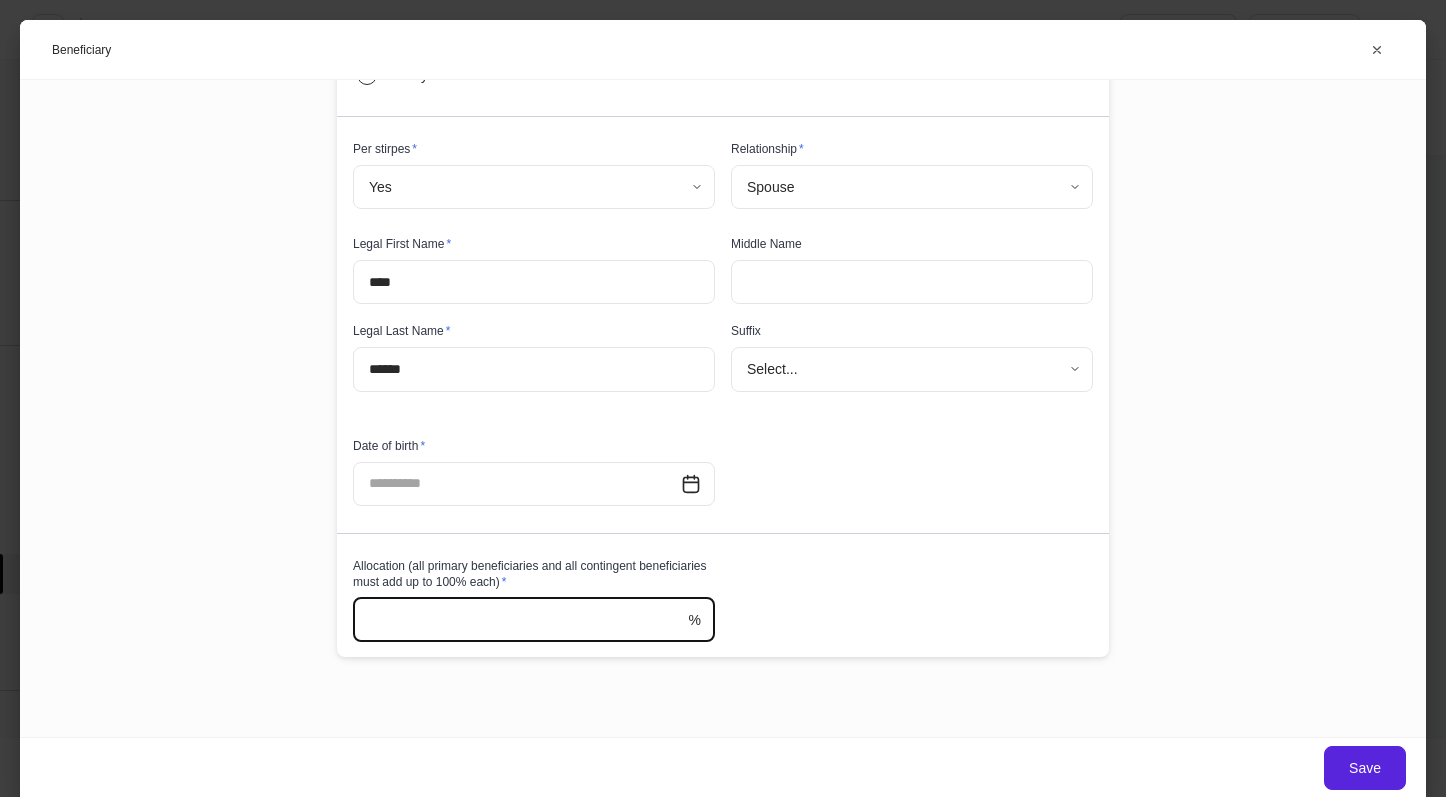 type on "***" 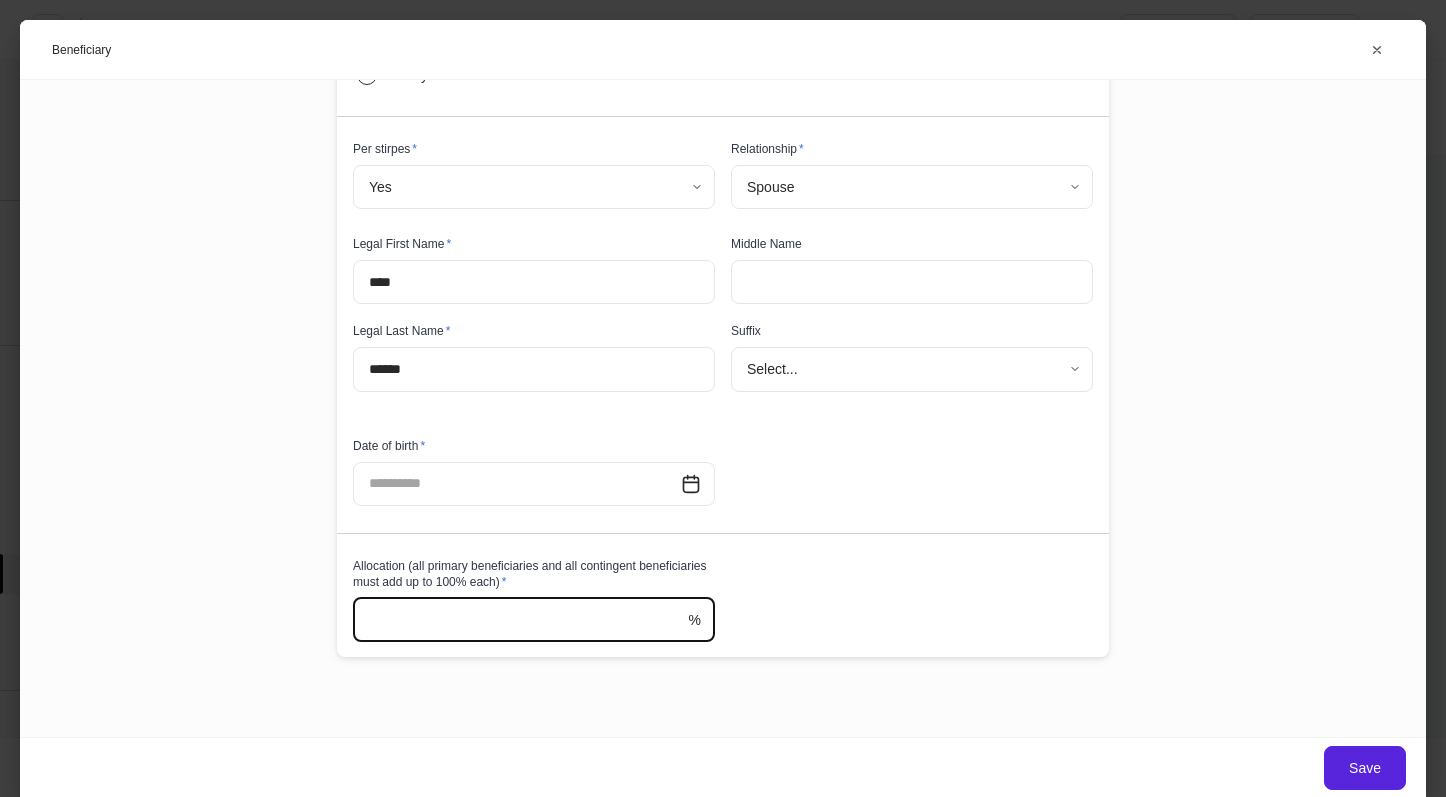 click on "Beneficiary information Beneficiary type * Primary ******* ​ Type * Individual Entity Per stirpes * Yes **** ​ Relationship * Spouse ****** ​ Legal First Name * **** ​ Middle Name ​ Legal Last Name * ****** ​ Suffix Select... ​ Date of birth * ​ Allocation (all primary beneficiaries and all contingent beneficiaries must add up to 100% each) * *** % ​" at bounding box center (723, 408) 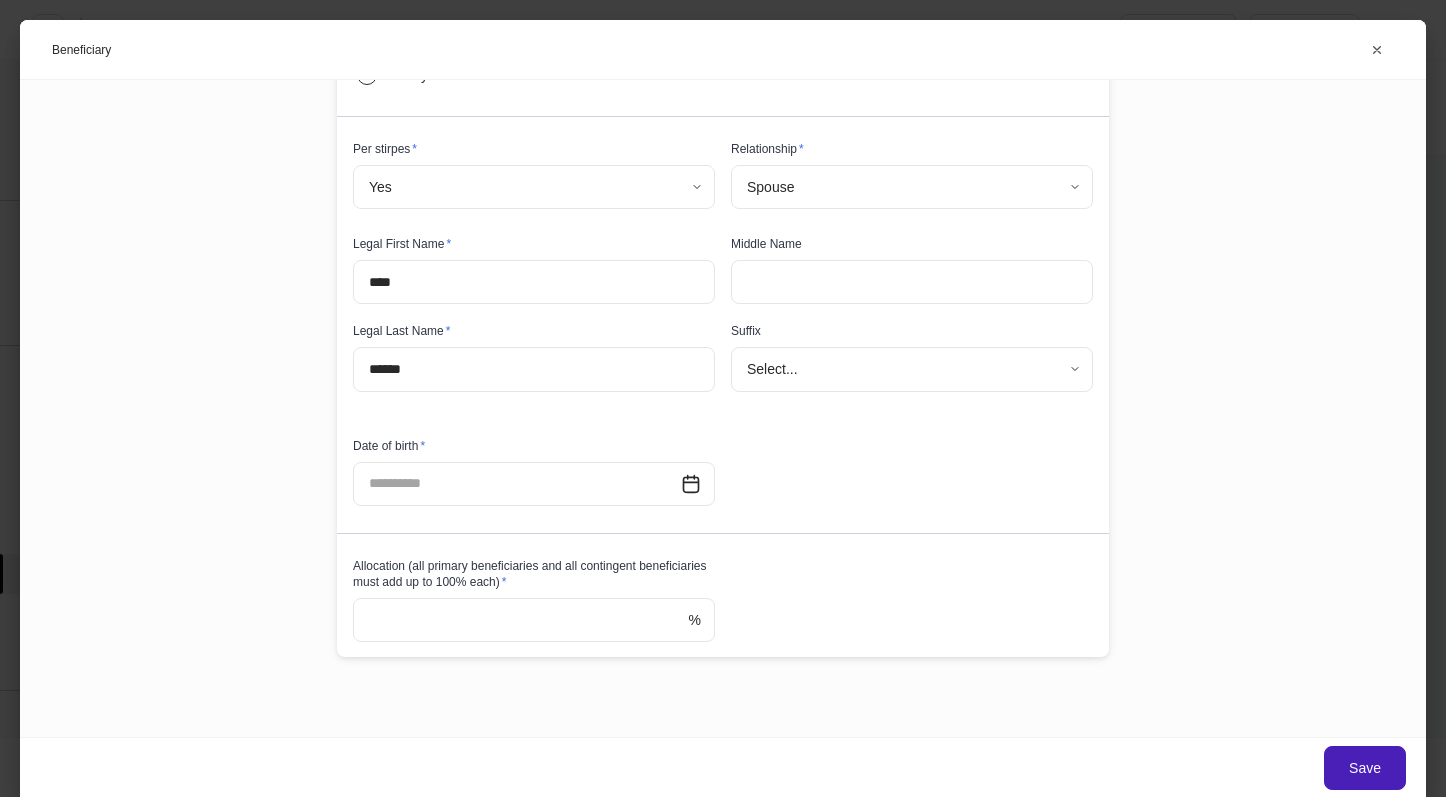 click on "Save" at bounding box center [1365, 768] 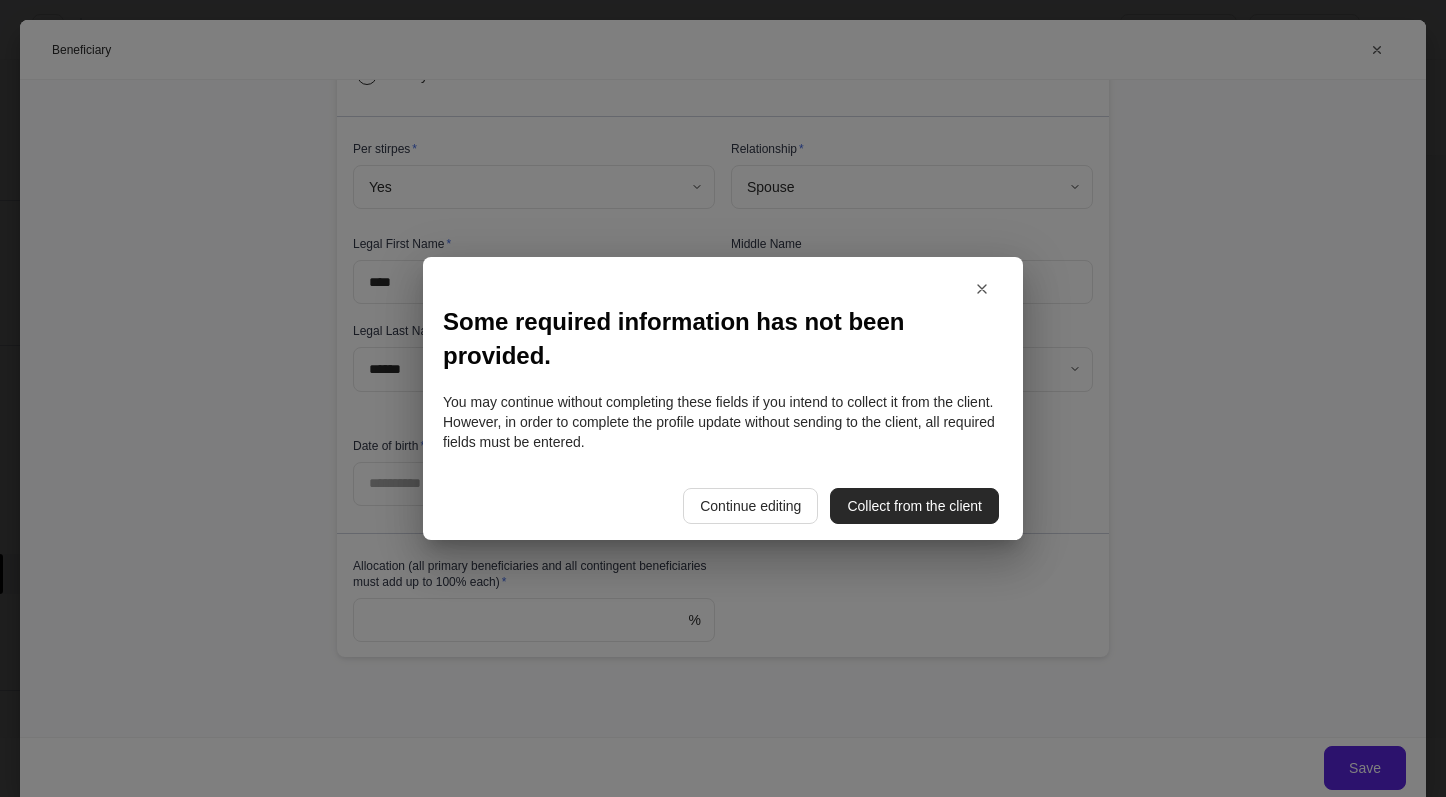 click on "Collect from the client" at bounding box center (914, 506) 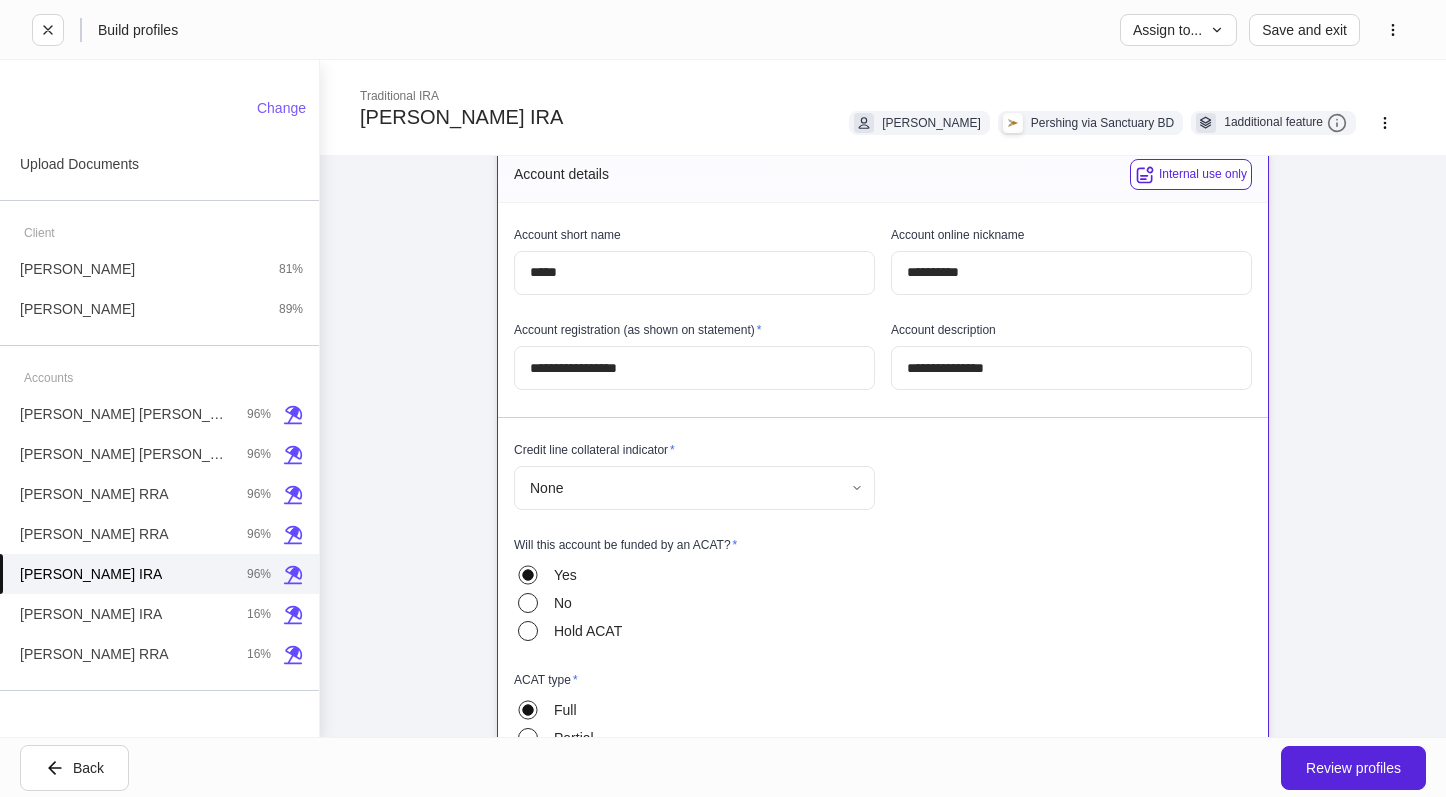 scroll, scrollTop: 0, scrollLeft: 0, axis: both 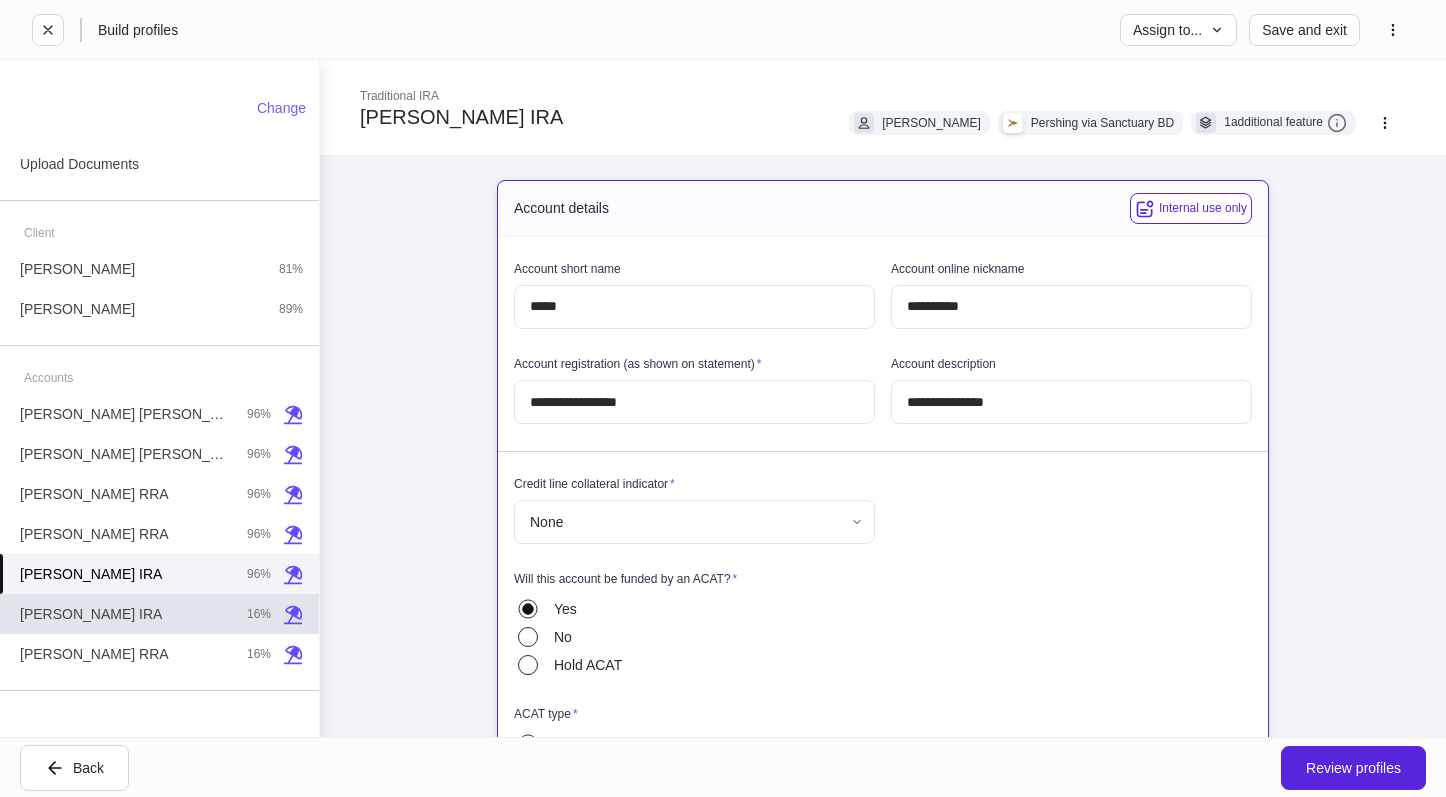 click on "[PERSON_NAME] IRA 16%" at bounding box center [159, 614] 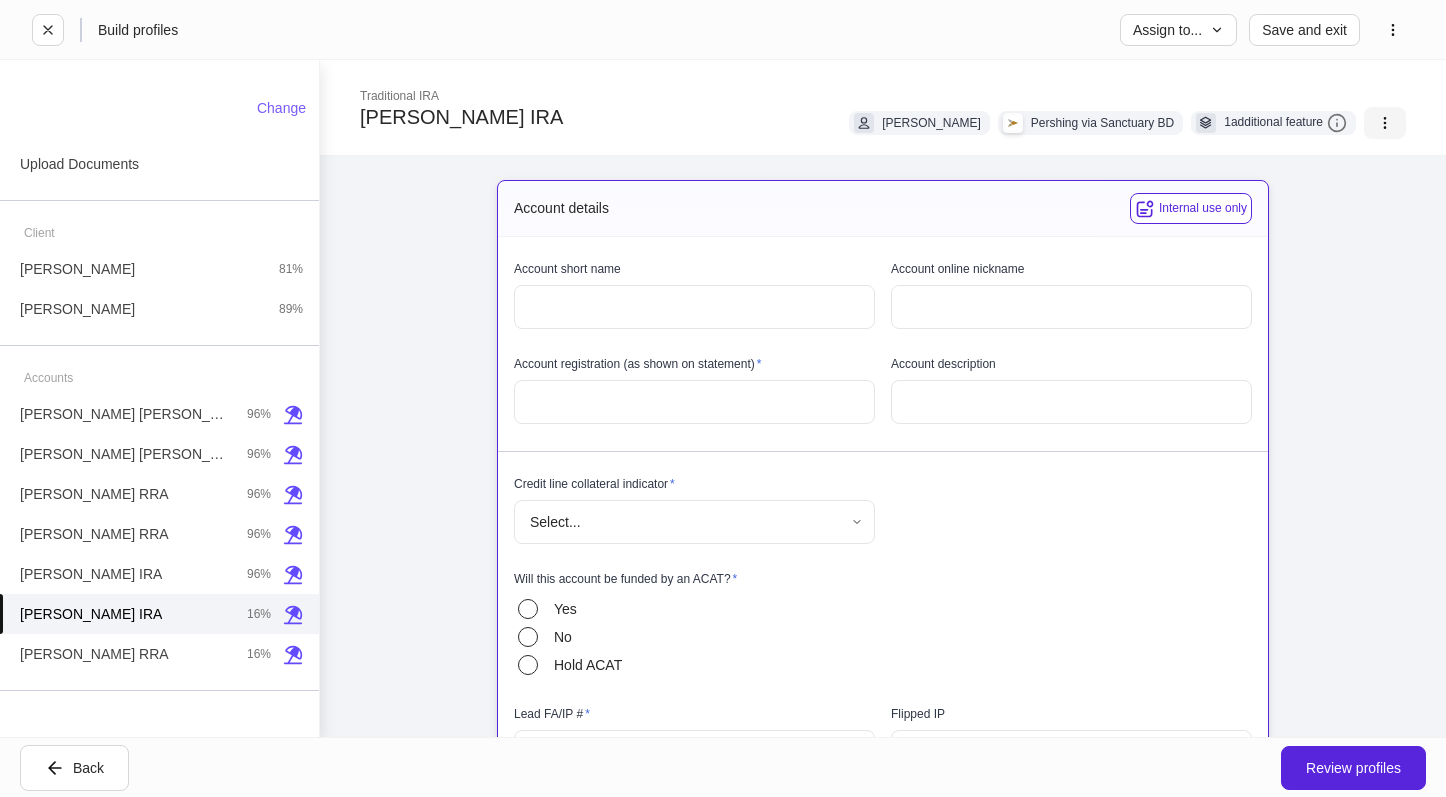 click 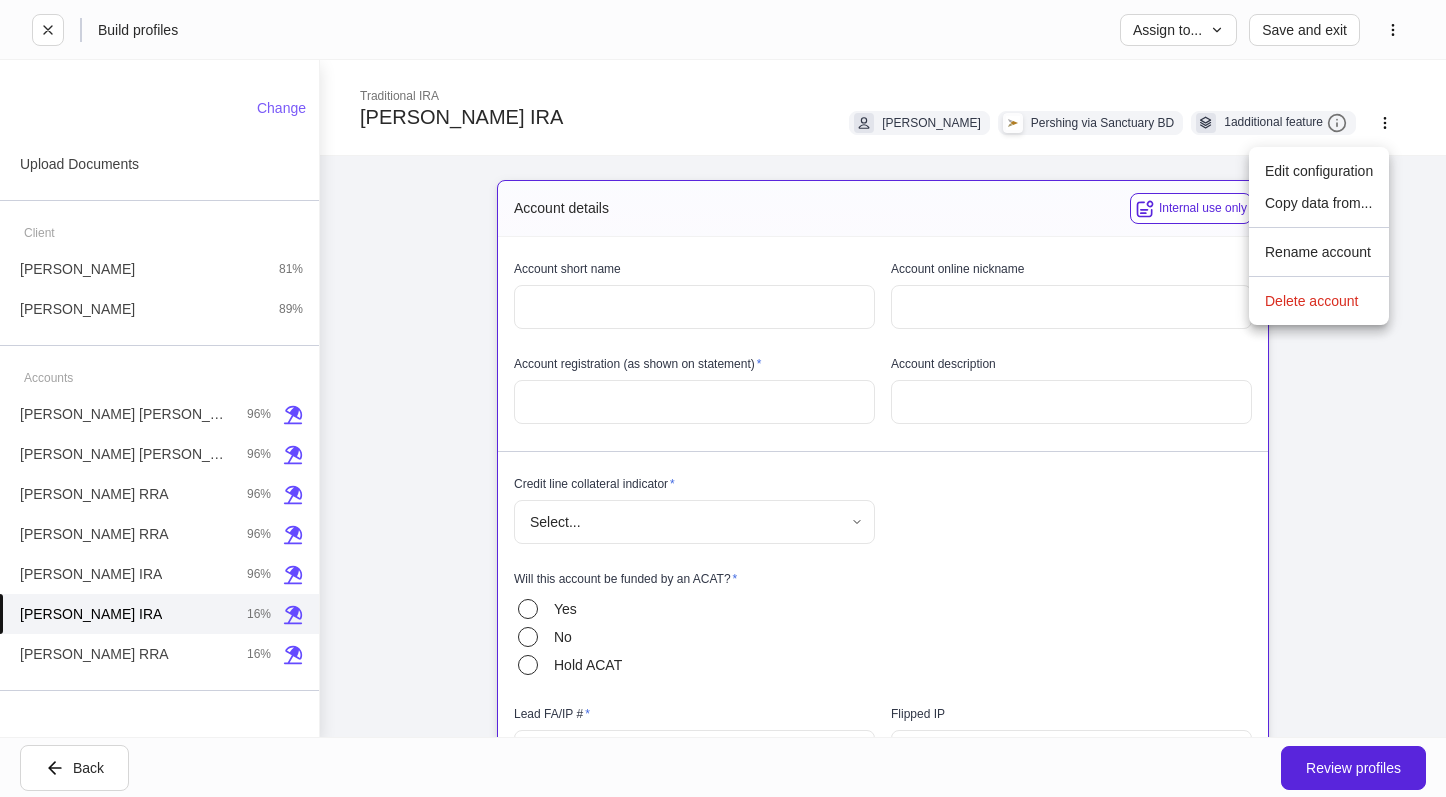 click on "Copy data from..." at bounding box center (1319, 203) 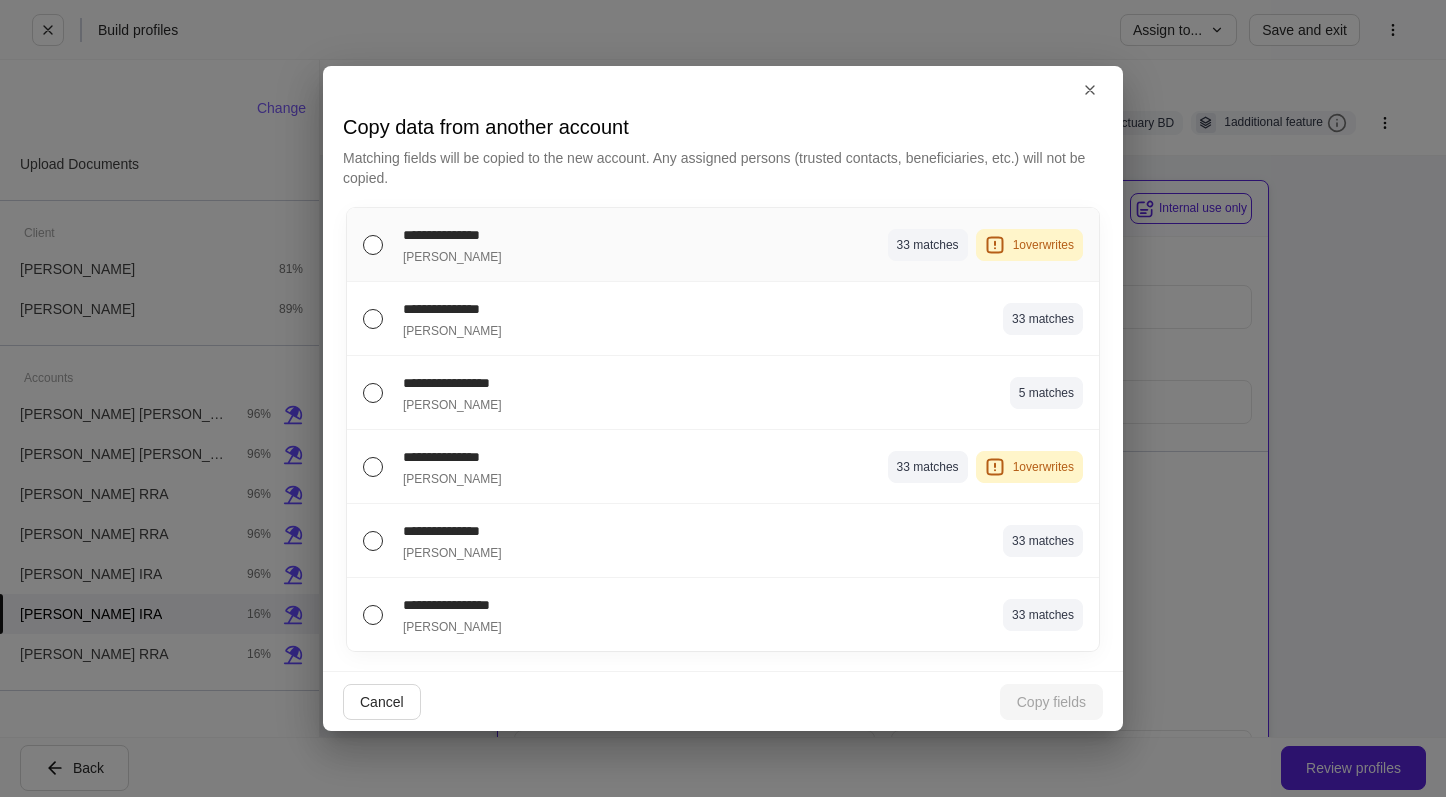 click on "[PERSON_NAME]" at bounding box center (541, 255) 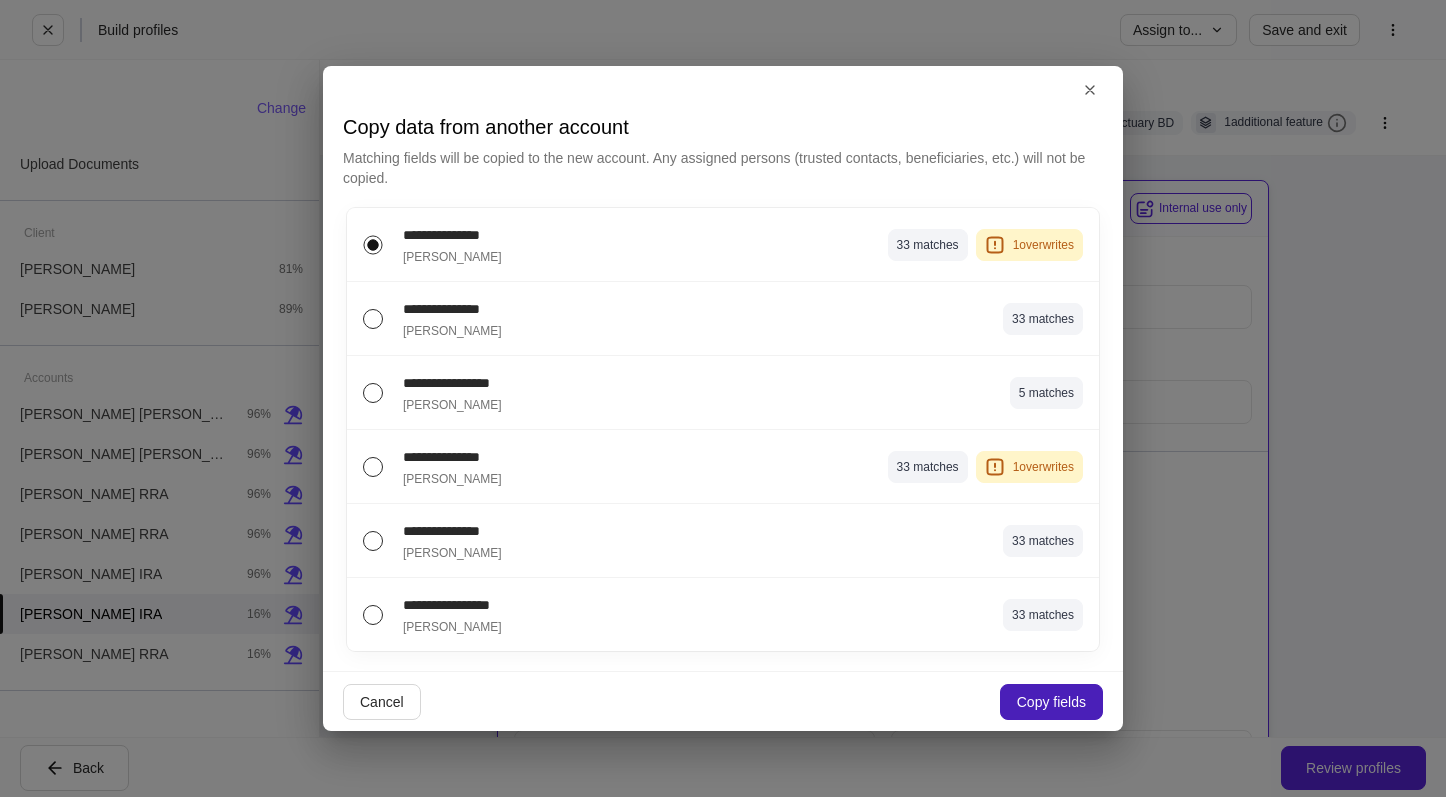 click on "Copy fields" at bounding box center [1051, 702] 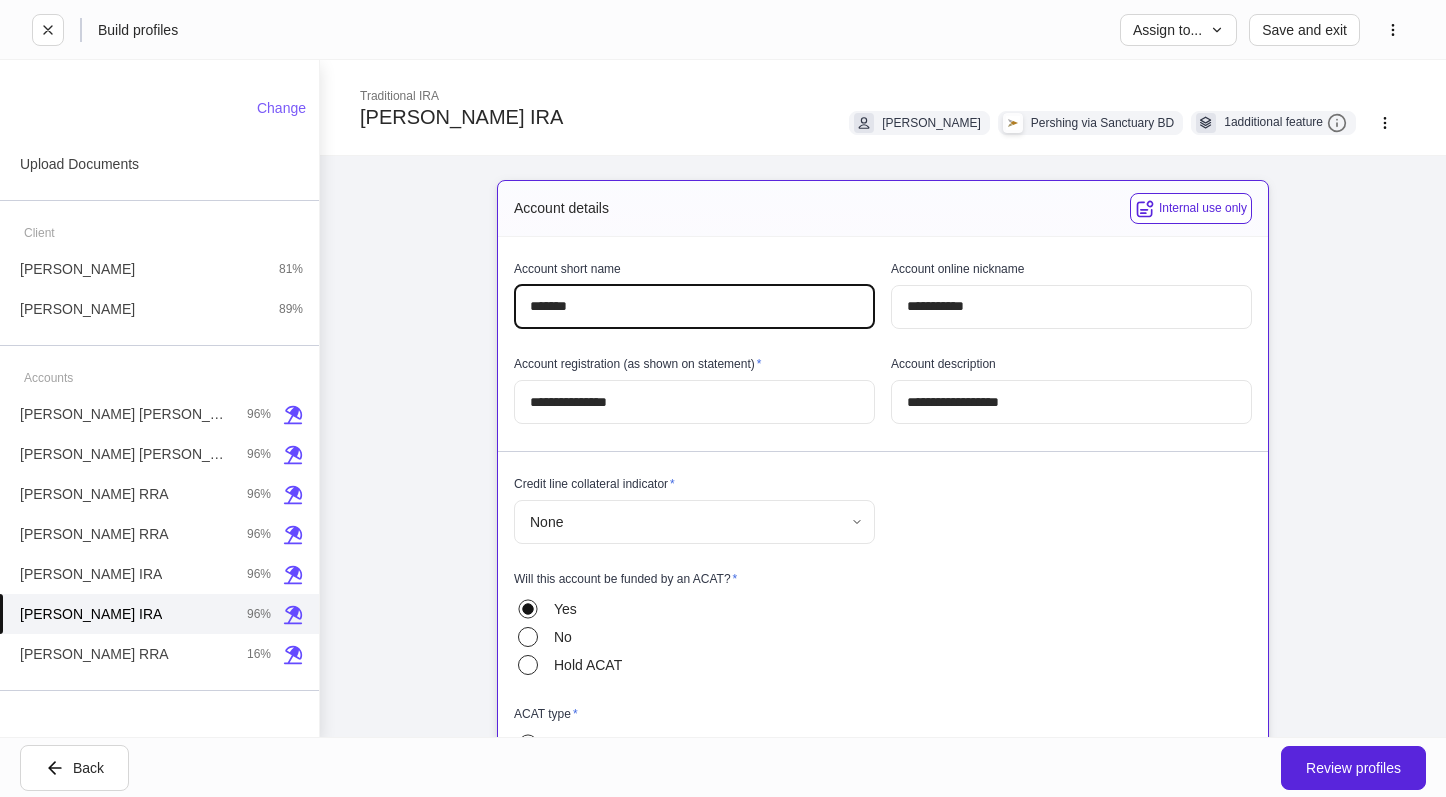 click on "*******" at bounding box center (694, 307) 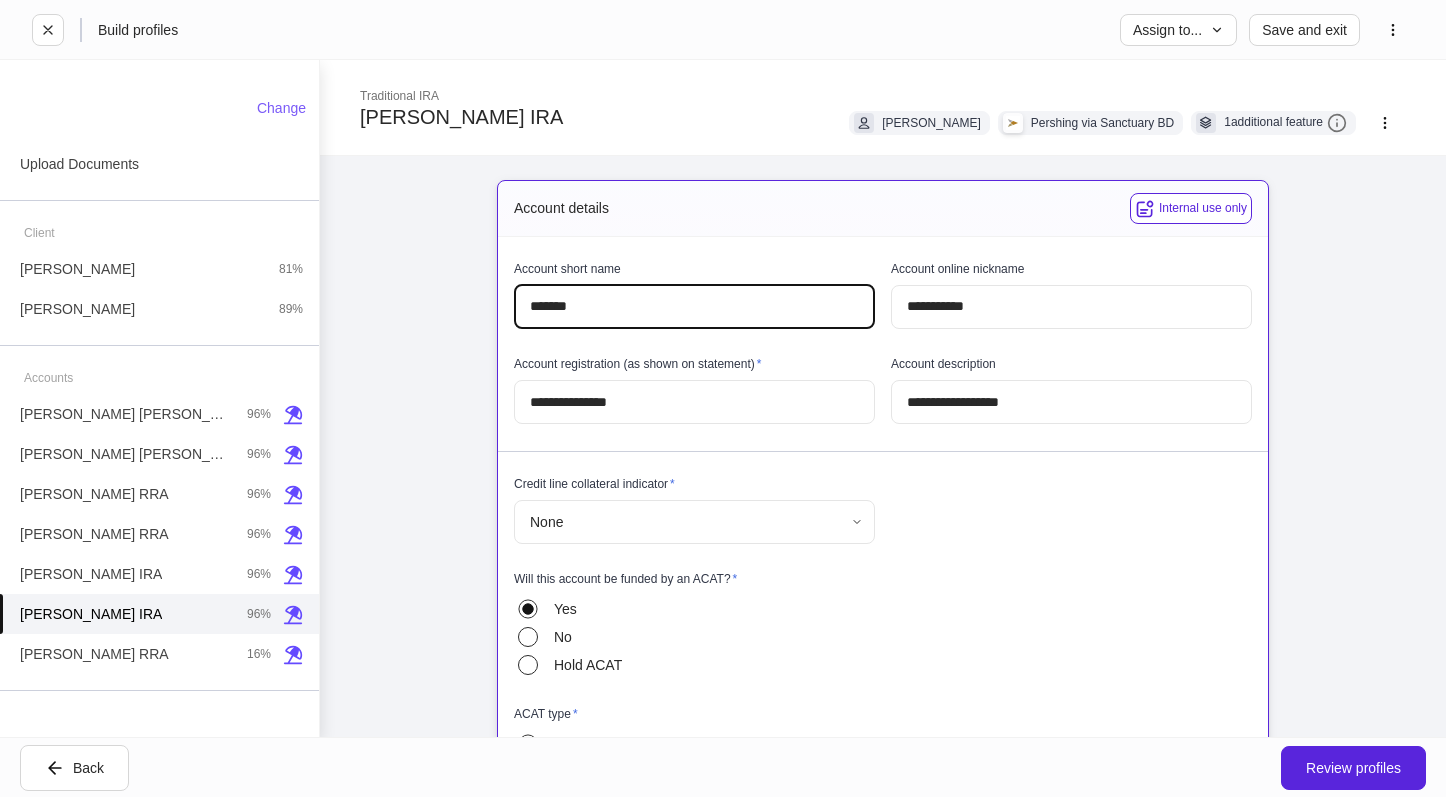 type on "*******" 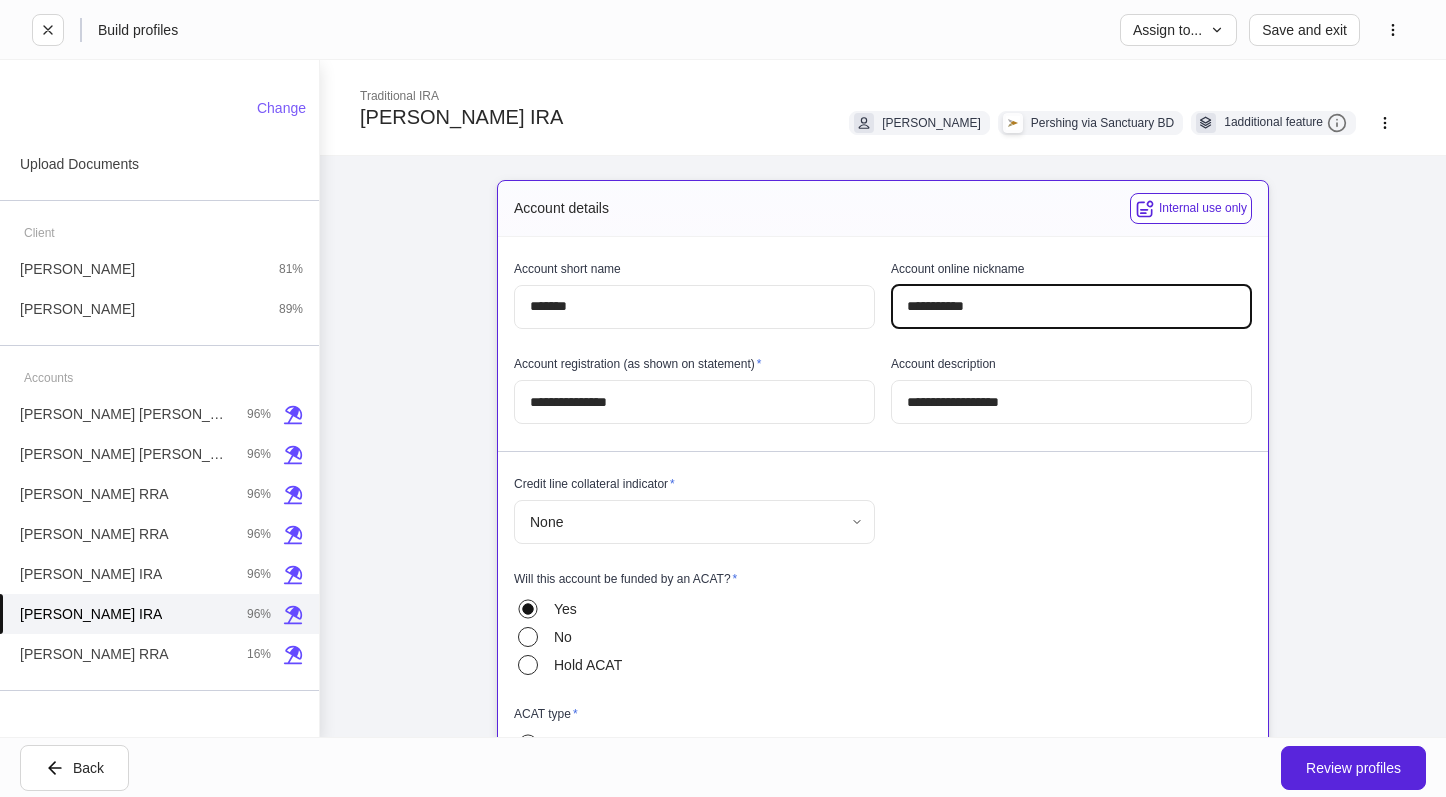 drag, startPoint x: 857, startPoint y: 323, endPoint x: 826, endPoint y: 329, distance: 31.575306 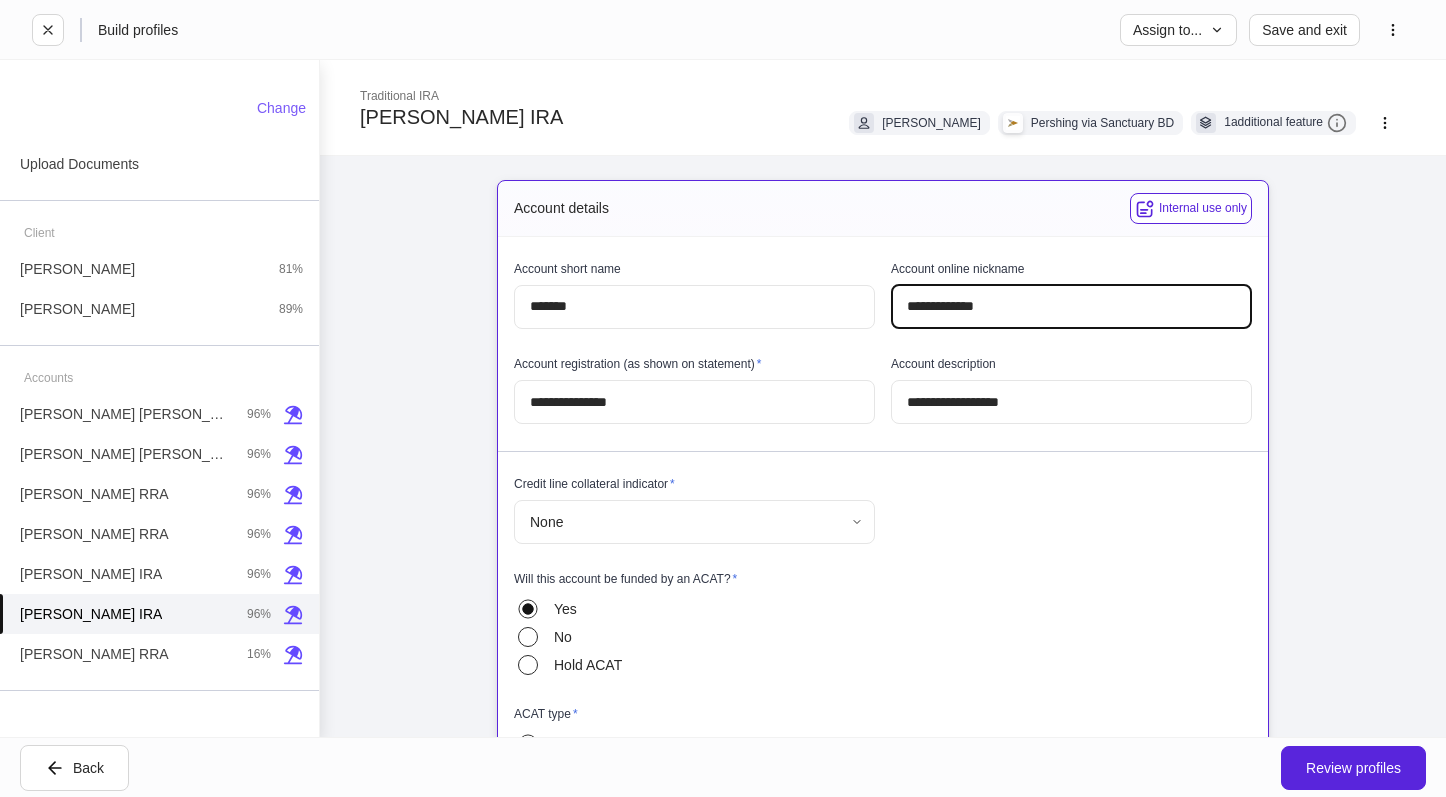 type on "**********" 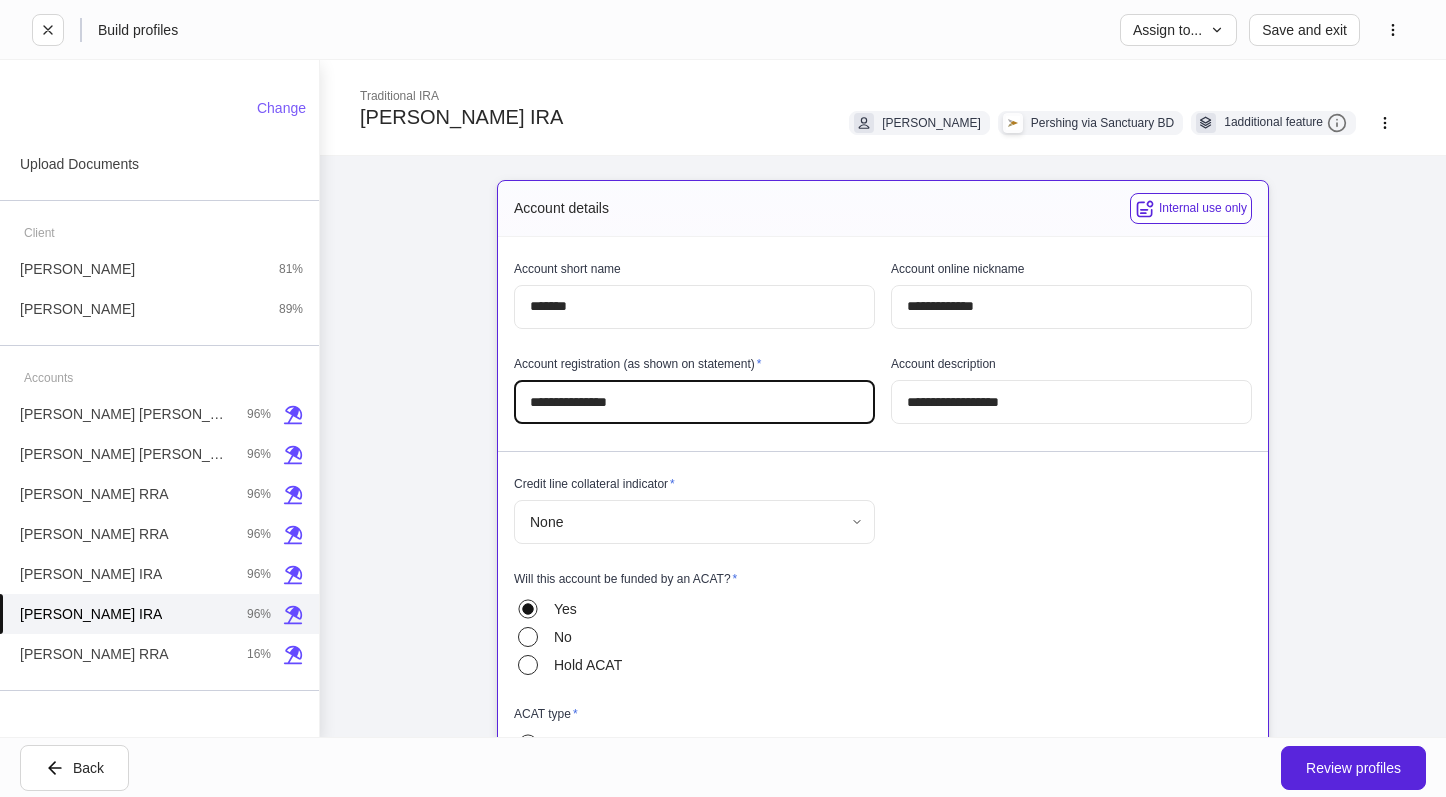 drag, startPoint x: 547, startPoint y: 405, endPoint x: 470, endPoint y: 403, distance: 77.02597 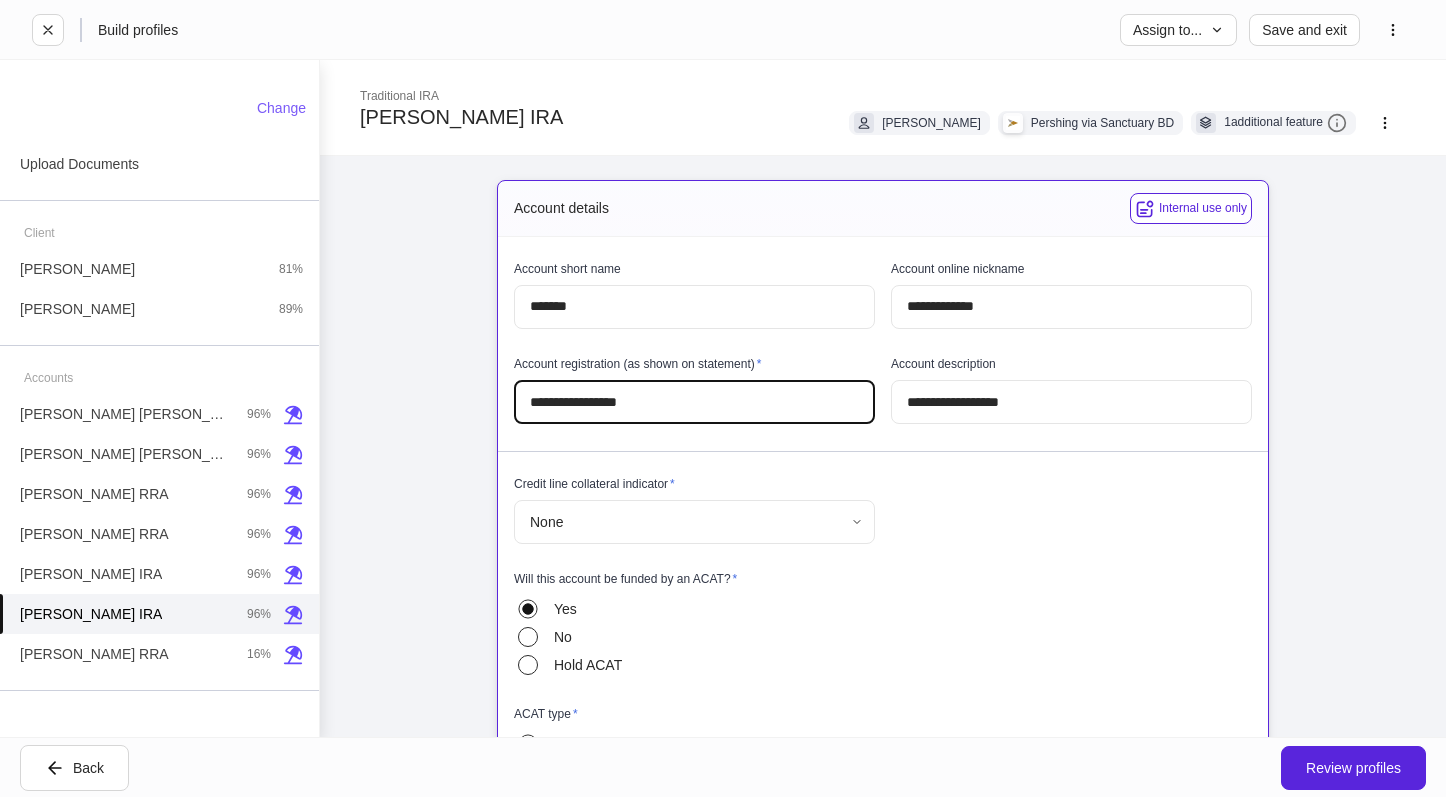 type on "**********" 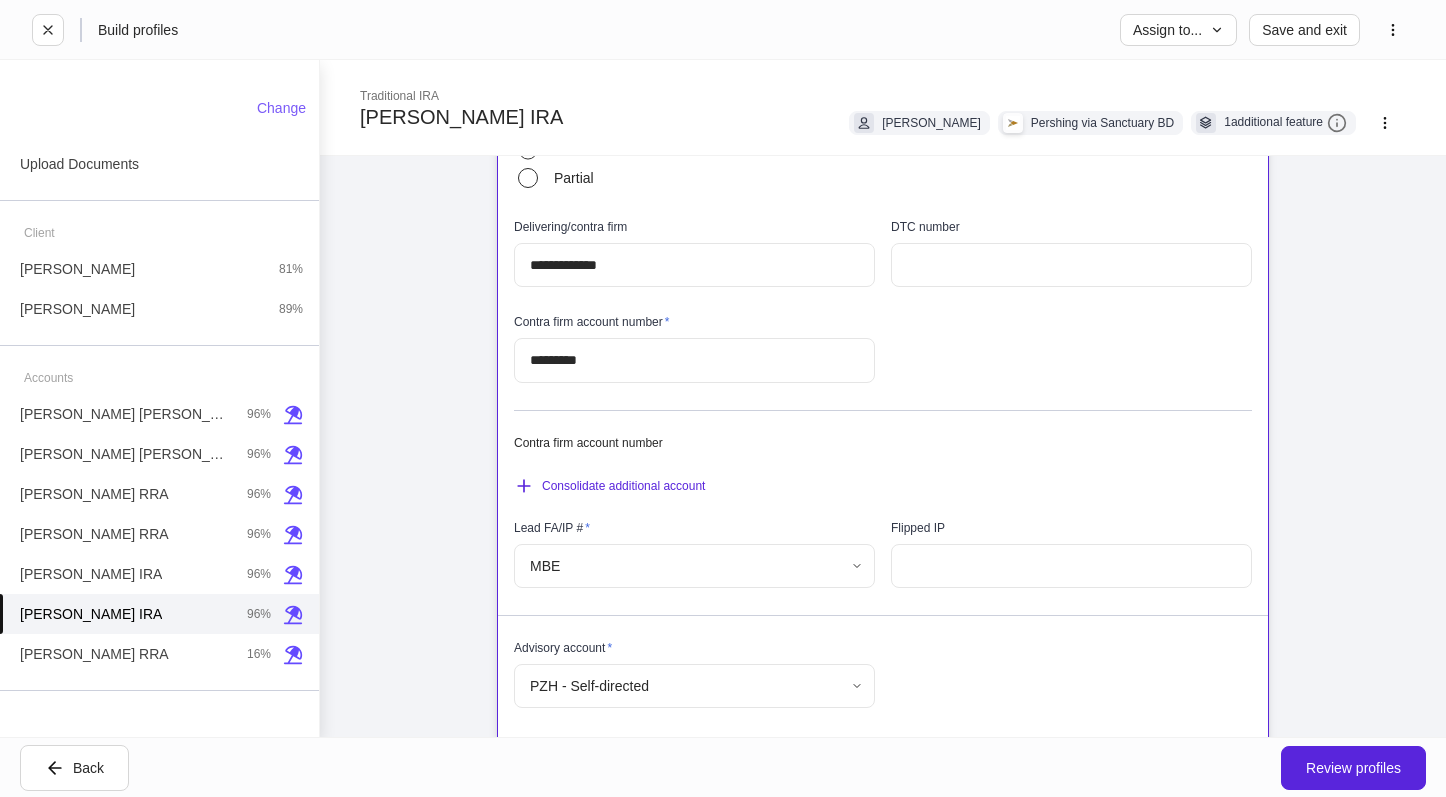 scroll, scrollTop: 600, scrollLeft: 0, axis: vertical 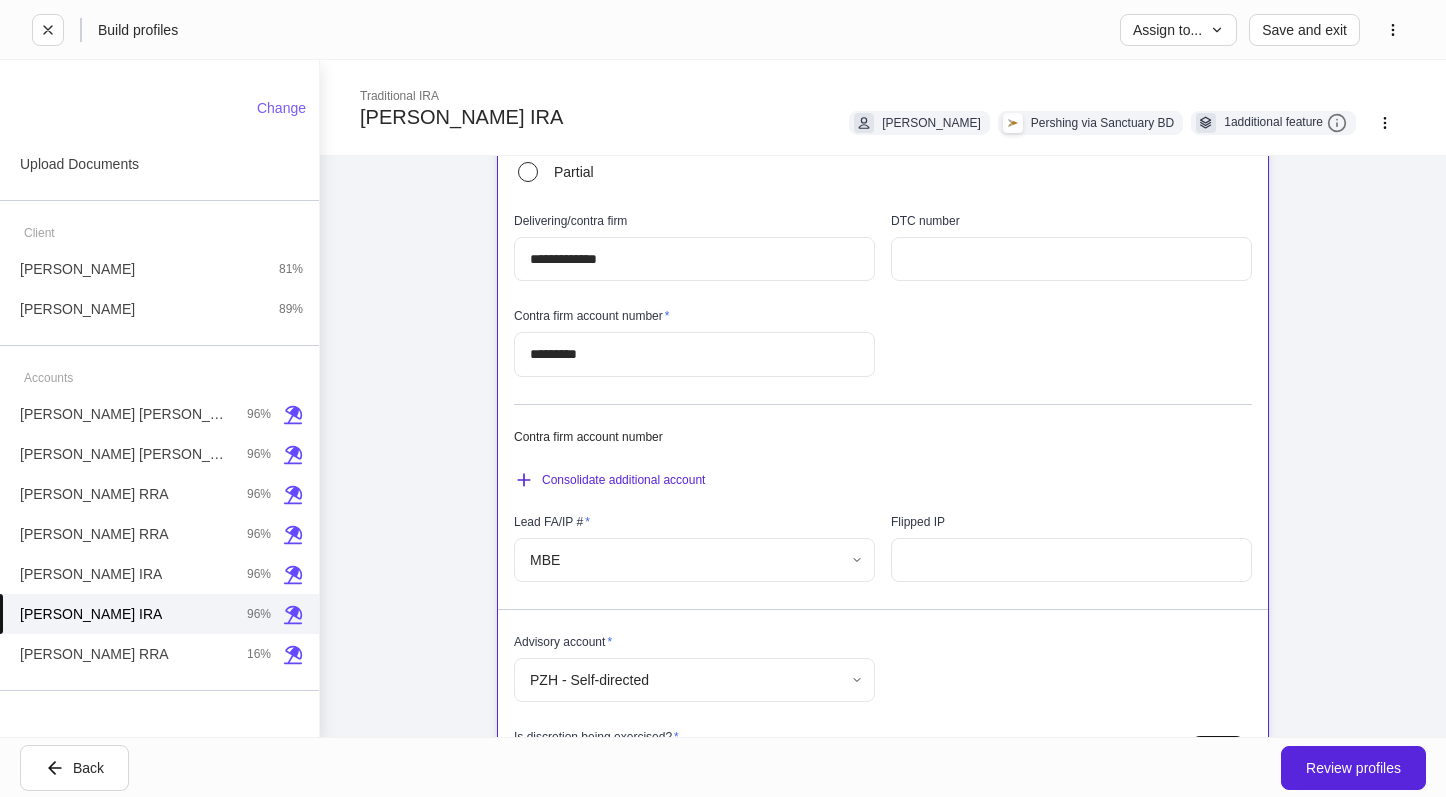 click on "*********" at bounding box center (694, 354) 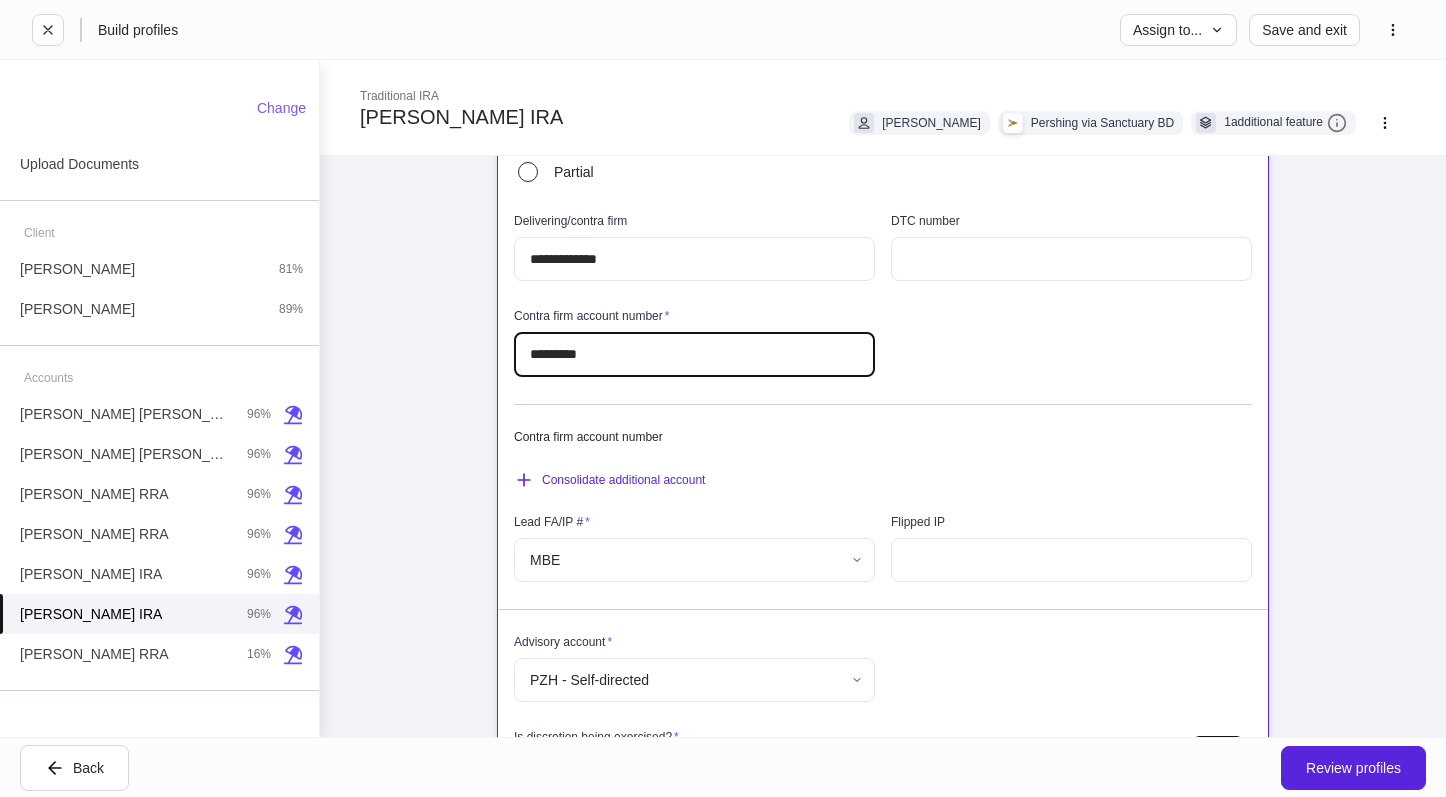 drag, startPoint x: 631, startPoint y: 354, endPoint x: 493, endPoint y: 353, distance: 138.00362 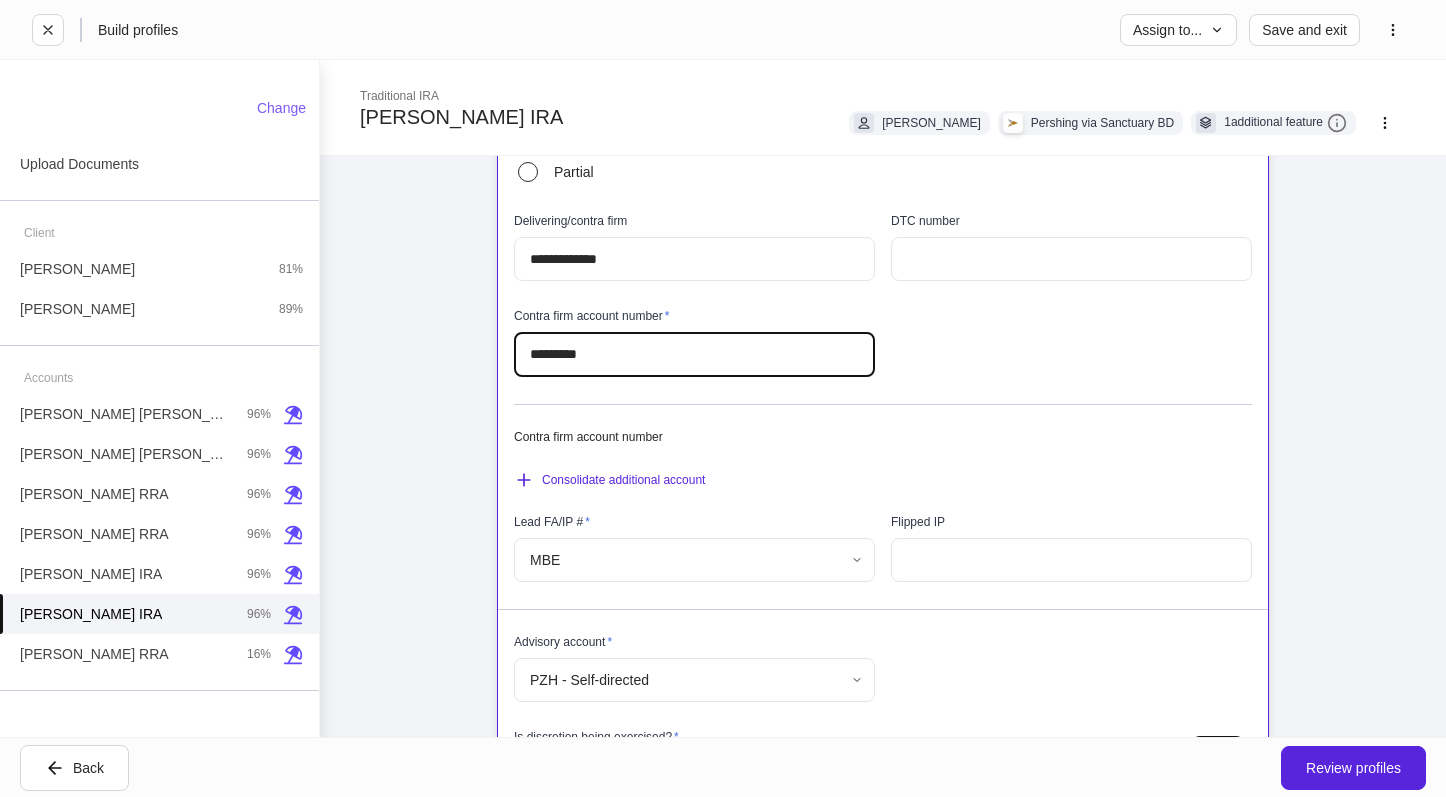 type on "*********" 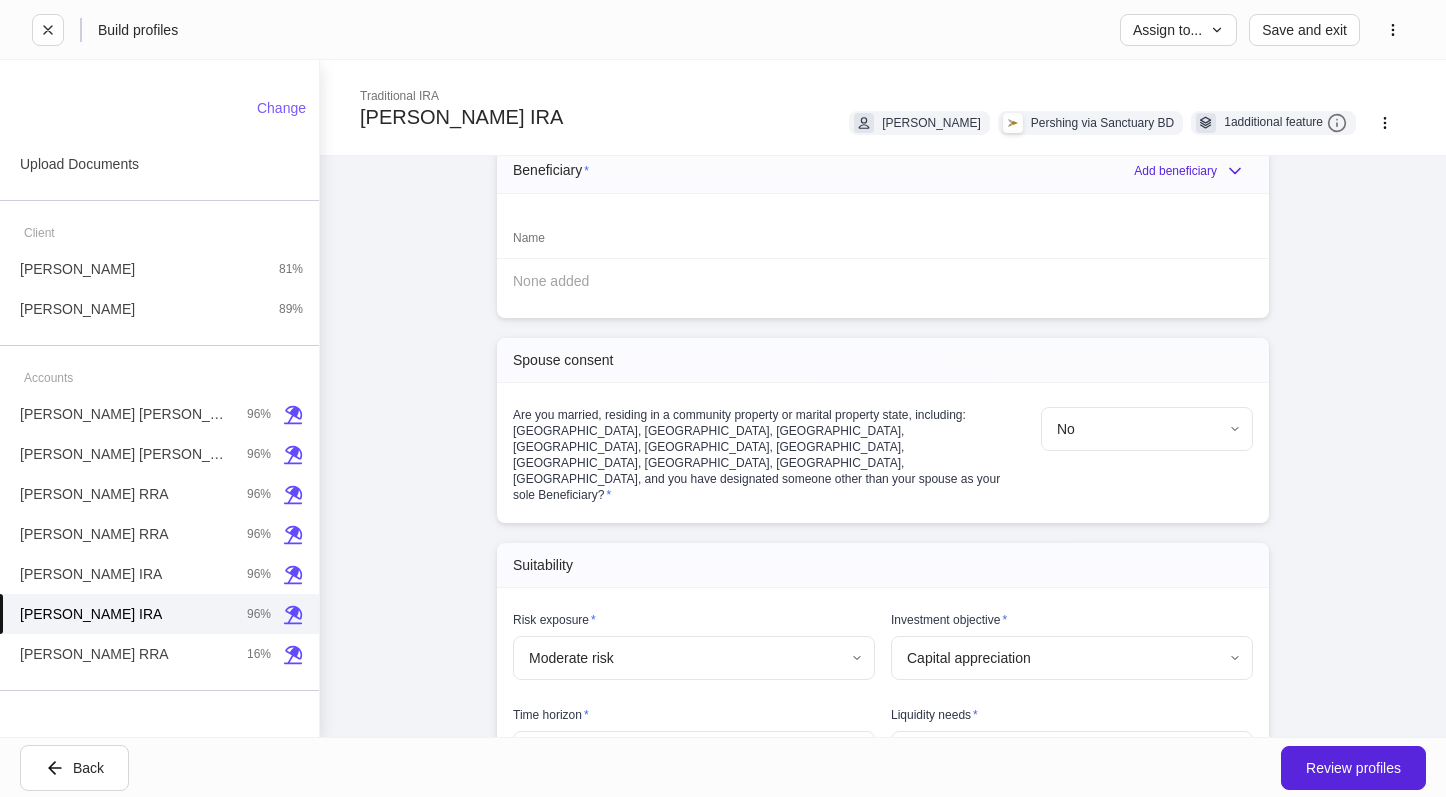 scroll, scrollTop: 1700, scrollLeft: 0, axis: vertical 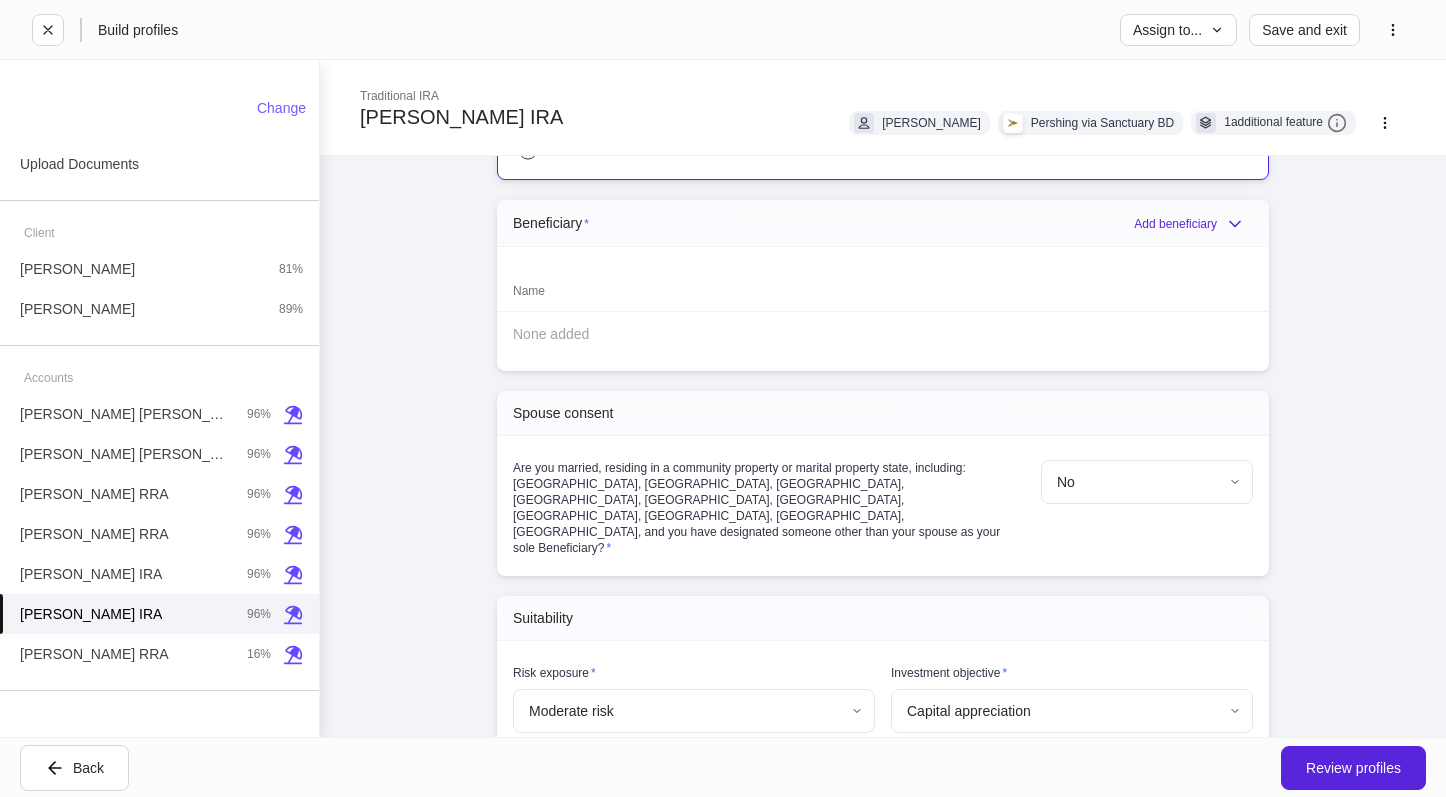 click on "Beneficiary * Add beneficiary" at bounding box center (883, 223) 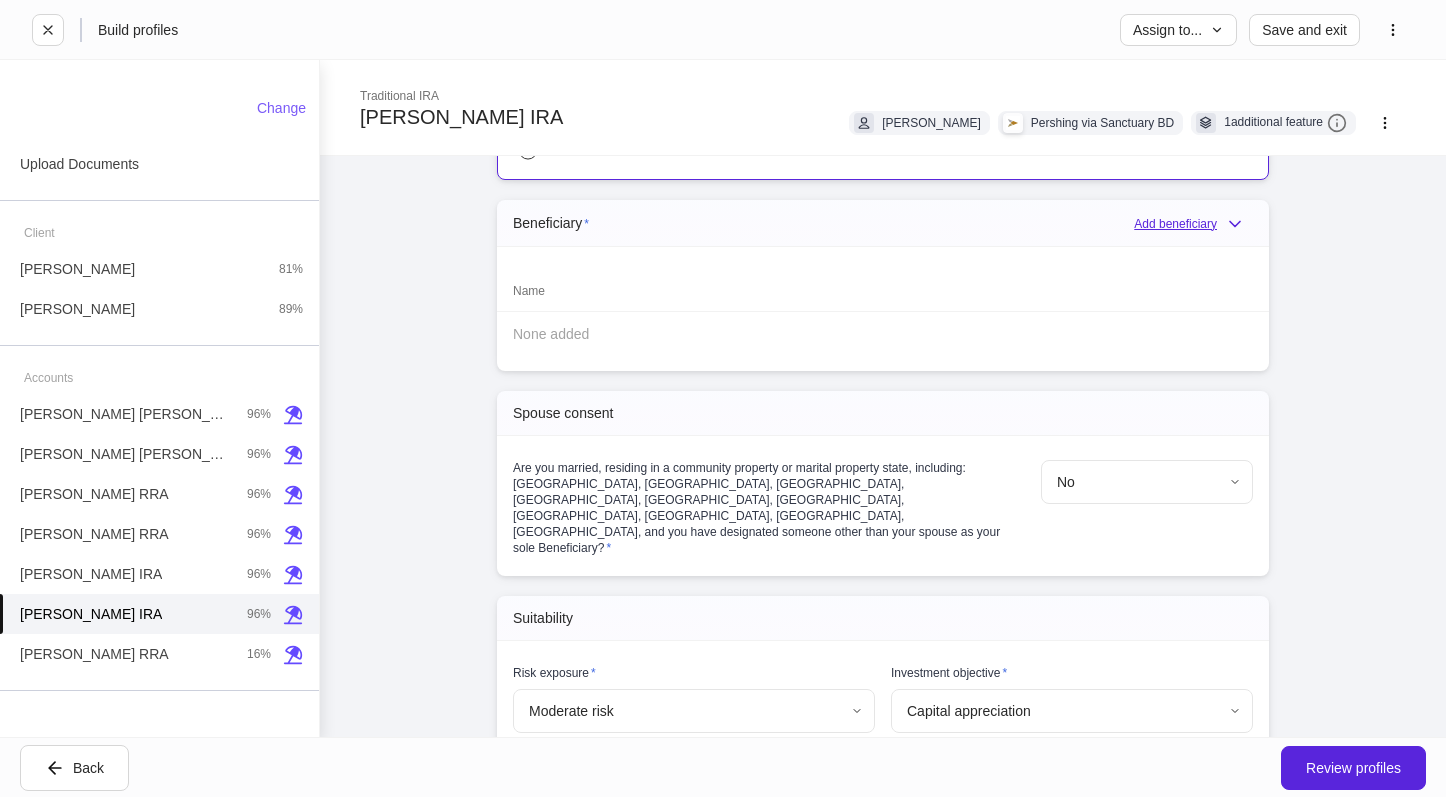 click on "Add beneficiary" at bounding box center [1193, 224] 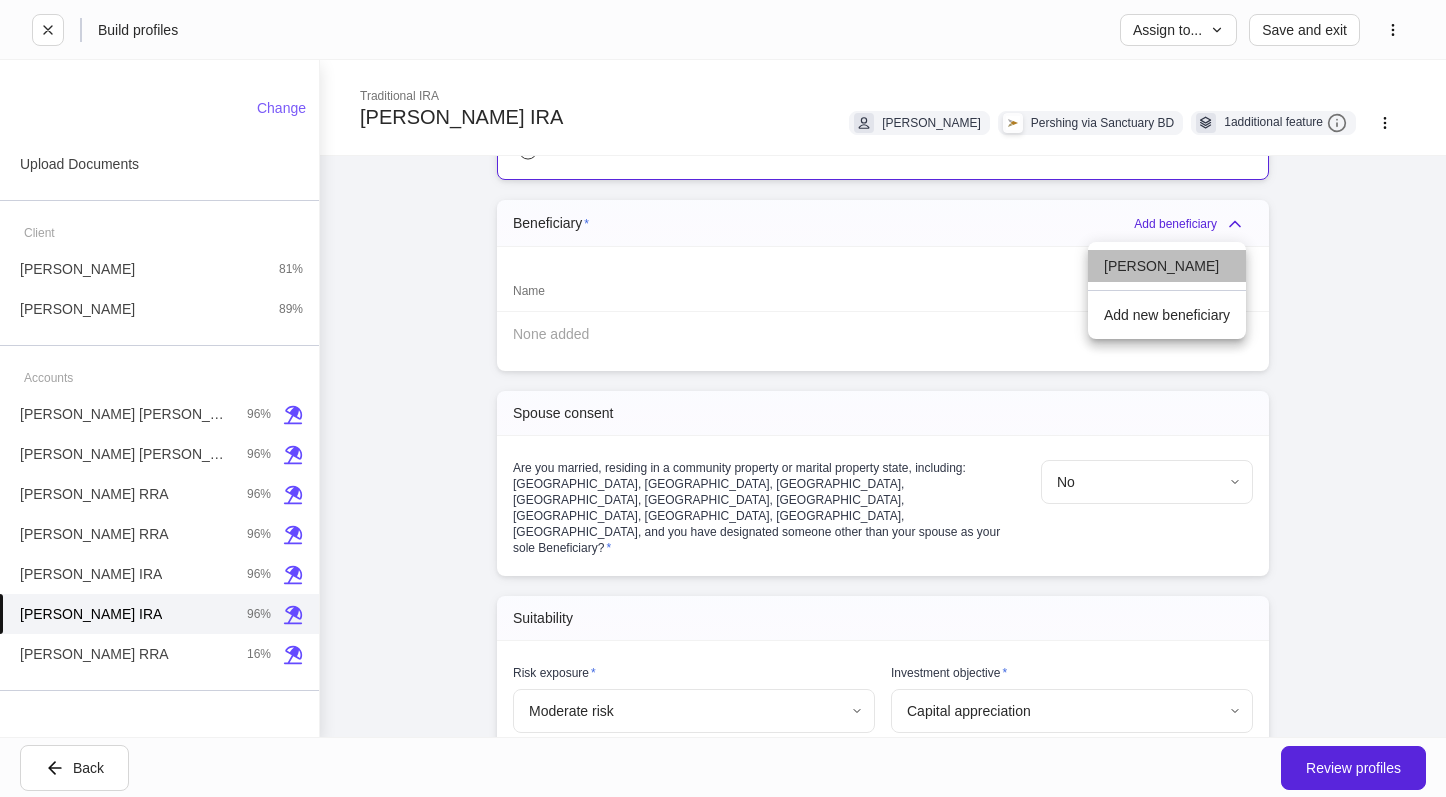 click on "[PERSON_NAME]" at bounding box center (1167, 266) 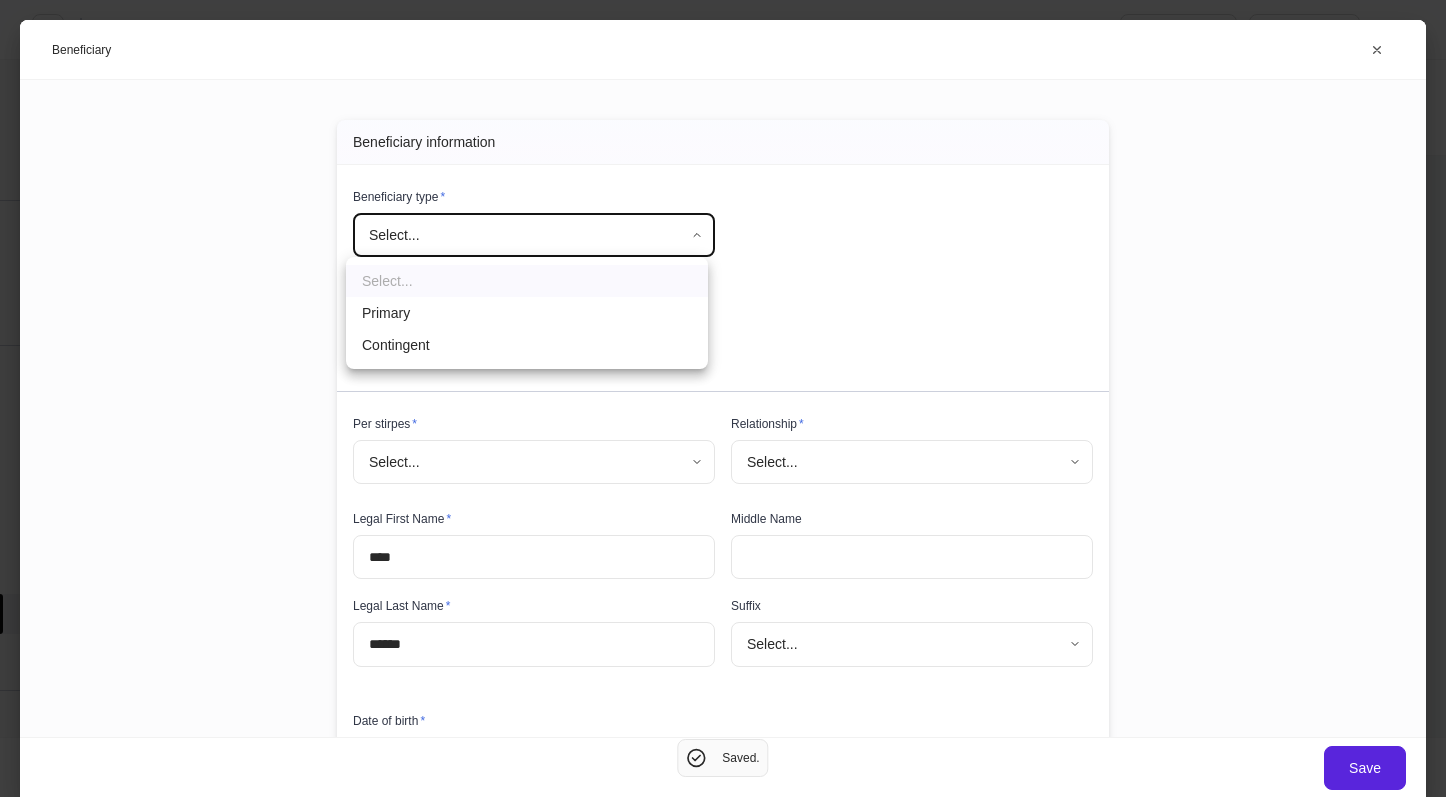 click on "**********" at bounding box center [723, 398] 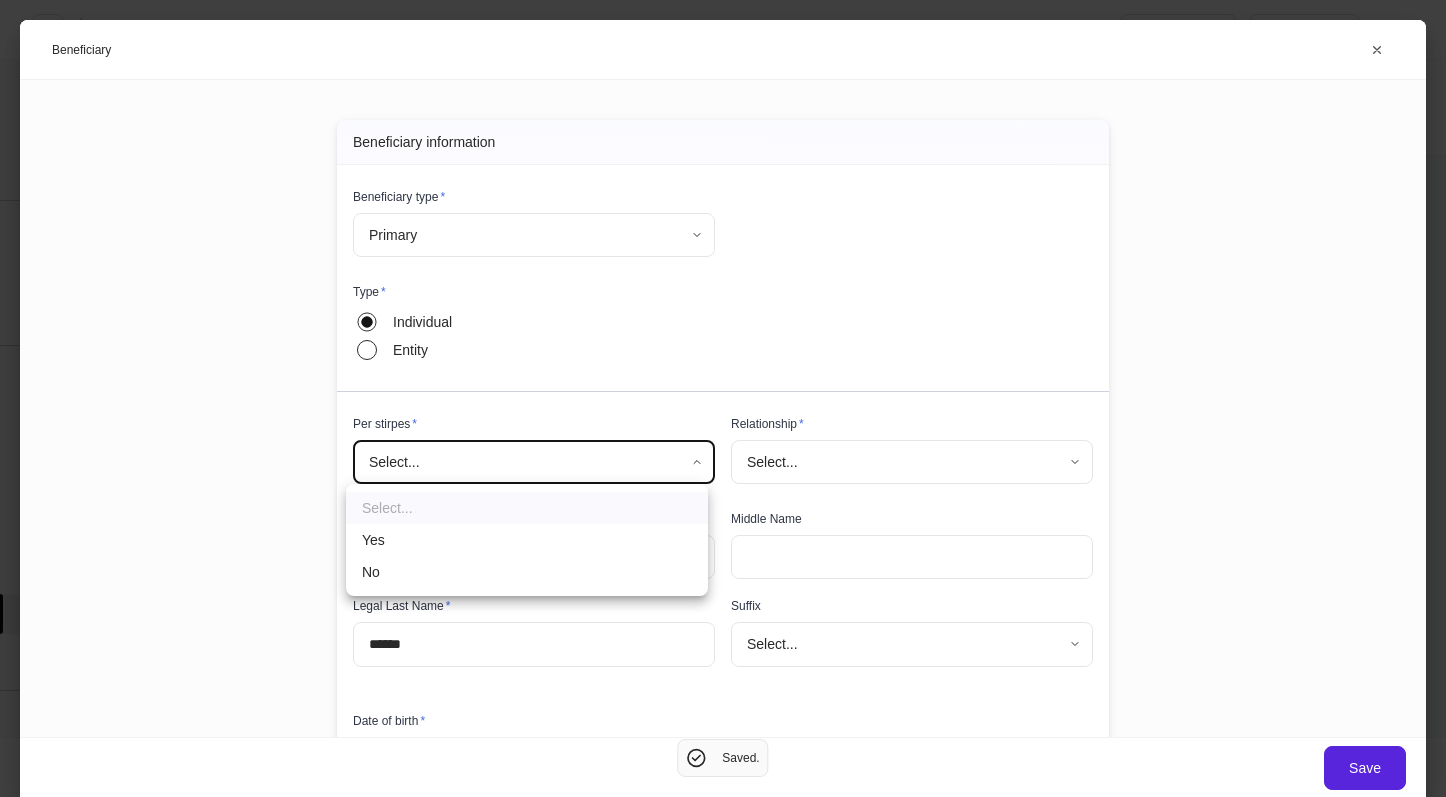 click on "**********" at bounding box center (723, 398) 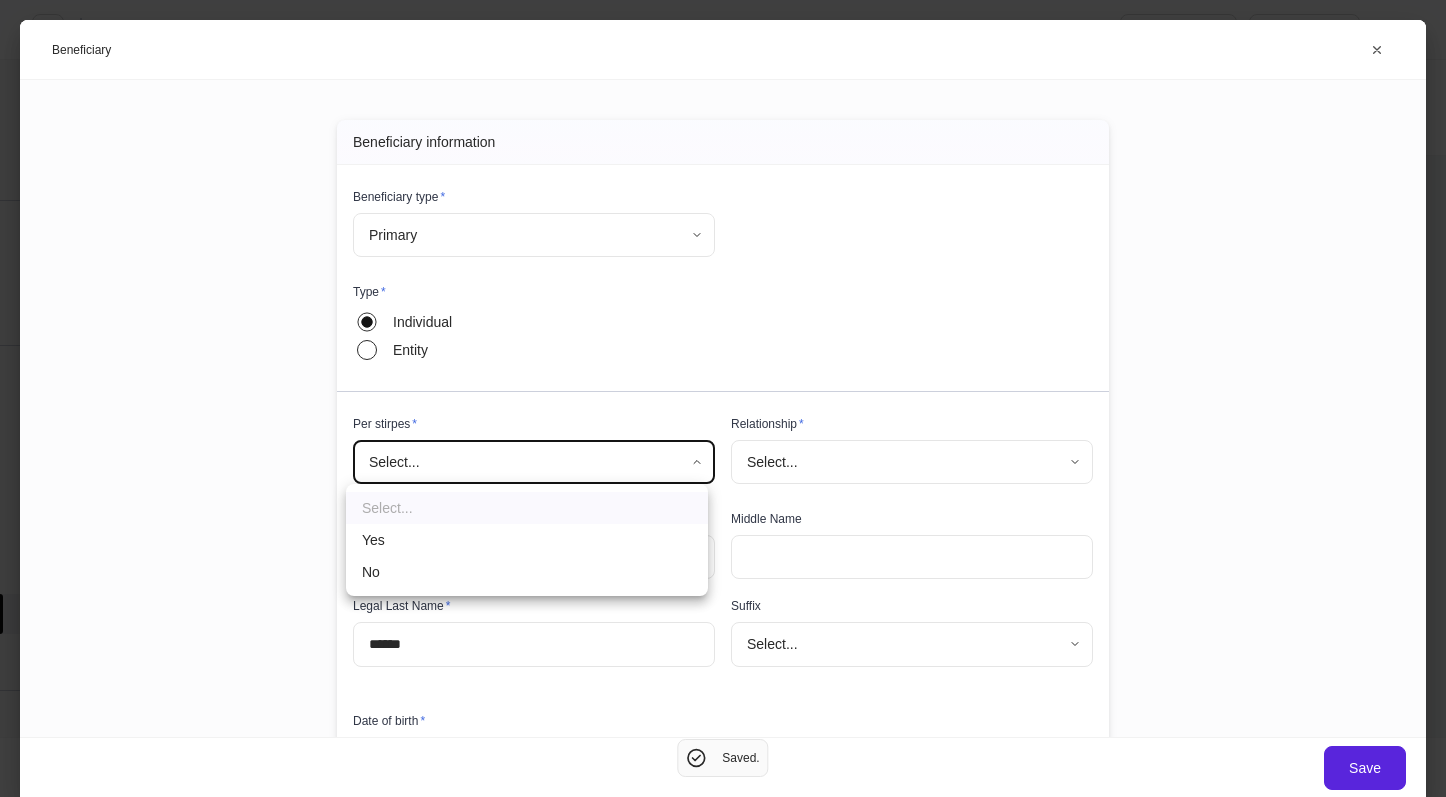 click on "Yes" at bounding box center [527, 540] 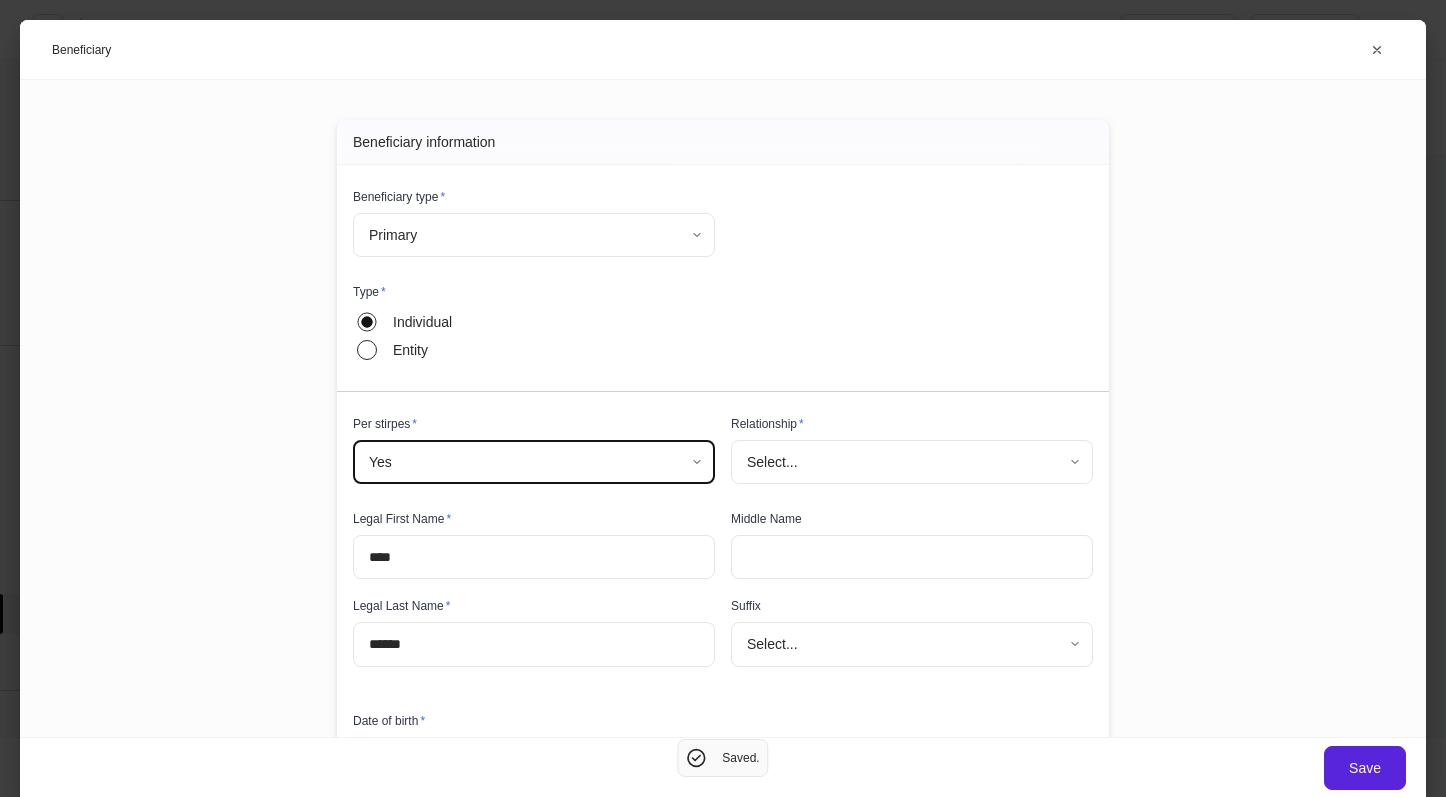 click on "**********" at bounding box center [723, 398] 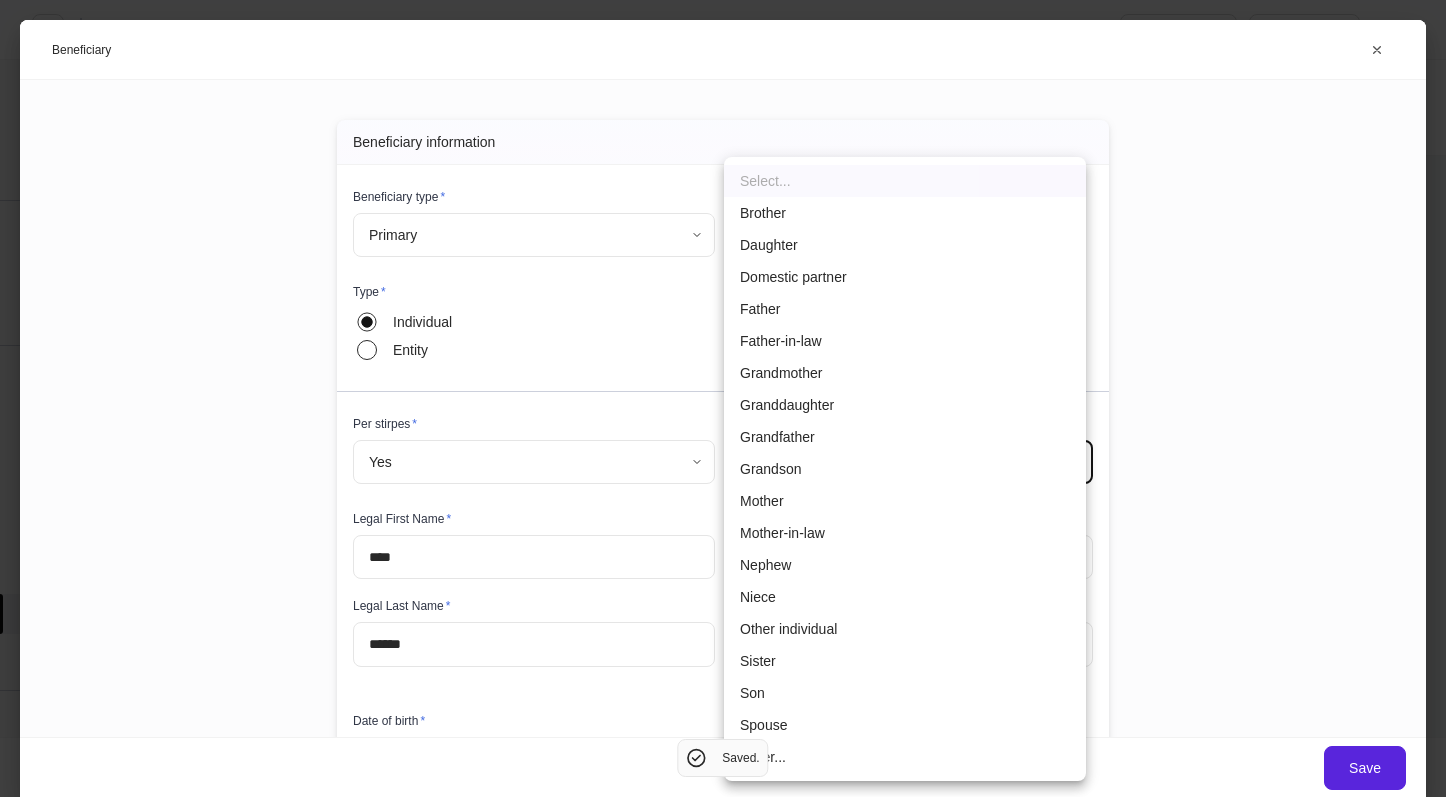 click on "Spouse" at bounding box center (905, 725) 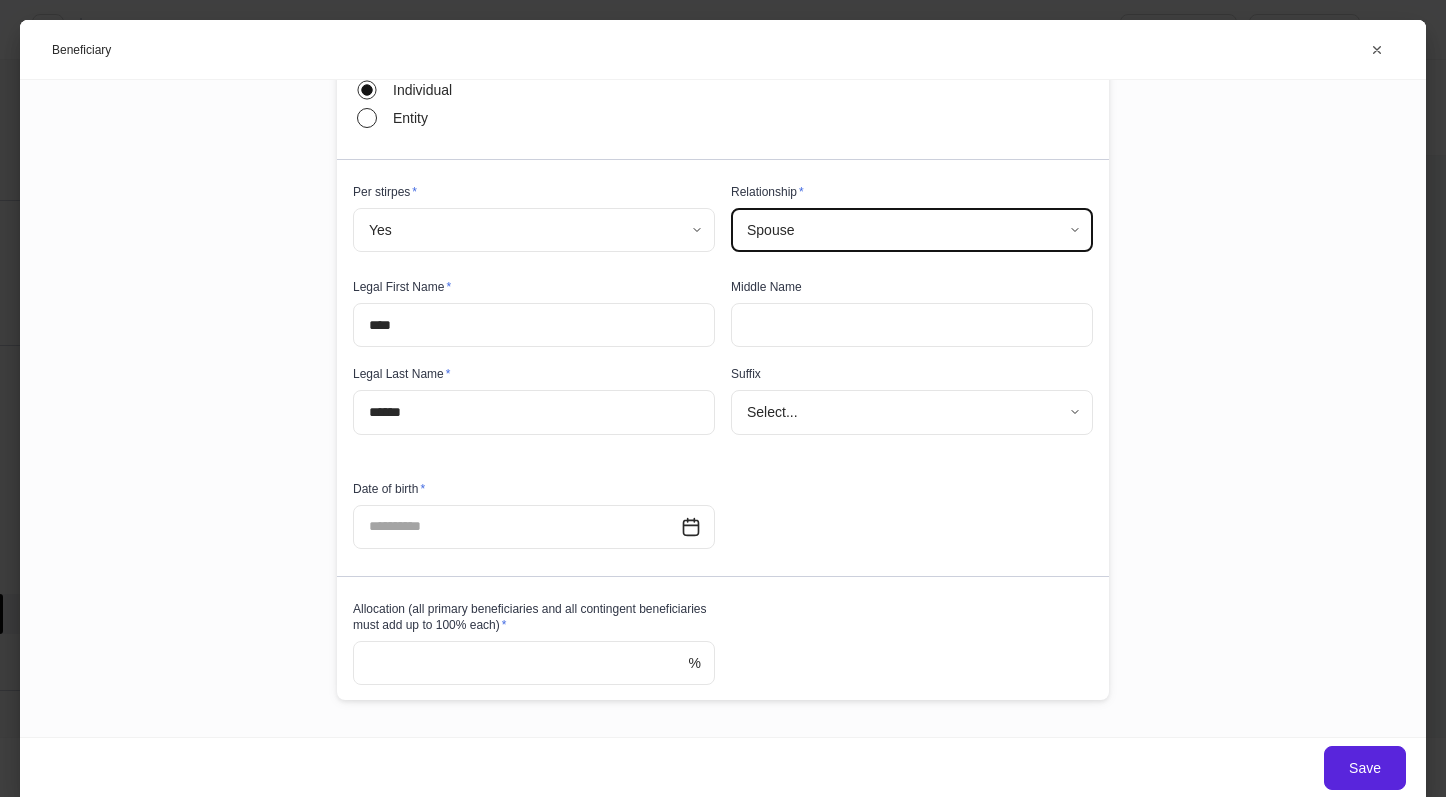 scroll, scrollTop: 275, scrollLeft: 0, axis: vertical 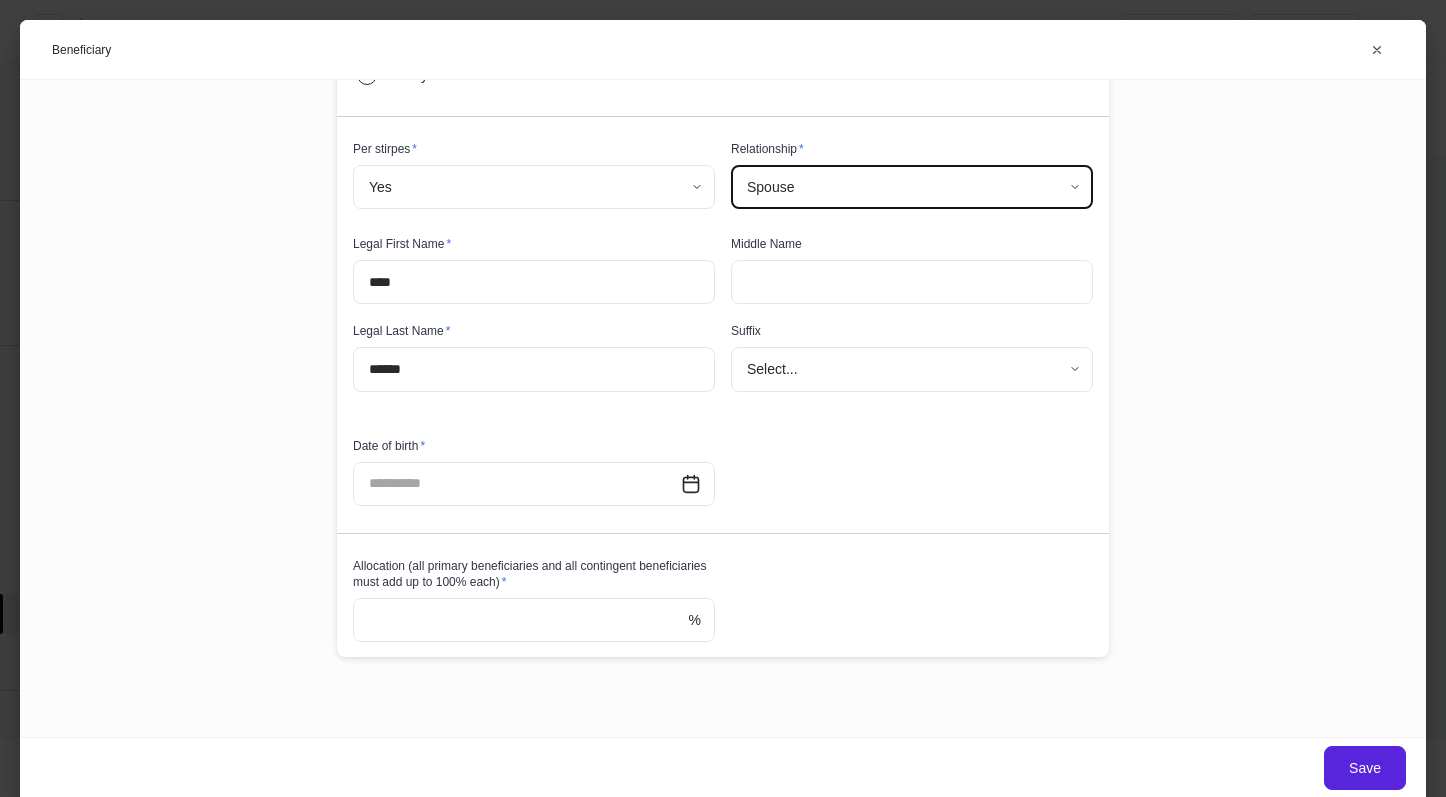 click at bounding box center (521, 620) 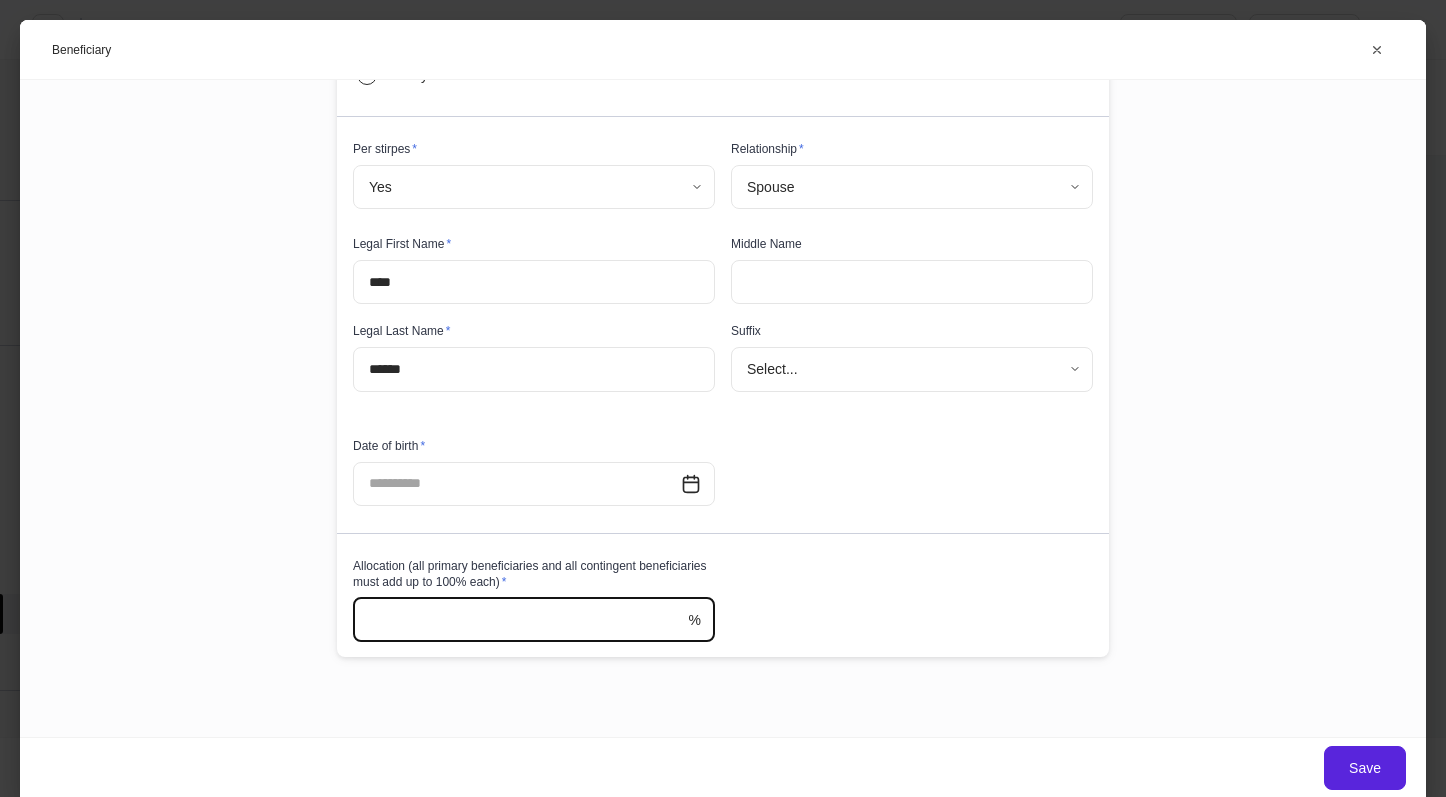 type on "***" 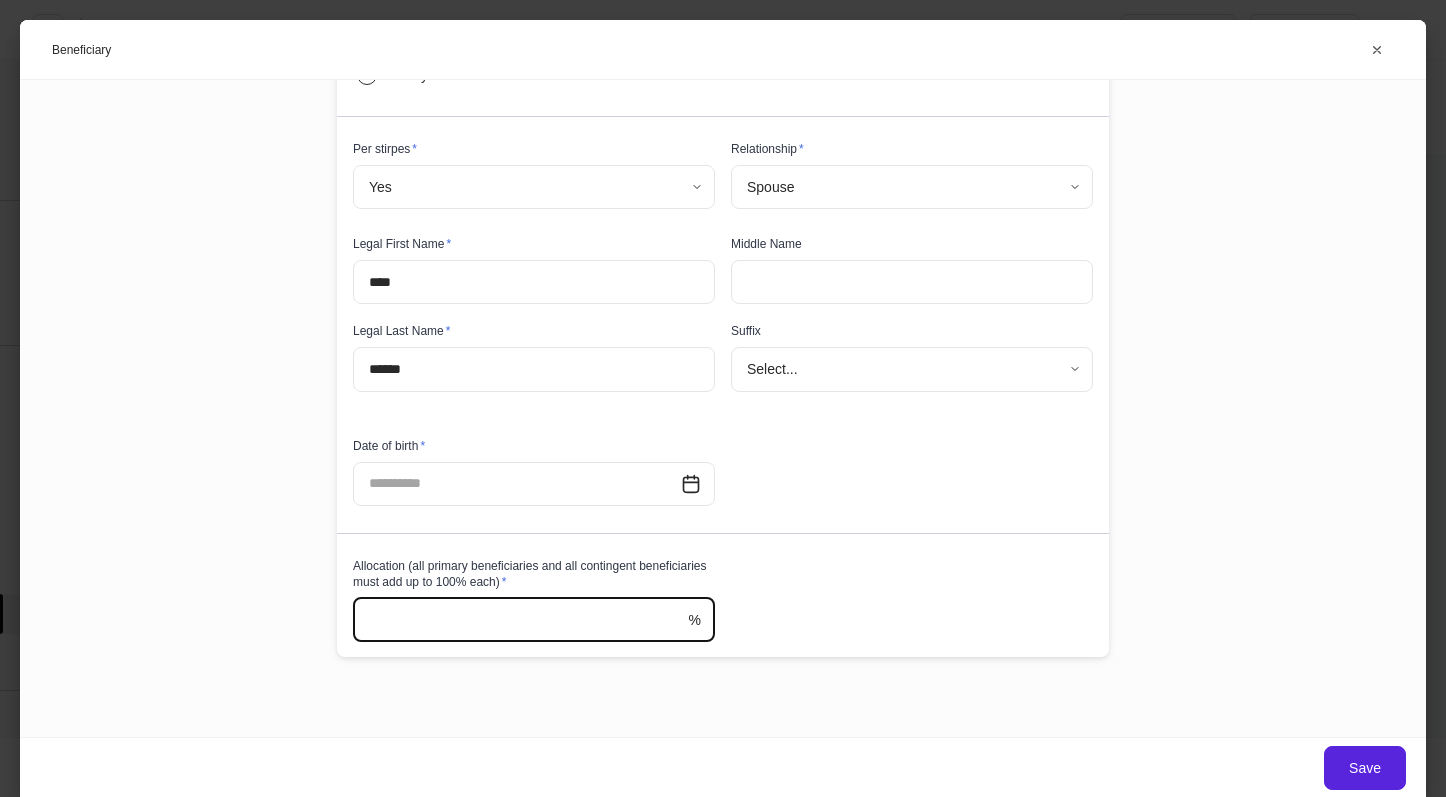 click on "Beneficiary information Beneficiary type * Primary ******* ​ Type * Individual Entity Per stirpes * Yes **** ​ Relationship * Spouse ****** ​ Legal First Name * **** ​ Middle Name ​ Legal Last Name * ****** ​ Suffix Select... ​ Date of birth * ​ Allocation (all primary beneficiaries and all contingent beneficiaries must add up to 100% each) * *** % ​" at bounding box center [723, 271] 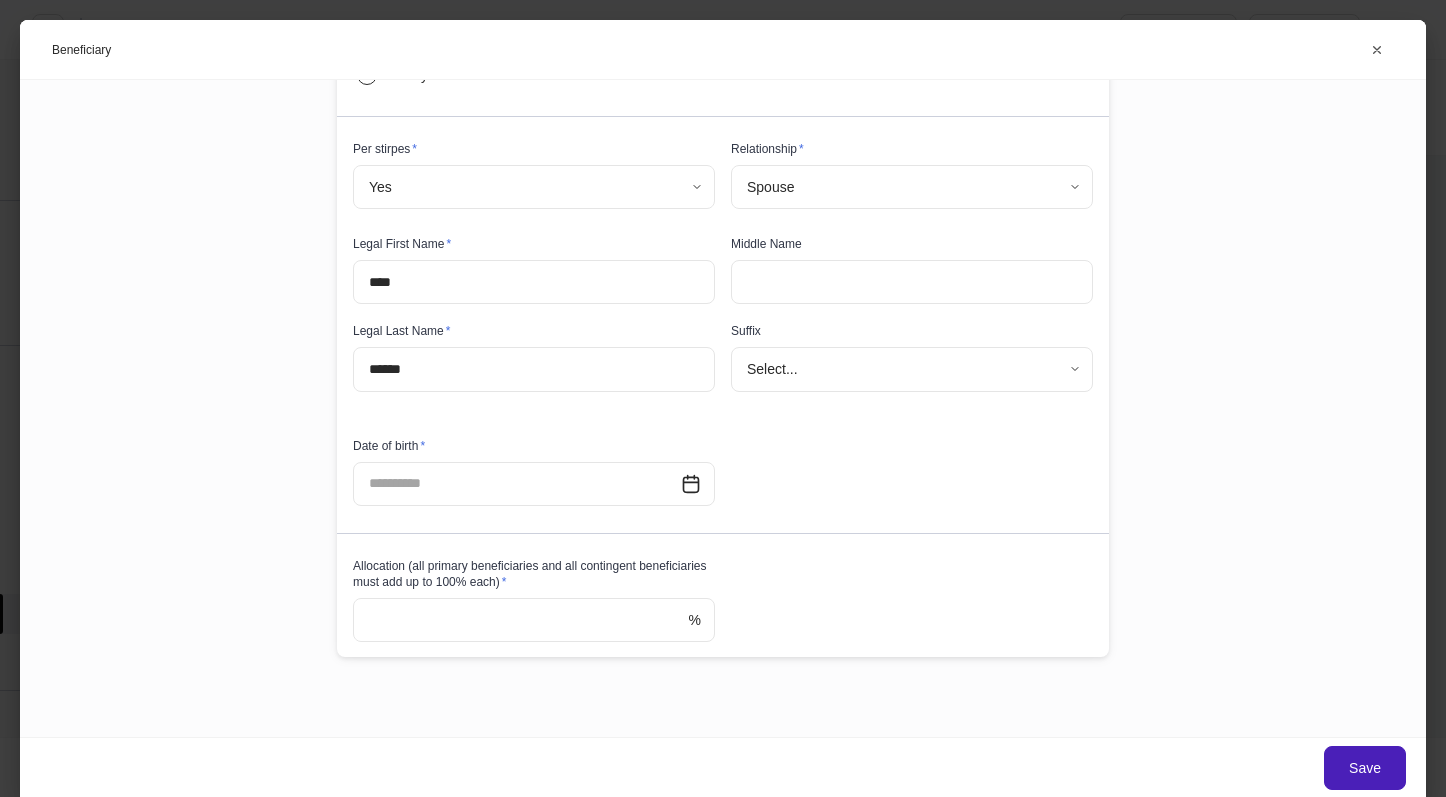 click on "Save" at bounding box center [1365, 768] 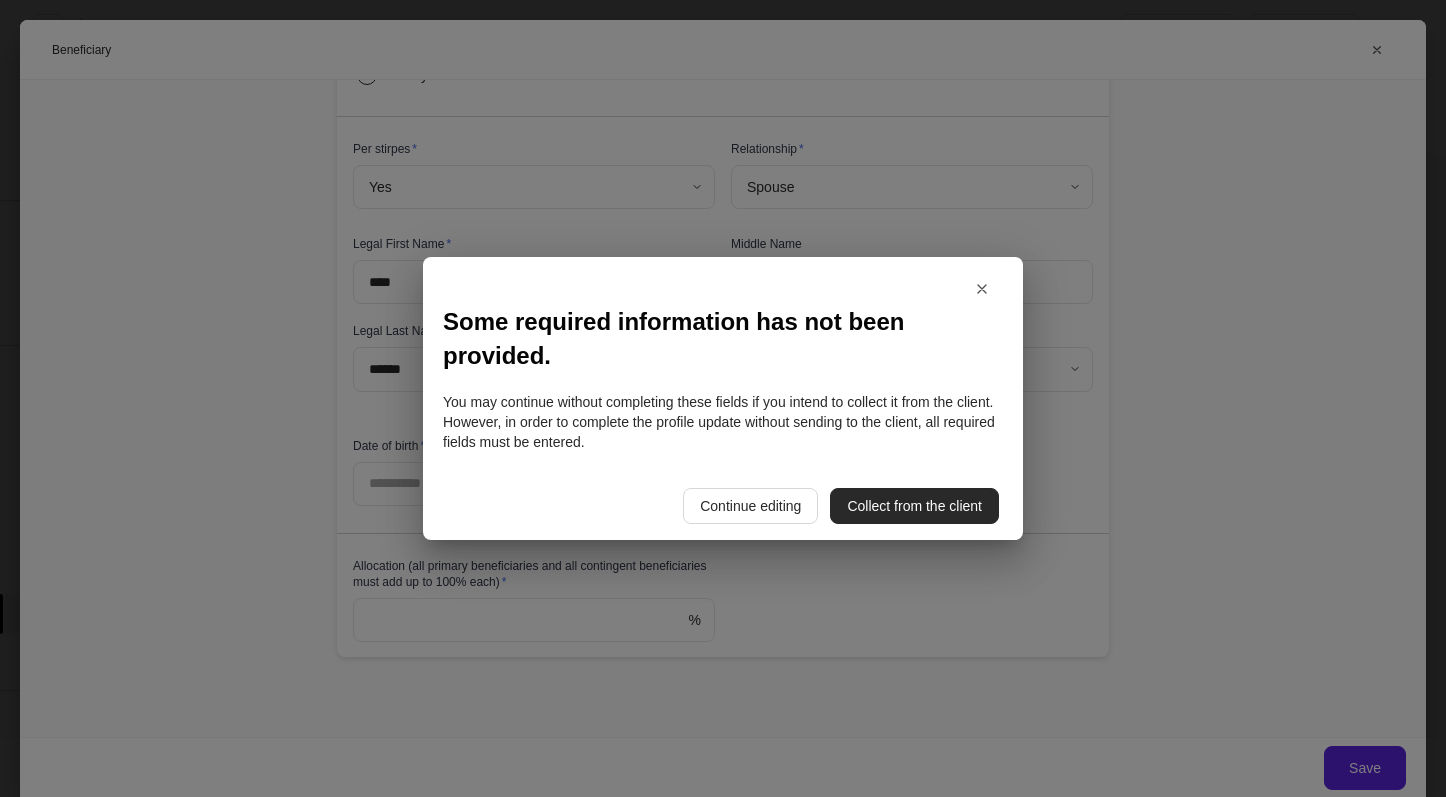 click on "Collect from the client" at bounding box center (914, 506) 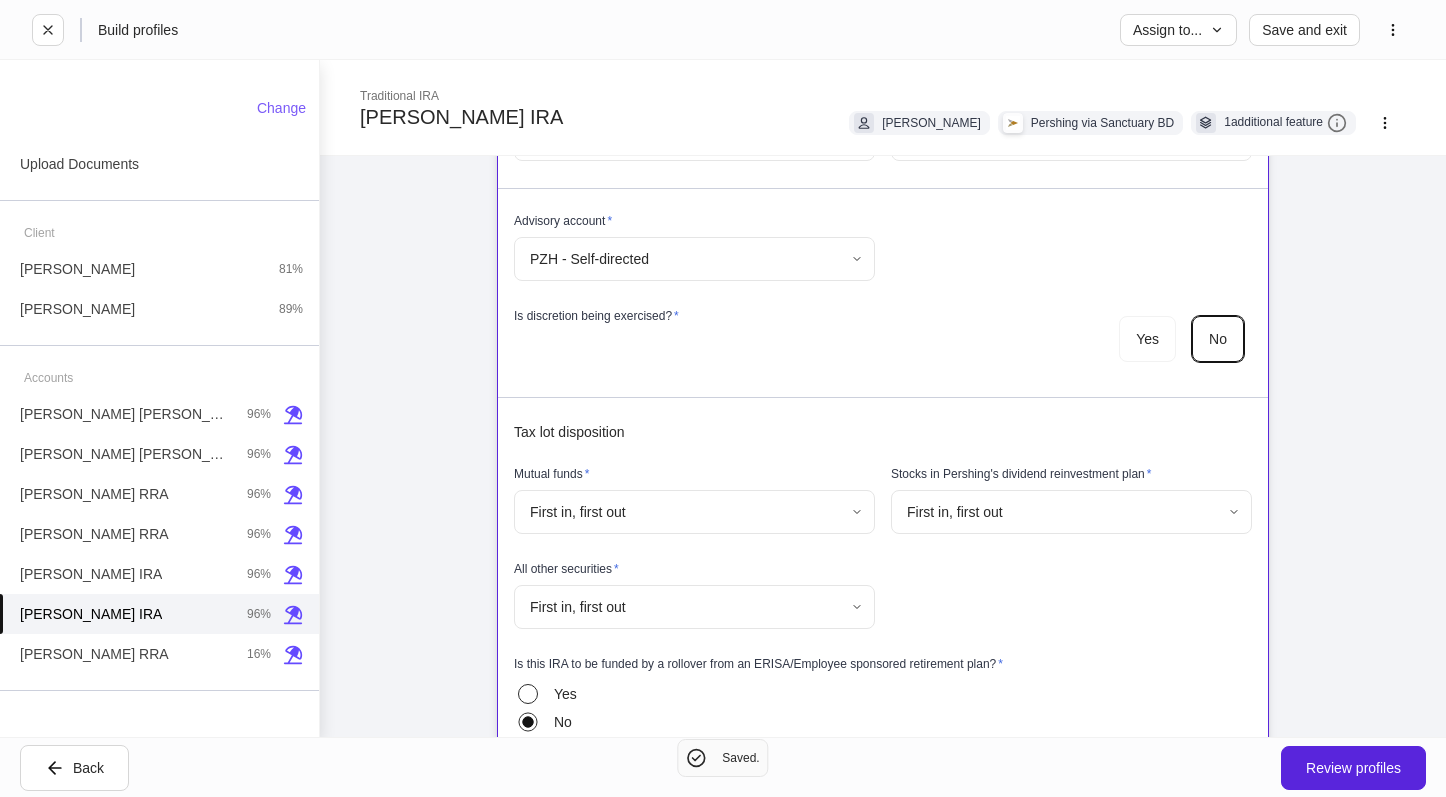 scroll, scrollTop: 1000, scrollLeft: 0, axis: vertical 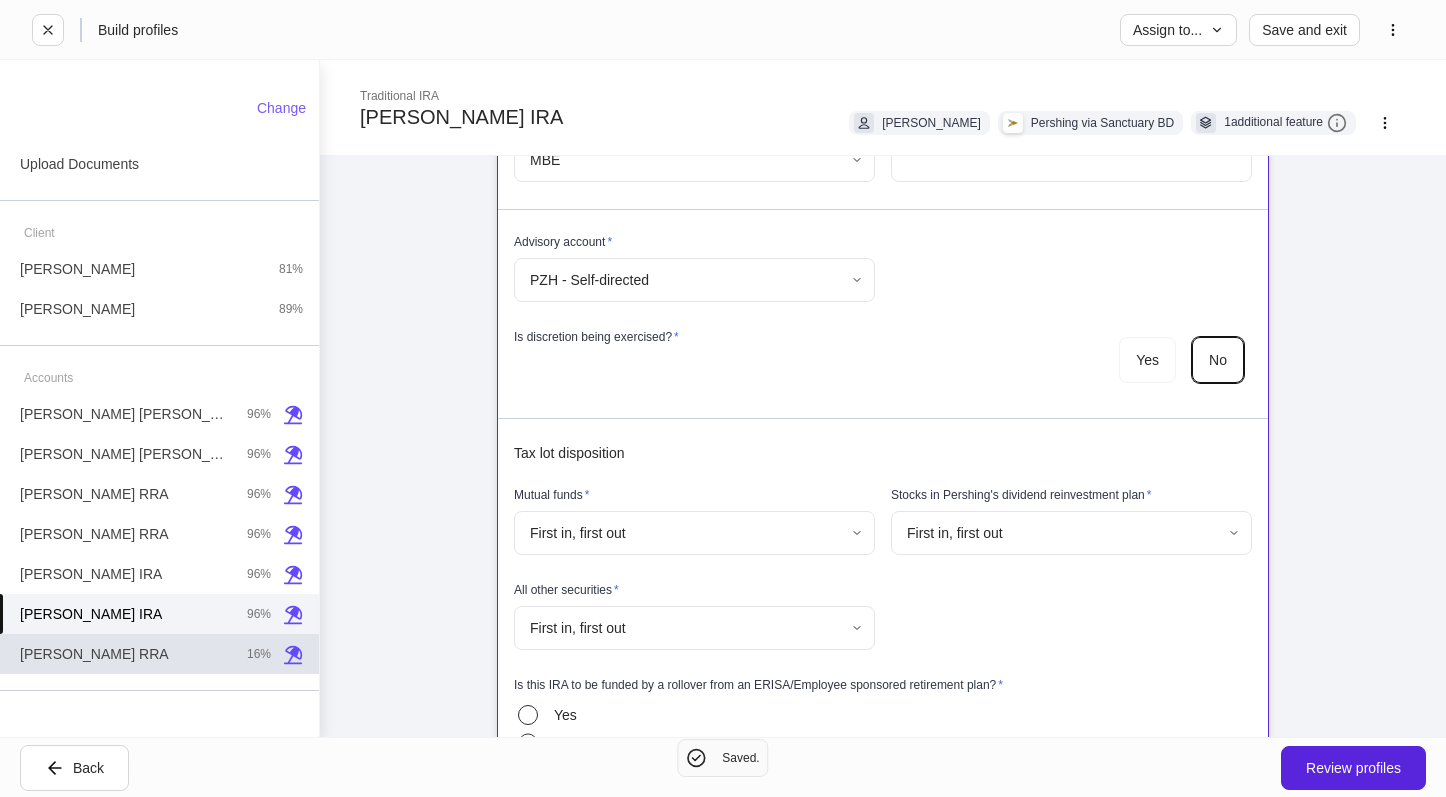 click on "[PERSON_NAME] RRA 16%" at bounding box center (159, 654) 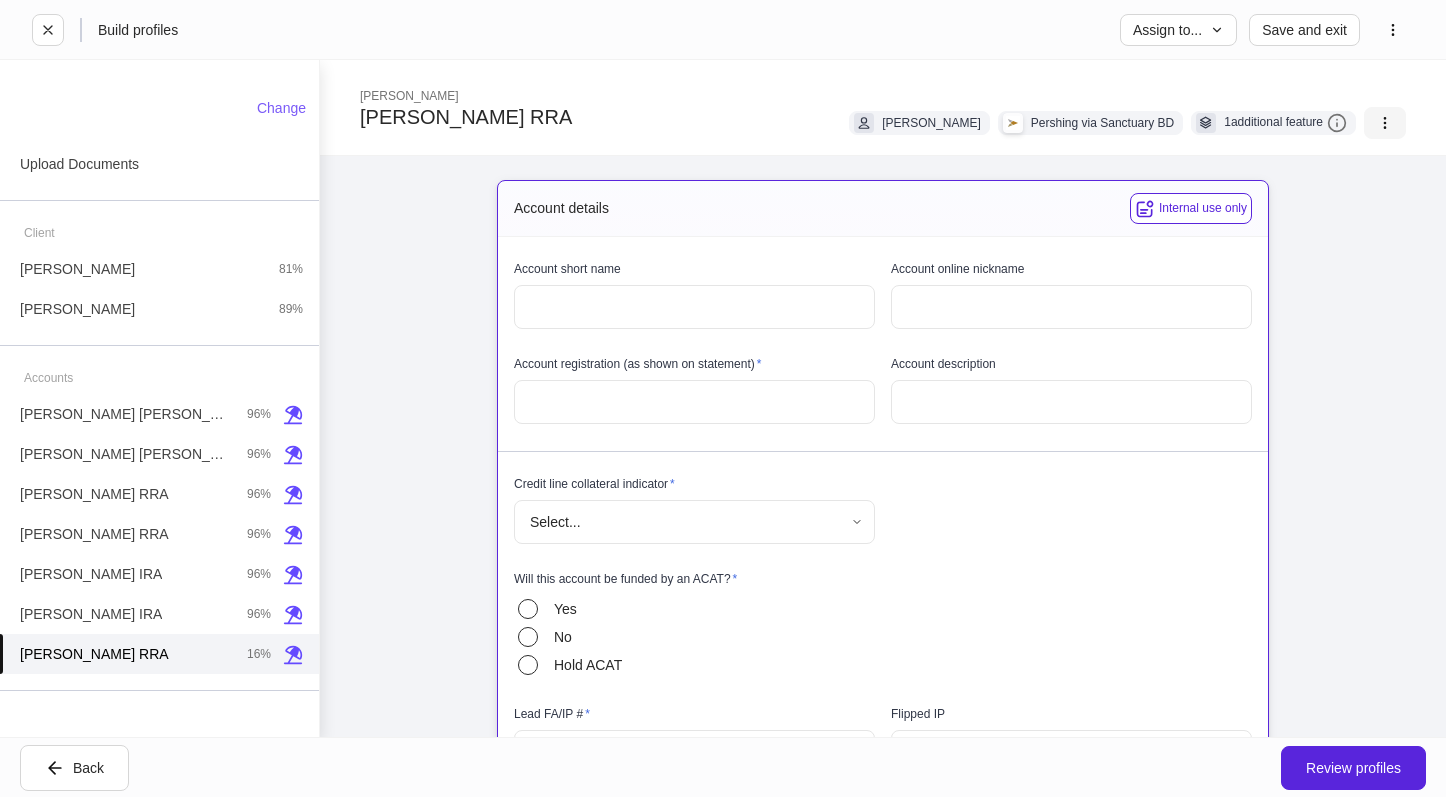 click 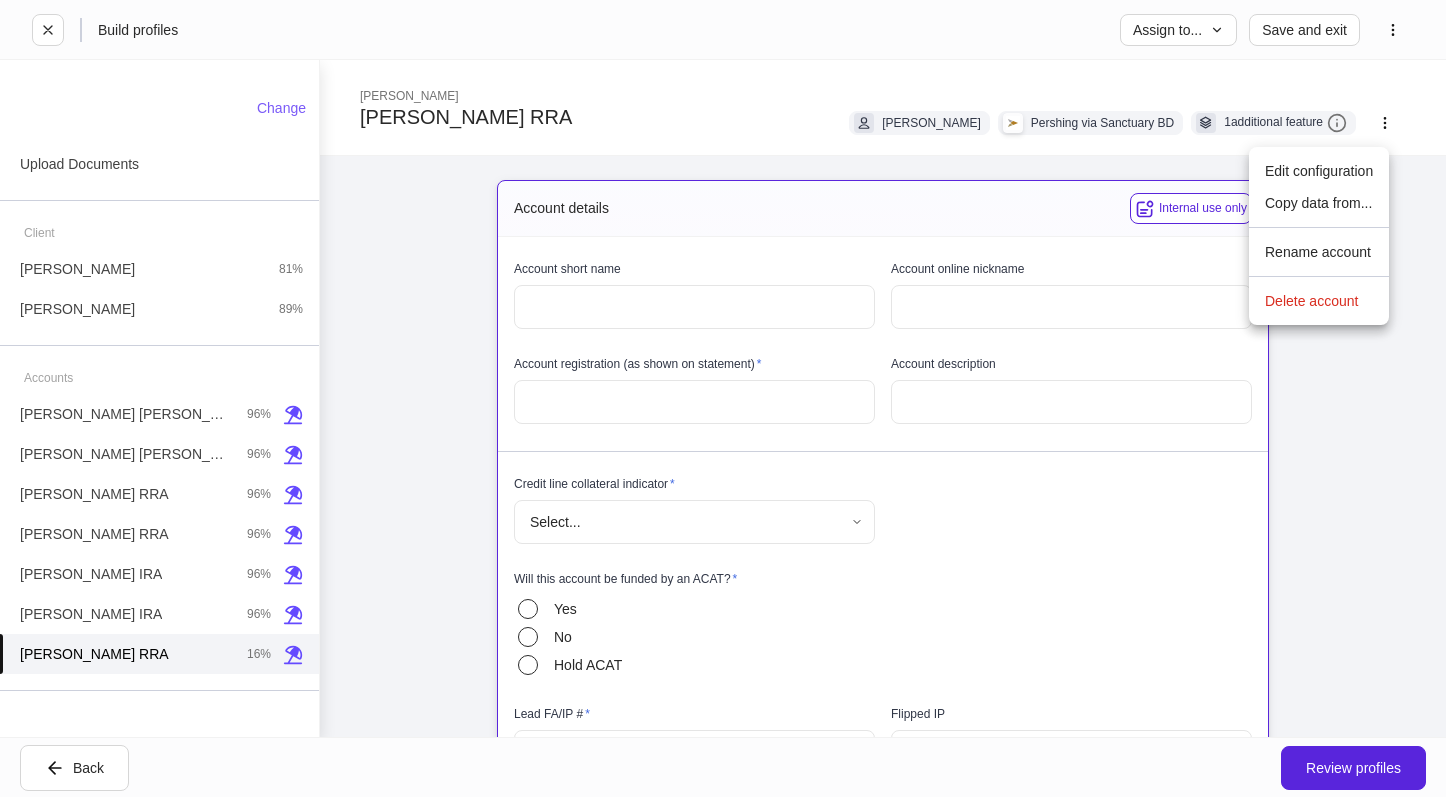 click on "Copy data from..." at bounding box center [1319, 203] 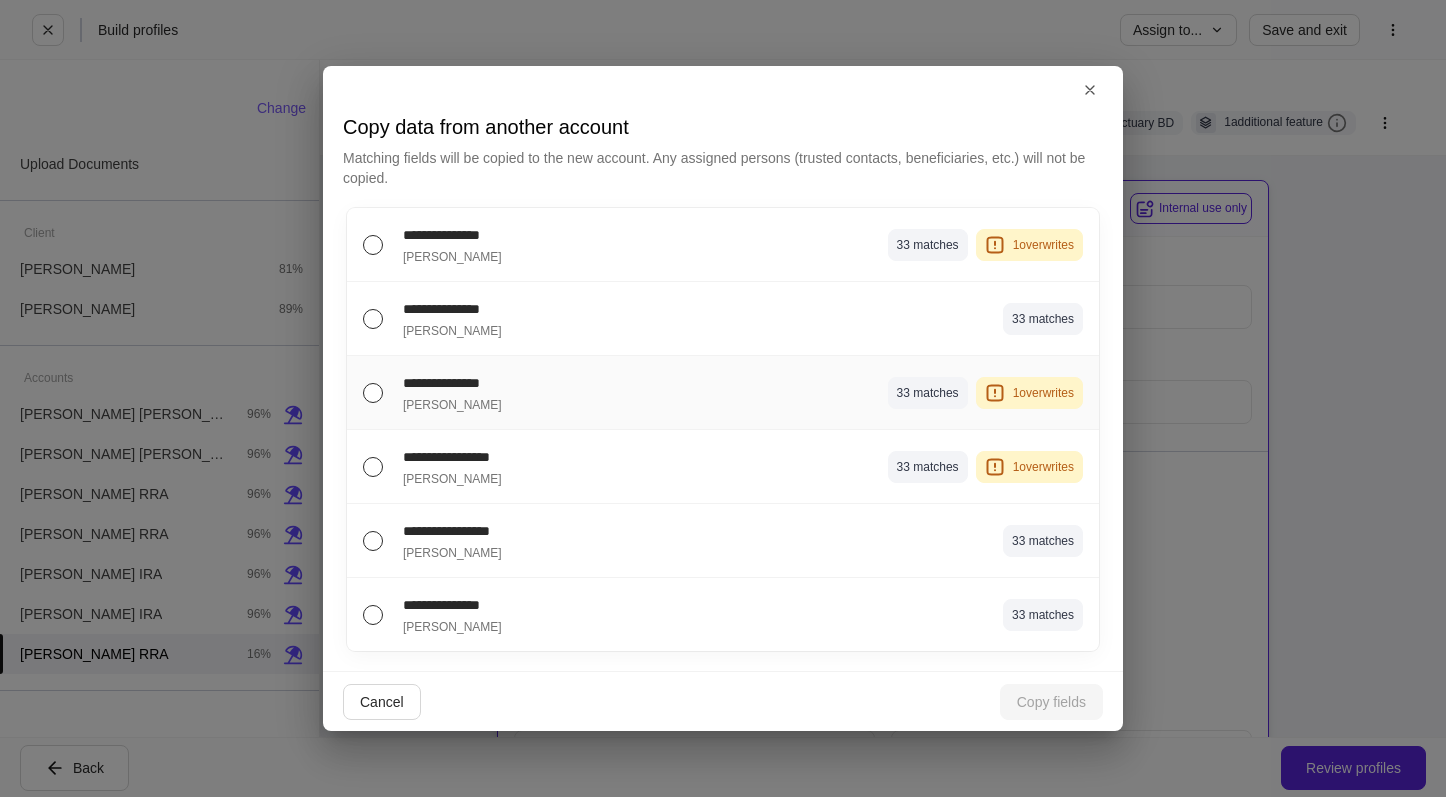 click on "[PERSON_NAME]" at bounding box center [541, 403] 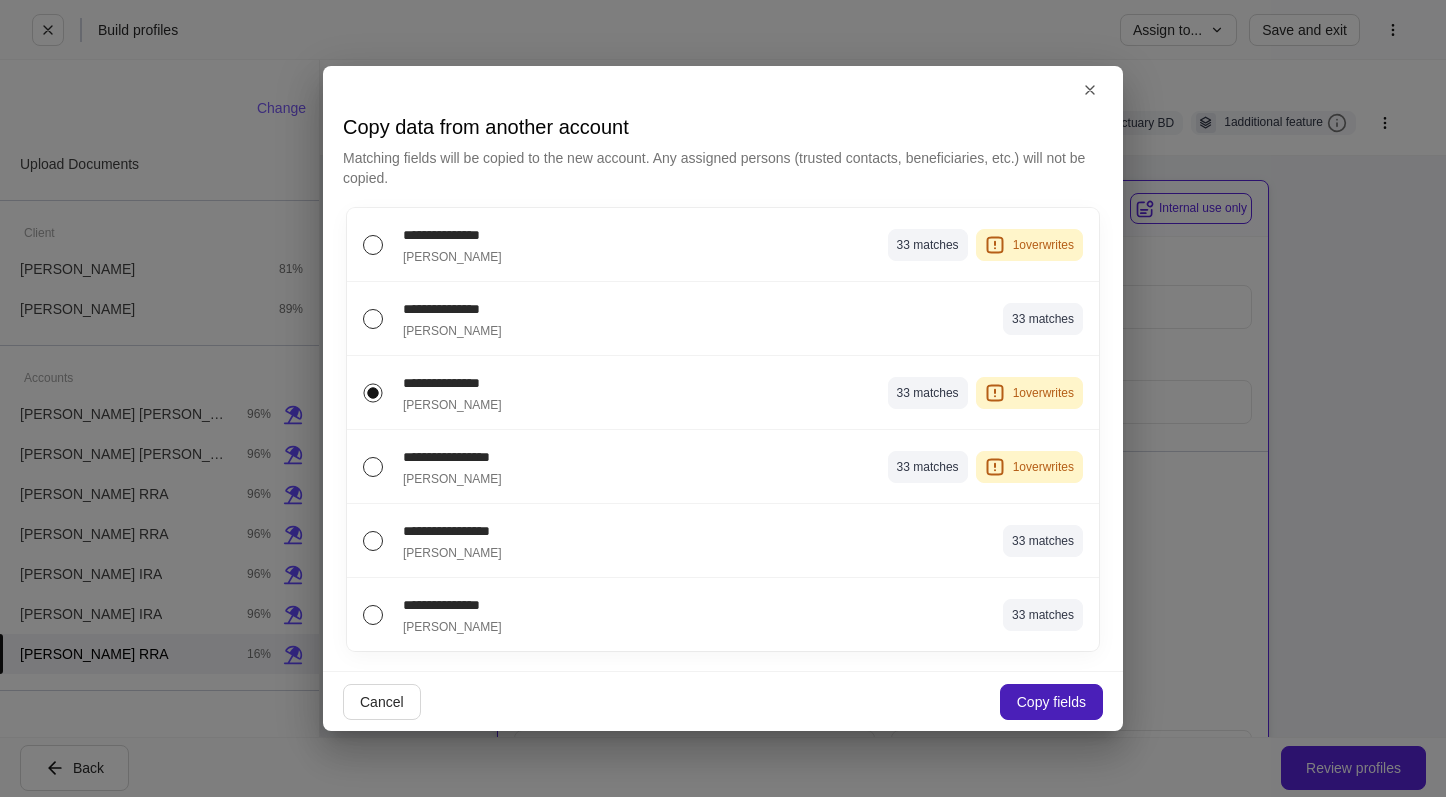 click on "Copy fields" at bounding box center [1051, 702] 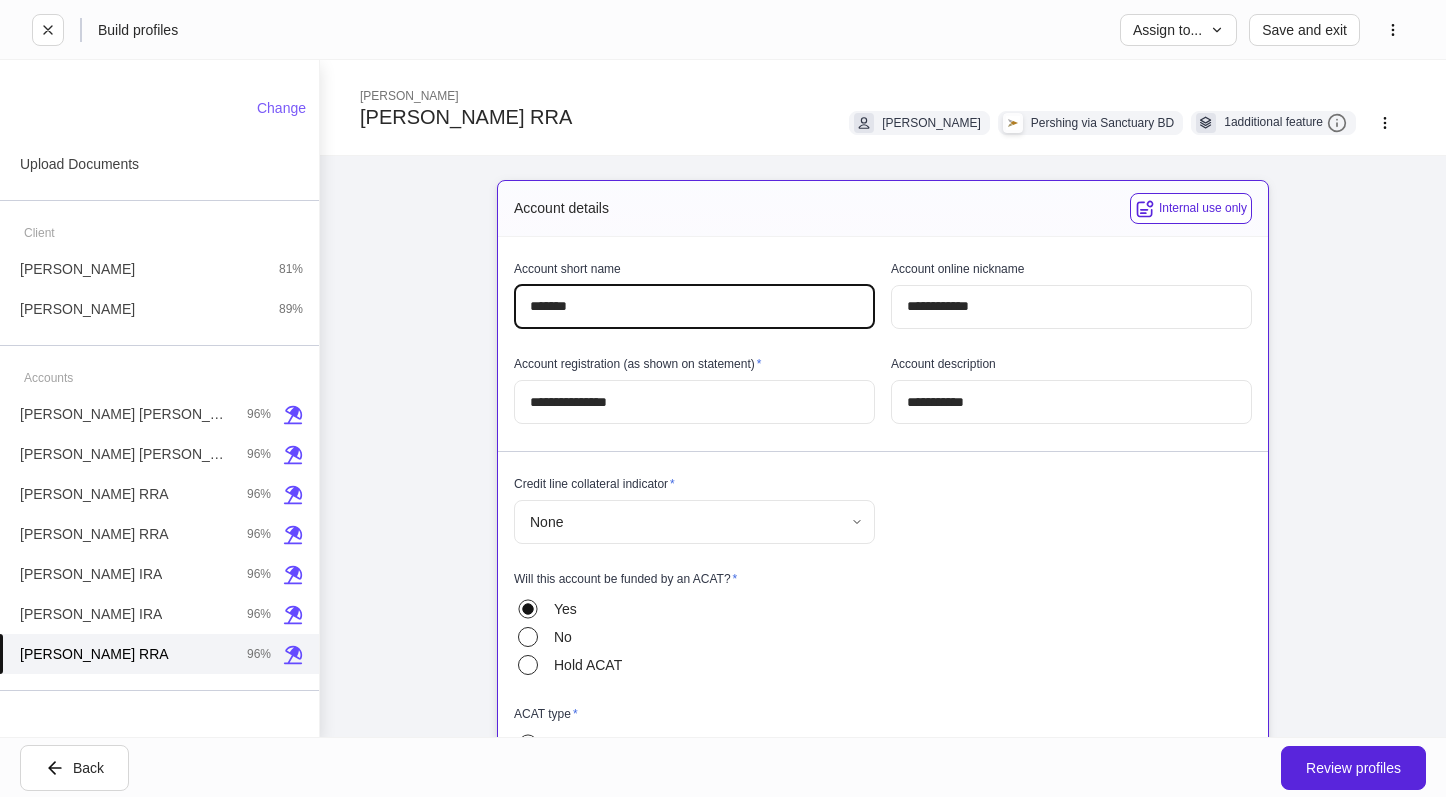 click on "*******" at bounding box center (694, 307) 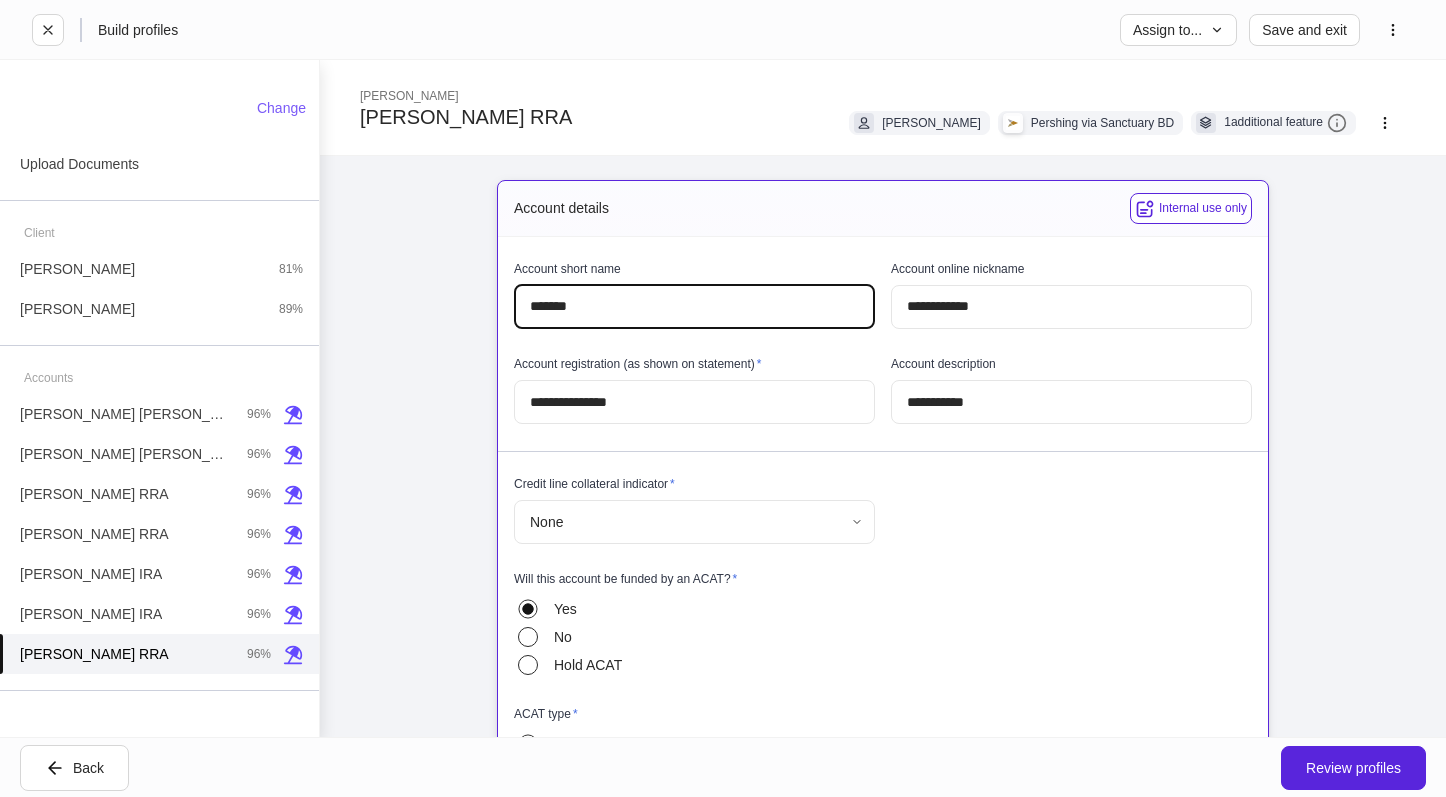 type on "*******" 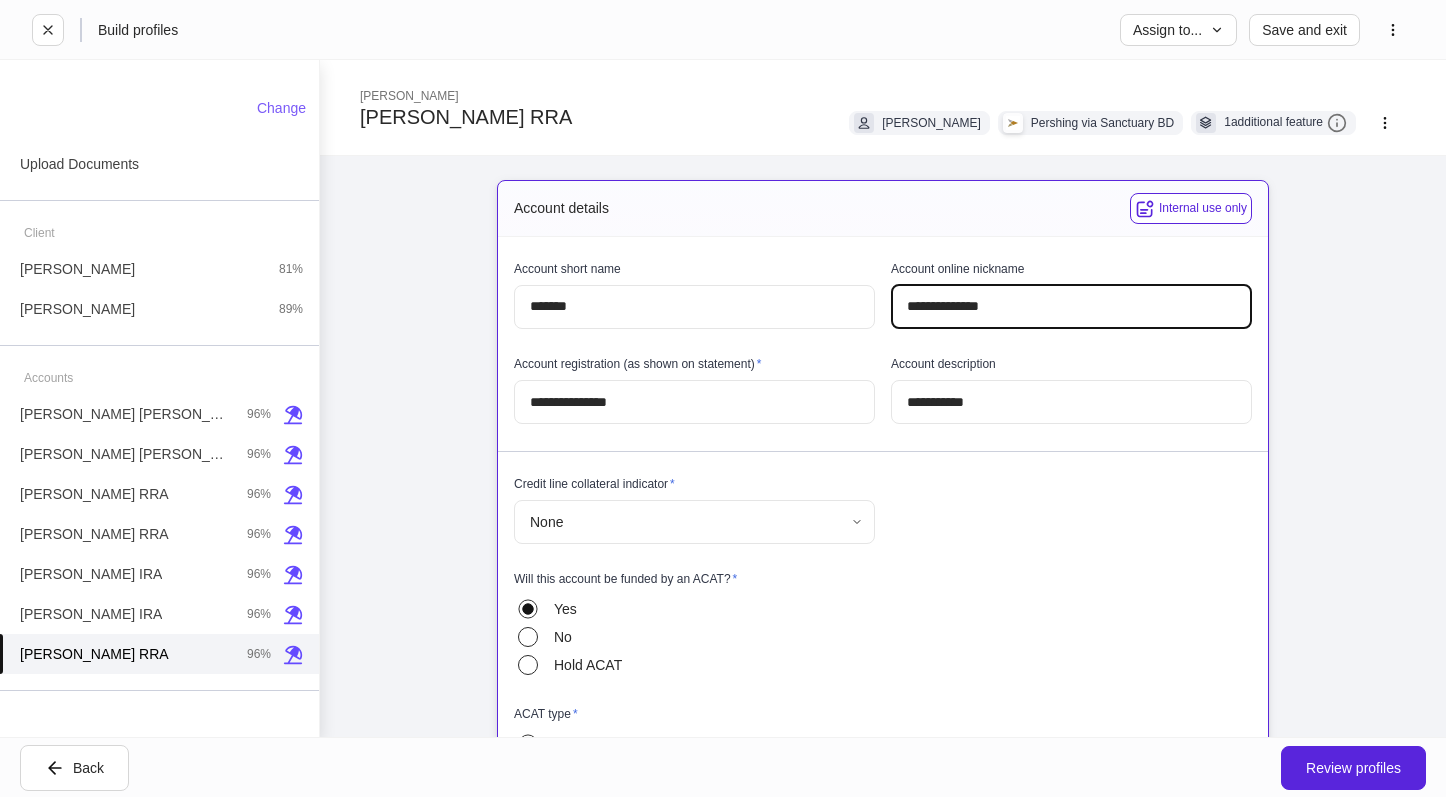 type on "**********" 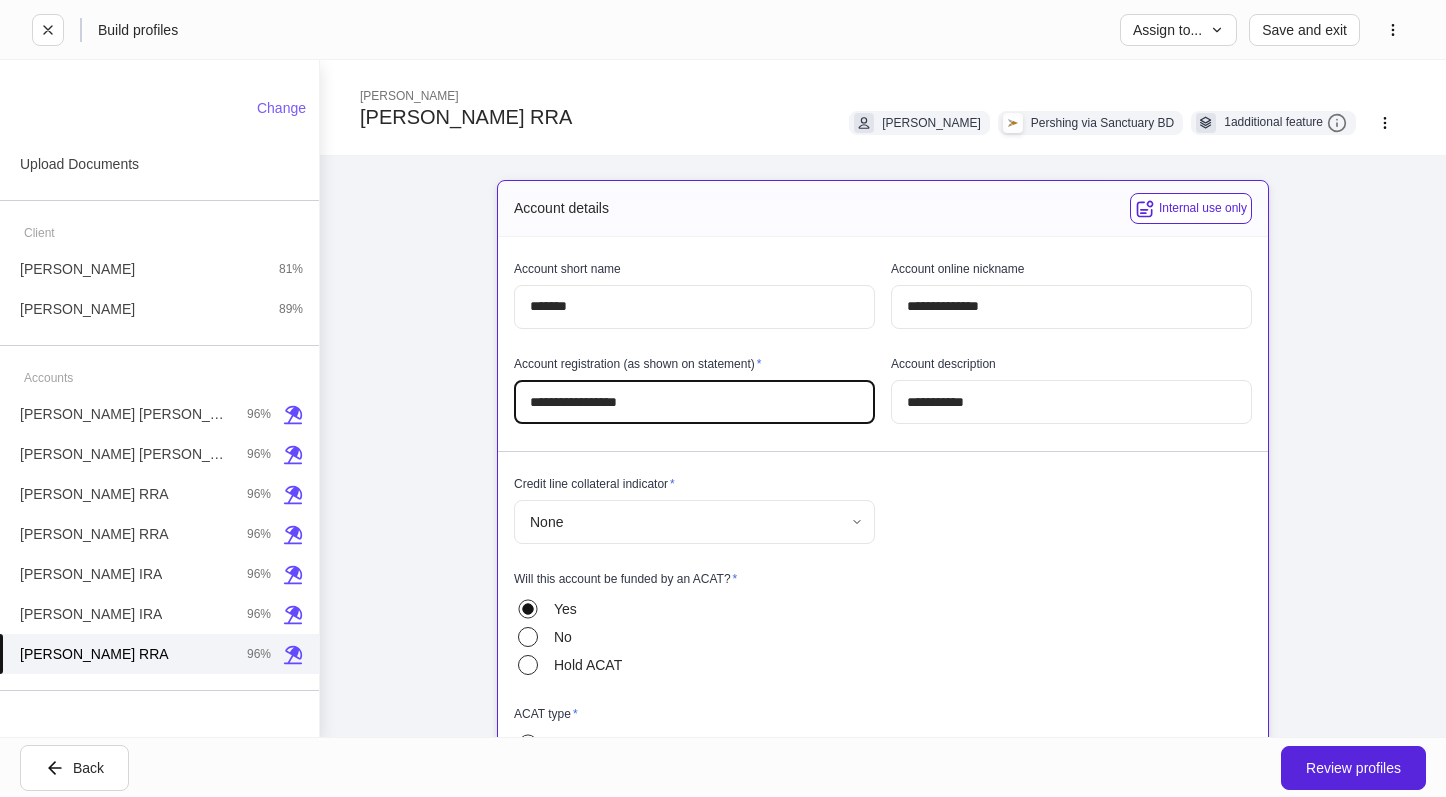type on "**********" 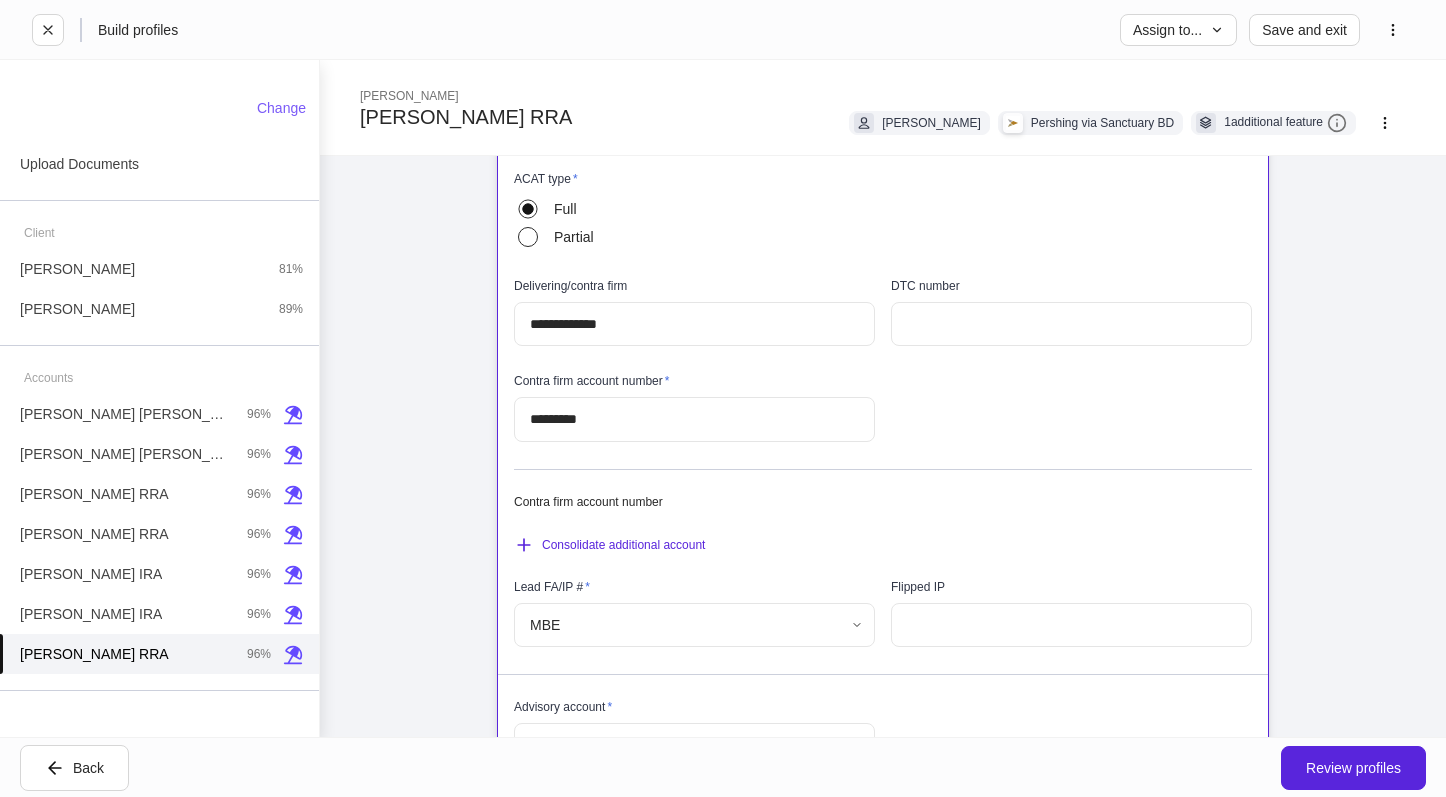 scroll, scrollTop: 600, scrollLeft: 0, axis: vertical 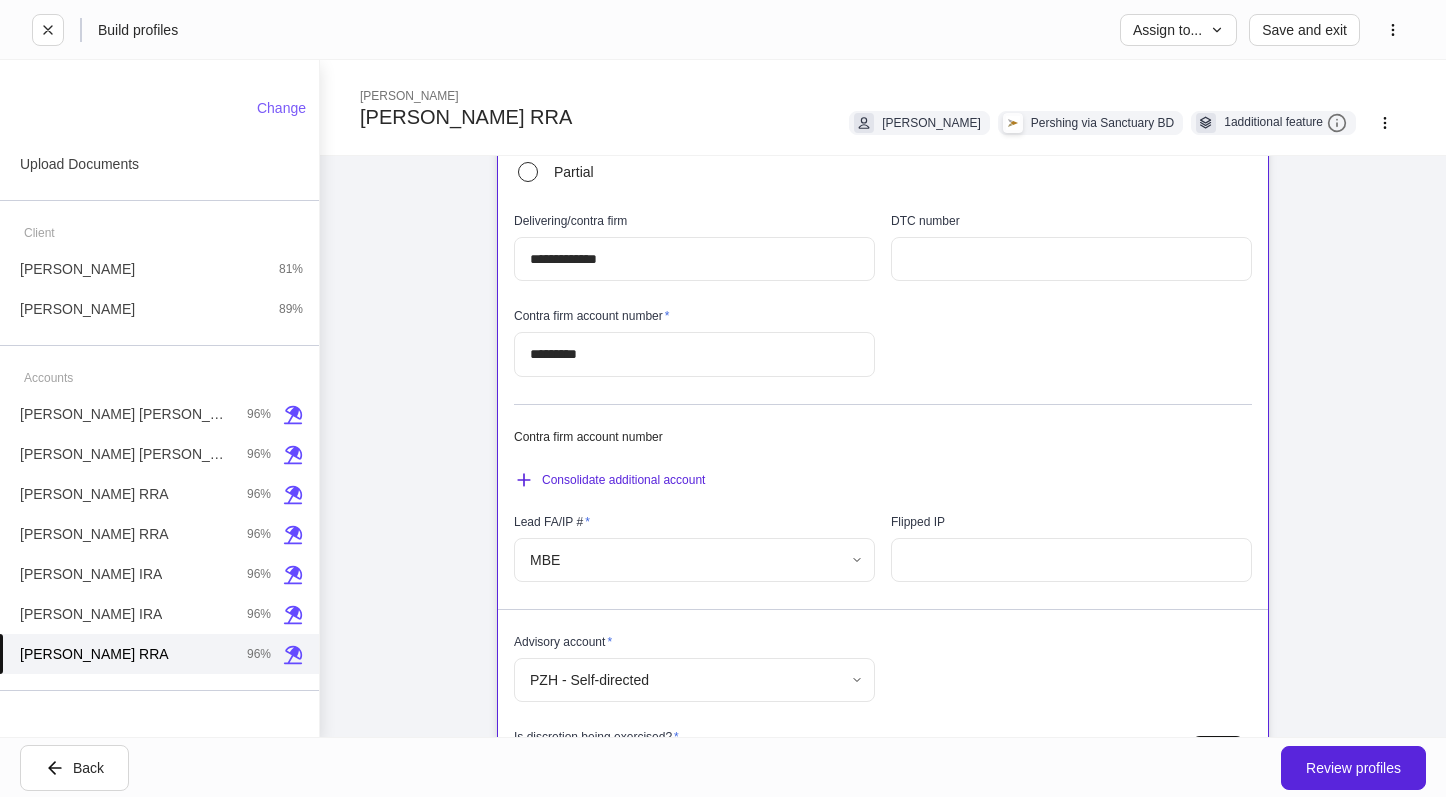 click on "*********" at bounding box center (694, 354) 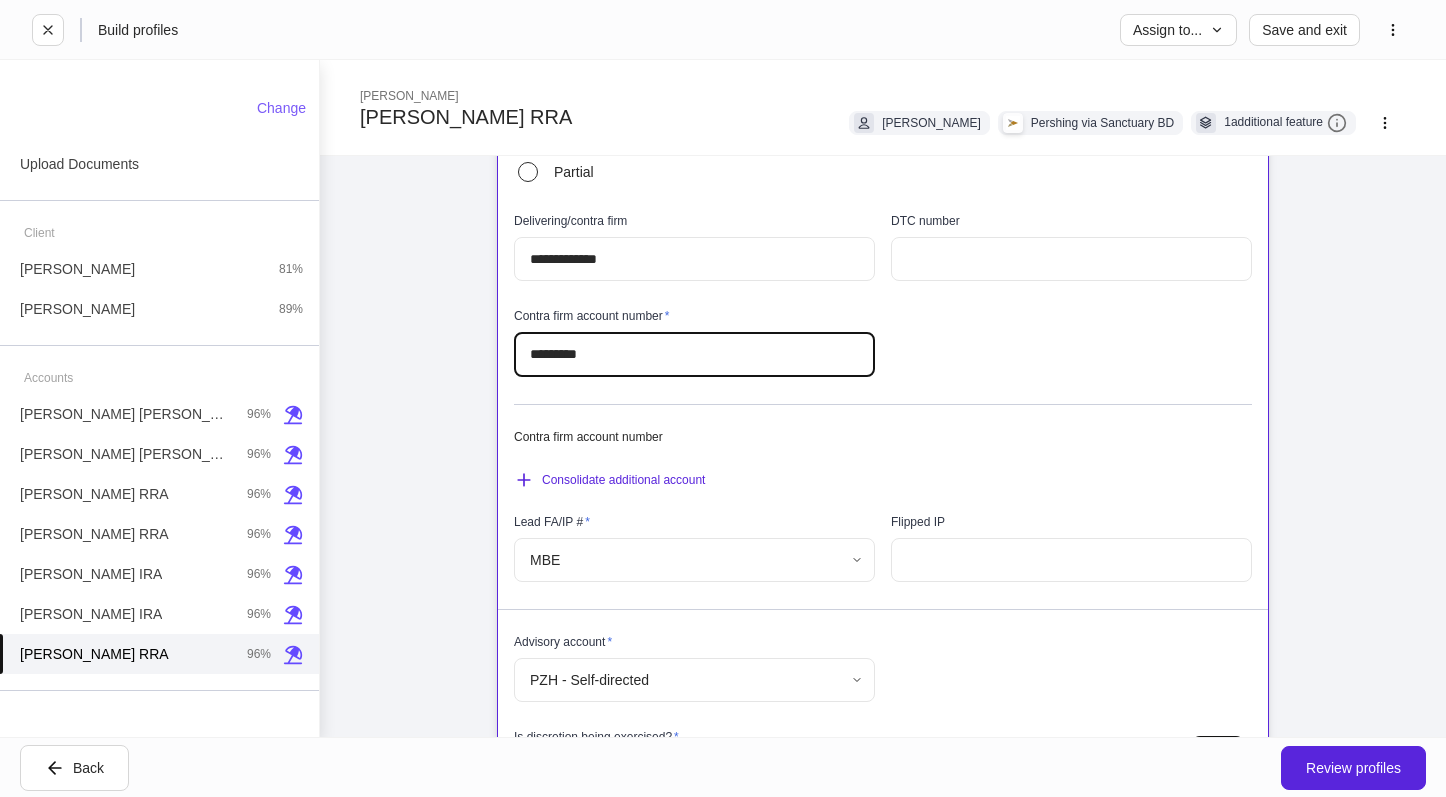 type on "*********" 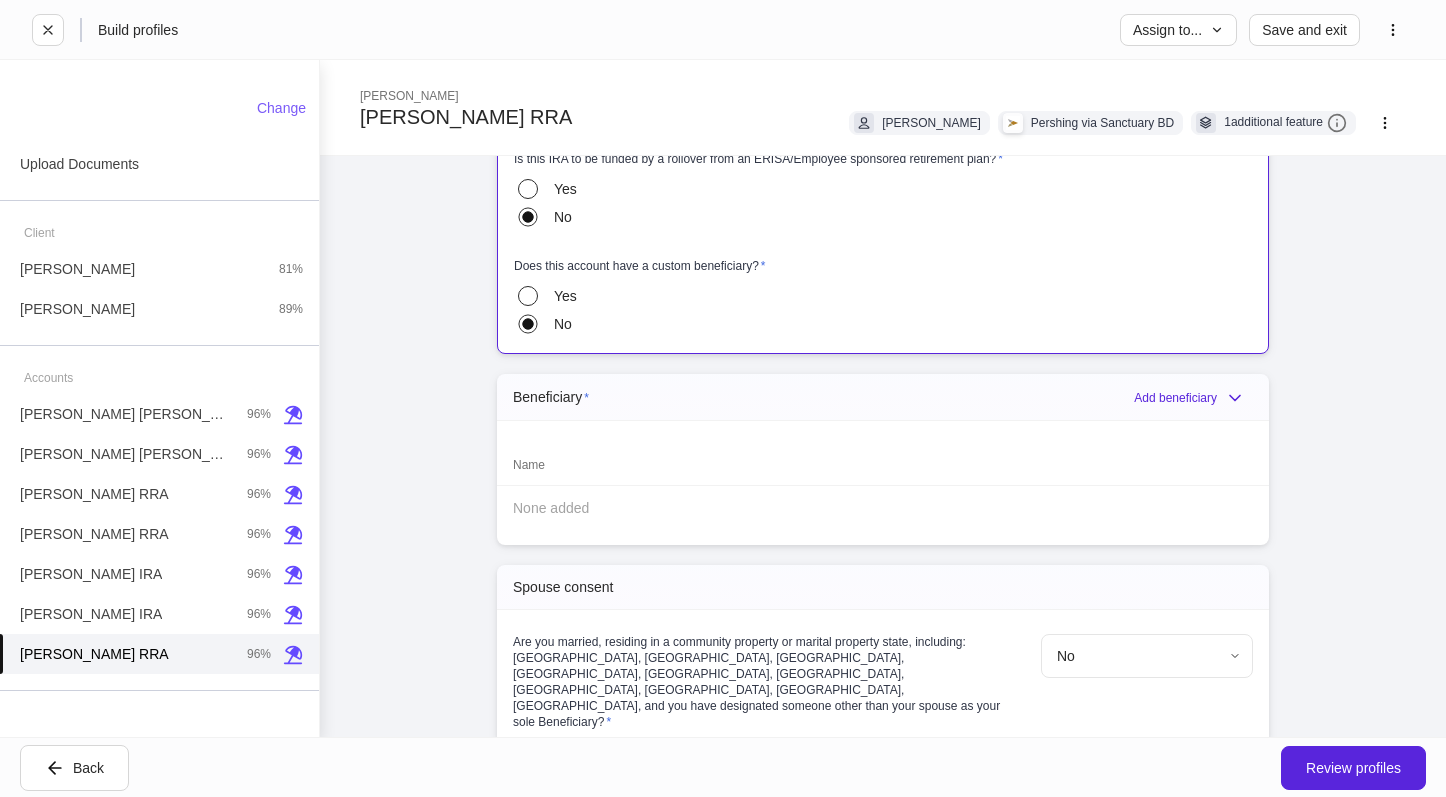 scroll, scrollTop: 1600, scrollLeft: 0, axis: vertical 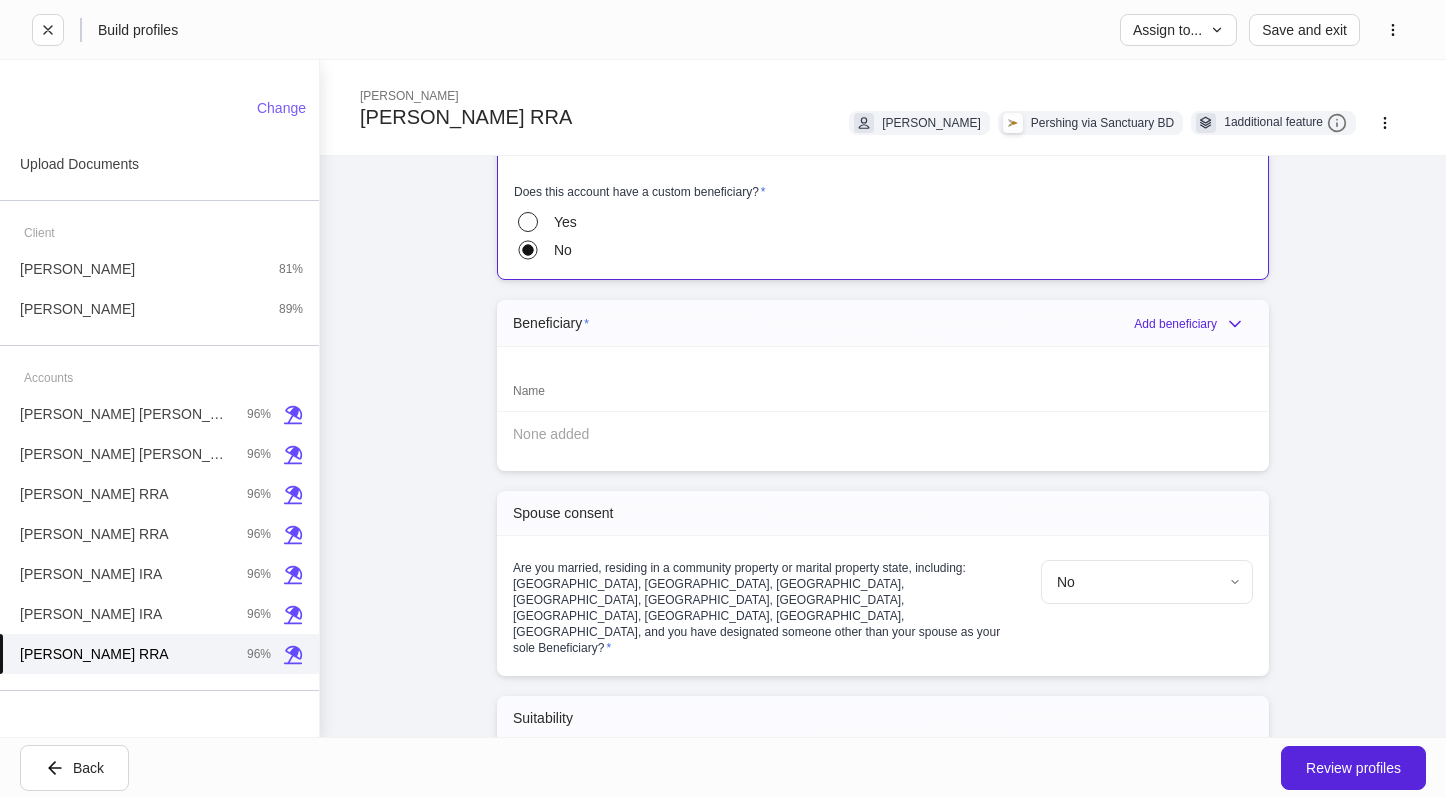 click on "Beneficiary * Add beneficiary" at bounding box center (883, 323) 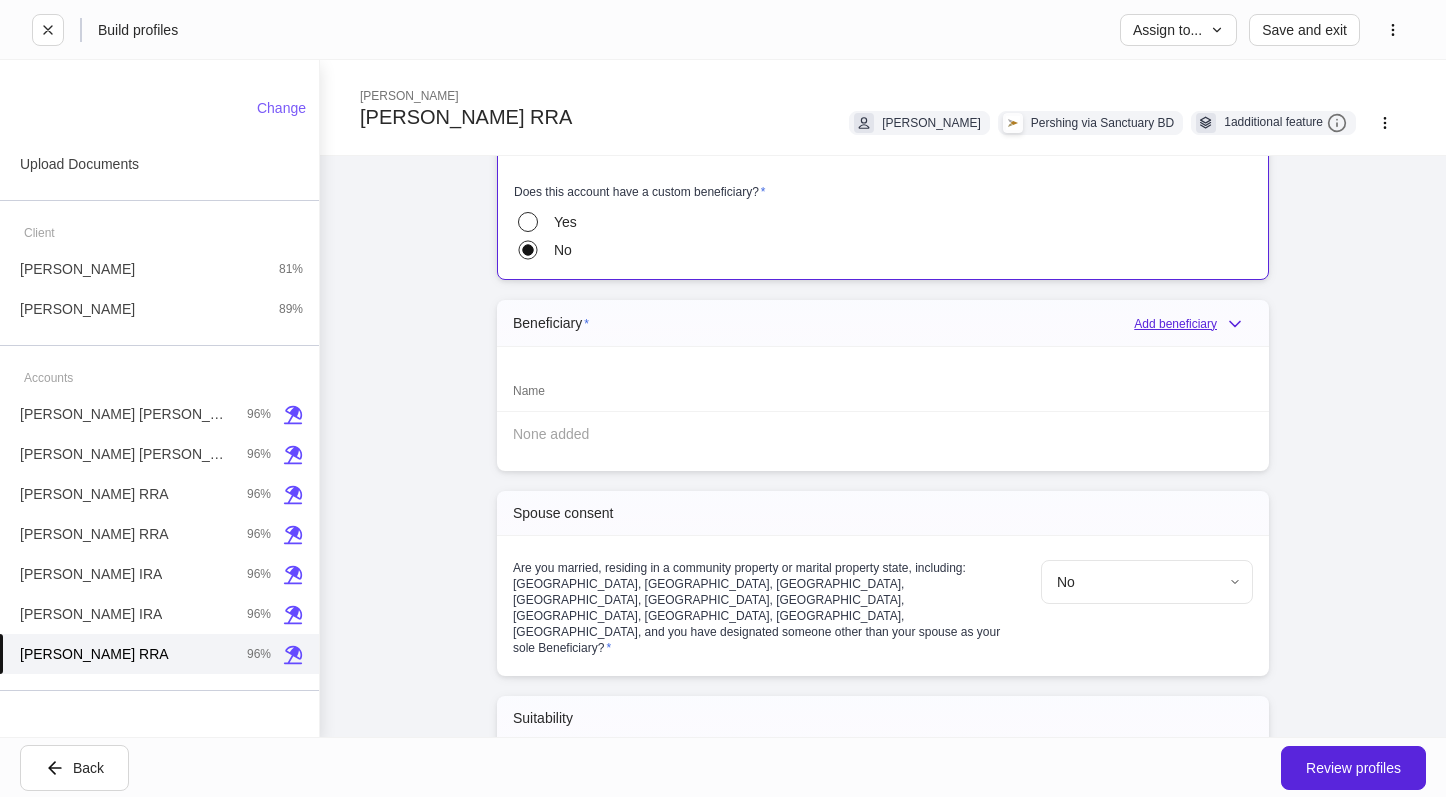 click on "Add beneficiary" at bounding box center (1193, 324) 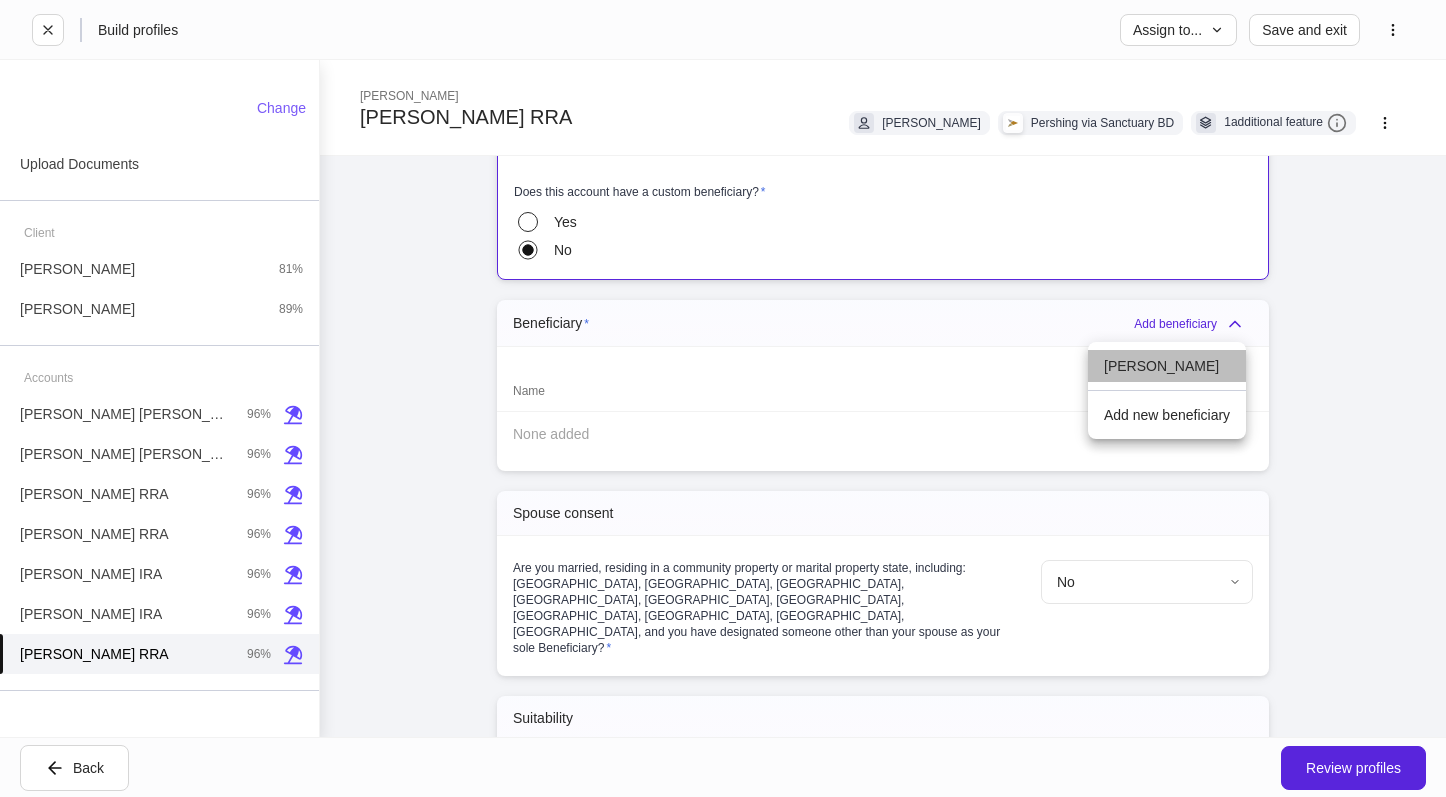 click on "[PERSON_NAME]" at bounding box center (1167, 366) 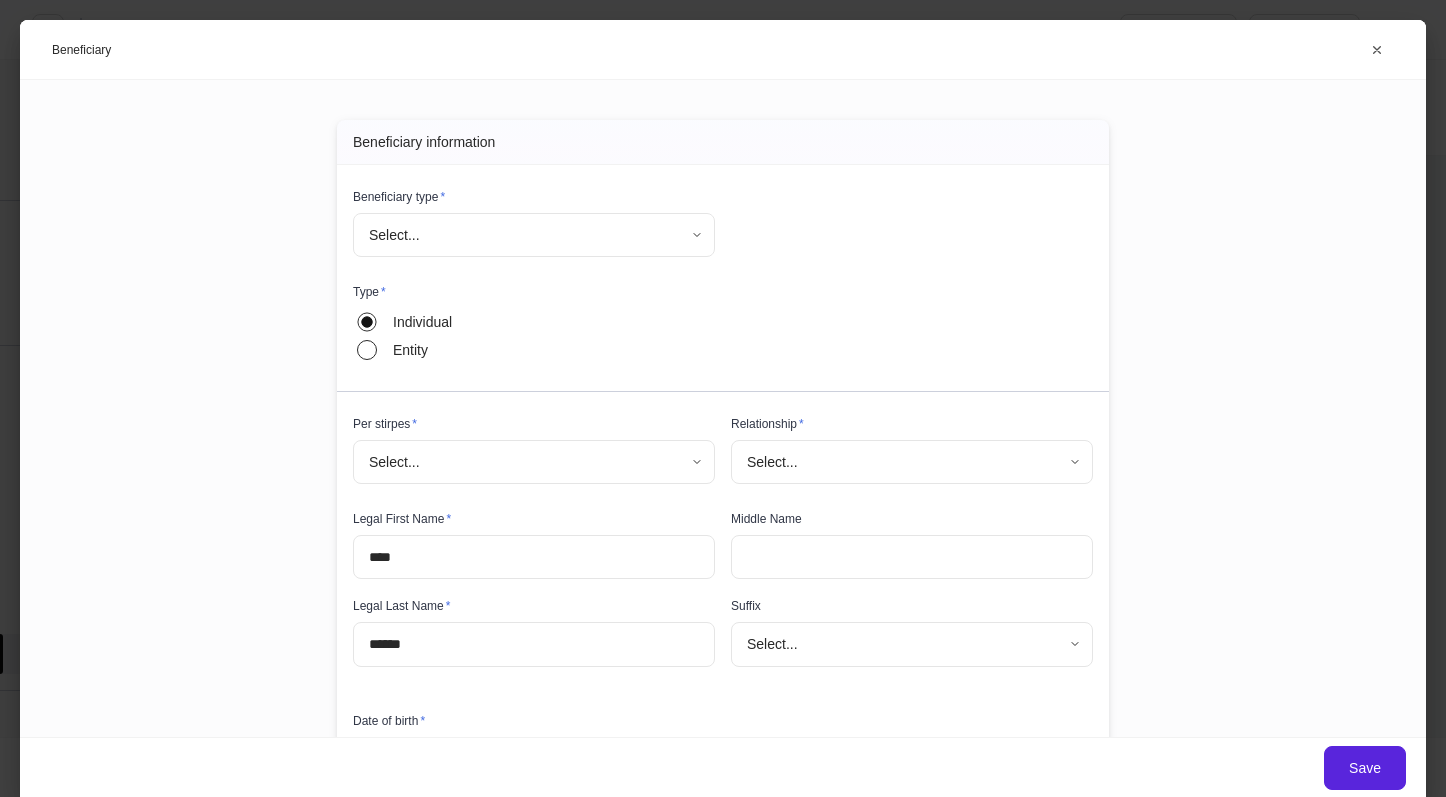 click on "**********" at bounding box center (723, 398) 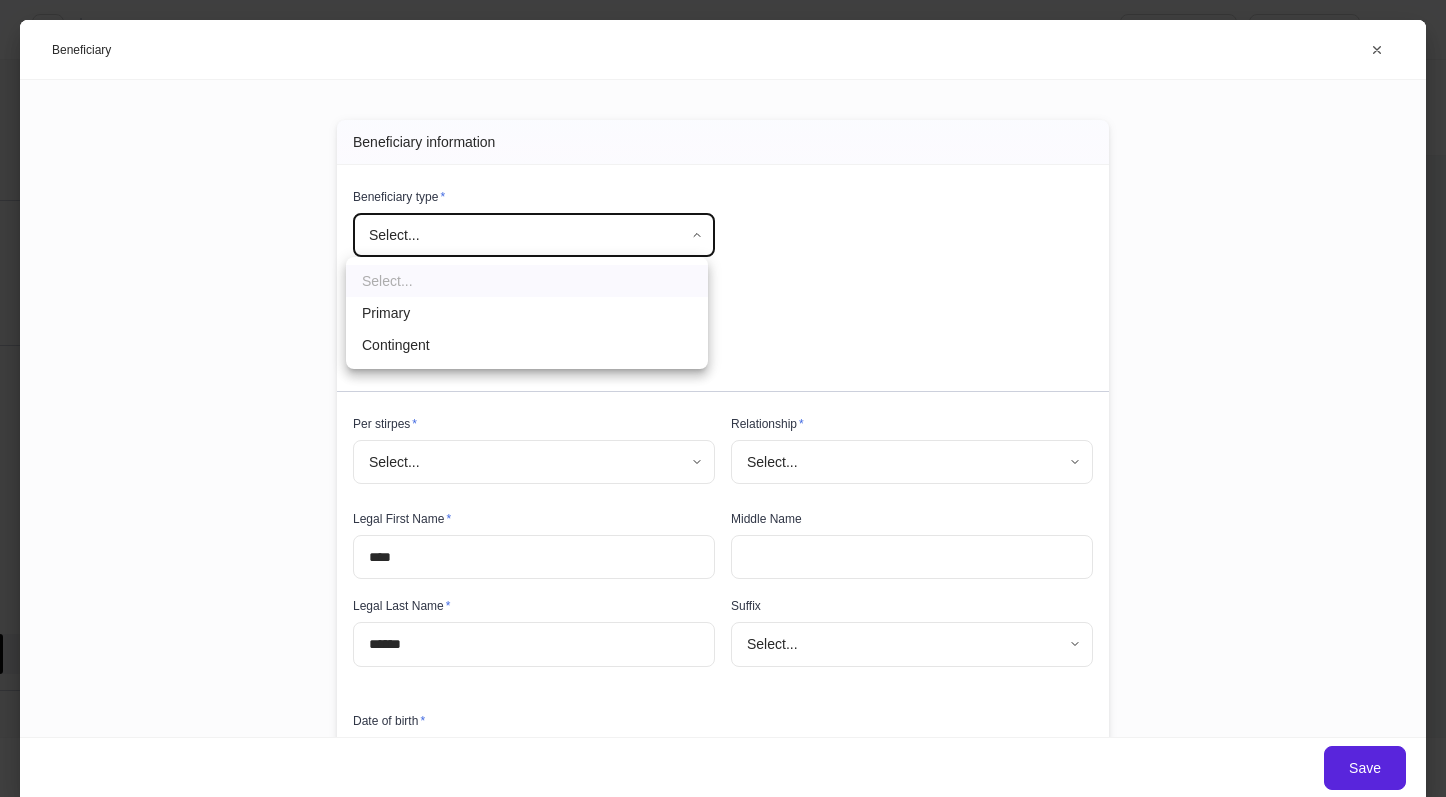 click on "Primary" at bounding box center (527, 313) 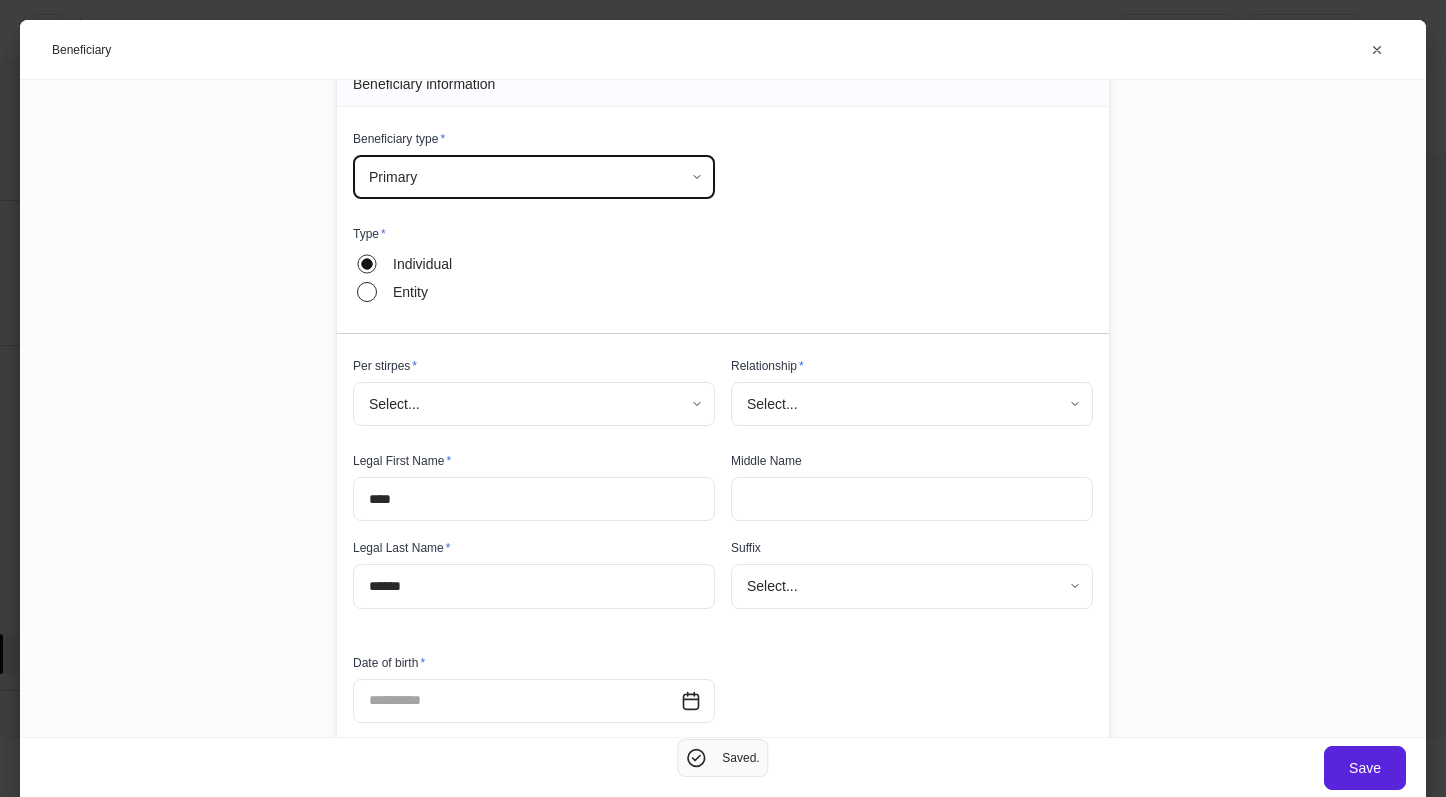 scroll, scrollTop: 275, scrollLeft: 0, axis: vertical 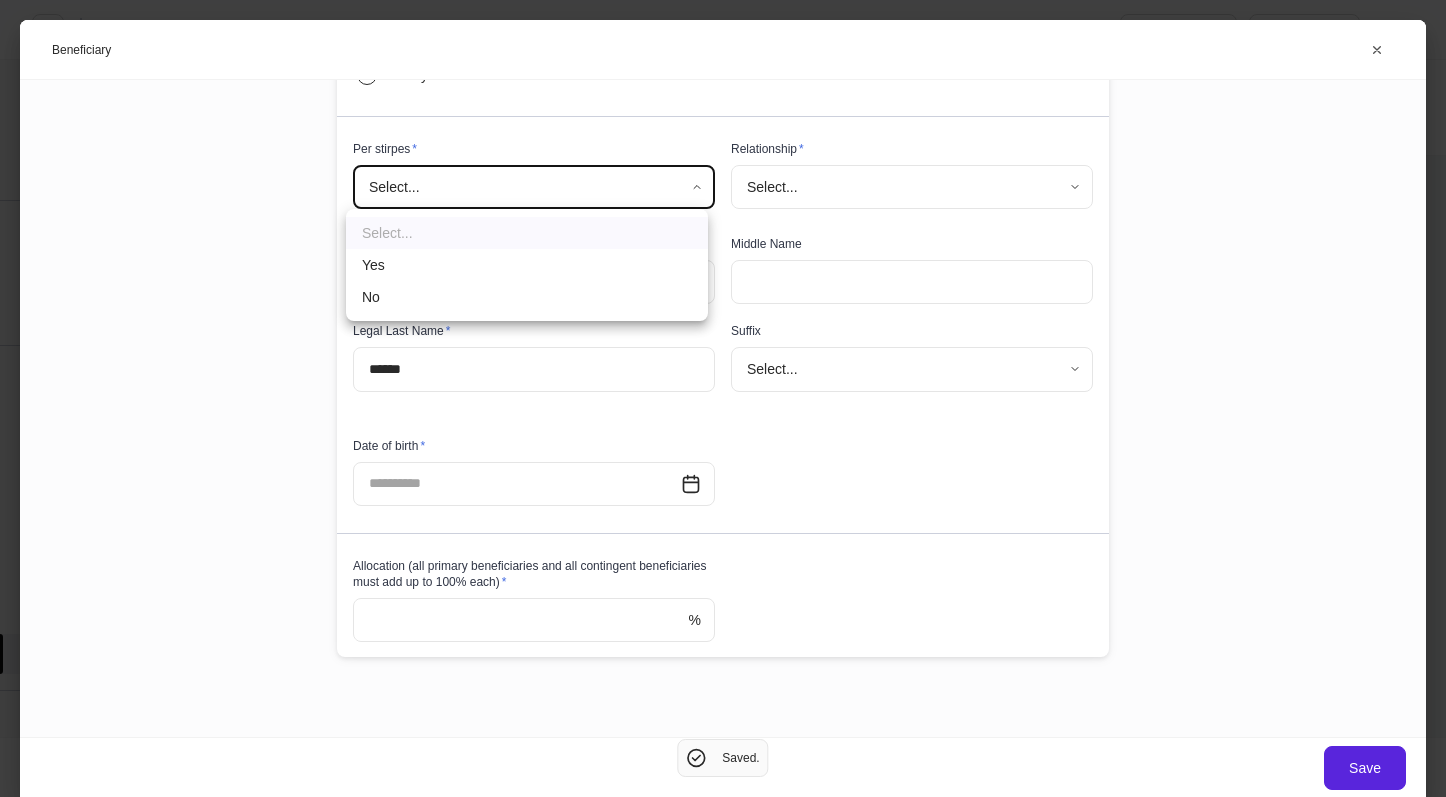 click on "**********" at bounding box center (723, 398) 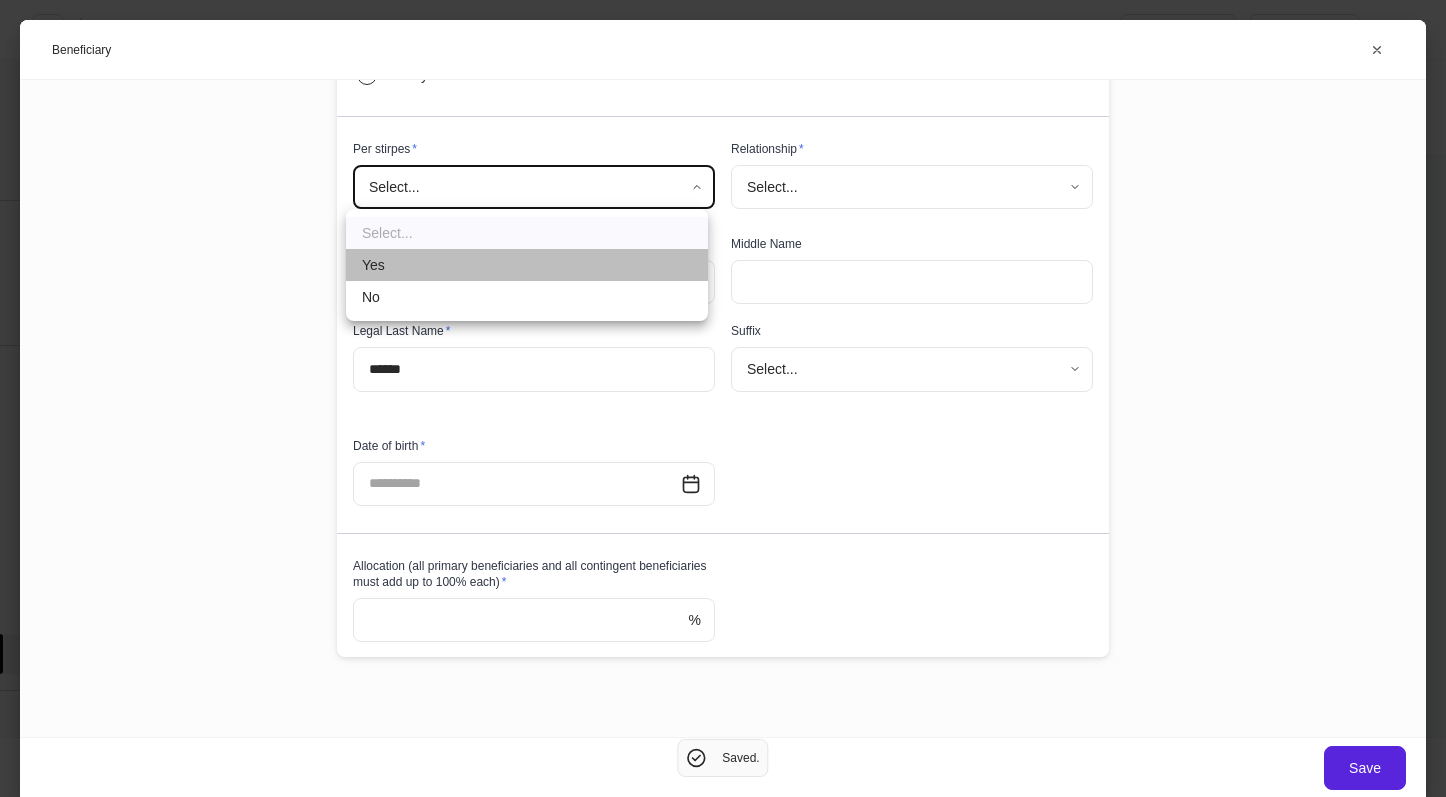 click on "Yes" at bounding box center (527, 265) 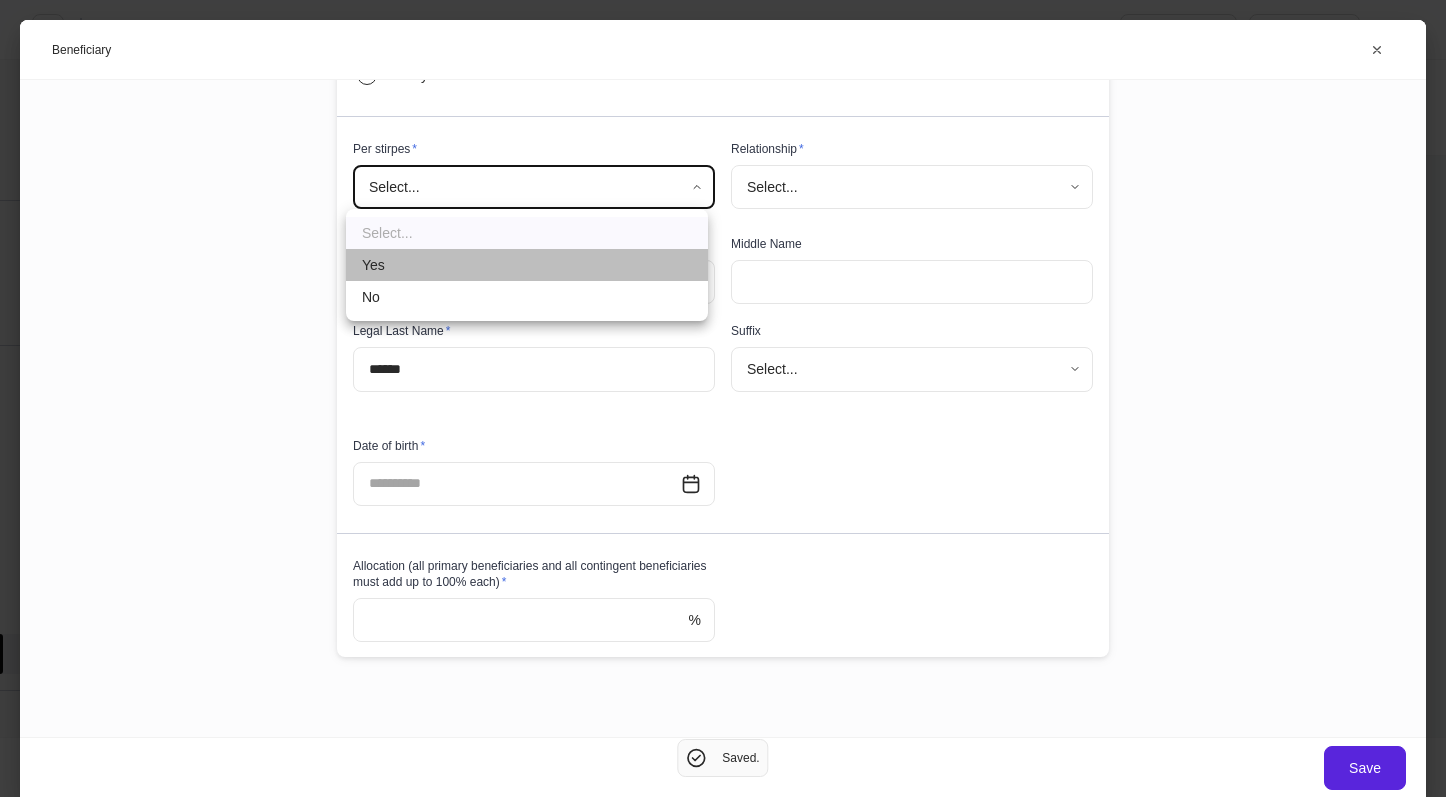 type on "****" 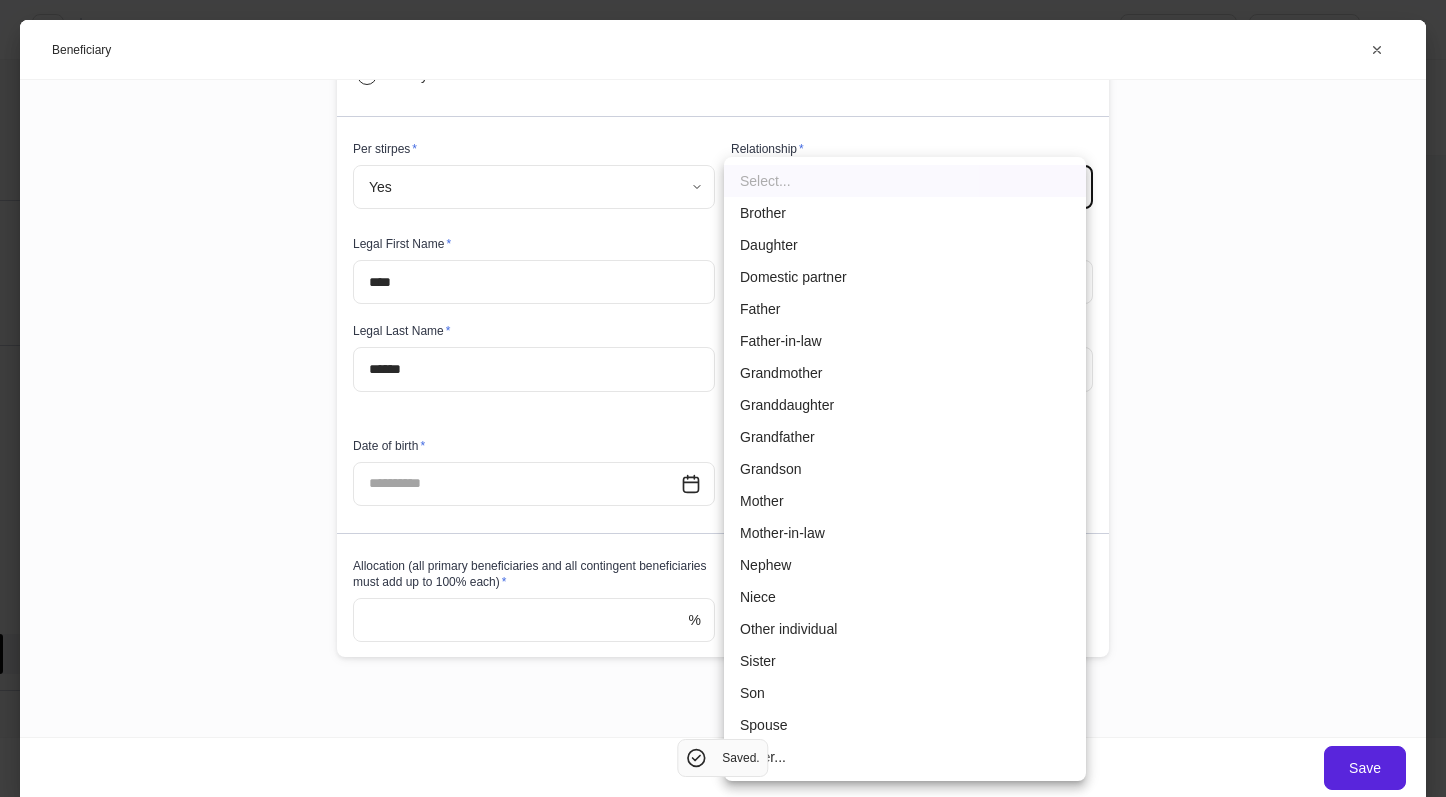 click on "**********" at bounding box center (723, 398) 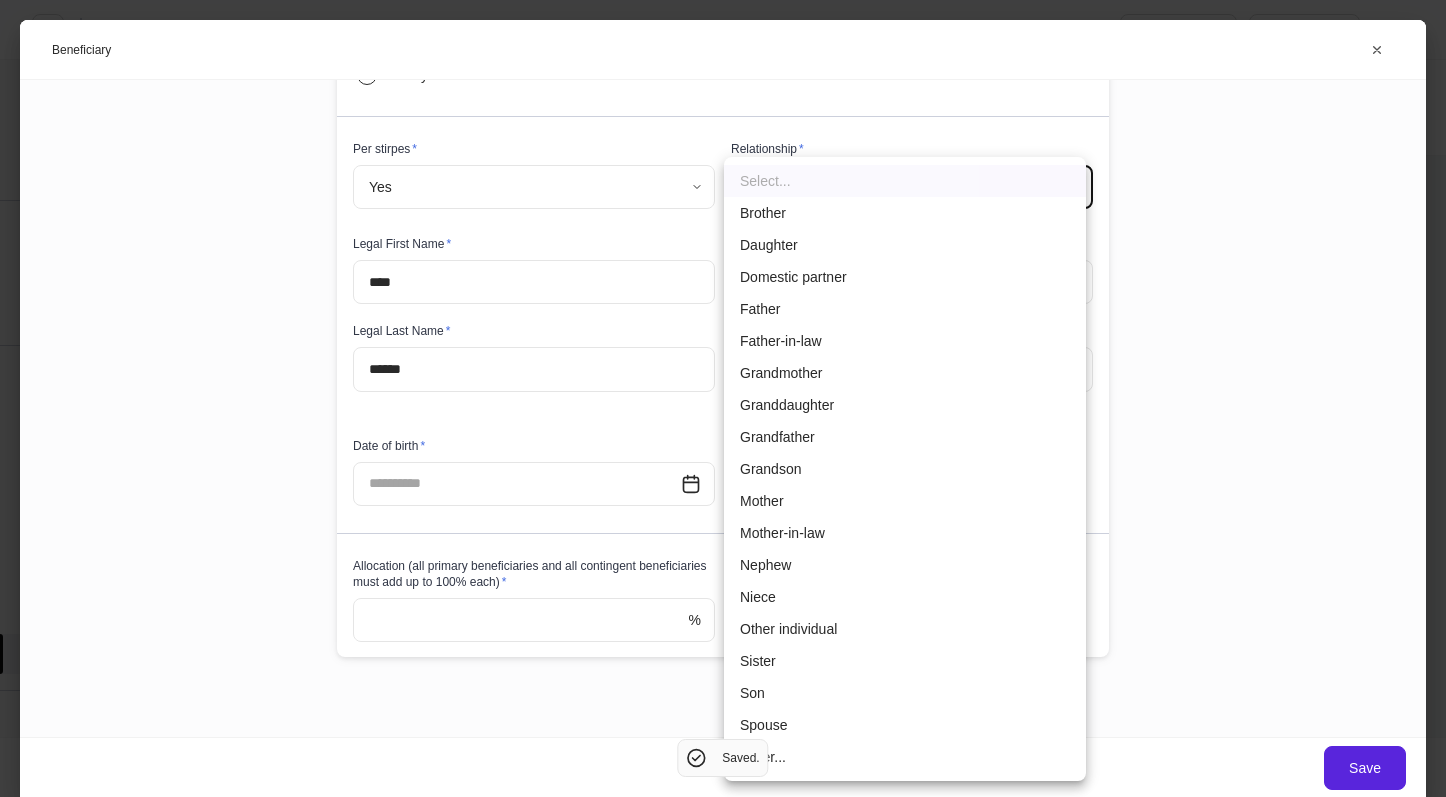 click on "Spouse" at bounding box center (905, 725) 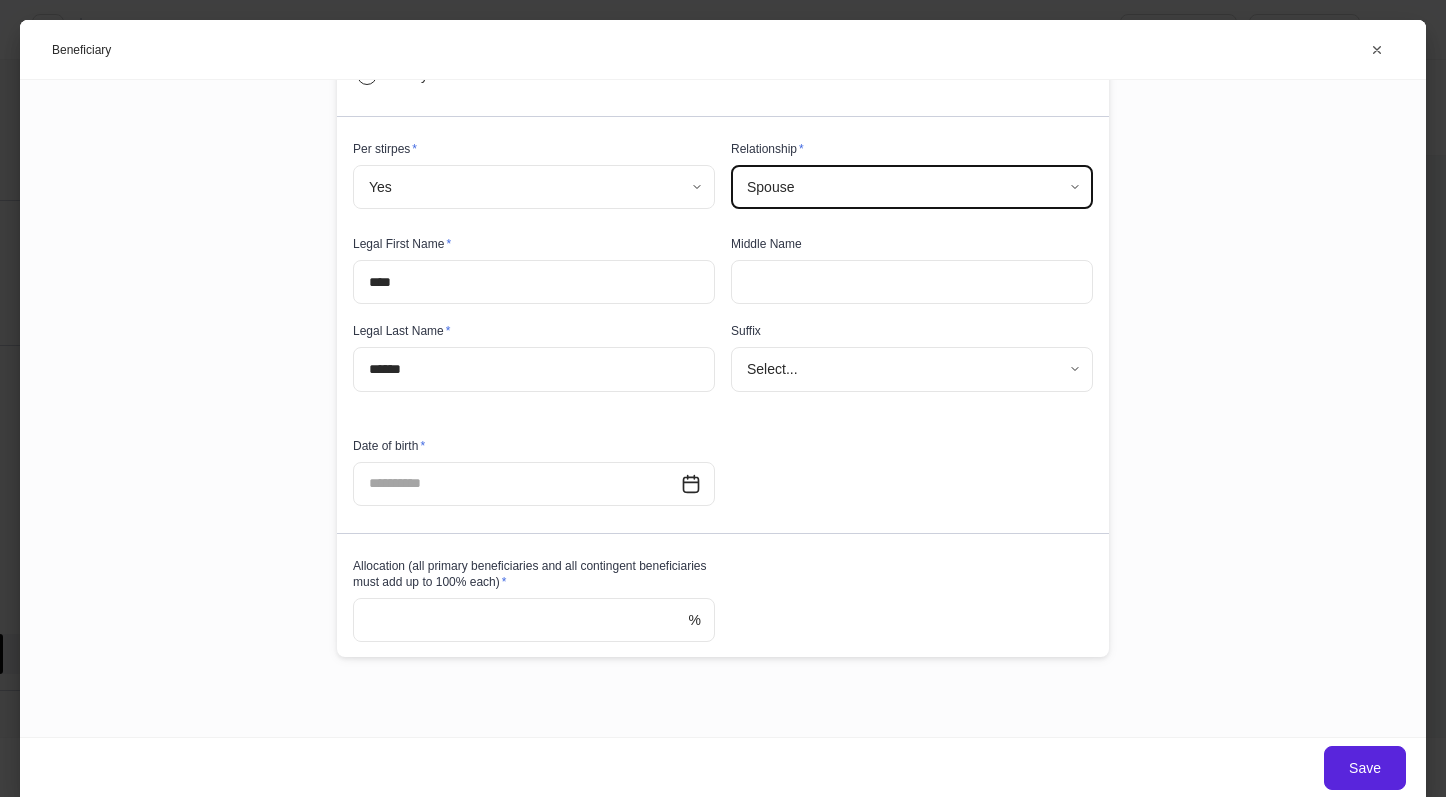 click at bounding box center (521, 620) 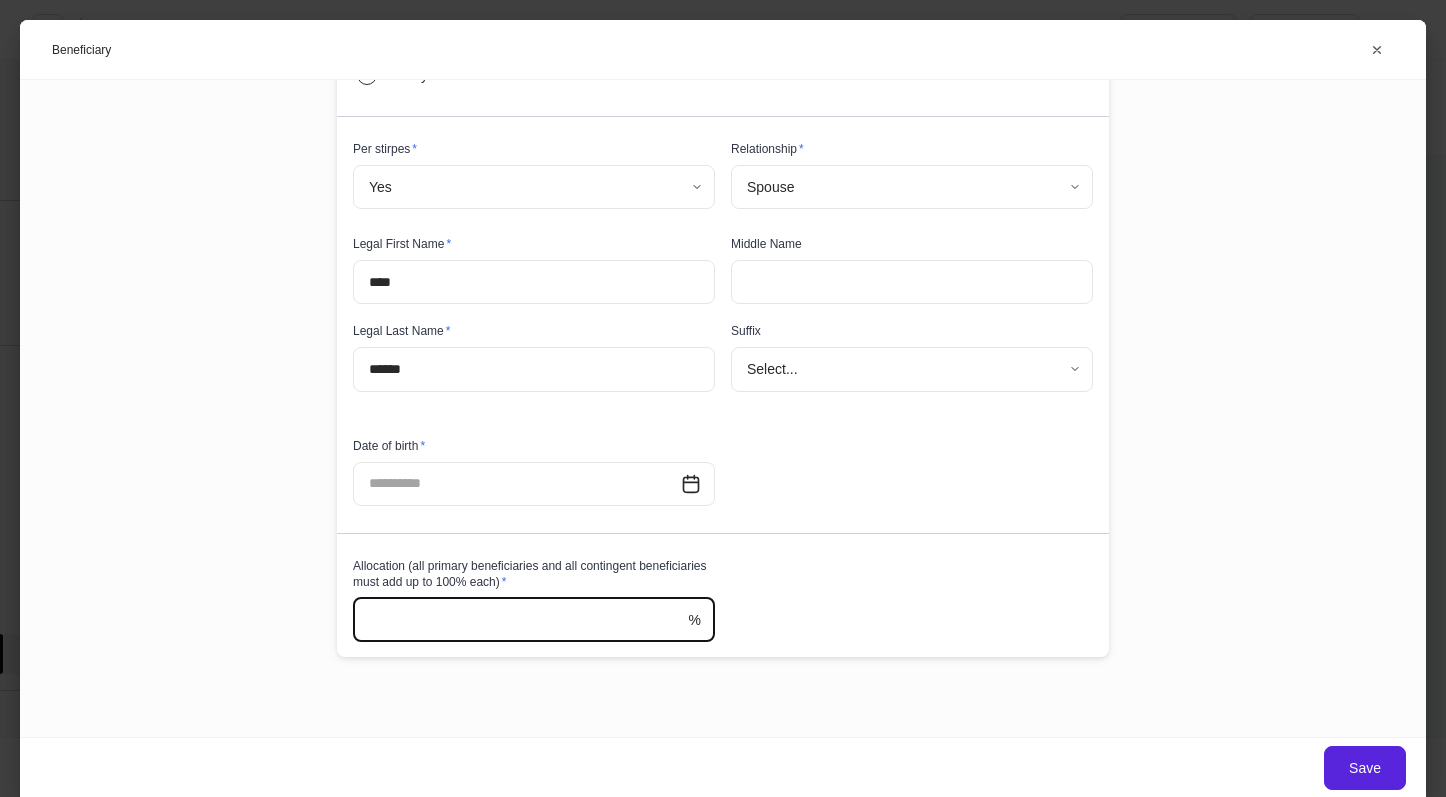 type on "***" 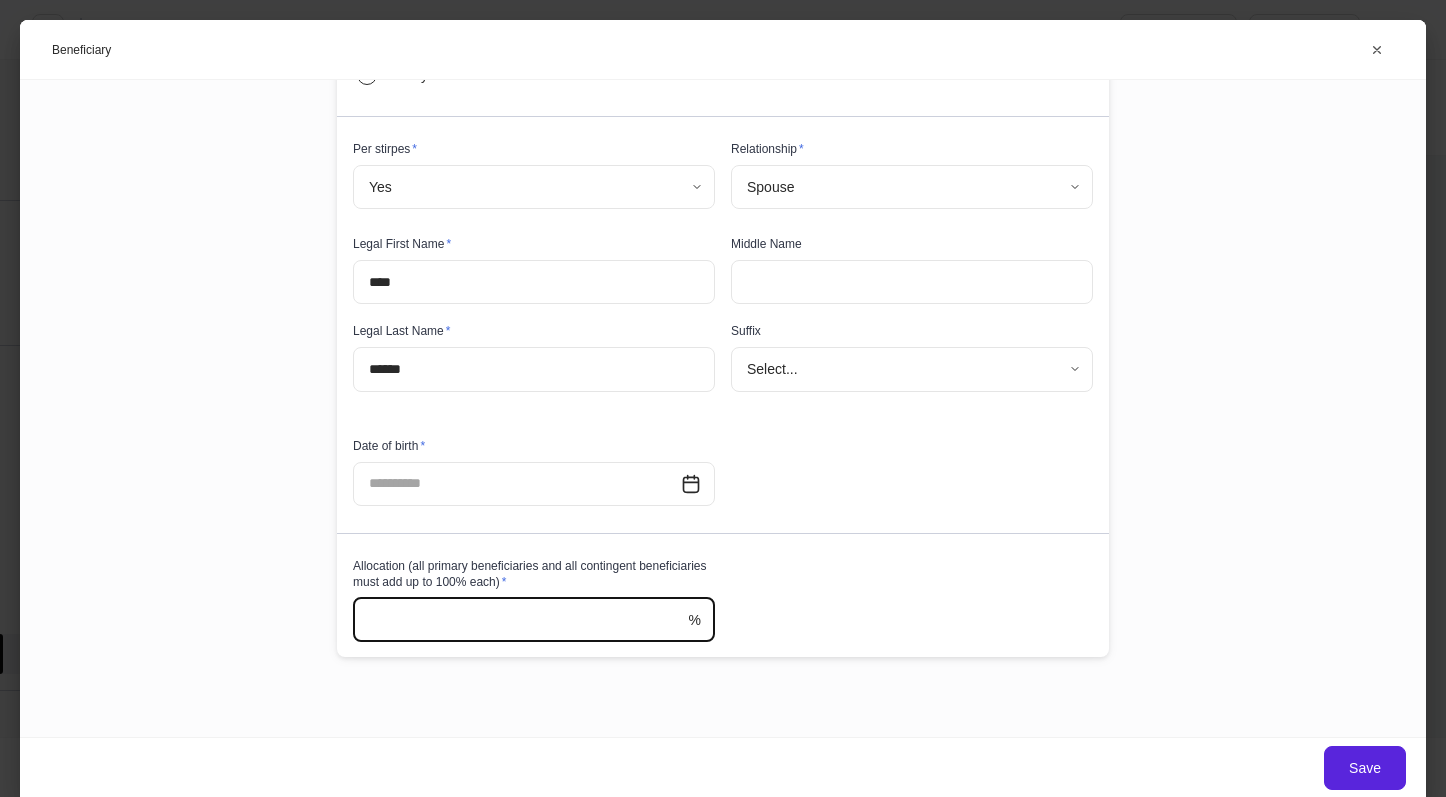 click on "Beneficiary information Beneficiary type * Primary ******* ​ Type * Individual Entity Per stirpes * Yes **** ​ Relationship * Spouse ****** ​ Legal First Name * **** ​ Middle Name ​ Legal Last Name * ****** ​ Suffix Select... ​ Date of birth * ​ Allocation (all primary beneficiaries and all contingent beneficiaries must add up to 100% each) * *** % ​" at bounding box center (723, 408) 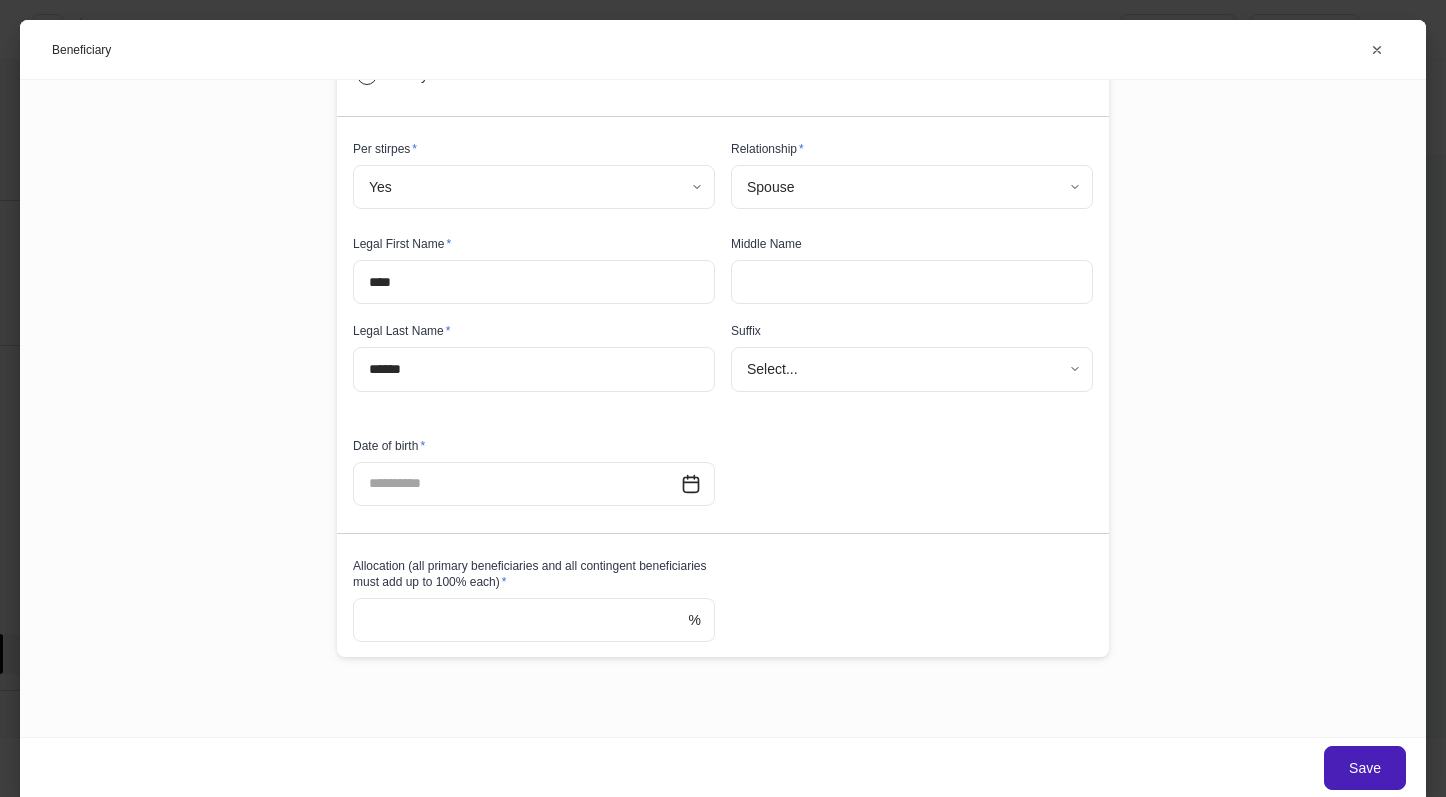 click on "Save" at bounding box center (1365, 768) 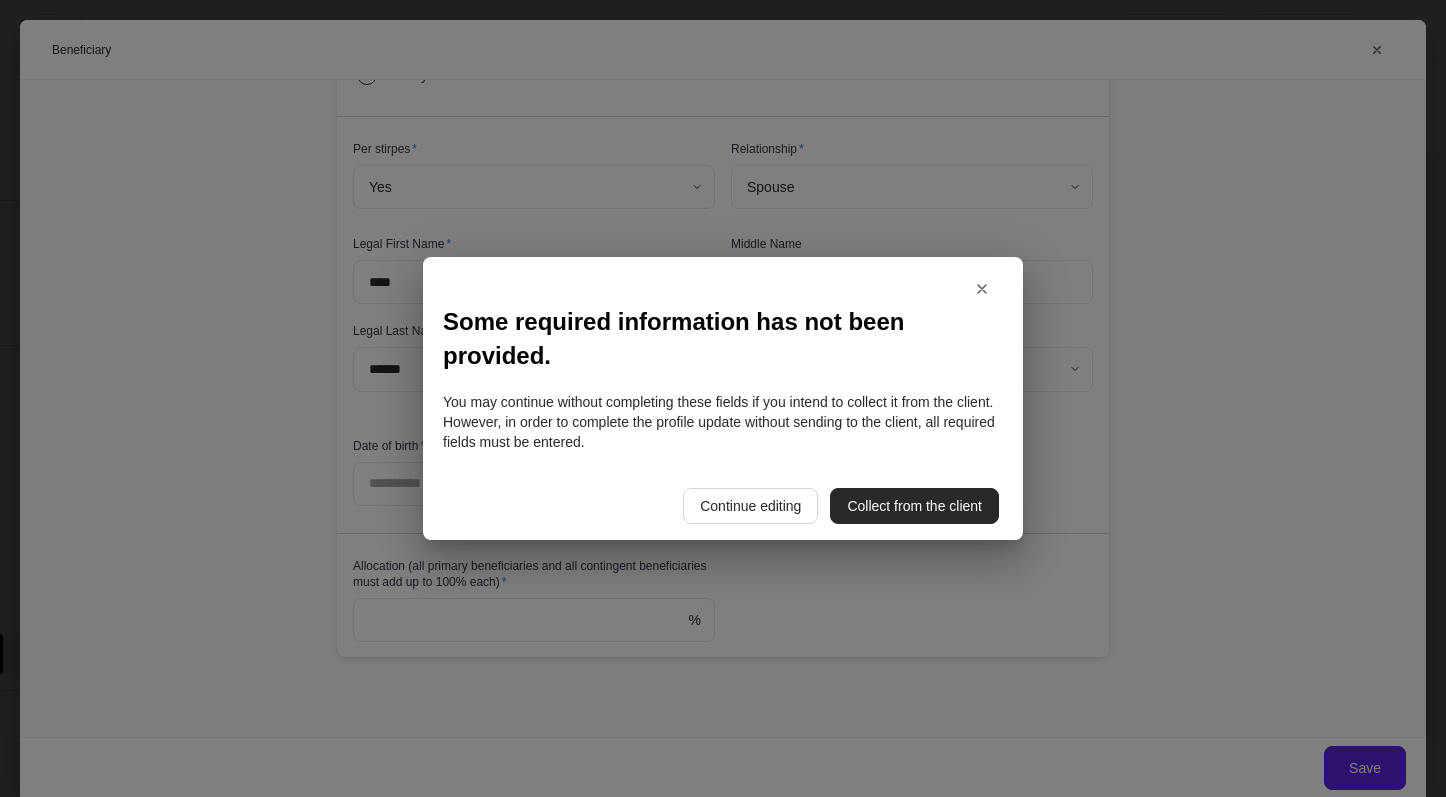 click on "Collect from the client" at bounding box center [914, 506] 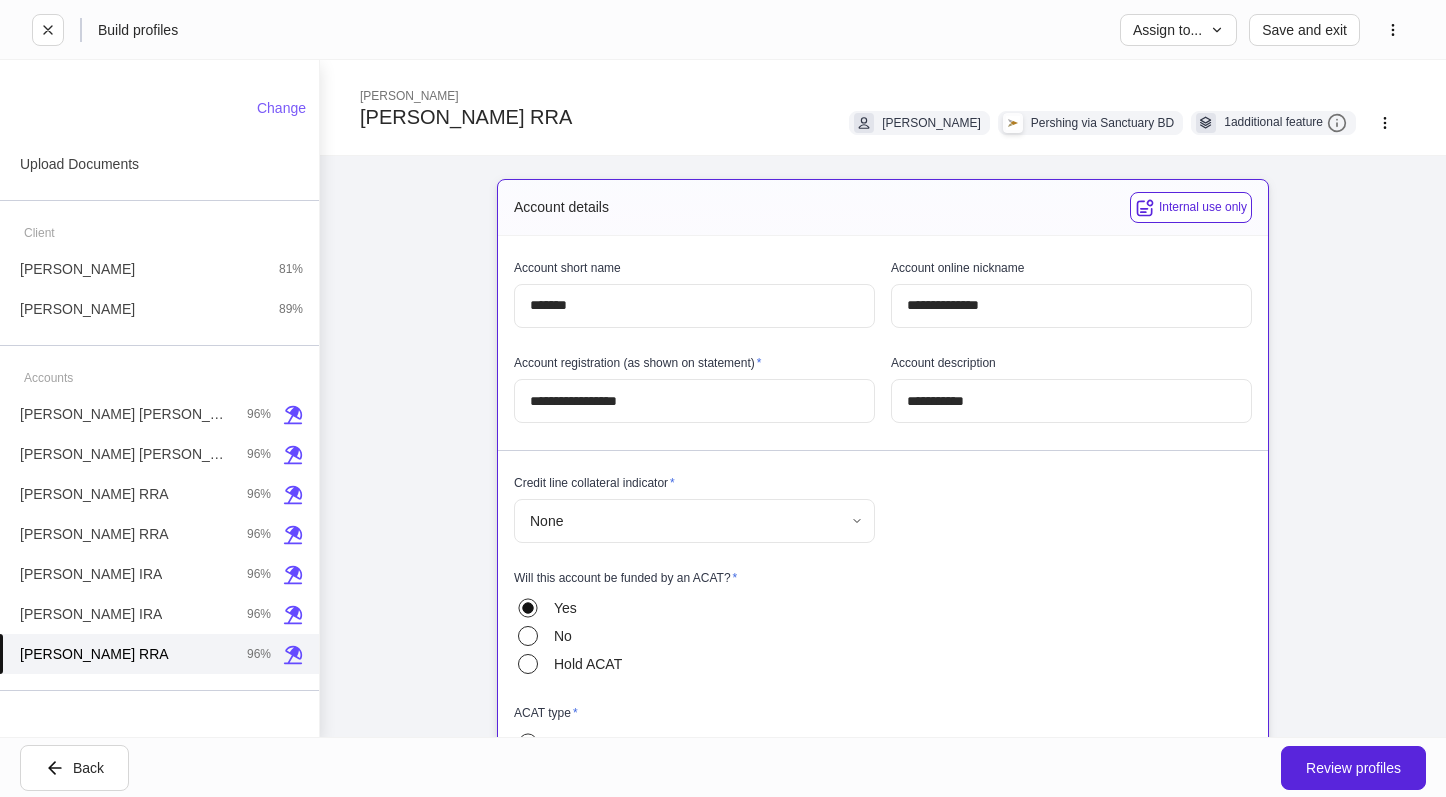 scroll, scrollTop: 0, scrollLeft: 0, axis: both 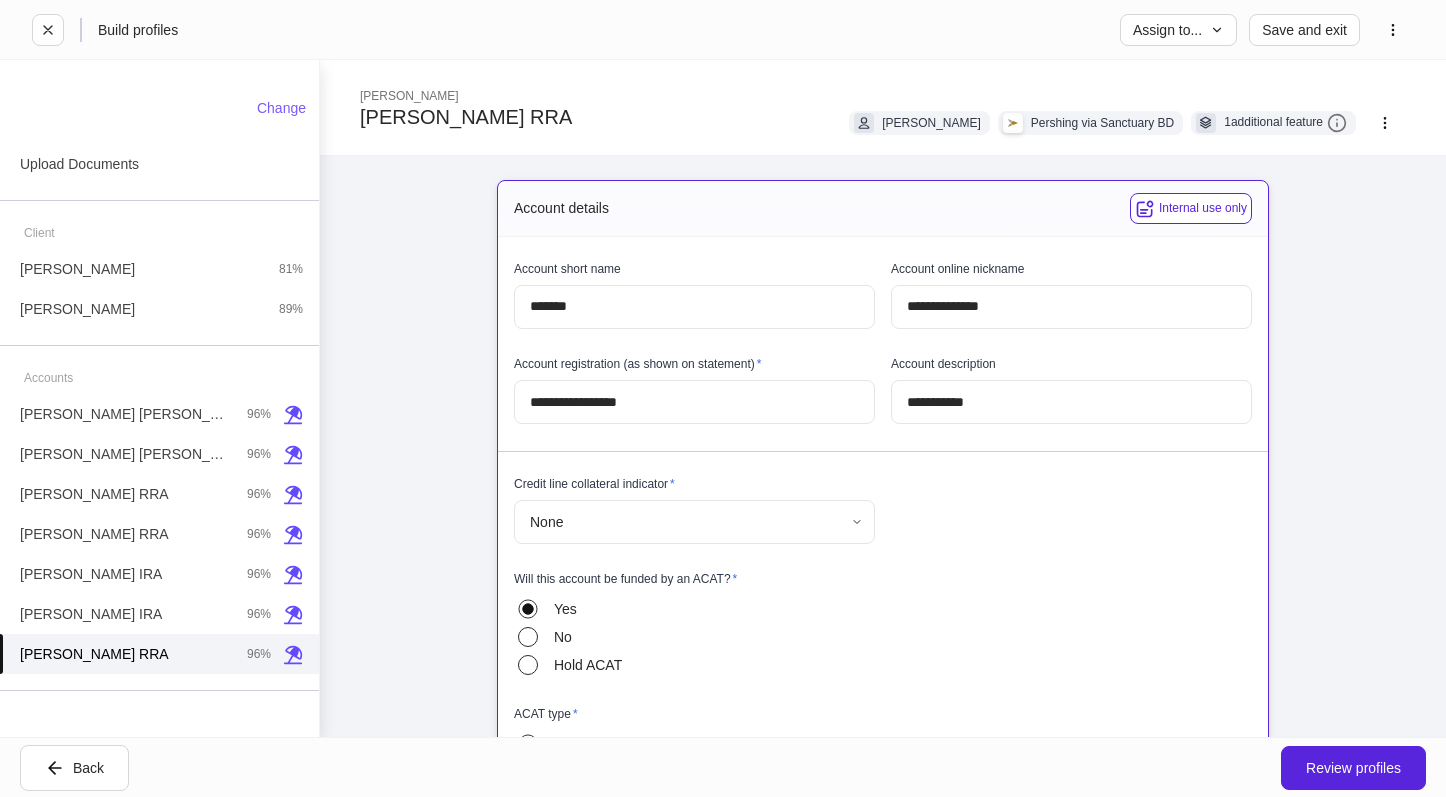 drag, startPoint x: 912, startPoint y: 20, endPoint x: 1212, endPoint y: 5, distance: 300.37476 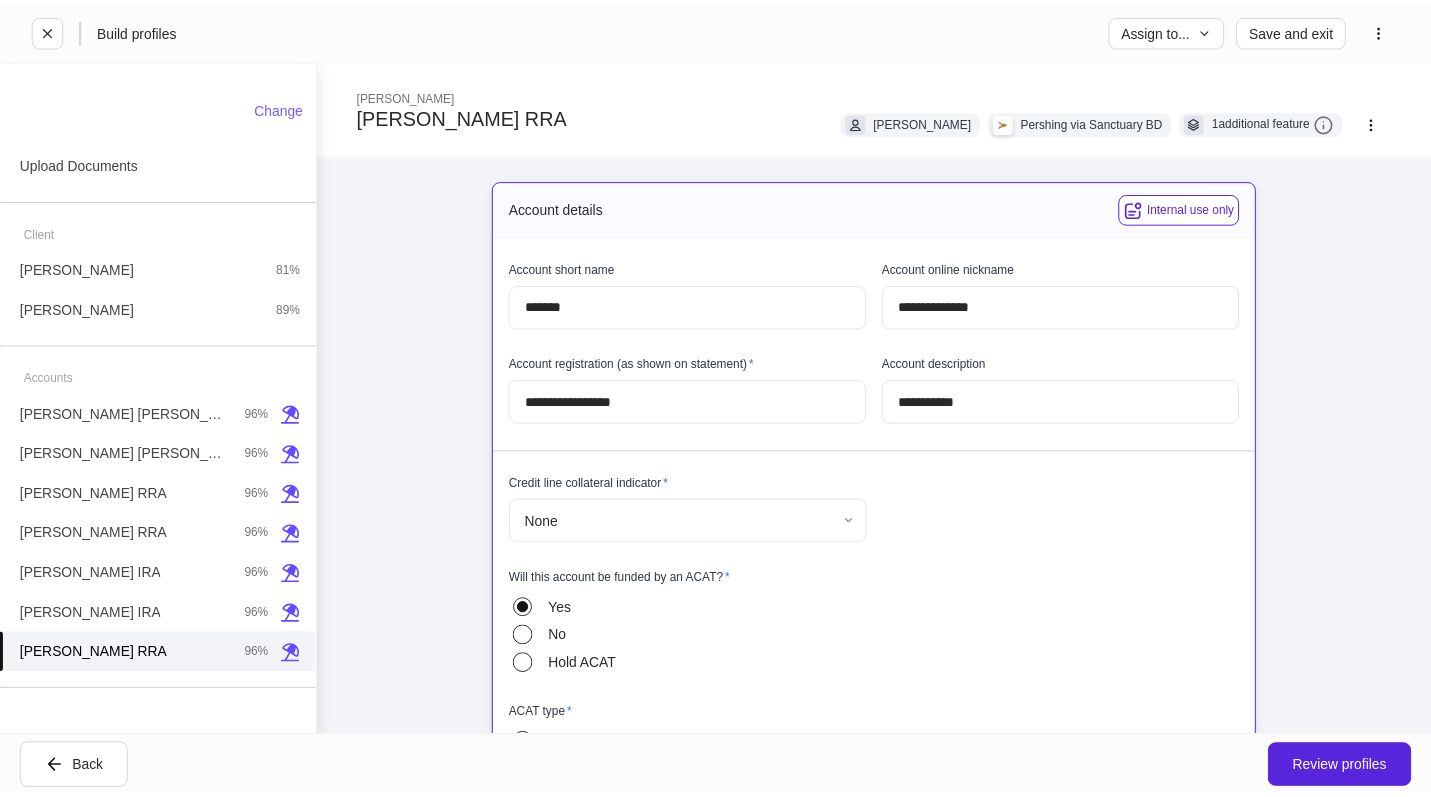 scroll, scrollTop: 20, scrollLeft: 0, axis: vertical 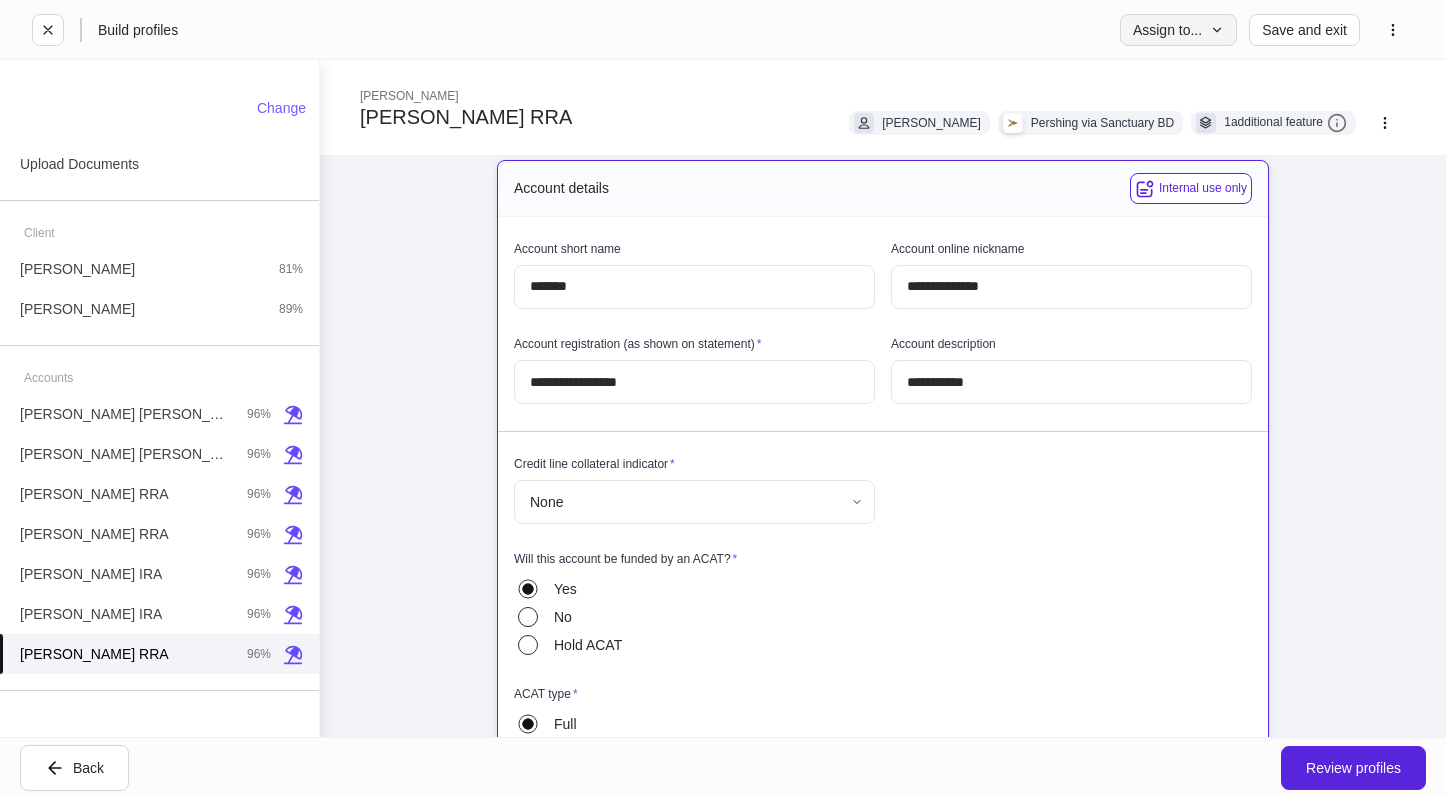 click on "Assign to..." at bounding box center [1178, 30] 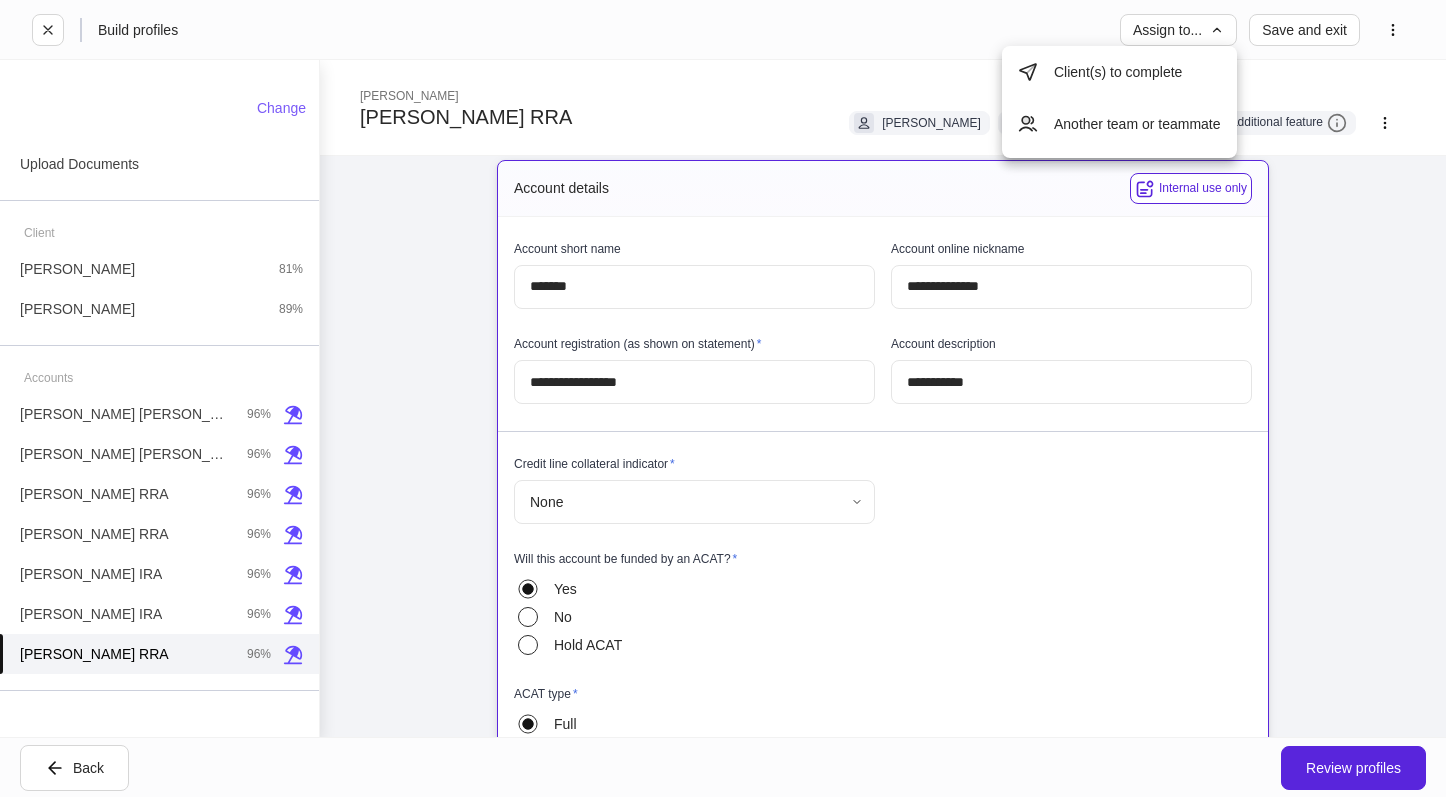 click on "Client(s) to complete" at bounding box center [1119, 72] 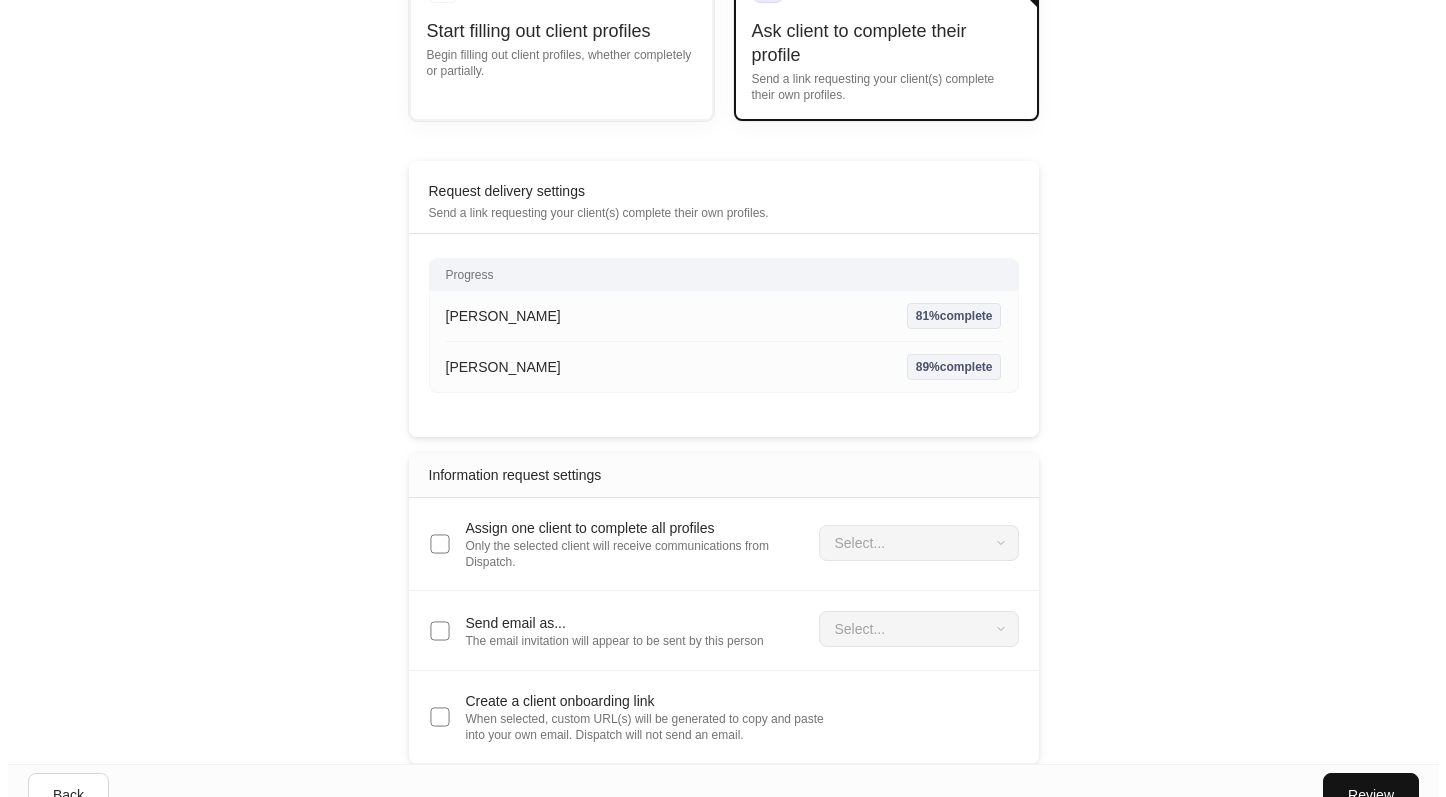 scroll, scrollTop: 213, scrollLeft: 0, axis: vertical 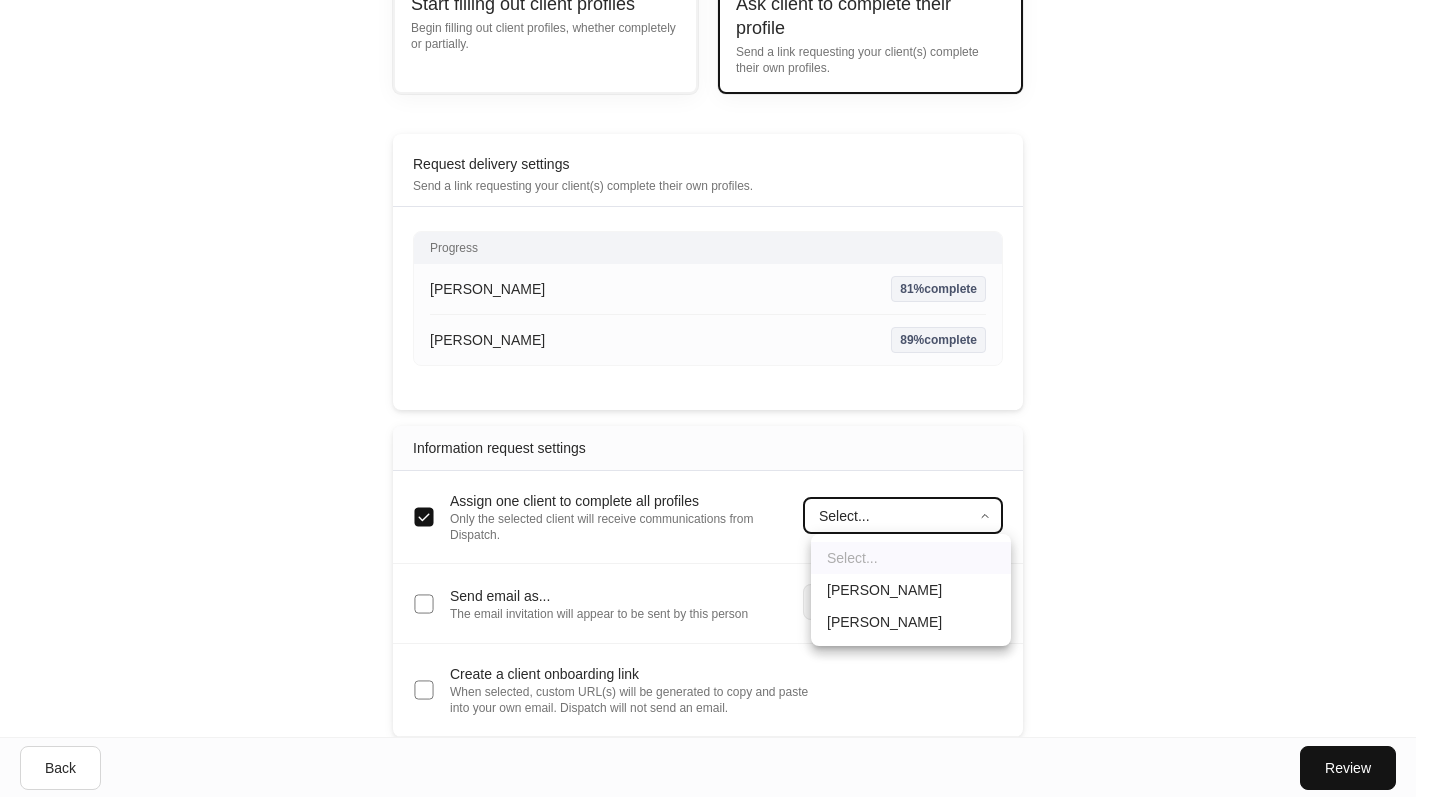 click on "Onboarding method Assign to teammate Save and exit Choose a method for completing profiles Start filling out client profiles Begin filling out client profiles, whether completely or partially. Ask client to complete their profile Send a link requesting your client(s) complete their own profiles. Request delivery settings Send a link requesting your client(s) complete their own profiles. Progress [PERSON_NAME] 81%  complete [PERSON_NAME] 89%  complete Enter profile builder Information request settings Assign one client to complete all profiles Only the selected client will receive communications from Dispatch. Select... ​ Send email as... The email invitation will appear to be sent by this person Select... ​ Create a client onboarding link When selected, custom URL(s) will be generated to copy and paste    into your own email. Dispatch will not send an email. Back Review
Select... [PERSON_NAME] [PERSON_NAME]" at bounding box center [715, 185] 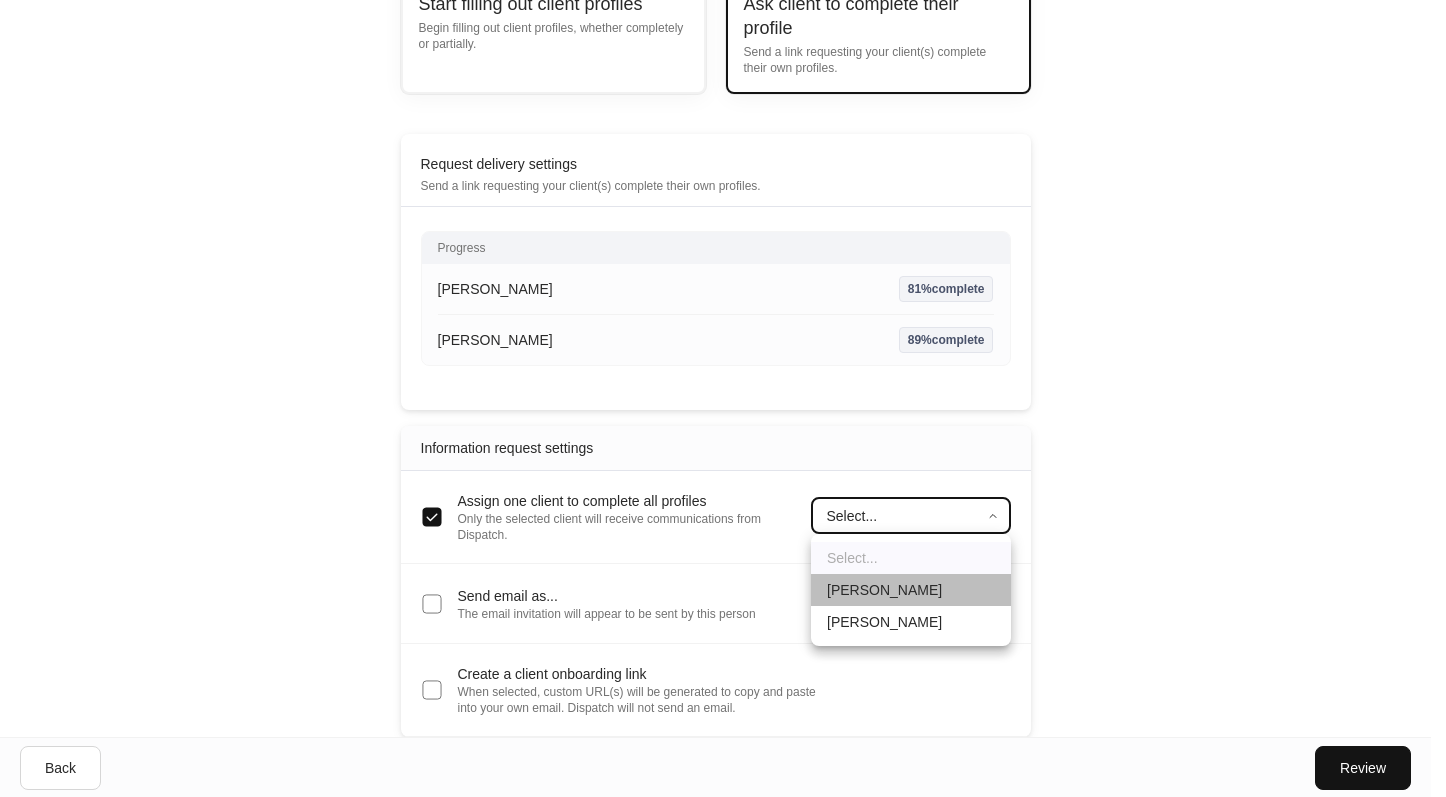 click on "[PERSON_NAME]" at bounding box center (911, 590) 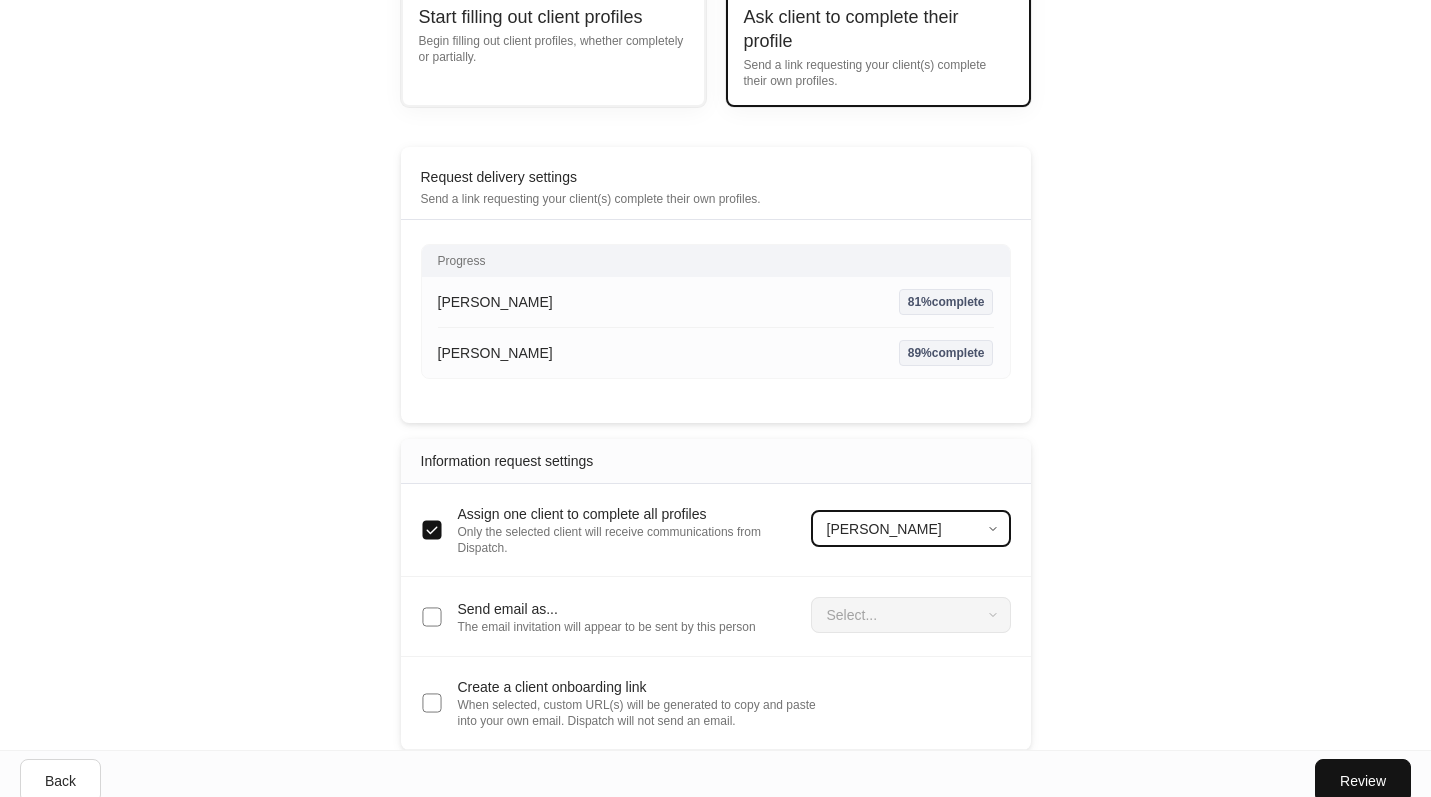 scroll, scrollTop: 213, scrollLeft: 0, axis: vertical 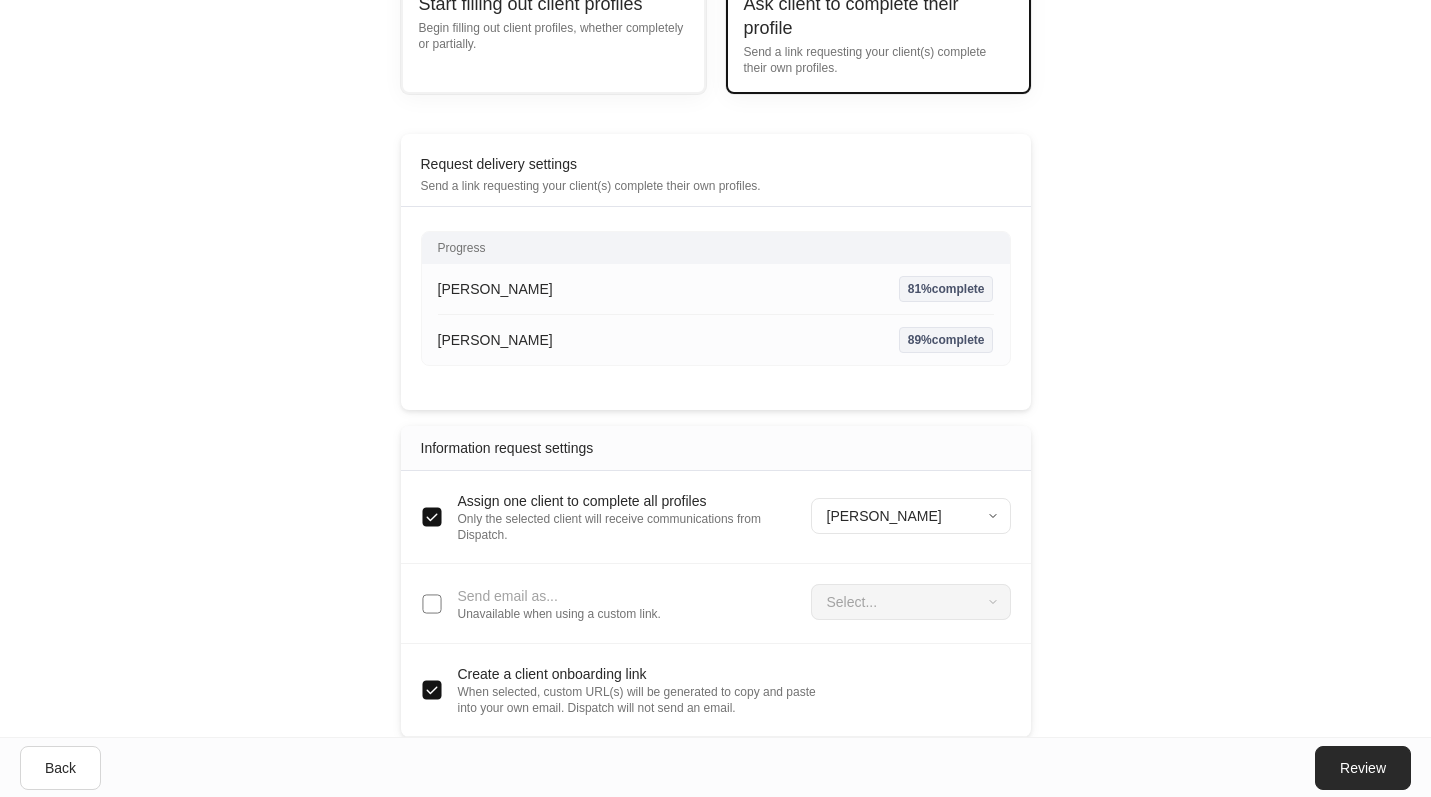 click on "Review" at bounding box center (1363, 768) 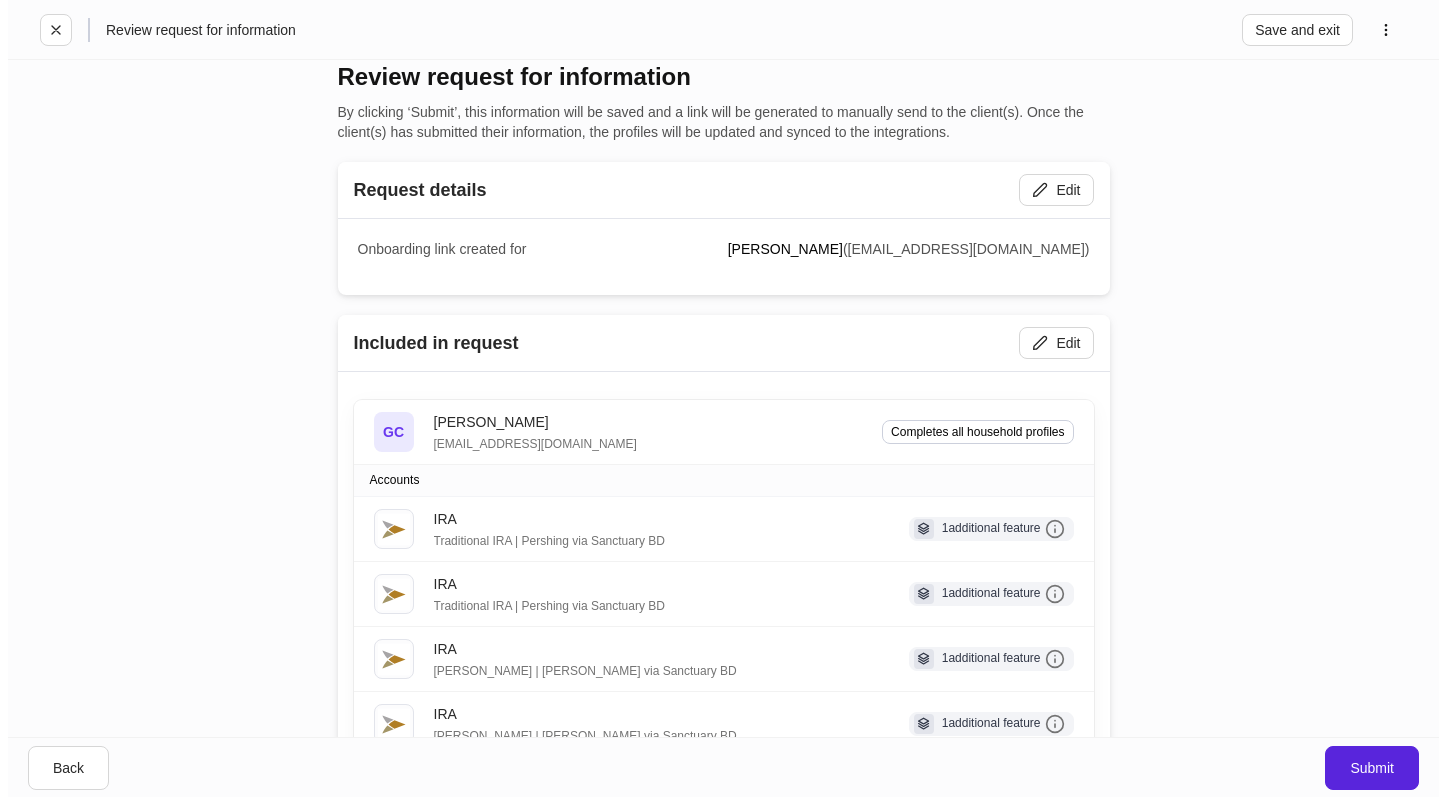 scroll, scrollTop: 0, scrollLeft: 0, axis: both 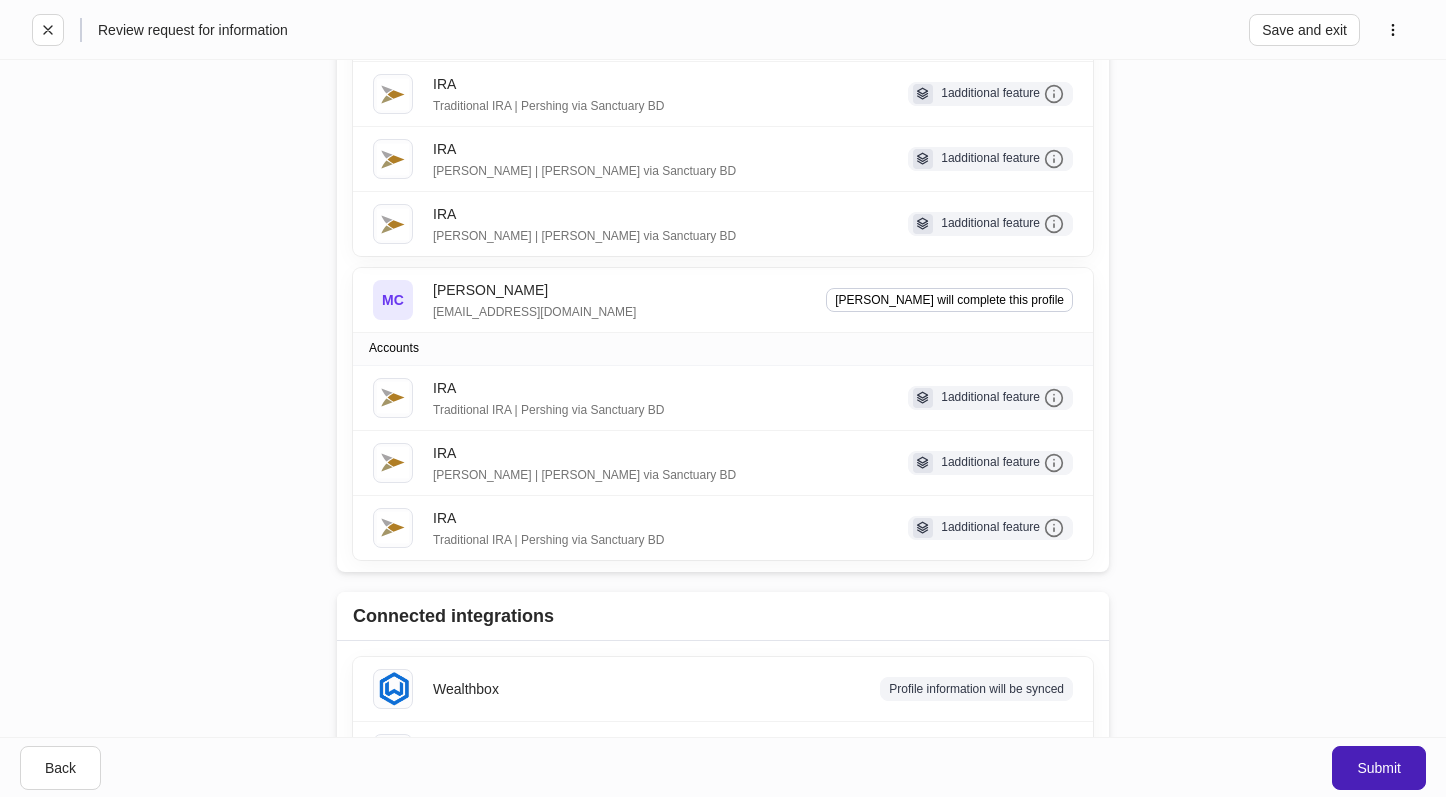 click on "Submit" at bounding box center (1379, 768) 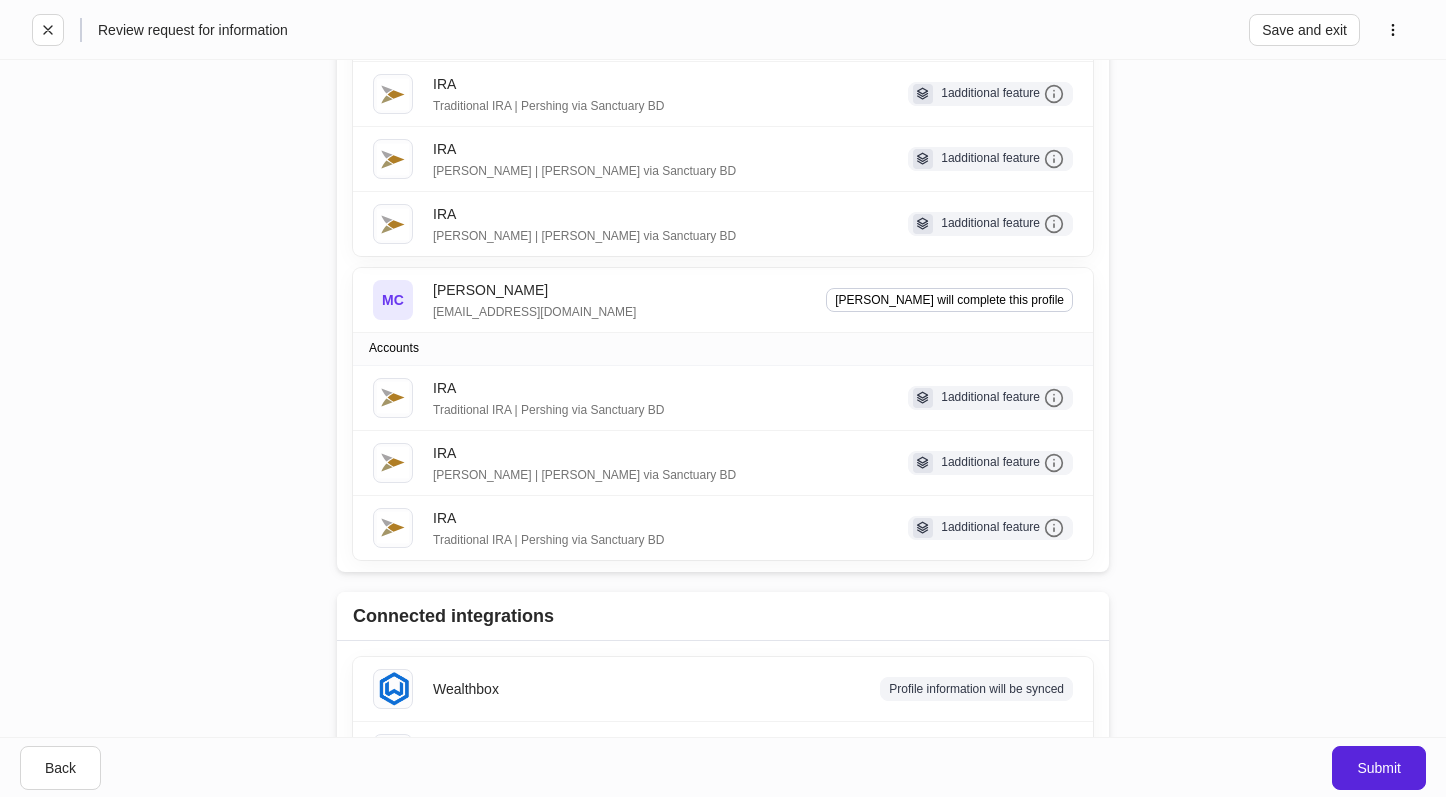 scroll, scrollTop: 435, scrollLeft: 0, axis: vertical 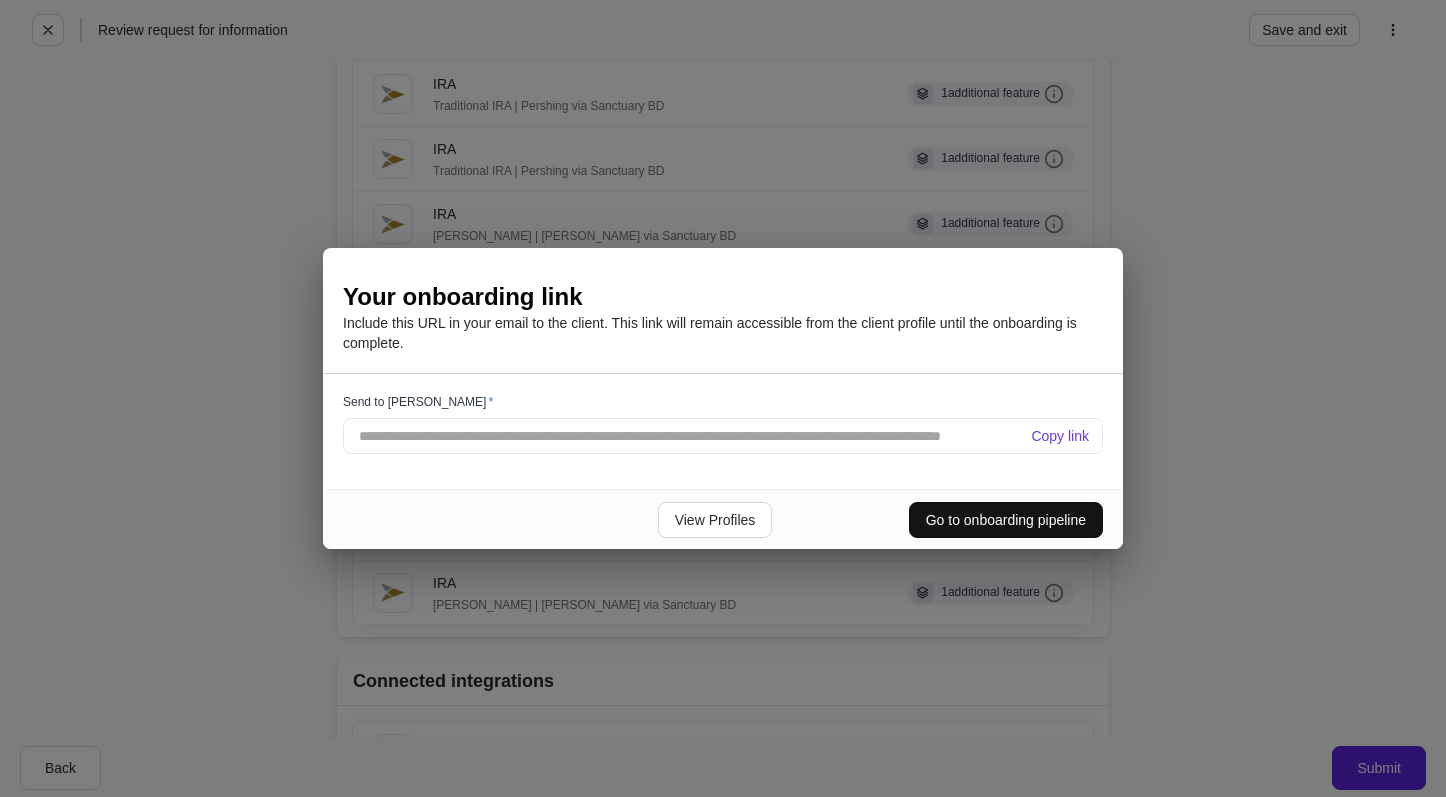 click on "Copy link" at bounding box center [1060, 436] 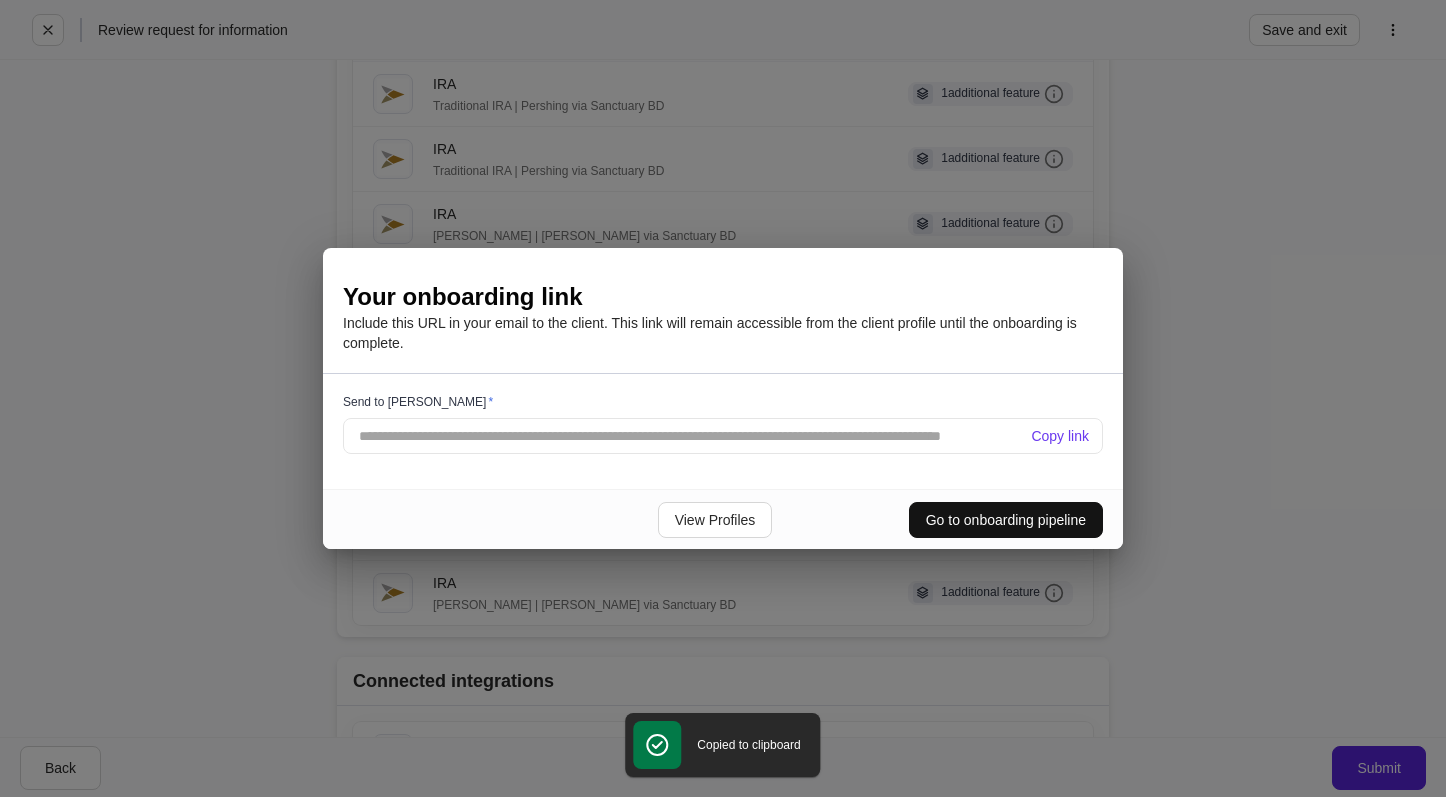click on "**********" at bounding box center [723, 399] 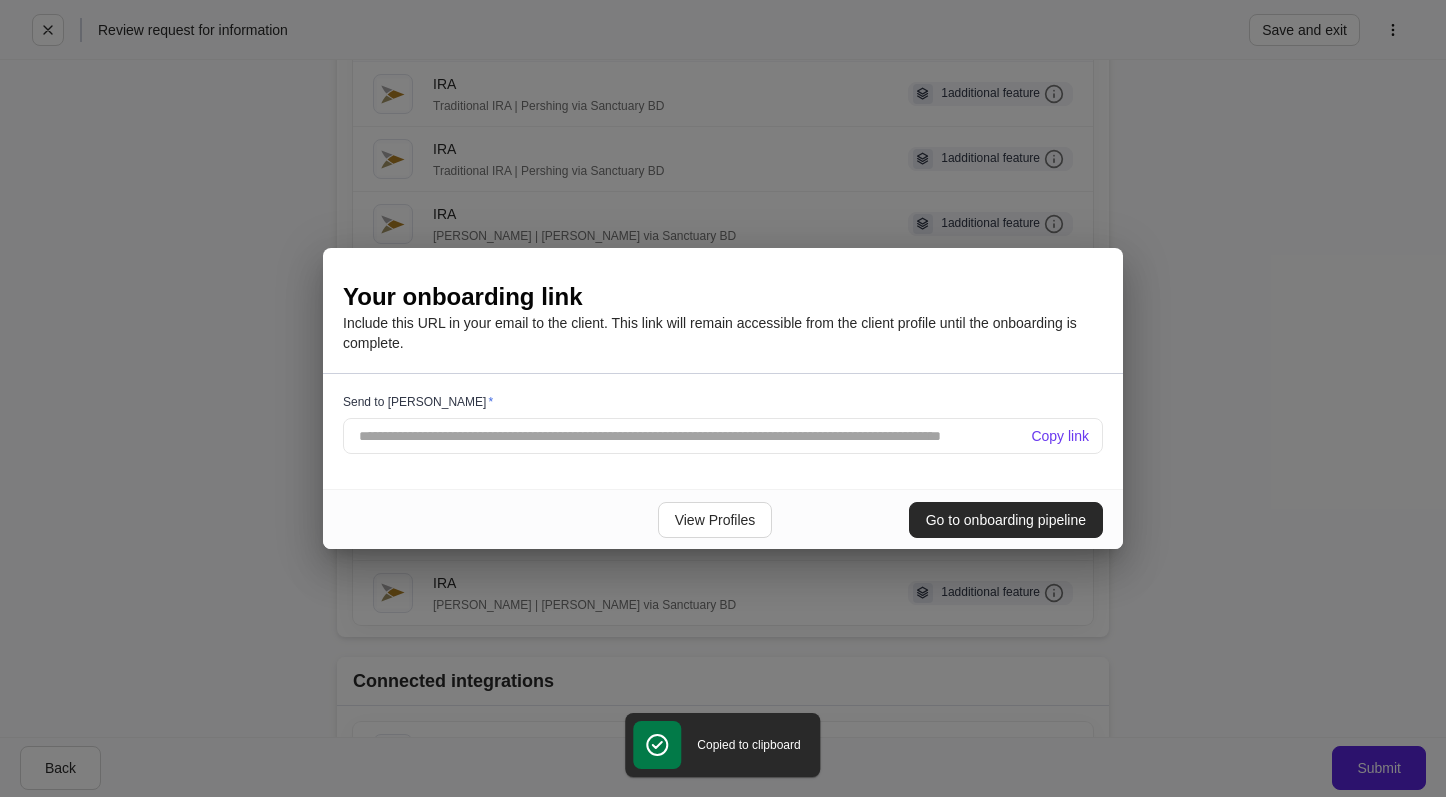 click on "Go to onboarding pipeline" at bounding box center (1006, 520) 